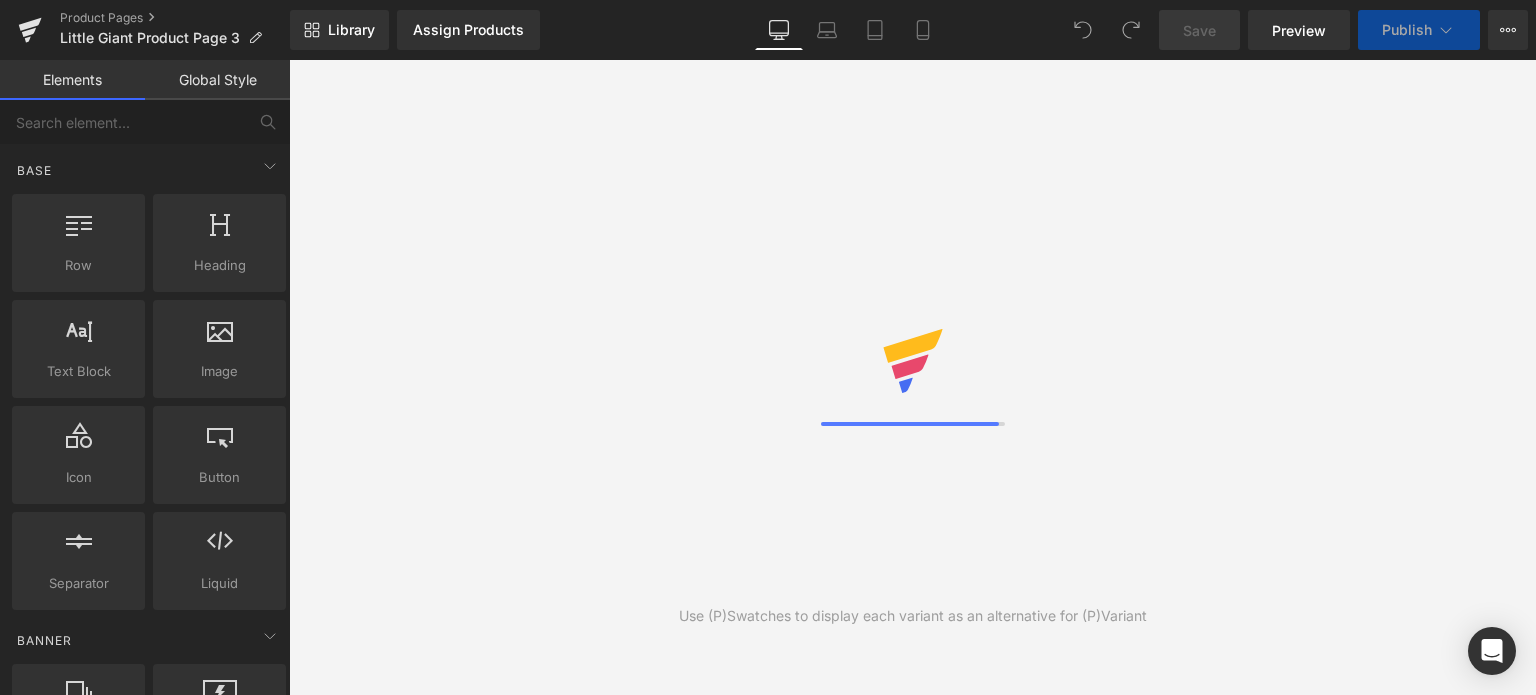 scroll, scrollTop: 0, scrollLeft: 0, axis: both 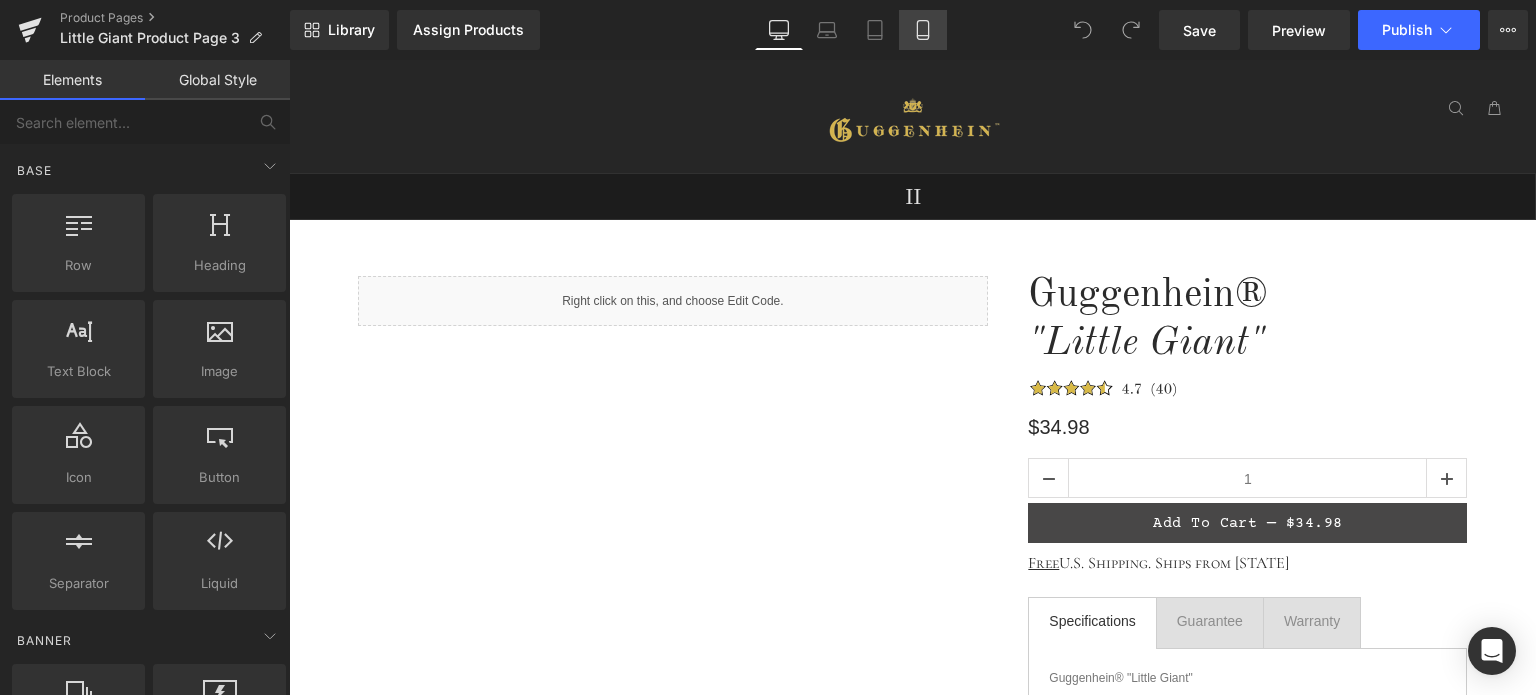 click on "Mobile" at bounding box center [923, 30] 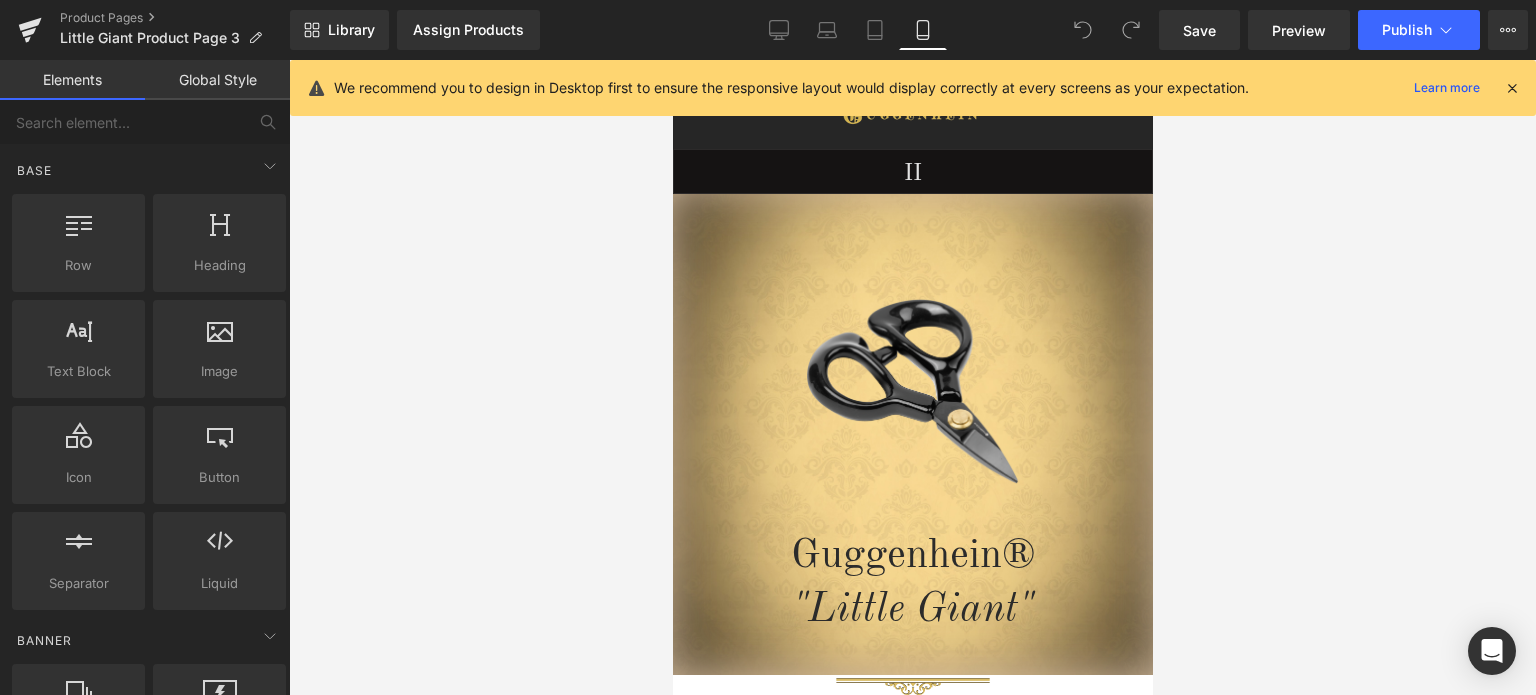click at bounding box center [1512, 88] 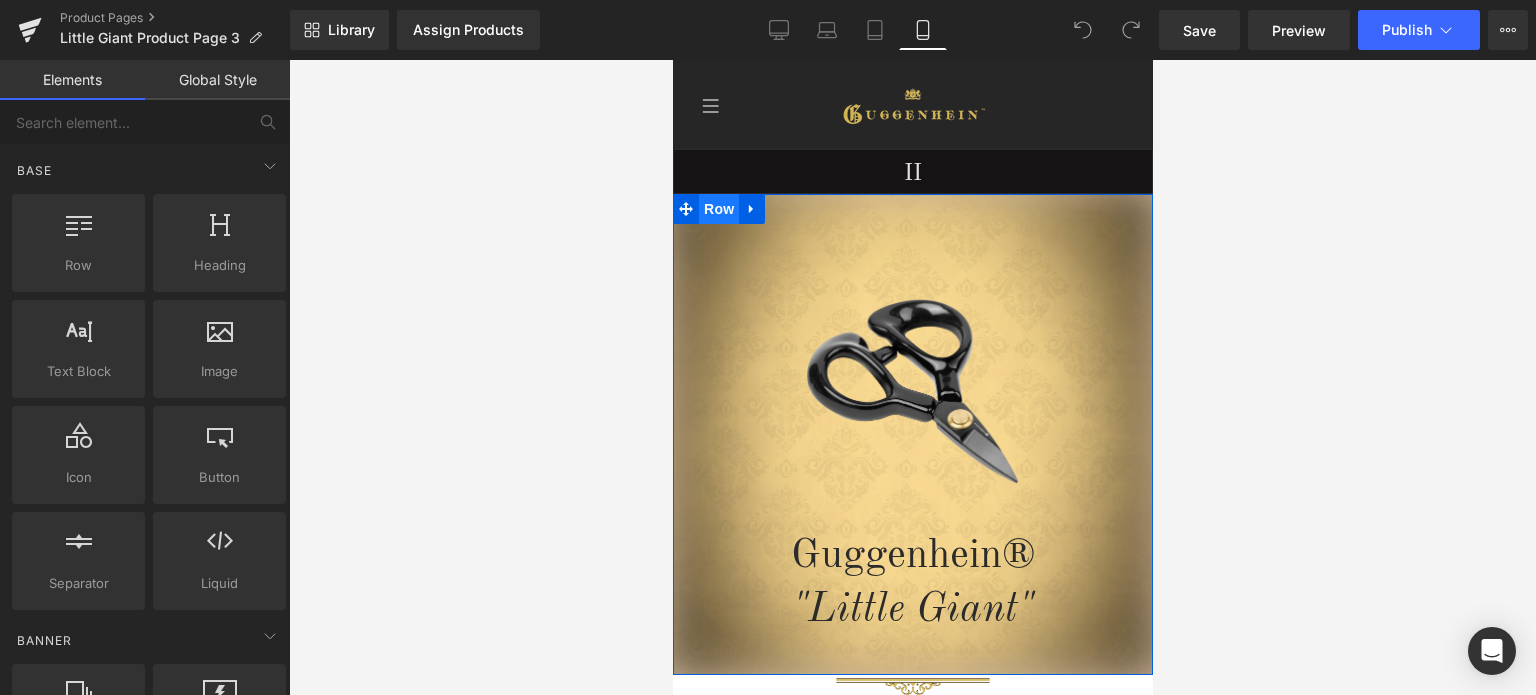 click on "Row" at bounding box center [718, 209] 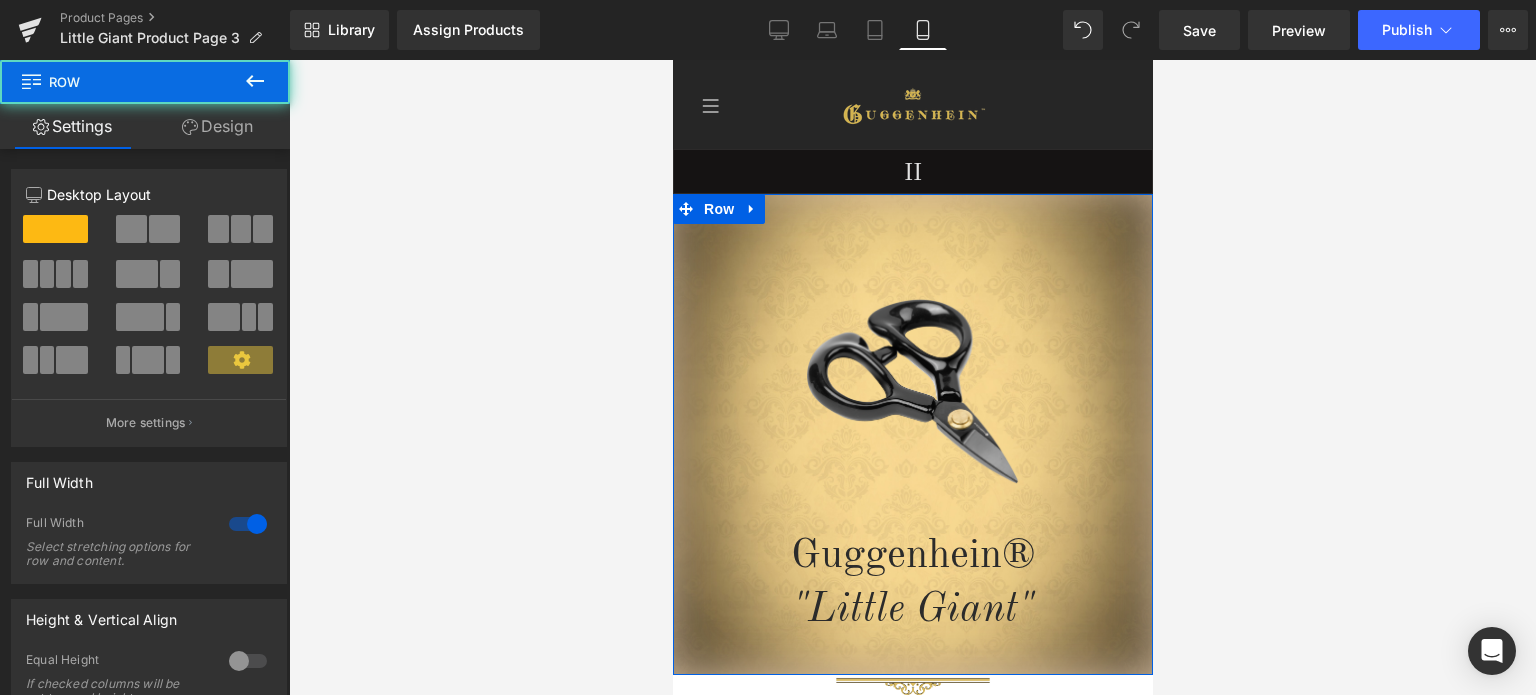 click on "Design" at bounding box center [217, 126] 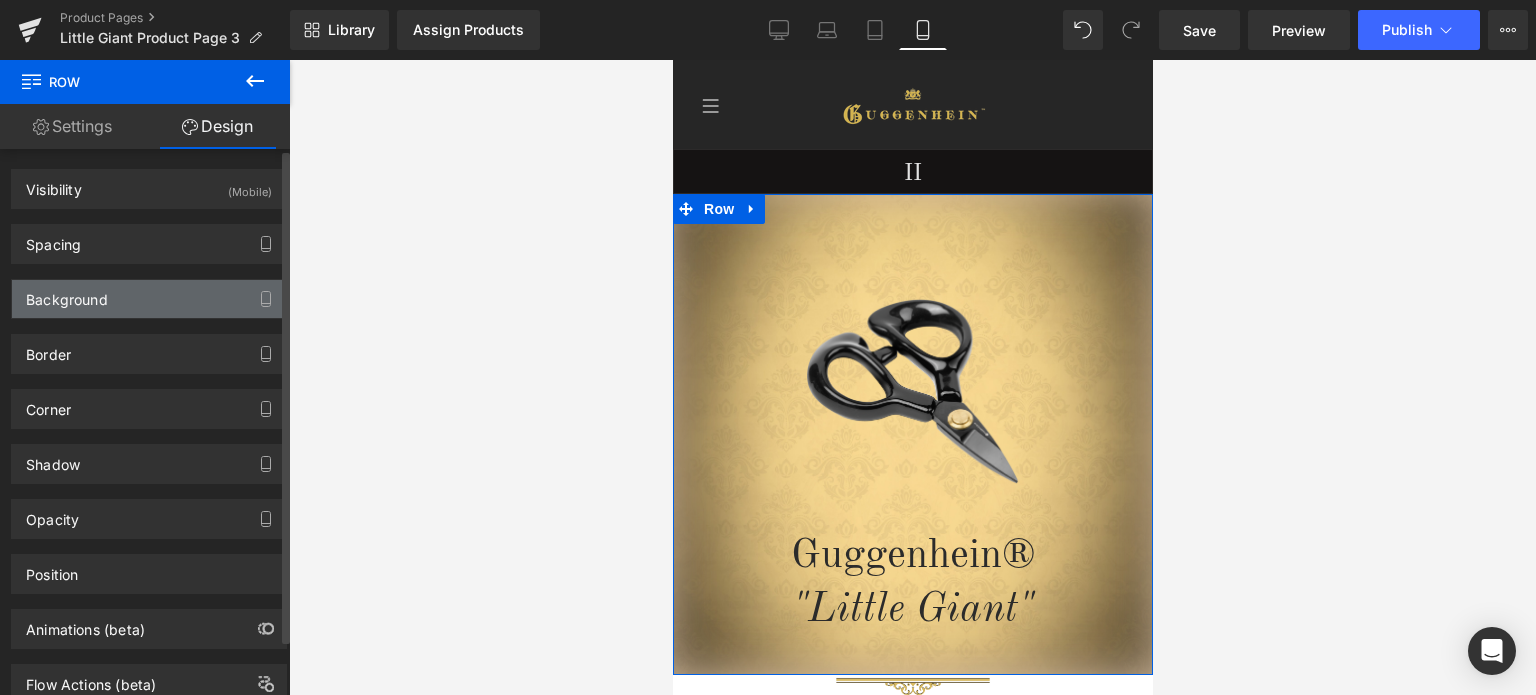 click on "Background" at bounding box center [149, 299] 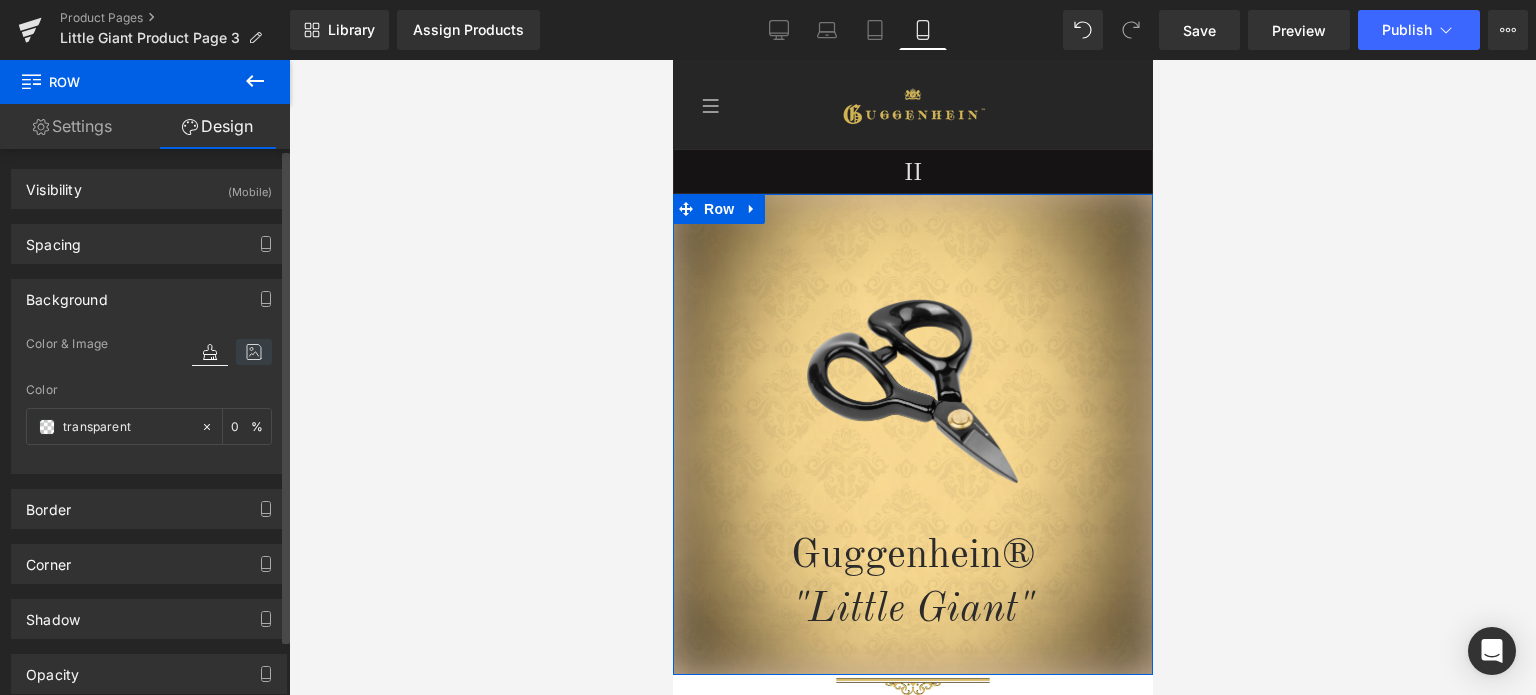 click at bounding box center [254, 352] 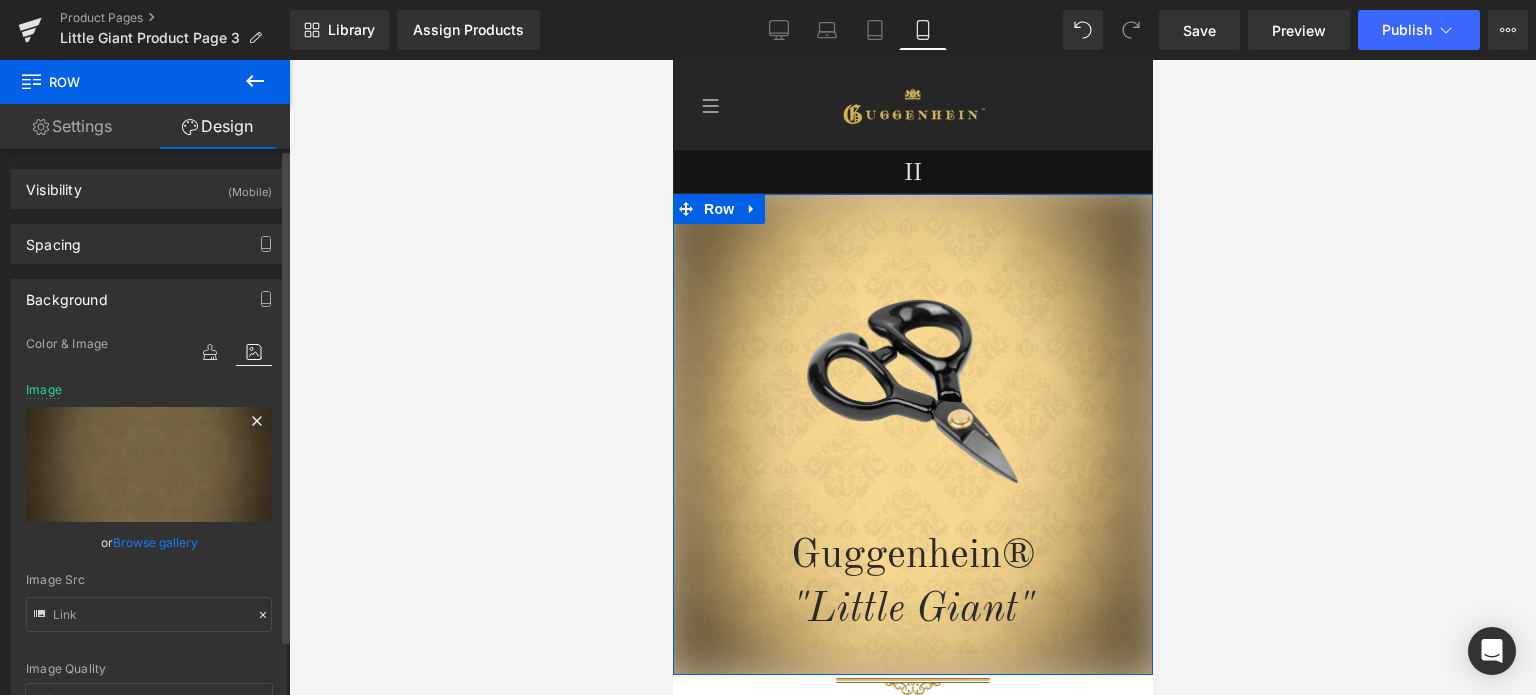 click 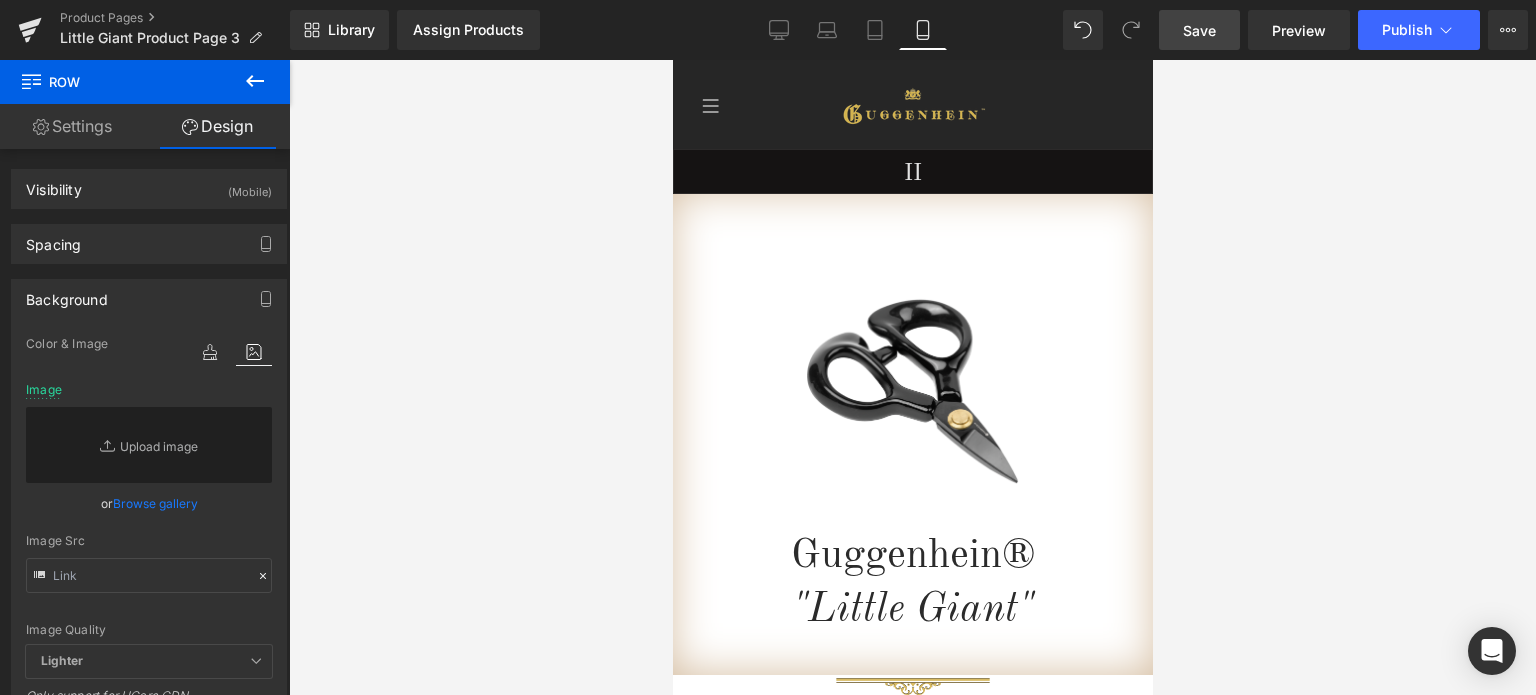 click on "Save" at bounding box center (1199, 30) 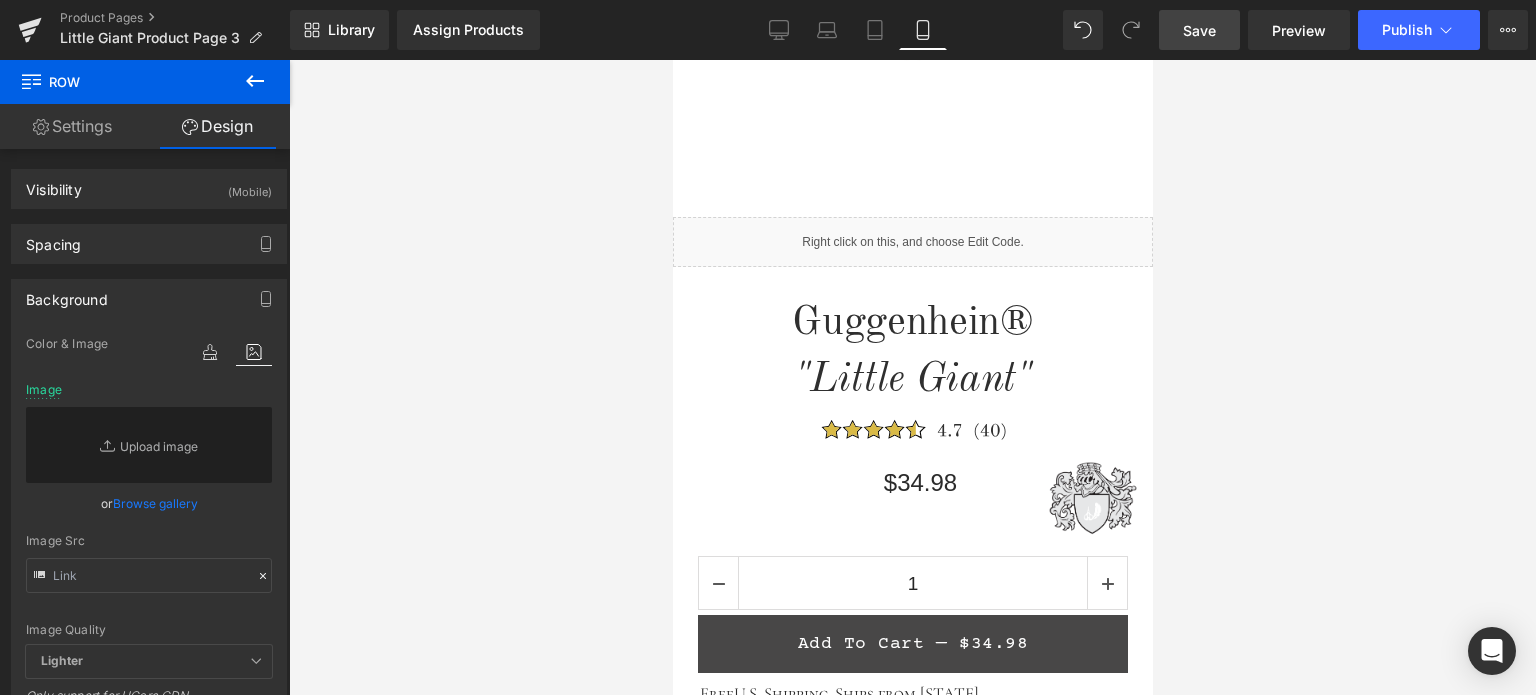 scroll, scrollTop: 585, scrollLeft: 0, axis: vertical 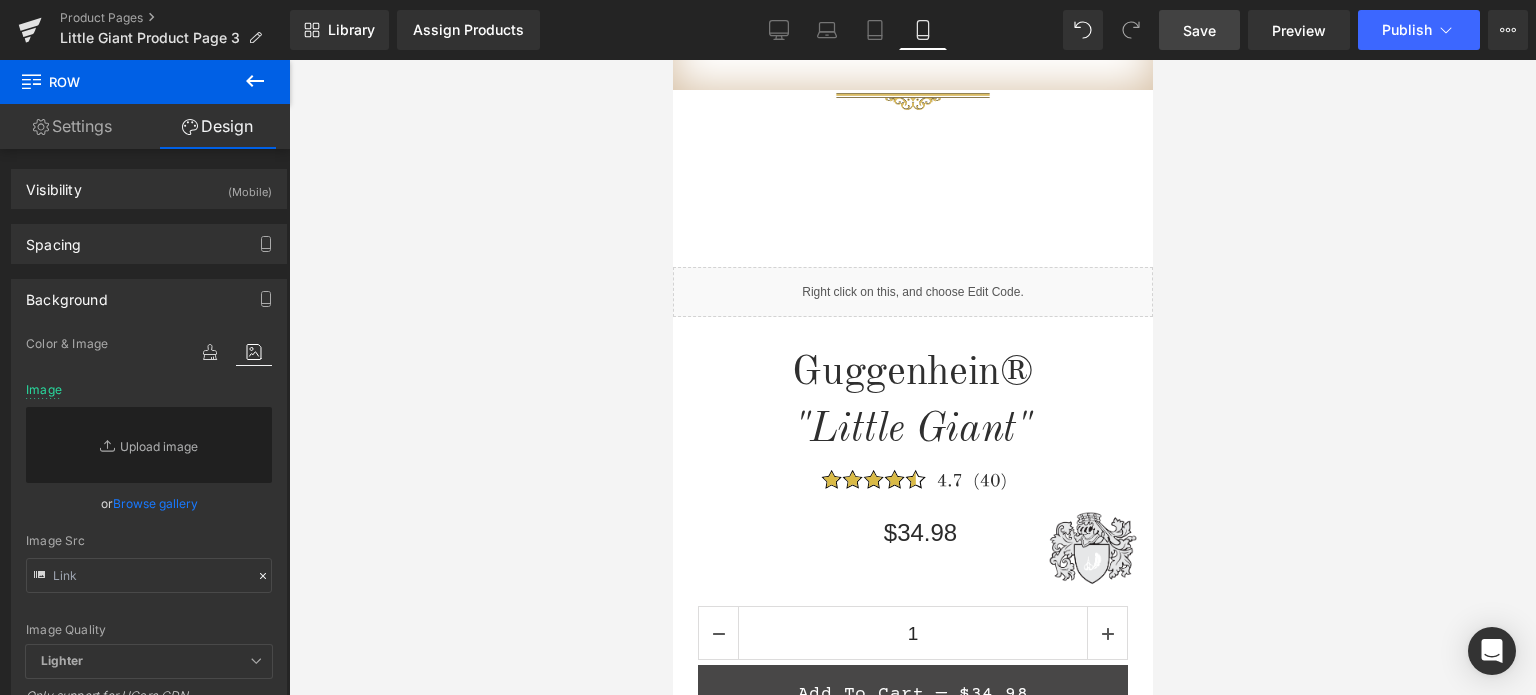 click on "Save" at bounding box center (1199, 30) 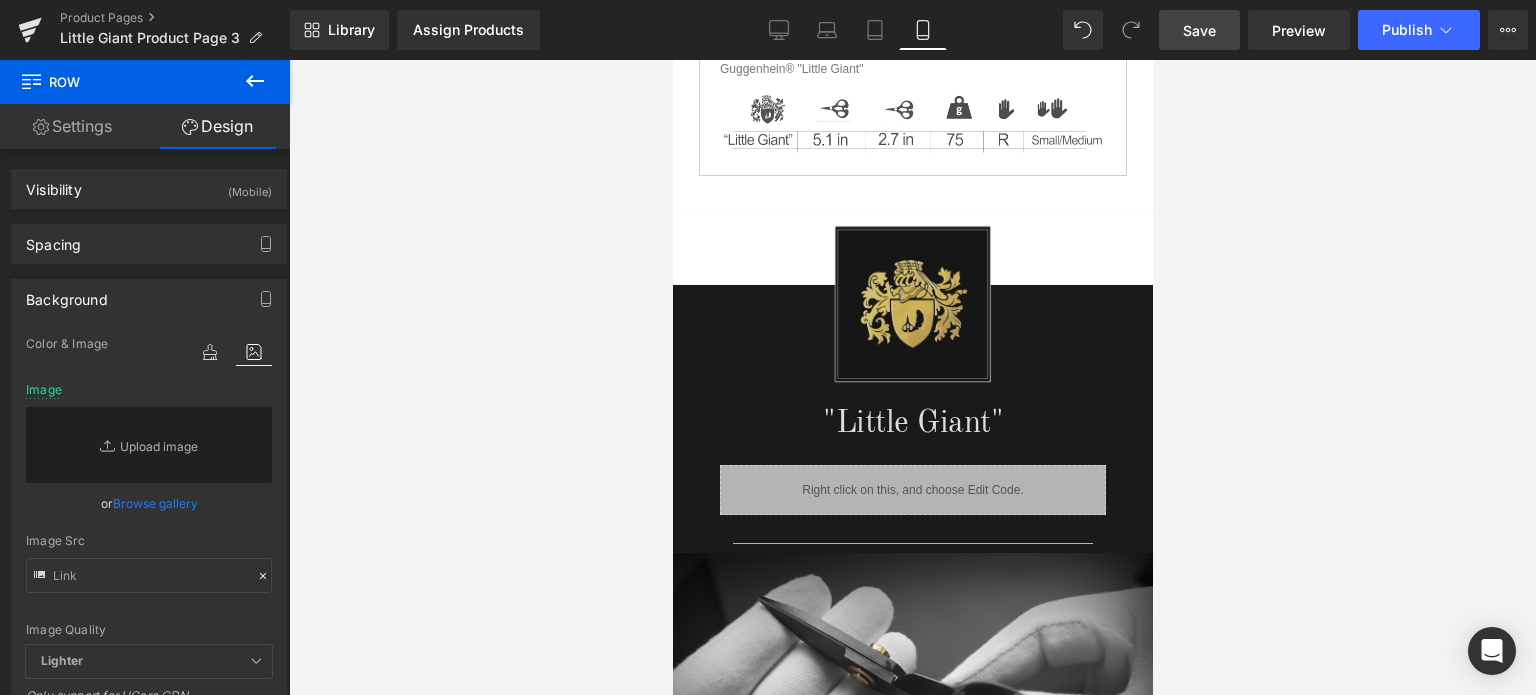 drag, startPoint x: 1144, startPoint y: 185, endPoint x: 1828, endPoint y: 309, distance: 695.1489 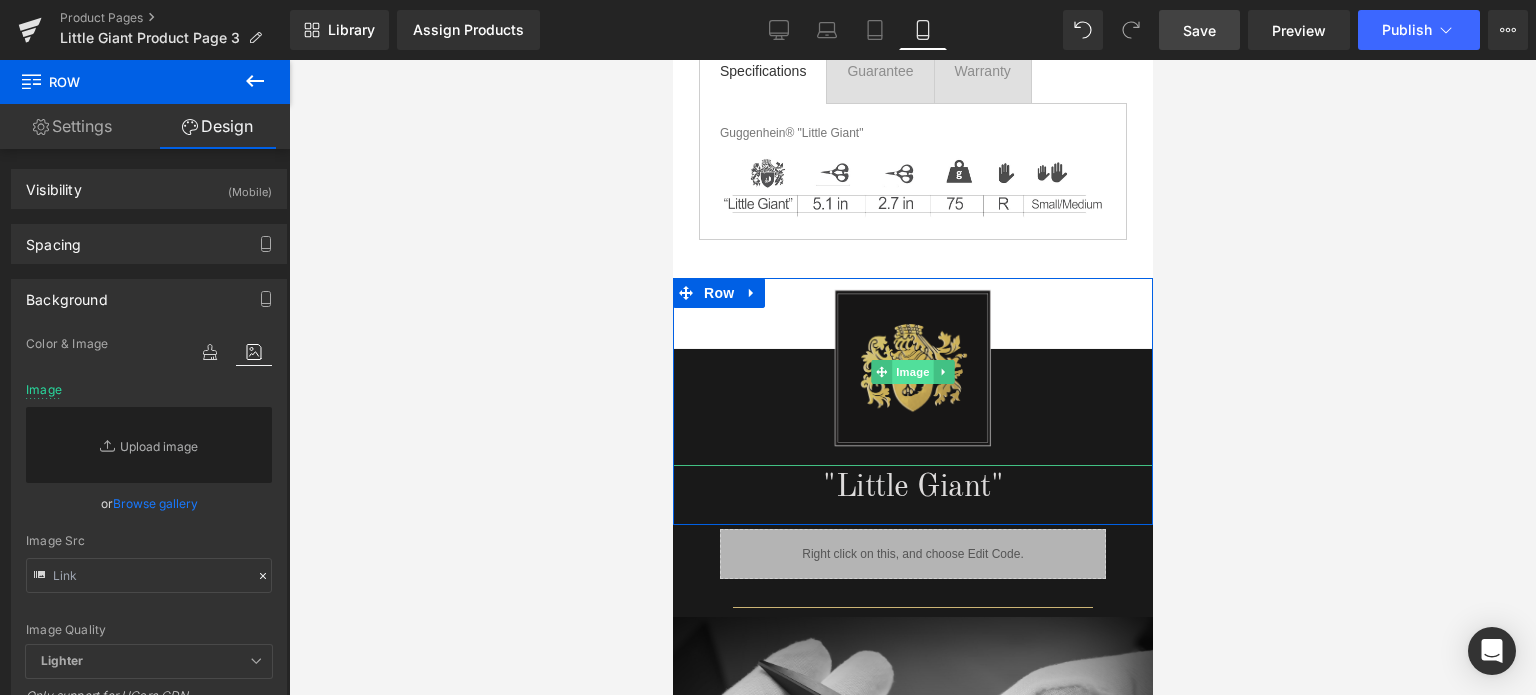 click on "Image" at bounding box center [912, 372] 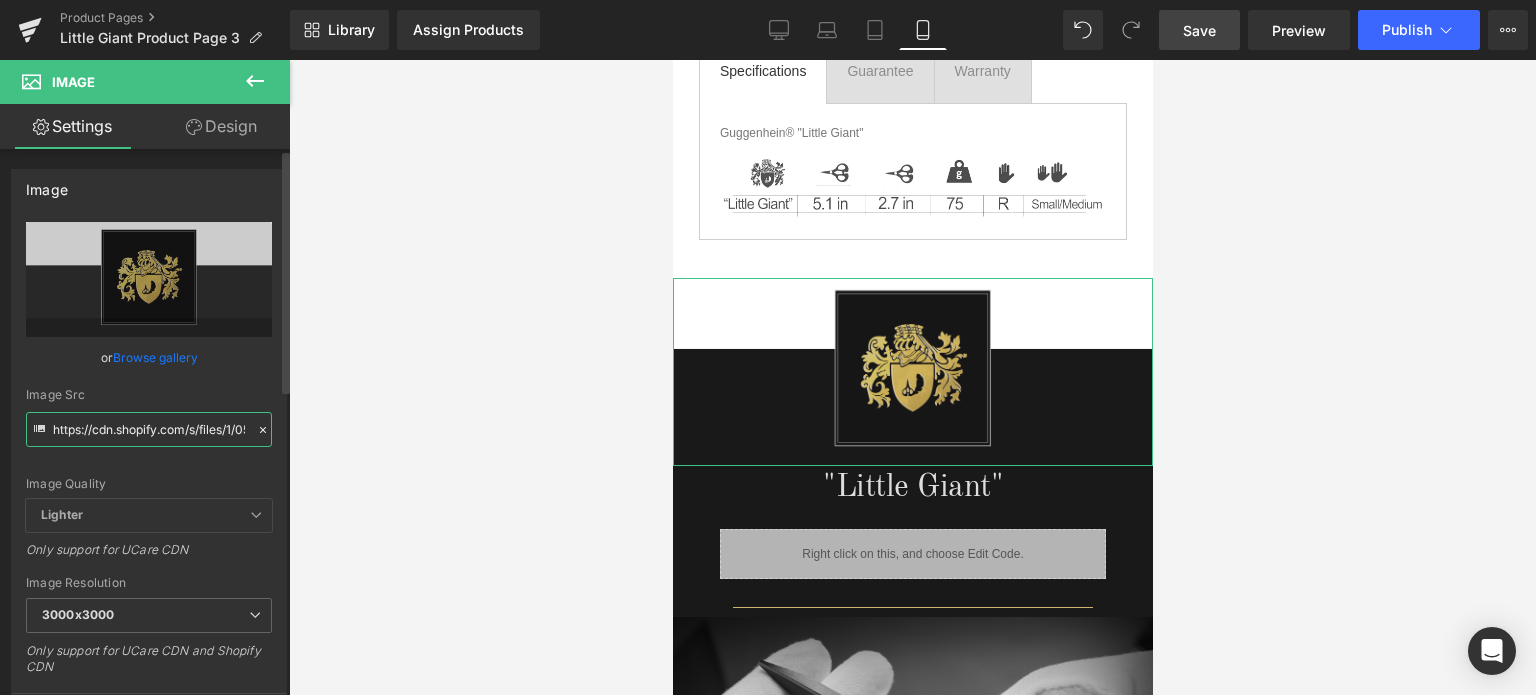 click on "https://cdn.shopify.com/s/files/1/0566/0963/6442/files/4_450b71fc-93a2-4a6d-b761-bcb38eac7a83_3000x3000.png?v=1754018035" at bounding box center (149, 429) 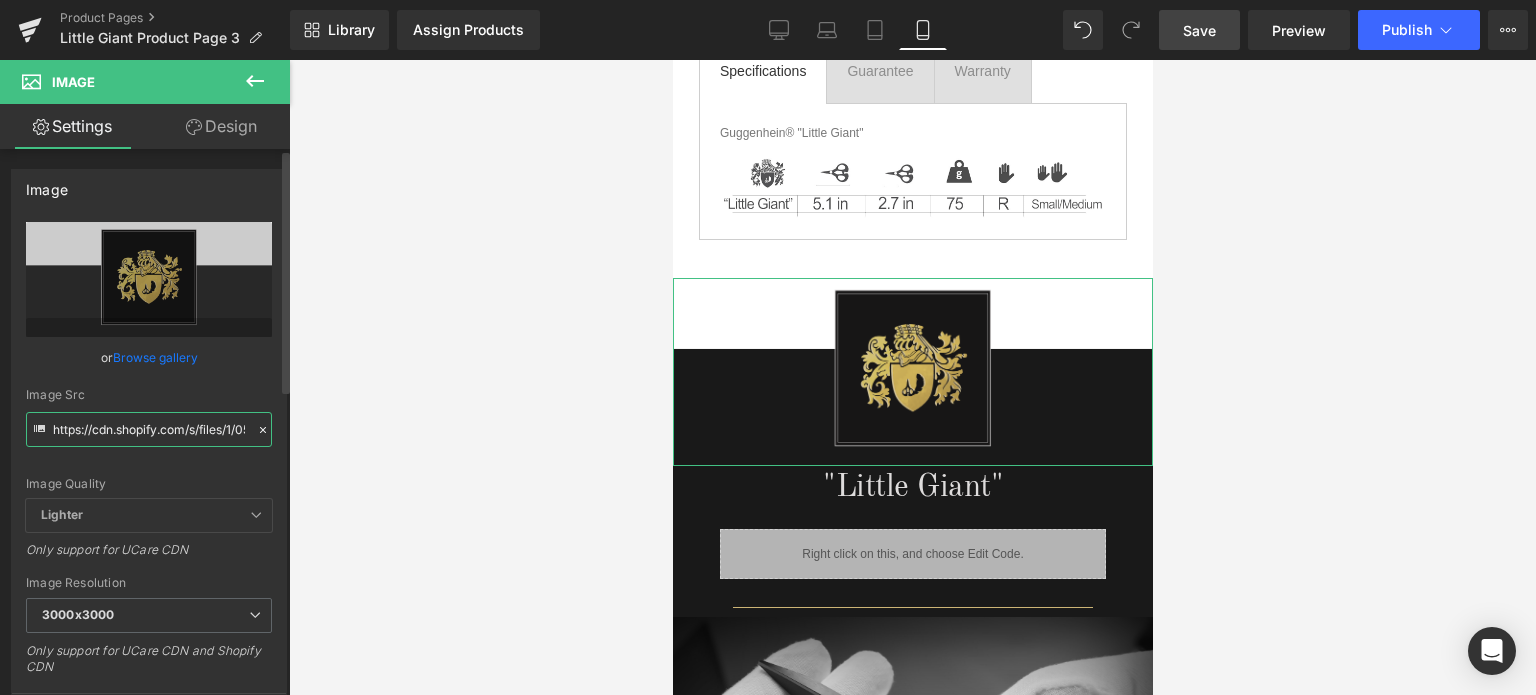paste on "1-1_a3dede2a-d842-4a7f-b707-6e4ee84cf94a.png?v=1754197533" 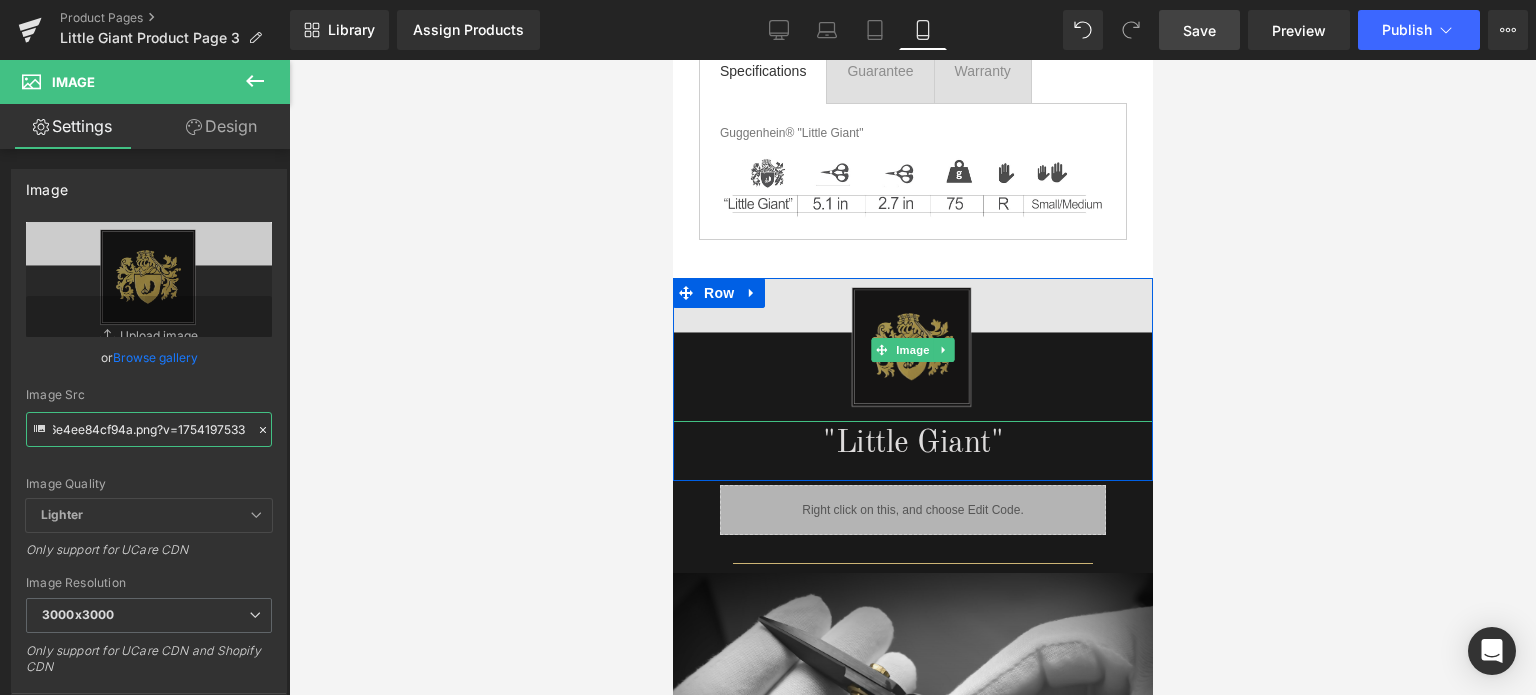 scroll, scrollTop: 1734, scrollLeft: 0, axis: vertical 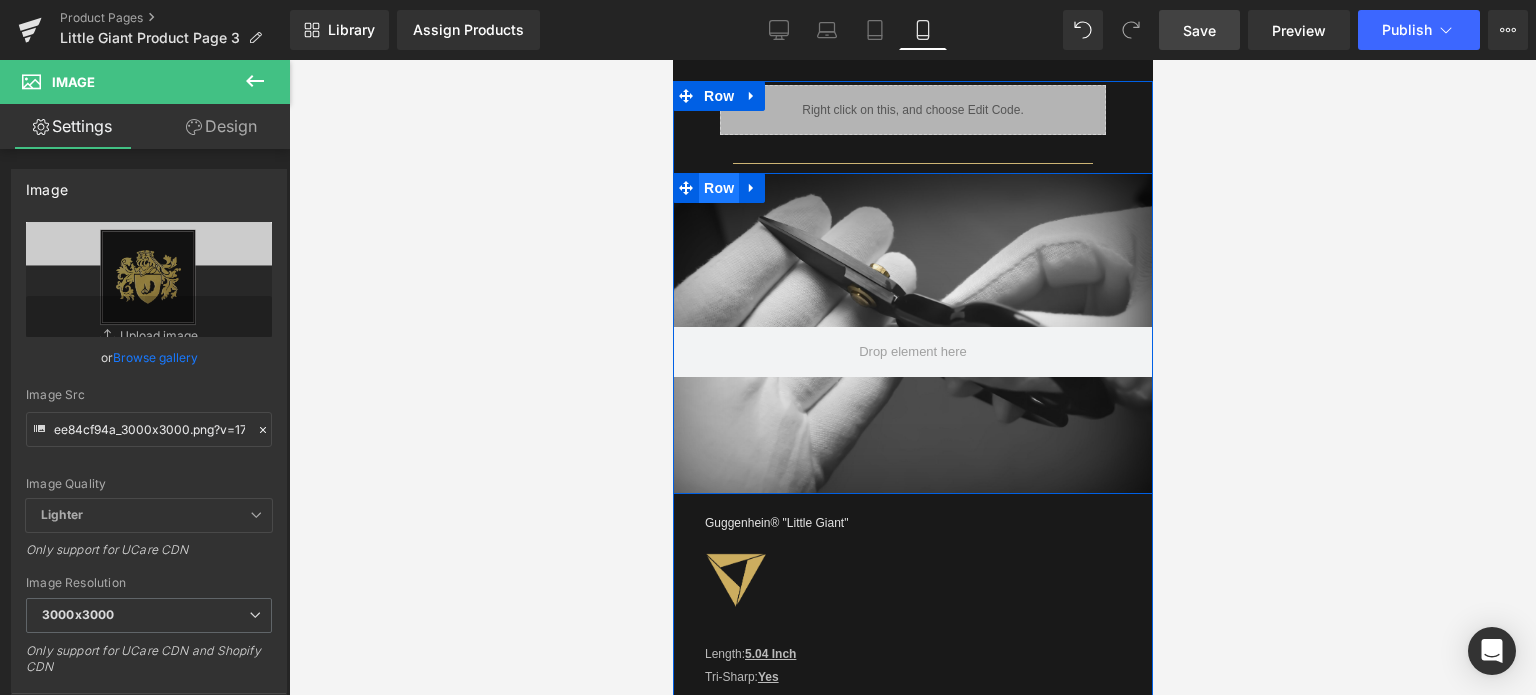 click on "Row" at bounding box center (718, 188) 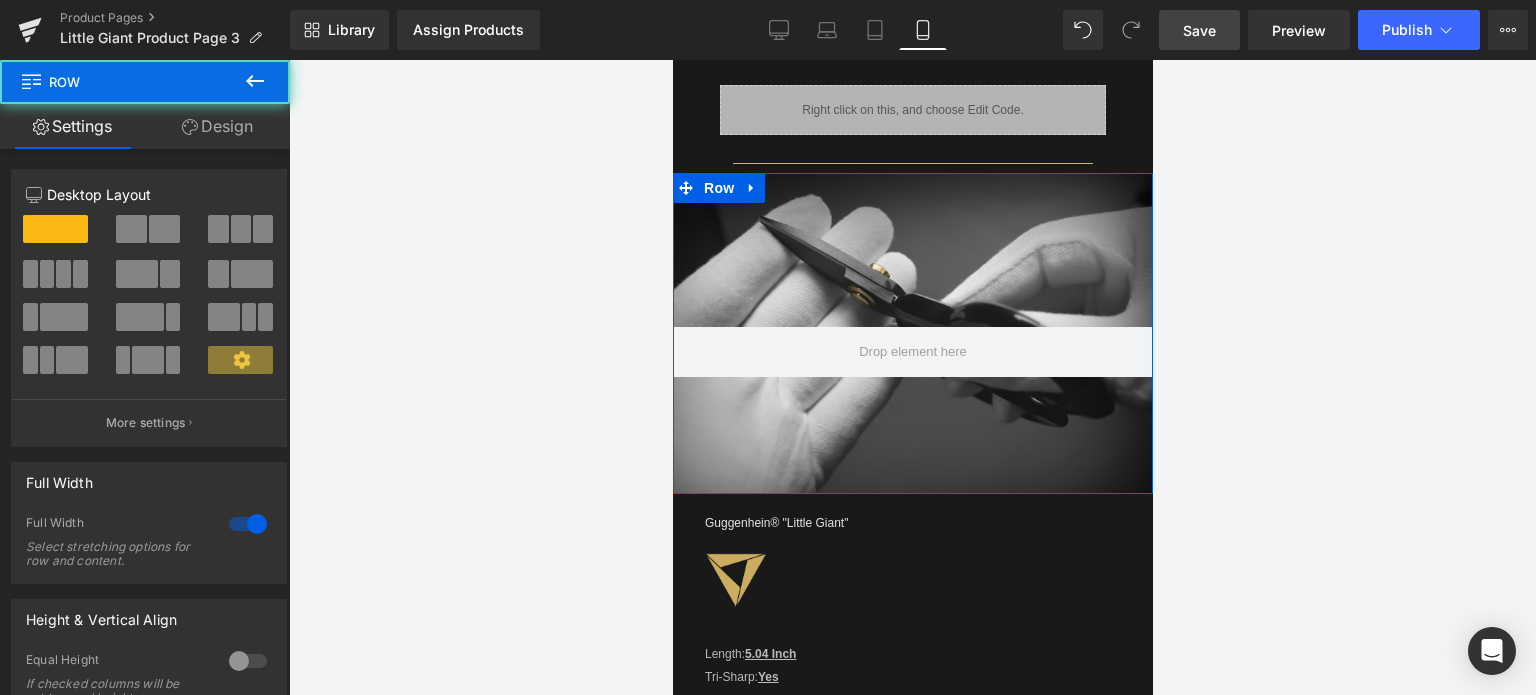 click on "Design" at bounding box center (217, 126) 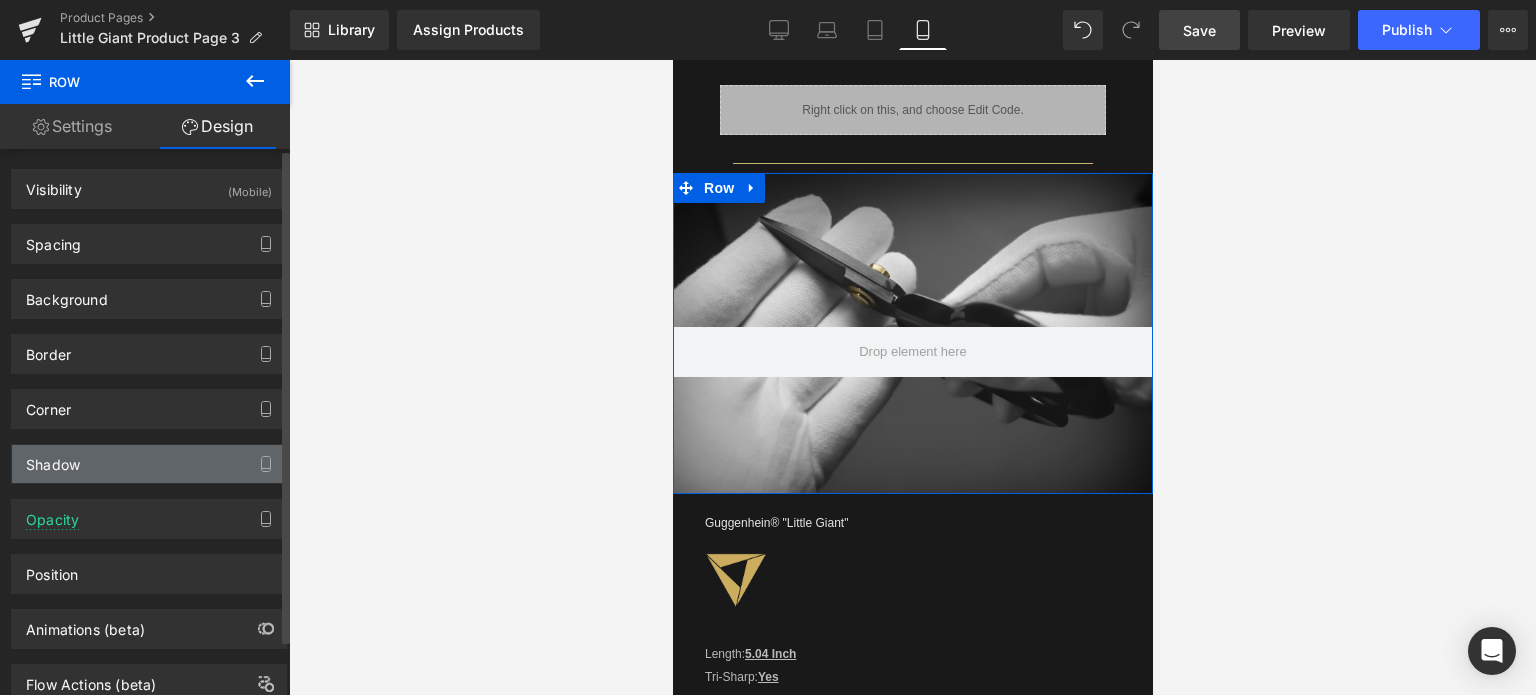 click on "Shadow" at bounding box center [149, 464] 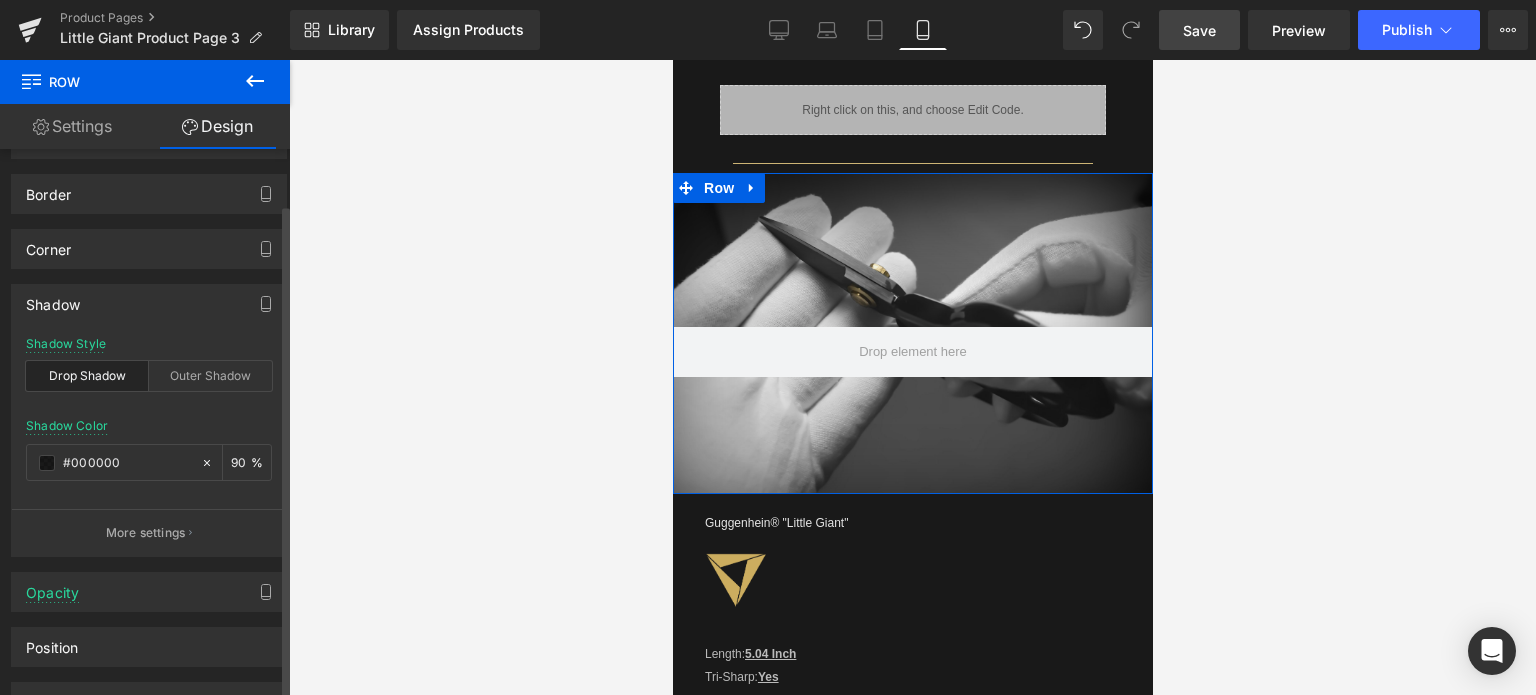 scroll, scrollTop: 200, scrollLeft: 0, axis: vertical 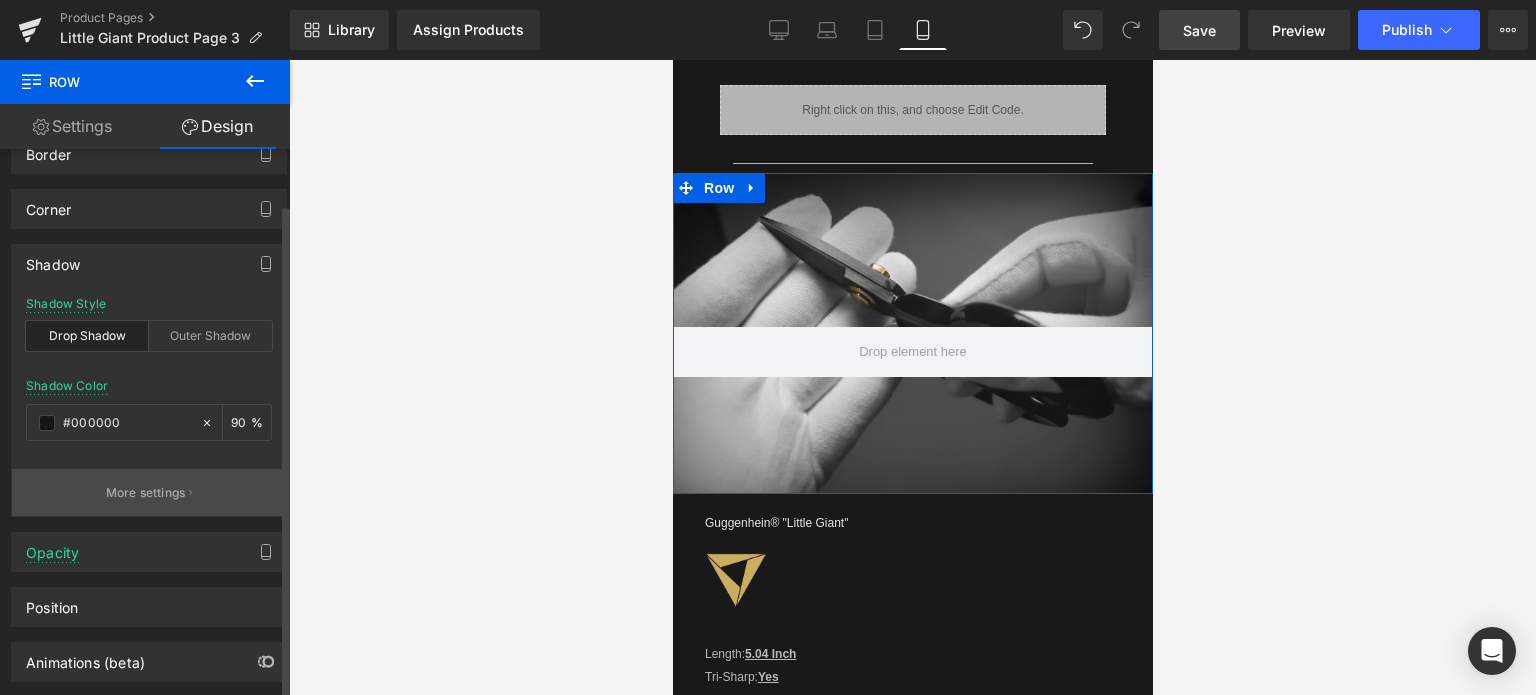 click on "More settings" at bounding box center (146, 493) 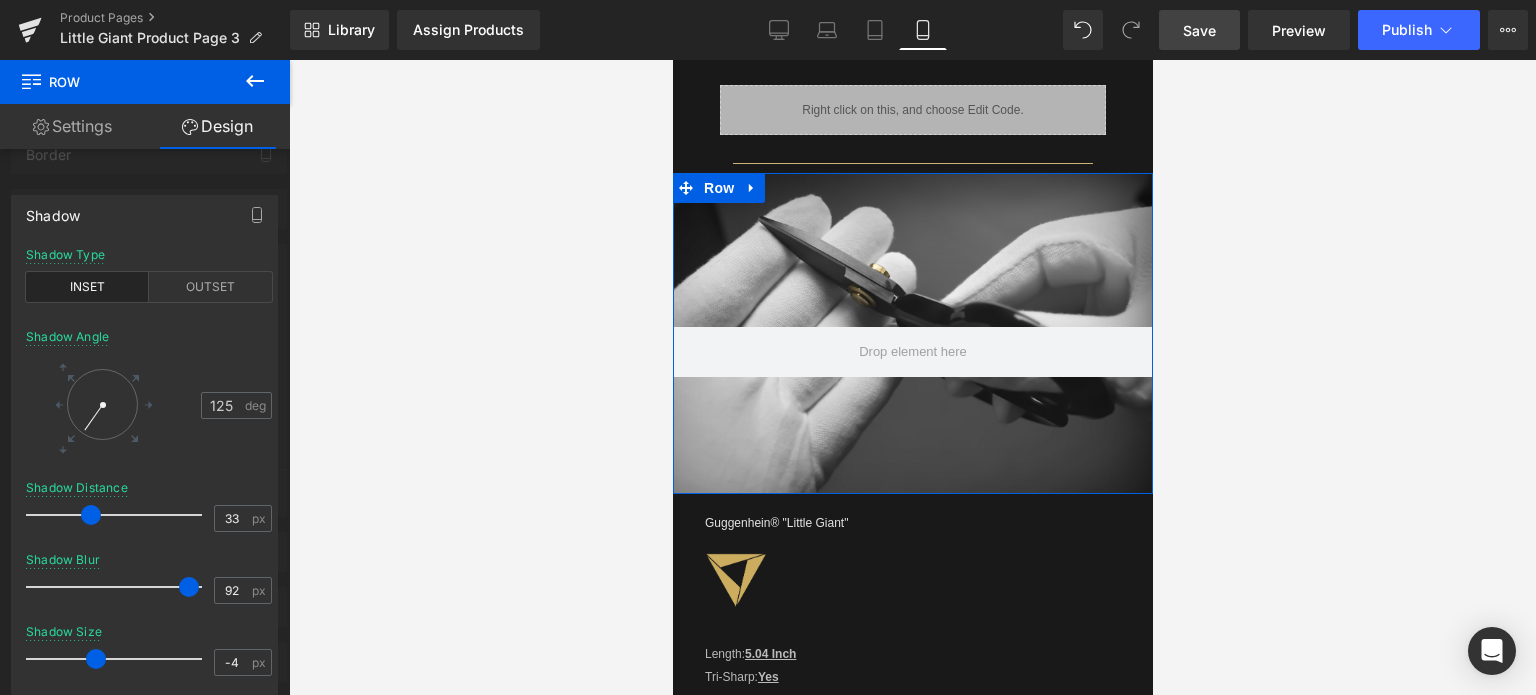 drag, startPoint x: 108, startPoint y: 656, endPoint x: 88, endPoint y: 648, distance: 21.540659 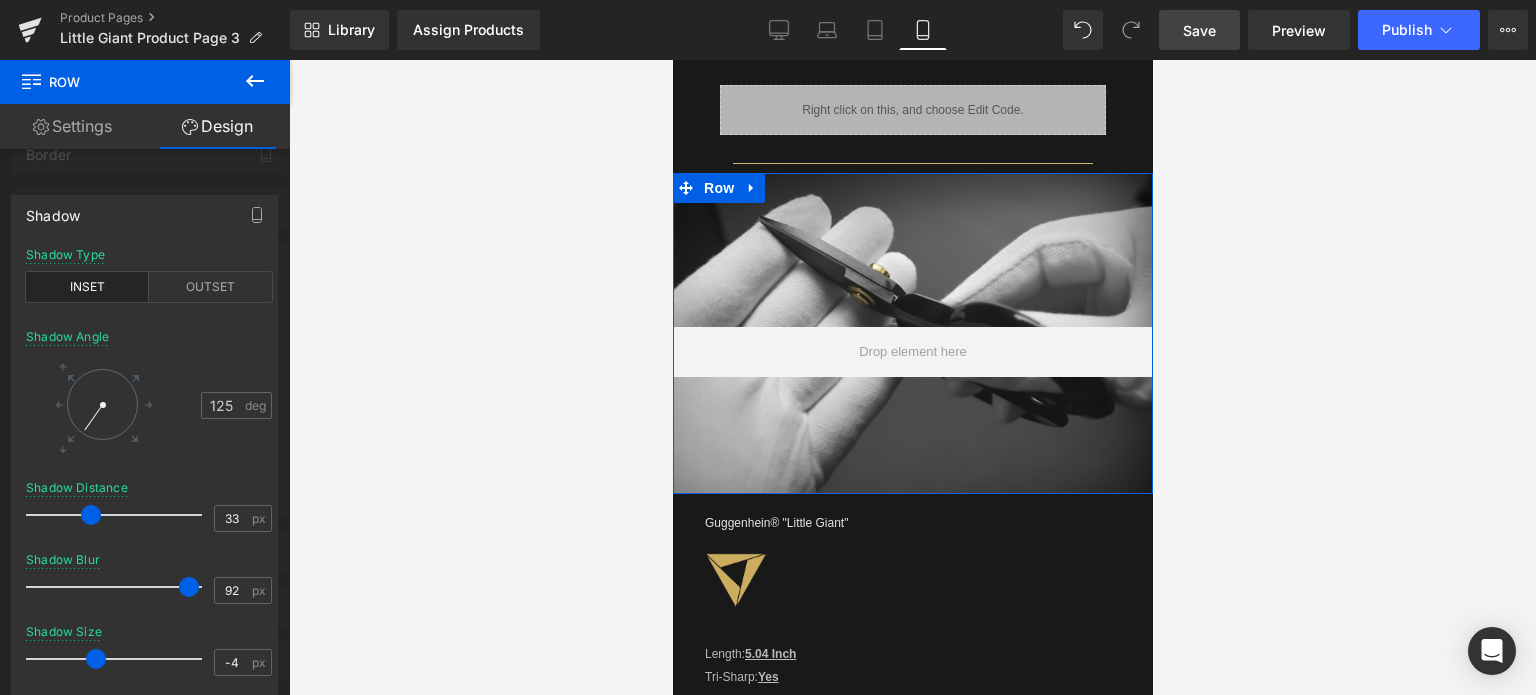 click at bounding box center [119, 659] 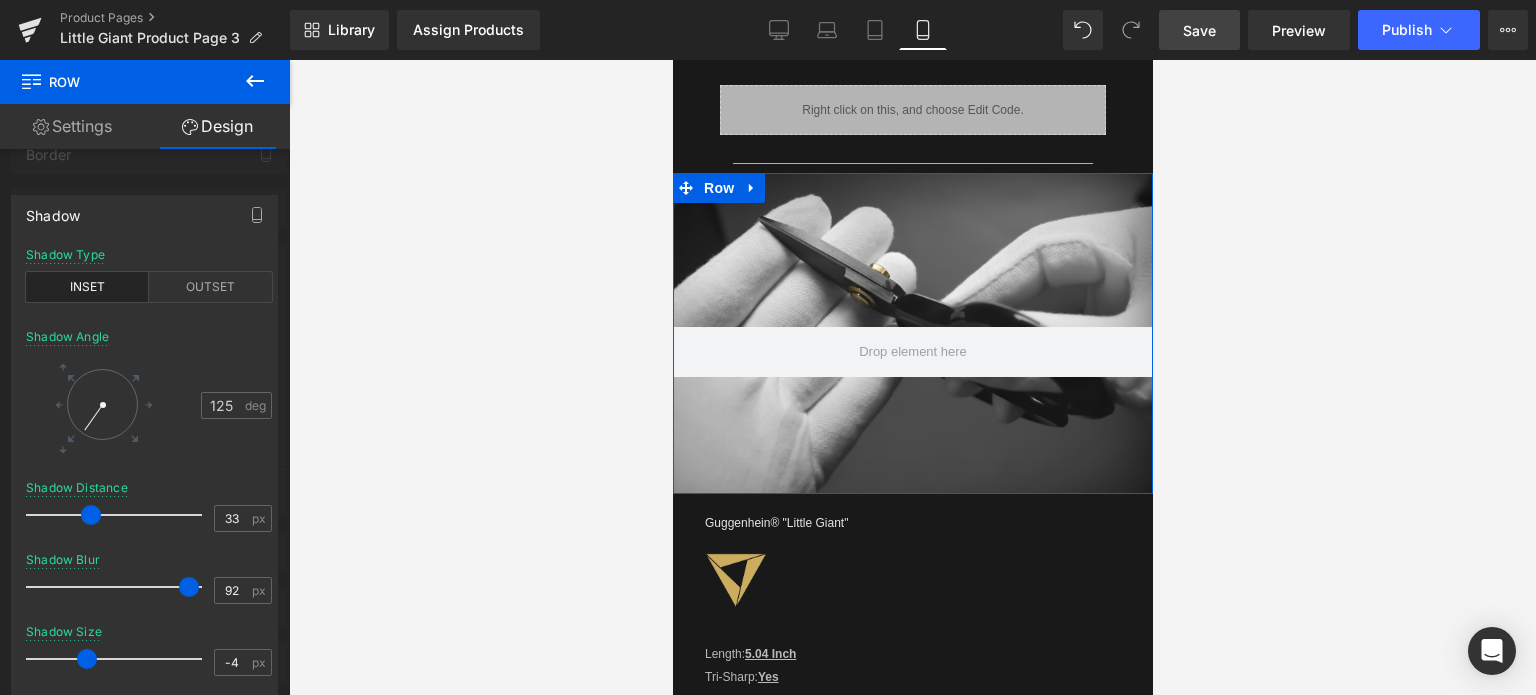 click at bounding box center [87, 659] 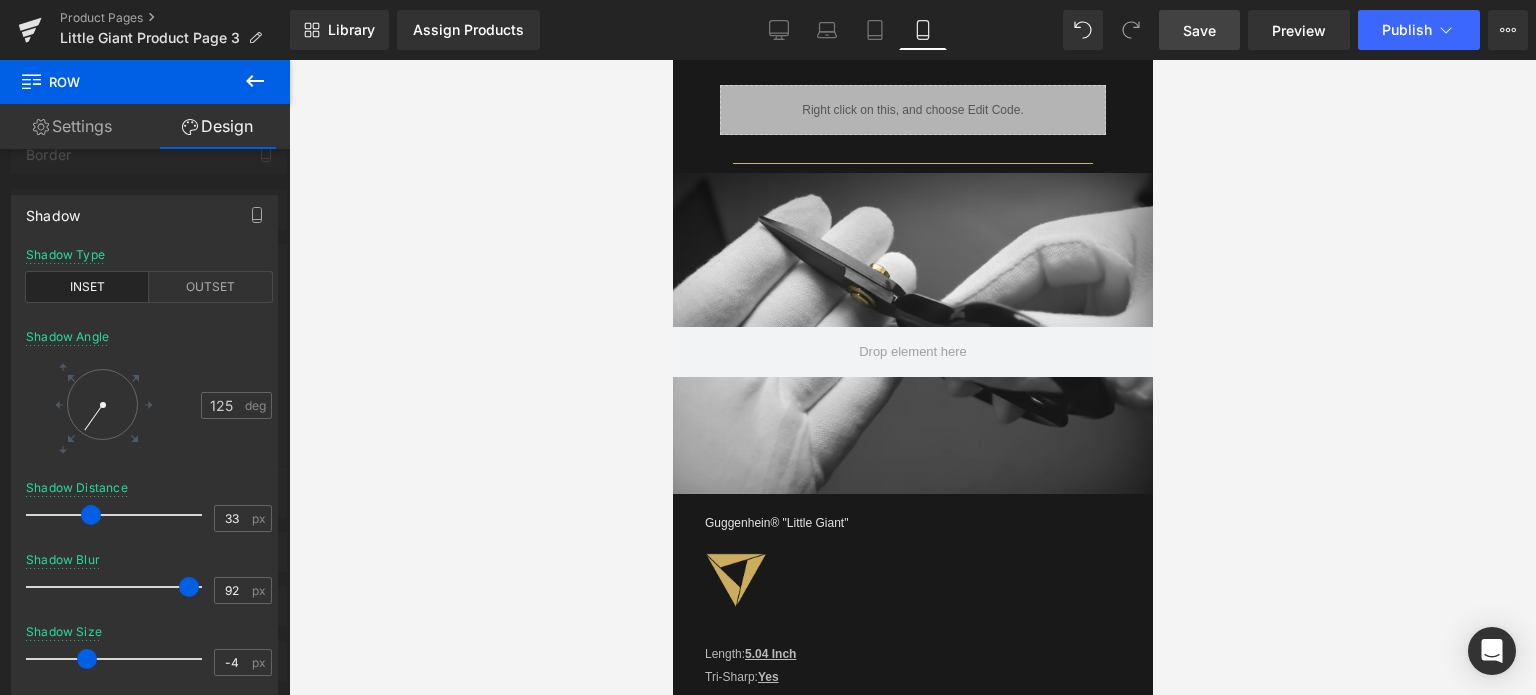 click on "Save" at bounding box center [1199, 30] 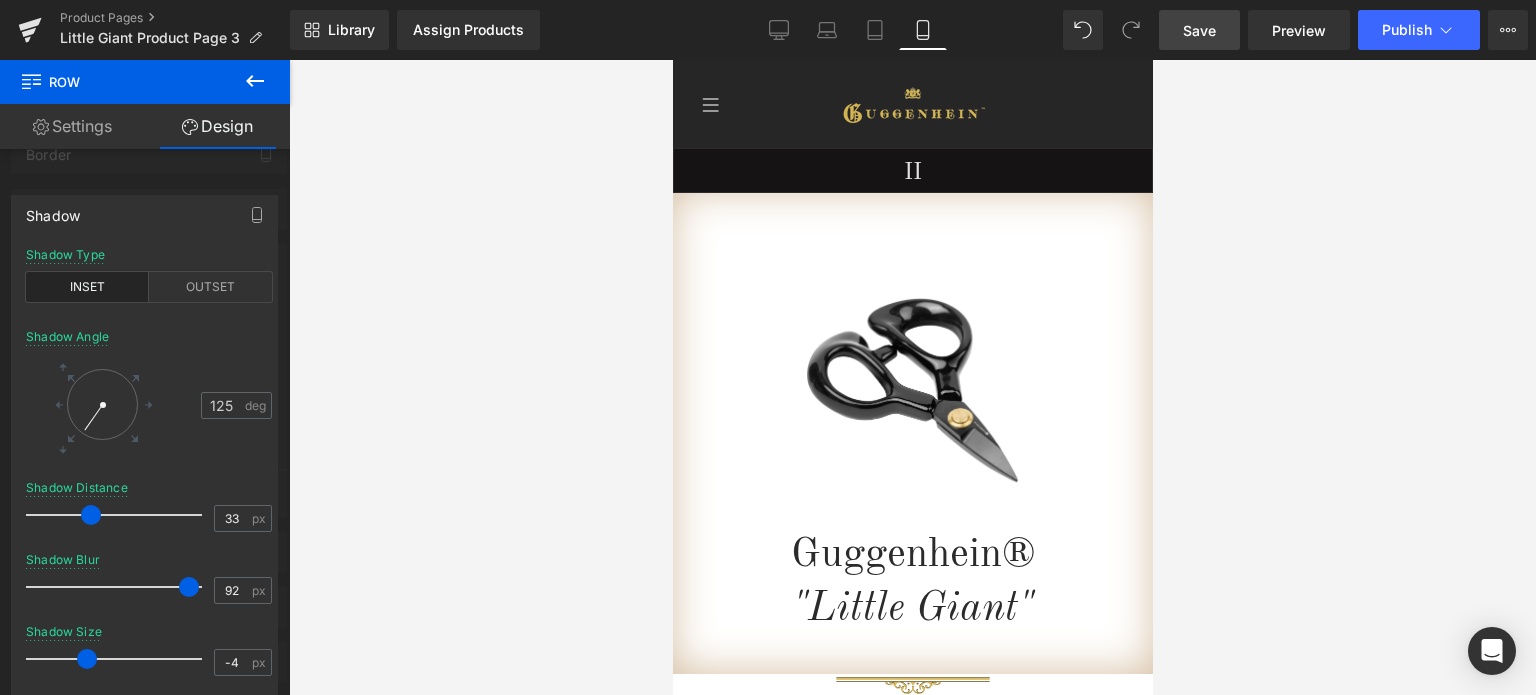 scroll, scrollTop: 0, scrollLeft: 0, axis: both 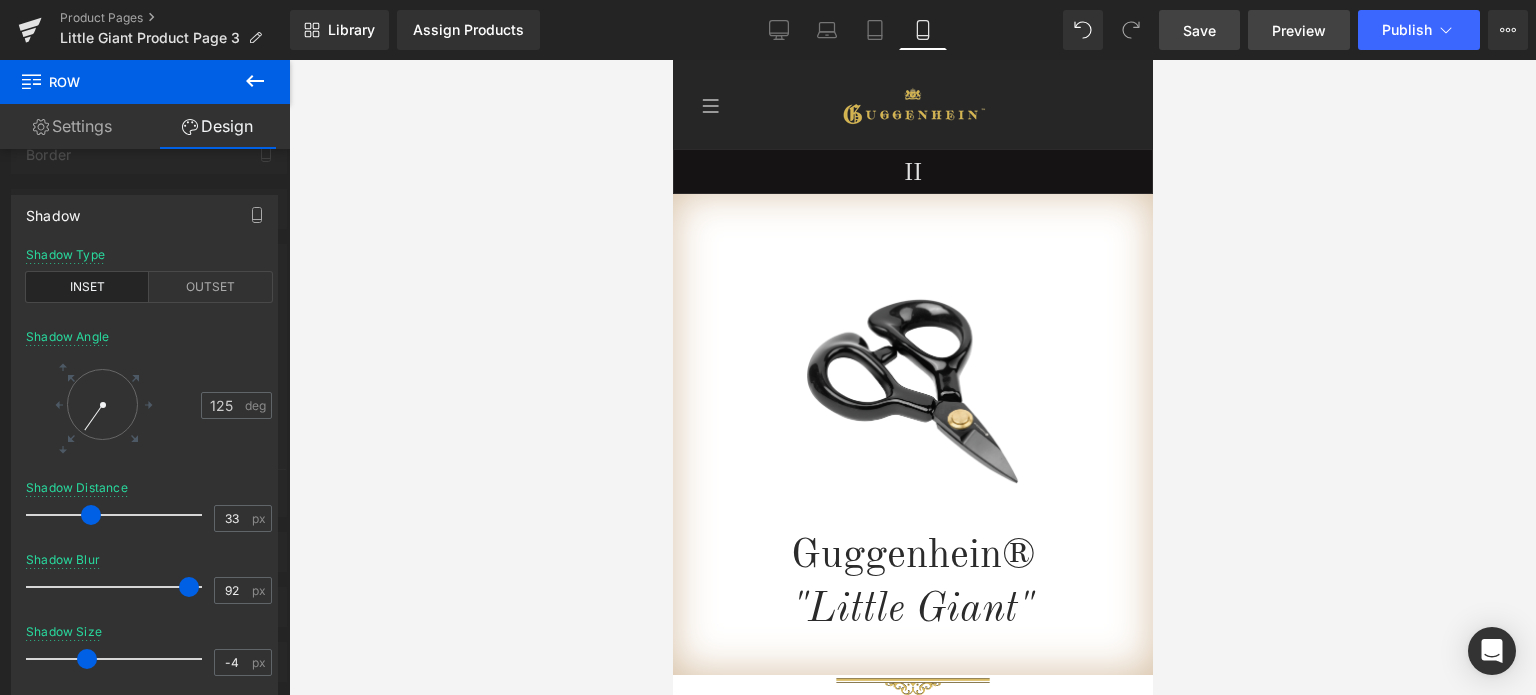 click on "Preview" at bounding box center (1299, 30) 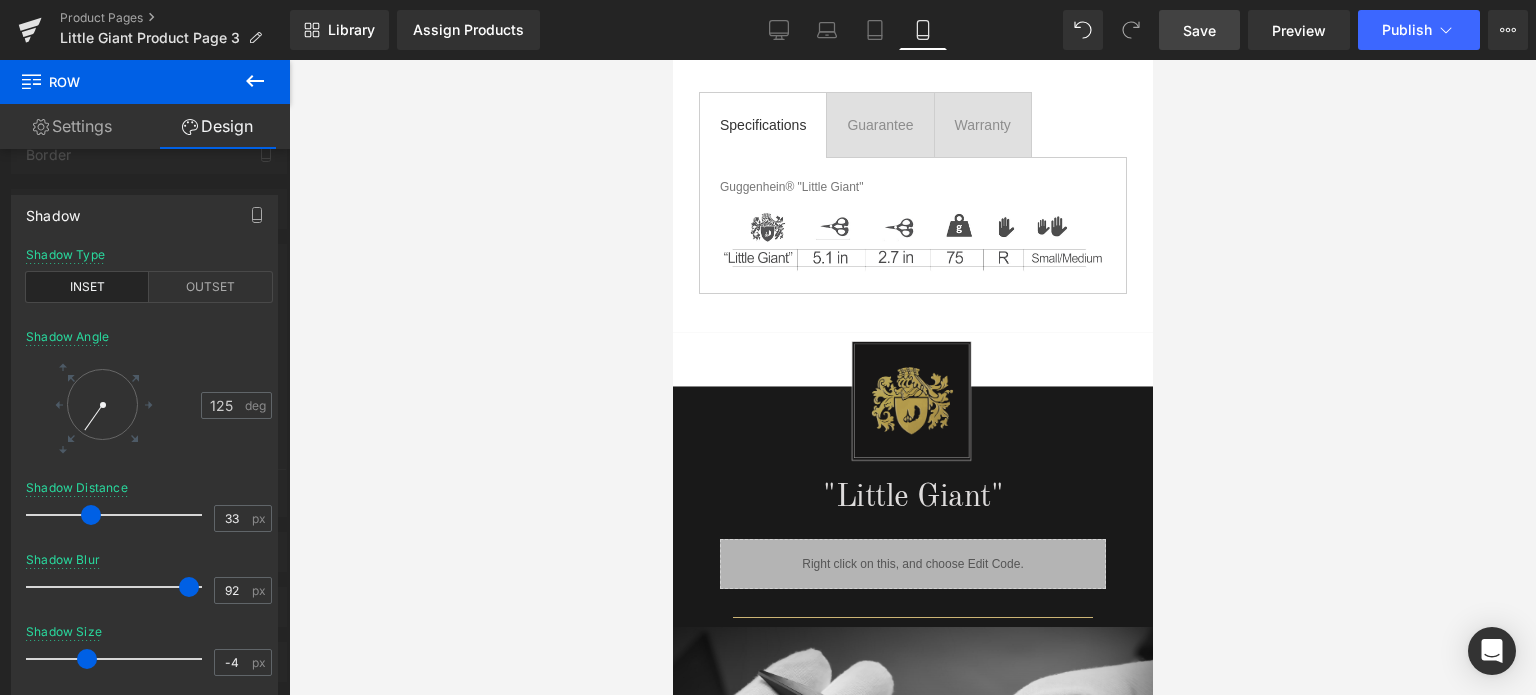 scroll, scrollTop: 1300, scrollLeft: 0, axis: vertical 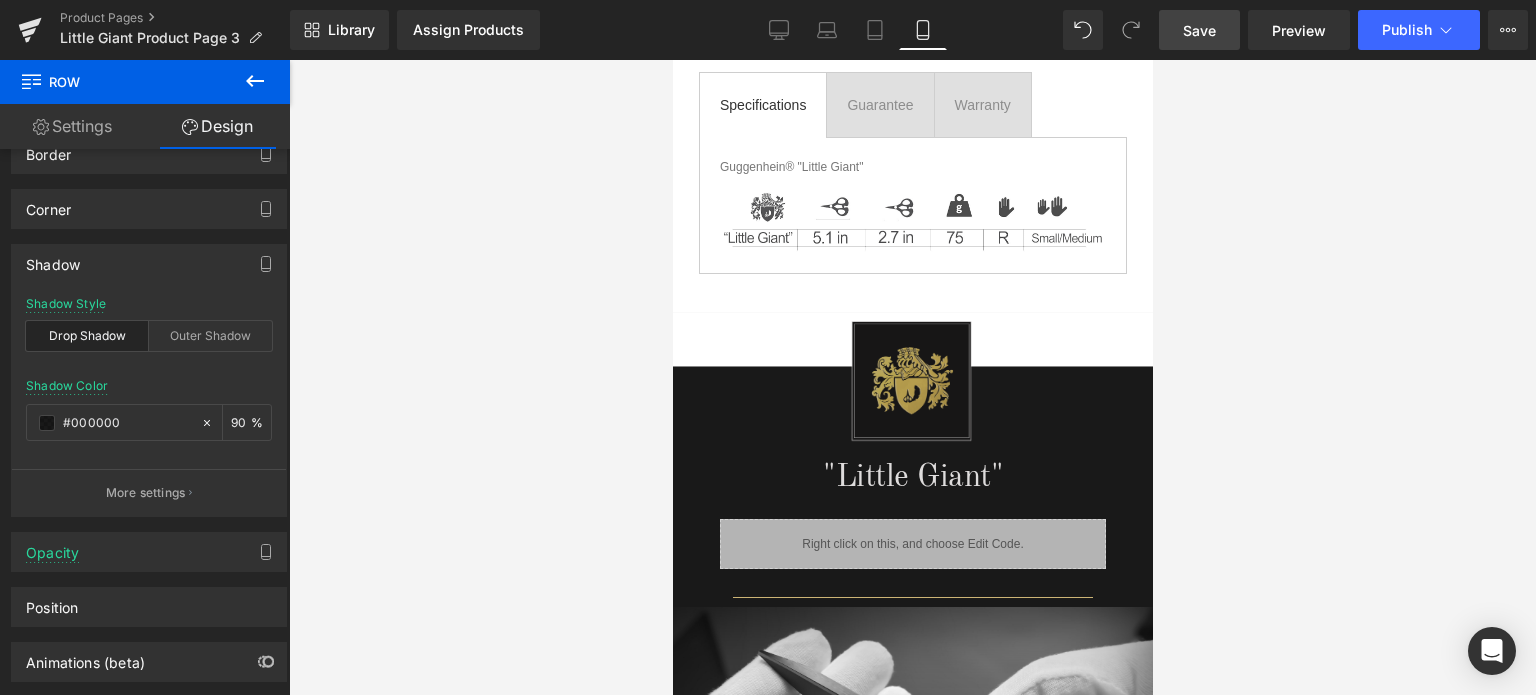click on "Guggenhein
0
SHOPPING CART
CLOSE
No Products in the Cart
. . .
TOTAL:
$0.00
PROCEED TO CHECKOUT  X" at bounding box center [912, 1404] 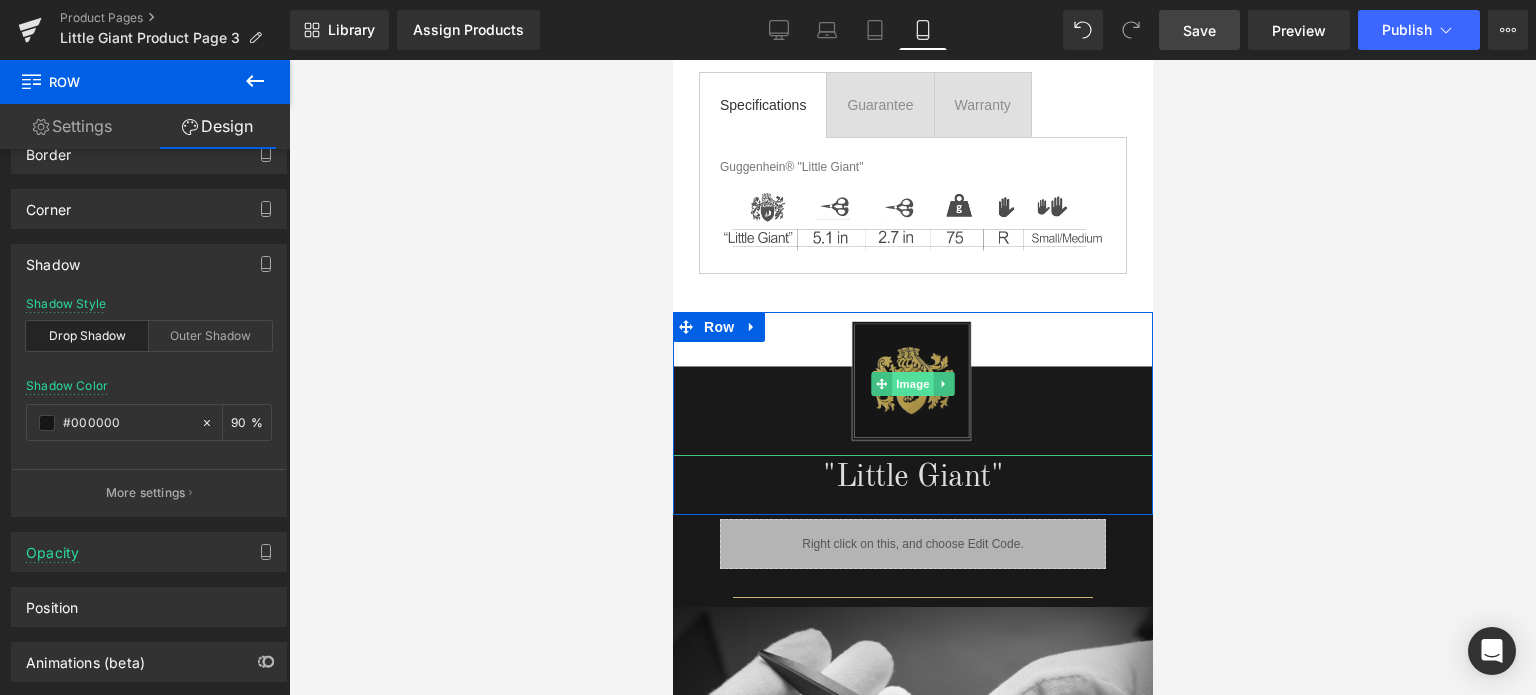 click on "Image" at bounding box center (912, 384) 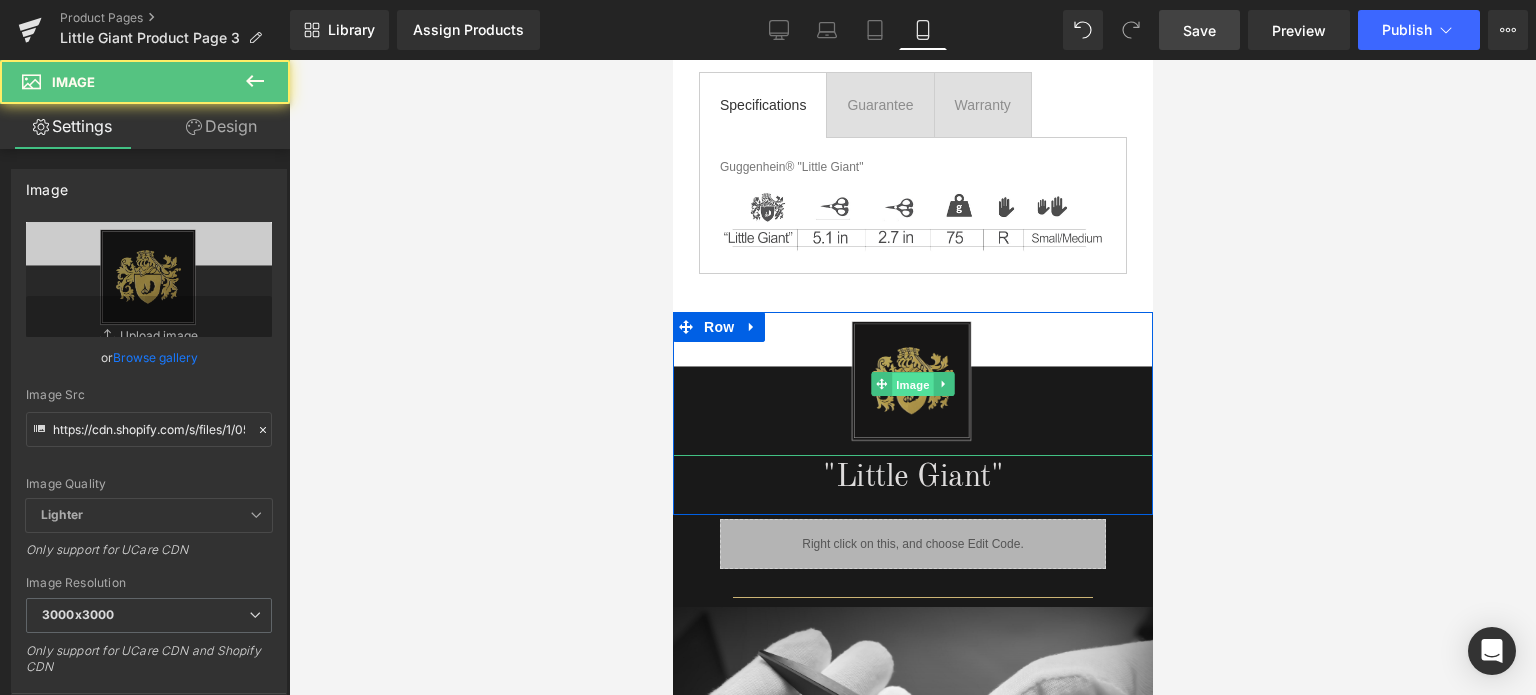 click on "Image" at bounding box center (912, 384) 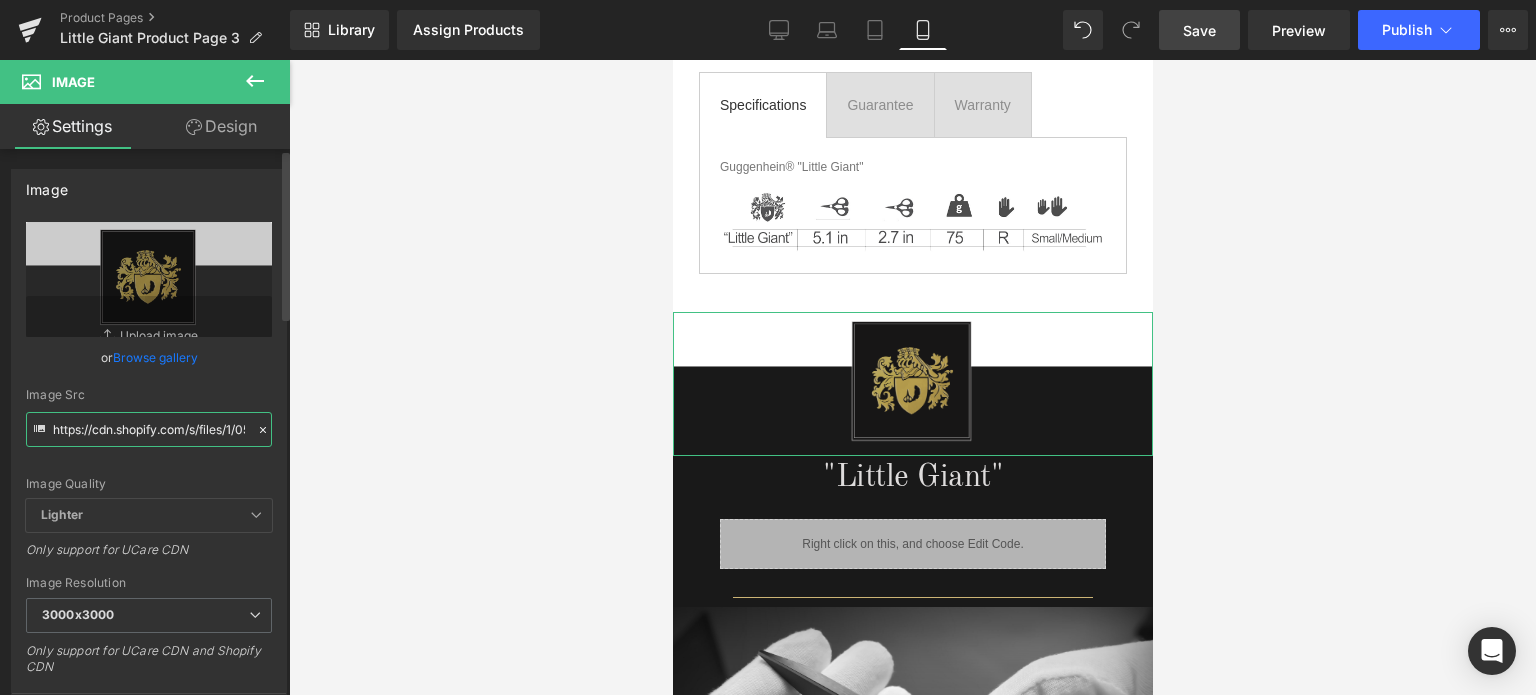 click on "https://cdn.shopify.com/s/files/1/0566/0963/6442/files/1-1_a3dede2a-d842-4a7f-b707-6e4ee84cf94a_3000x3000.png?v=1754197533" at bounding box center [149, 429] 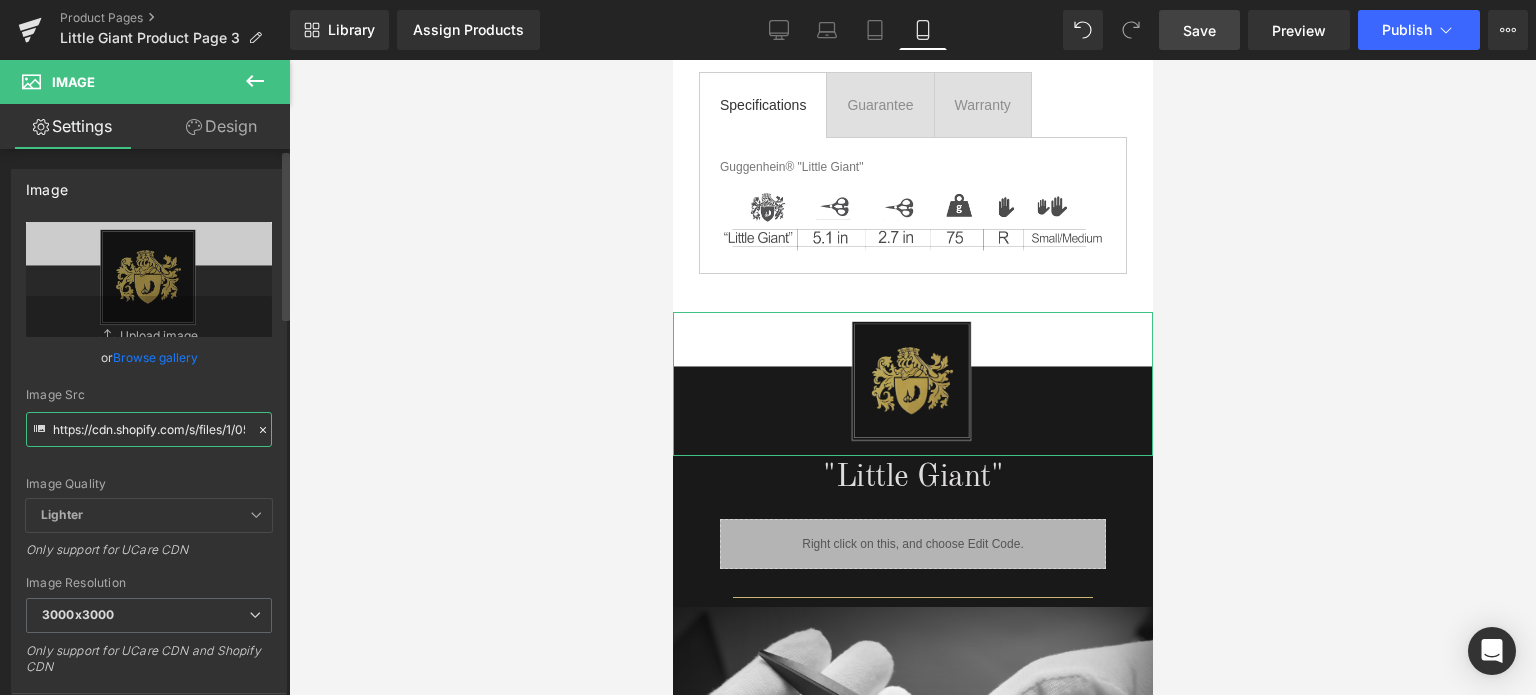 paste on "2_344129a2-43aa-439e-b0ff-7674fbfc5890.png?v=1754198004" 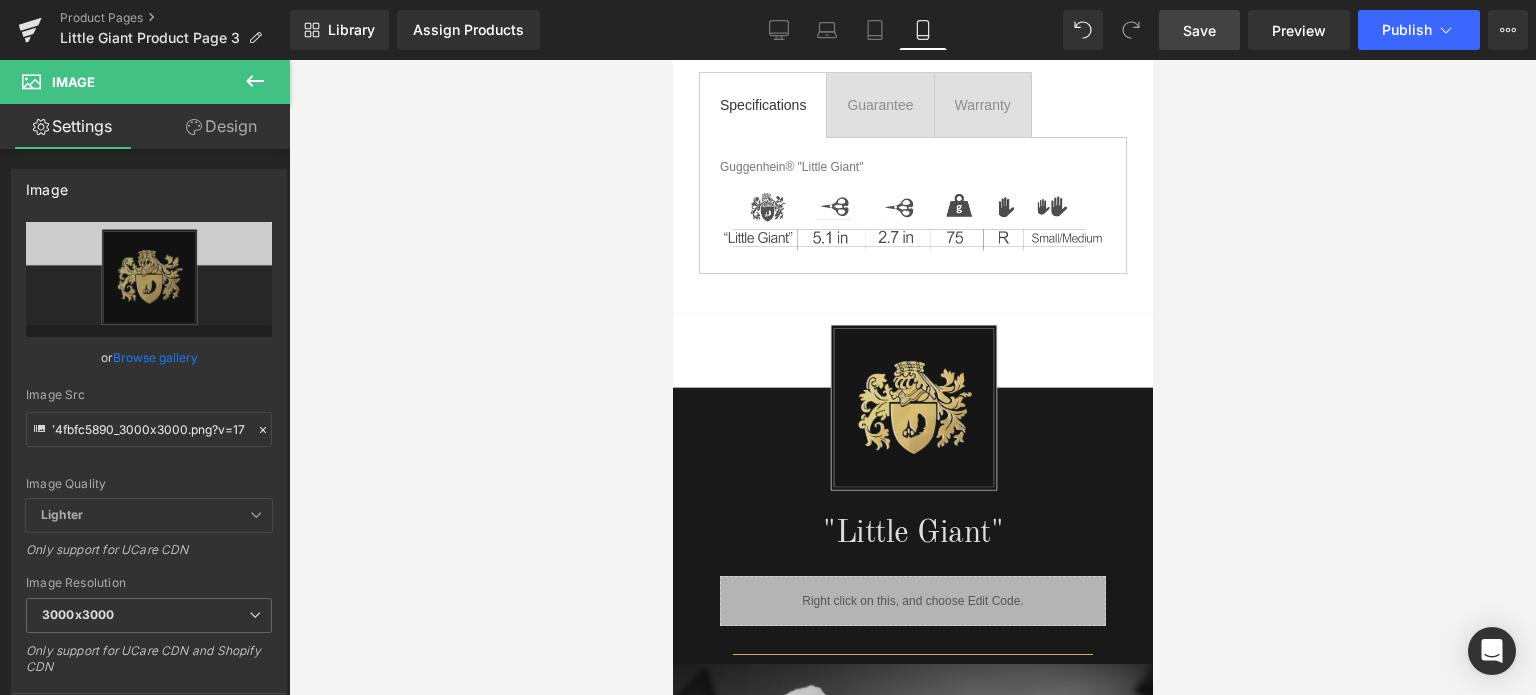 scroll, scrollTop: 0, scrollLeft: 0, axis: both 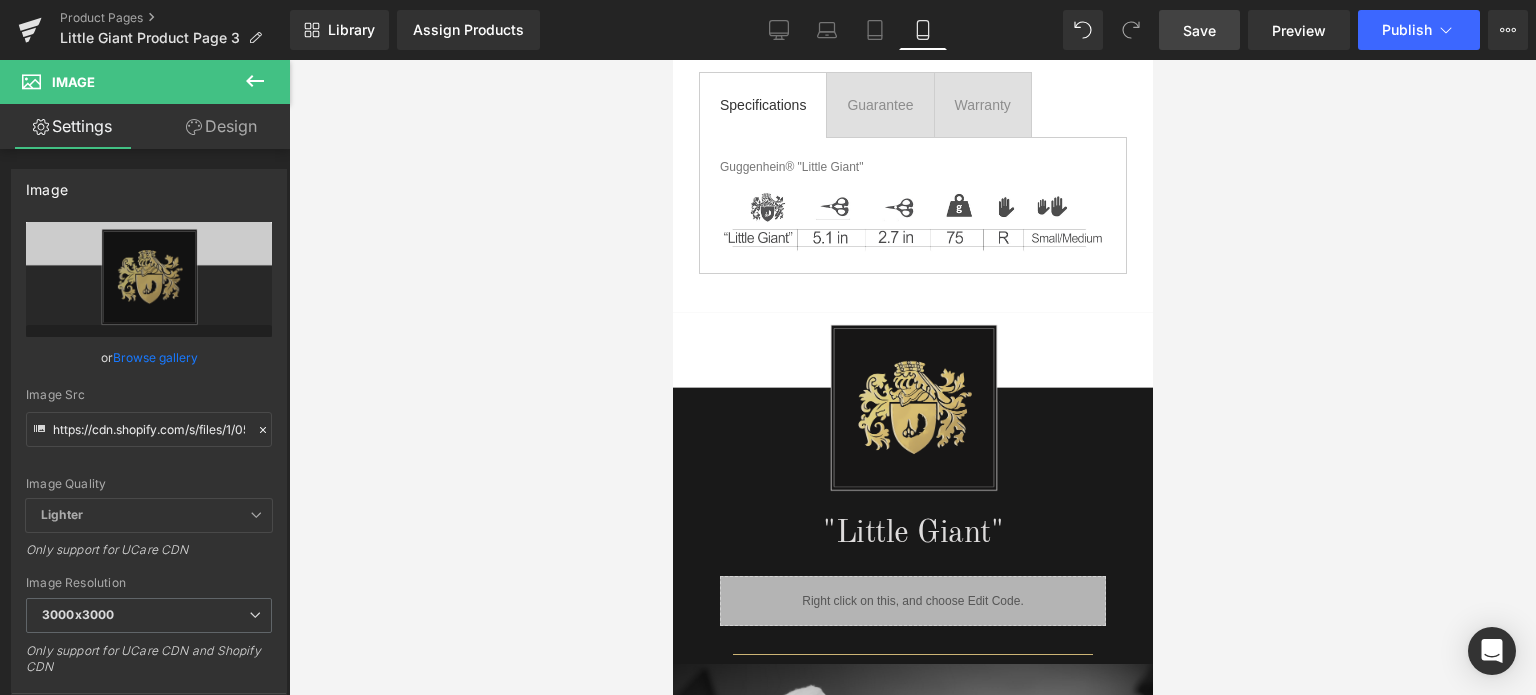 click on "Save" at bounding box center [1199, 30] 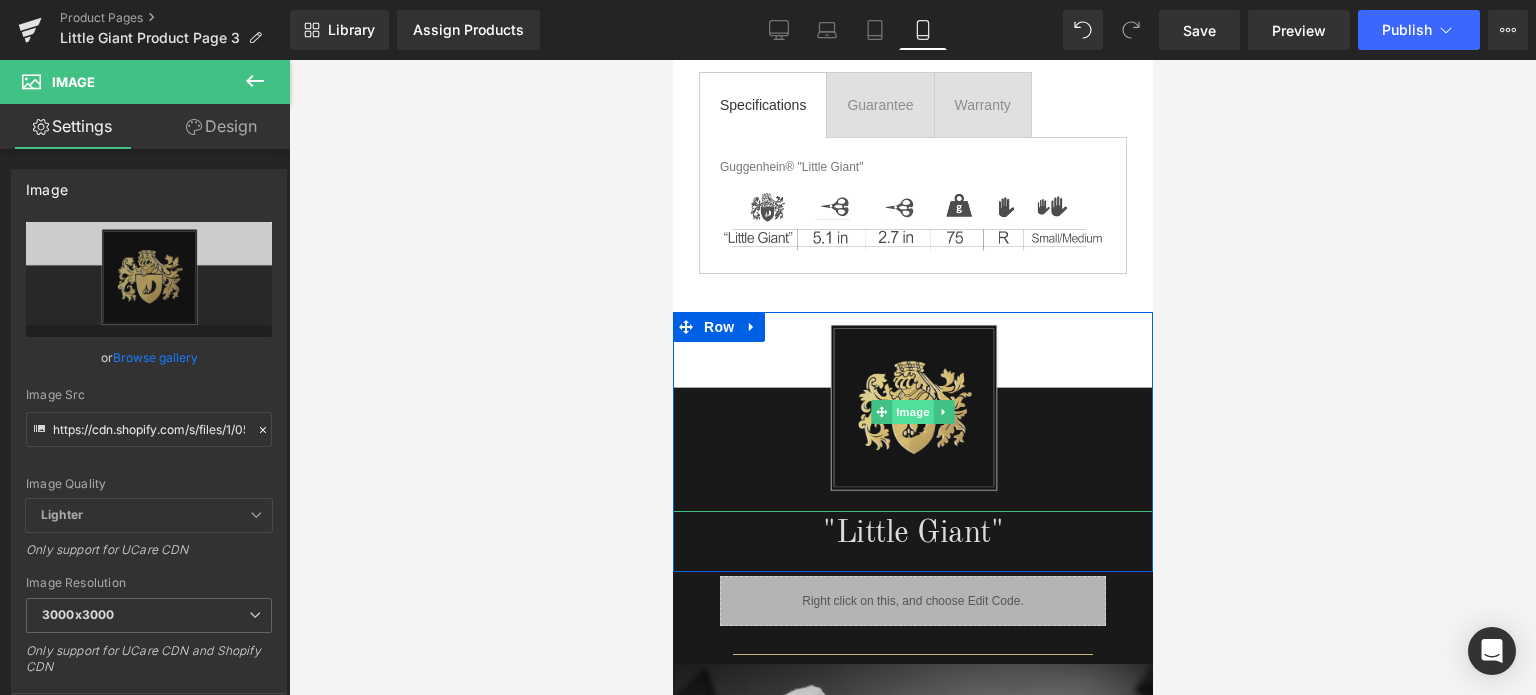 click on "Image" at bounding box center (912, 412) 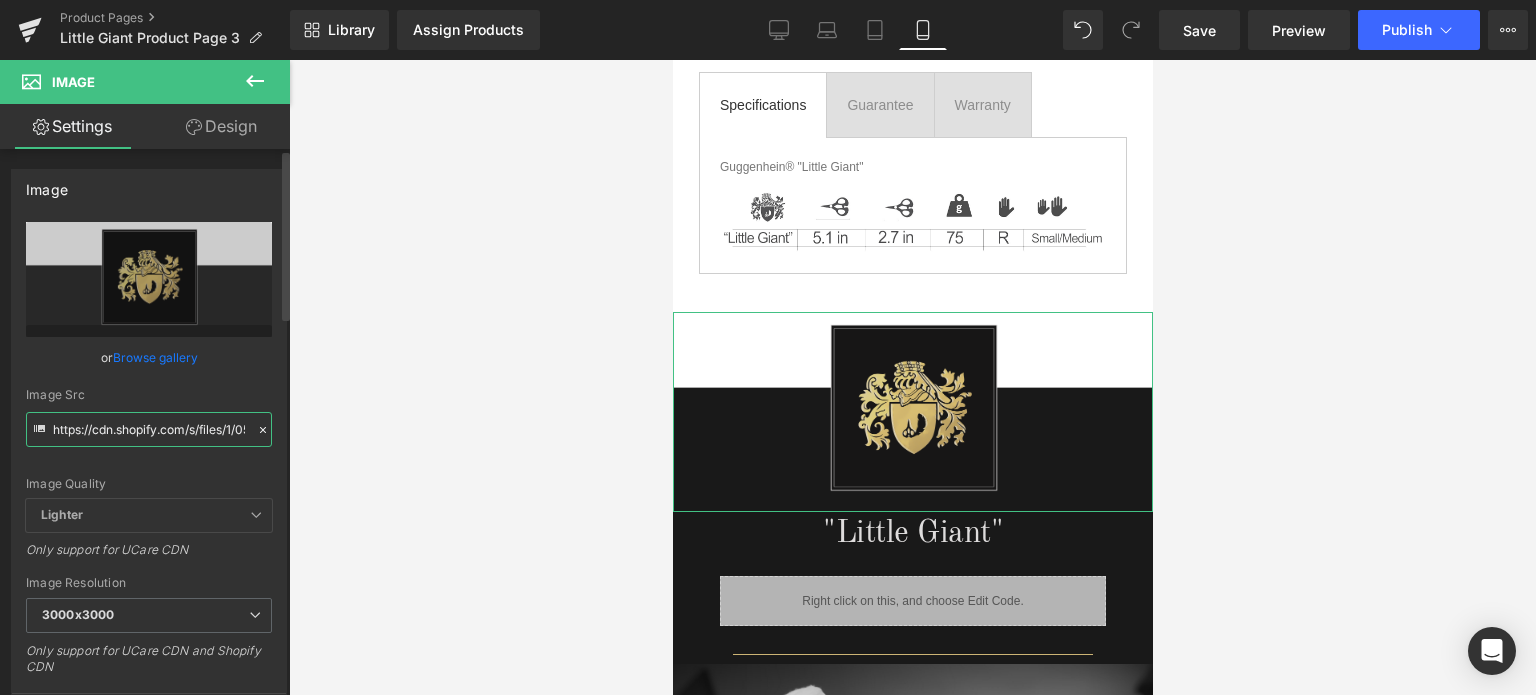click on "https://cdn.shopify.com/s/files/1/0566/0963/6442/files/1-2_344129a2-43aa-439e-b0ff-7674fbfc5890_3000x3000.png?v=1754198004" at bounding box center [149, 429] 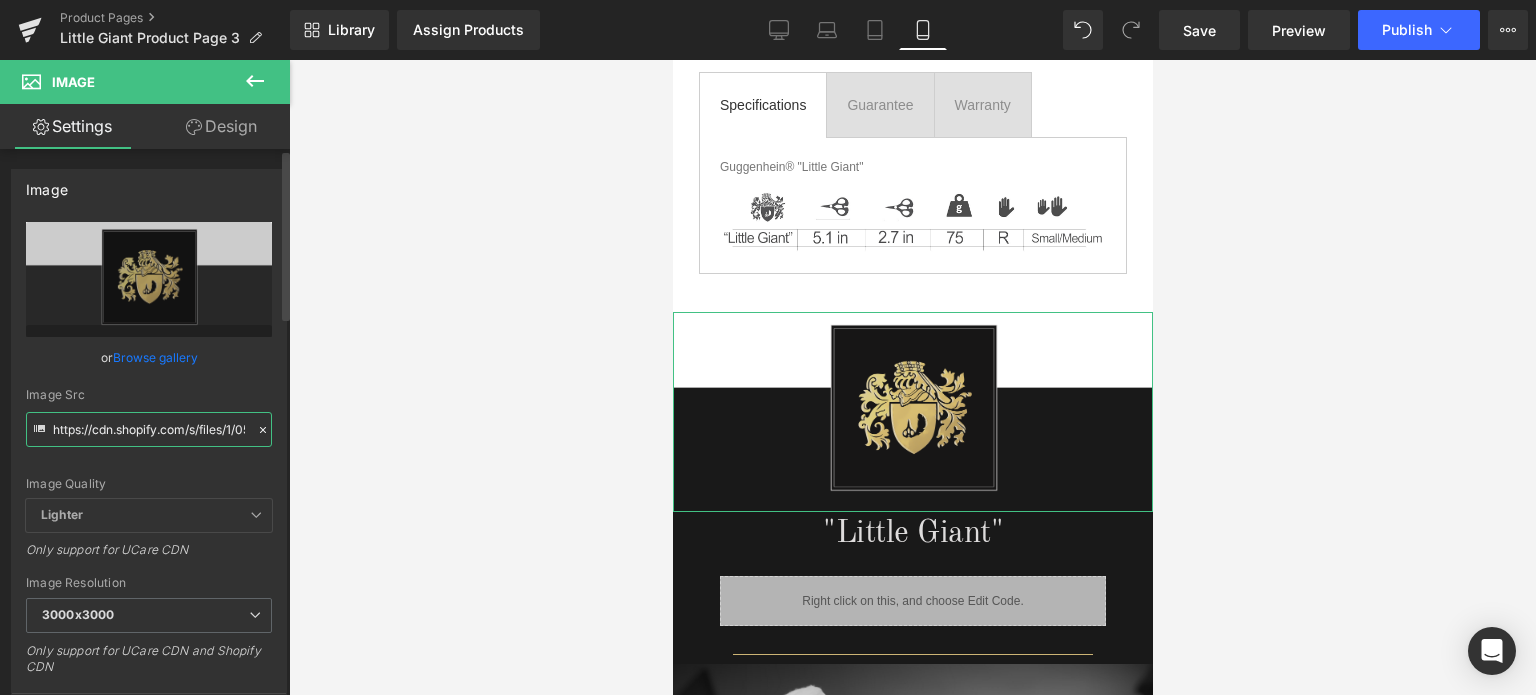 paste on "4_450b71fc-93a2-4a6d-b761-bcb38eac7a83.png?v=1754018035" 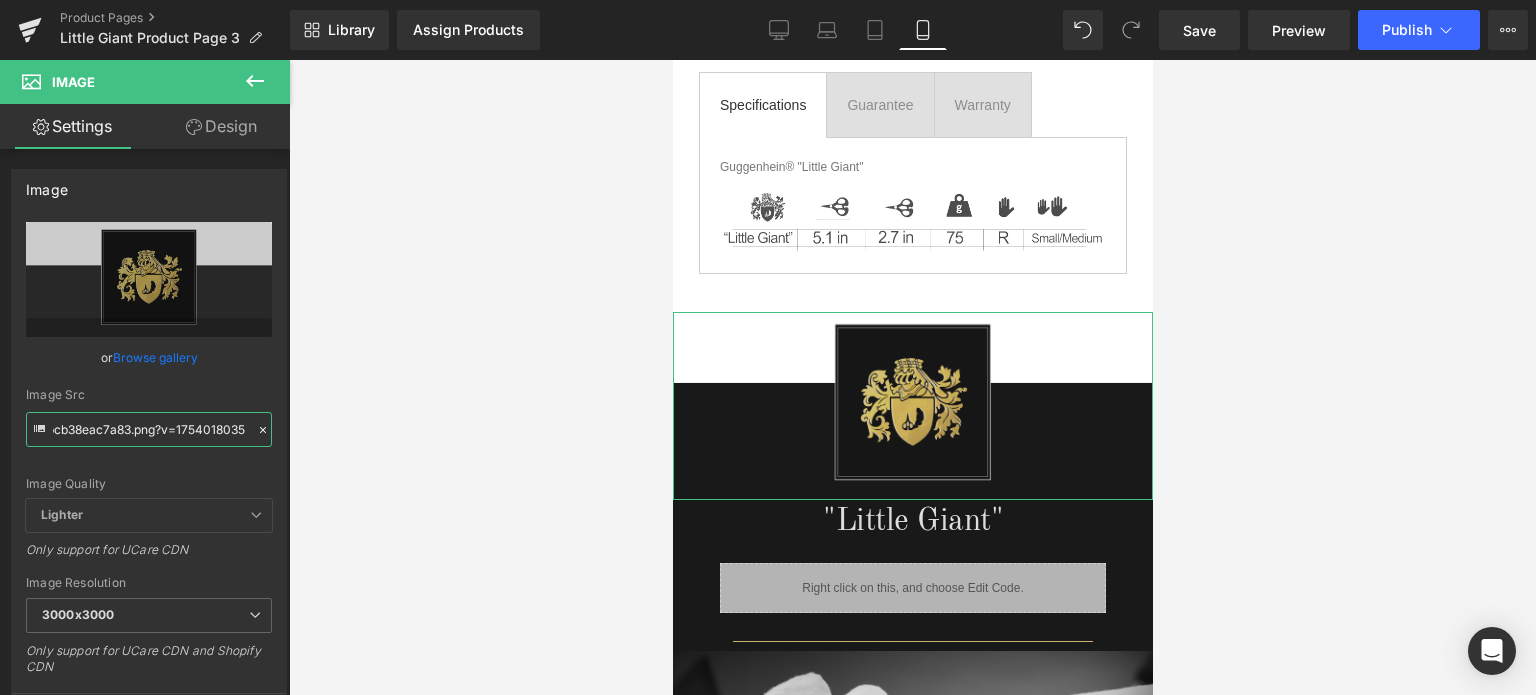 type on "https://cdn.shopify.com/s/files/1/0566/0963/6442/files/4_450b71fc-93a2-4a6d-b761-bcb38eac7a83_3000x3000.png?v=1754018035" 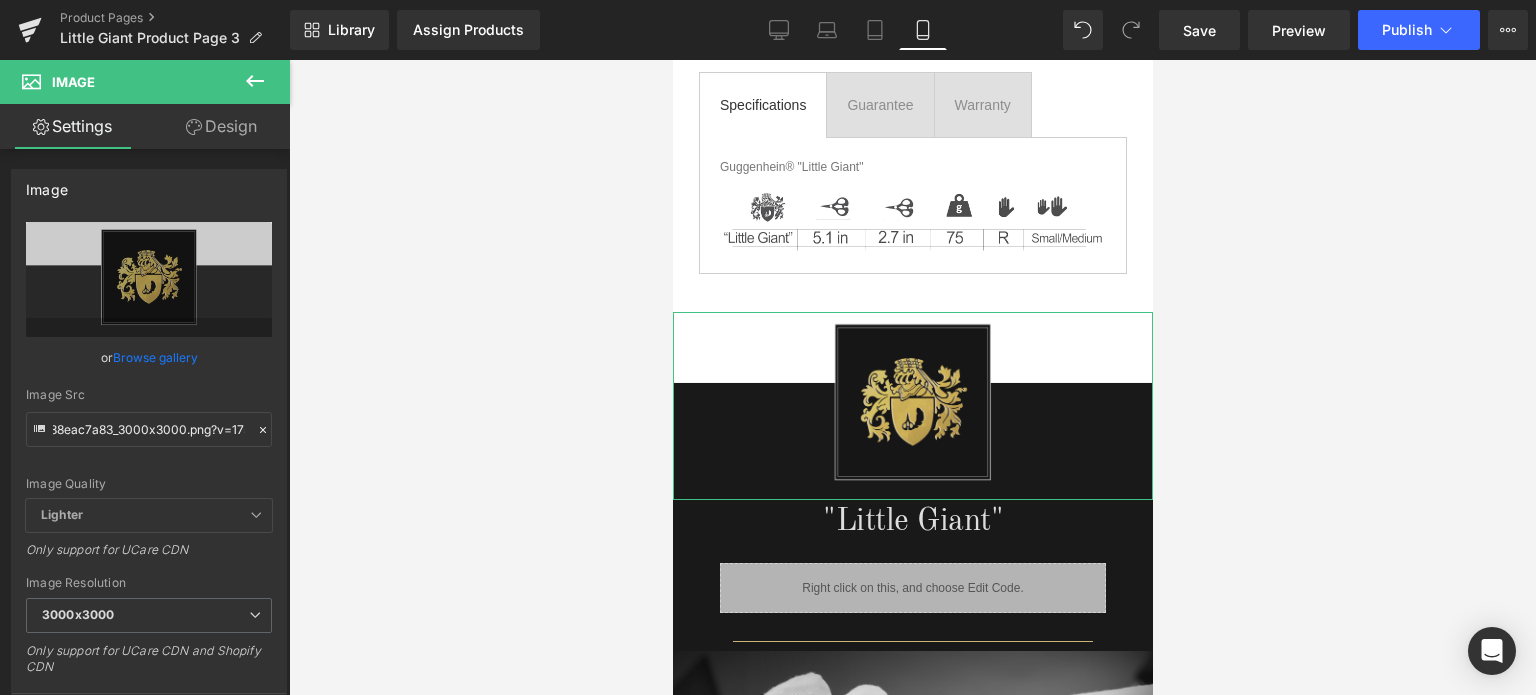 drag, startPoint x: 238, startPoint y: 117, endPoint x: 108, endPoint y: 519, distance: 422.49734 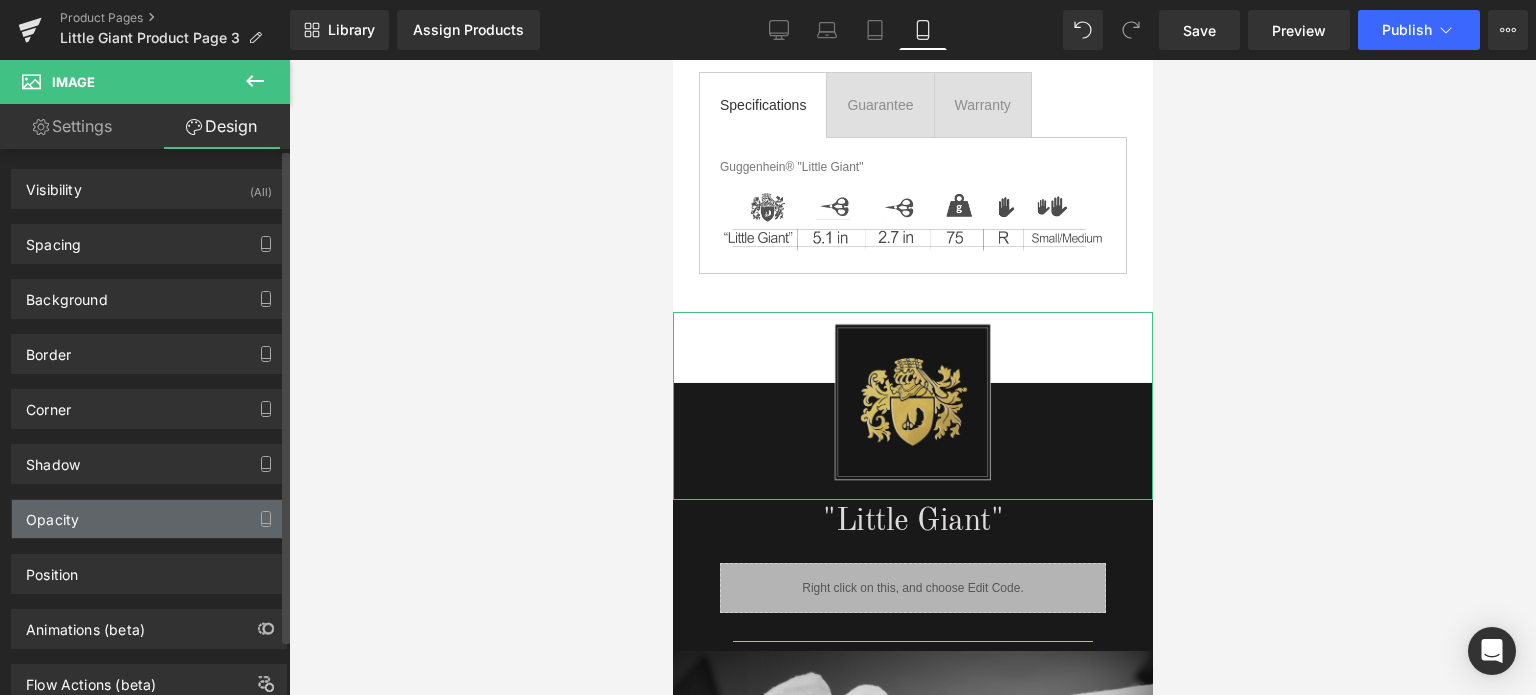 click on "Opacity" at bounding box center (149, 519) 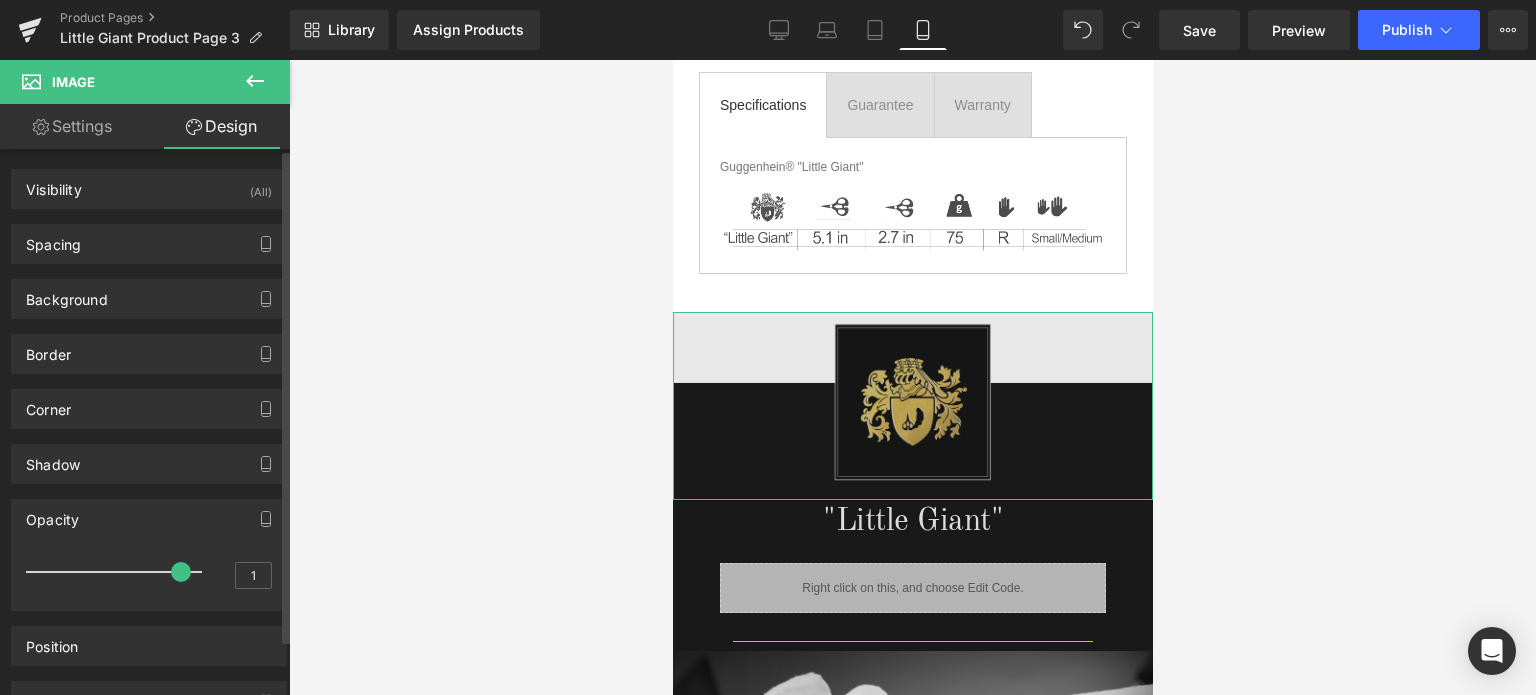 drag, startPoint x: 191, startPoint y: 569, endPoint x: 179, endPoint y: 569, distance: 12 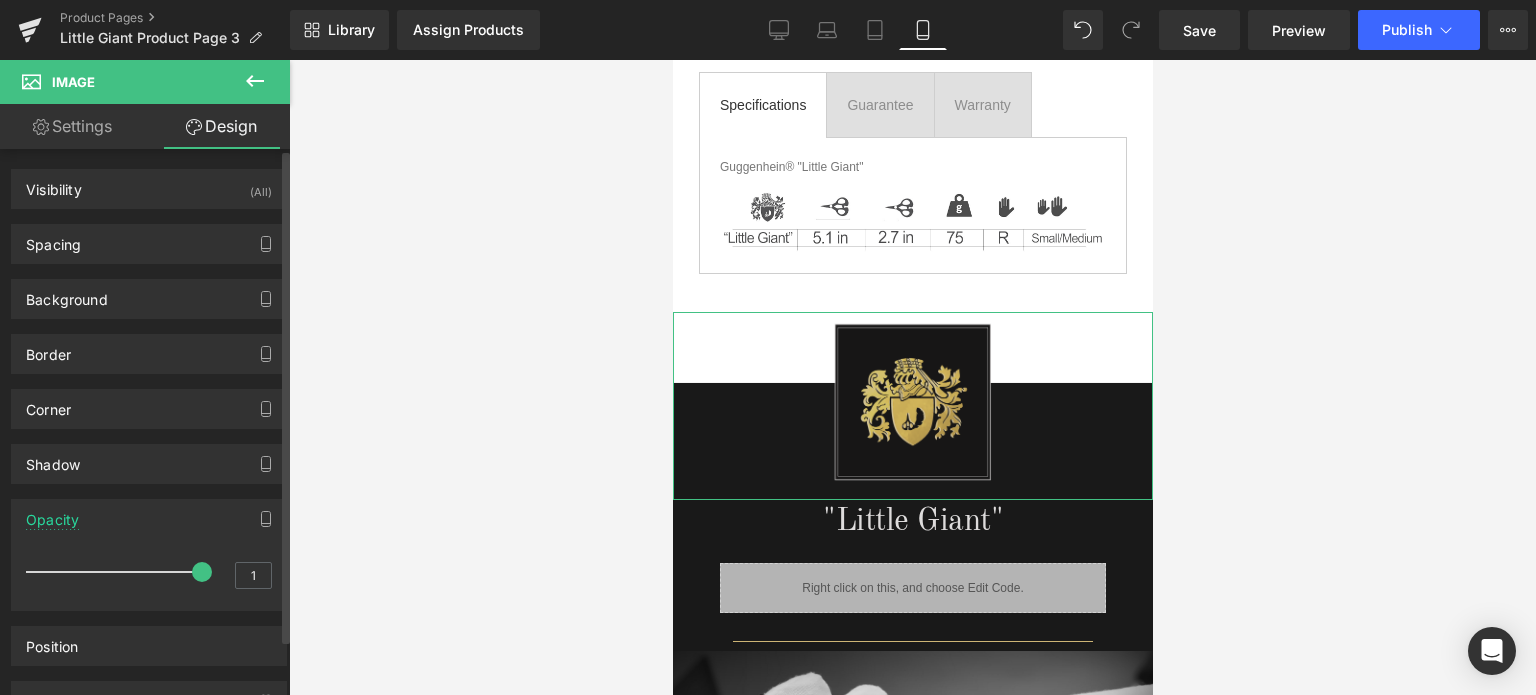 drag, startPoint x: 176, startPoint y: 571, endPoint x: 212, endPoint y: 566, distance: 36.345562 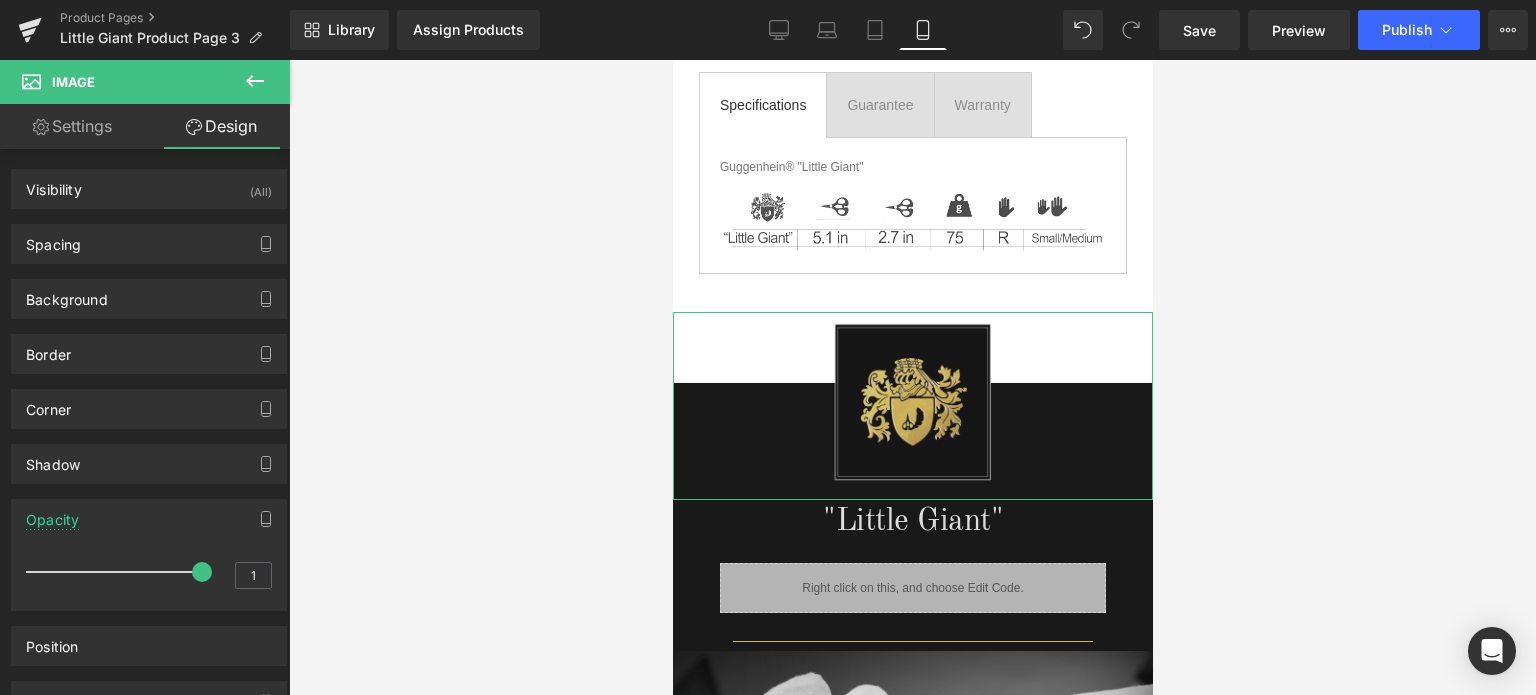 click on "Settings" at bounding box center (72, 126) 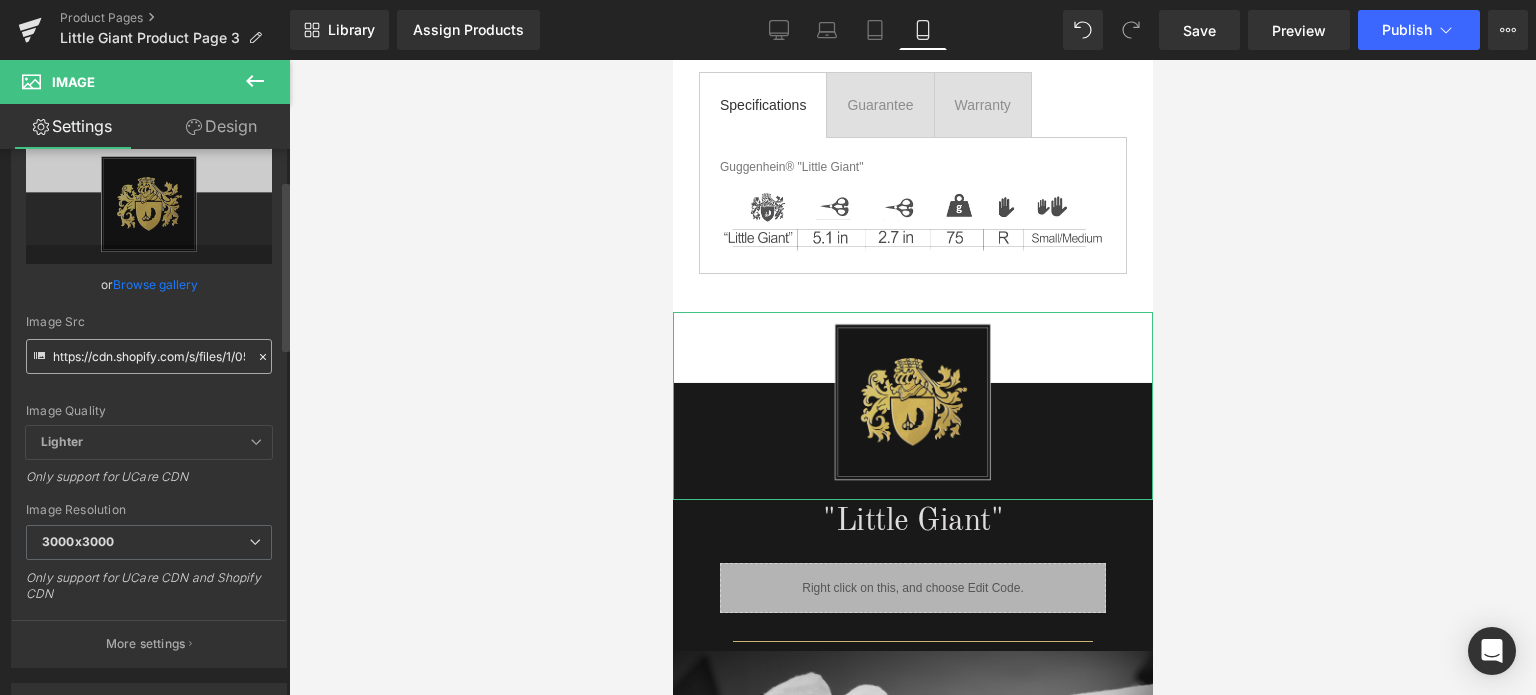 scroll, scrollTop: 100, scrollLeft: 0, axis: vertical 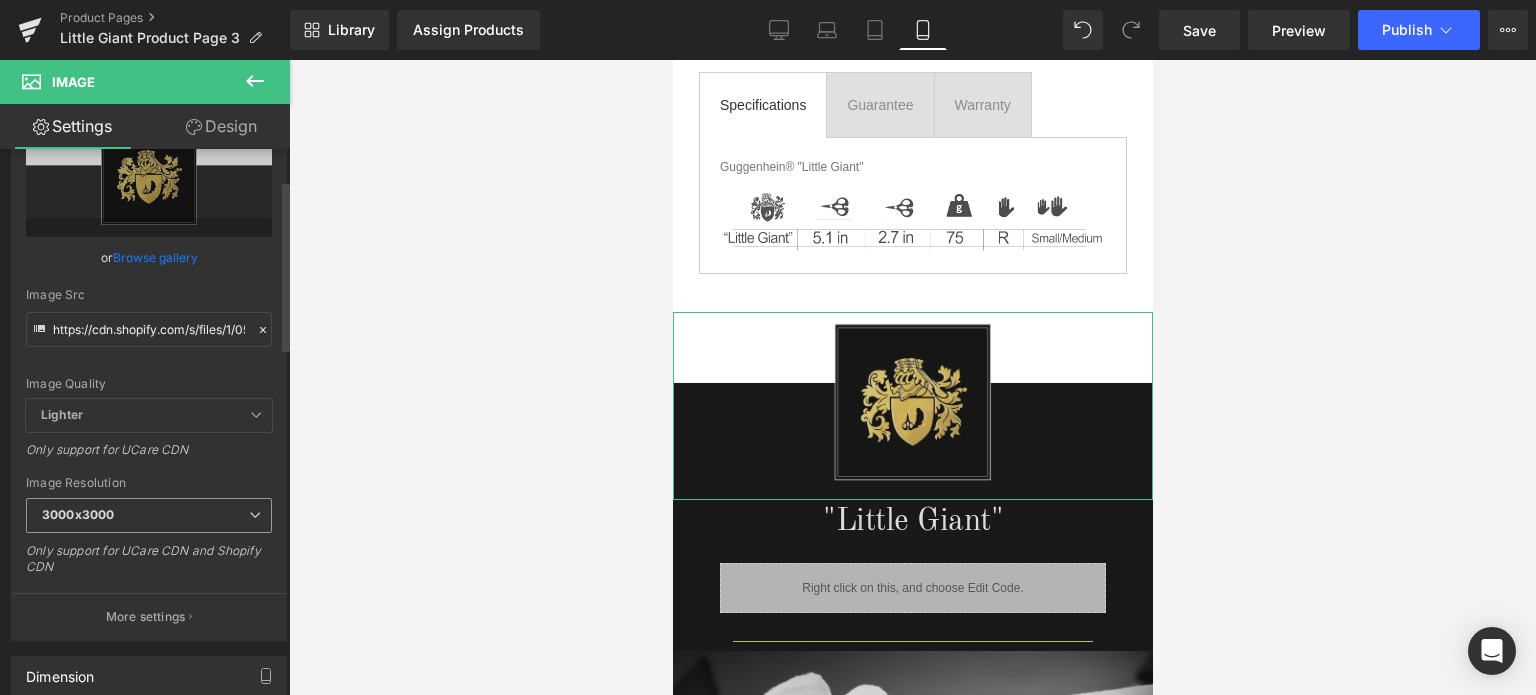 click on "3000x3000" at bounding box center (149, 515) 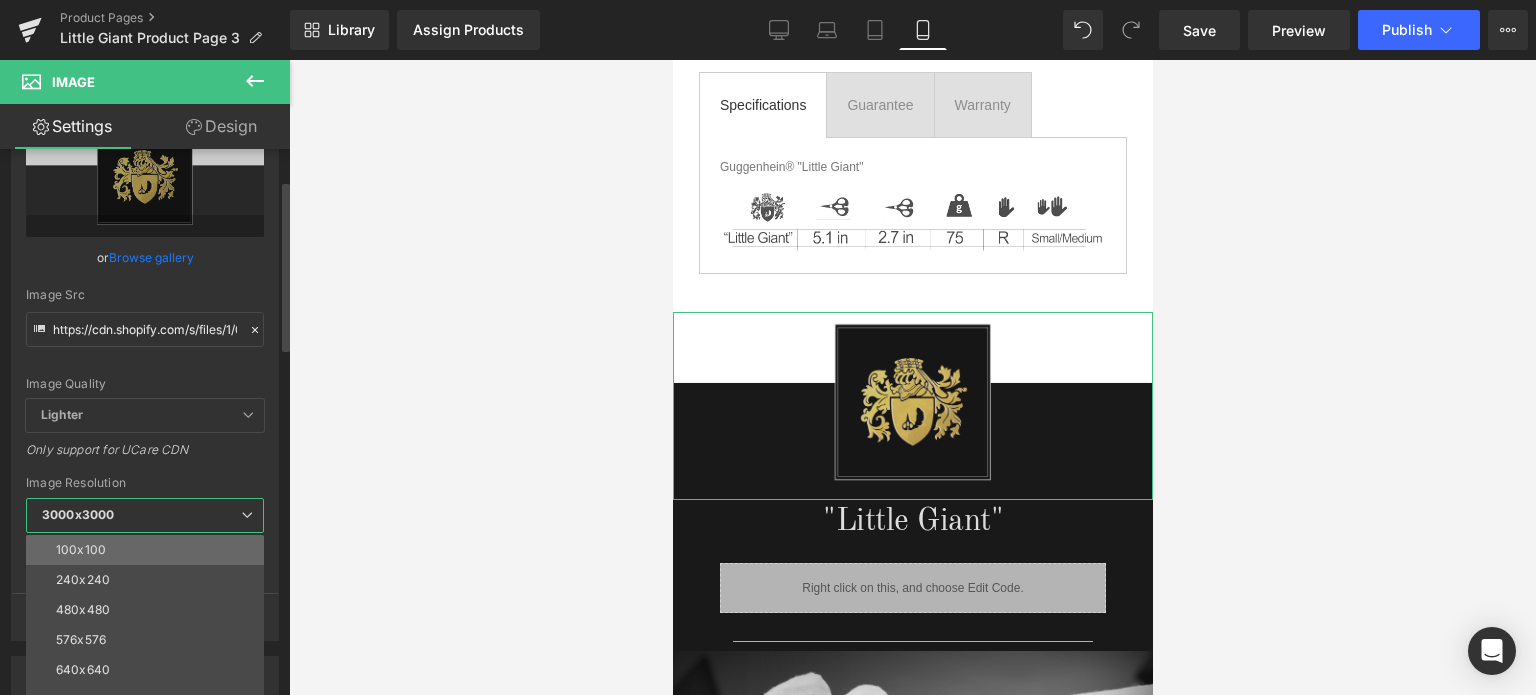 click on "100x100" at bounding box center [149, 550] 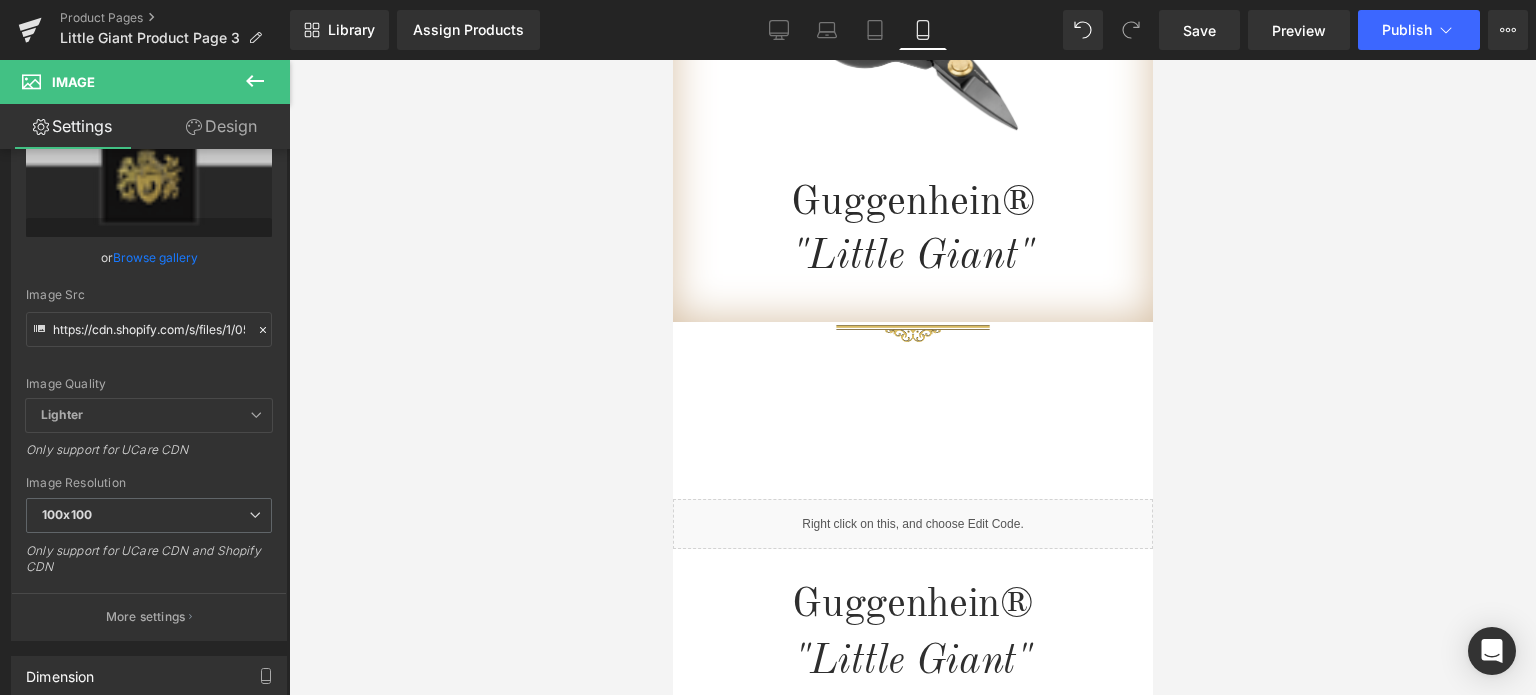 scroll, scrollTop: 0, scrollLeft: 0, axis: both 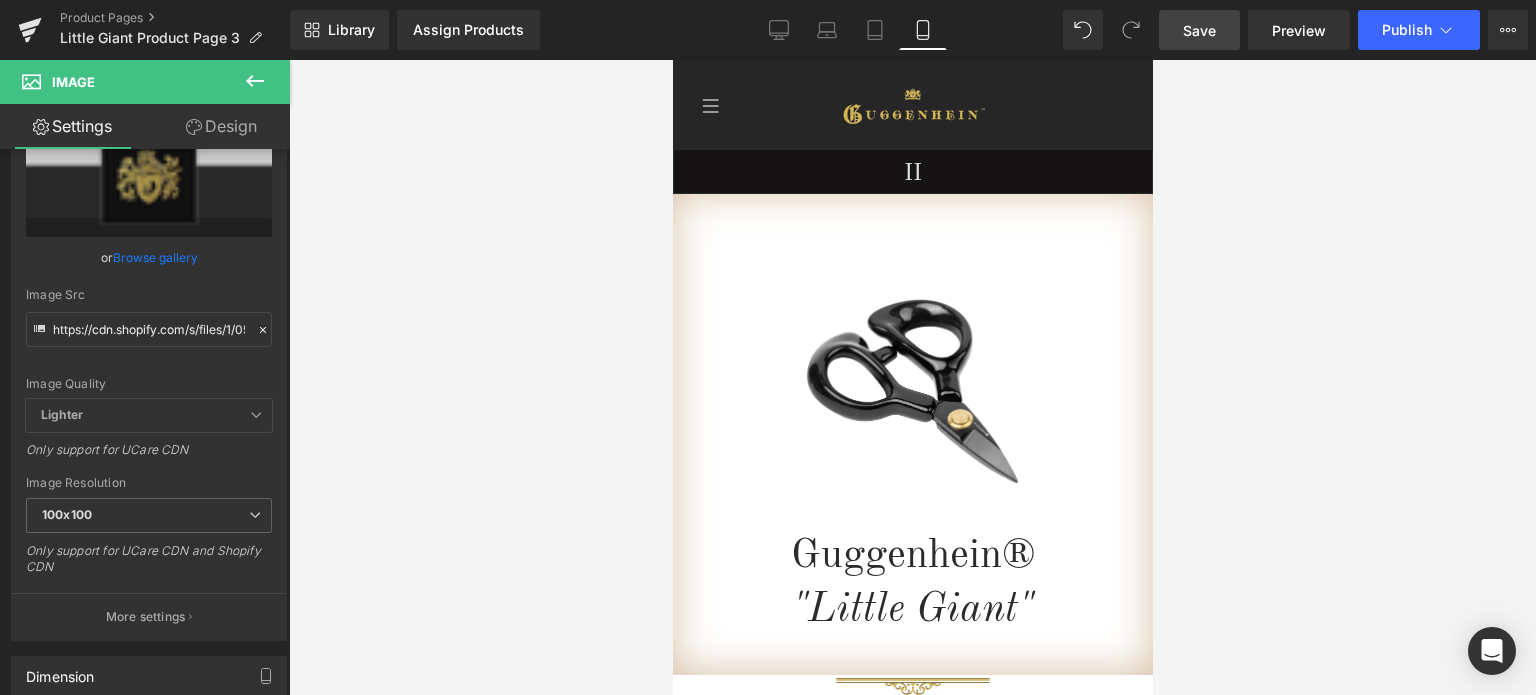 click on "Save" at bounding box center [1199, 30] 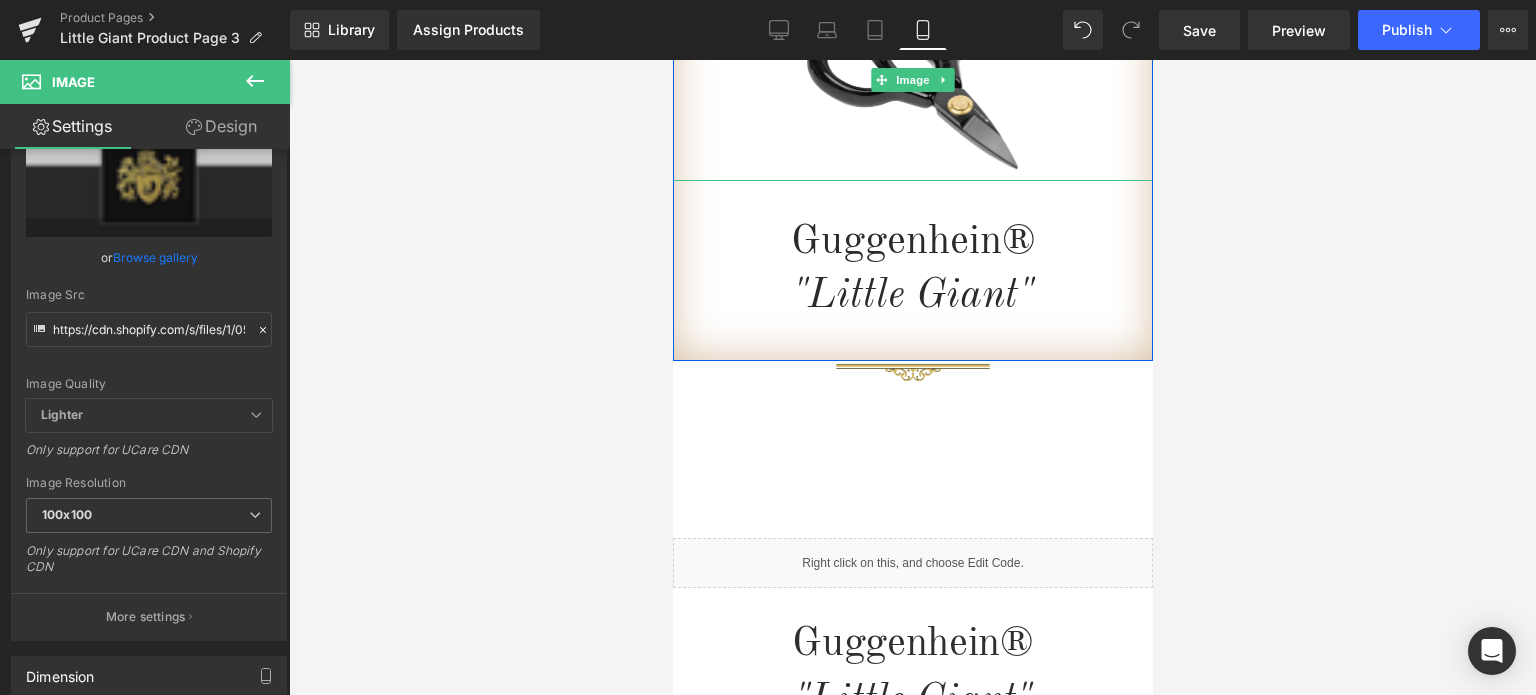 scroll, scrollTop: 400, scrollLeft: 0, axis: vertical 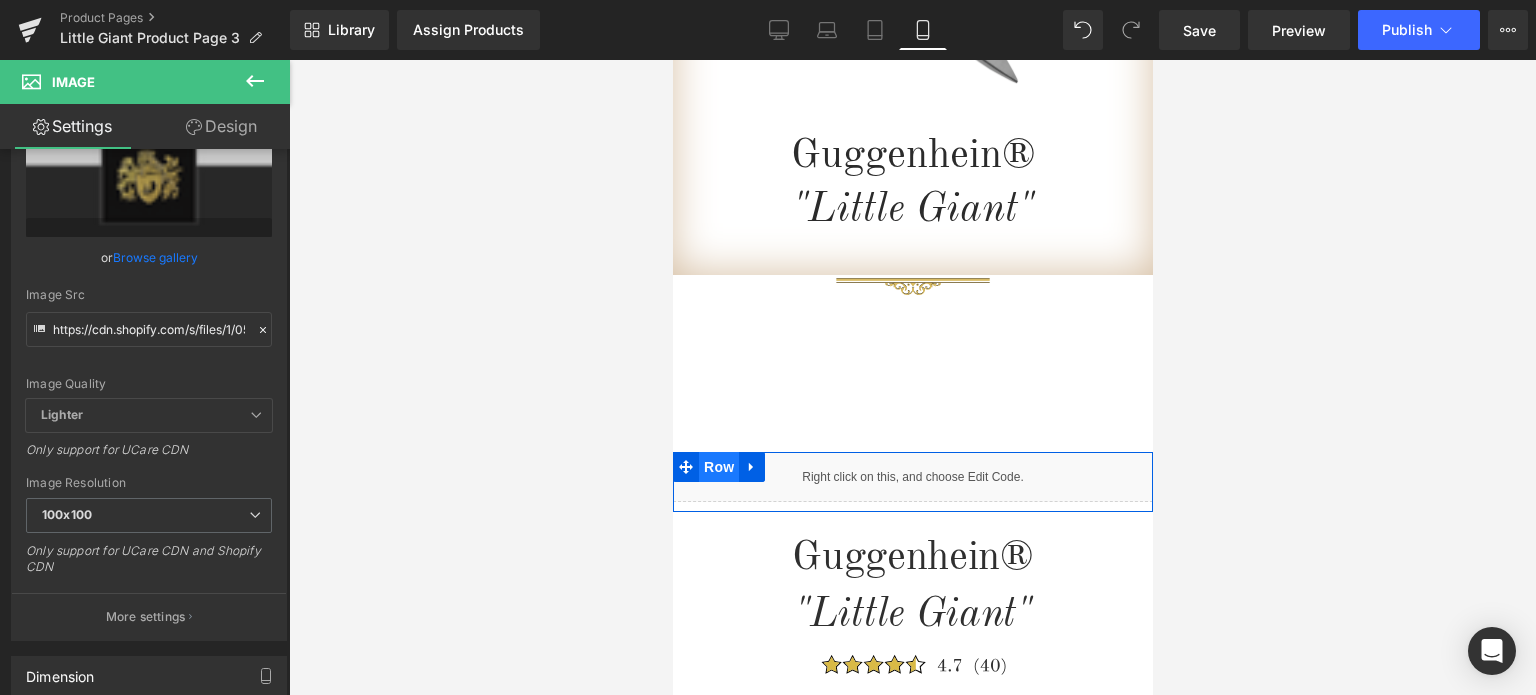 click on "Row" at bounding box center (718, 467) 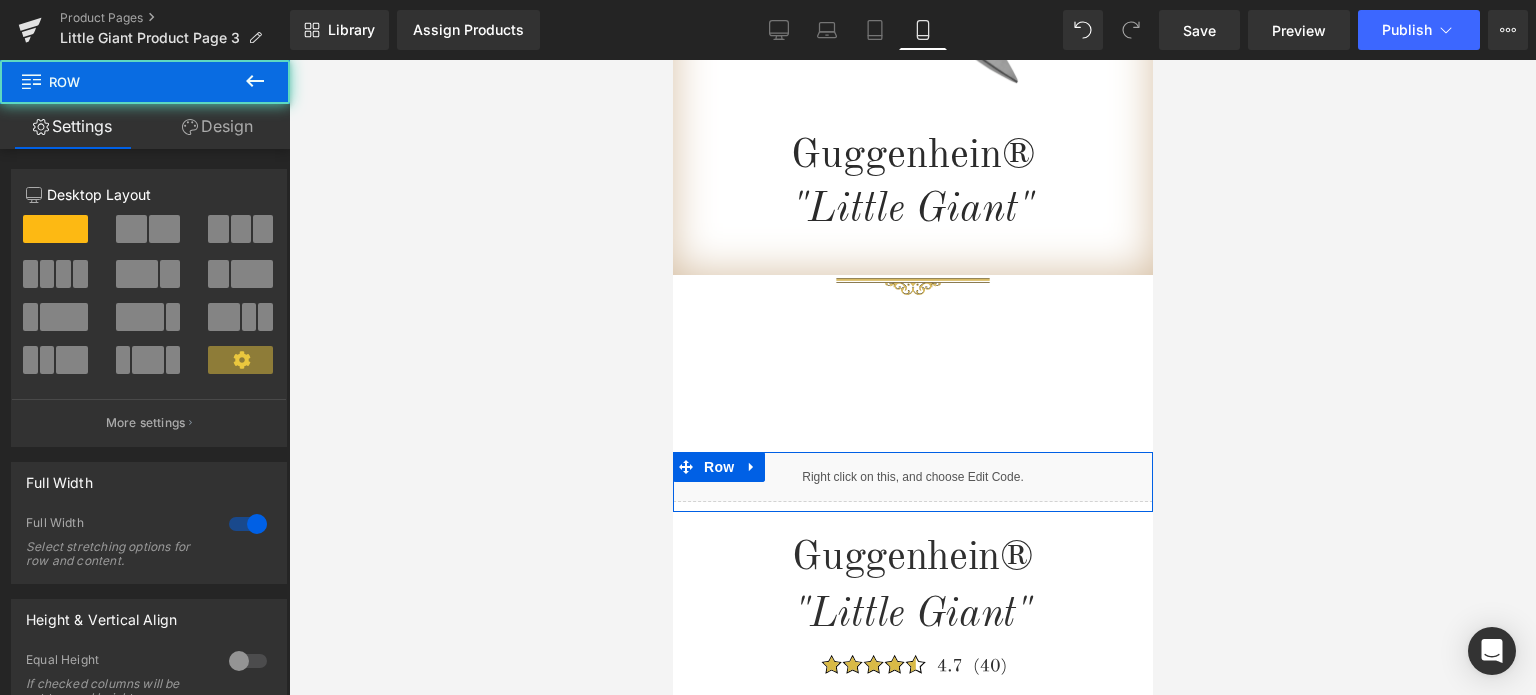 click on "Design" at bounding box center (217, 126) 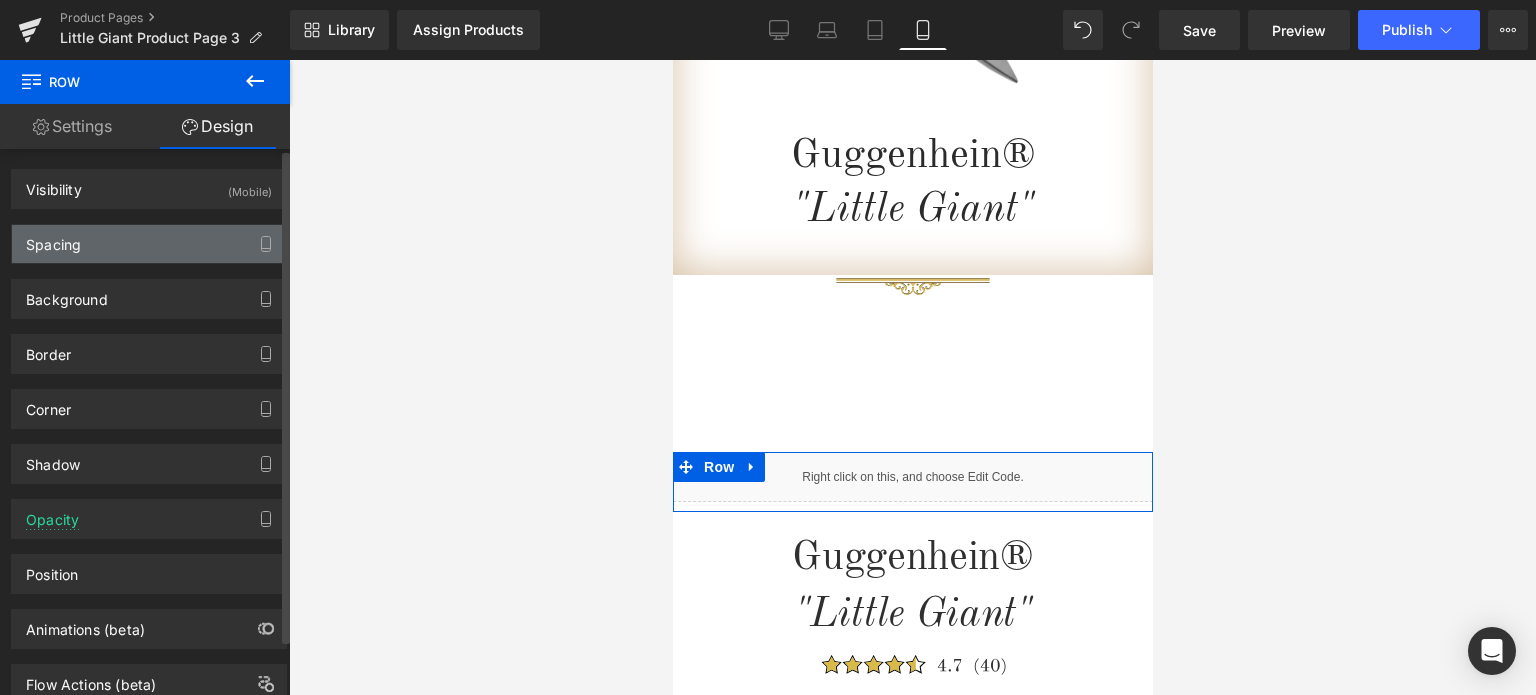 click on "Spacing" at bounding box center [149, 244] 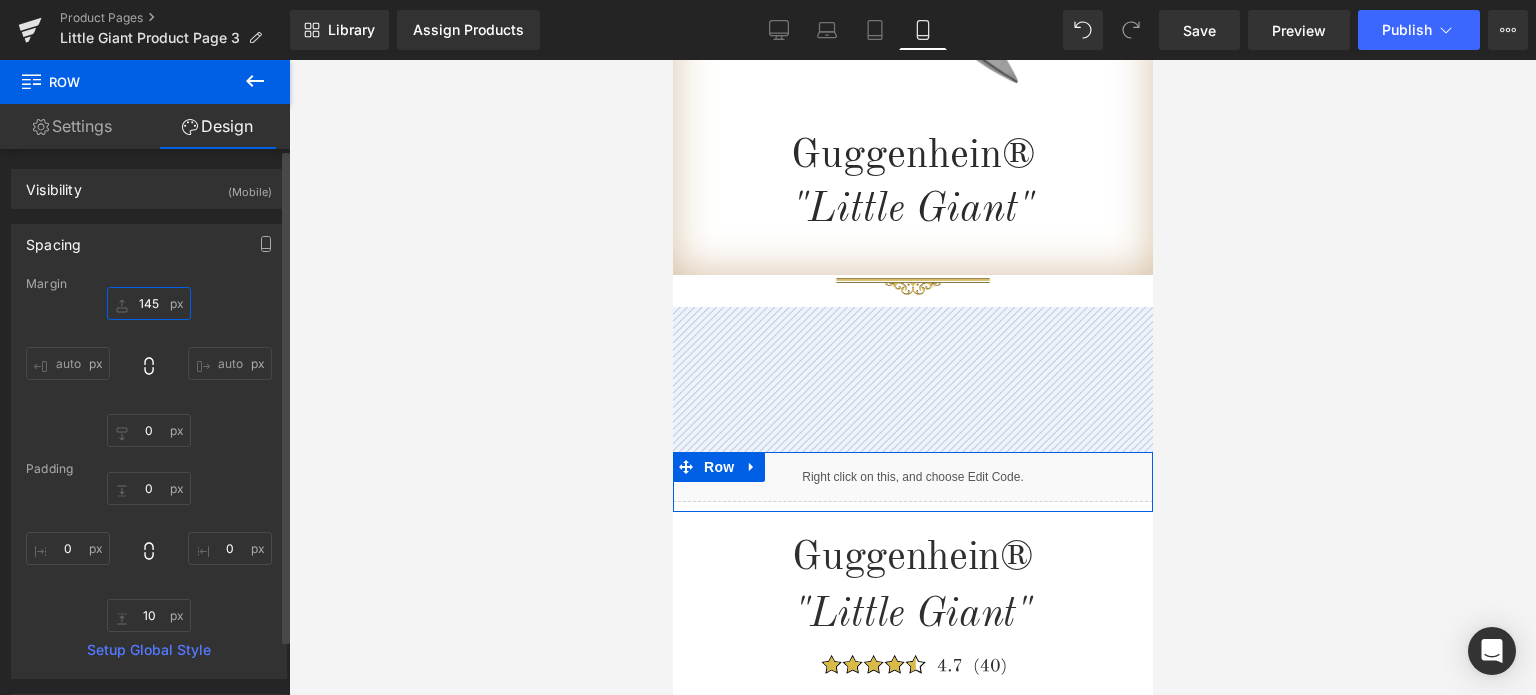click at bounding box center [149, 303] 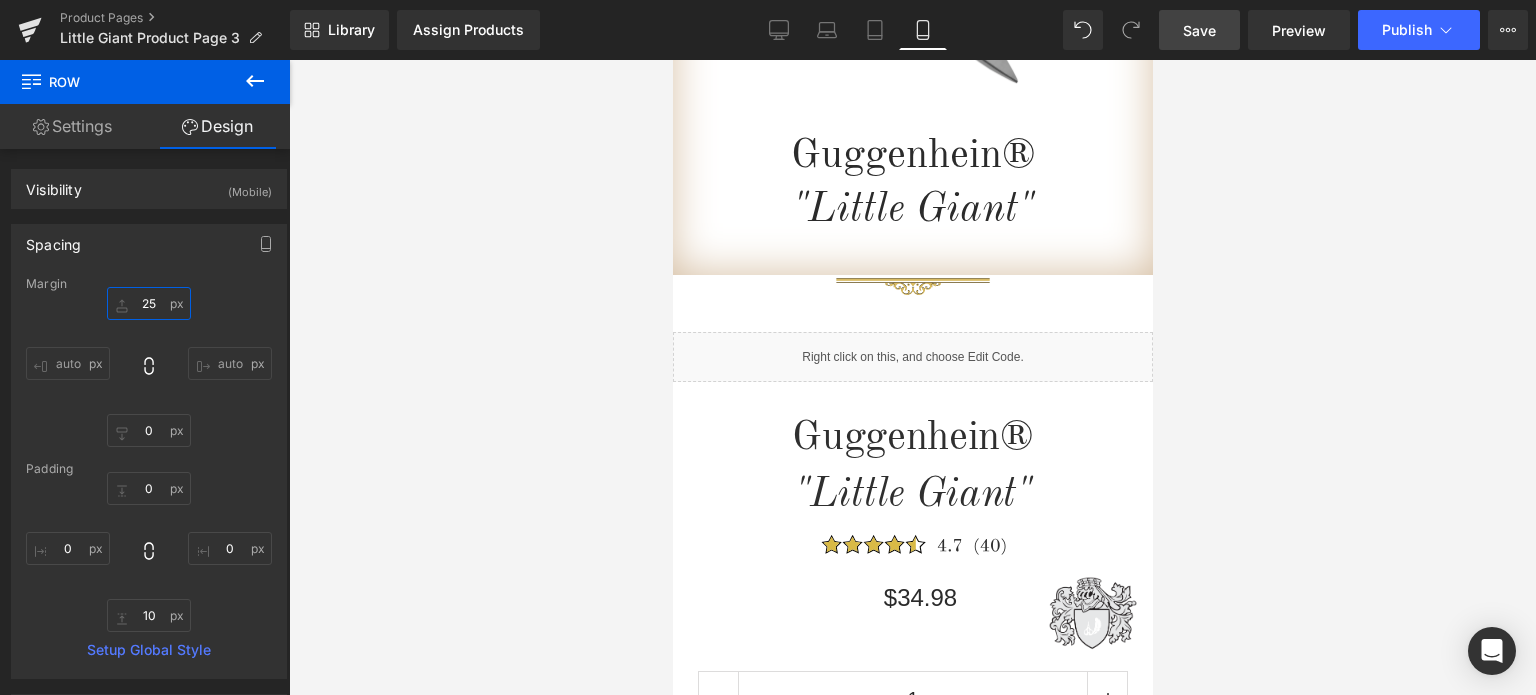 type on "25" 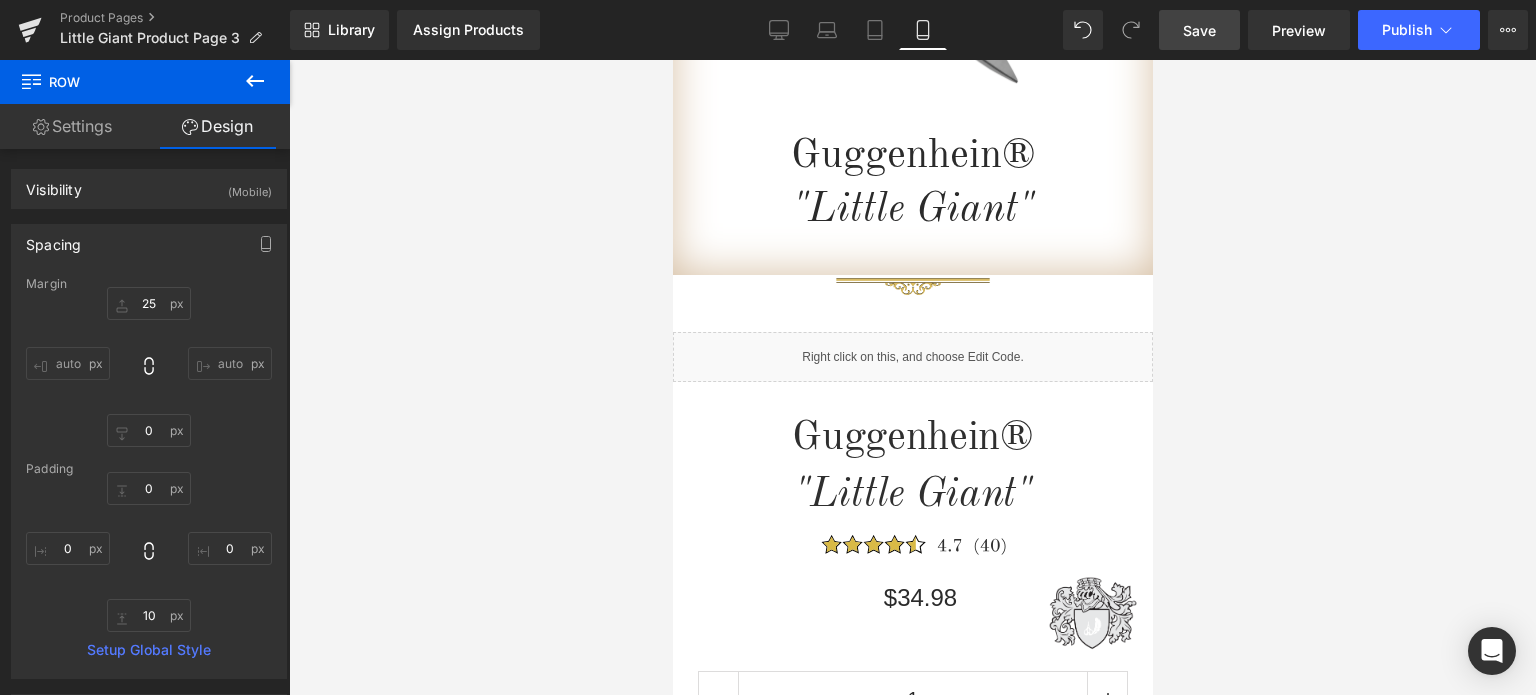 click on "Save" at bounding box center (1199, 30) 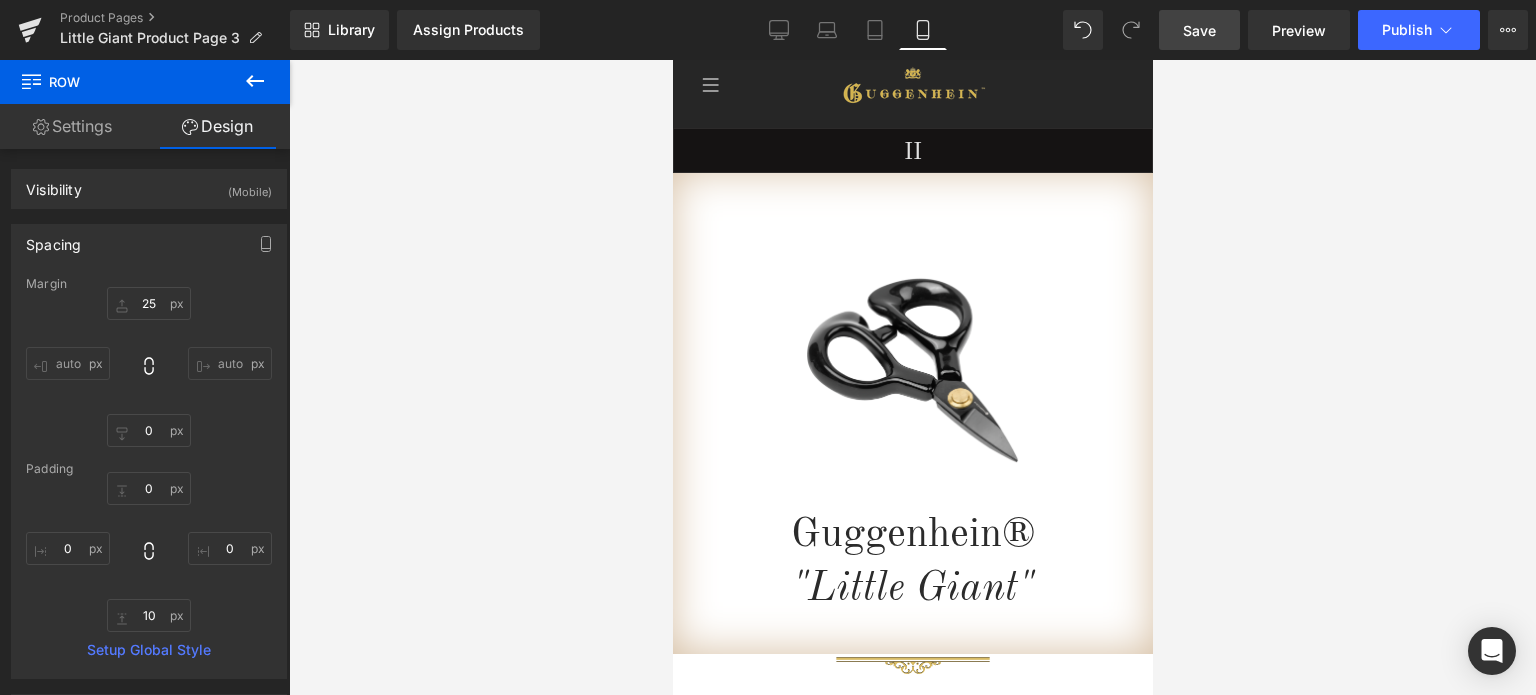 scroll, scrollTop: 0, scrollLeft: 0, axis: both 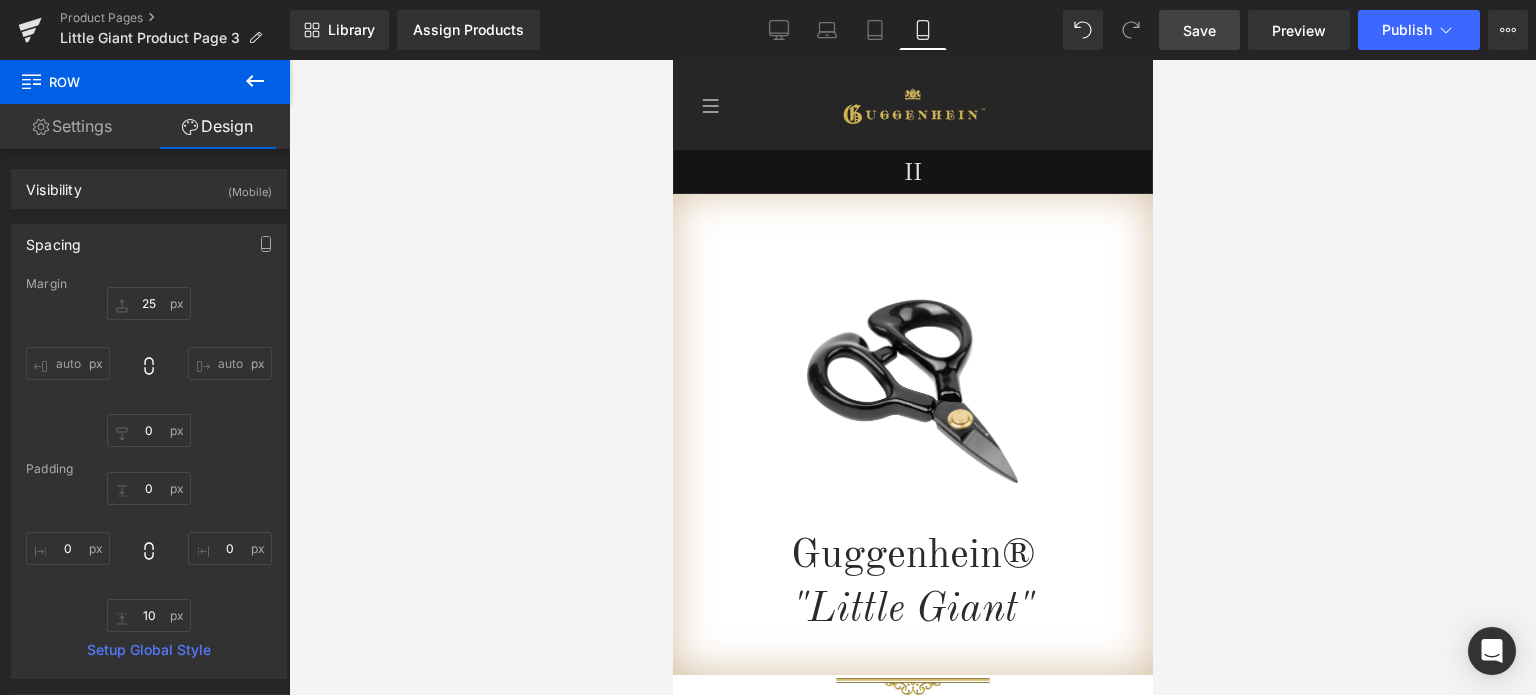 drag, startPoint x: 1145, startPoint y: 157, endPoint x: 1876, endPoint y: 167, distance: 731.0684 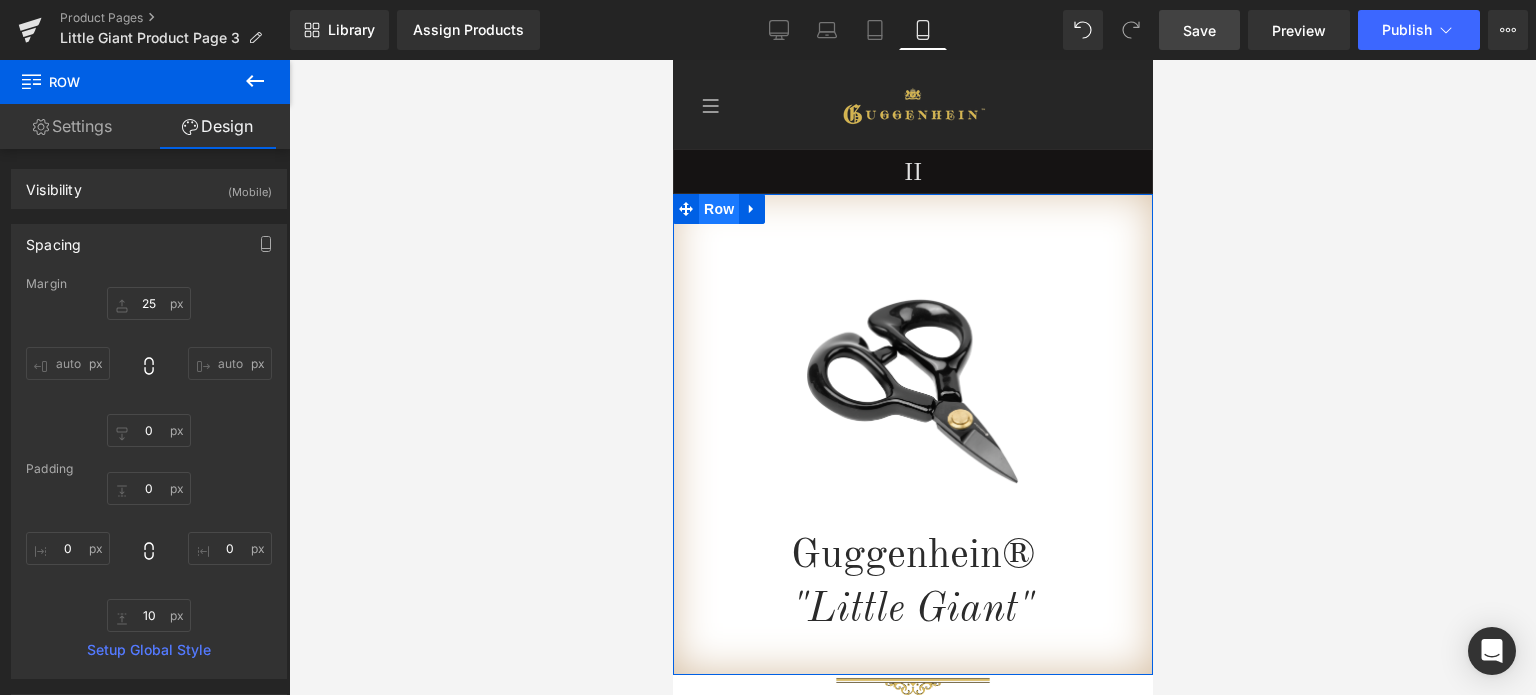 click on "Row" at bounding box center [718, 209] 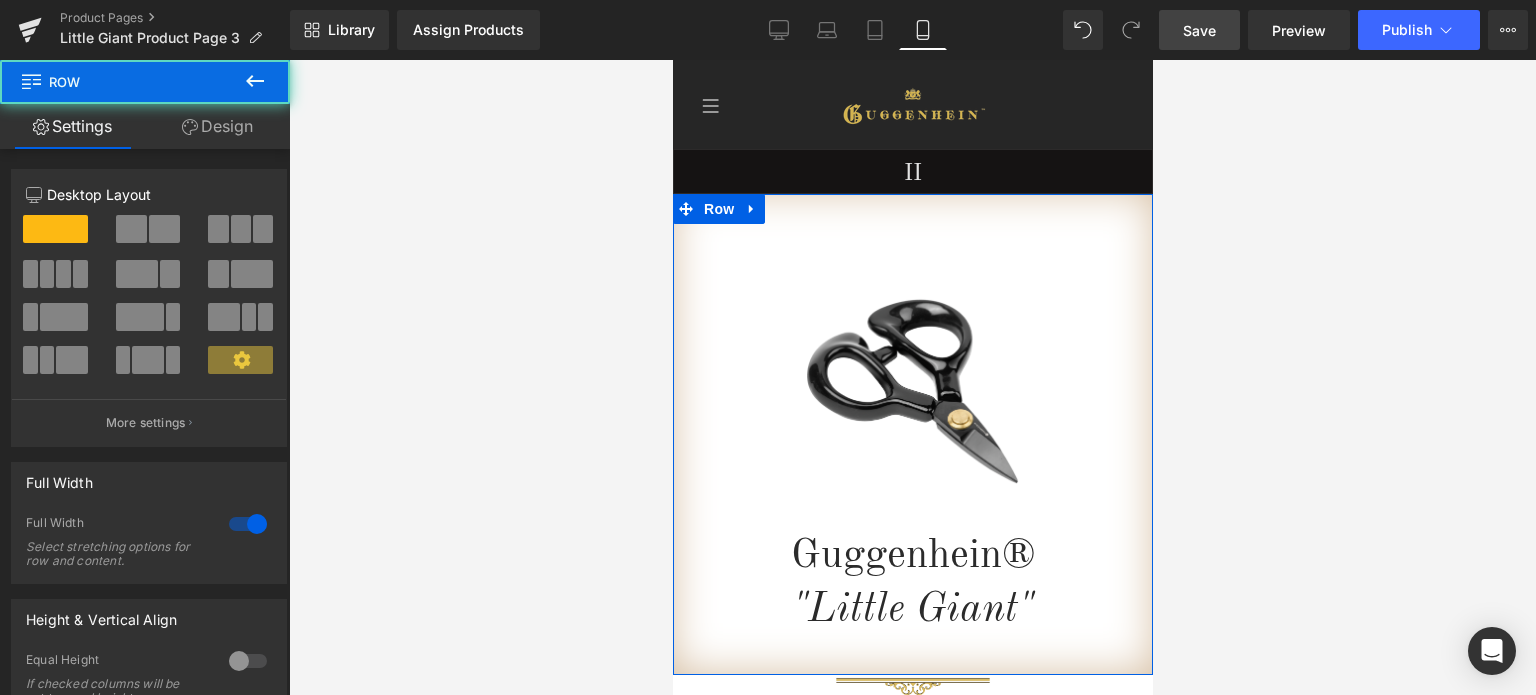 click on "Design" at bounding box center [217, 126] 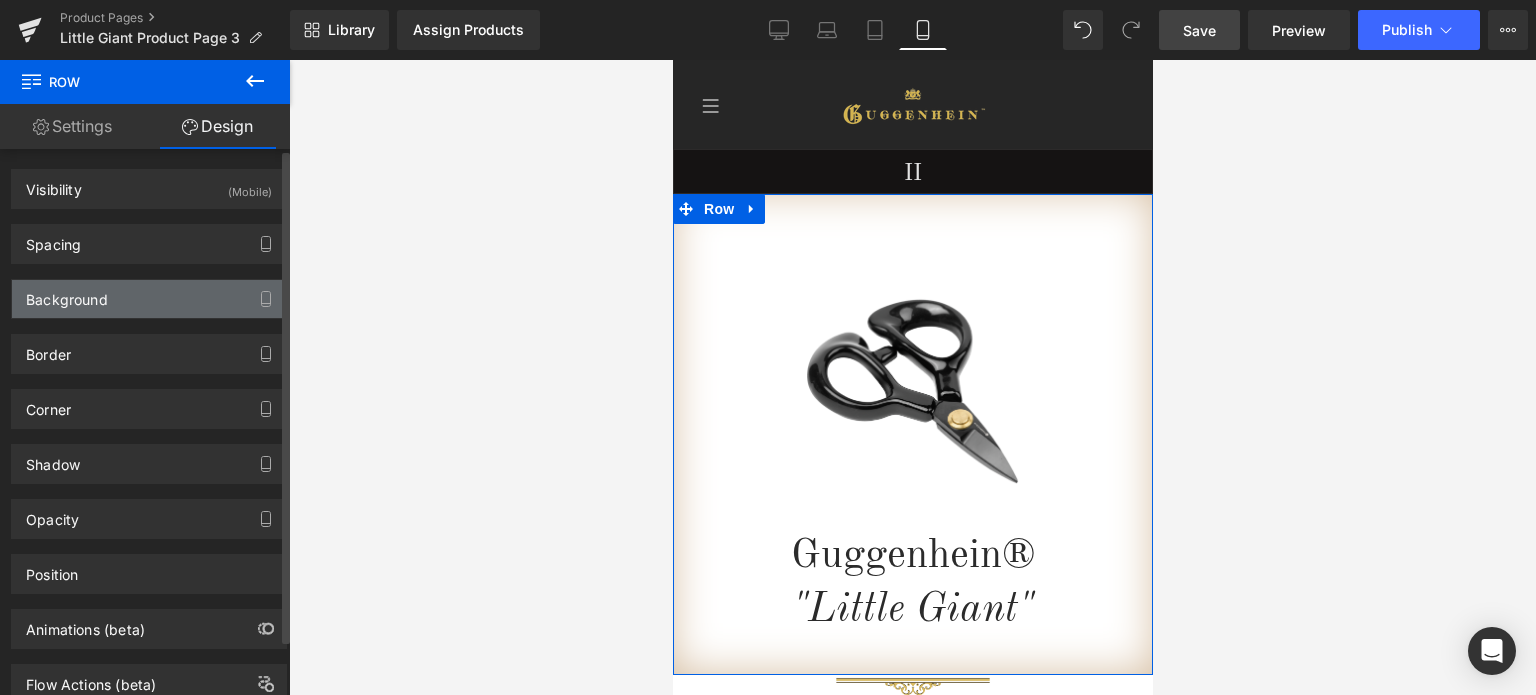 click on "Background" at bounding box center (149, 299) 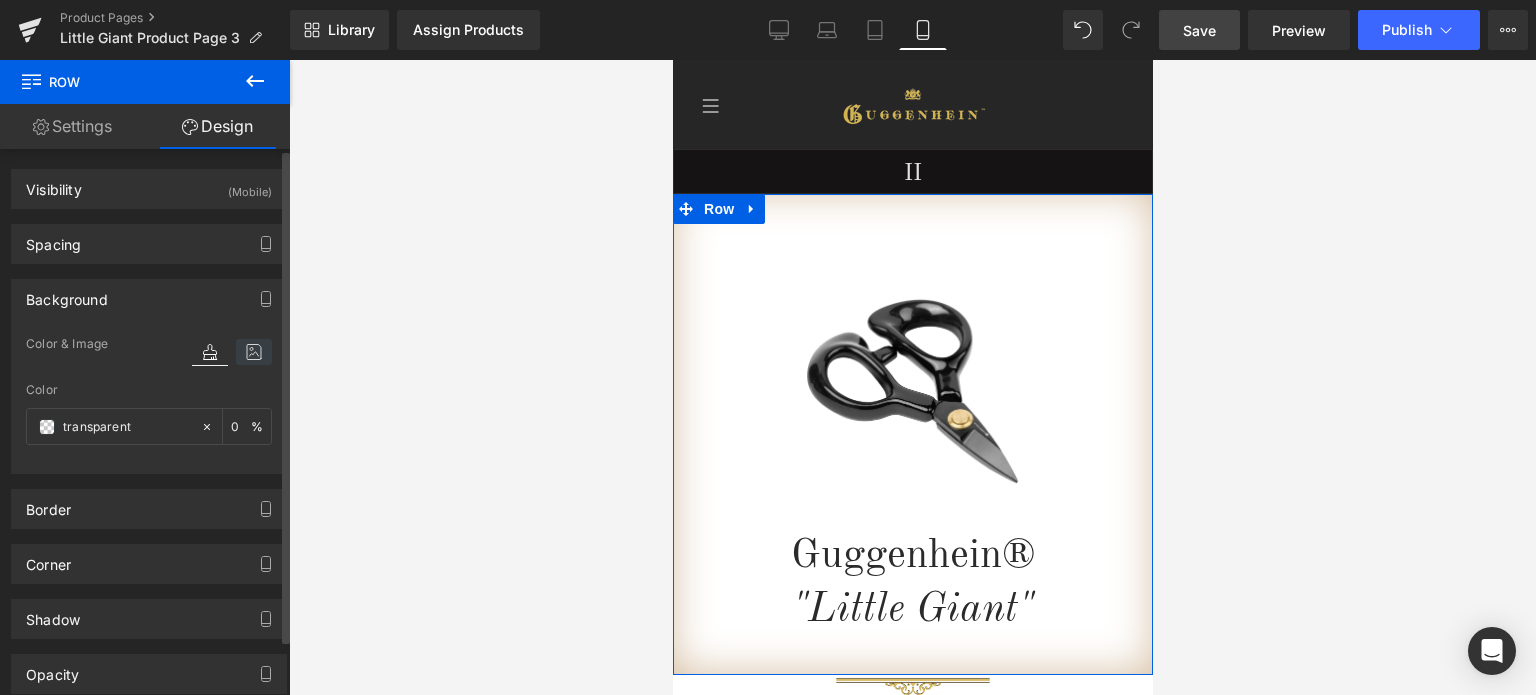 click at bounding box center (254, 352) 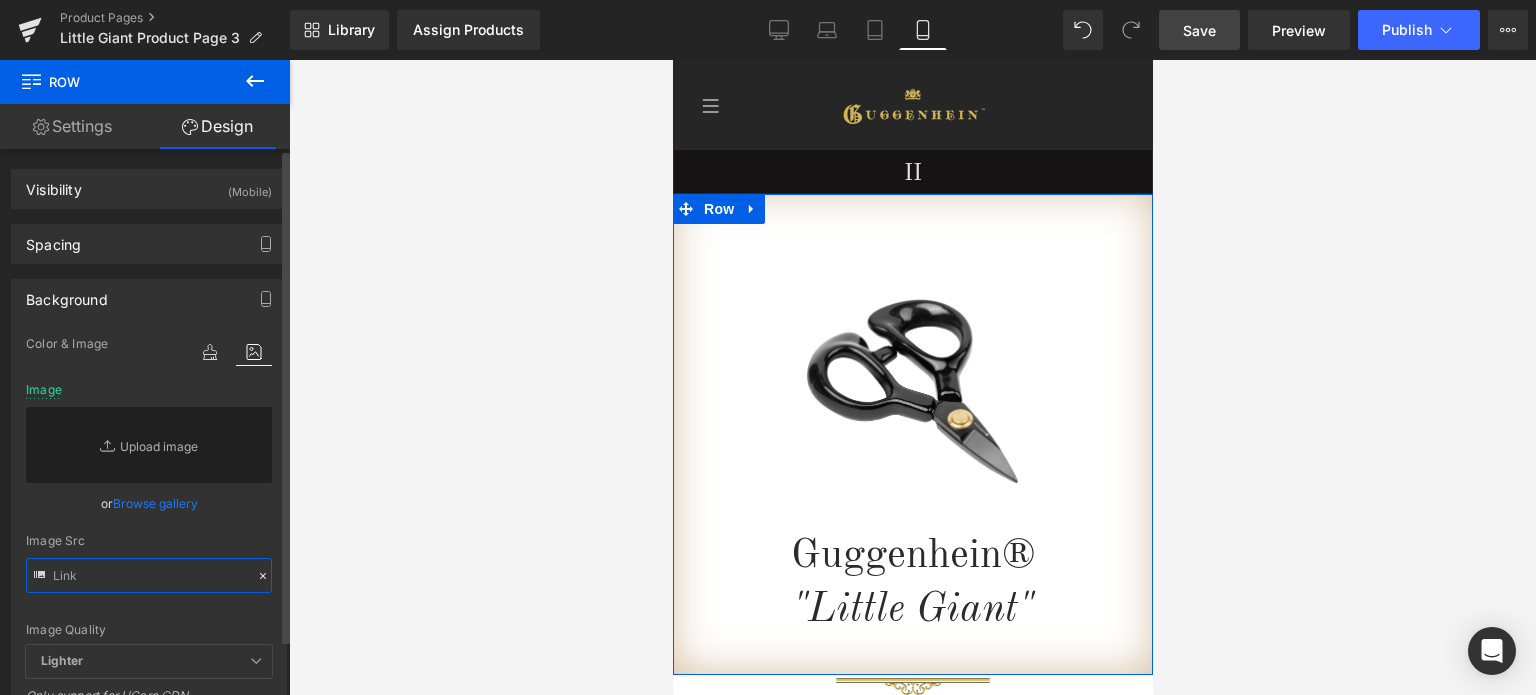 click at bounding box center [149, 575] 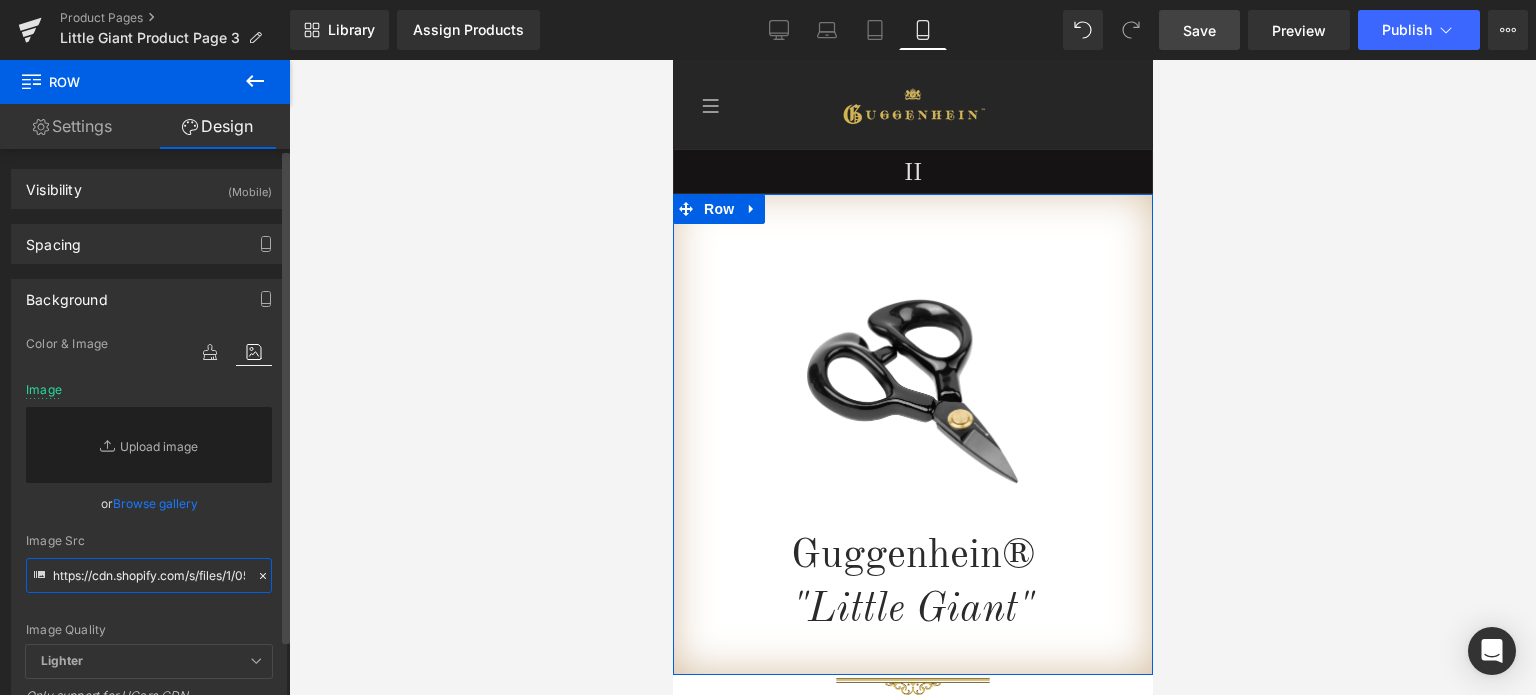 scroll, scrollTop: 0, scrollLeft: 494, axis: horizontal 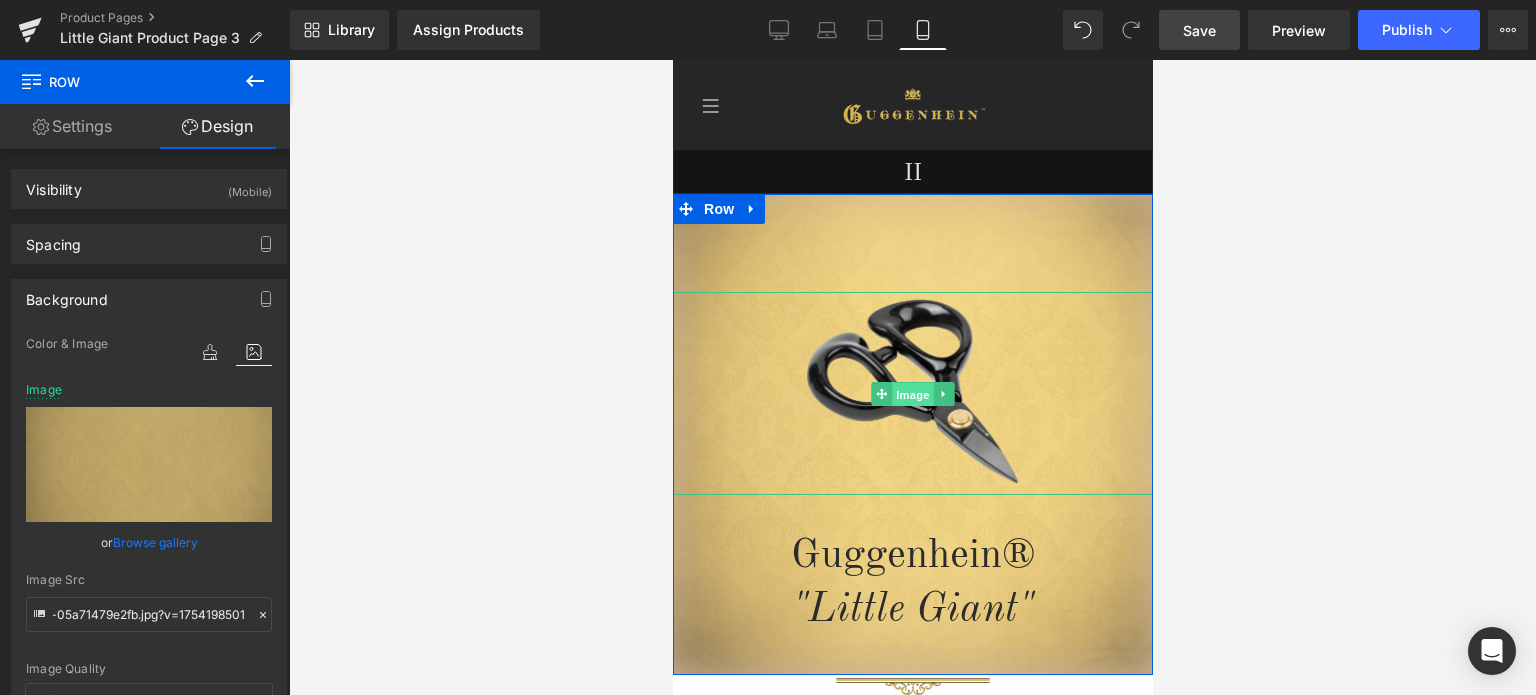 click on "Image" at bounding box center [912, 394] 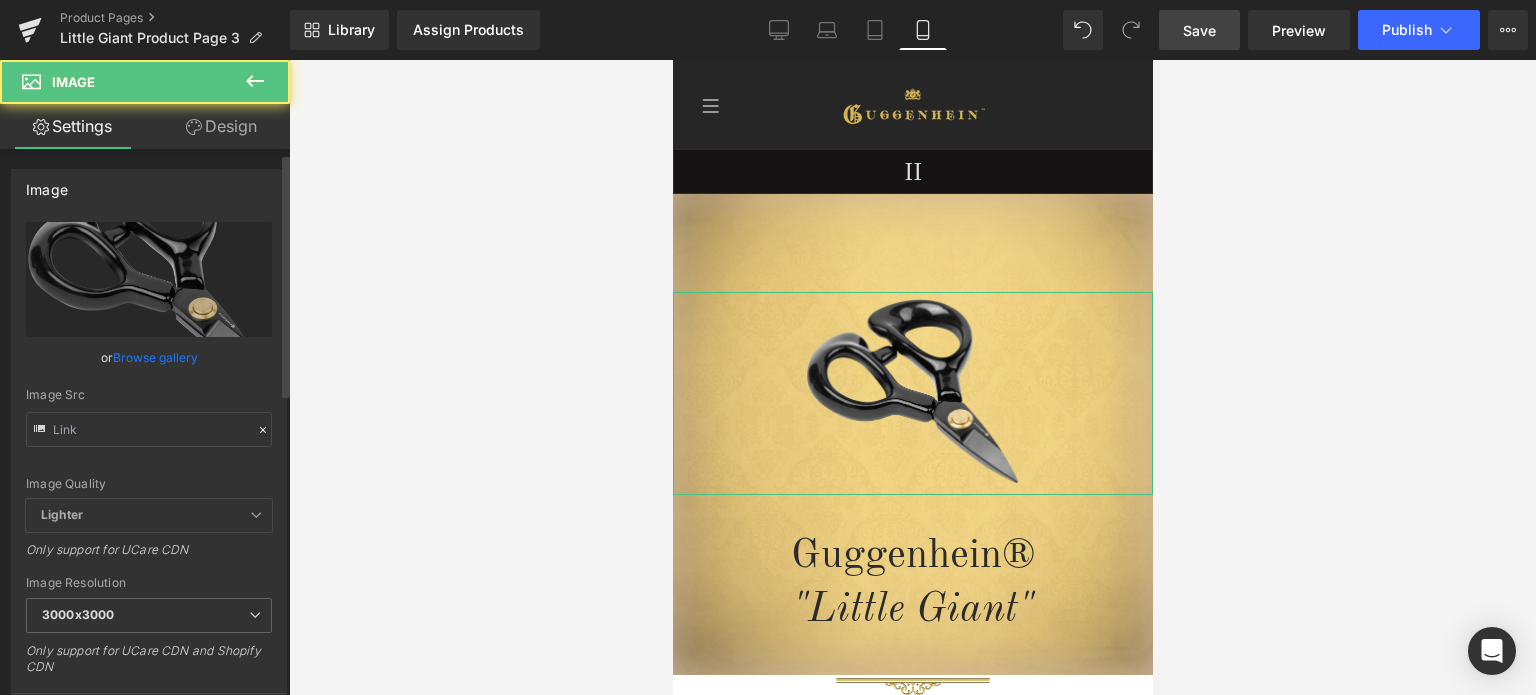 scroll, scrollTop: 400, scrollLeft: 0, axis: vertical 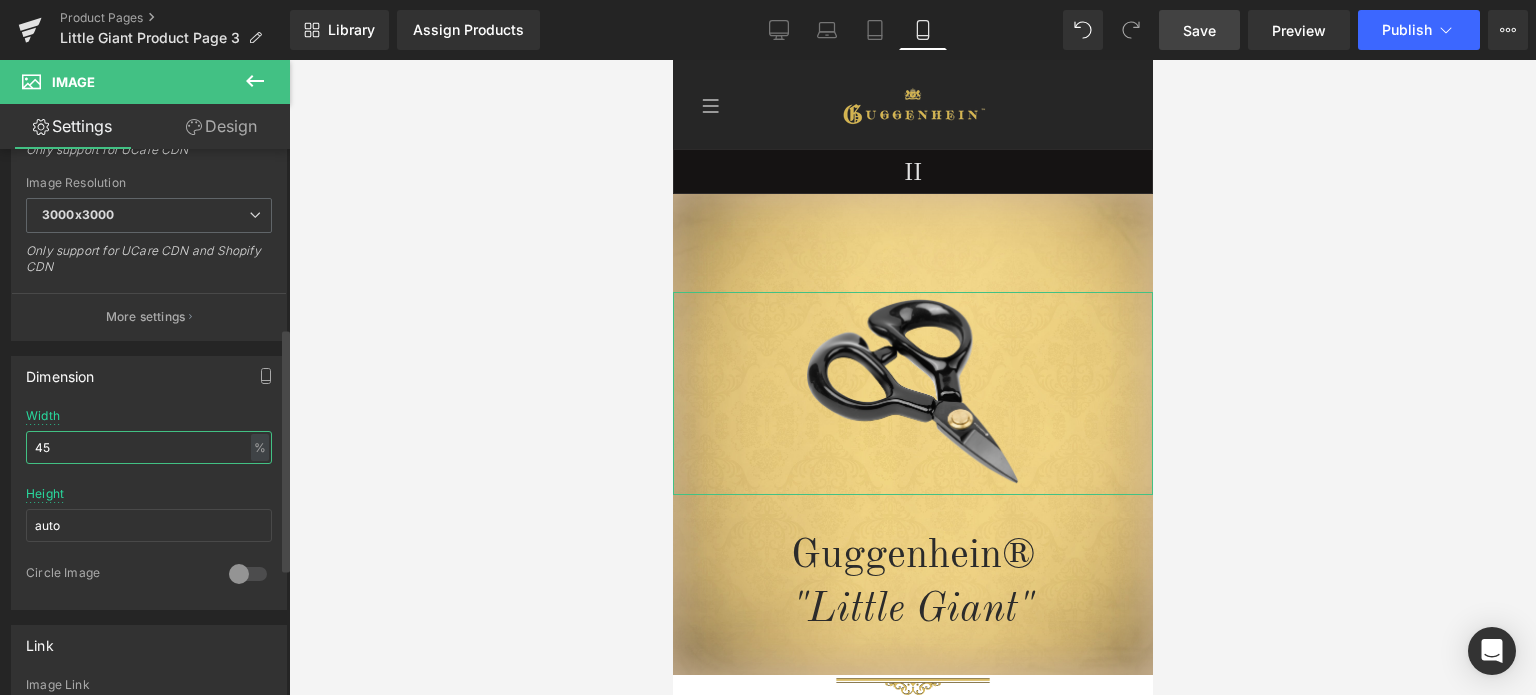 click on "45" at bounding box center (149, 447) 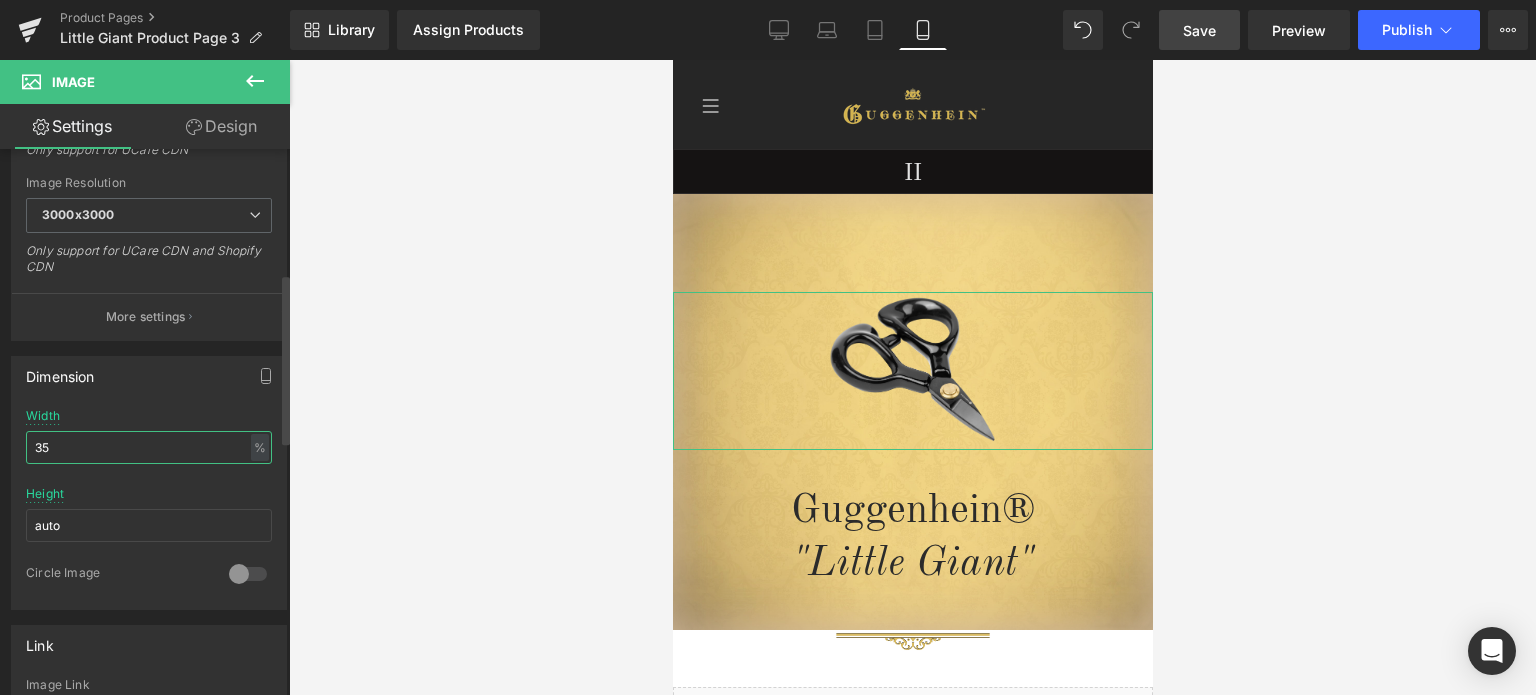 click on "35" at bounding box center [149, 447] 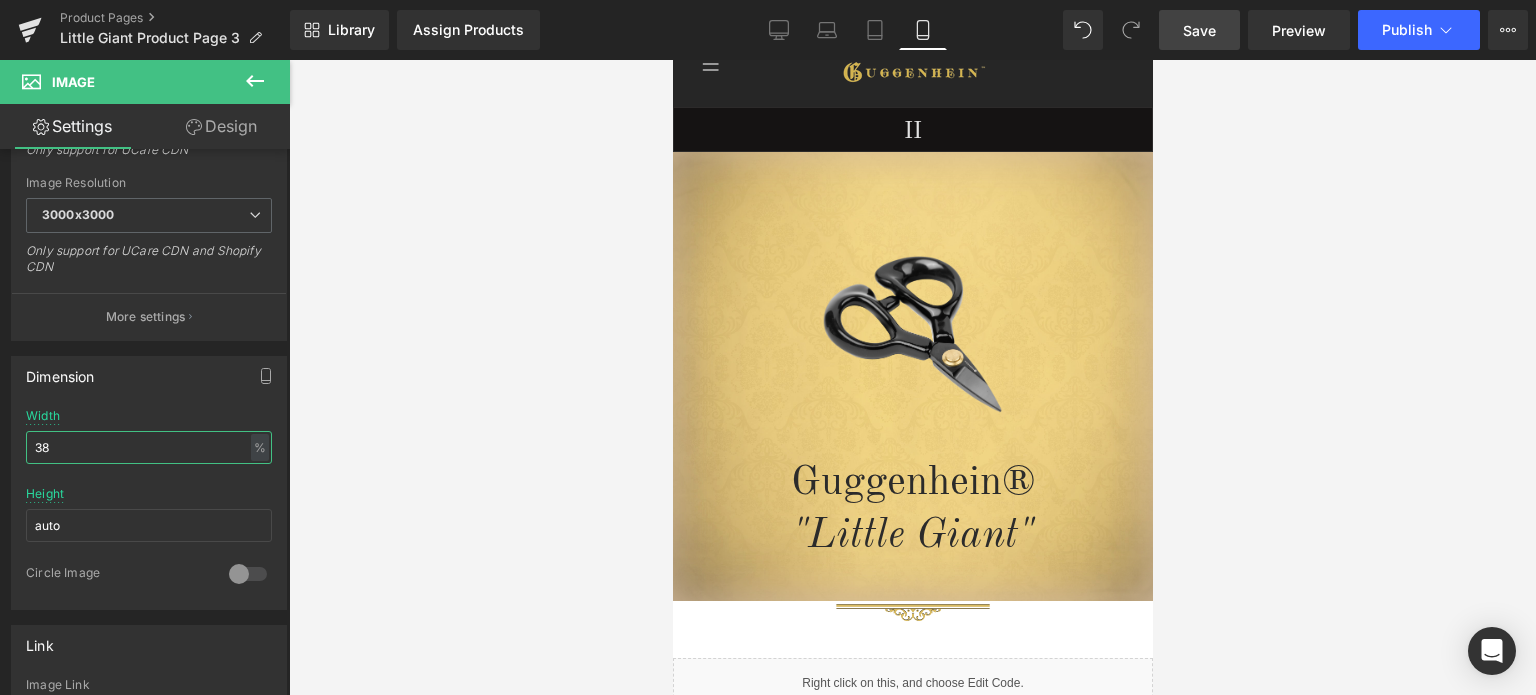 scroll, scrollTop: 8, scrollLeft: 0, axis: vertical 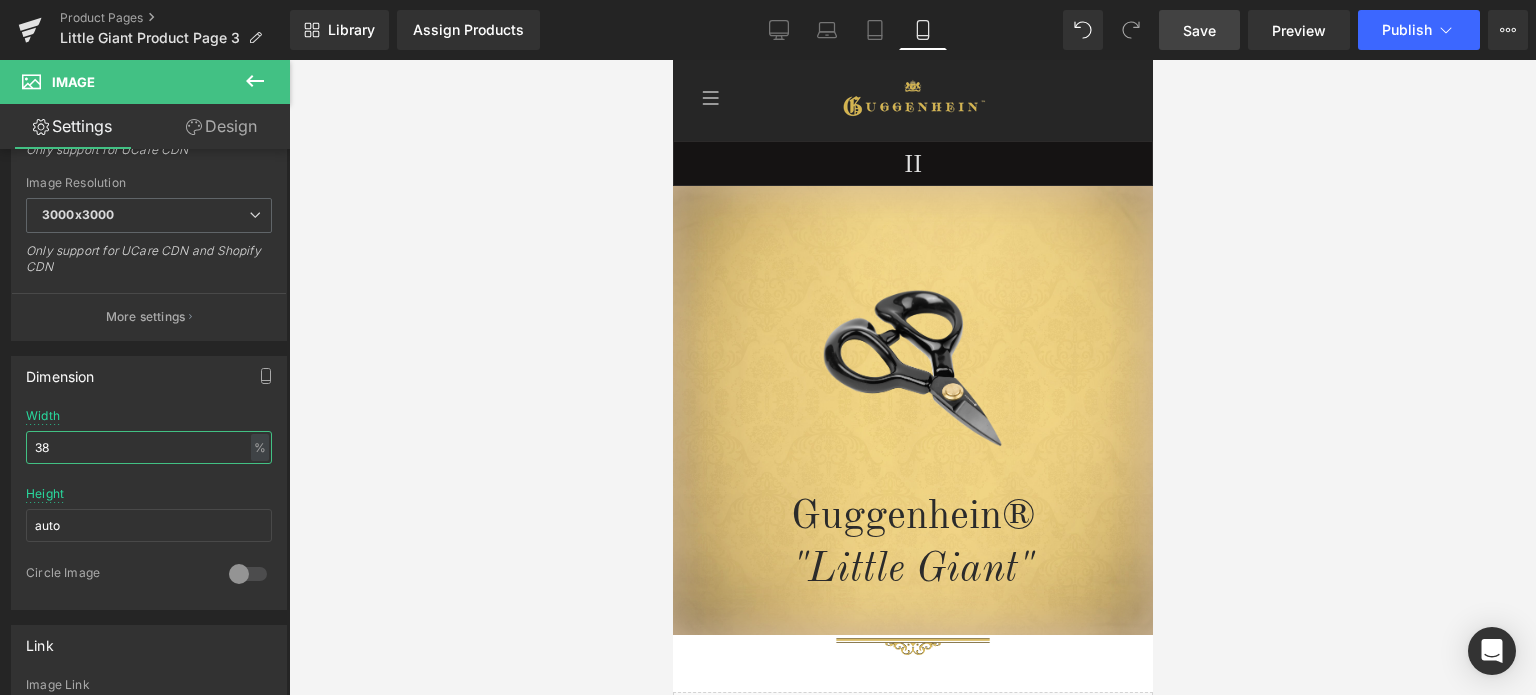 type on "38" 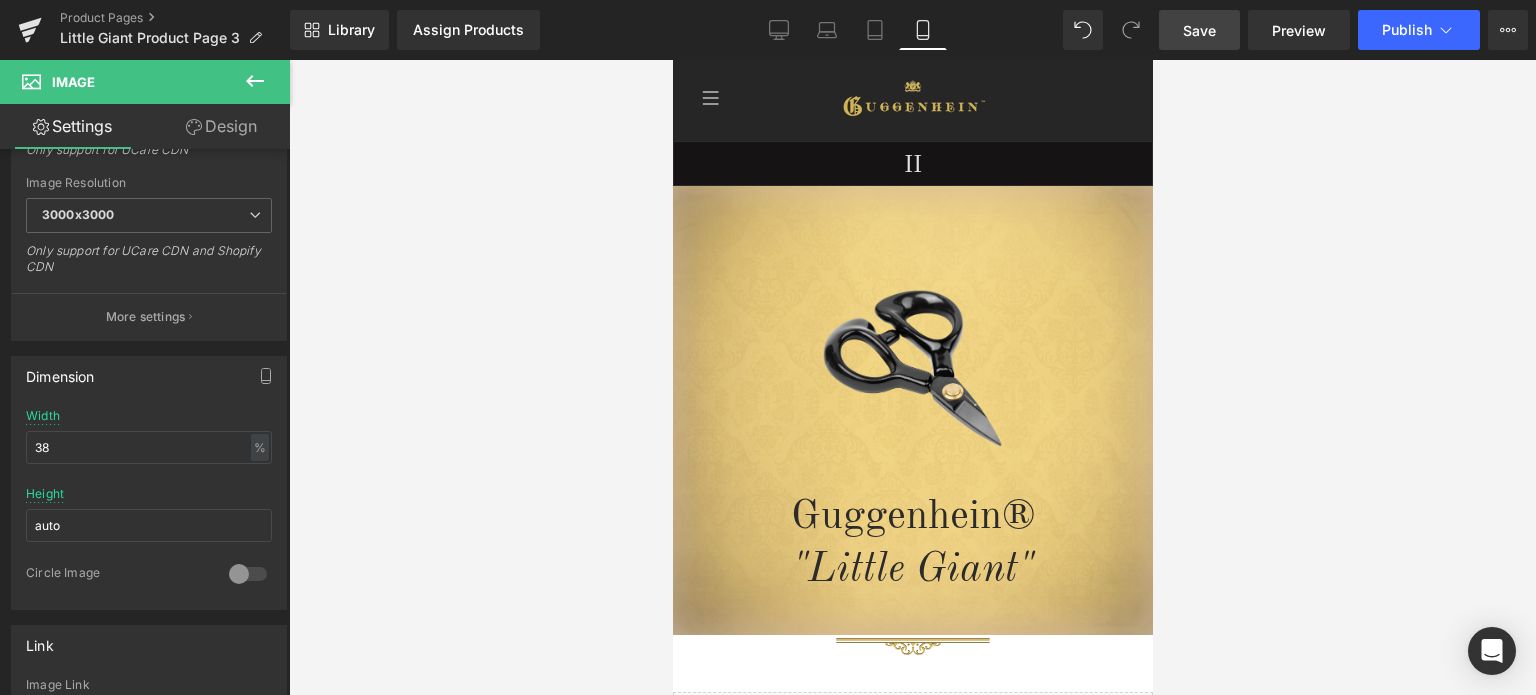 click on "Save" at bounding box center [1199, 30] 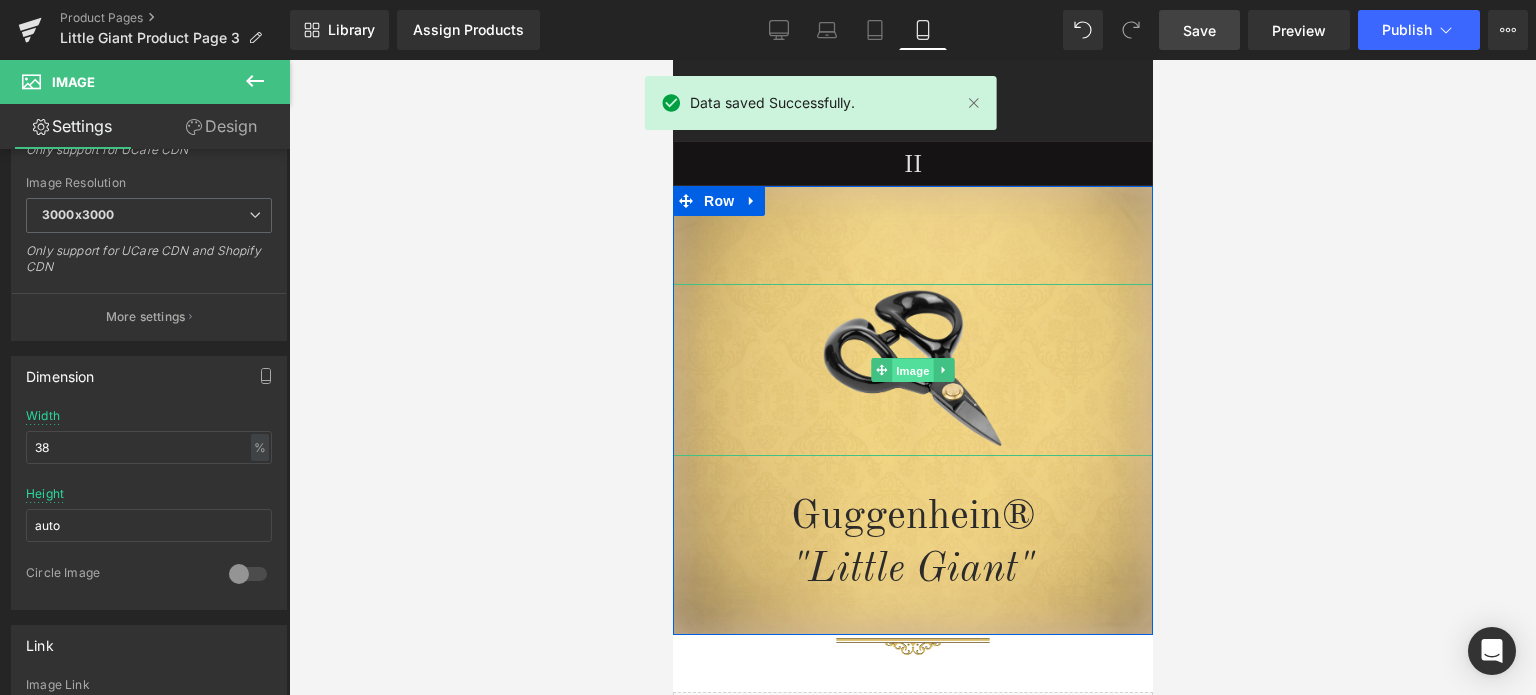 click on "Image" at bounding box center (912, 371) 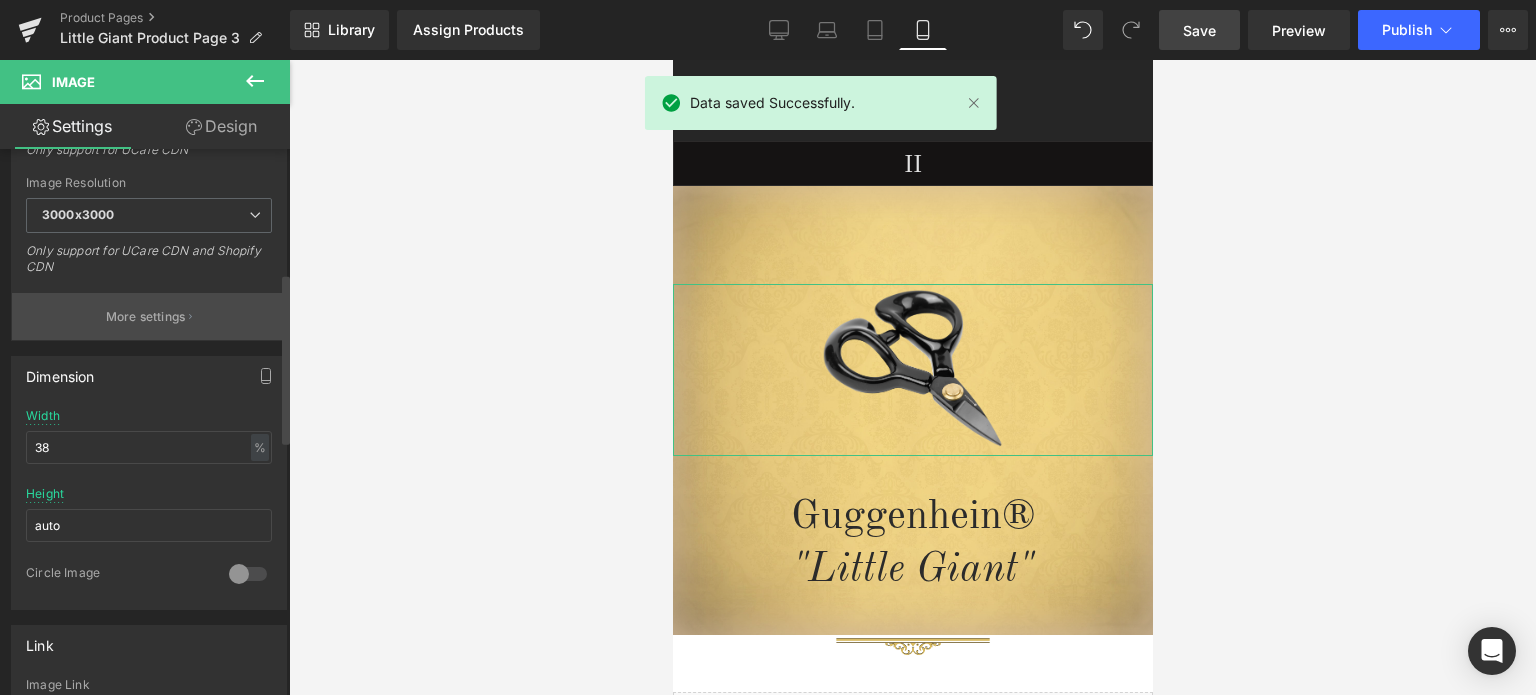 scroll, scrollTop: 300, scrollLeft: 0, axis: vertical 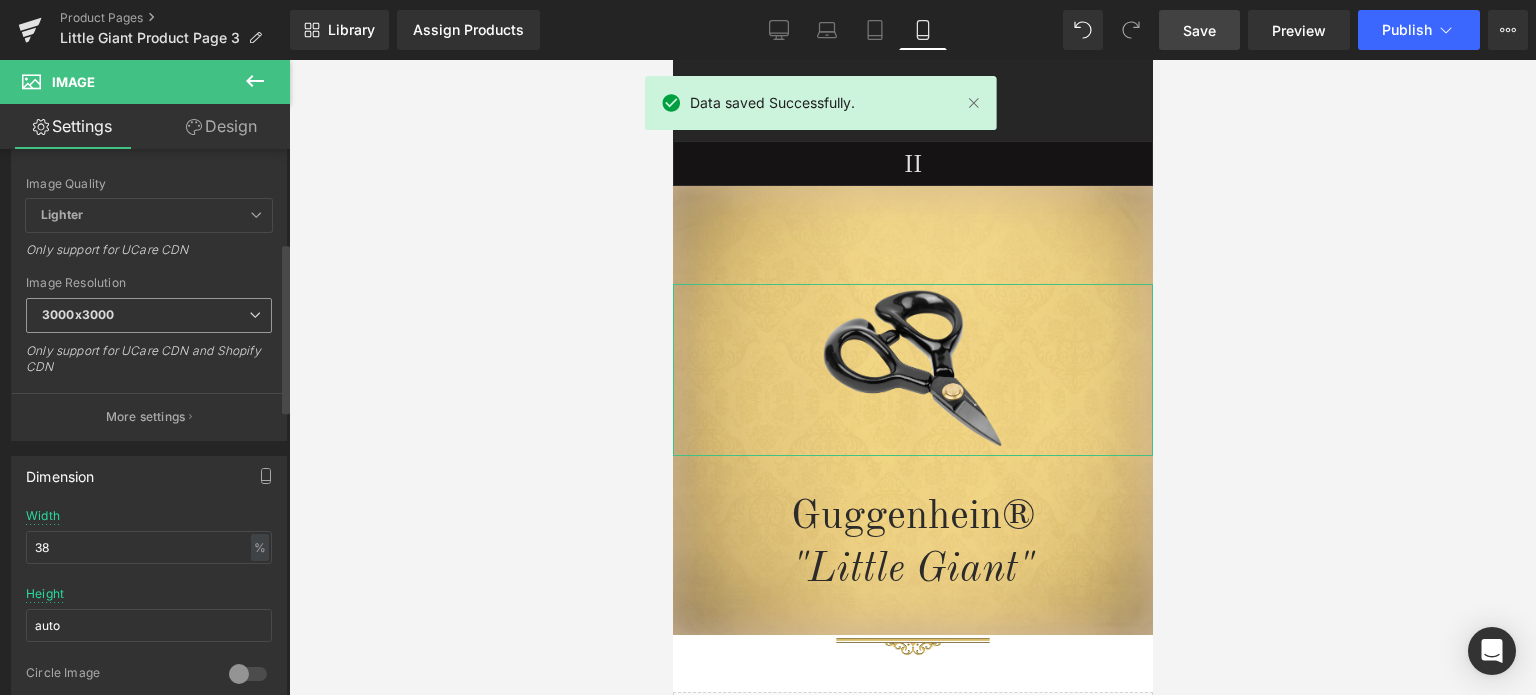 click on "3000x3000" at bounding box center (149, 315) 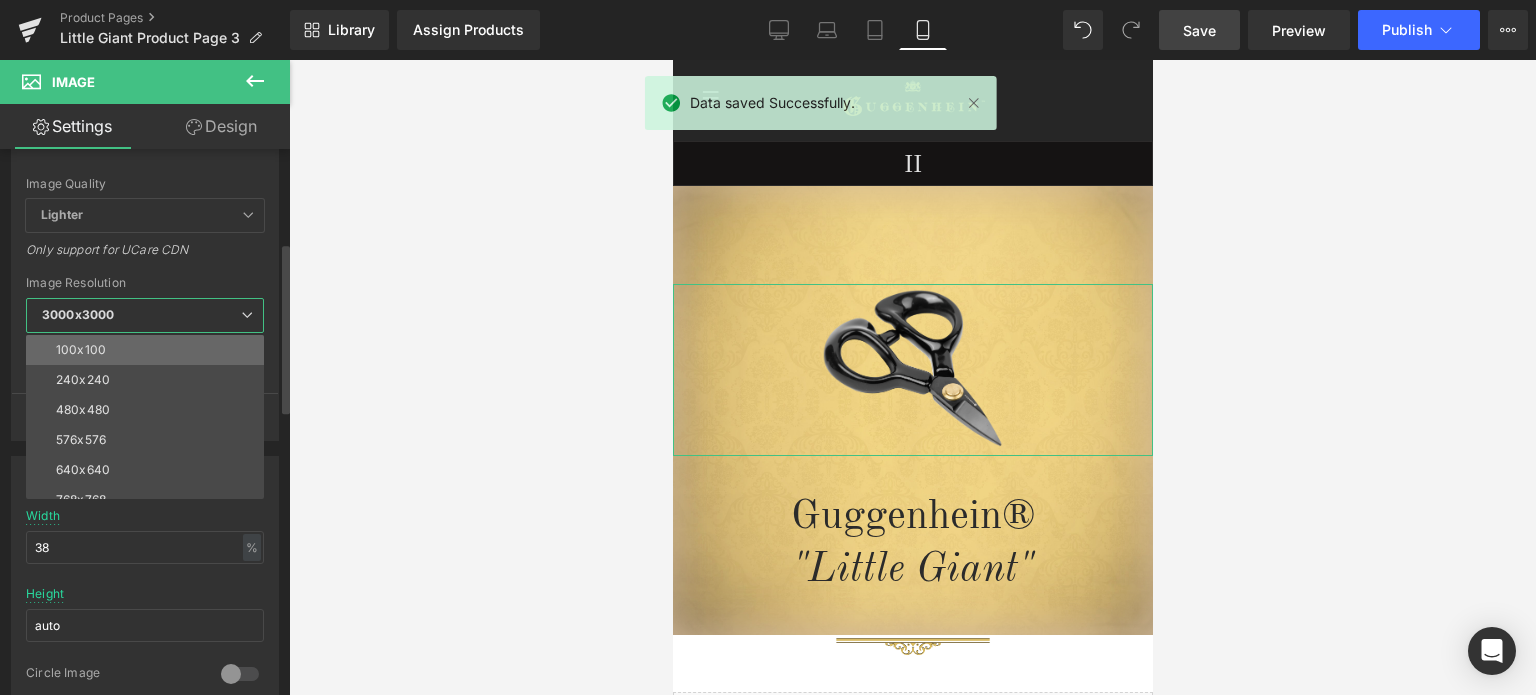 click on "100x100" at bounding box center (149, 350) 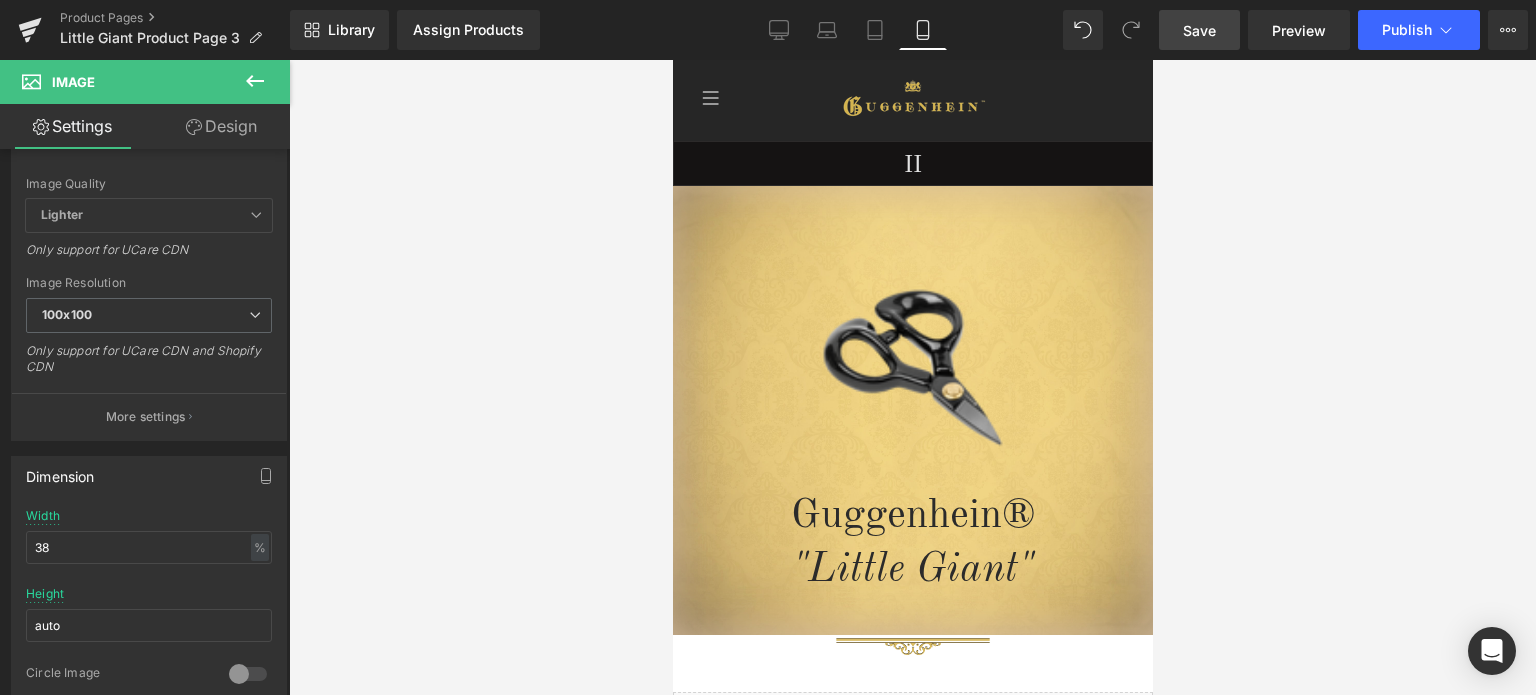 click on "Save" at bounding box center [1199, 30] 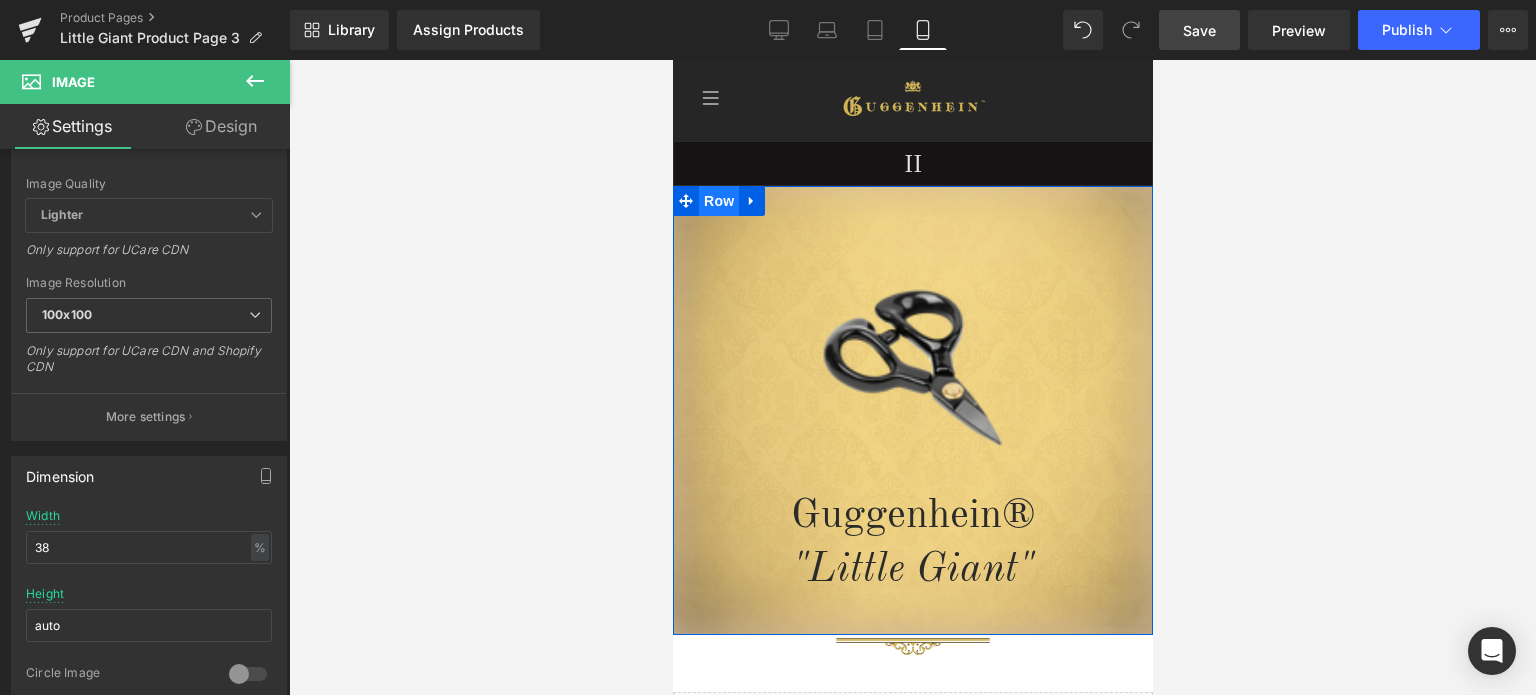 click on "Row" at bounding box center (718, 201) 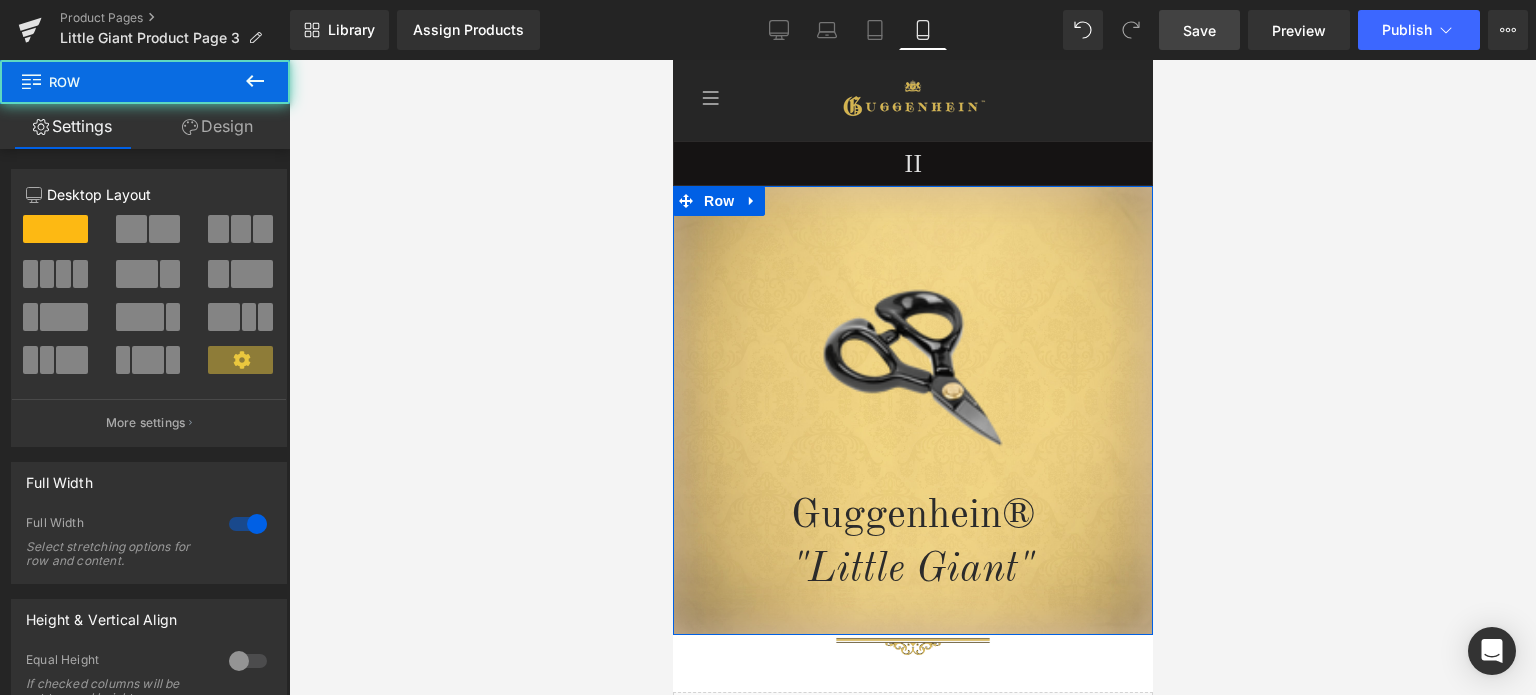 click on "Design" at bounding box center [217, 126] 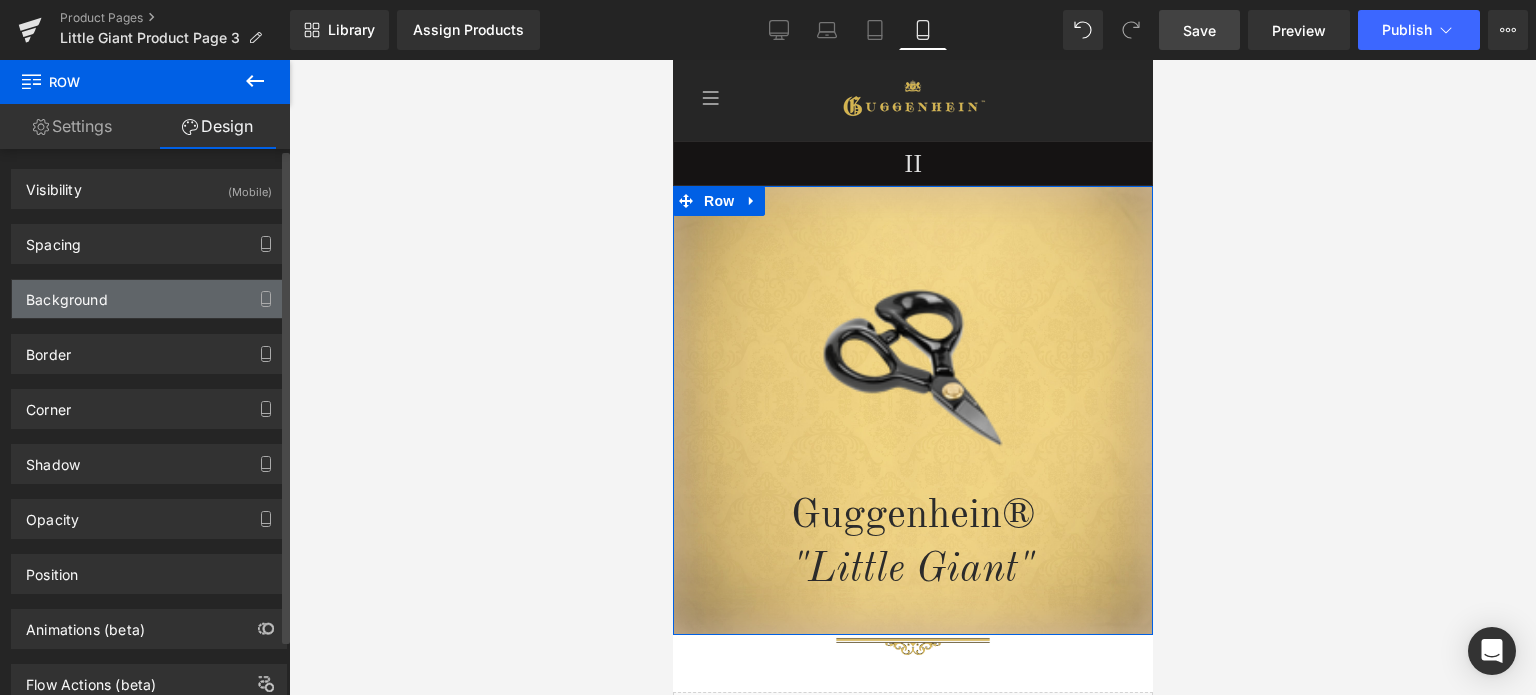click on "Background" at bounding box center [149, 299] 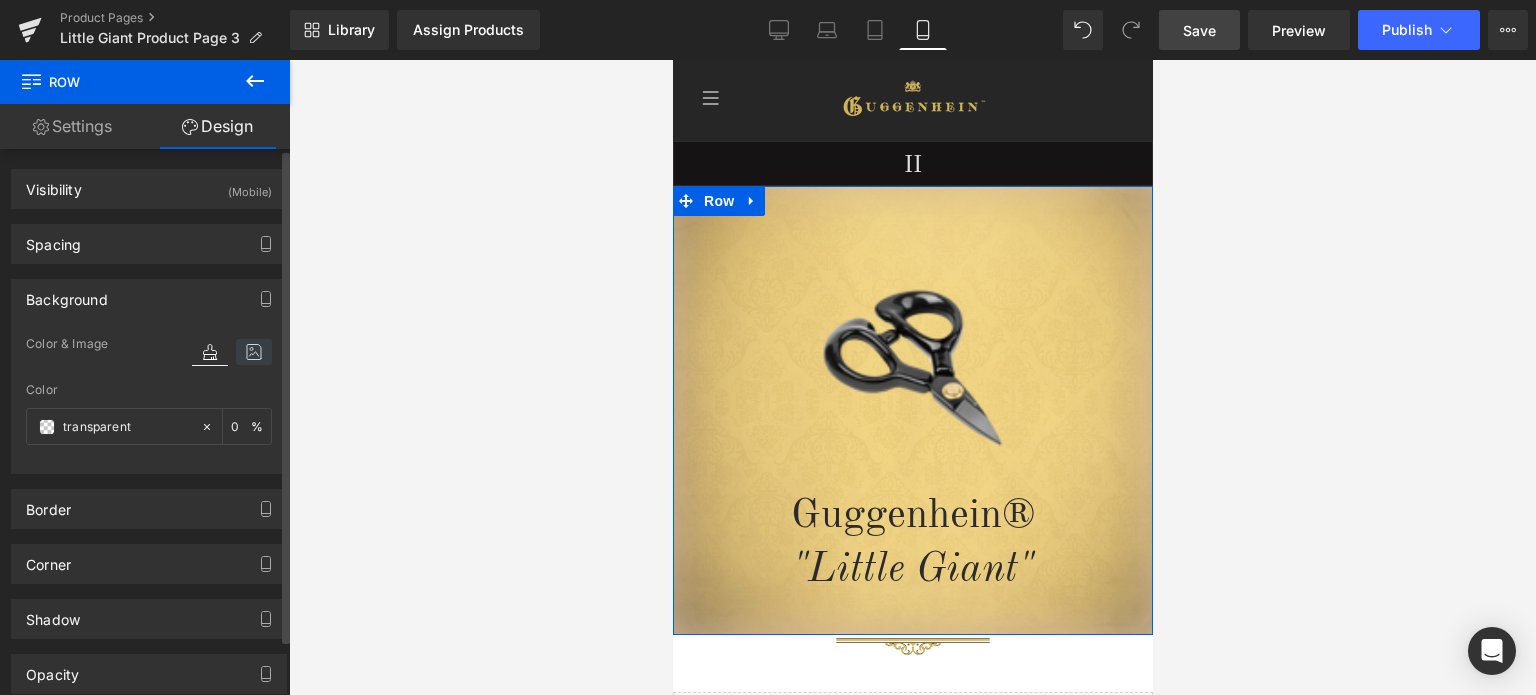 click at bounding box center [254, 352] 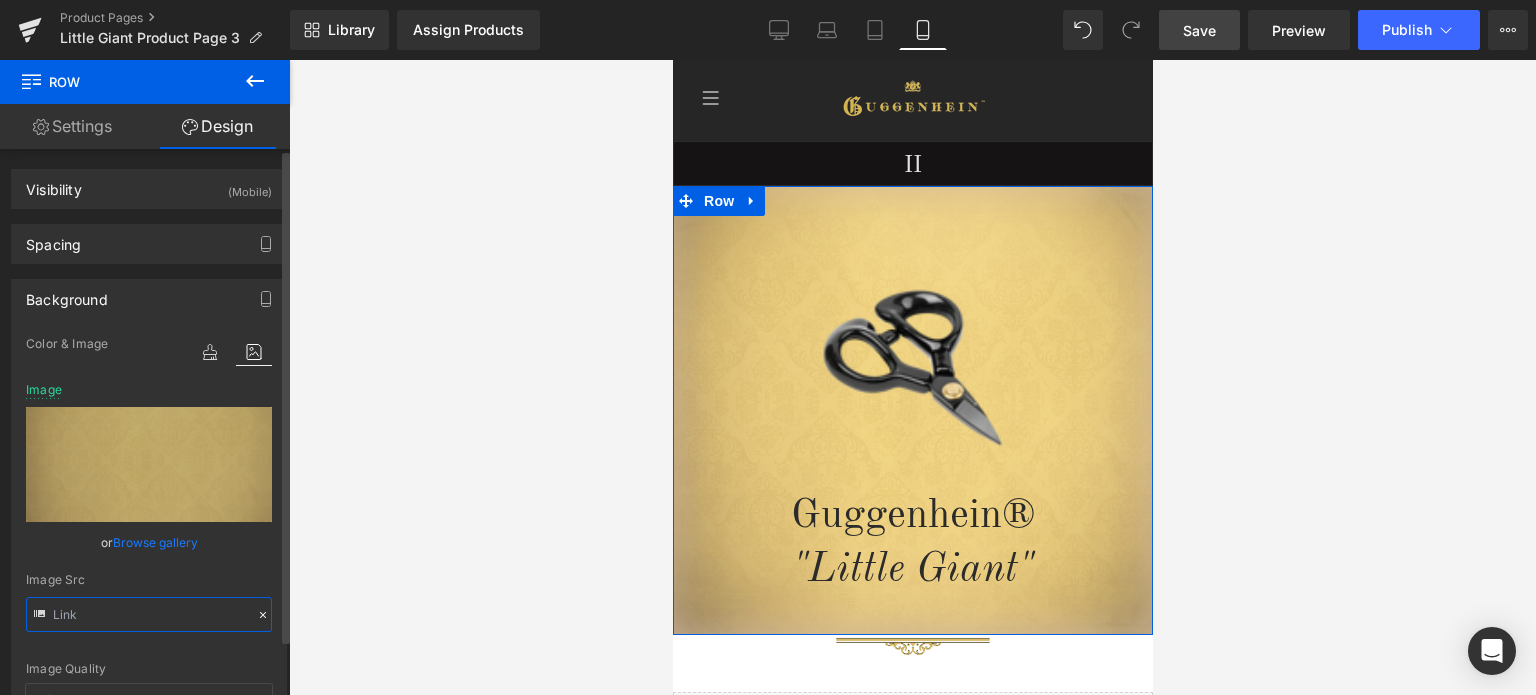 click at bounding box center [149, 614] 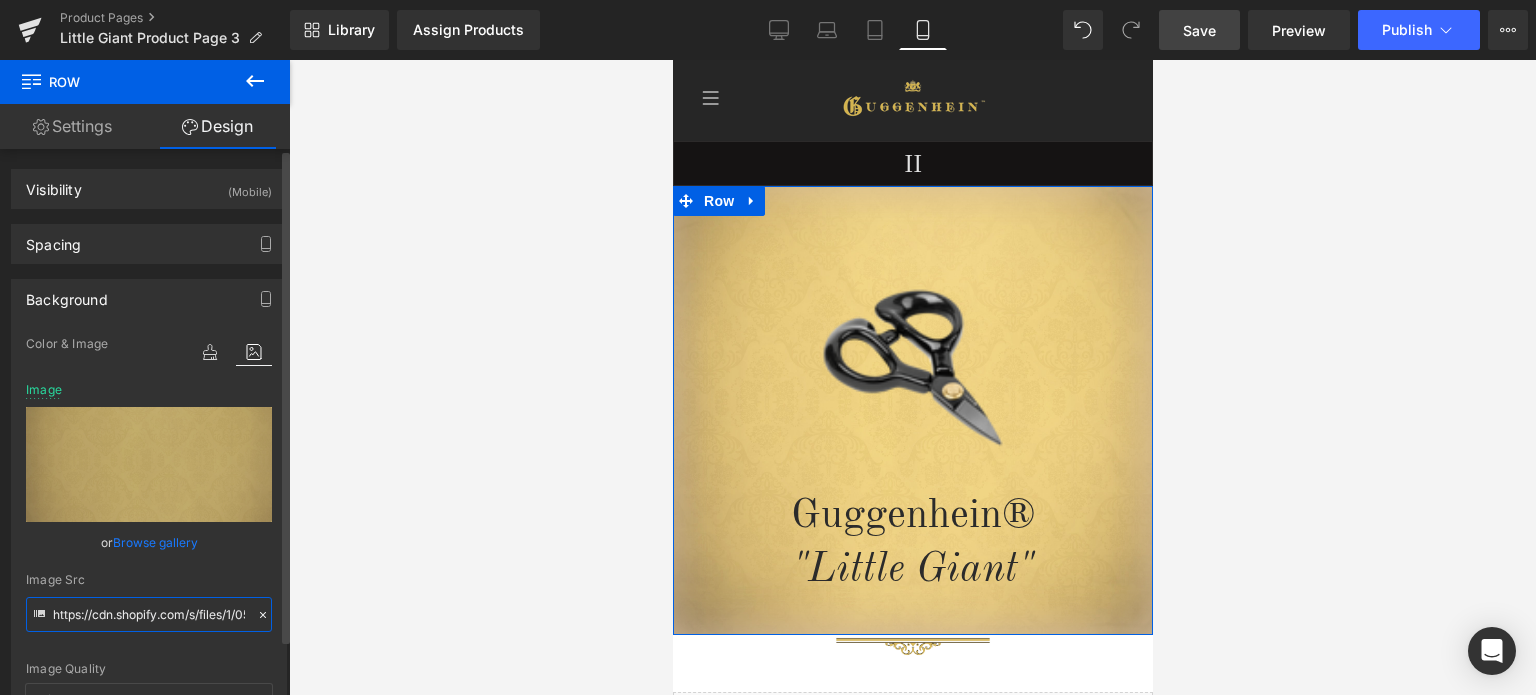 paste on "2-2_36c6abb3-b625-4310-8058-14c621ded4f5.jpg?v=1747176878" 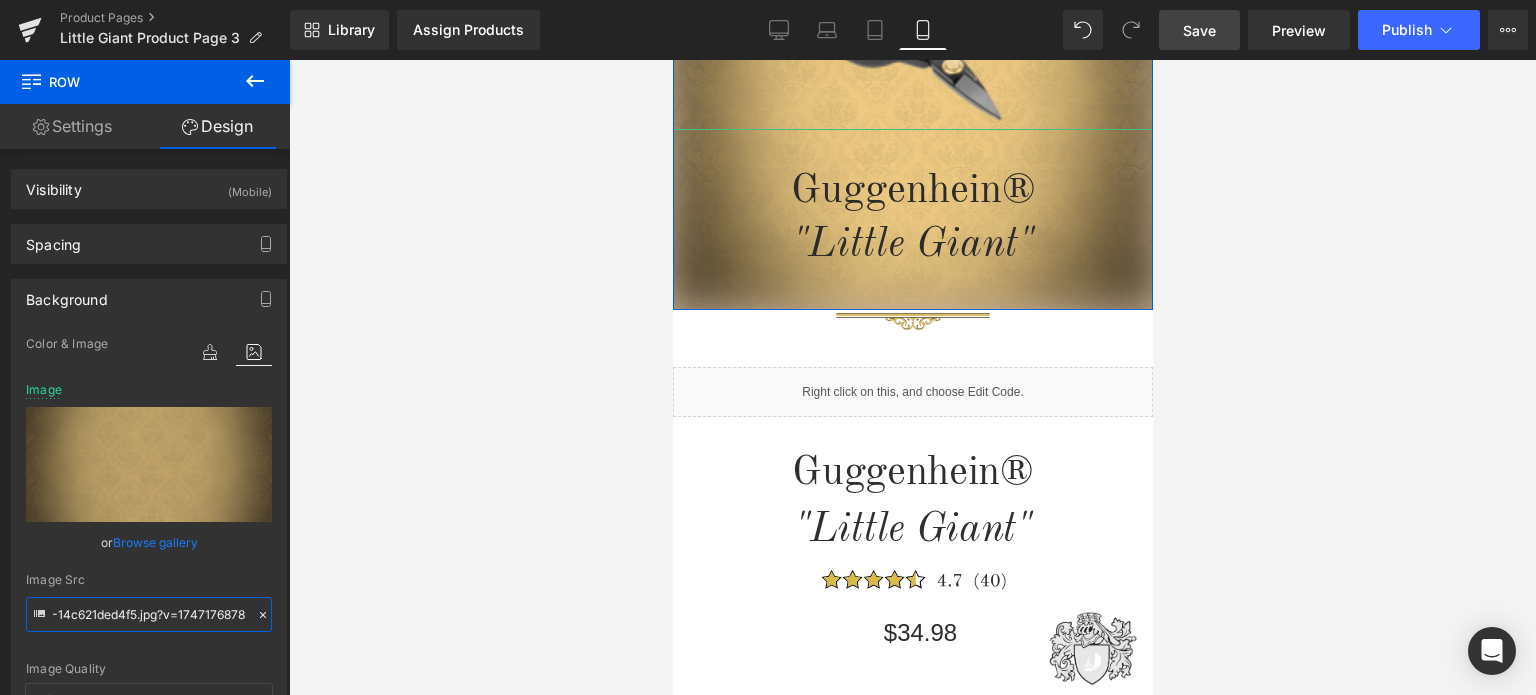 scroll, scrollTop: 408, scrollLeft: 0, axis: vertical 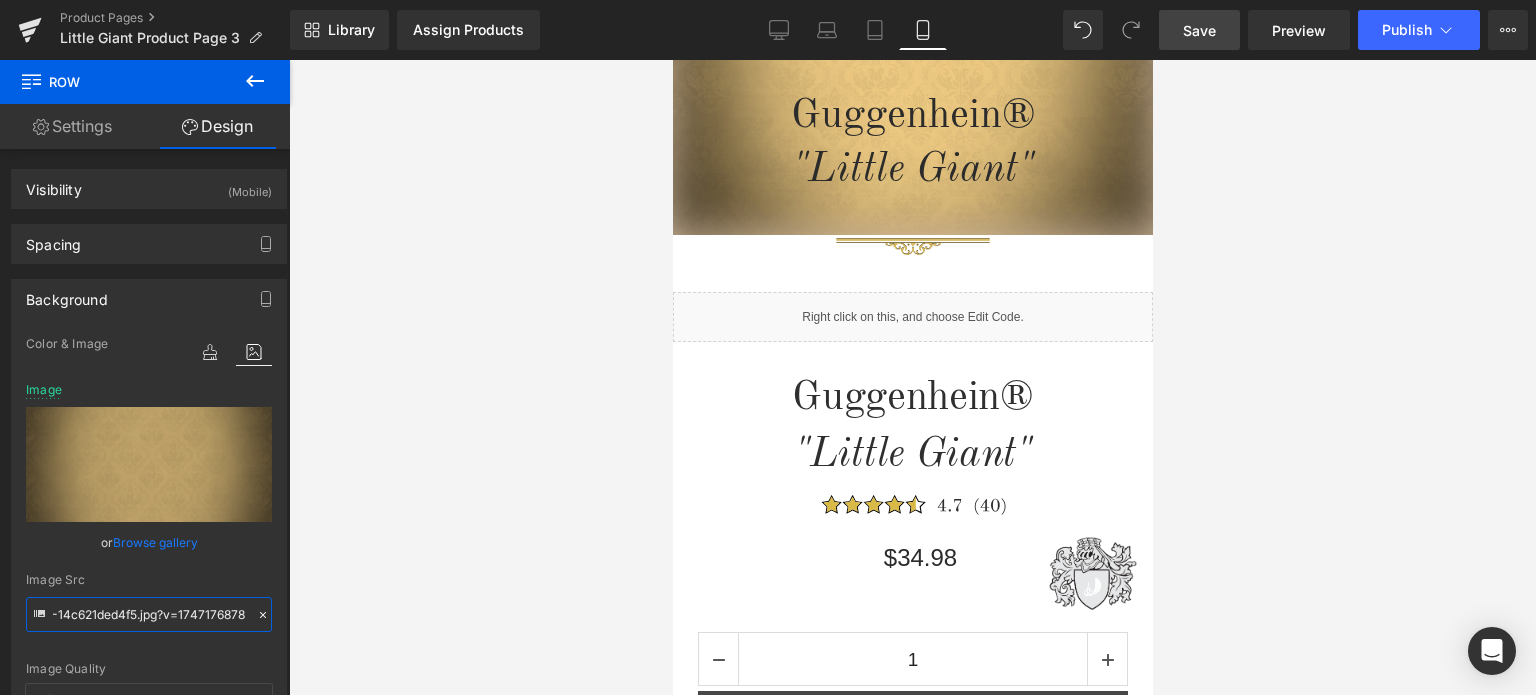 type on "https://cdn.shopify.com/s/files/1/0566/0963/6442/files/2-2_36c6abb3-b625-4310-8058-14c621ded4f5.jpg?v=1747176878" 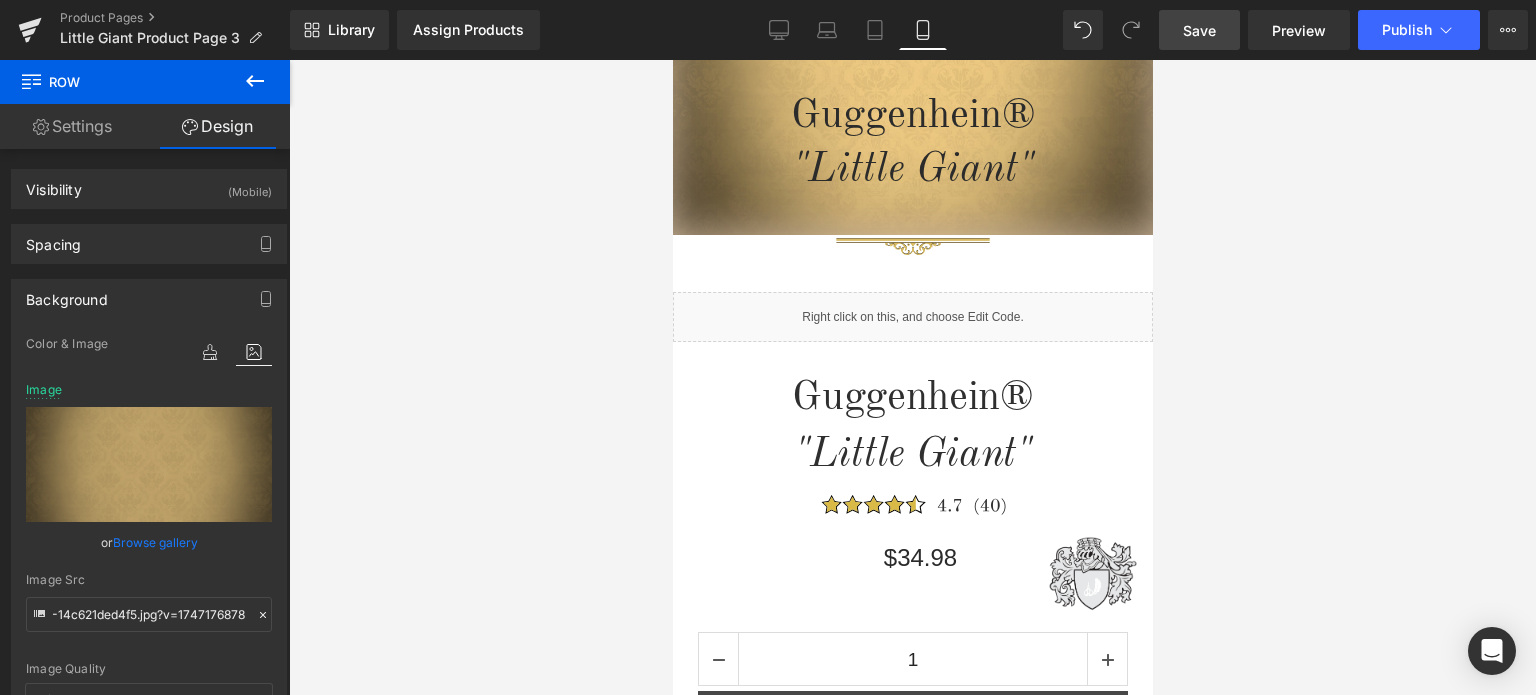 drag, startPoint x: 1200, startPoint y: 31, endPoint x: 276, endPoint y: 183, distance: 936.4187 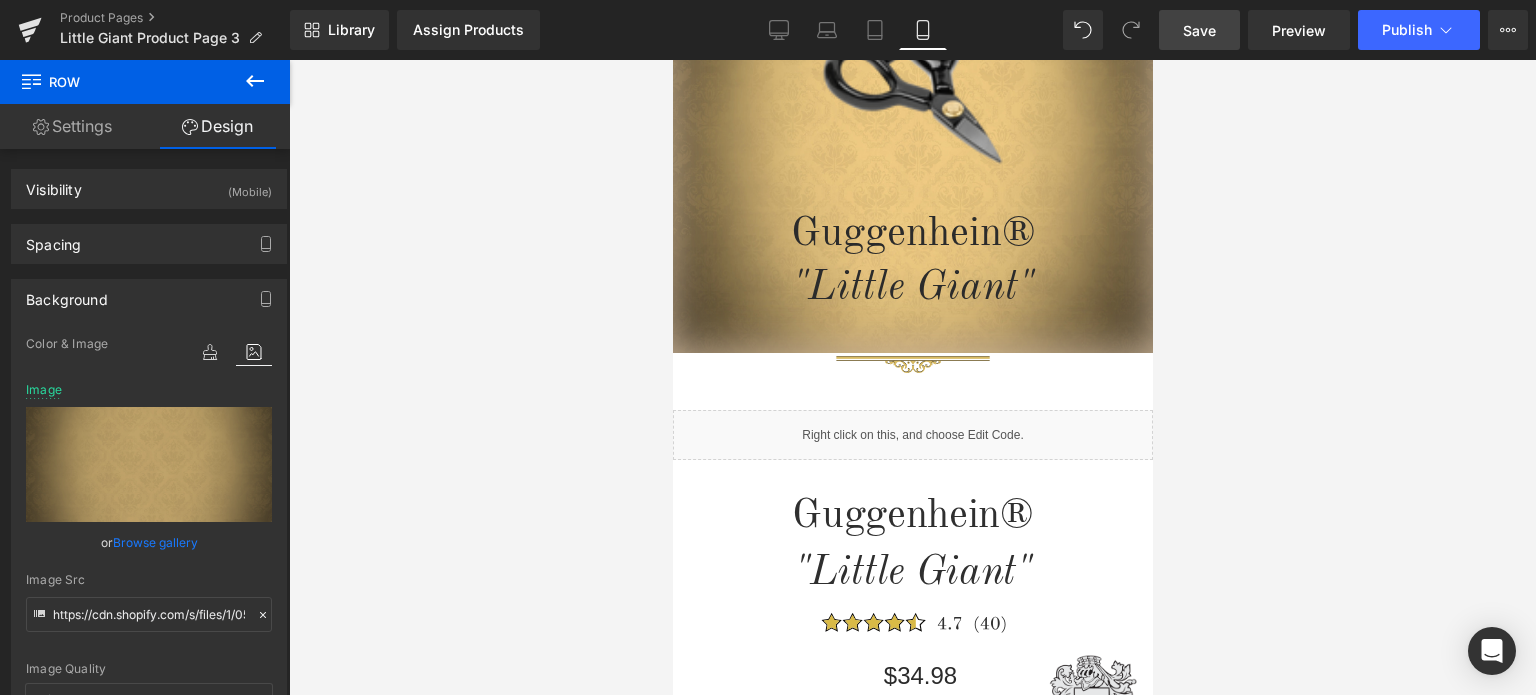 scroll, scrollTop: 108, scrollLeft: 0, axis: vertical 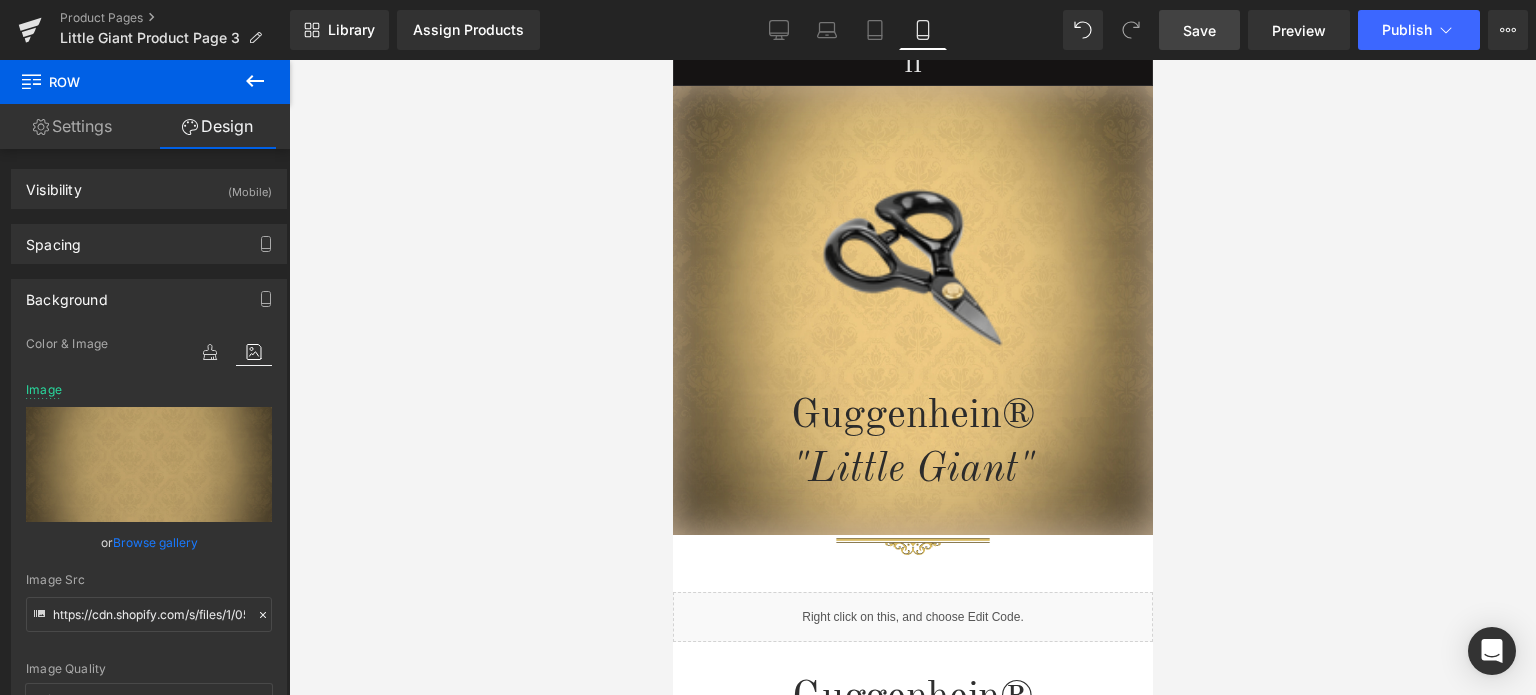 click 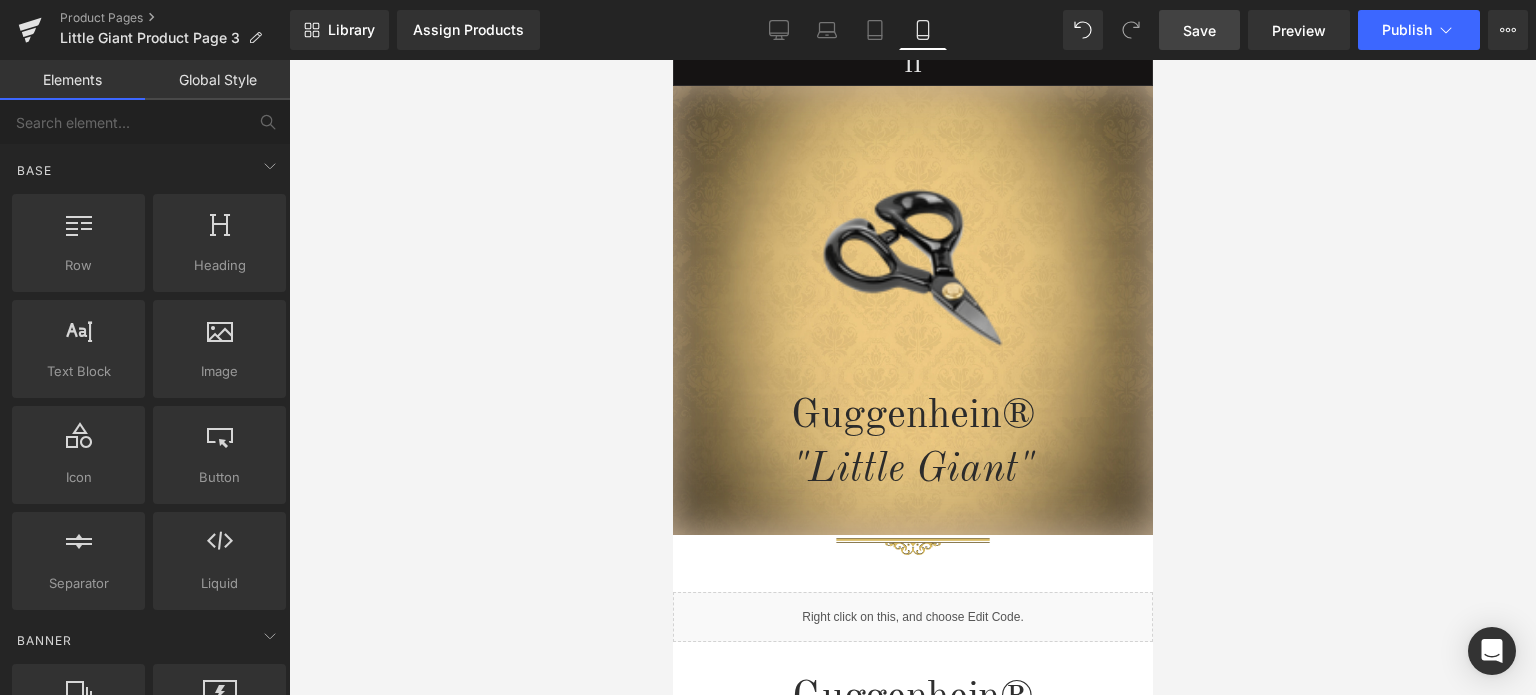 click on "Save" at bounding box center [1199, 30] 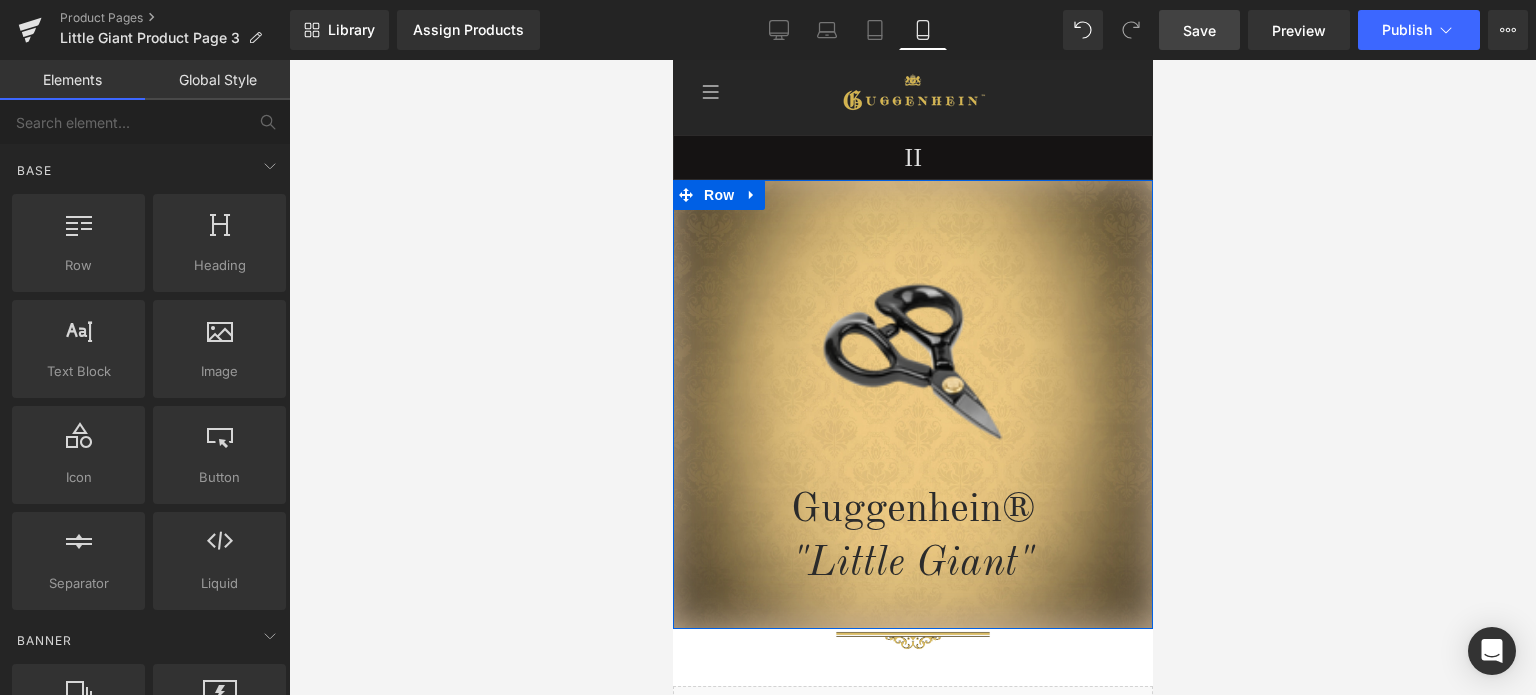 scroll, scrollTop: 0, scrollLeft: 0, axis: both 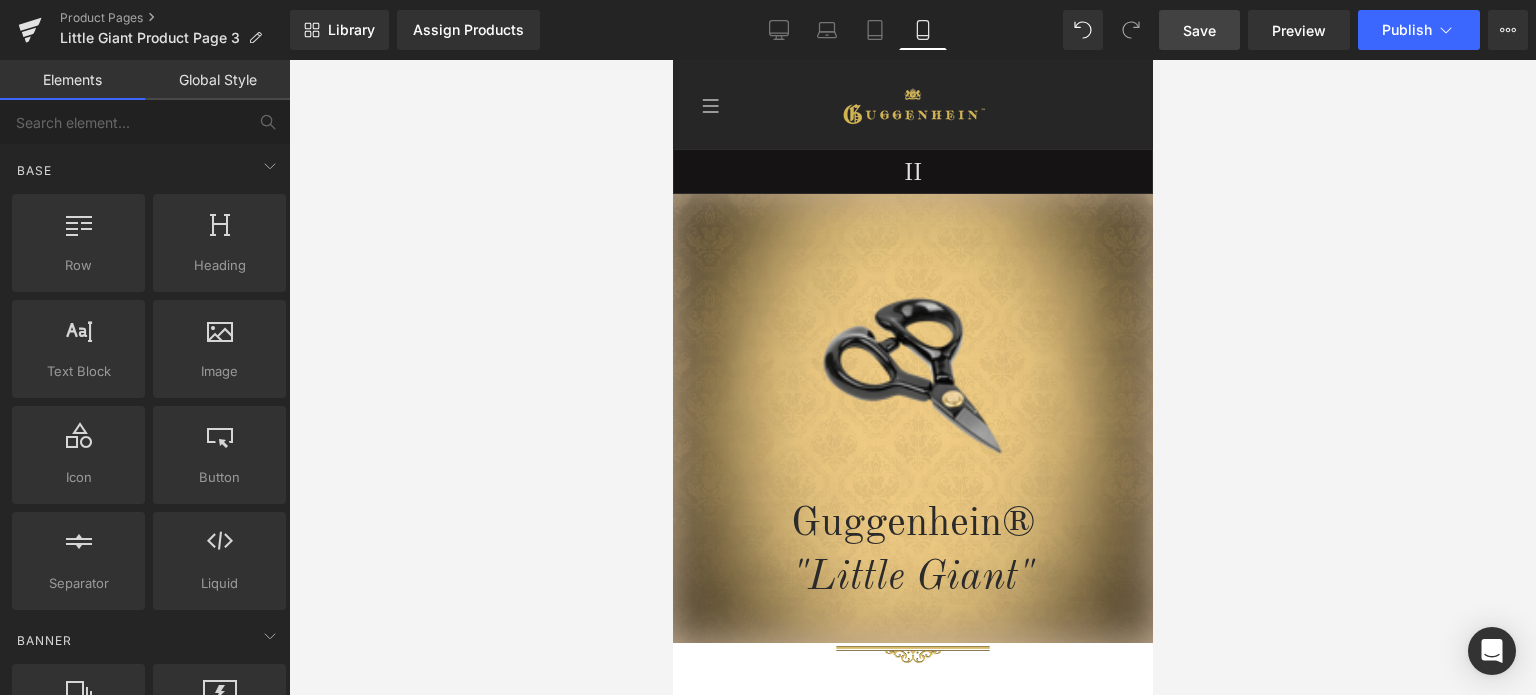 click on "Save" at bounding box center (1199, 30) 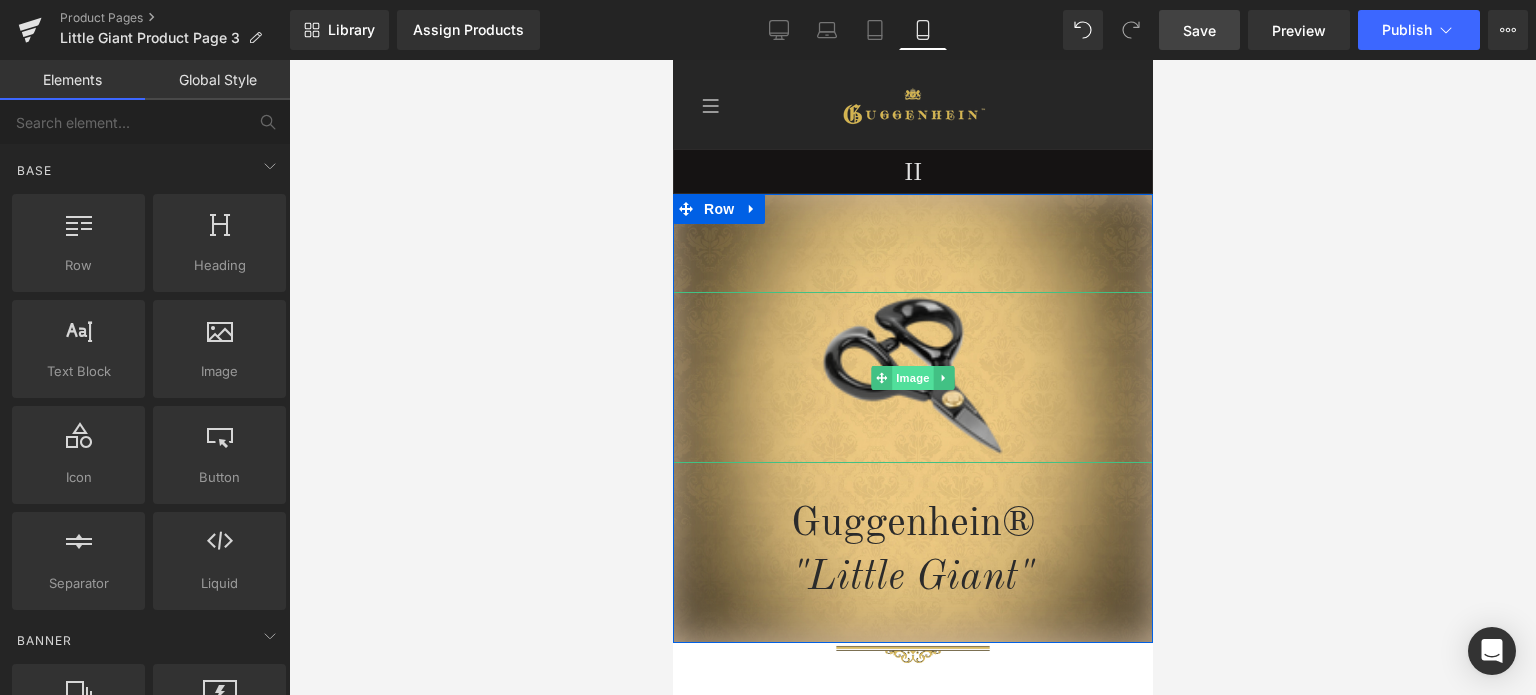 click on "Image" at bounding box center (912, 378) 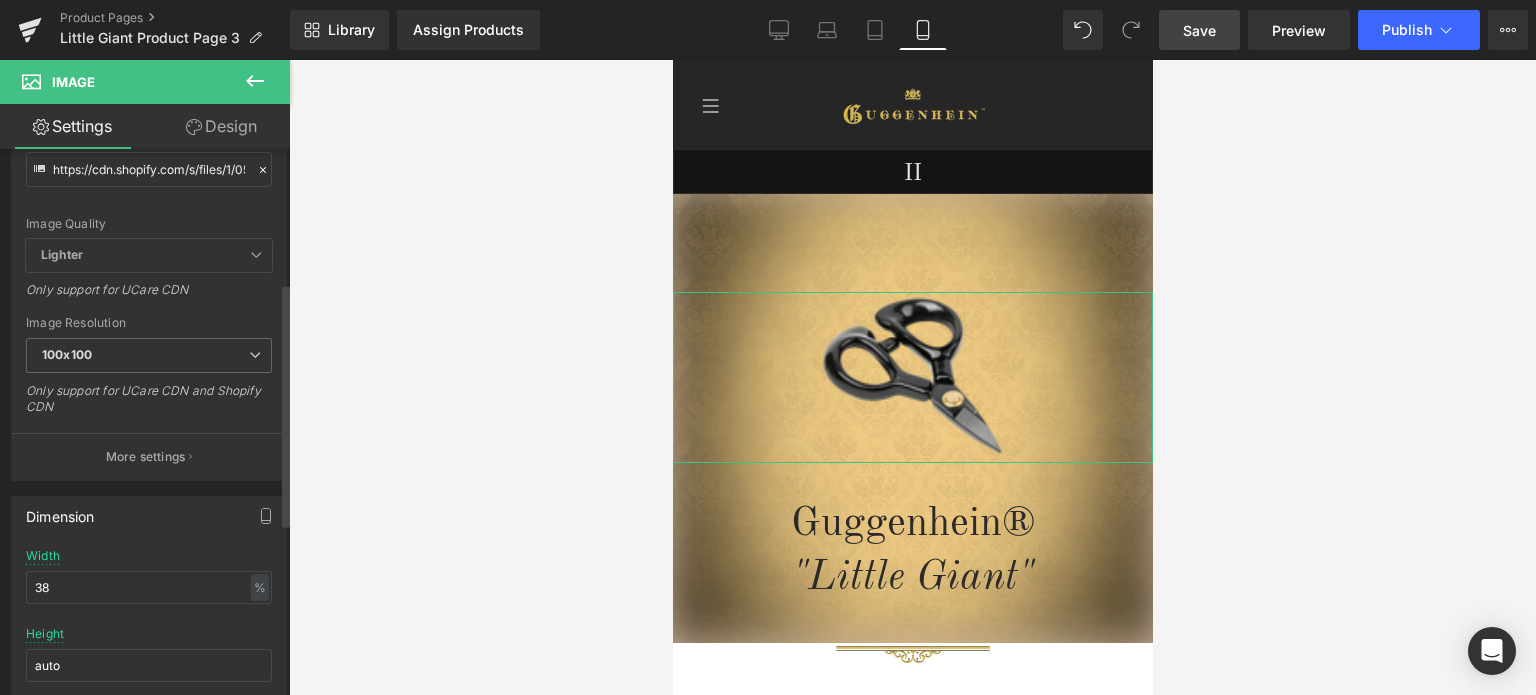 scroll, scrollTop: 300, scrollLeft: 0, axis: vertical 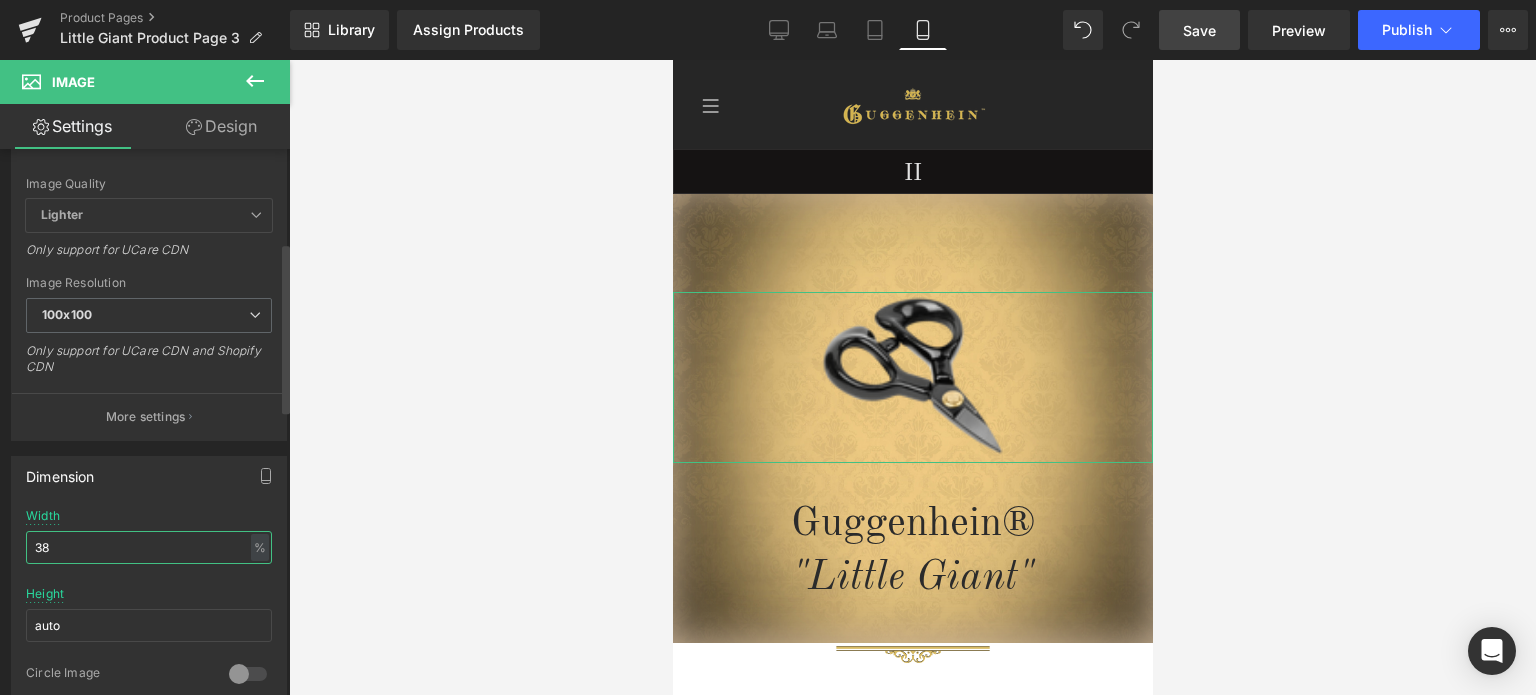drag, startPoint x: 42, startPoint y: 544, endPoint x: 28, endPoint y: 545, distance: 14.035668 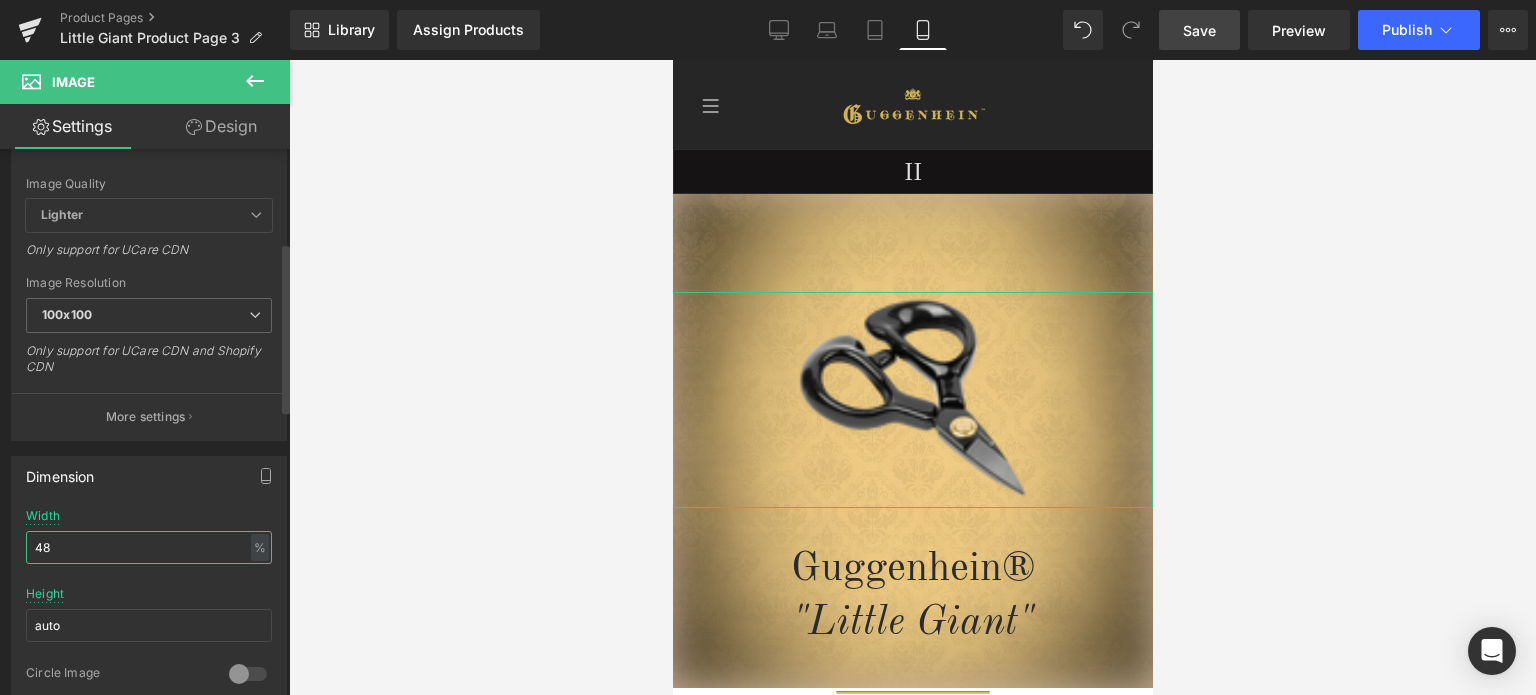 drag, startPoint x: 44, startPoint y: 541, endPoint x: 54, endPoint y: 542, distance: 10.049875 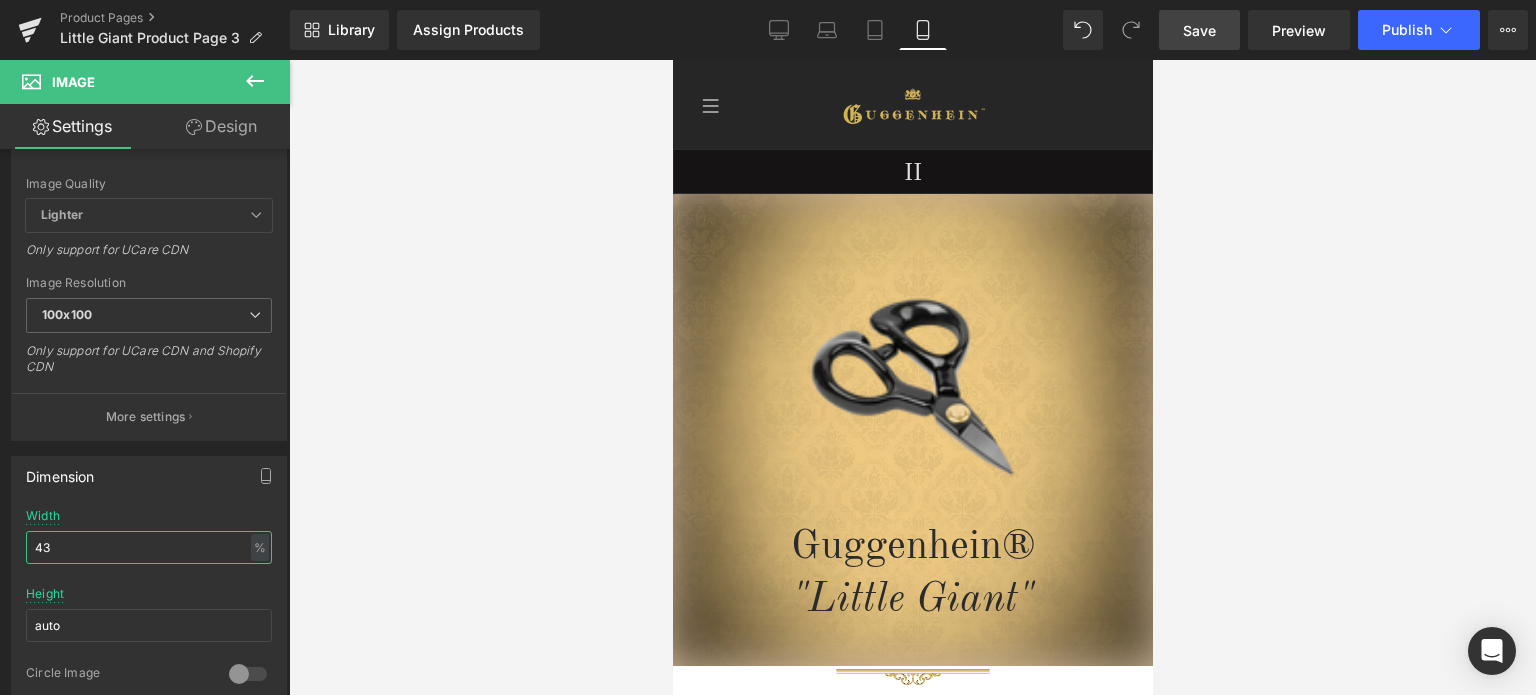 type on "43" 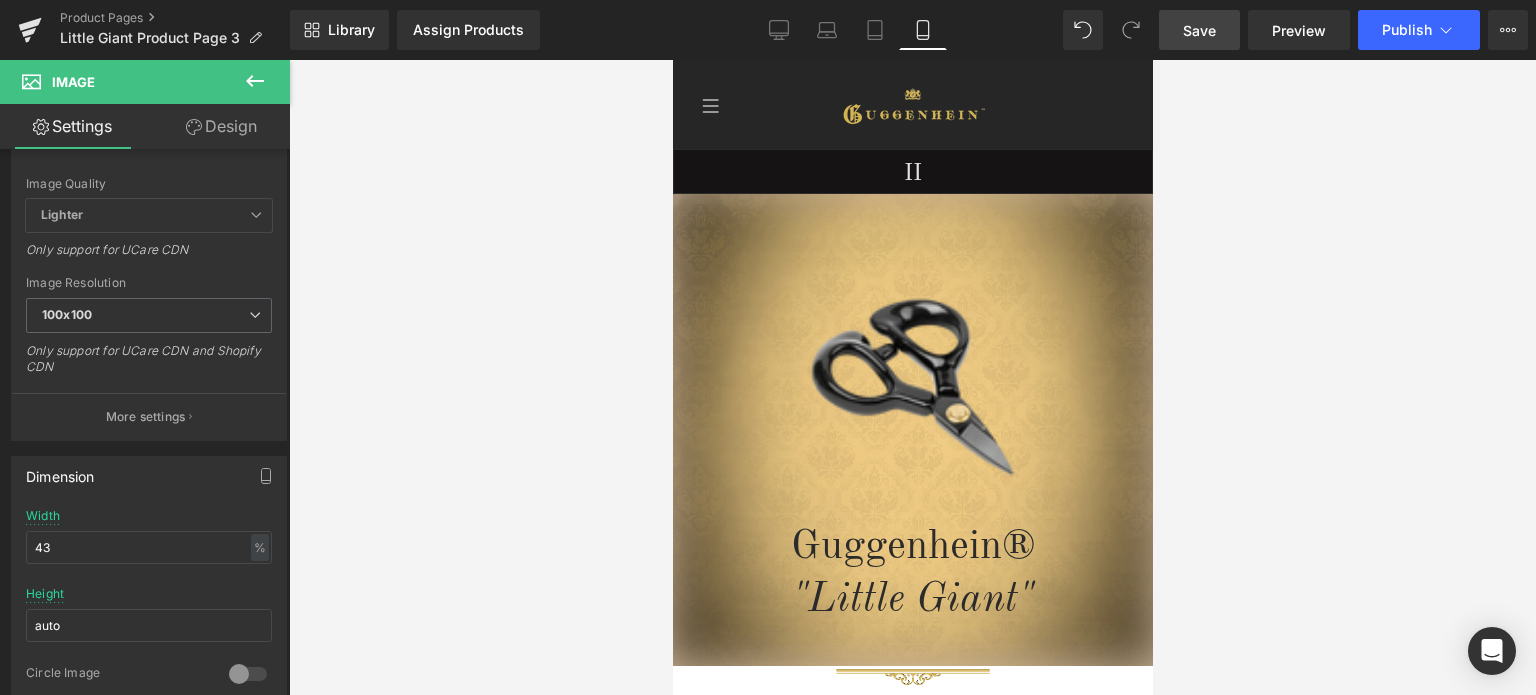 click on "Save" at bounding box center (1199, 30) 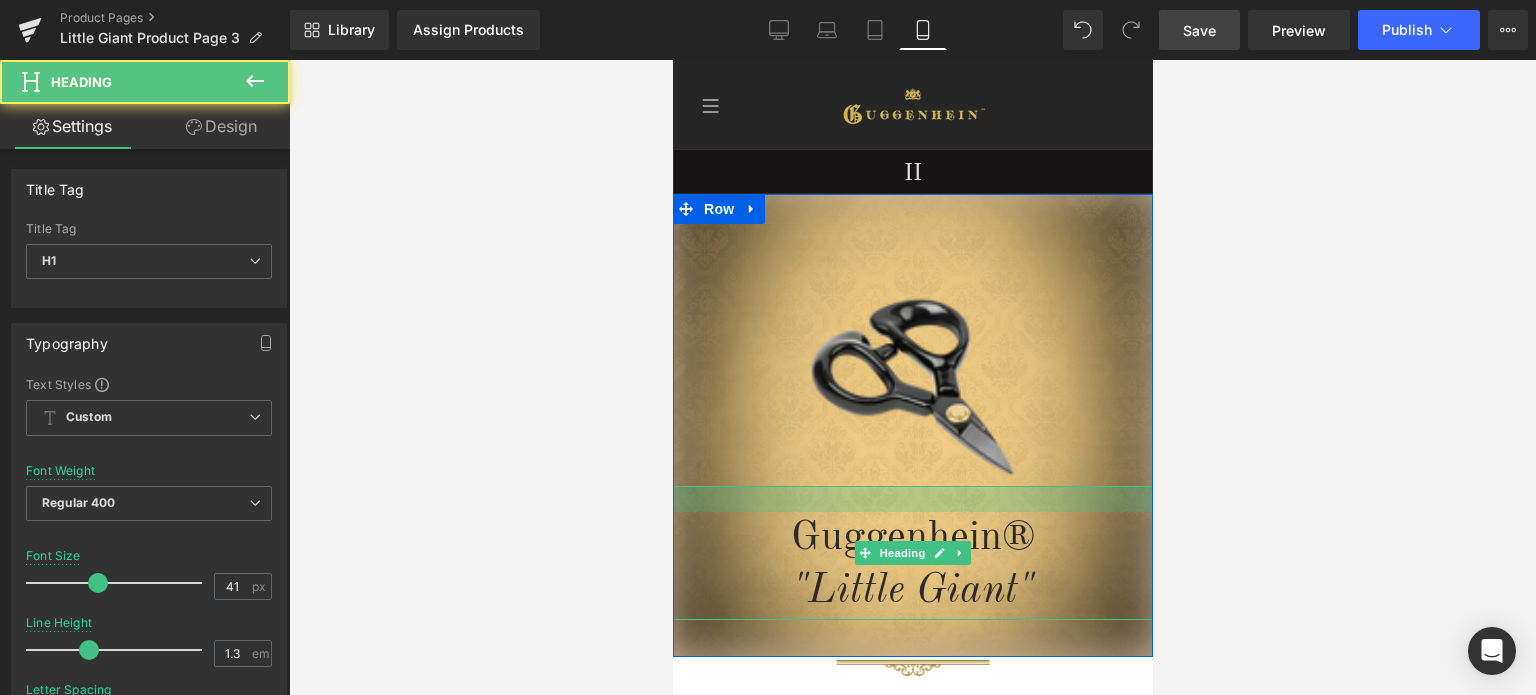 click on "Image         Guggenhein®  "Little Giant" Heading" at bounding box center (912, 456) 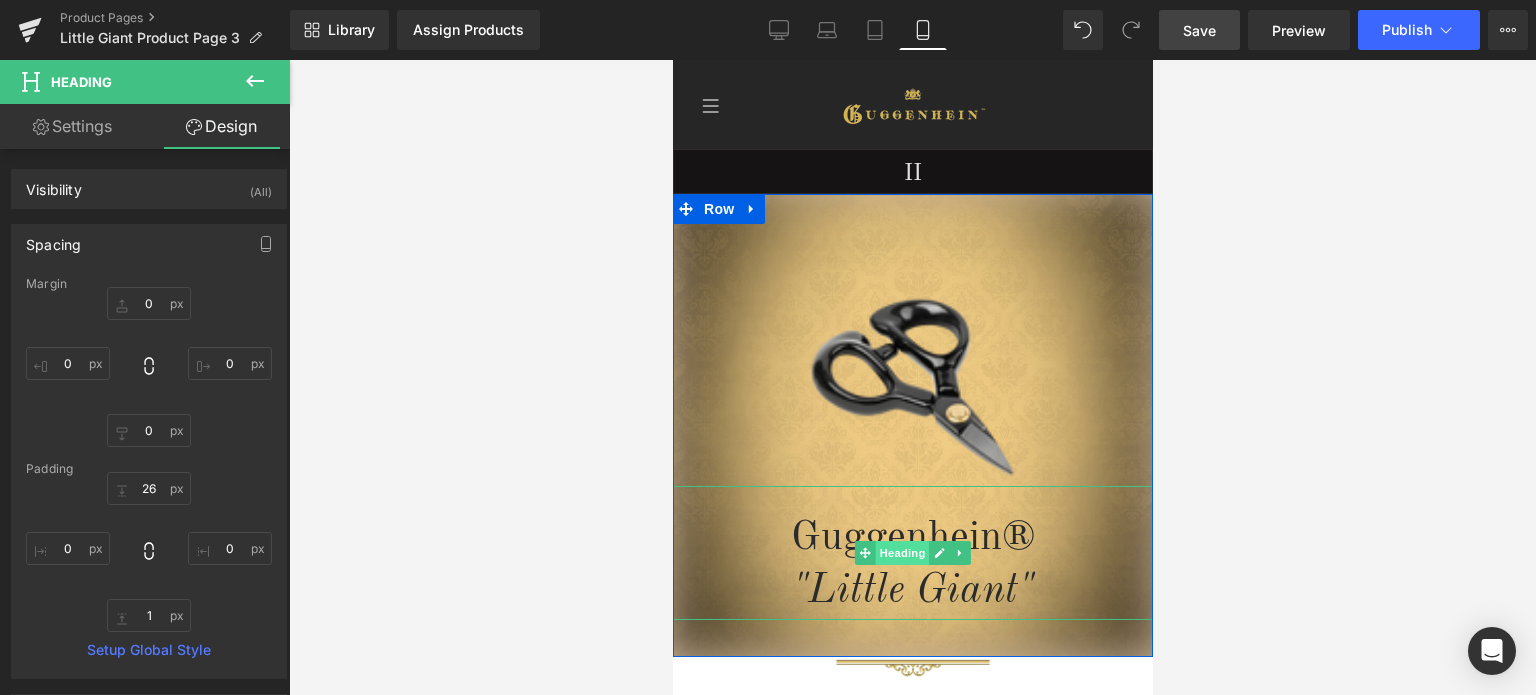 click on "Heading" at bounding box center (902, 553) 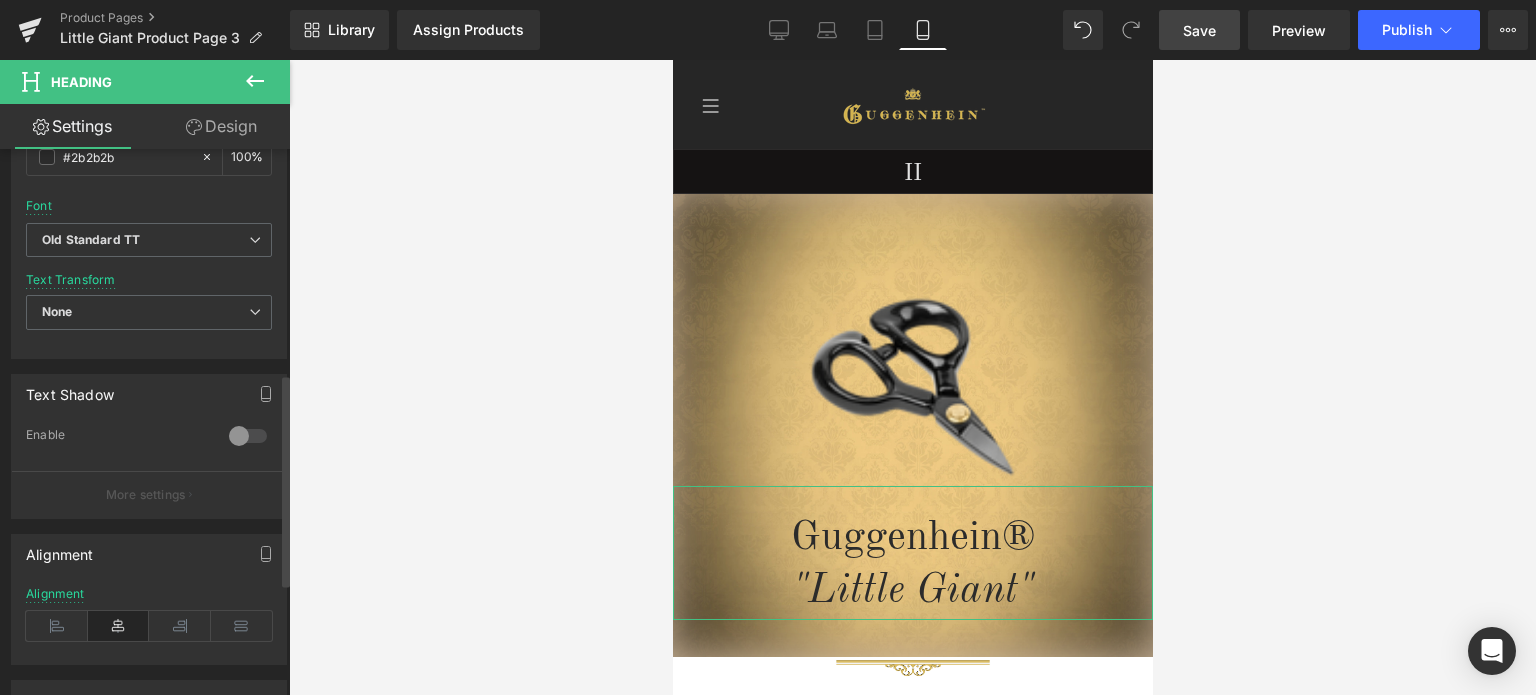 scroll, scrollTop: 700, scrollLeft: 0, axis: vertical 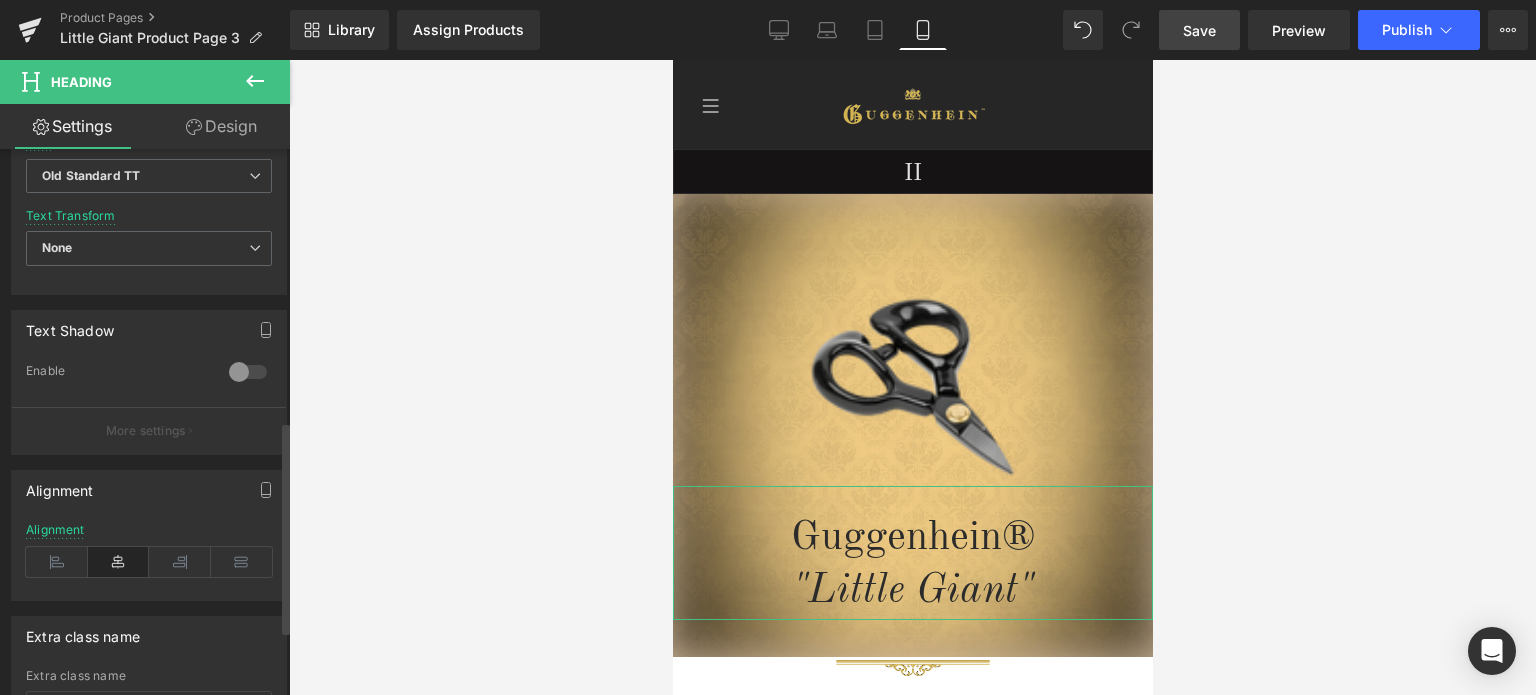 click at bounding box center (248, 372) 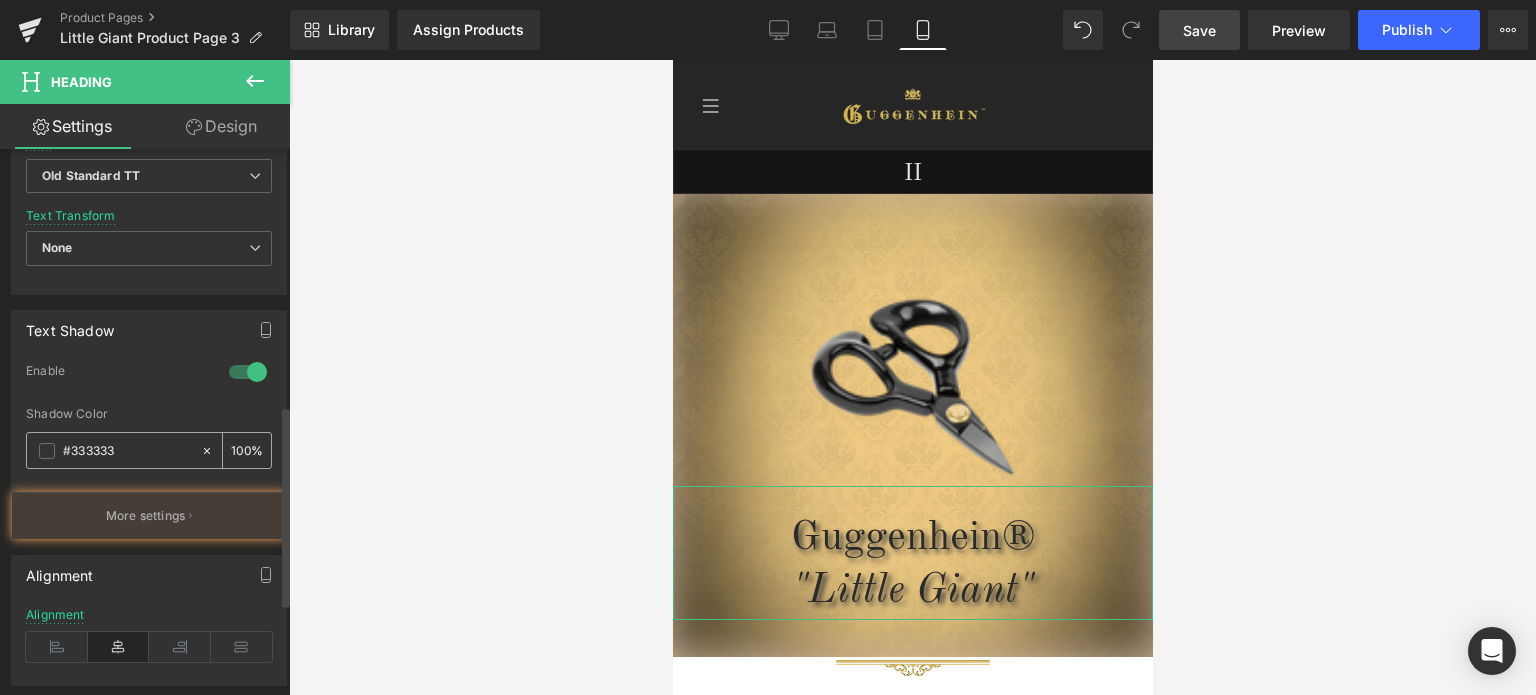 click at bounding box center (47, 451) 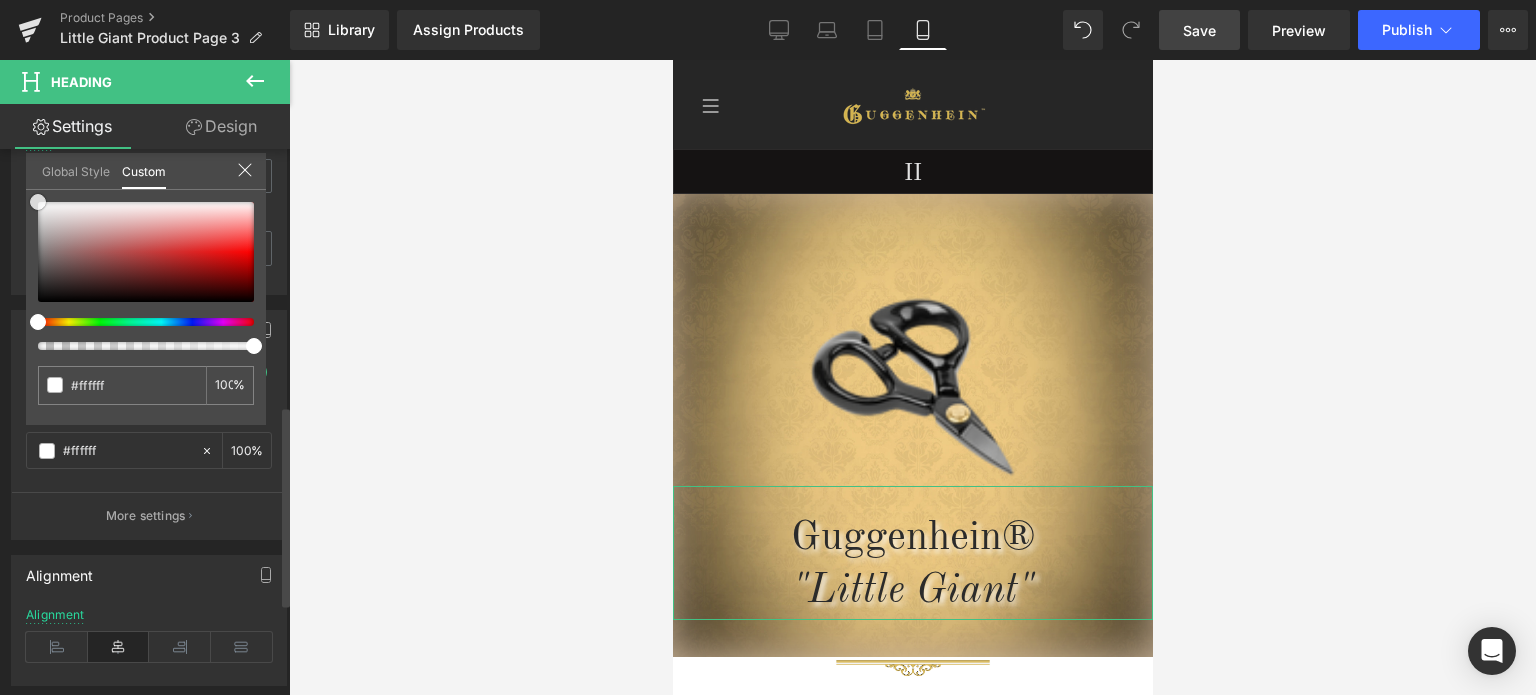 drag, startPoint x: 28, startPoint y: 206, endPoint x: 14, endPoint y: 166, distance: 42.379242 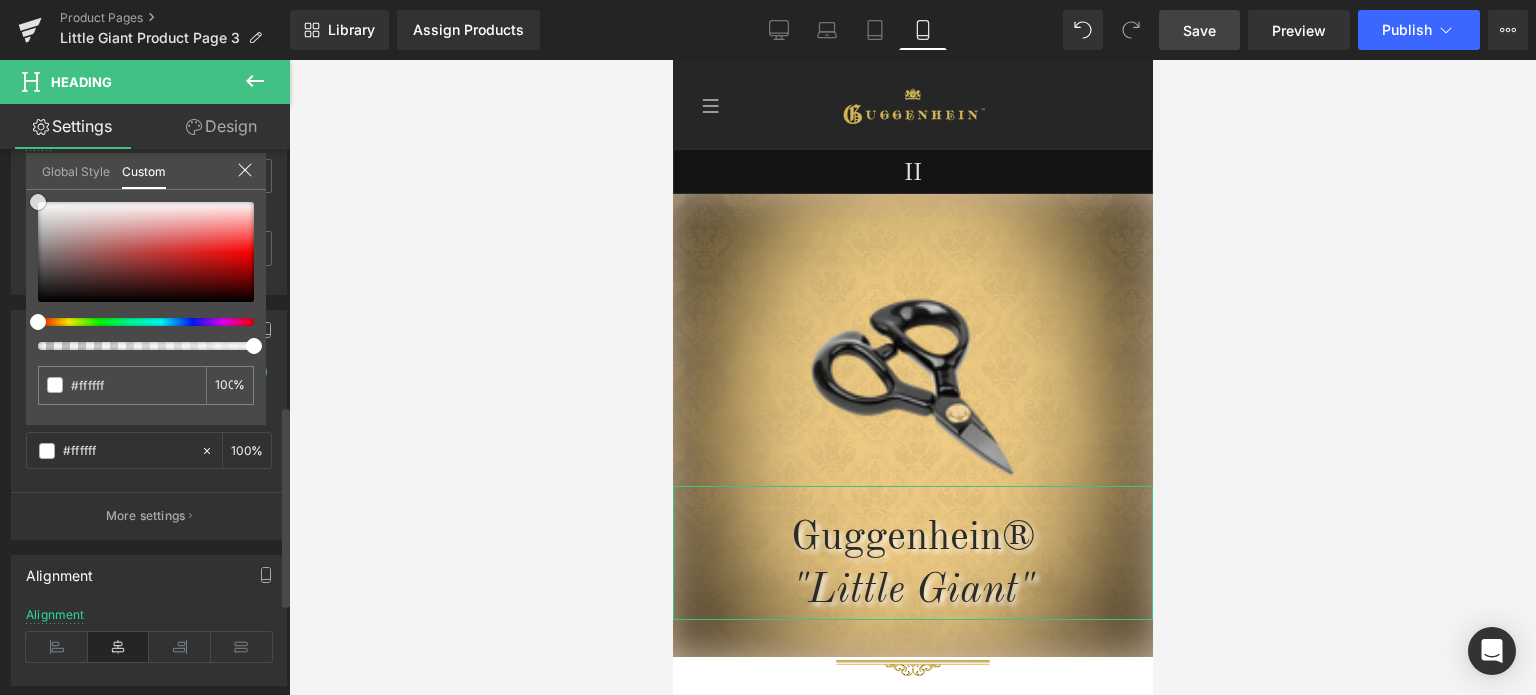 click on "Text Shadow 0 Enable #333333 Shadow Color #333333 100 % More settings Global Style Custom Setup Global Style #333333 100 %" at bounding box center [149, 417] 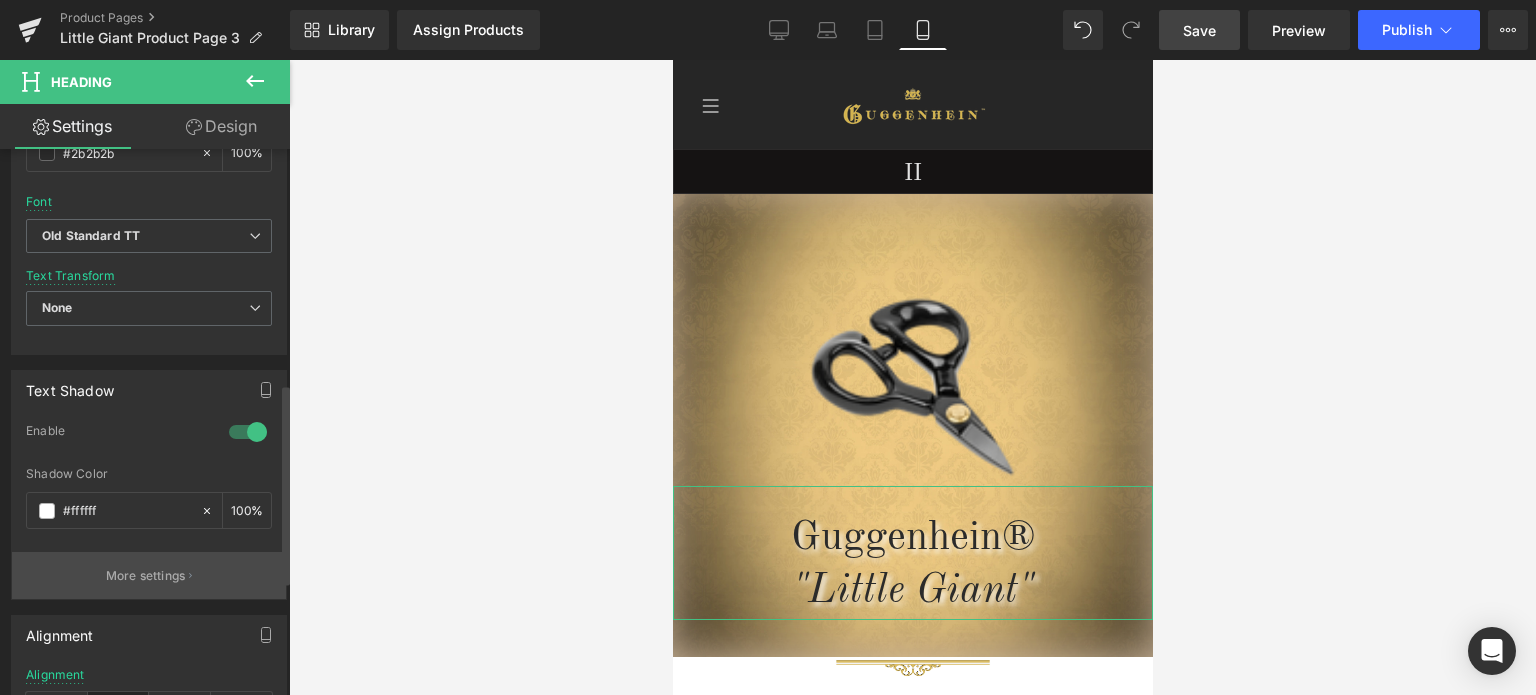 click on "More settings" at bounding box center (146, 576) 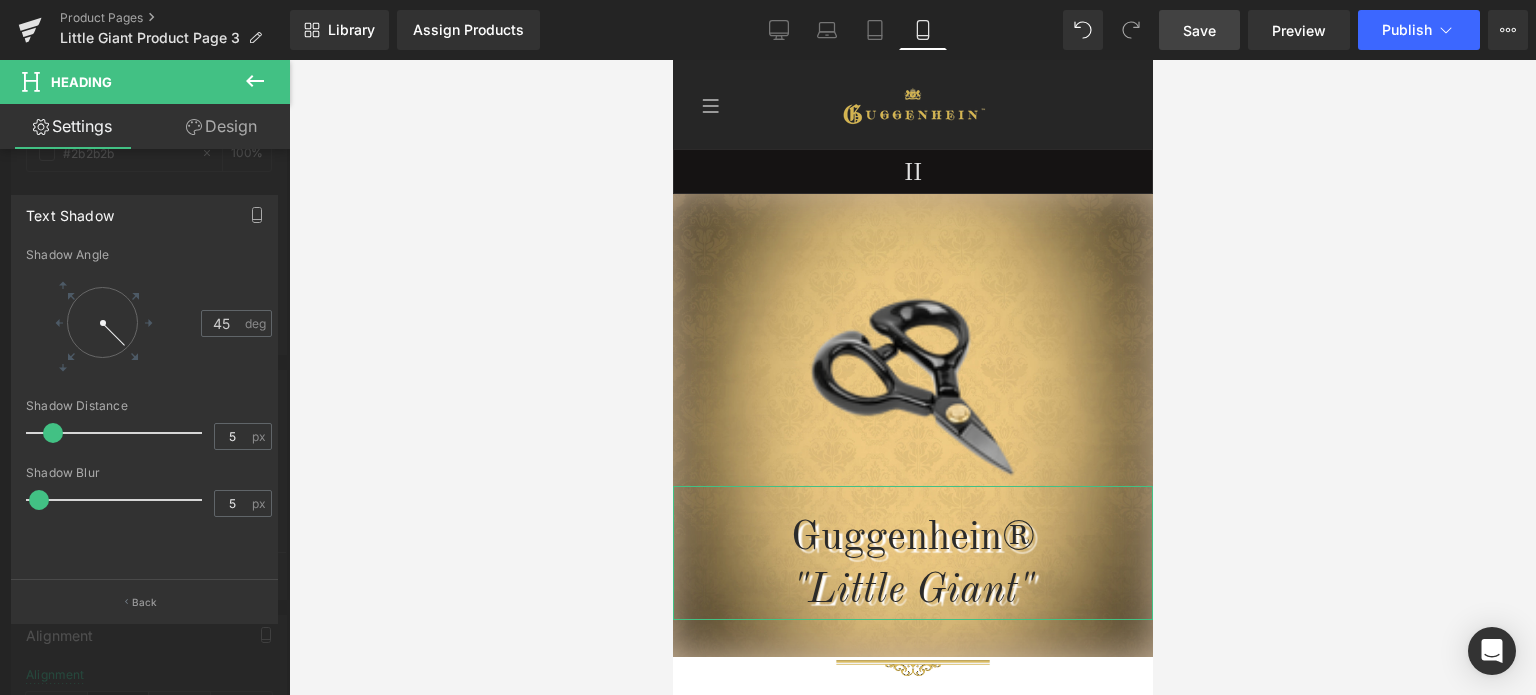 click at bounding box center [119, 500] 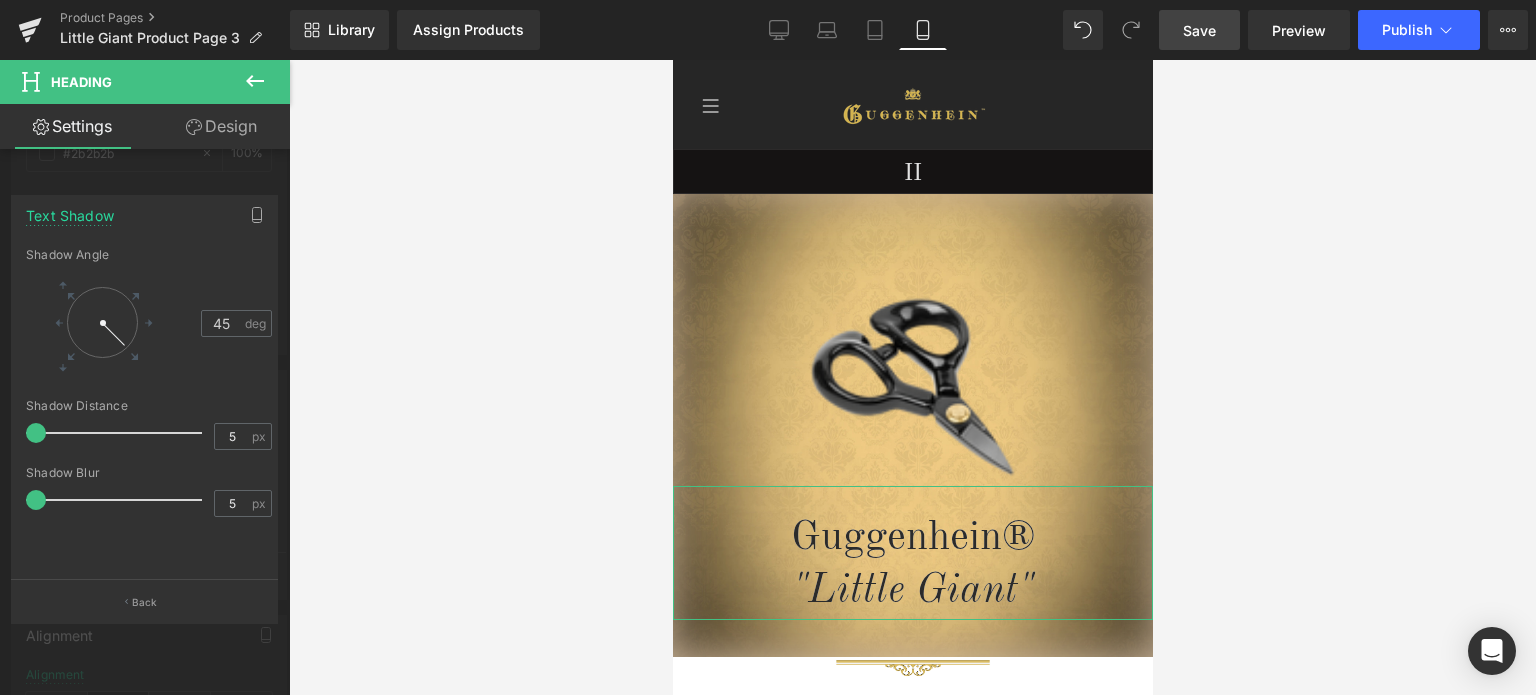 drag, startPoint x: 43, startPoint y: 435, endPoint x: 28, endPoint y: 439, distance: 15.524175 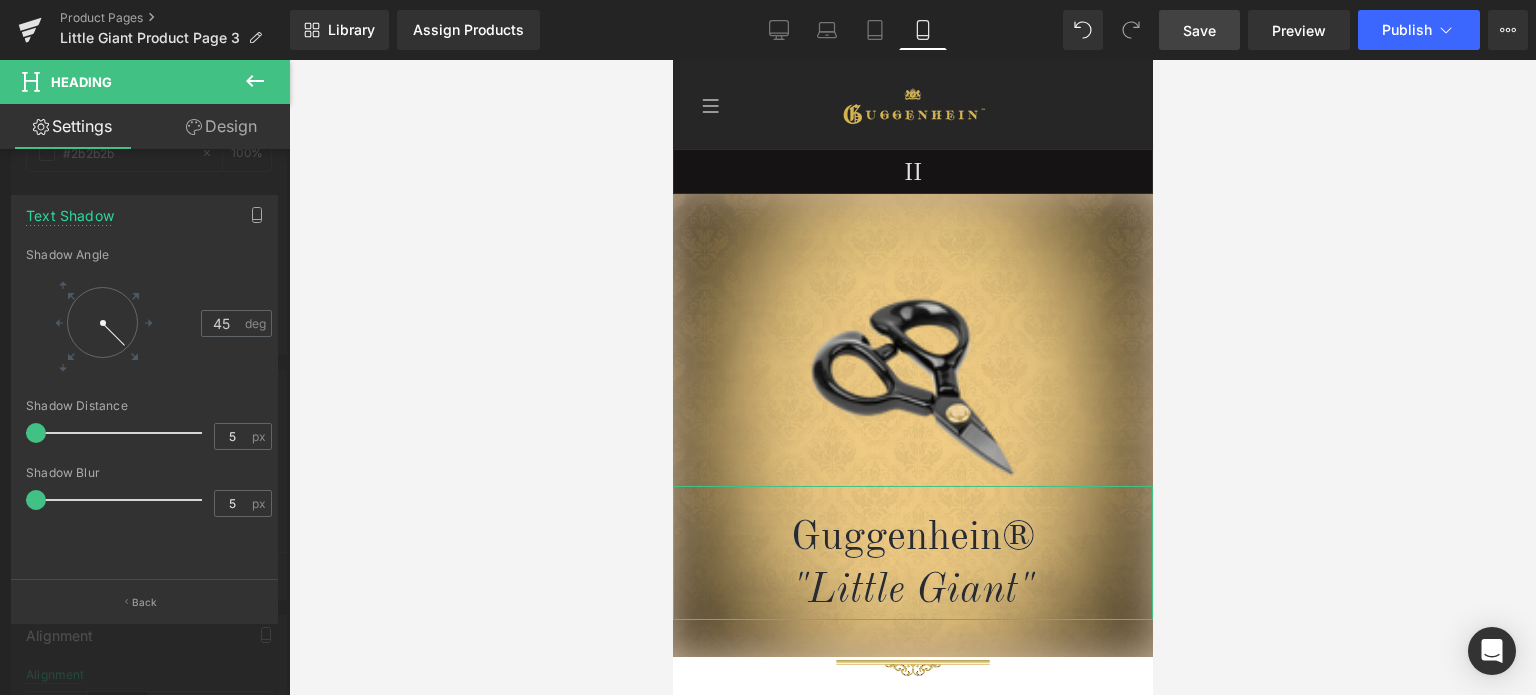 click at bounding box center (36, 433) 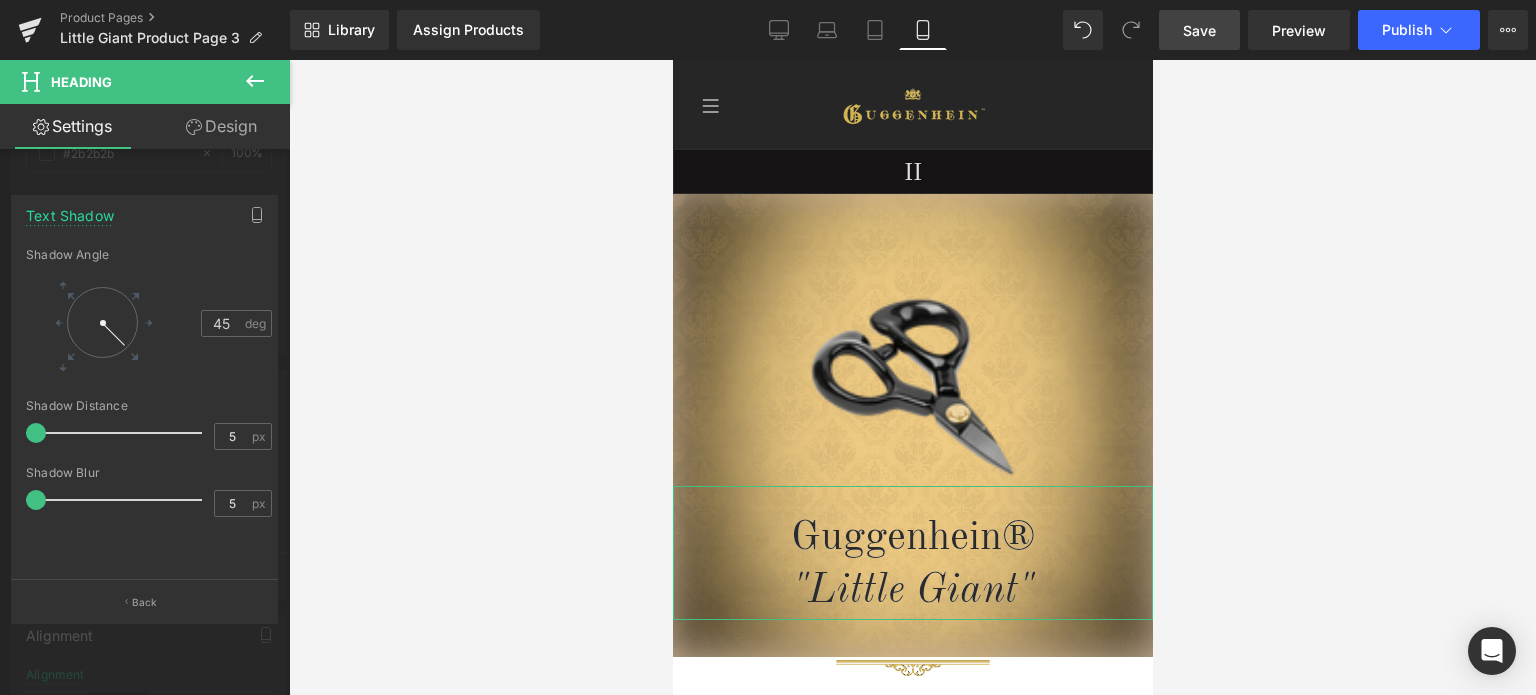 drag, startPoint x: 41, startPoint y: 434, endPoint x: 26, endPoint y: 436, distance: 15.132746 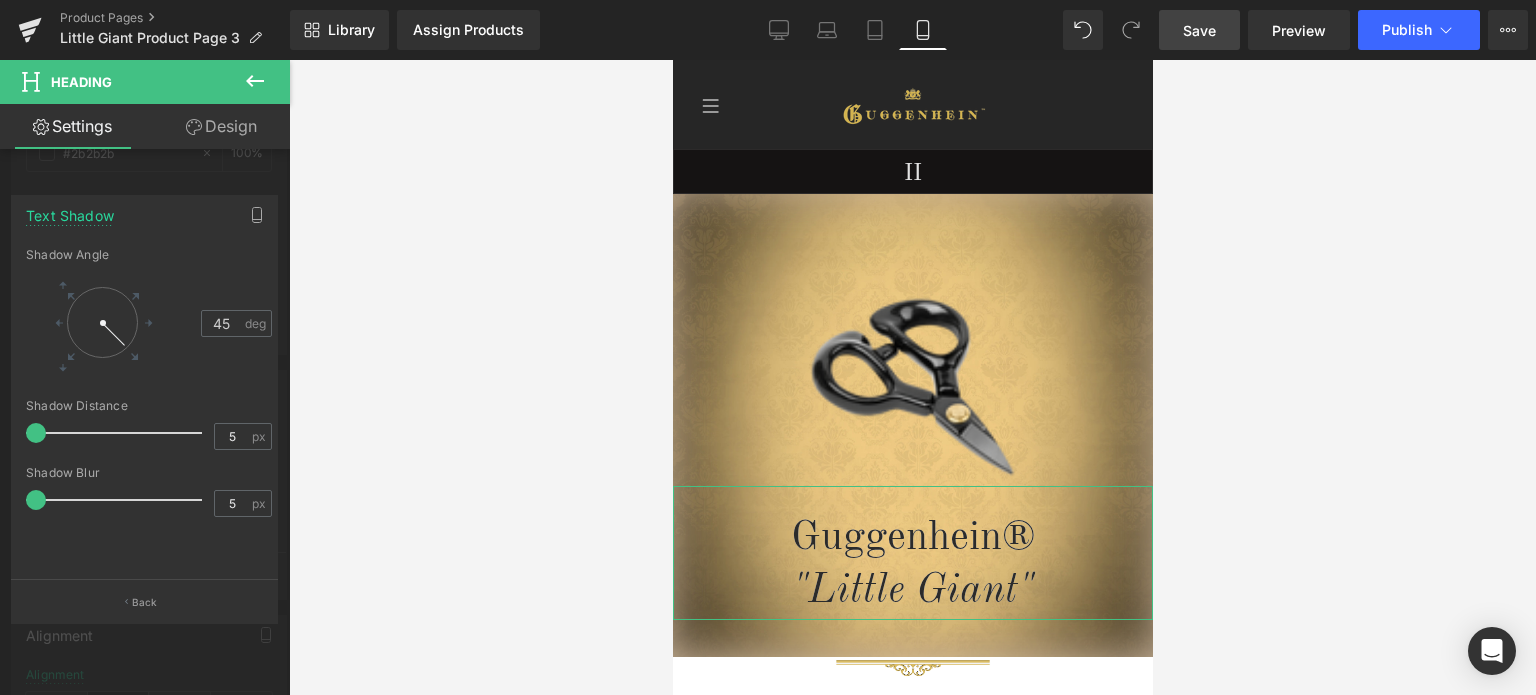 click at bounding box center [36, 433] 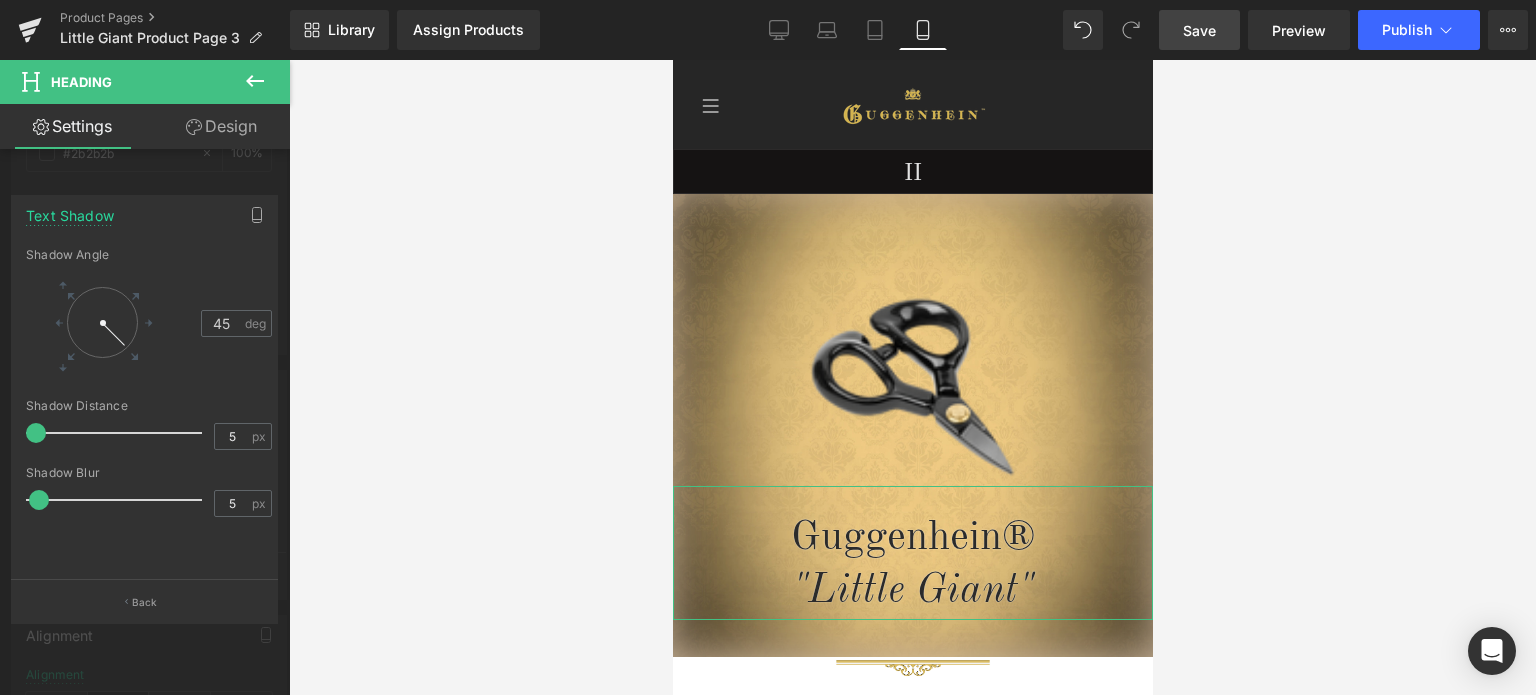 click at bounding box center [39, 500] 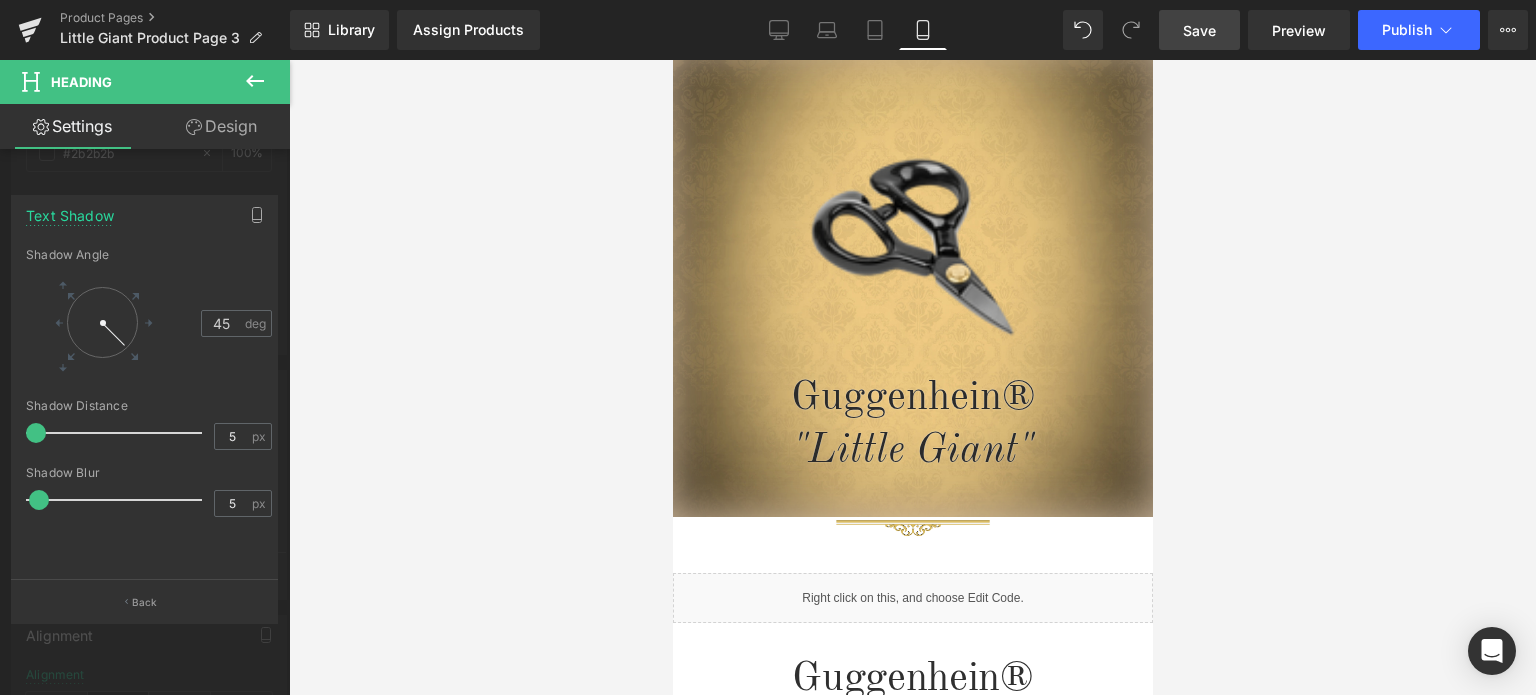 scroll, scrollTop: 300, scrollLeft: 0, axis: vertical 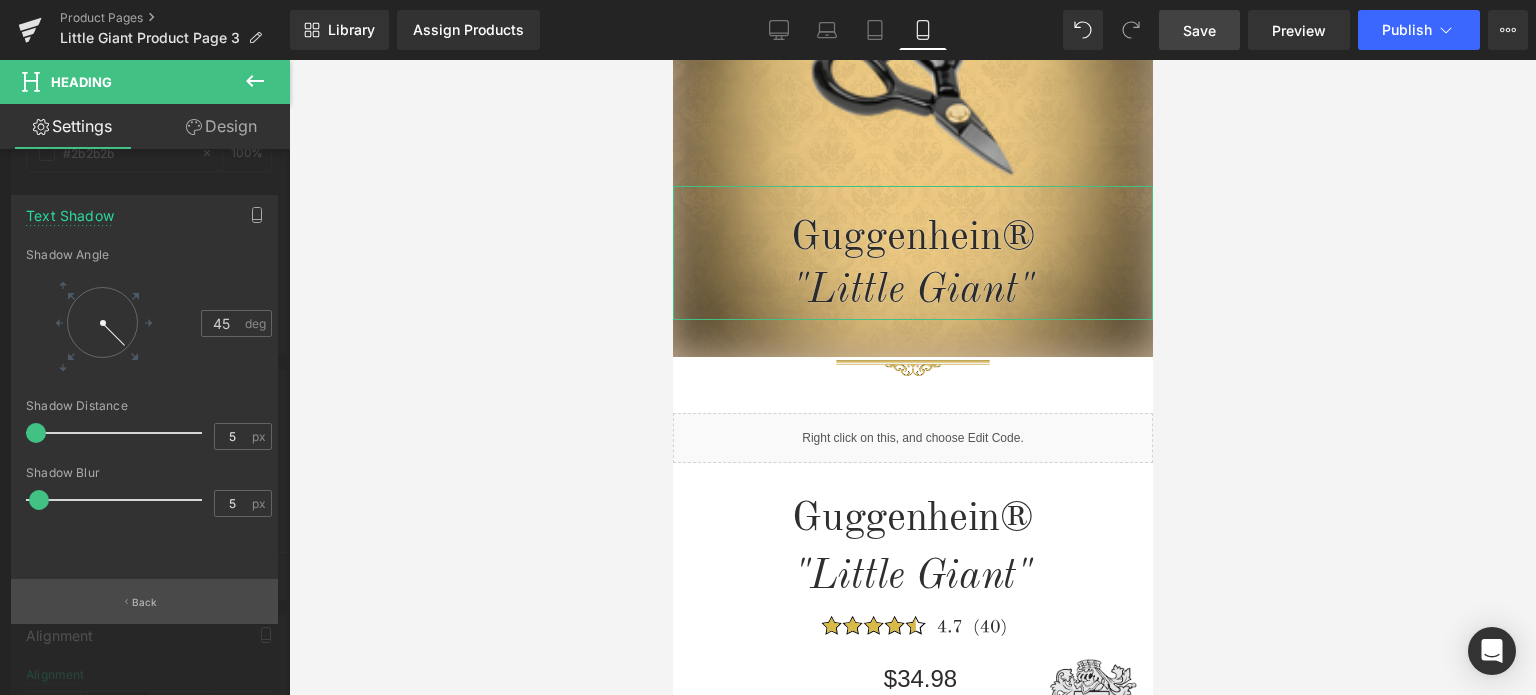 click on "Back" at bounding box center [145, 602] 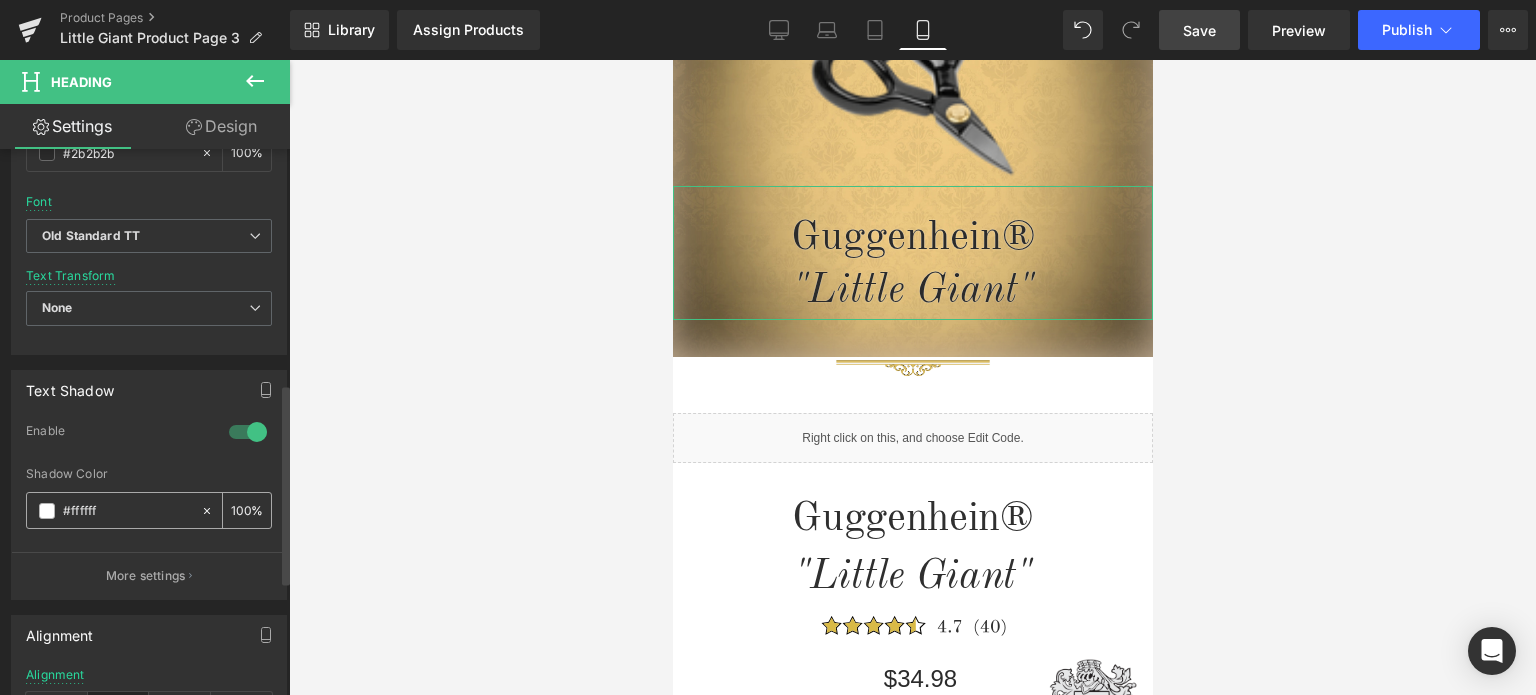 click at bounding box center [47, 511] 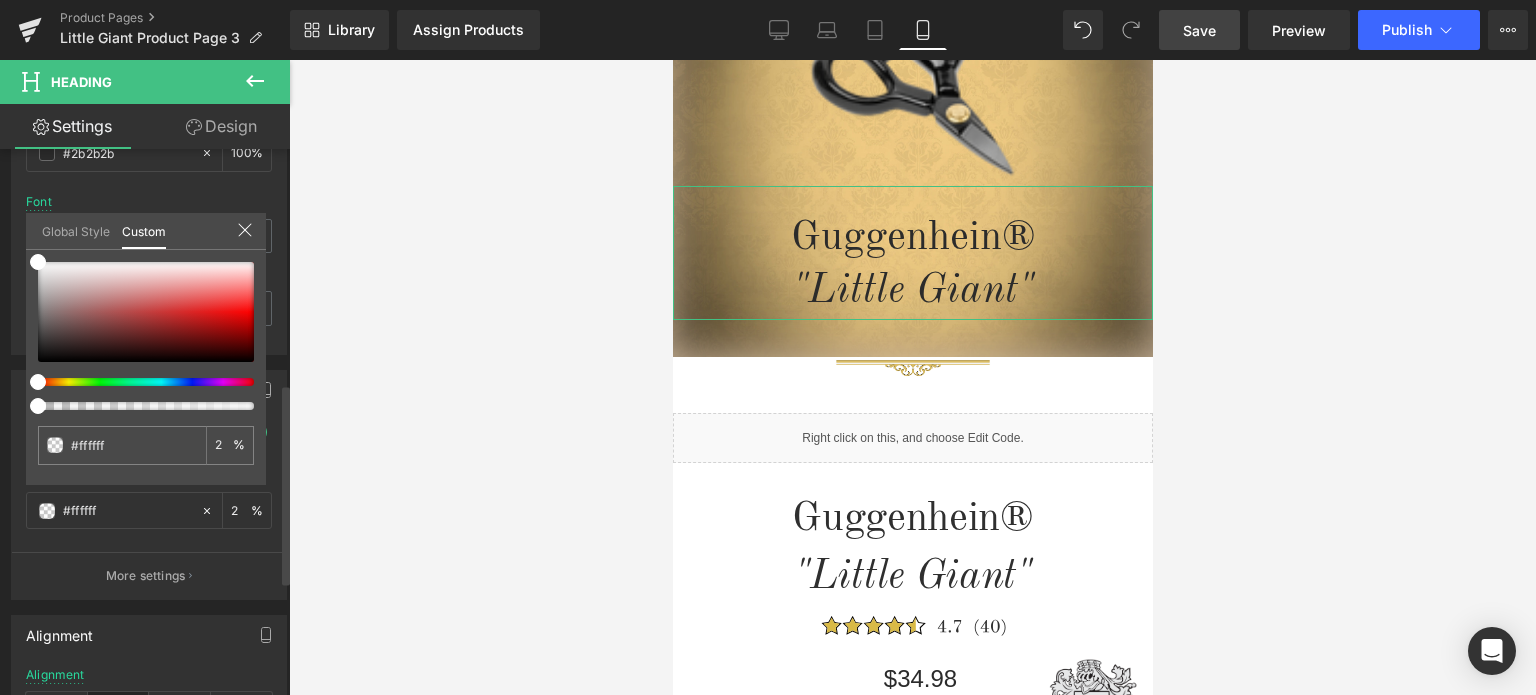 drag, startPoint x: 250, startPoint y: 408, endPoint x: 20, endPoint y: 403, distance: 230.05434 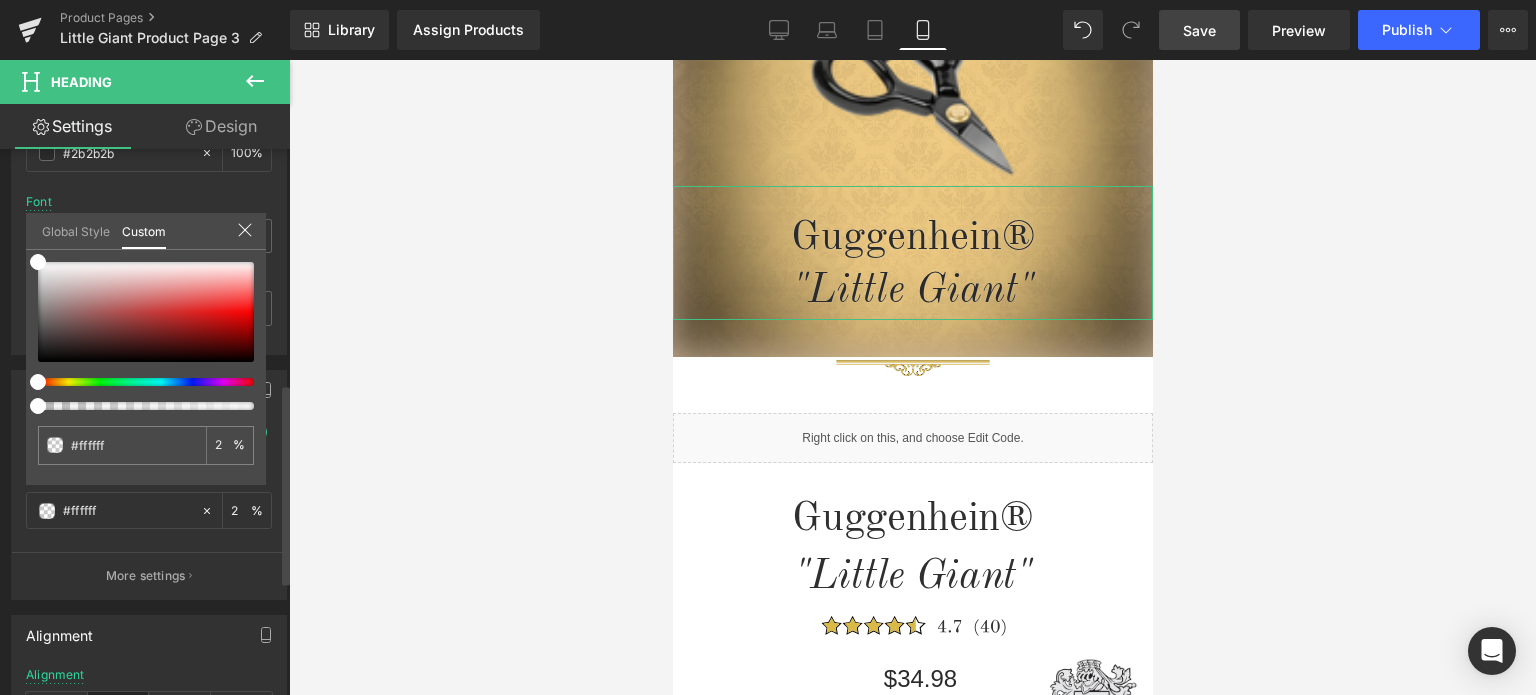 click at bounding box center (138, 406) 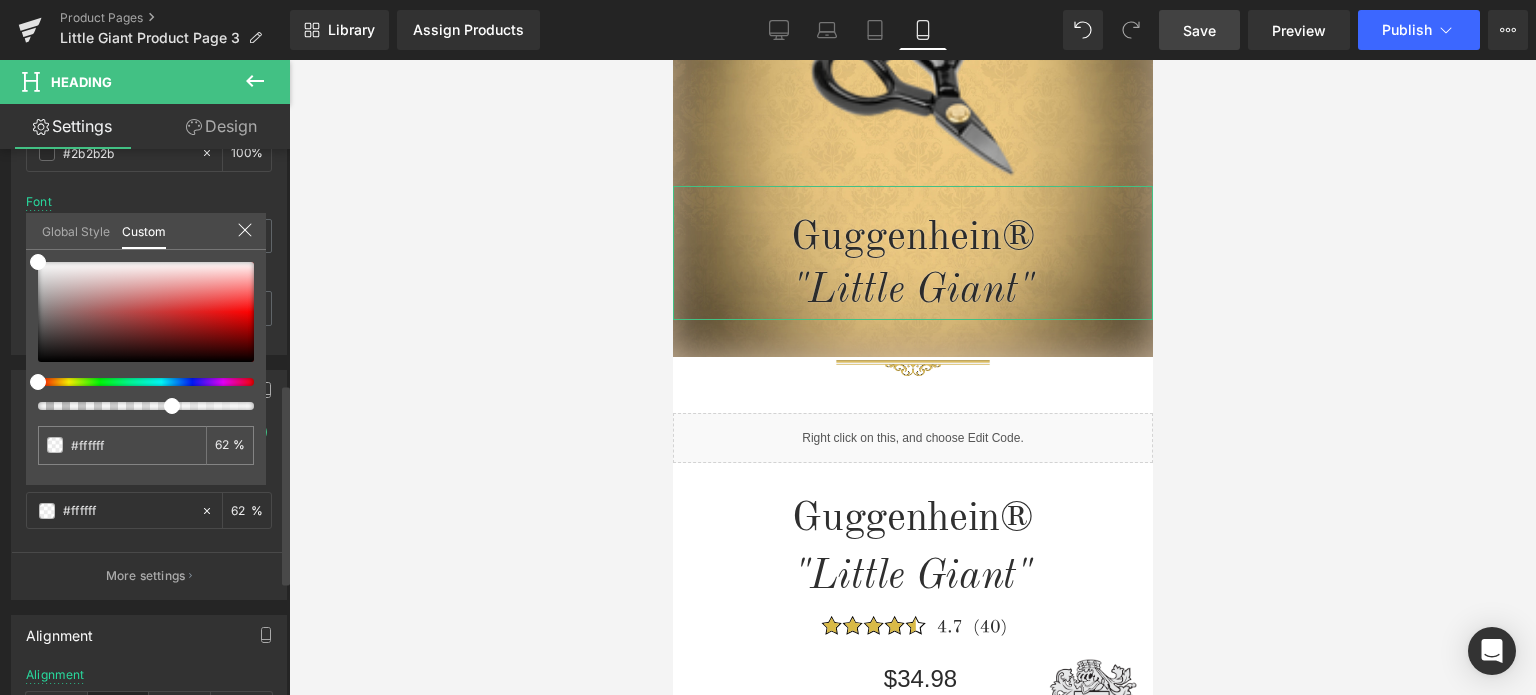 click at bounding box center (138, 406) 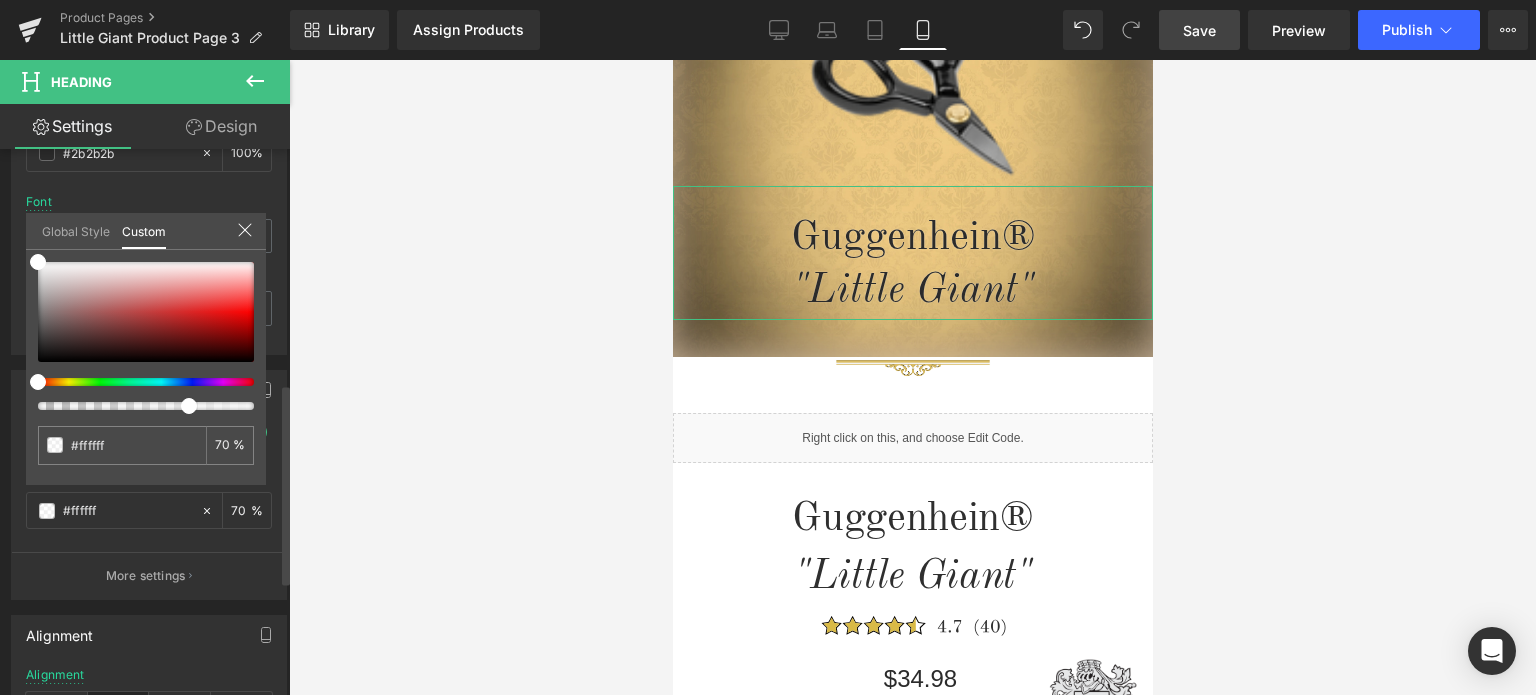 drag, startPoint x: 201, startPoint y: 403, endPoint x: 179, endPoint y: 407, distance: 22.36068 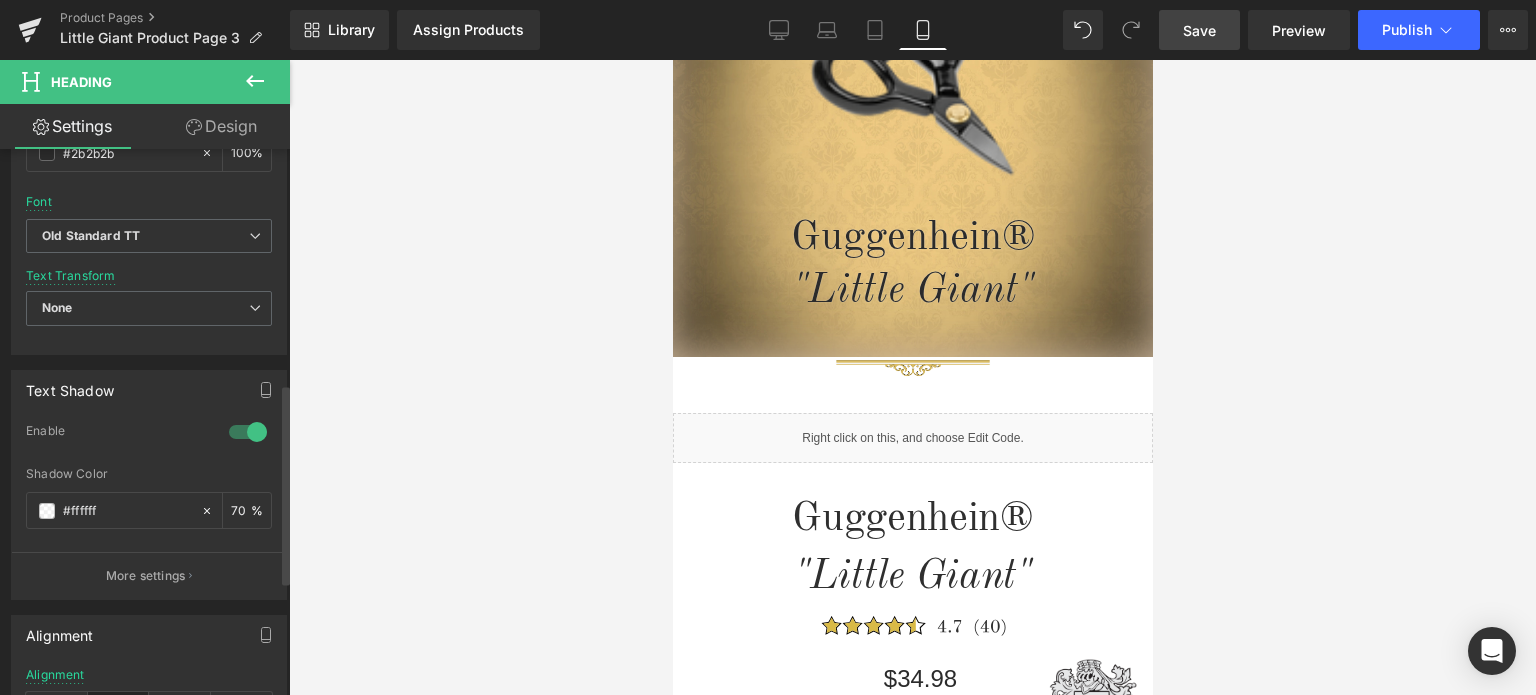 click on "Save" at bounding box center [1199, 30] 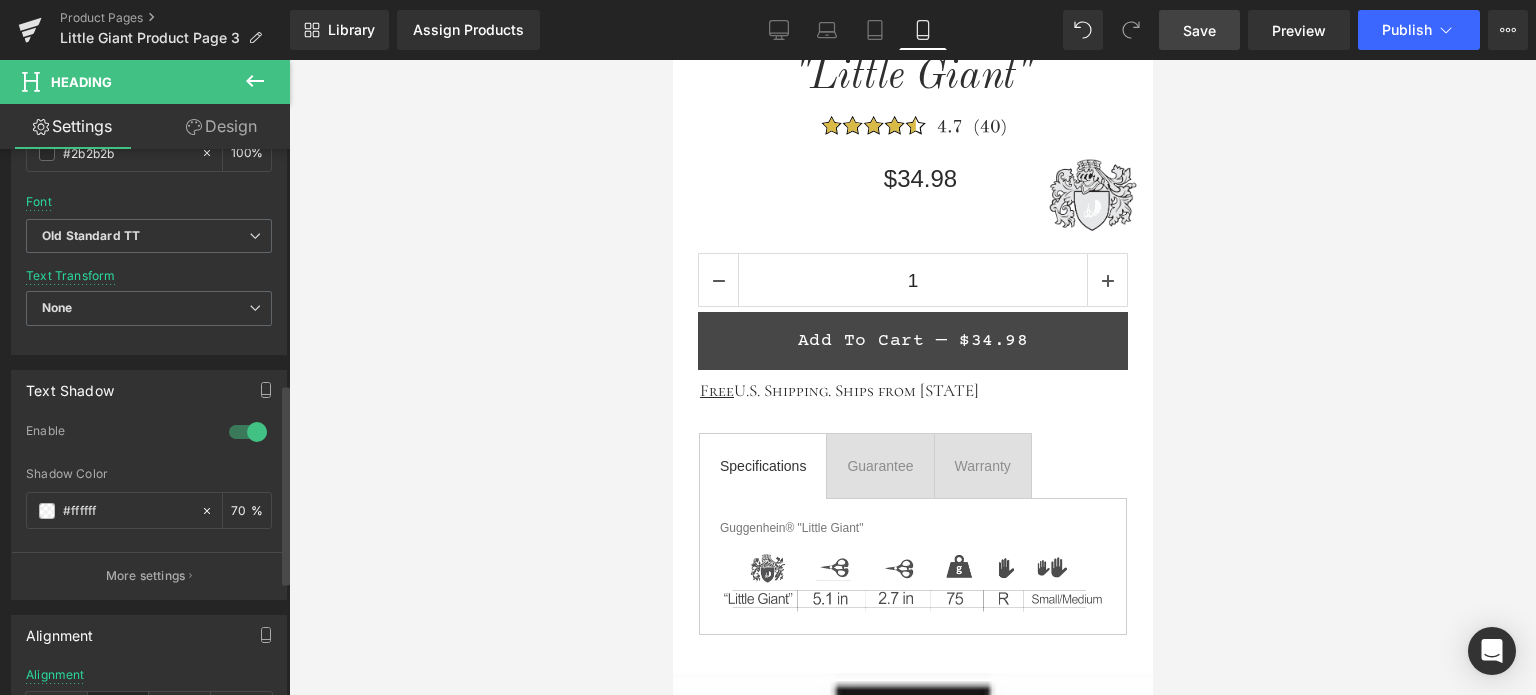 scroll, scrollTop: 900, scrollLeft: 0, axis: vertical 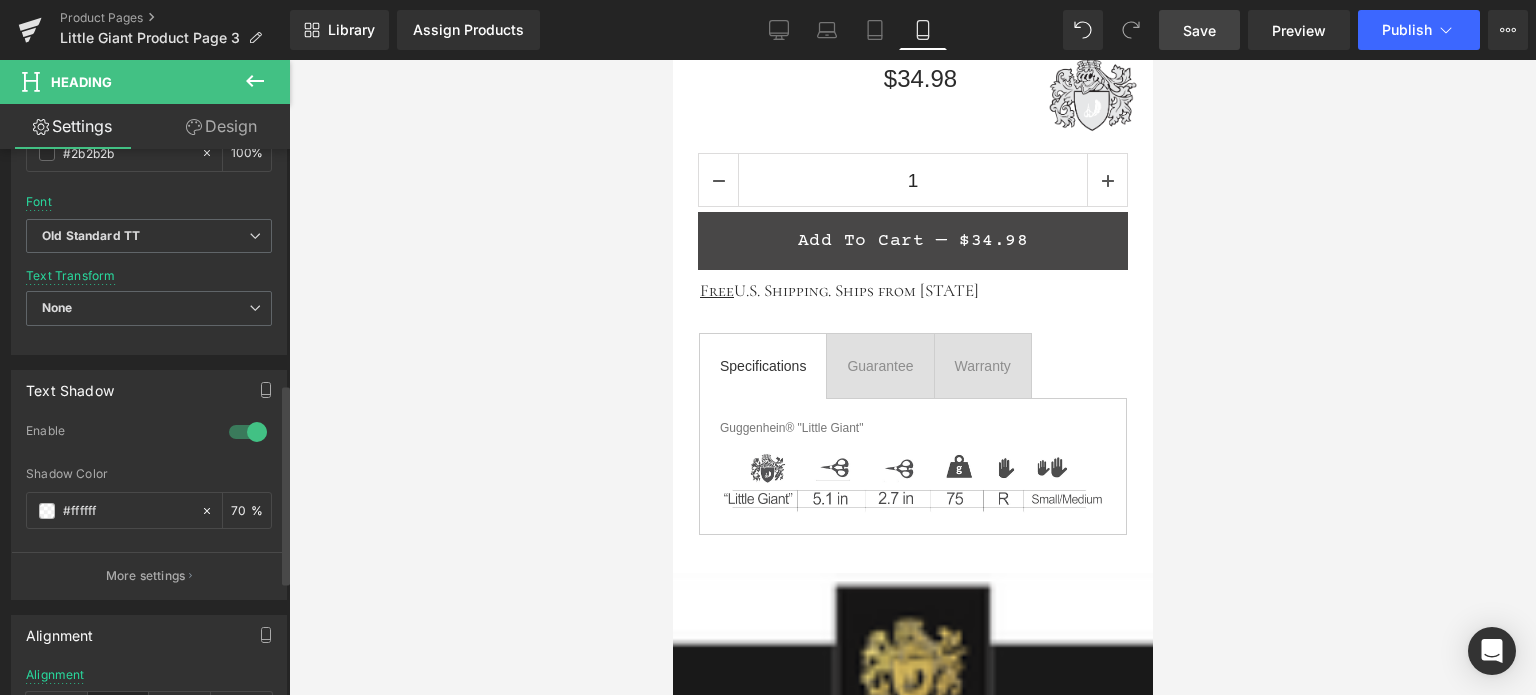 click at bounding box center [912, 377] 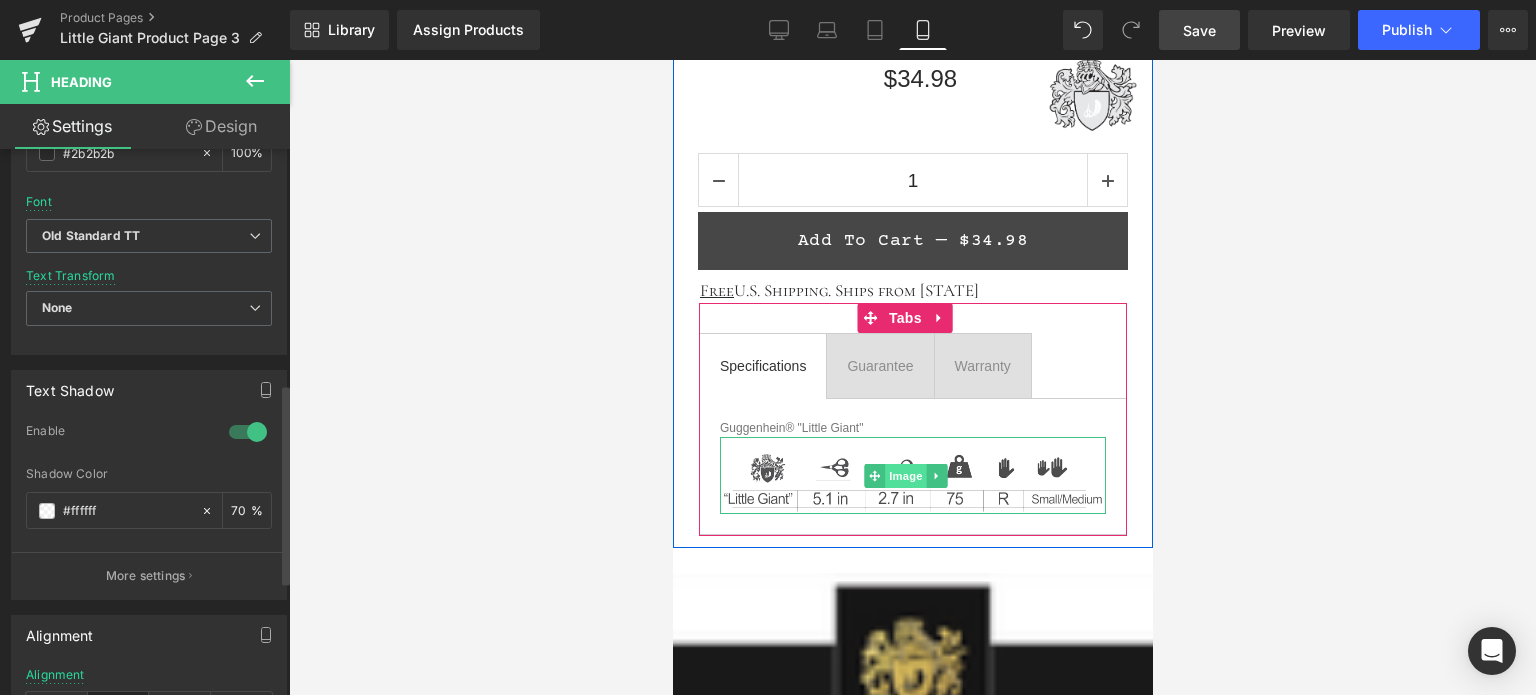 click on "Image" at bounding box center (905, 476) 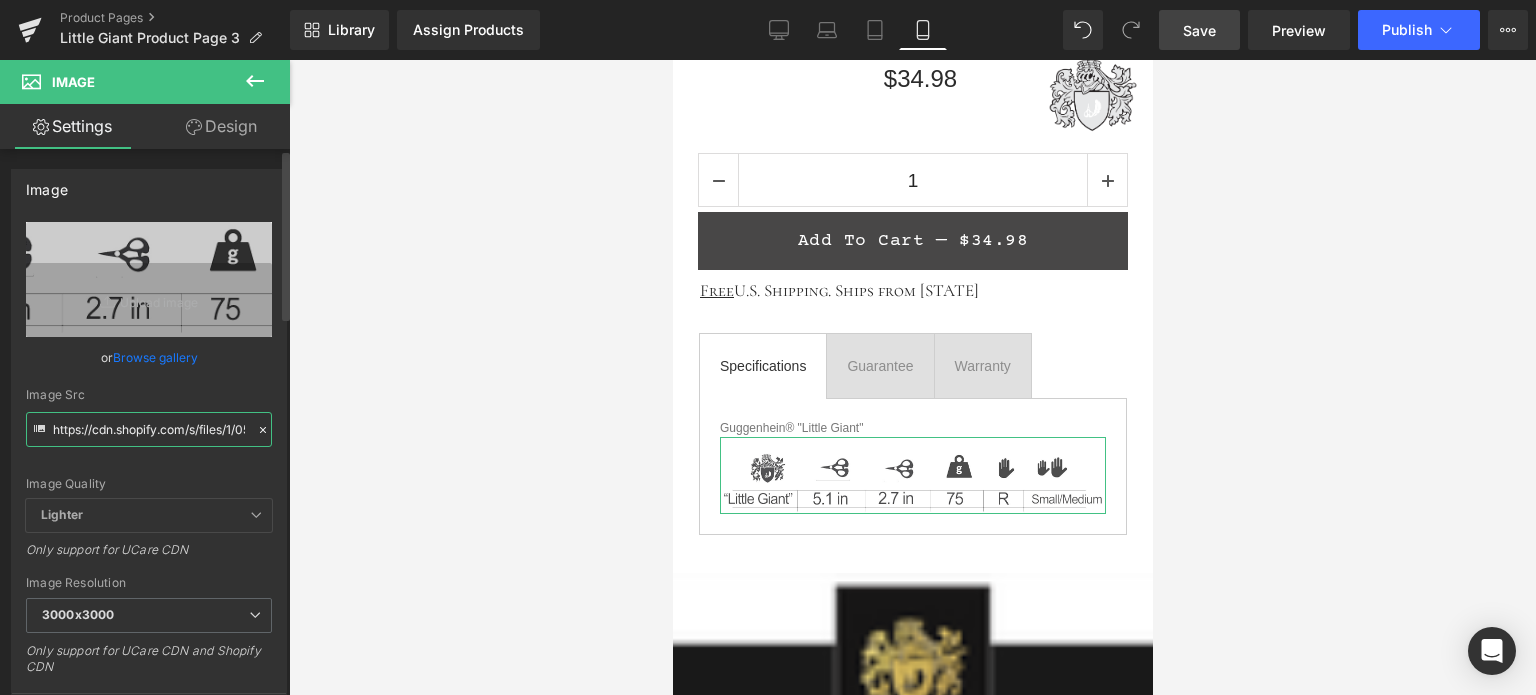 click on "https://cdn.shopify.com/s/files/1/0566/0963/6442/files/1_419c4f14-271c-402d-920a-a1c44636285a_3000x3000.jpg?v=1752283080" at bounding box center [149, 429] 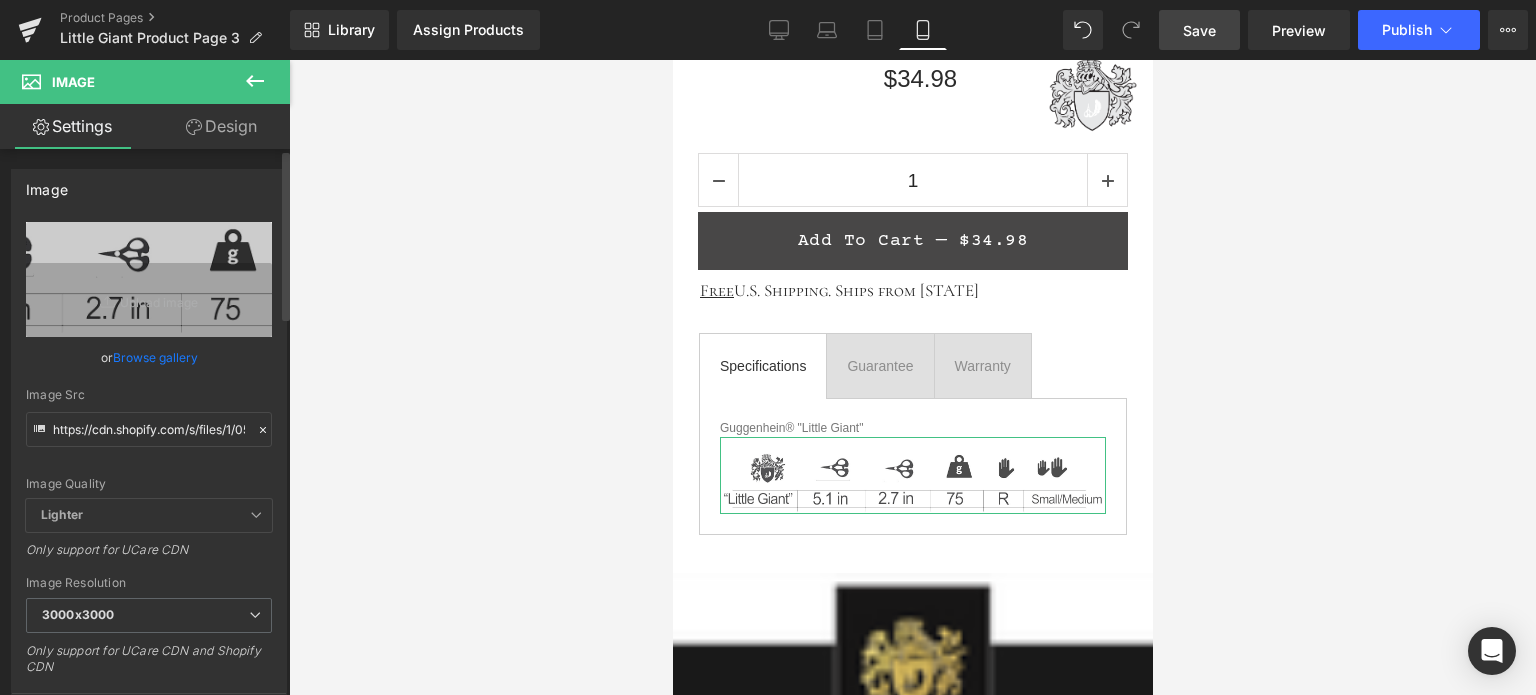 click on "Image Quality Lighter Lightest
Lighter
Lighter Lightest Only support for UCare CDN" at bounding box center [149, 360] 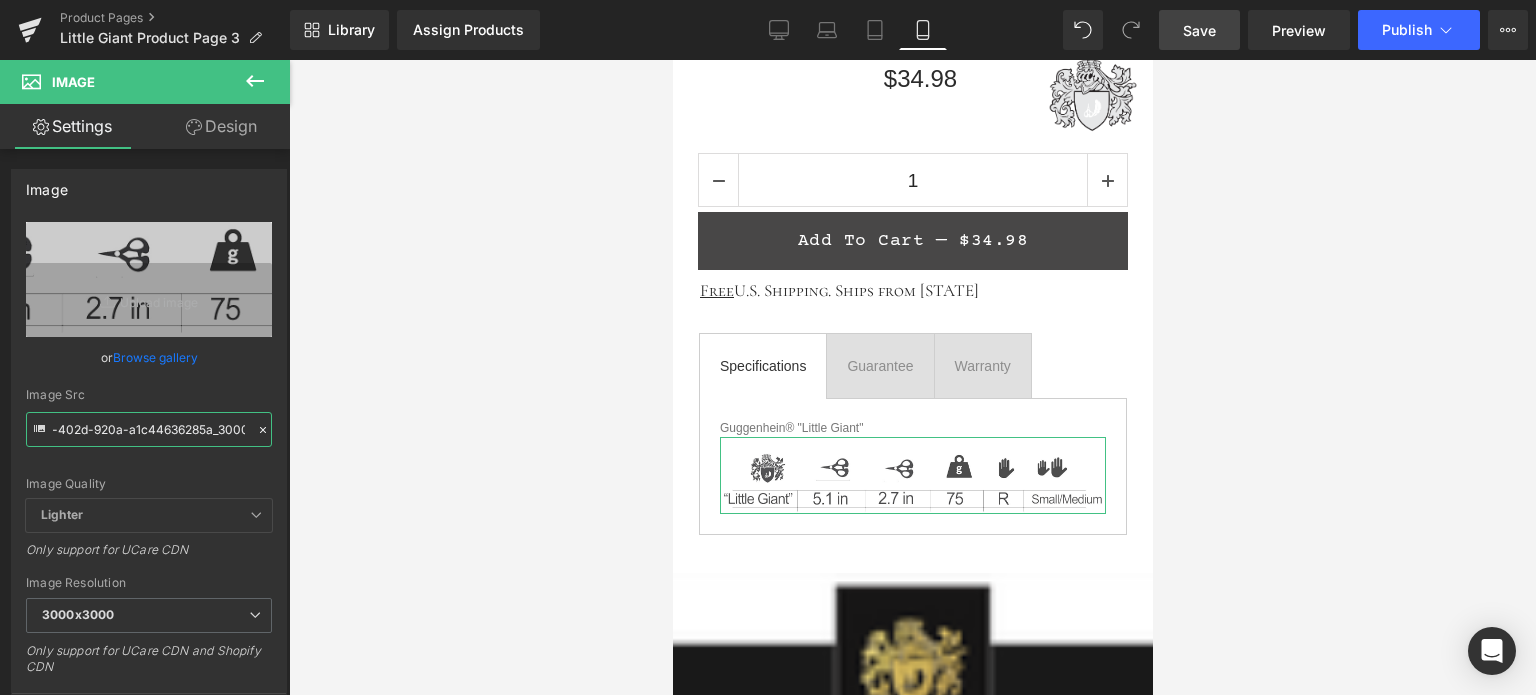 scroll, scrollTop: 0, scrollLeft: 571, axis: horizontal 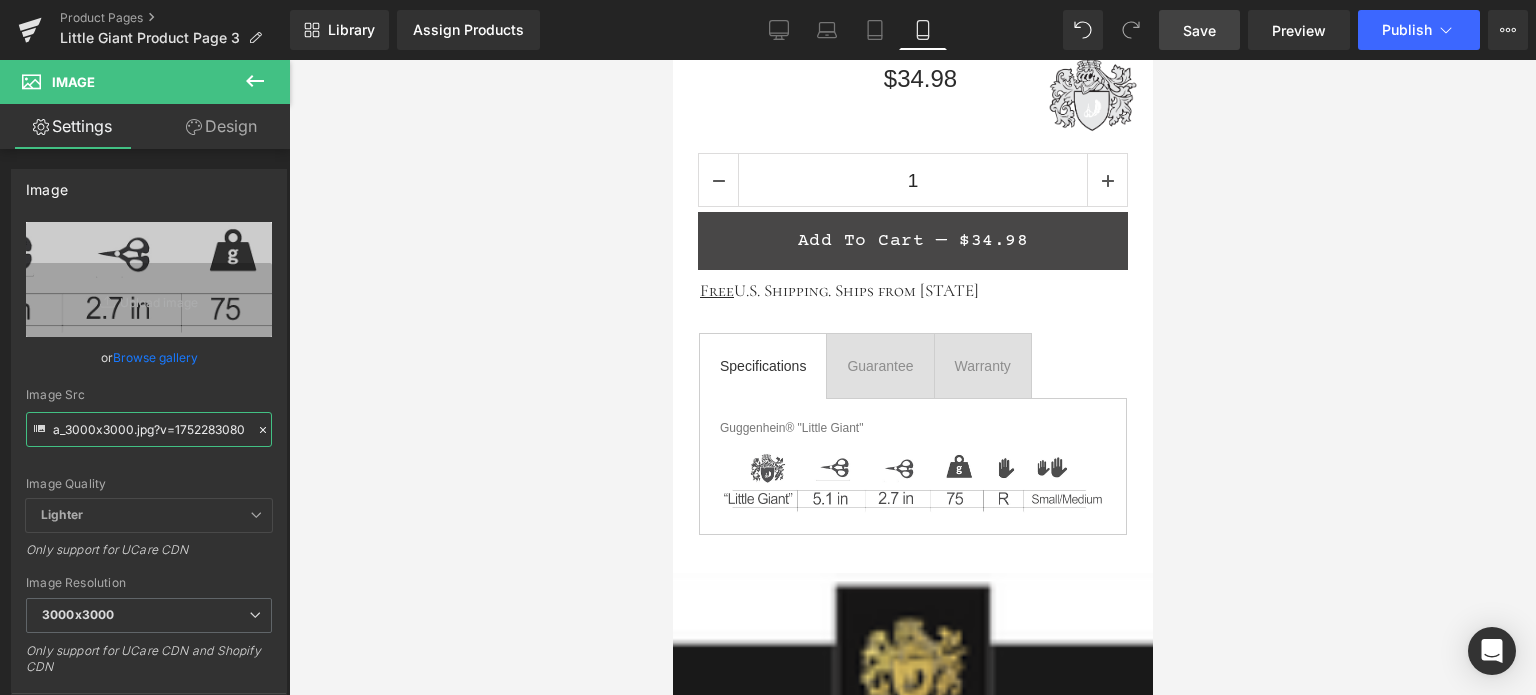 drag, startPoint x: 205, startPoint y: 431, endPoint x: 312, endPoint y: 426, distance: 107.11676 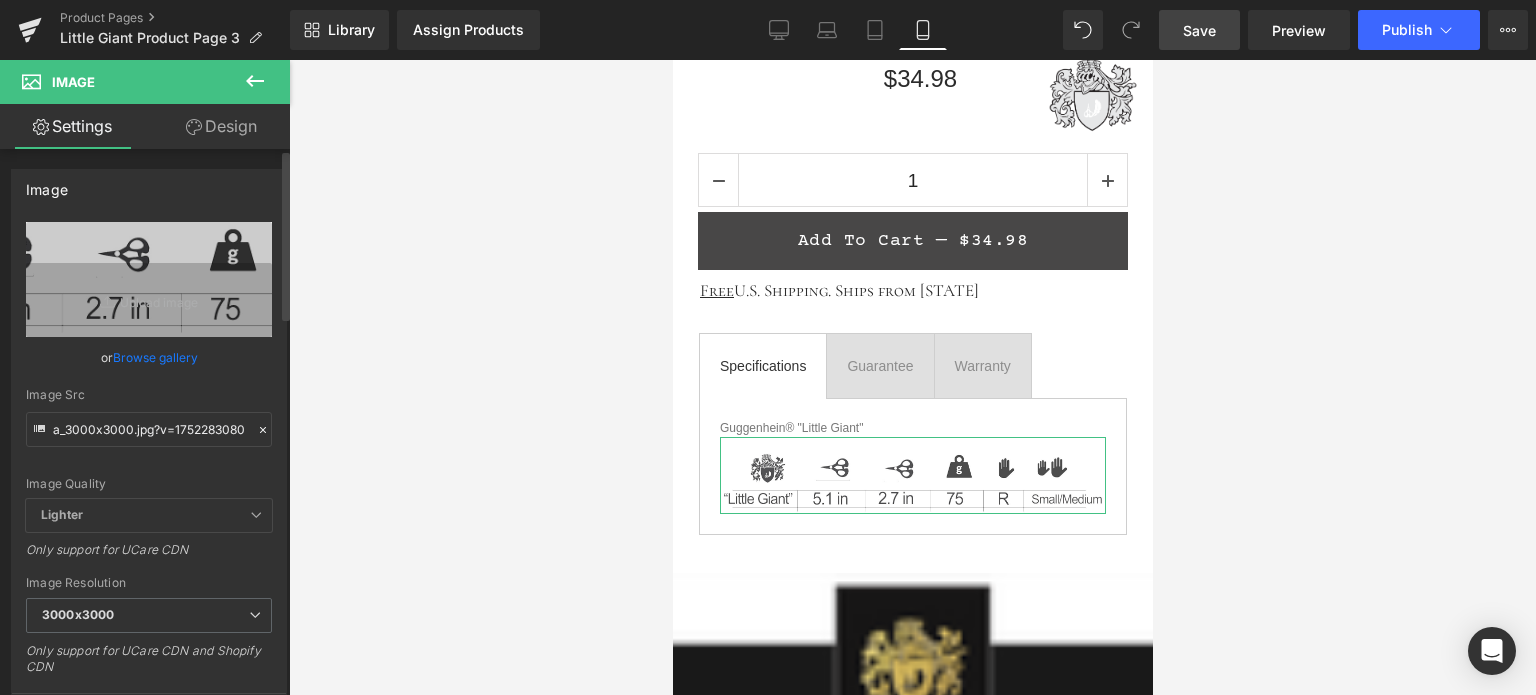 click on "Image Quality Lighter Lightest
Lighter
Lighter Lightest Only support for UCare CDN" at bounding box center [149, 360] 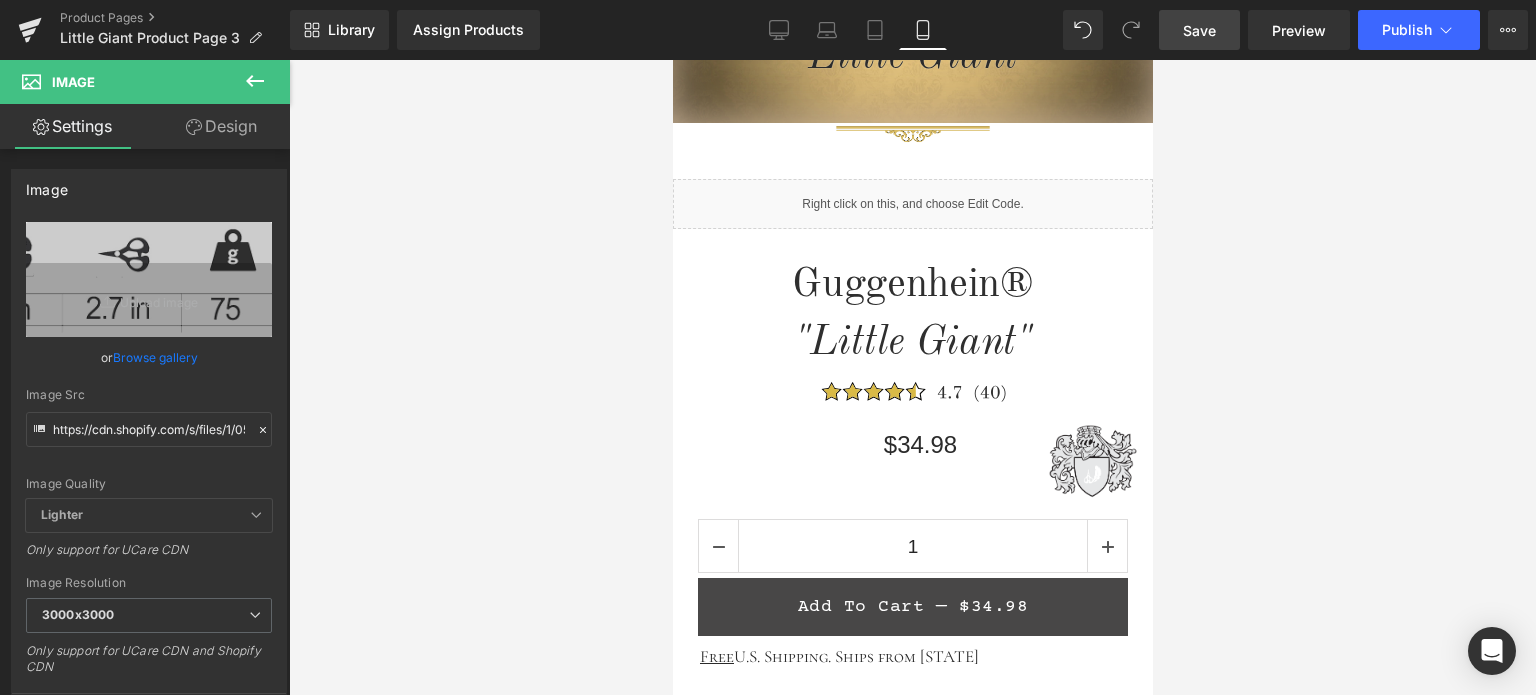 scroll, scrollTop: 544, scrollLeft: 0, axis: vertical 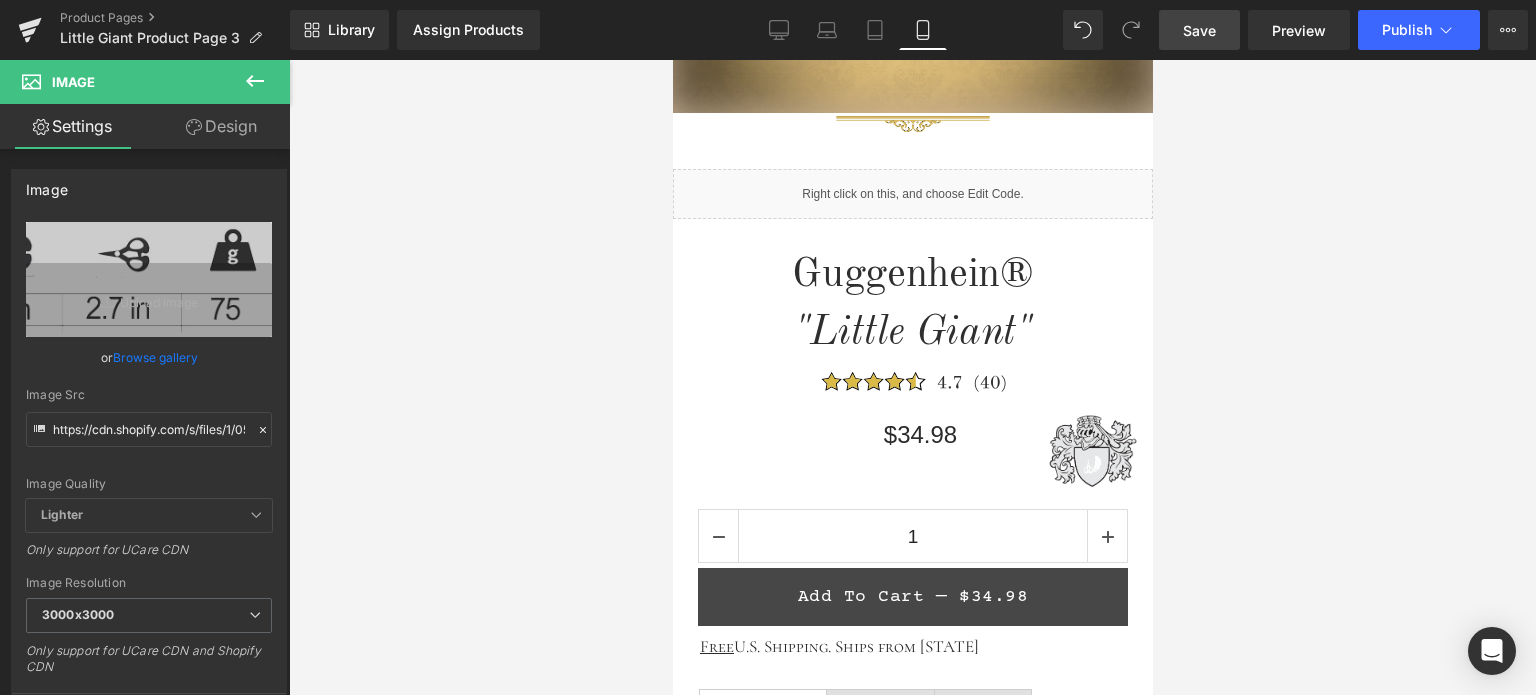 click on "Image" at bounding box center [912, 451] 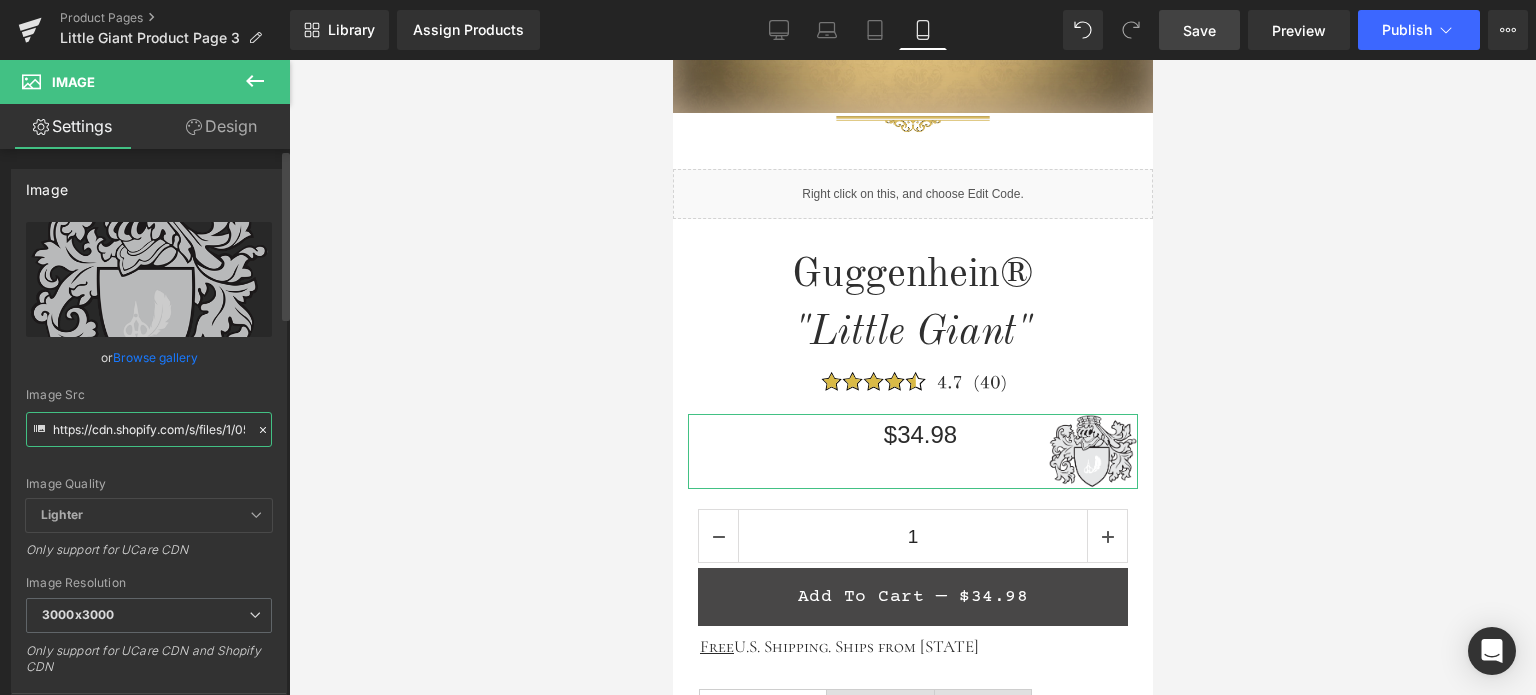 click on "https://cdn.shopify.com/s/files/1/0566/0963/6442/files/Little-Giant-Emblem_29c46d1b-db09-4229-8f1c-67c061817e19_3000x3000.png?v=1753525126" at bounding box center (149, 429) 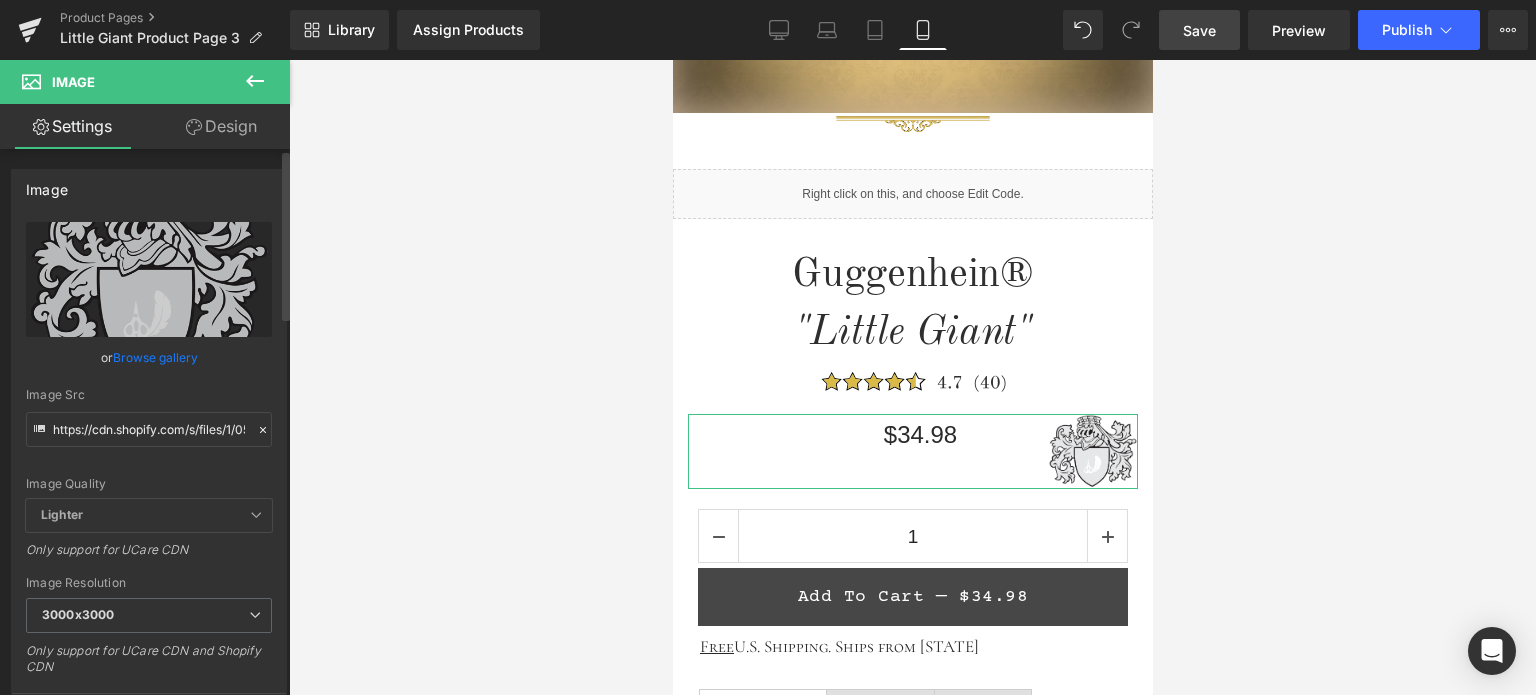 drag, startPoint x: 219, startPoint y: 468, endPoint x: 234, endPoint y: 453, distance: 21.213203 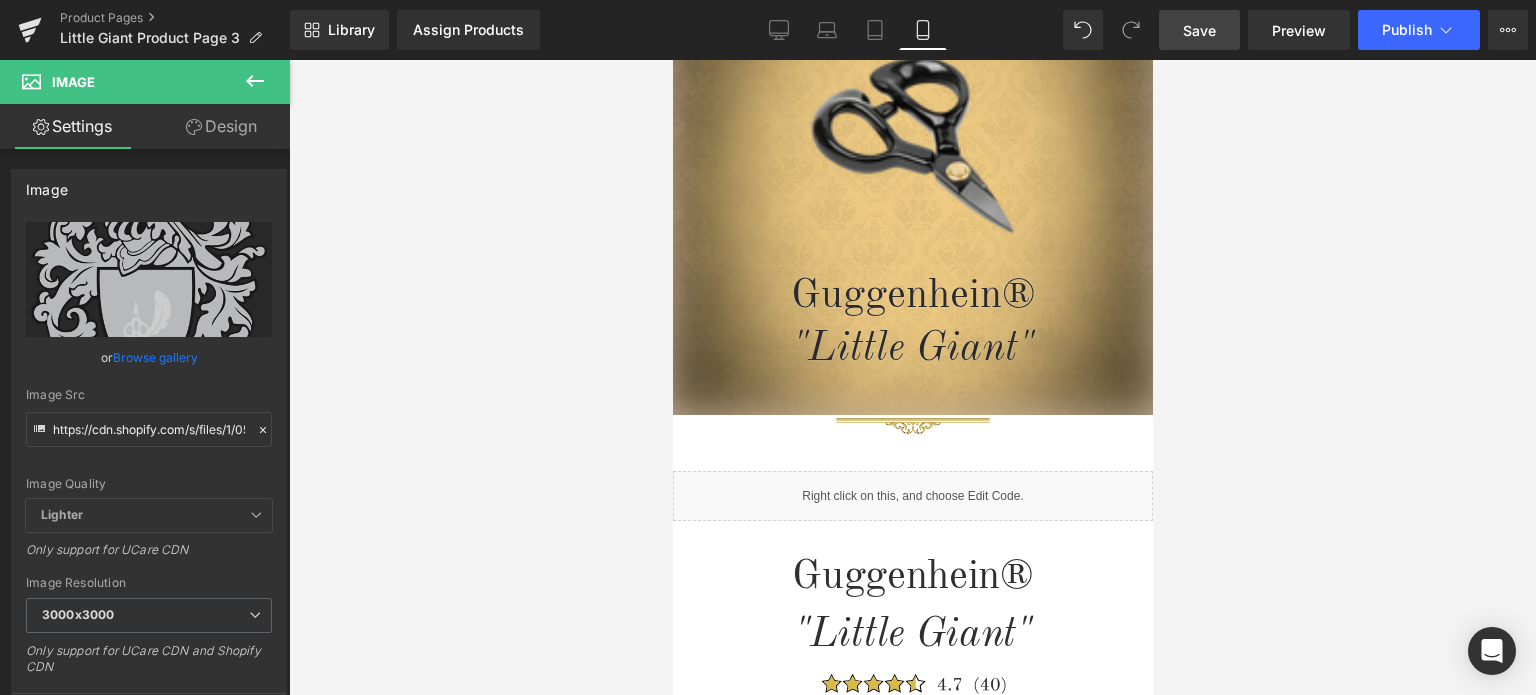 scroll, scrollTop: 144, scrollLeft: 0, axis: vertical 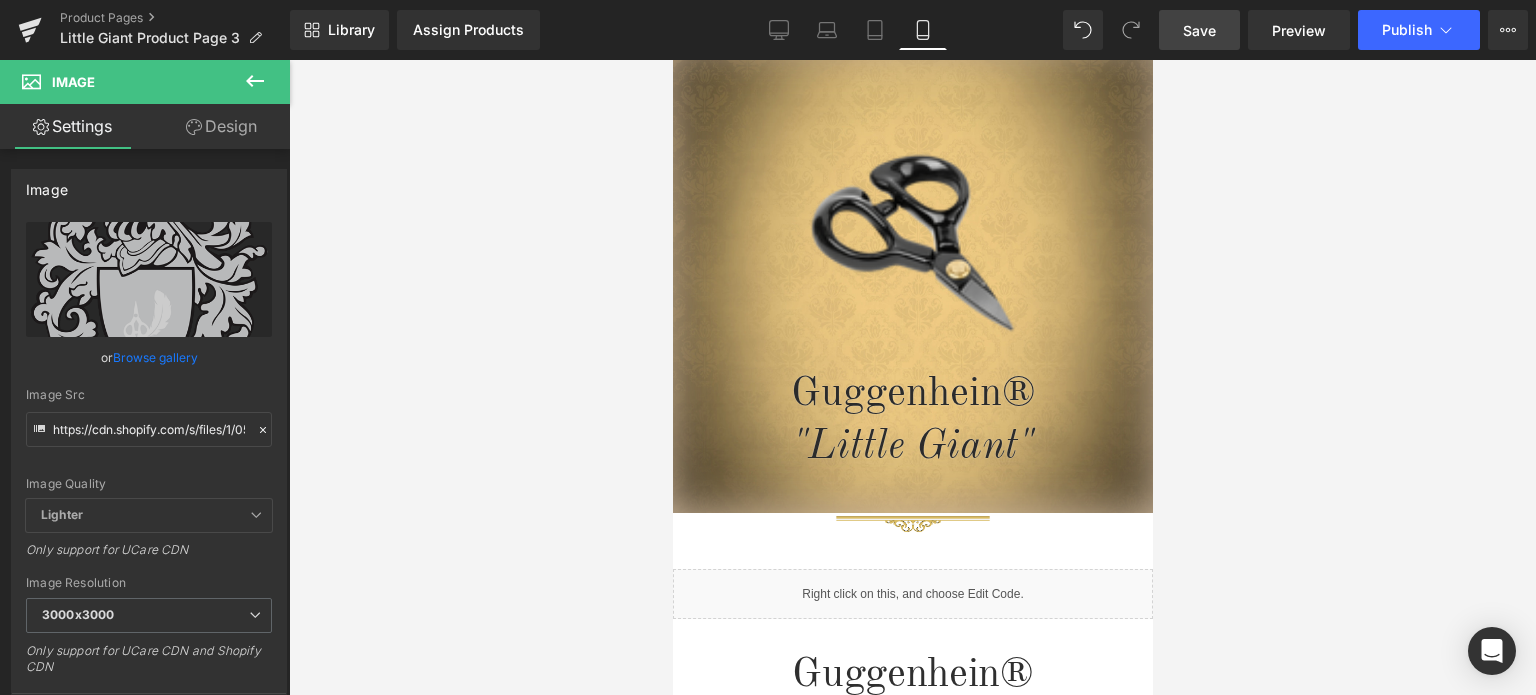 click 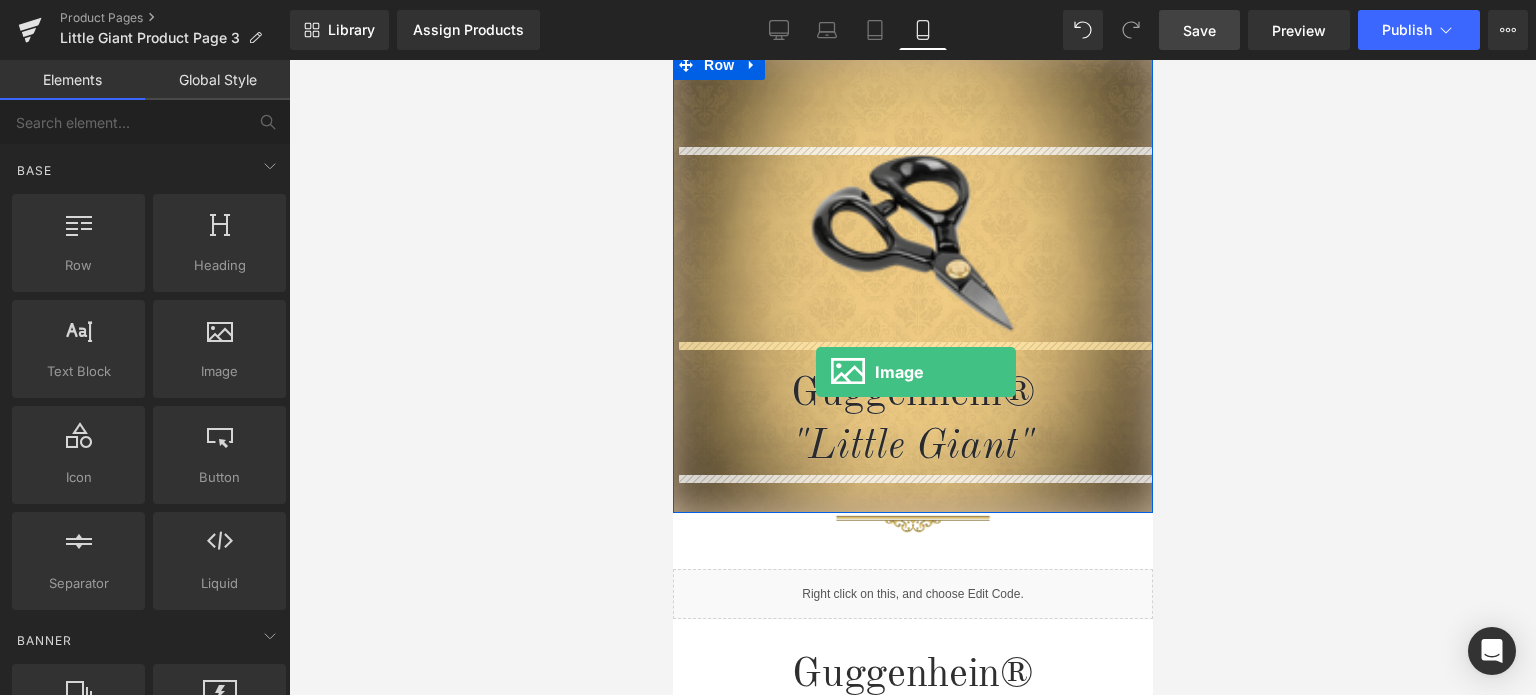 drag, startPoint x: 1024, startPoint y: 426, endPoint x: 815, endPoint y: 372, distance: 215.86339 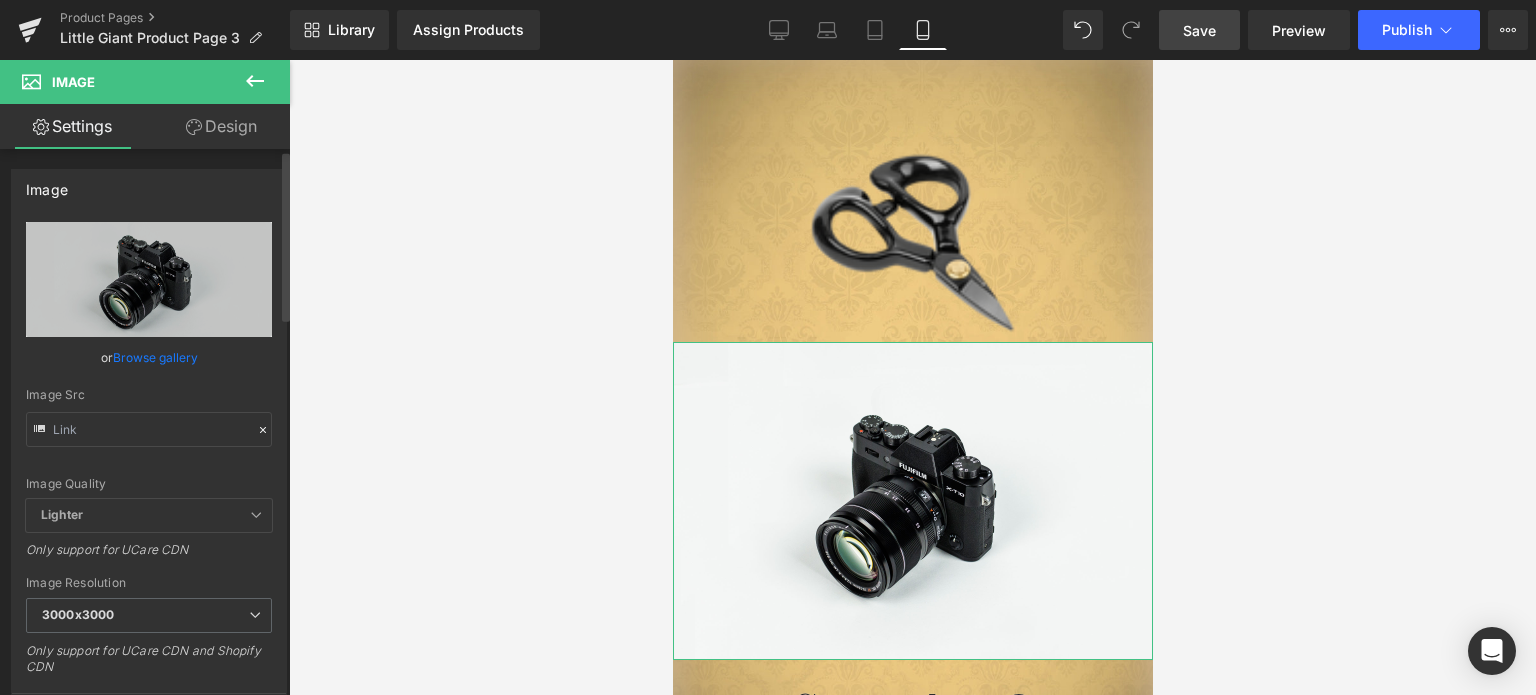 scroll, scrollTop: 400, scrollLeft: 0, axis: vertical 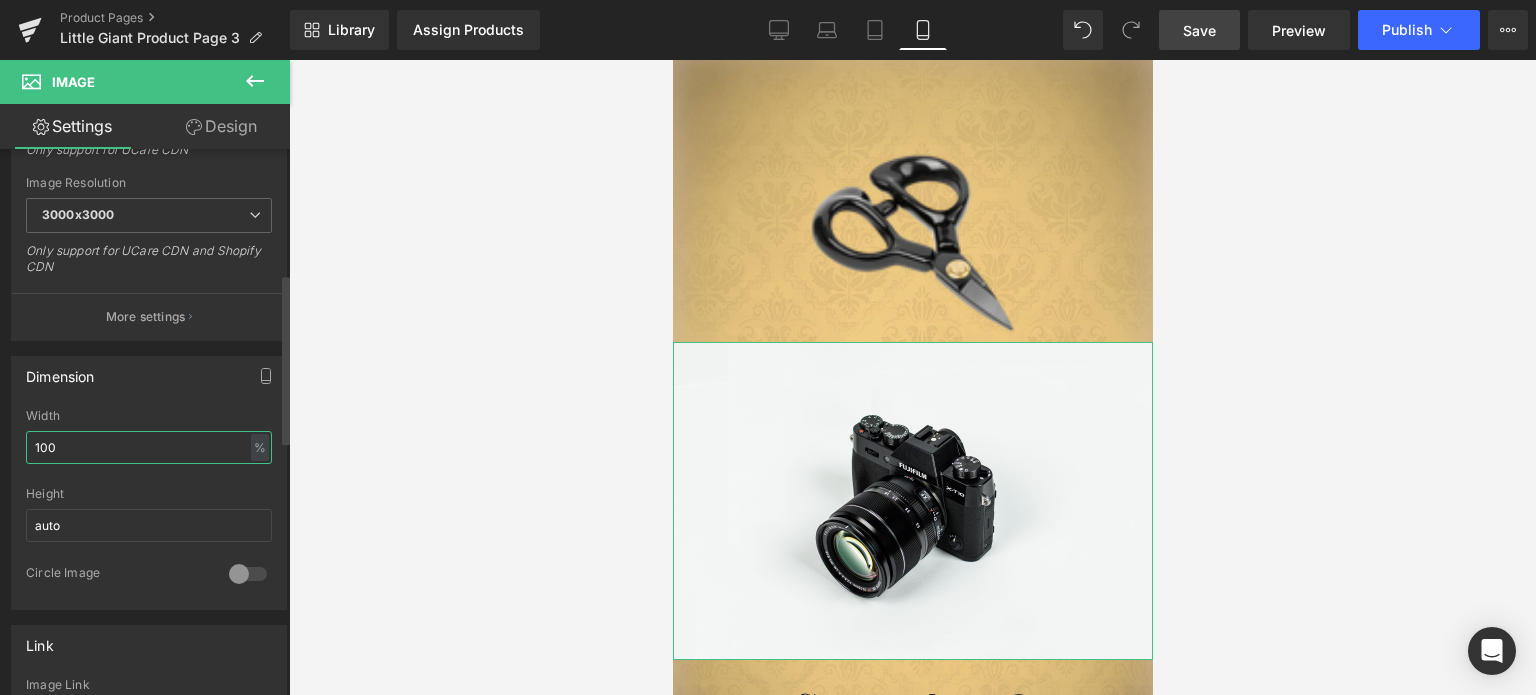 drag, startPoint x: 84, startPoint y: 455, endPoint x: 0, endPoint y: 451, distance: 84.095184 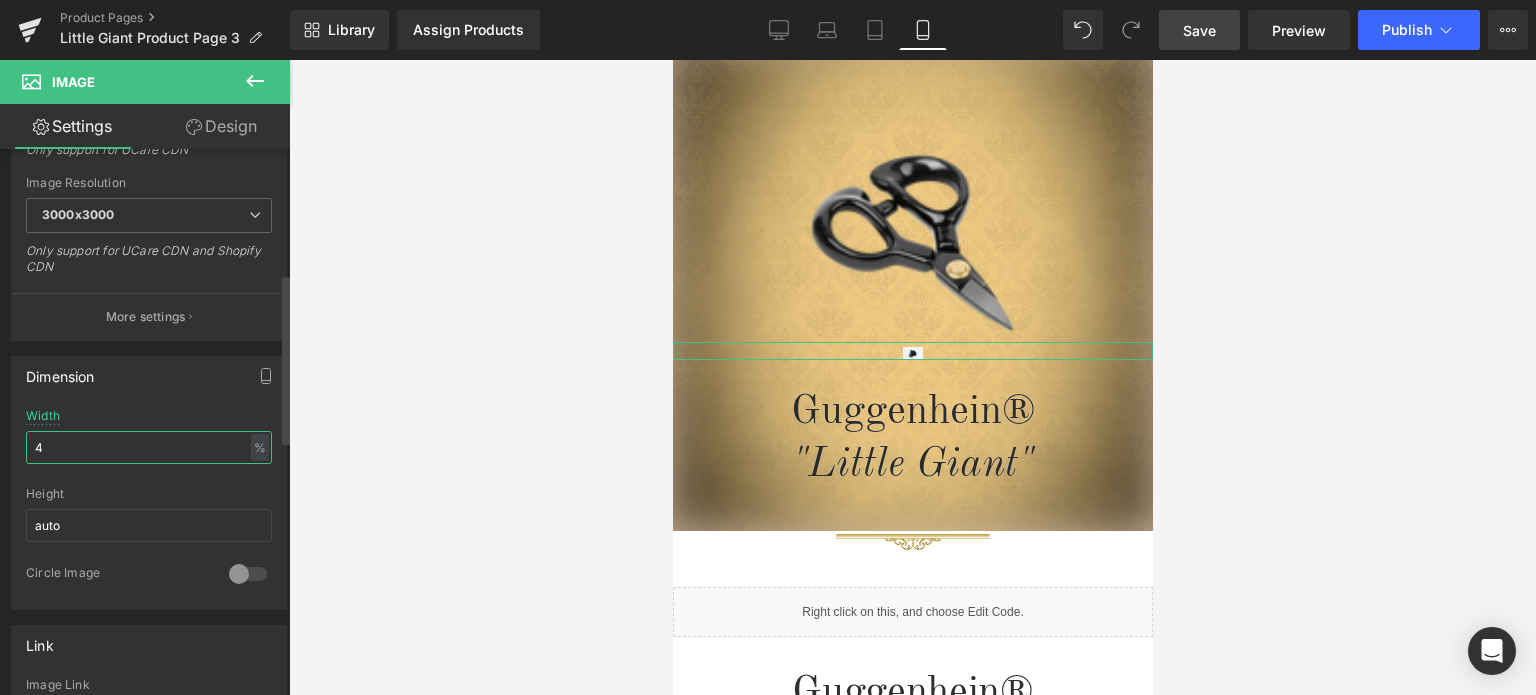 drag, startPoint x: 59, startPoint y: 442, endPoint x: 18, endPoint y: 446, distance: 41.19466 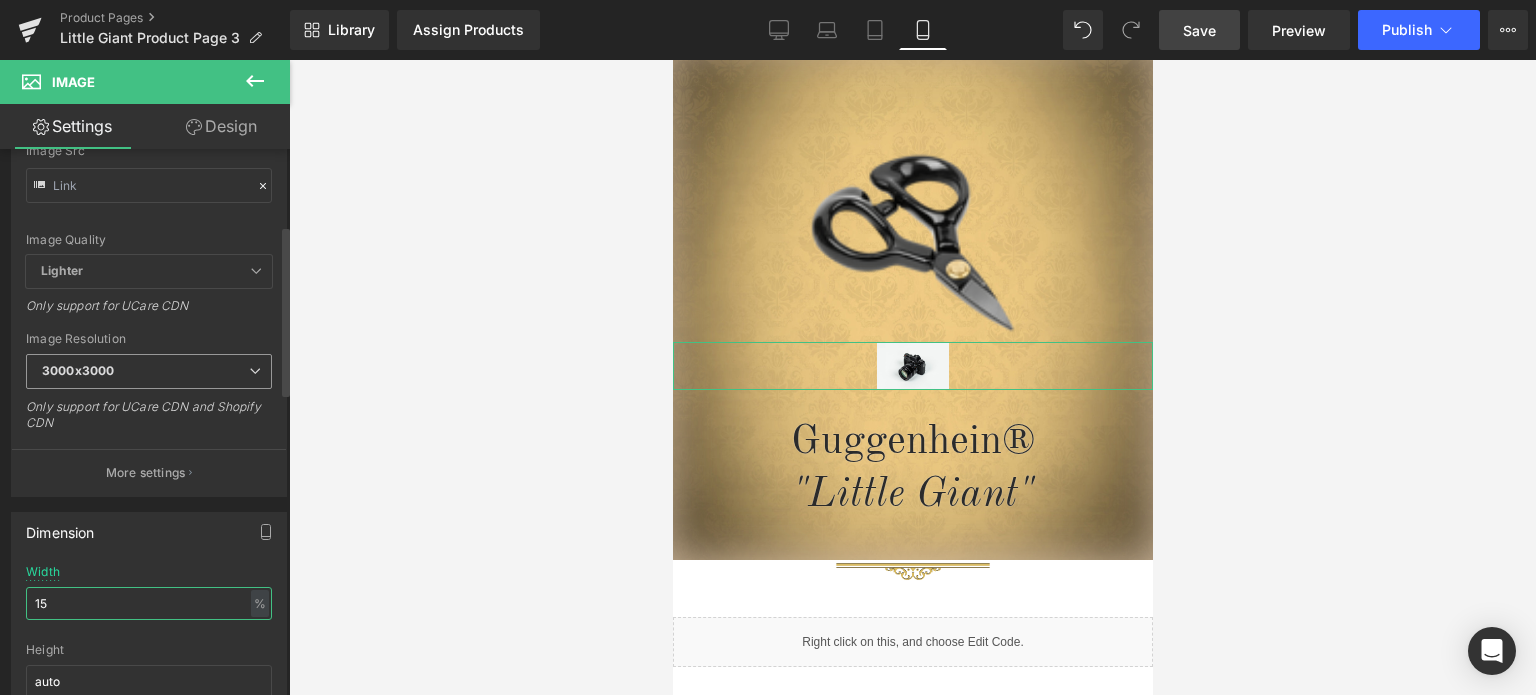 scroll, scrollTop: 200, scrollLeft: 0, axis: vertical 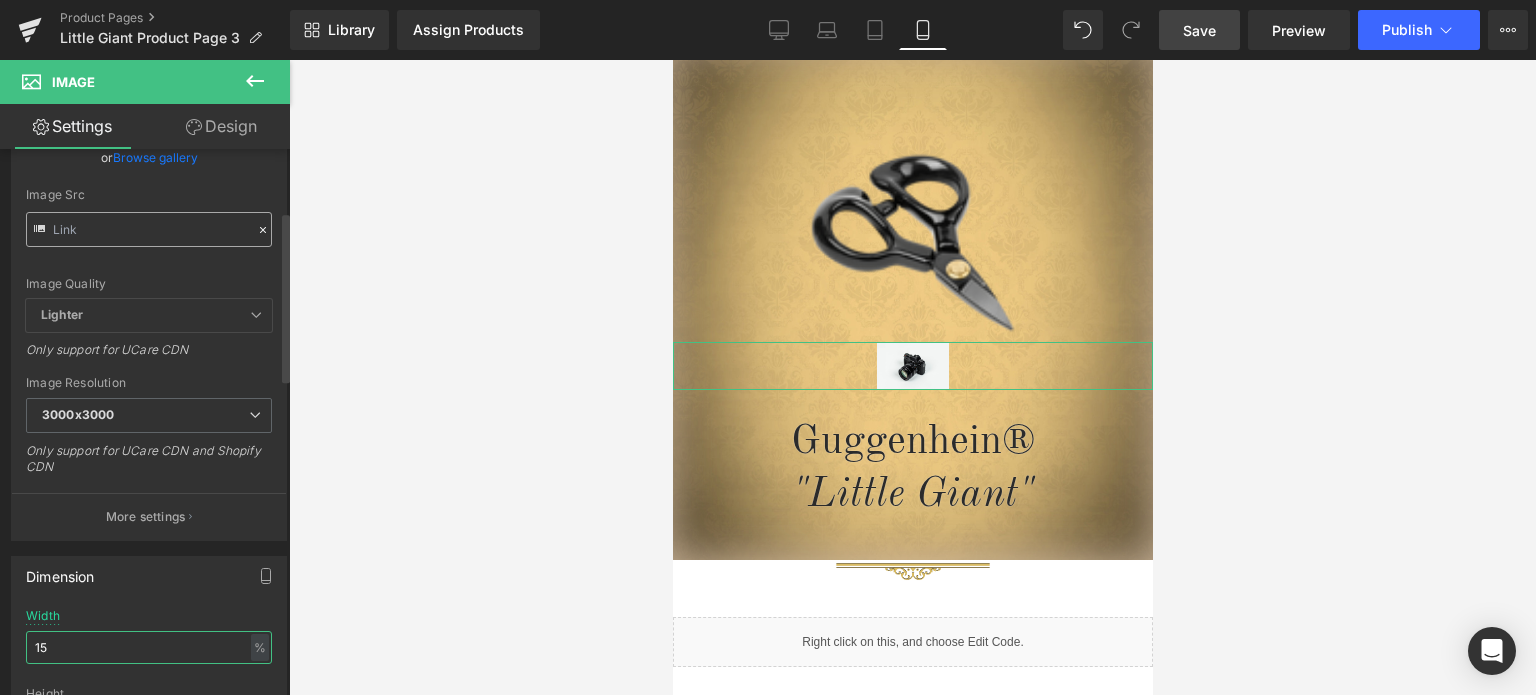 type on "15" 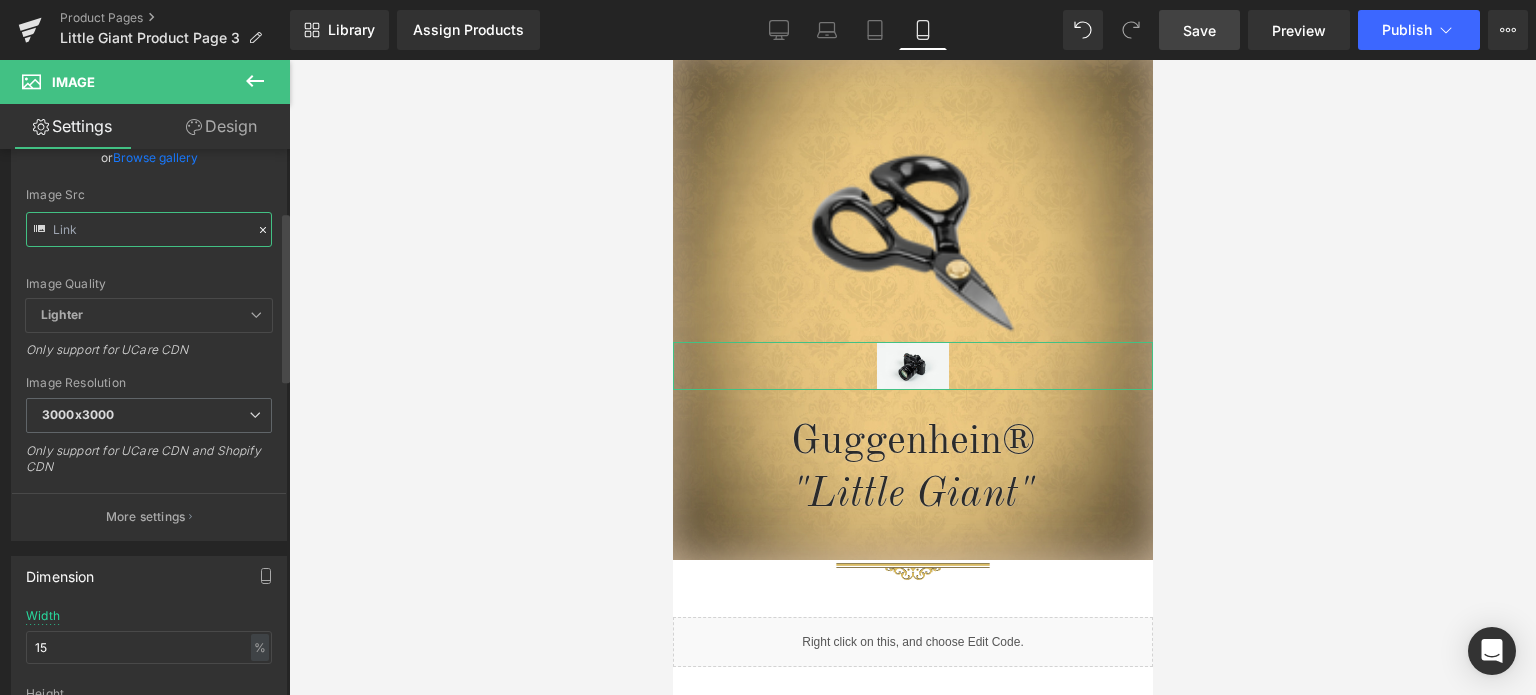 click at bounding box center (149, 229) 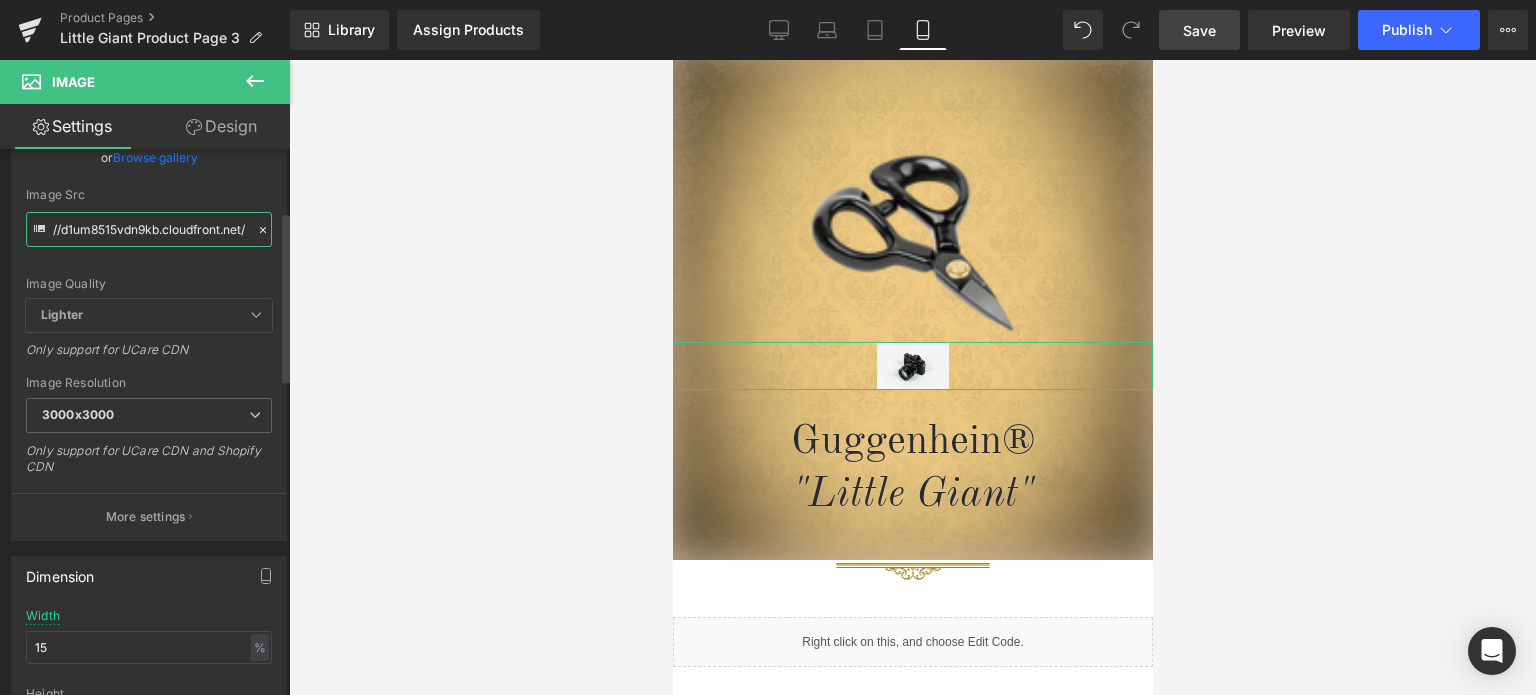 paste on "https://cdn.shopify.com/s/files/1/0566/0963/6442/files/Little-Giant-Emblem_29c46d1b-db09-4229-8f1c-67c061817e19_3000x3000.png?v=1753525126" 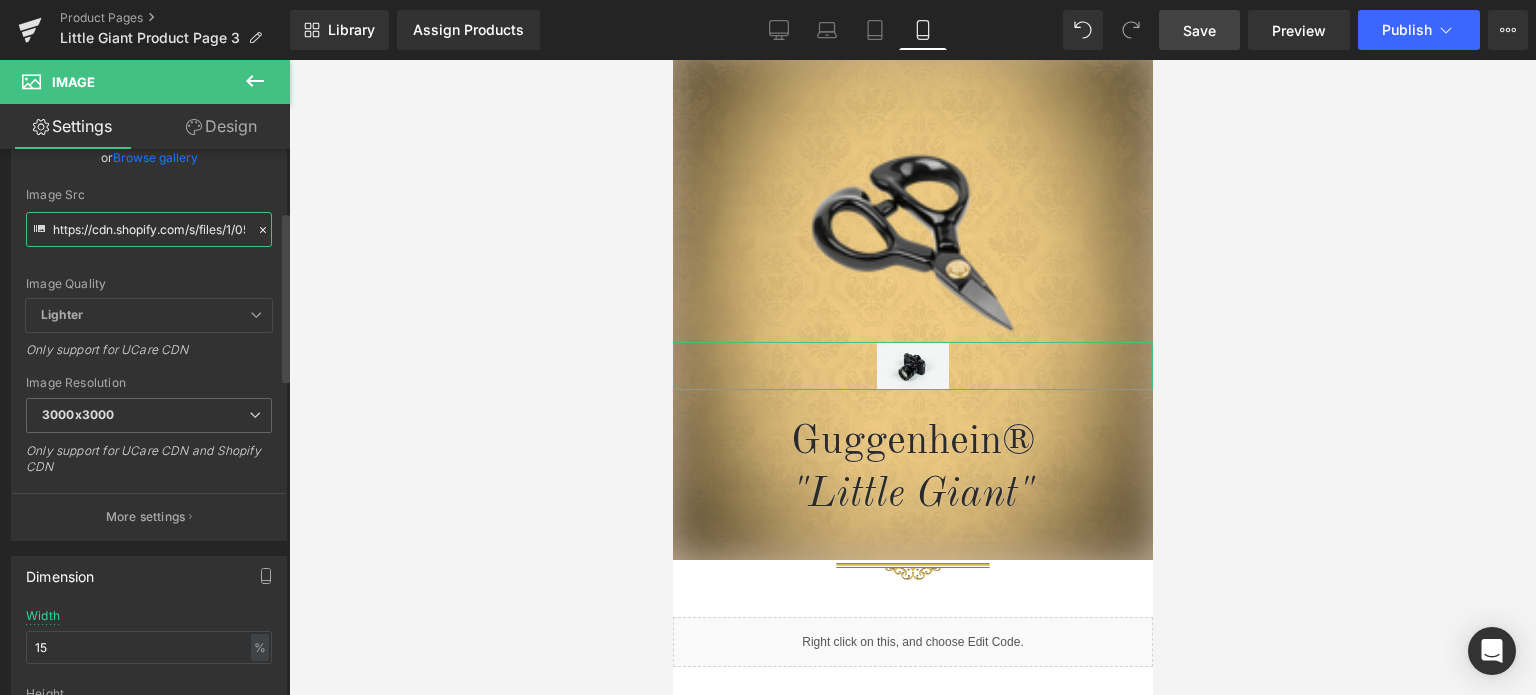 scroll, scrollTop: 0, scrollLeft: 678, axis: horizontal 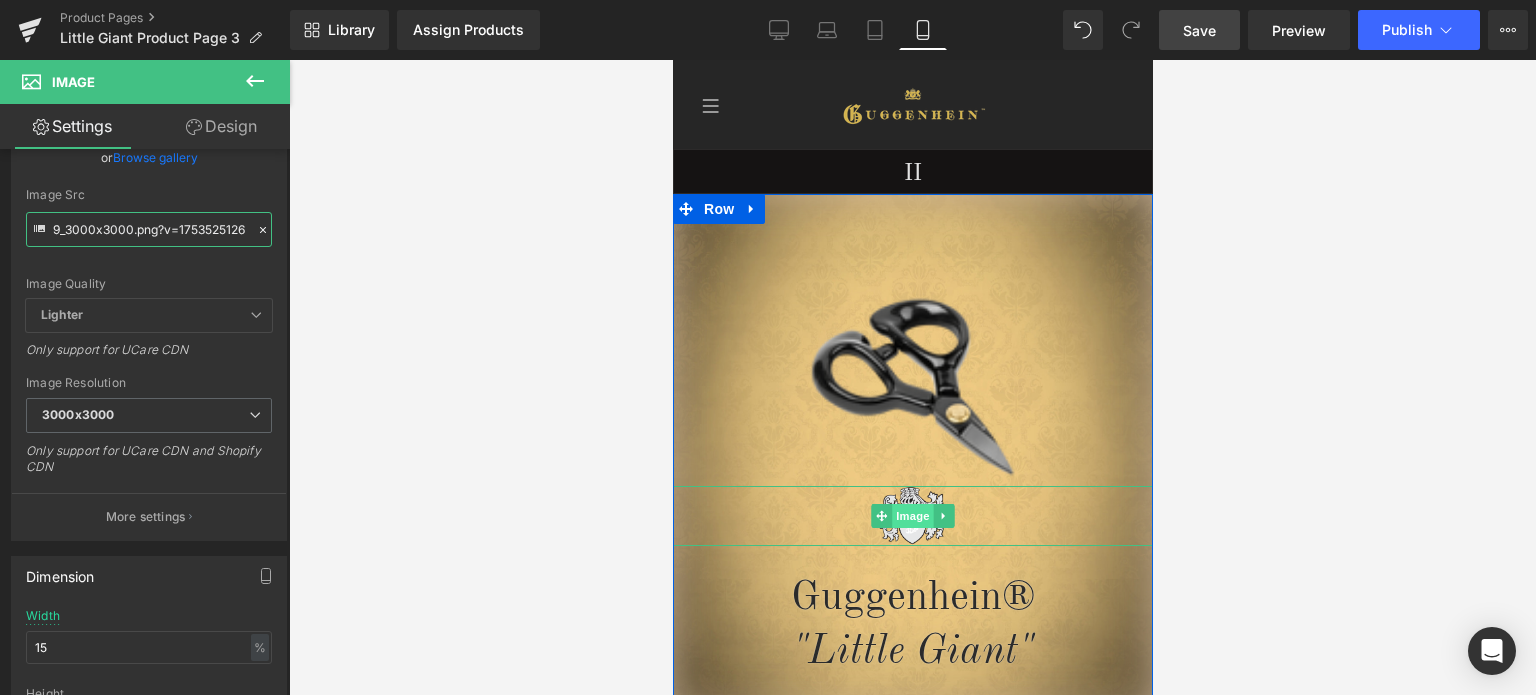 drag, startPoint x: 902, startPoint y: 519, endPoint x: 911, endPoint y: 511, distance: 12.0415945 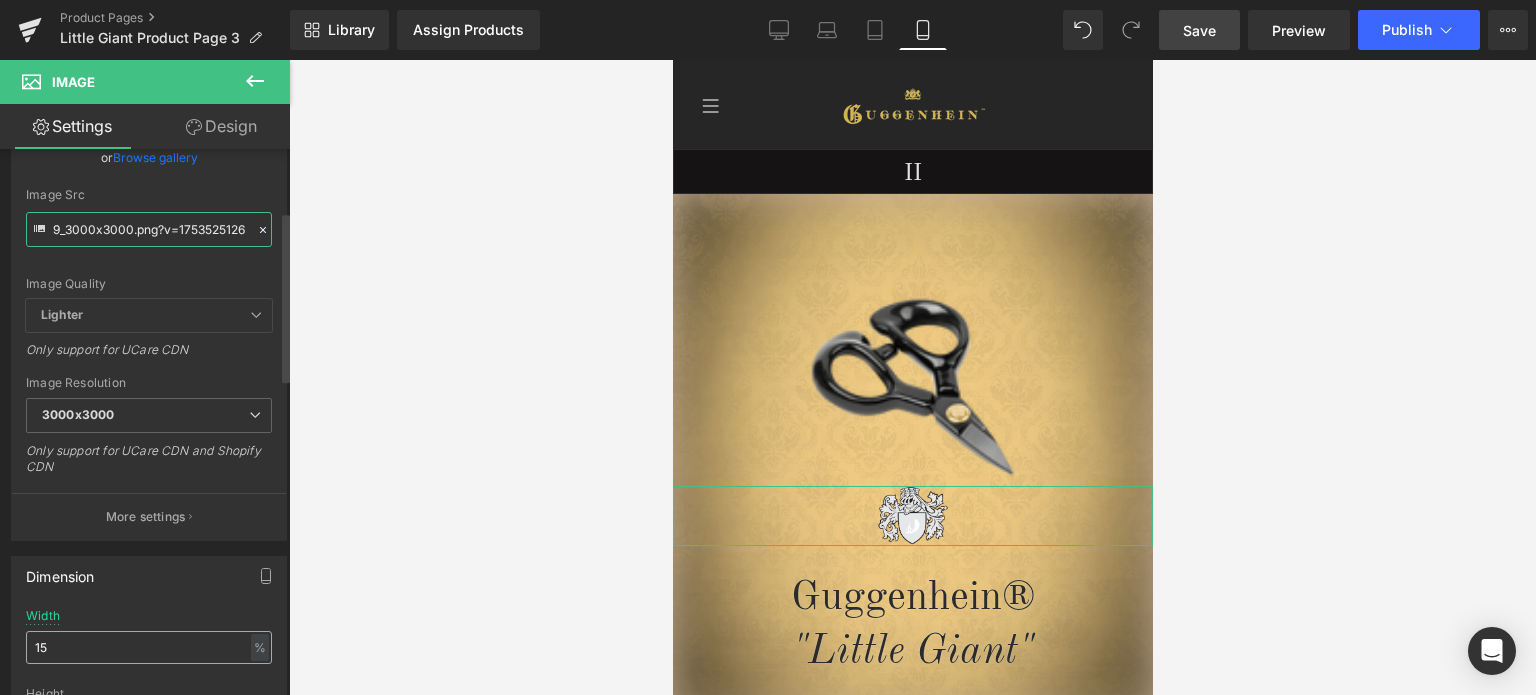 type on "https://cdn.shopify.com/s/files/1/0566/0963/6442/files/Little-Giant-Emblem_29c46d1b-db09-4229-8f1c-67c061817e19_3000x3000.png?v=1753525126" 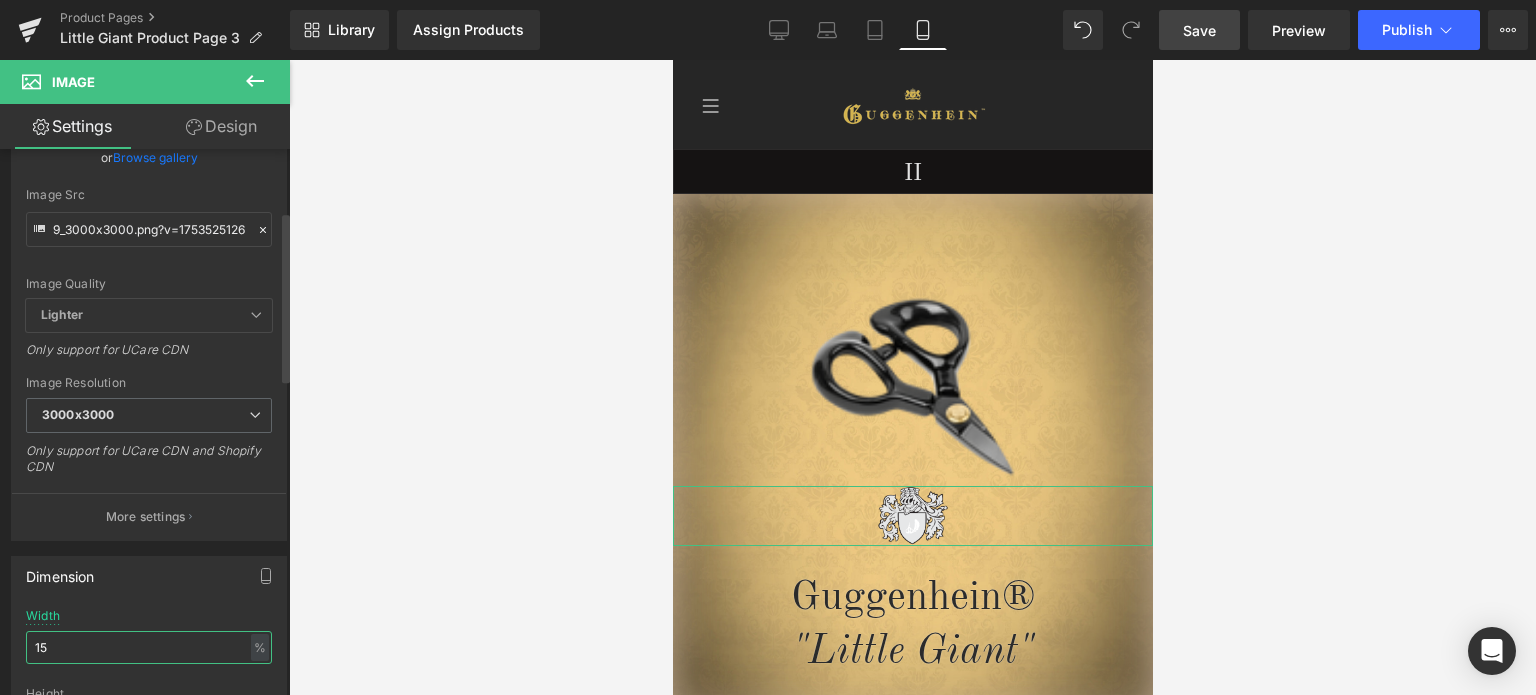 scroll, scrollTop: 0, scrollLeft: 0, axis: both 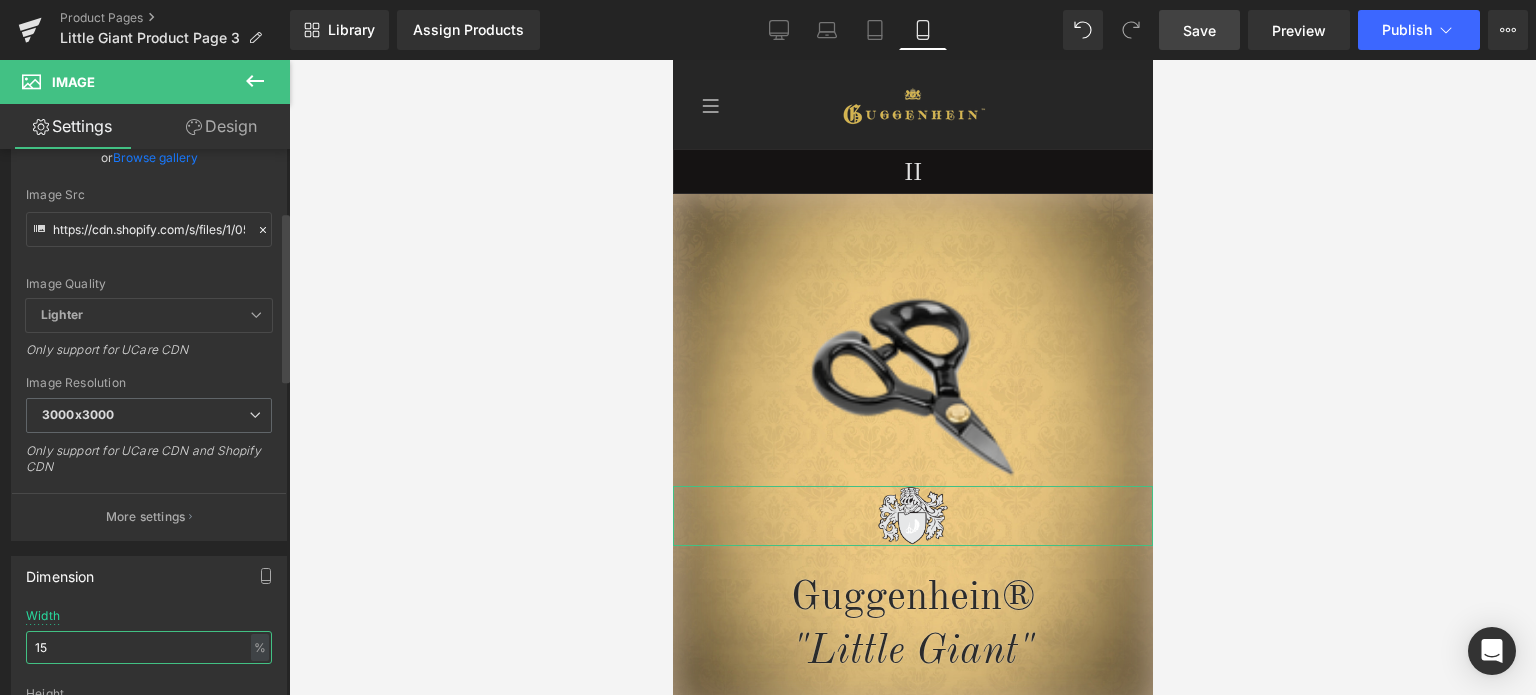 drag, startPoint x: 41, startPoint y: 644, endPoint x: 58, endPoint y: 641, distance: 17.262676 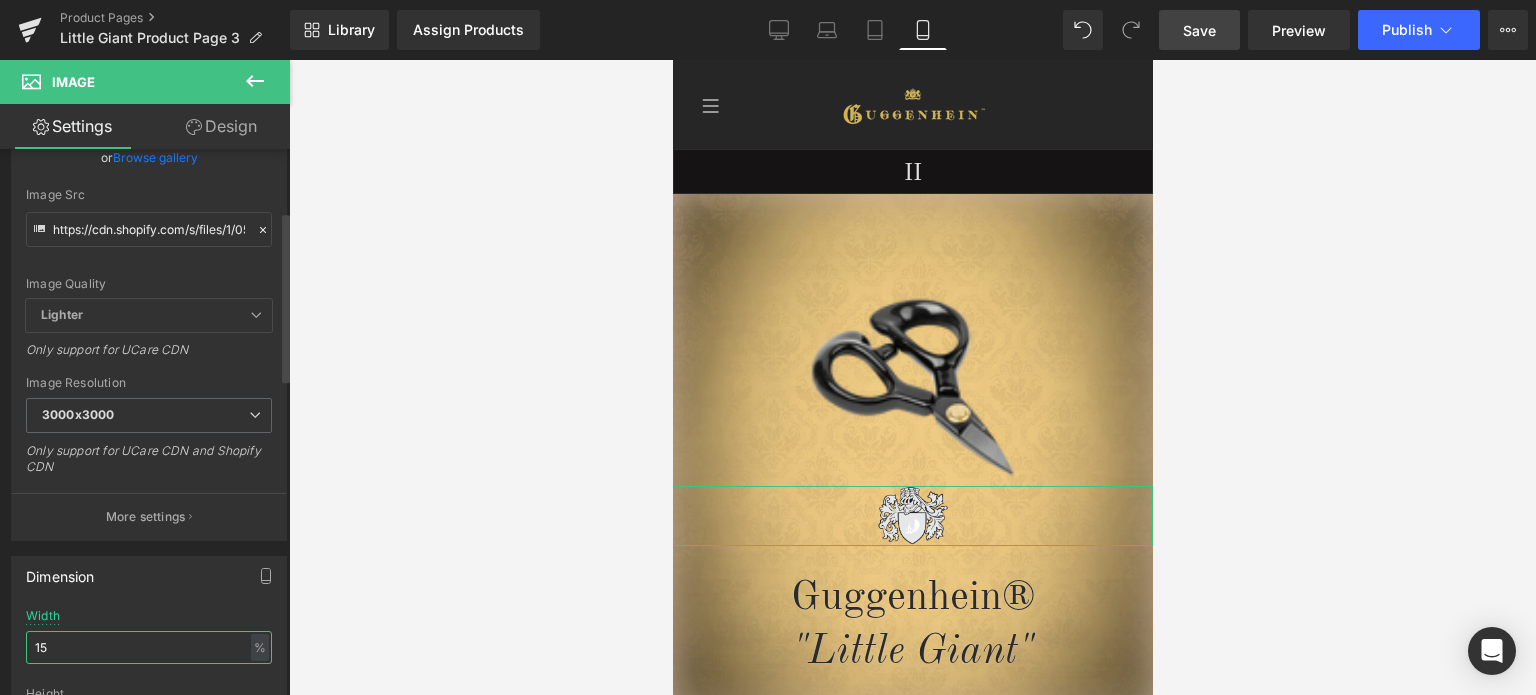 type on "10" 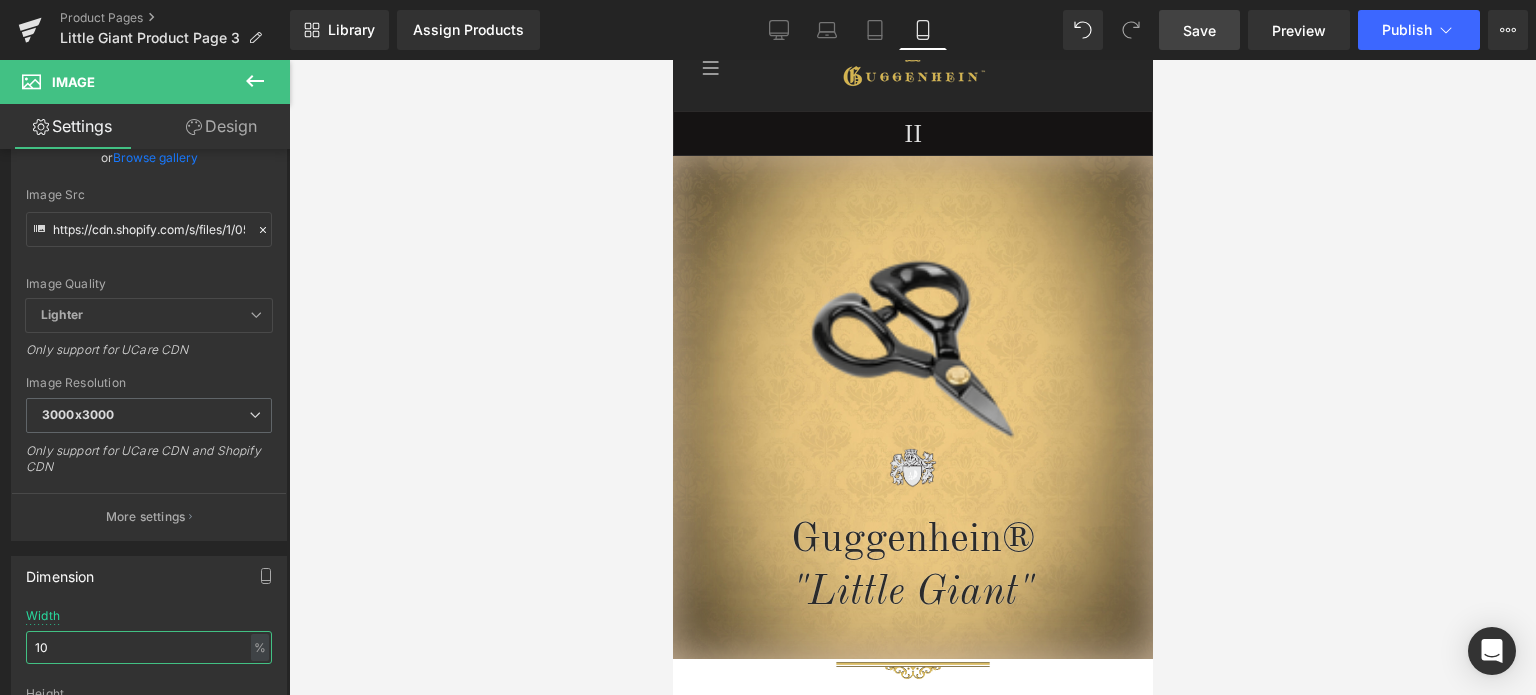 scroll, scrollTop: 0, scrollLeft: 0, axis: both 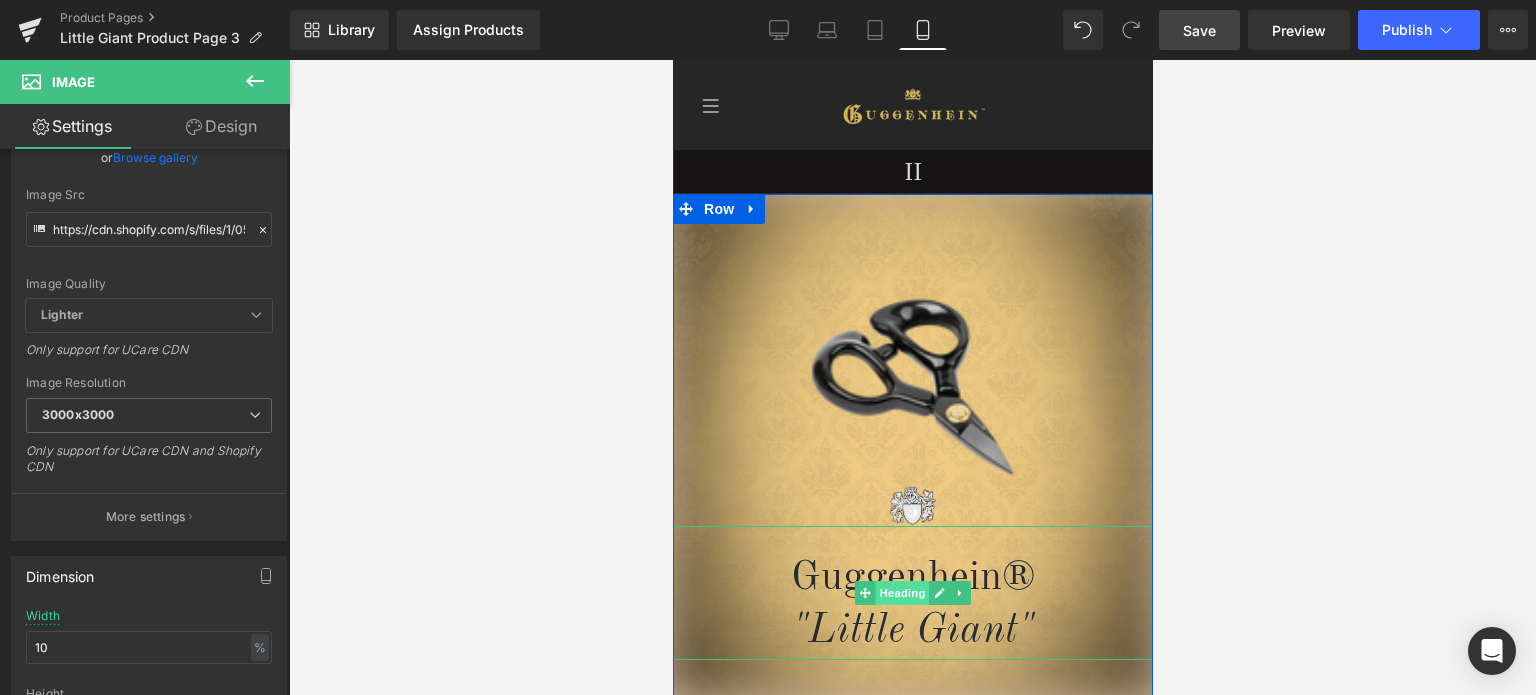 click on "Heading" at bounding box center (902, 593) 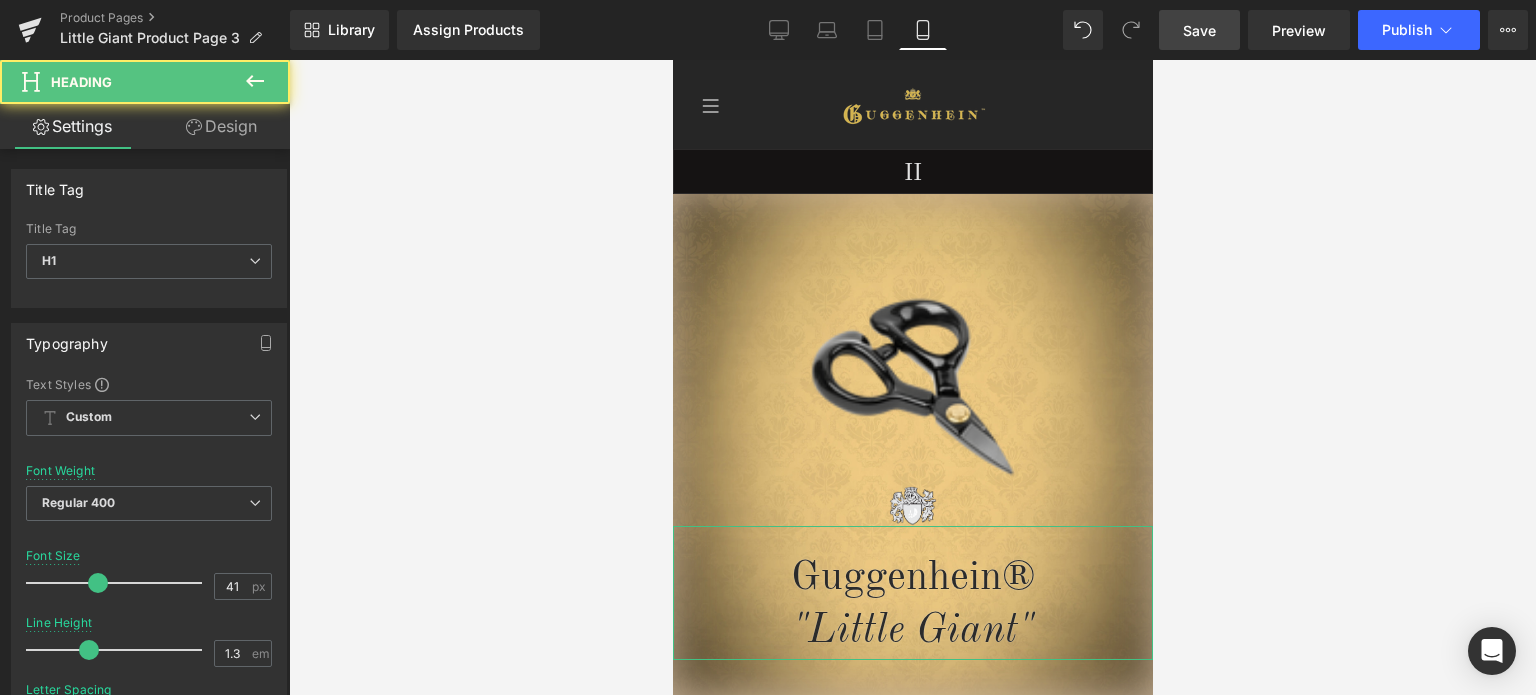 click on "Design" at bounding box center (221, 126) 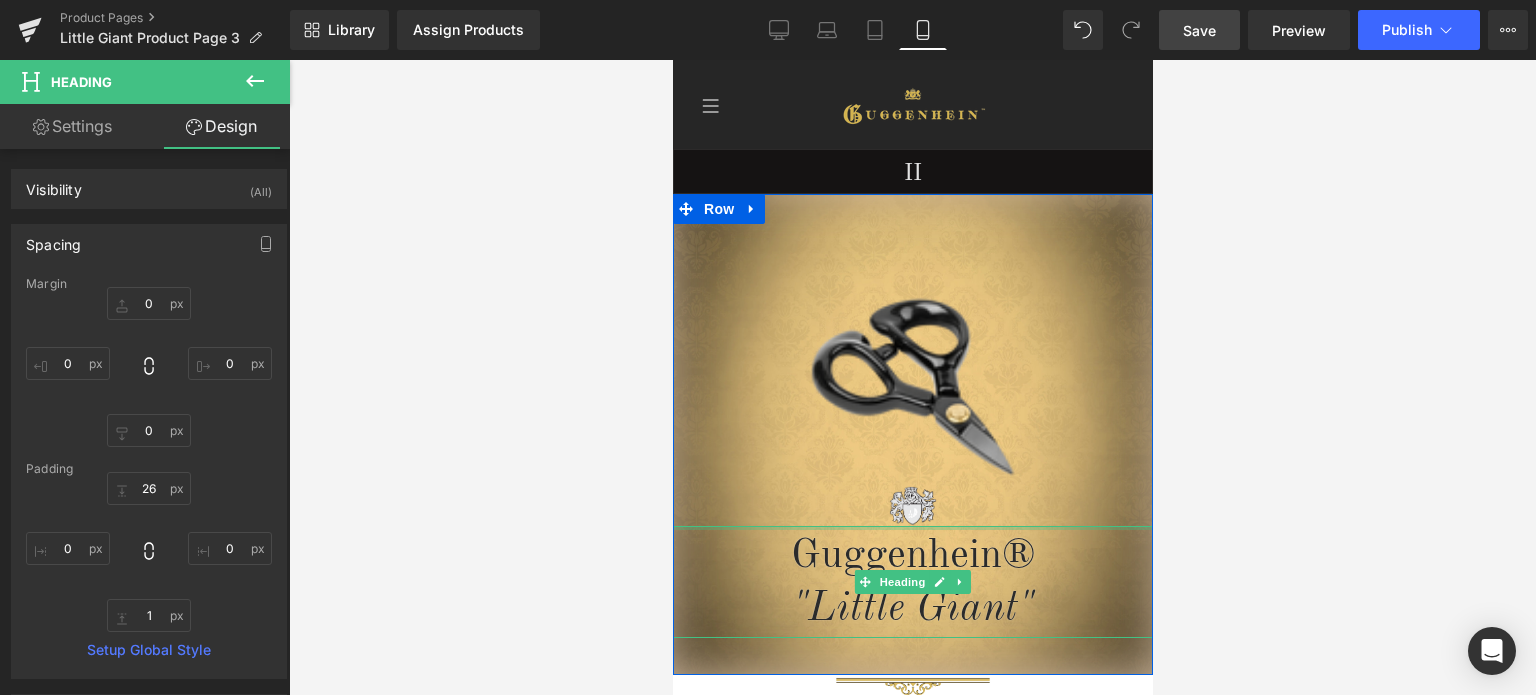drag, startPoint x: 993, startPoint y: 539, endPoint x: 997, endPoint y: 517, distance: 22.36068 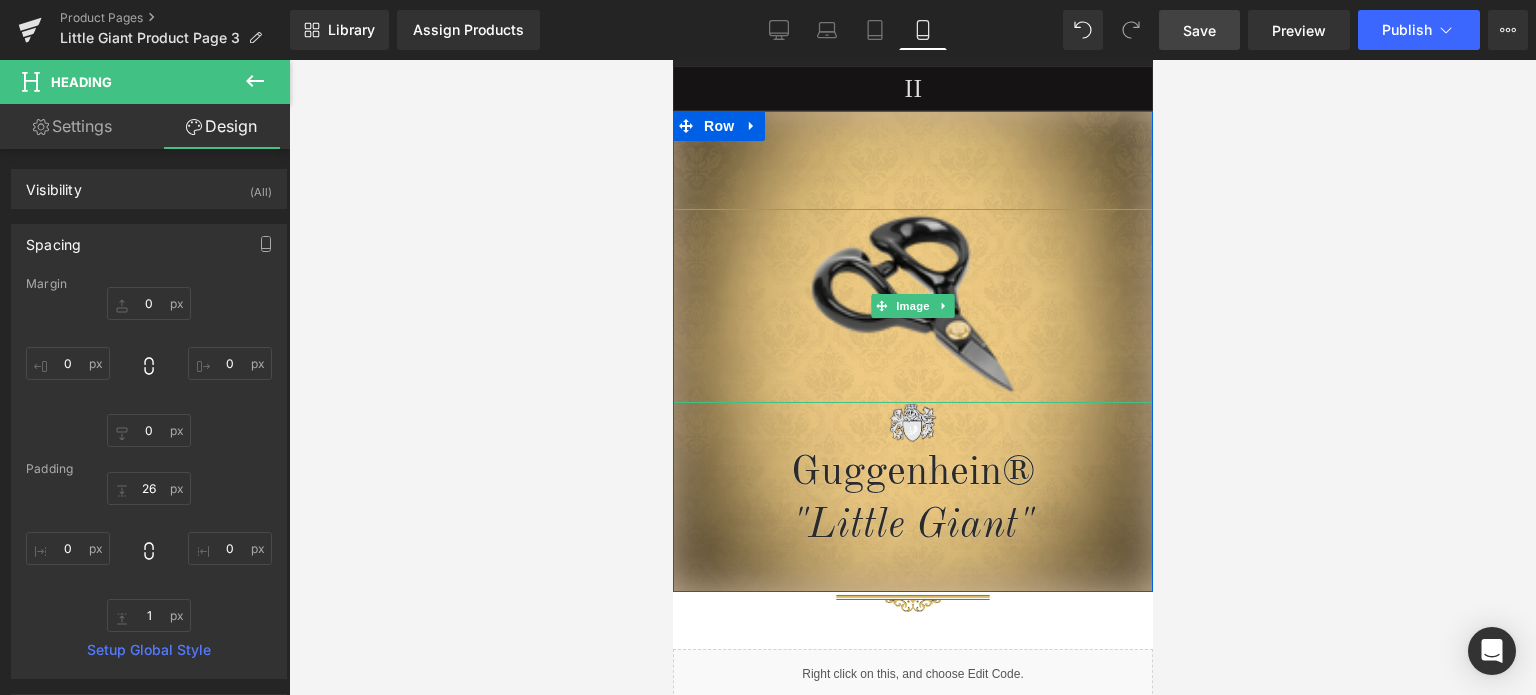 scroll, scrollTop: 100, scrollLeft: 0, axis: vertical 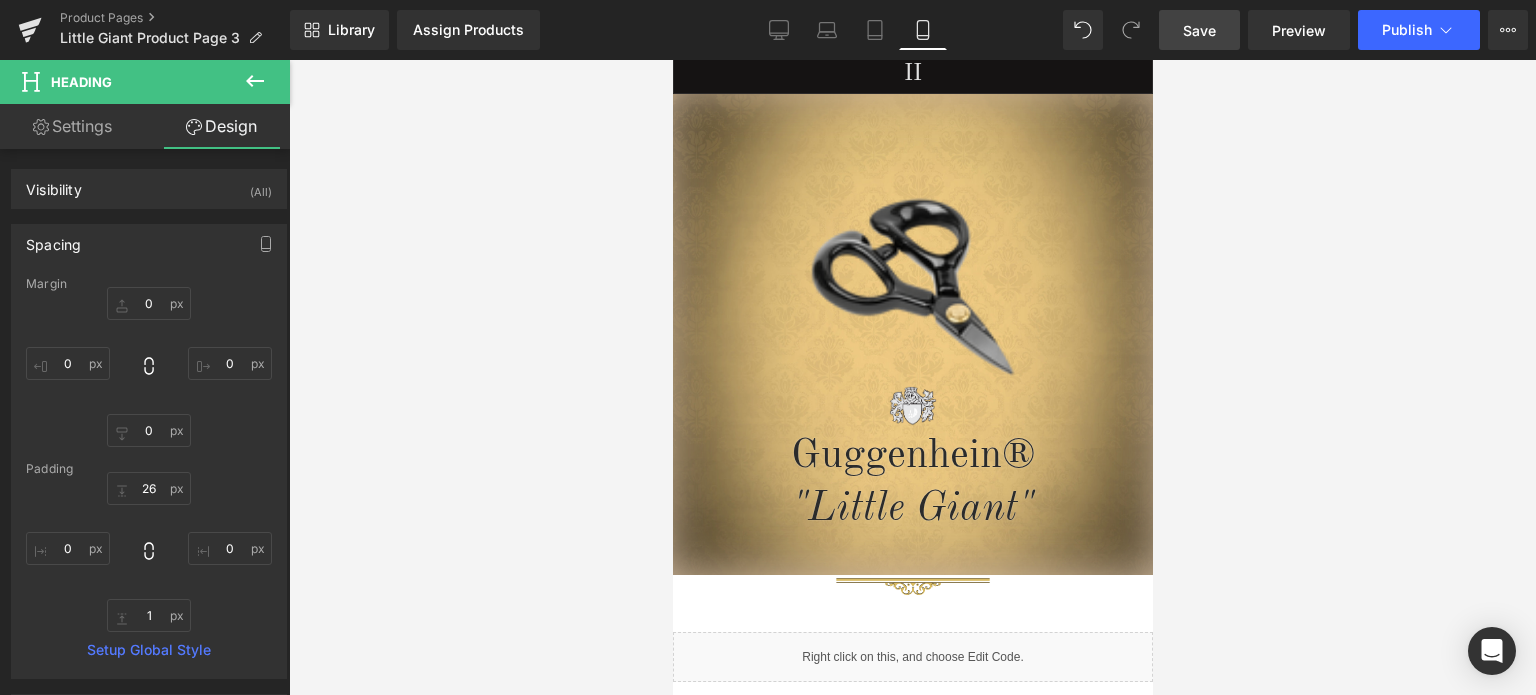 click on "Save" at bounding box center [1199, 30] 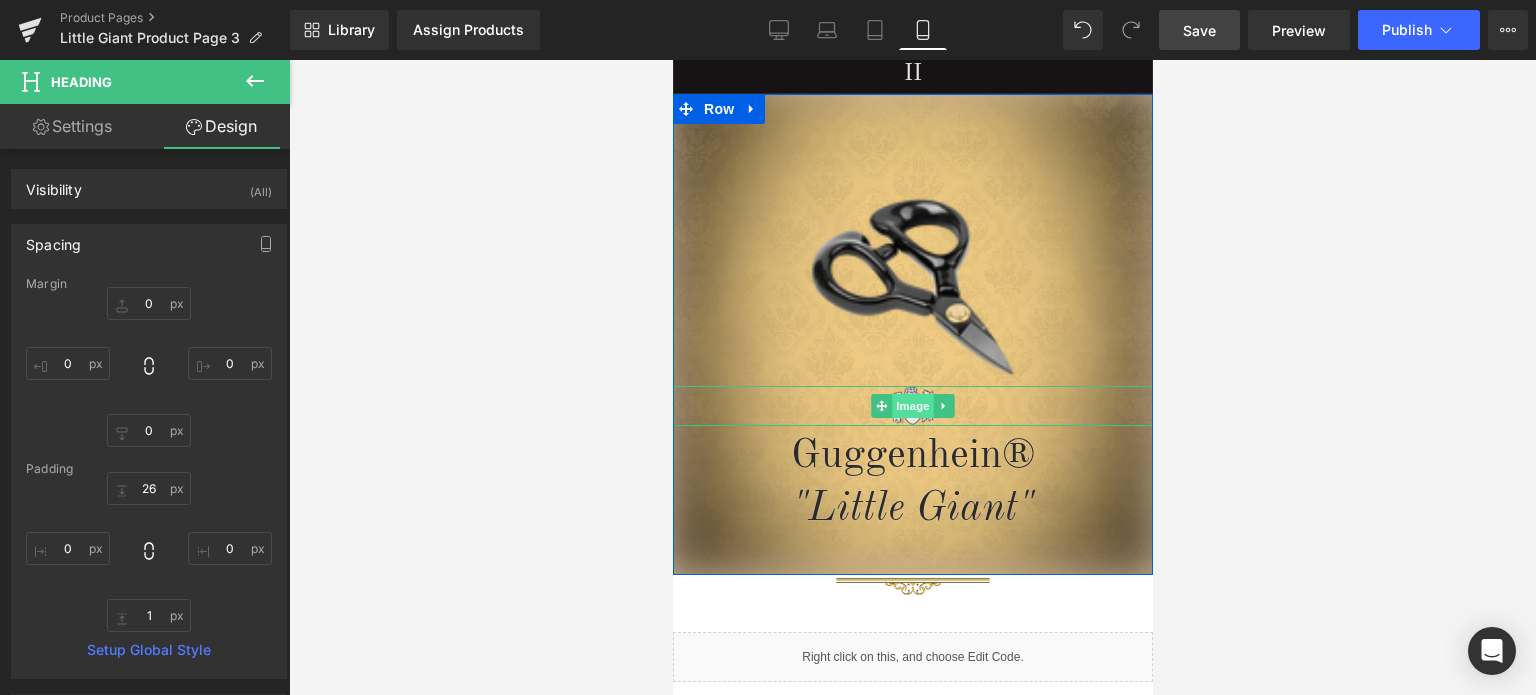 click on "Image" at bounding box center [912, 406] 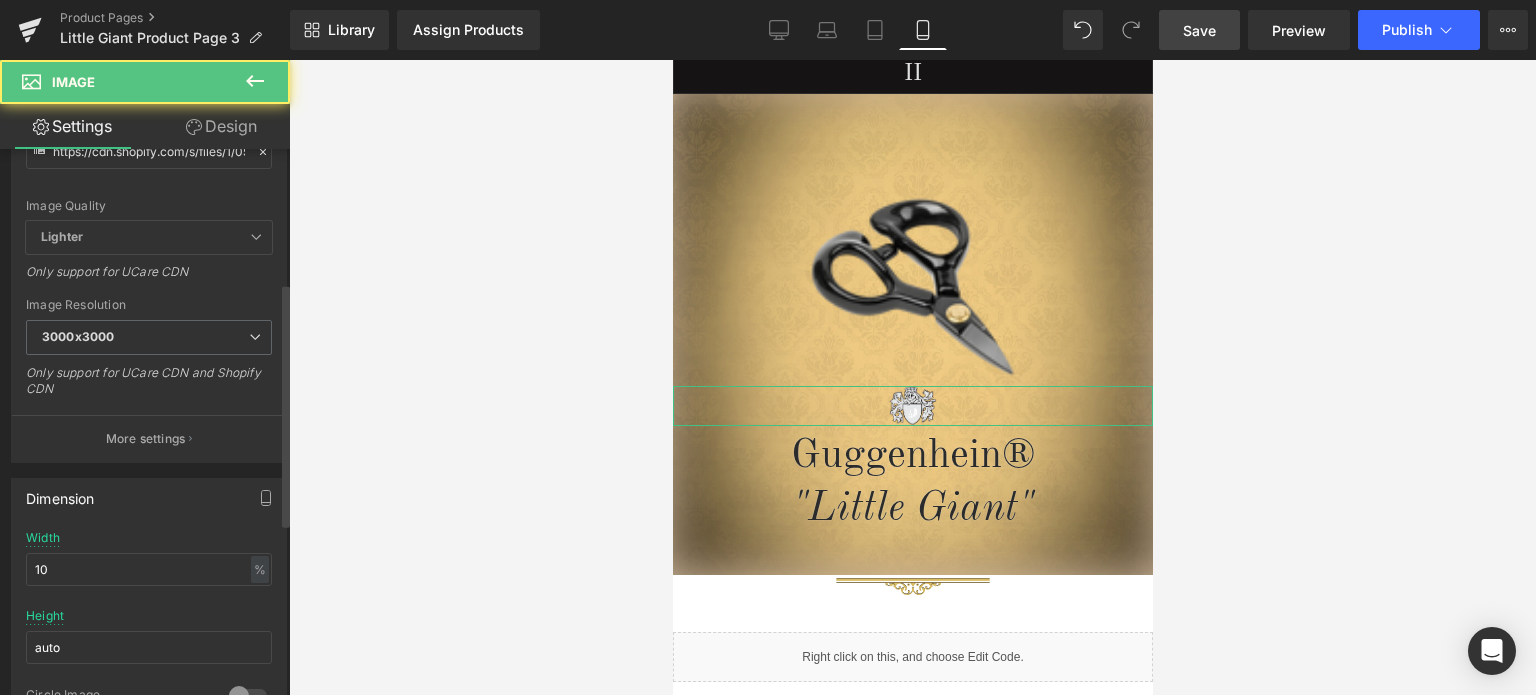 scroll, scrollTop: 300, scrollLeft: 0, axis: vertical 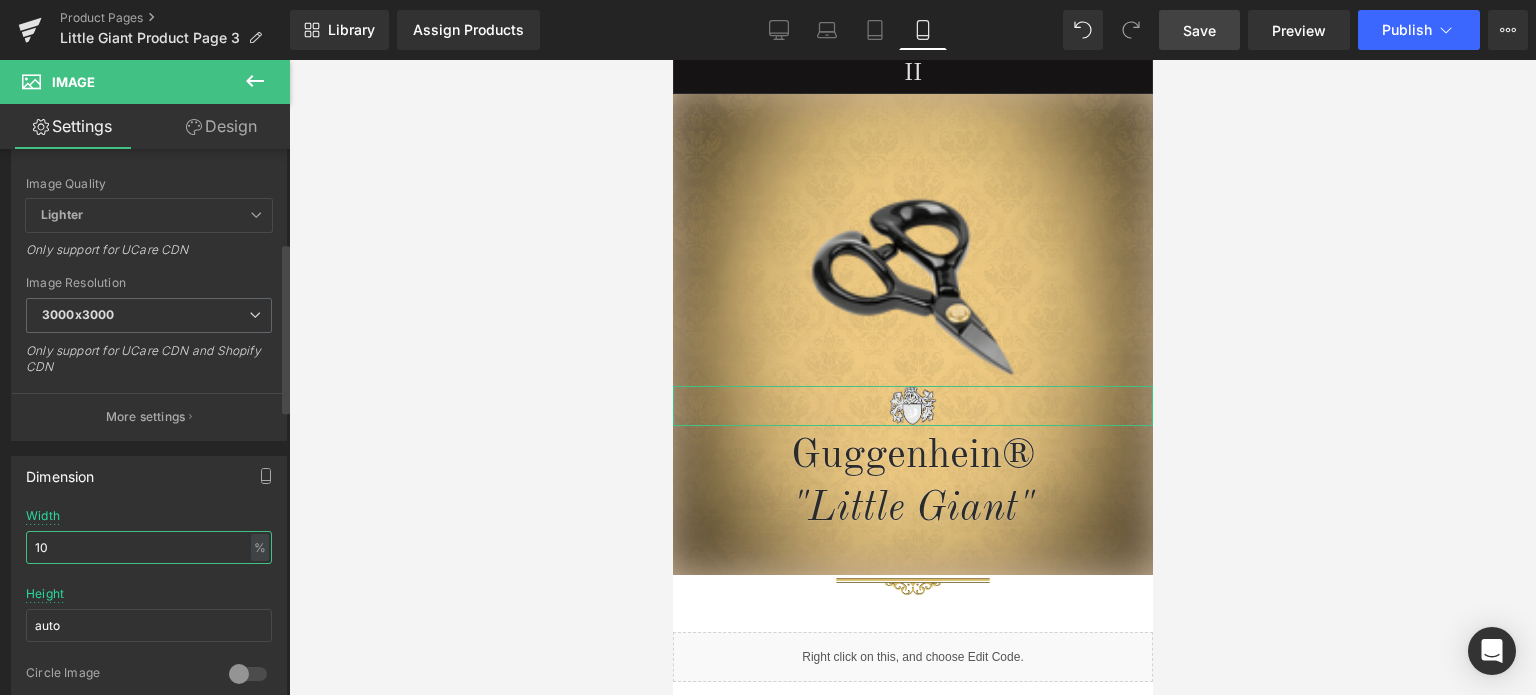 click on "10" at bounding box center (149, 547) 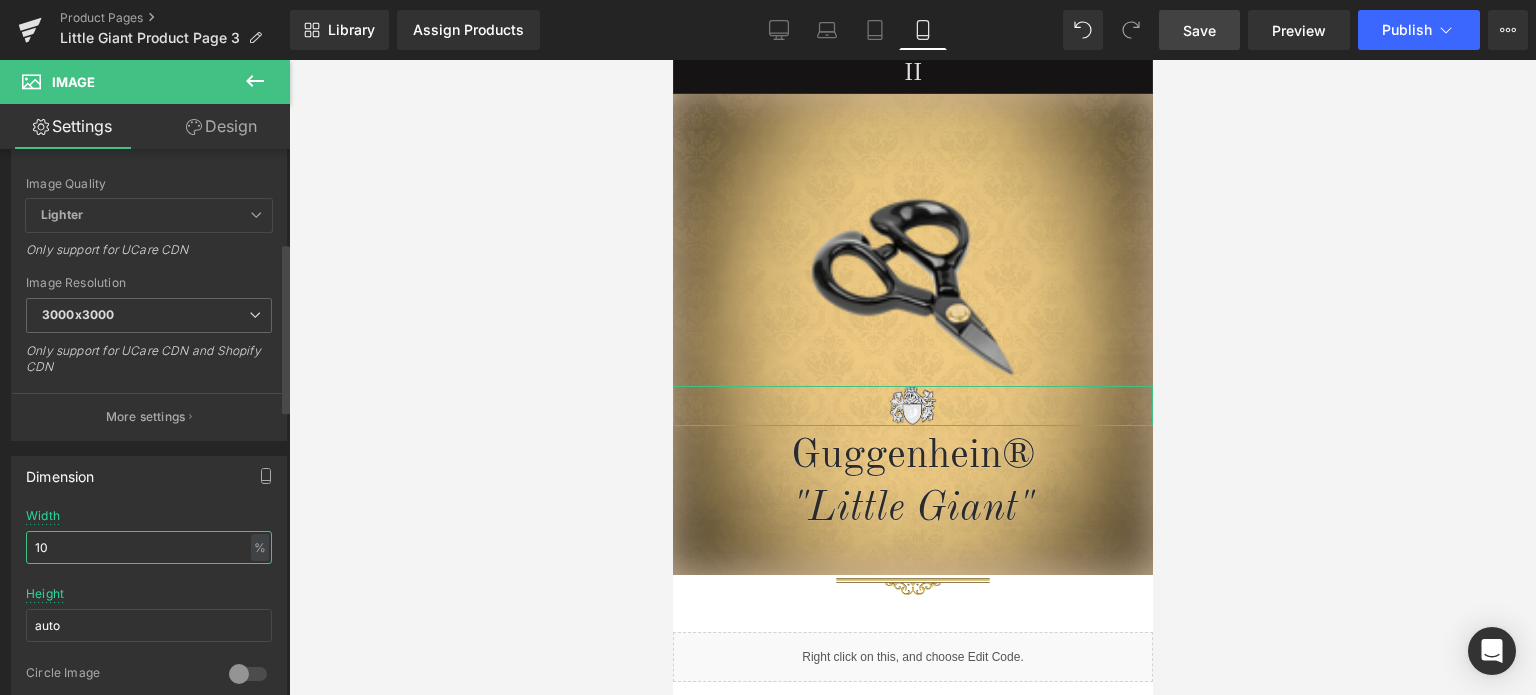 drag, startPoint x: 38, startPoint y: 543, endPoint x: 49, endPoint y: 545, distance: 11.18034 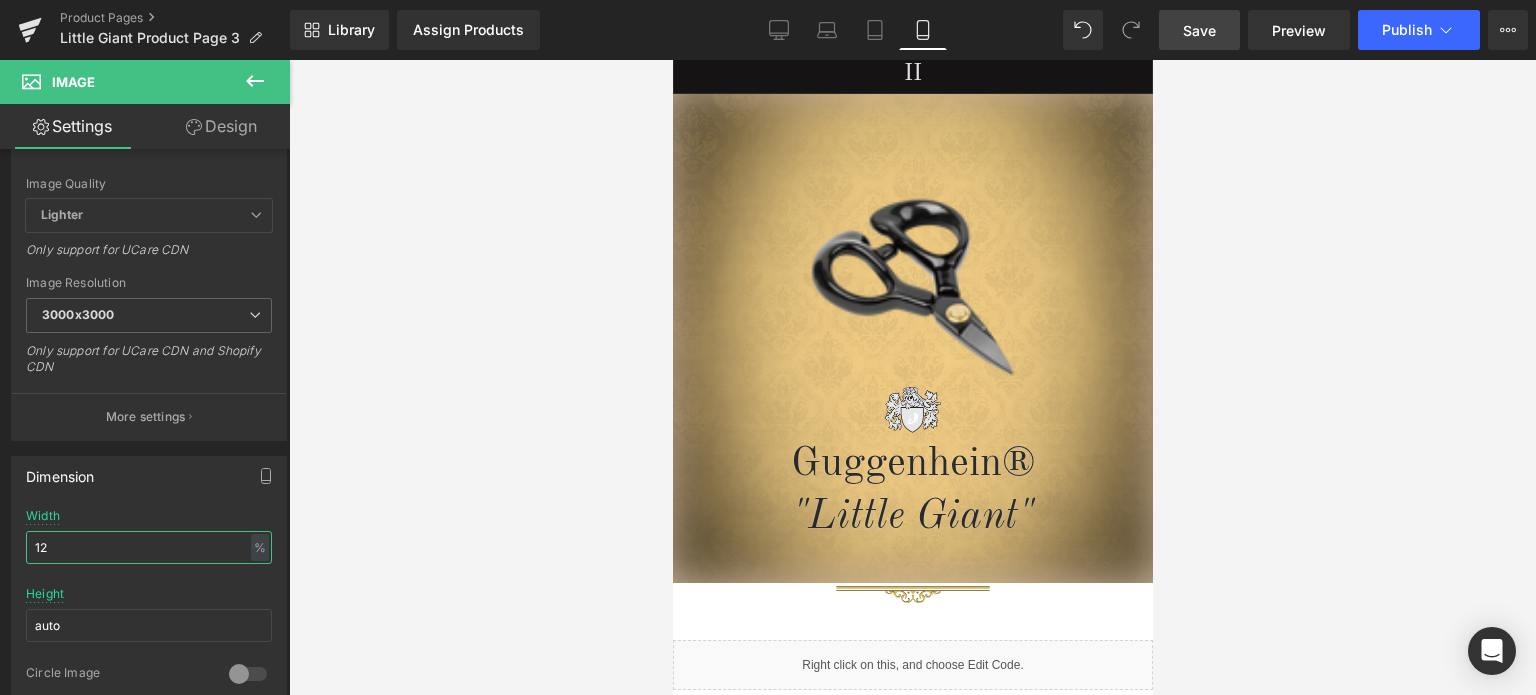 type on "12" 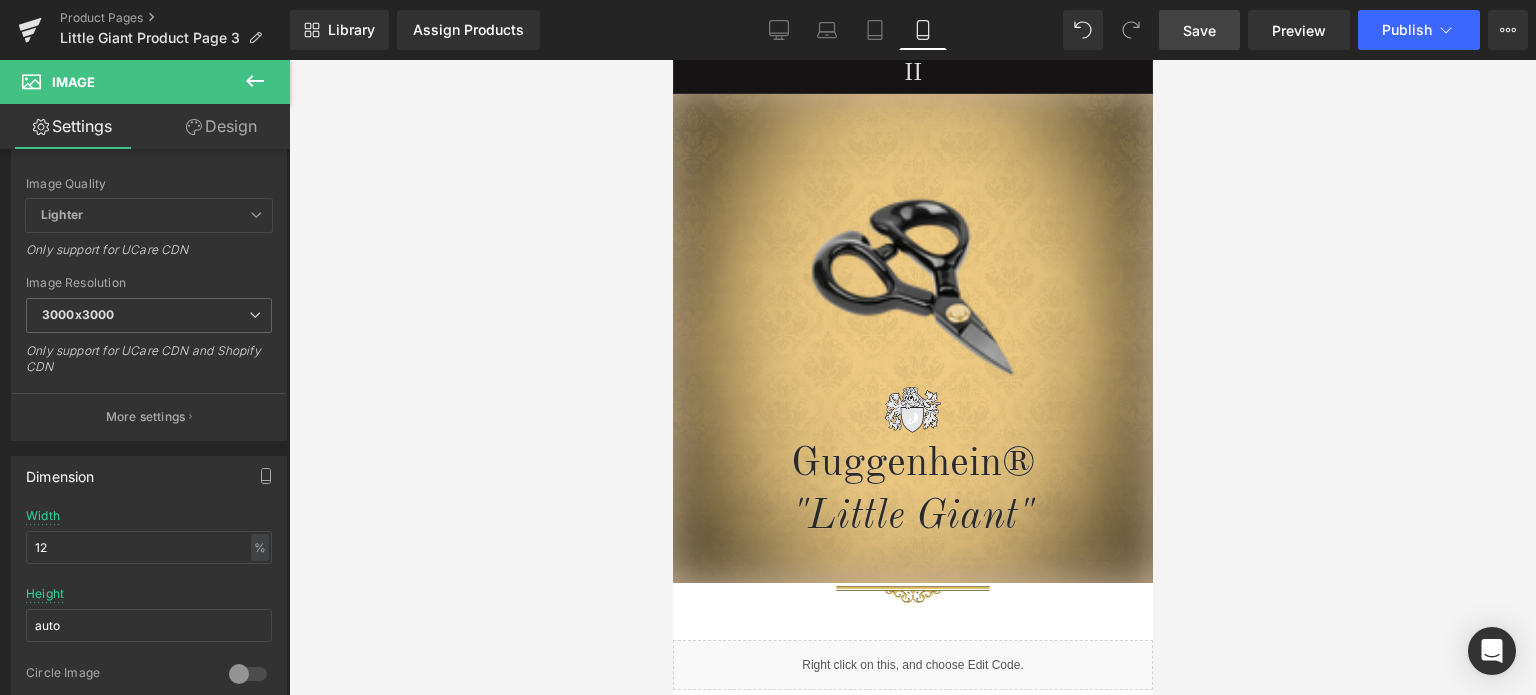click on "Save" at bounding box center (1199, 30) 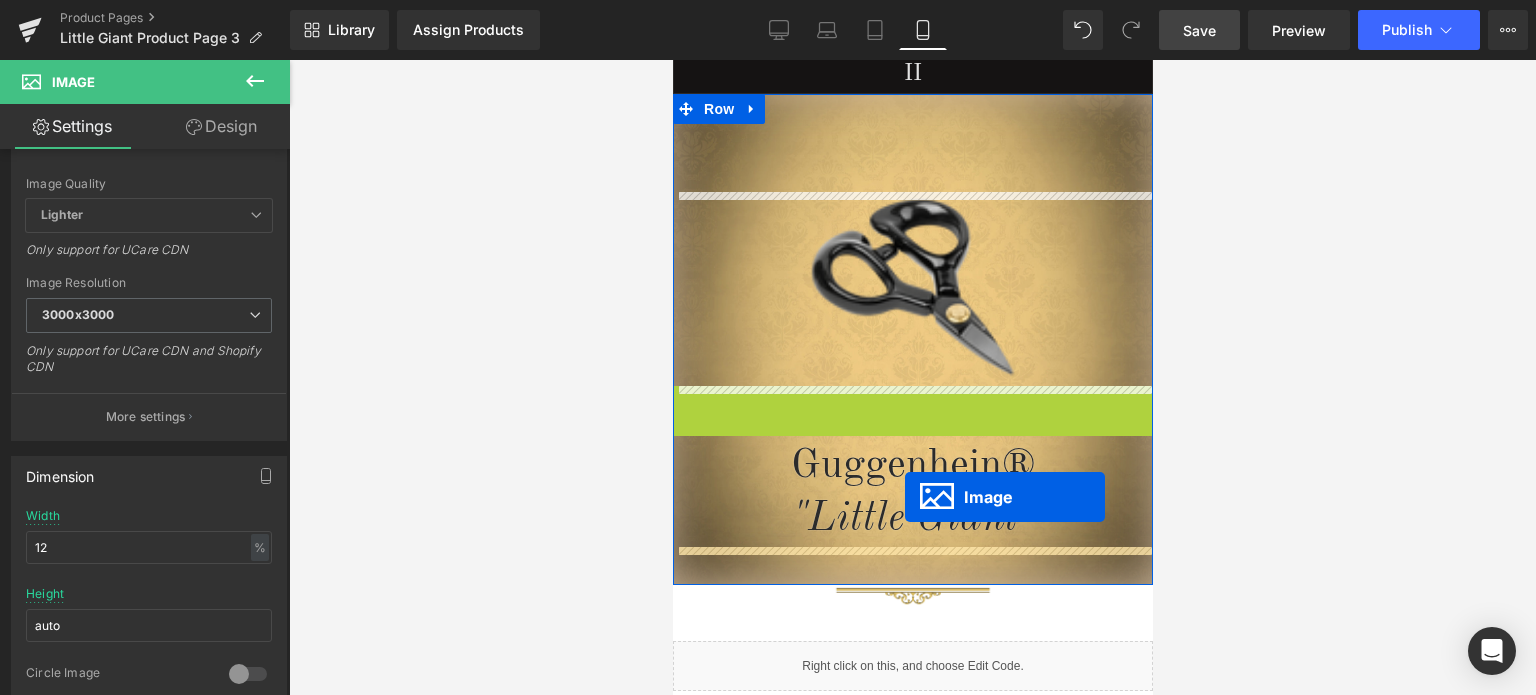 drag, startPoint x: 877, startPoint y: 410, endPoint x: 905, endPoint y: 505, distance: 99.0404 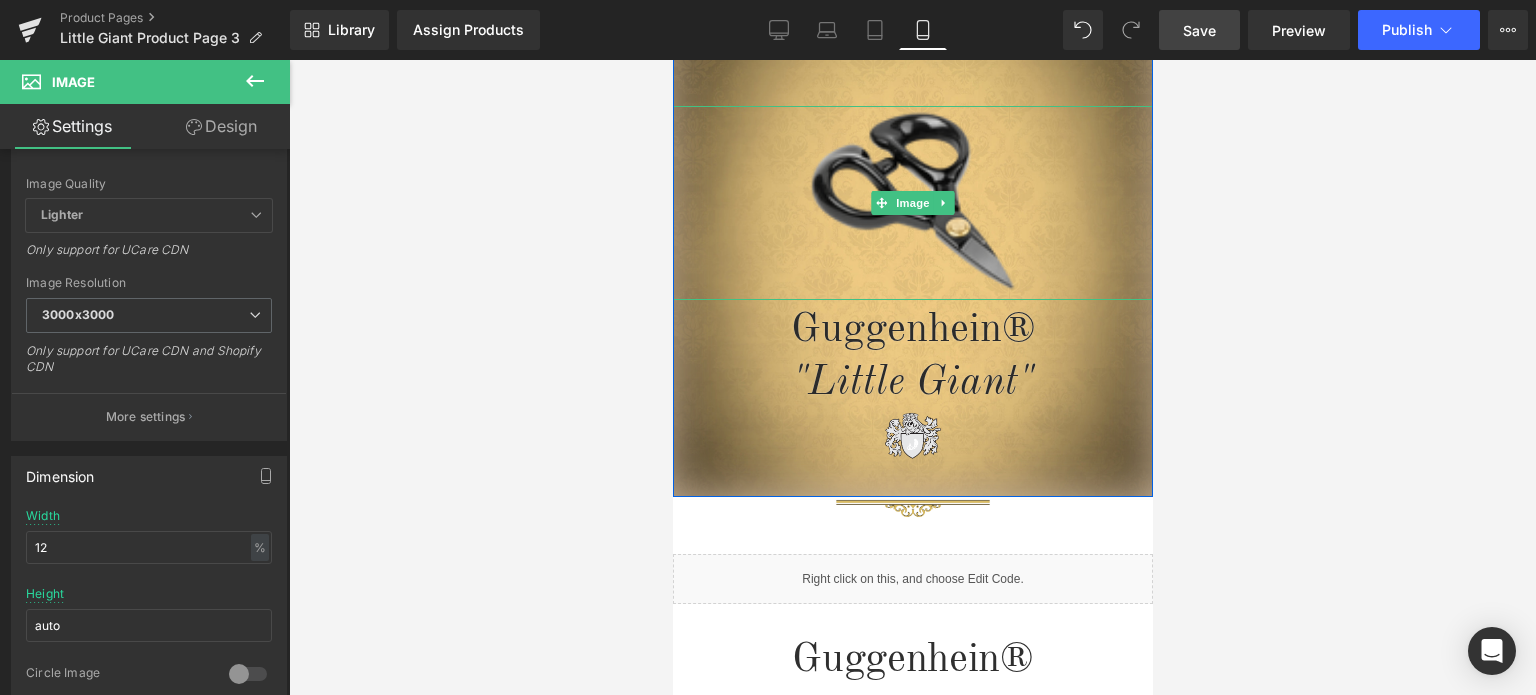 scroll, scrollTop: 300, scrollLeft: 0, axis: vertical 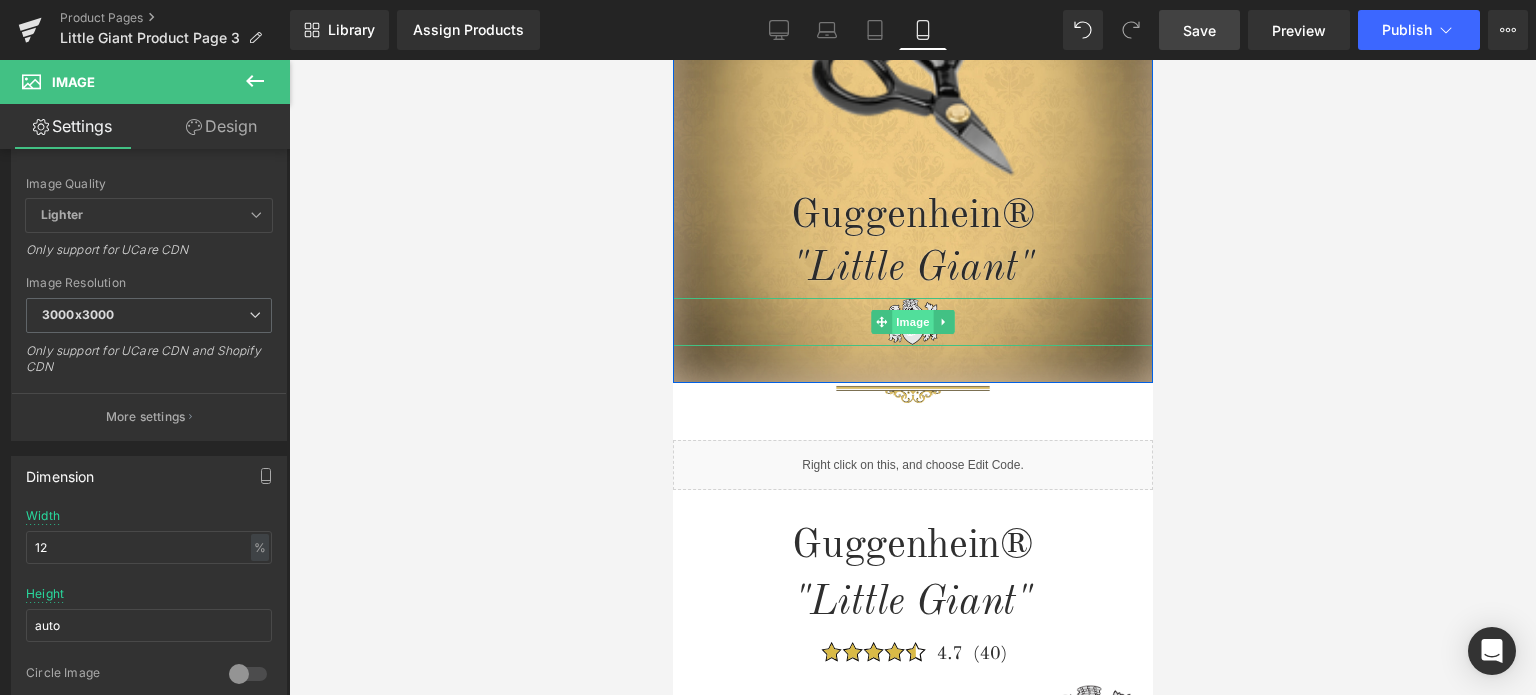 click on "Image" at bounding box center [912, 322] 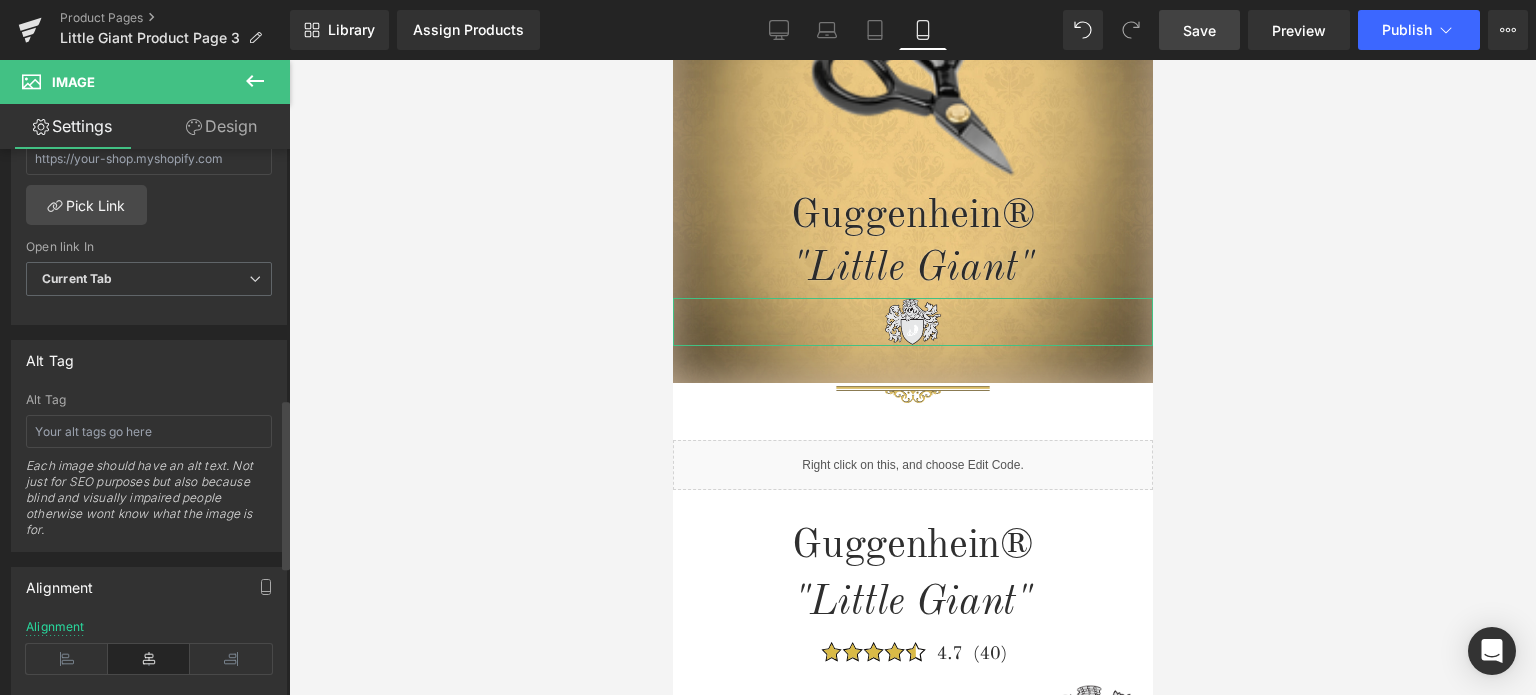 scroll, scrollTop: 1200, scrollLeft: 0, axis: vertical 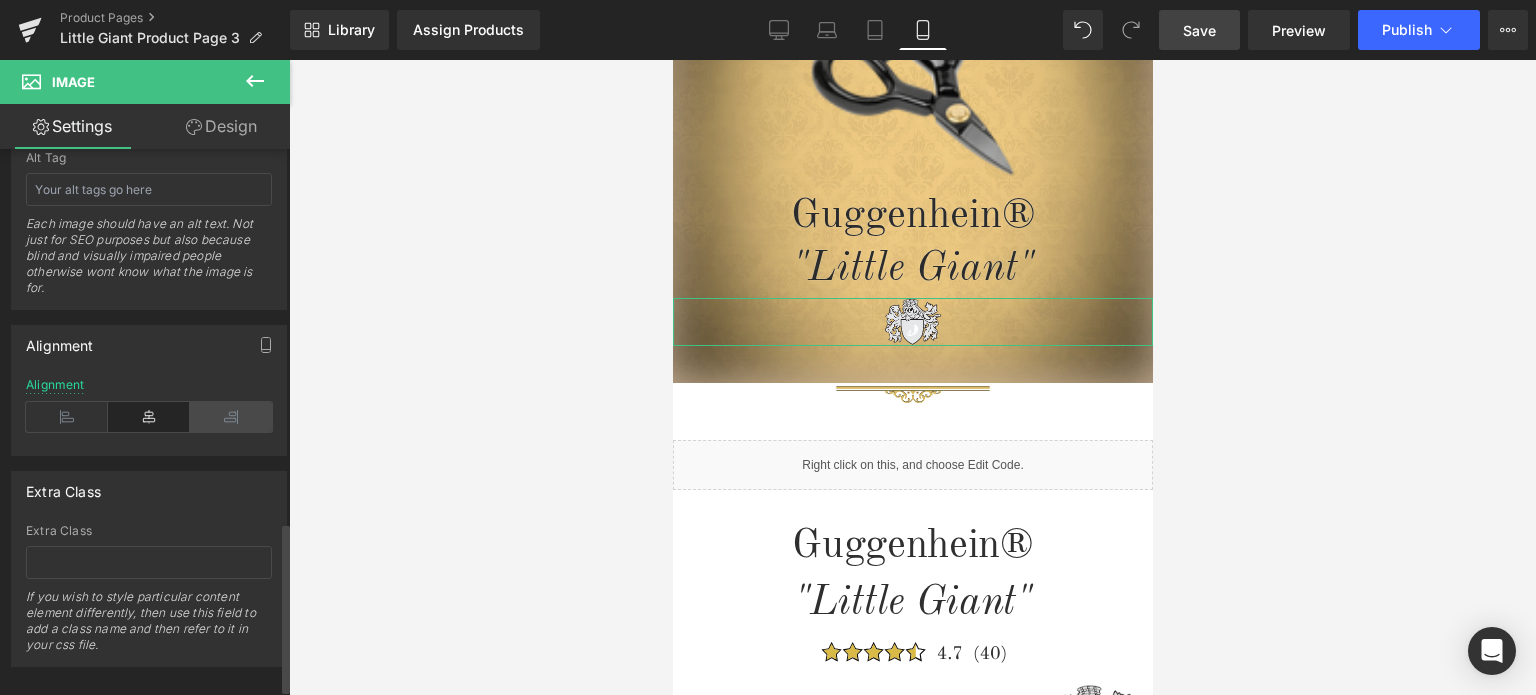 click at bounding box center [231, 417] 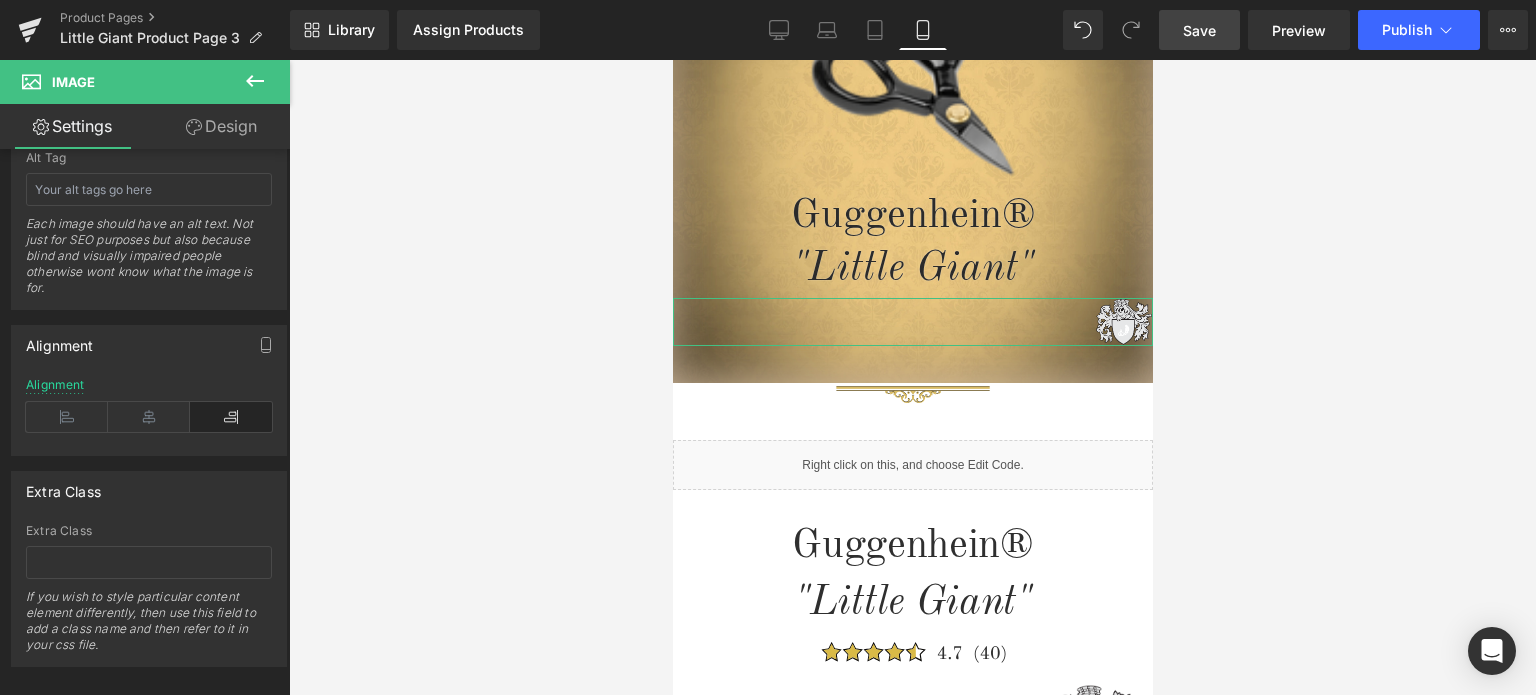 click on "Design" at bounding box center [221, 126] 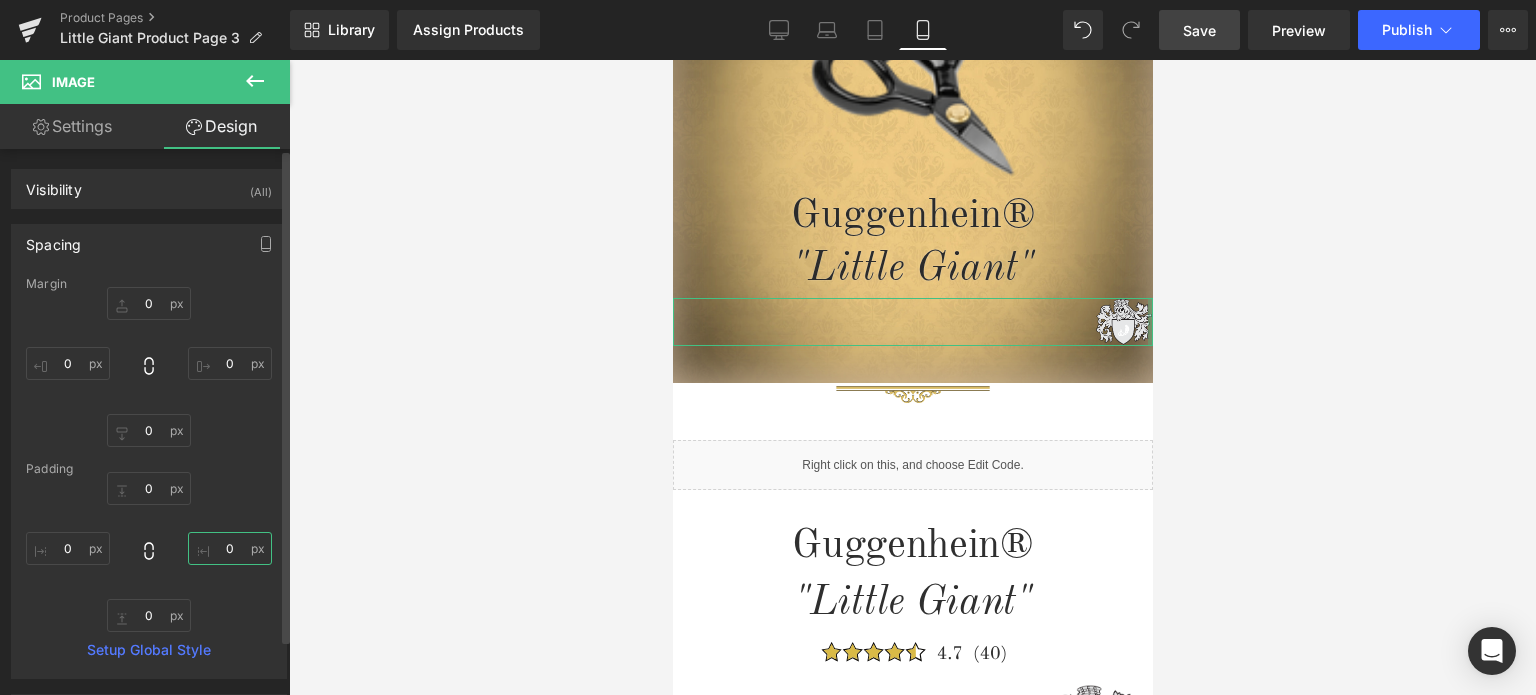 click at bounding box center [230, 548] 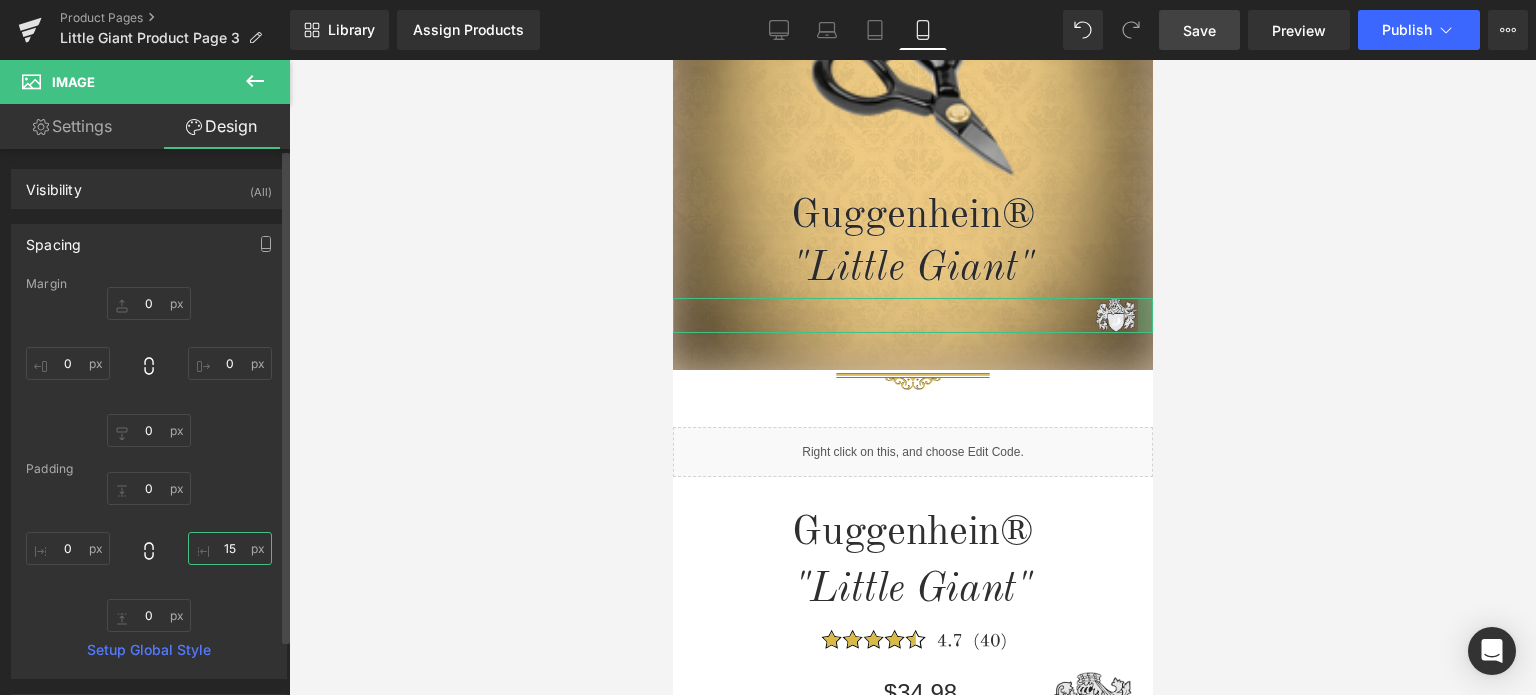 click on "15" at bounding box center [230, 548] 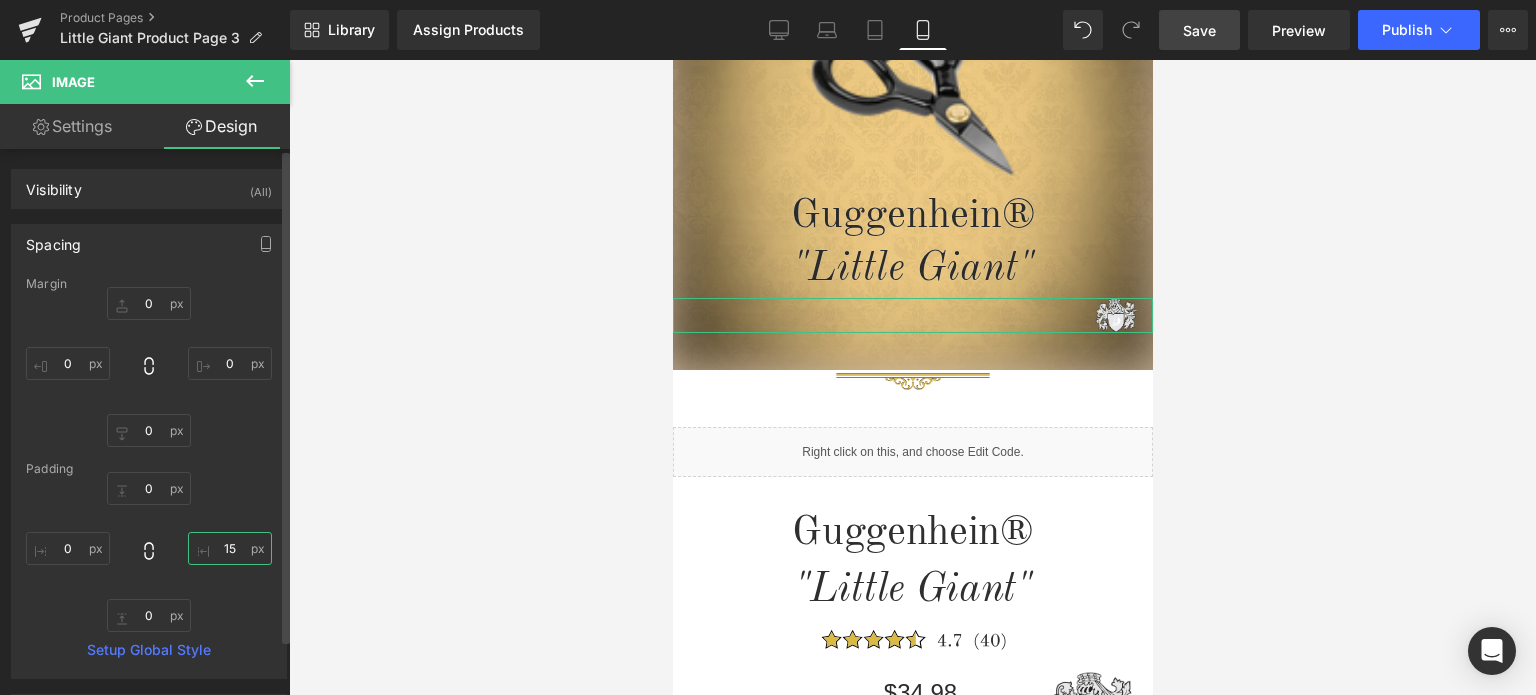 type on "25" 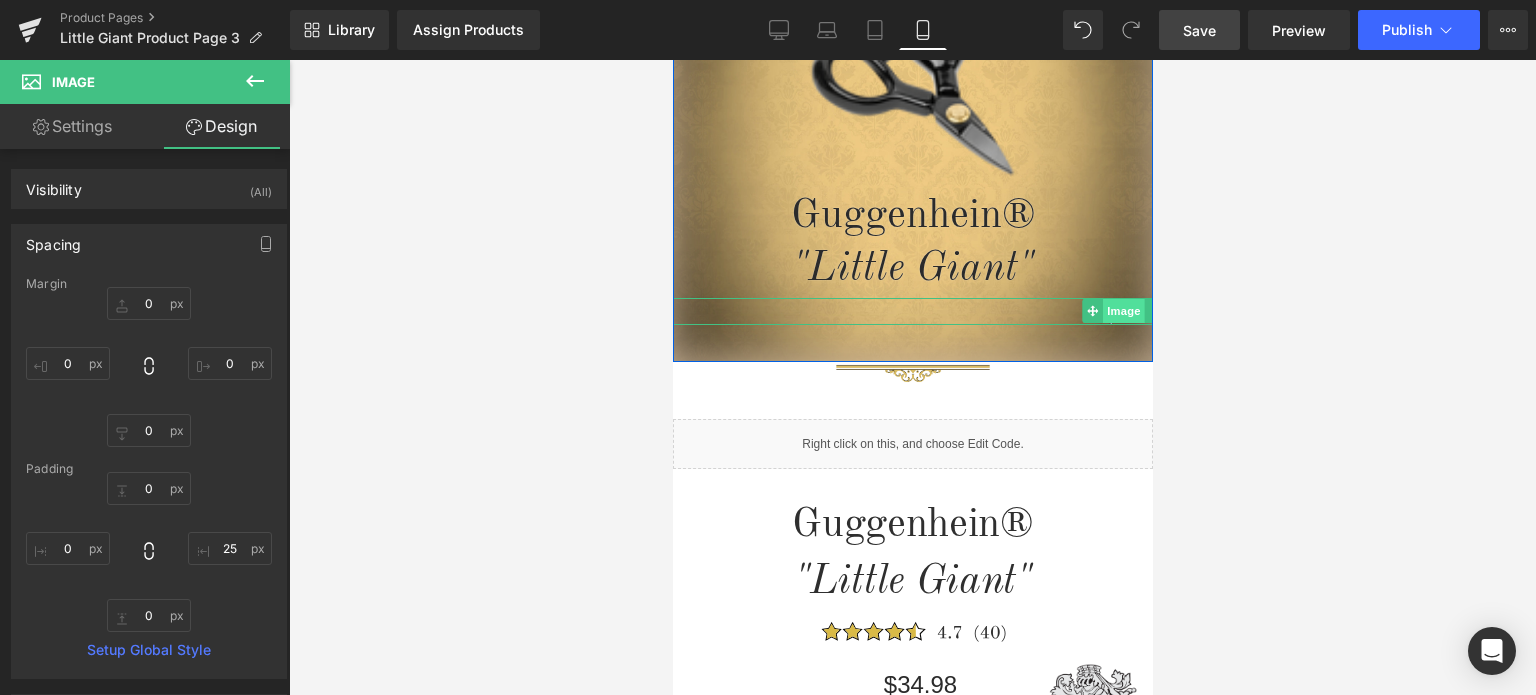 click on "Image" at bounding box center (1123, 311) 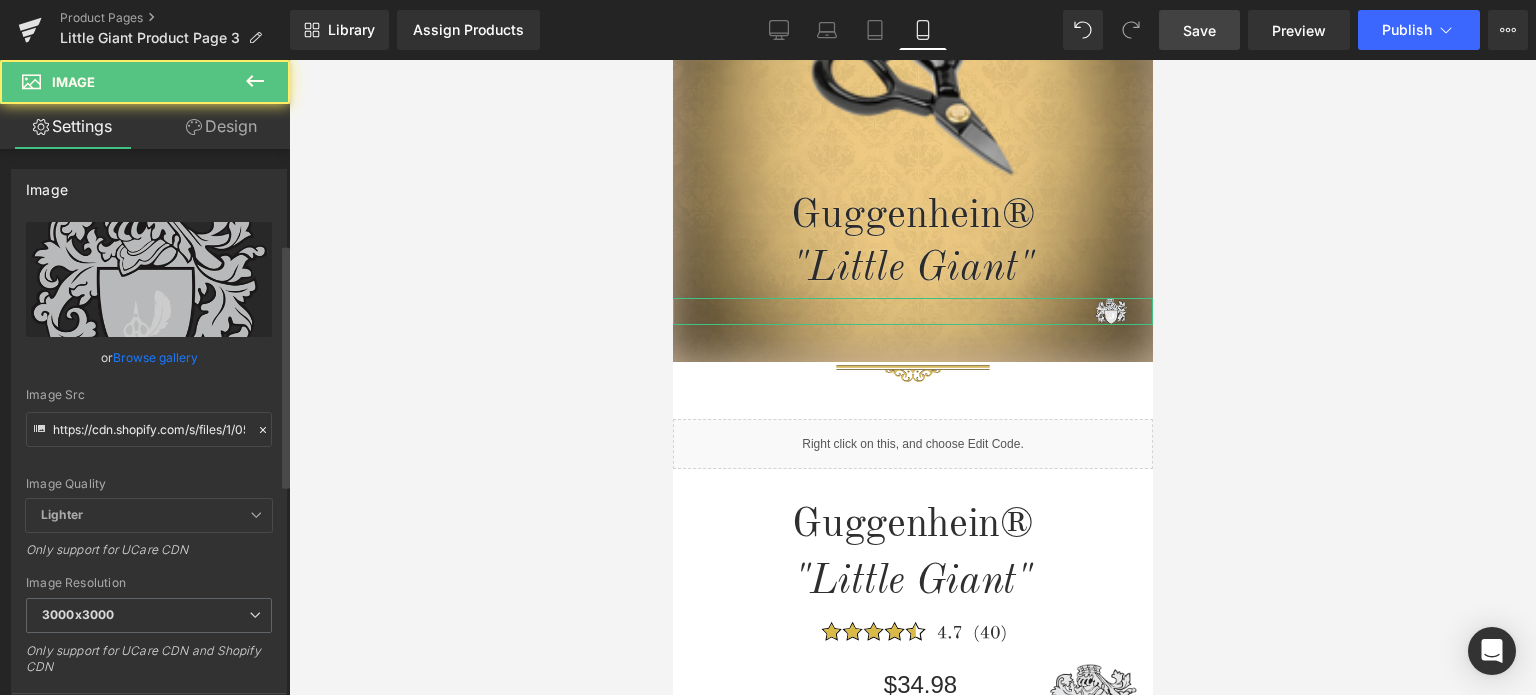 scroll, scrollTop: 500, scrollLeft: 0, axis: vertical 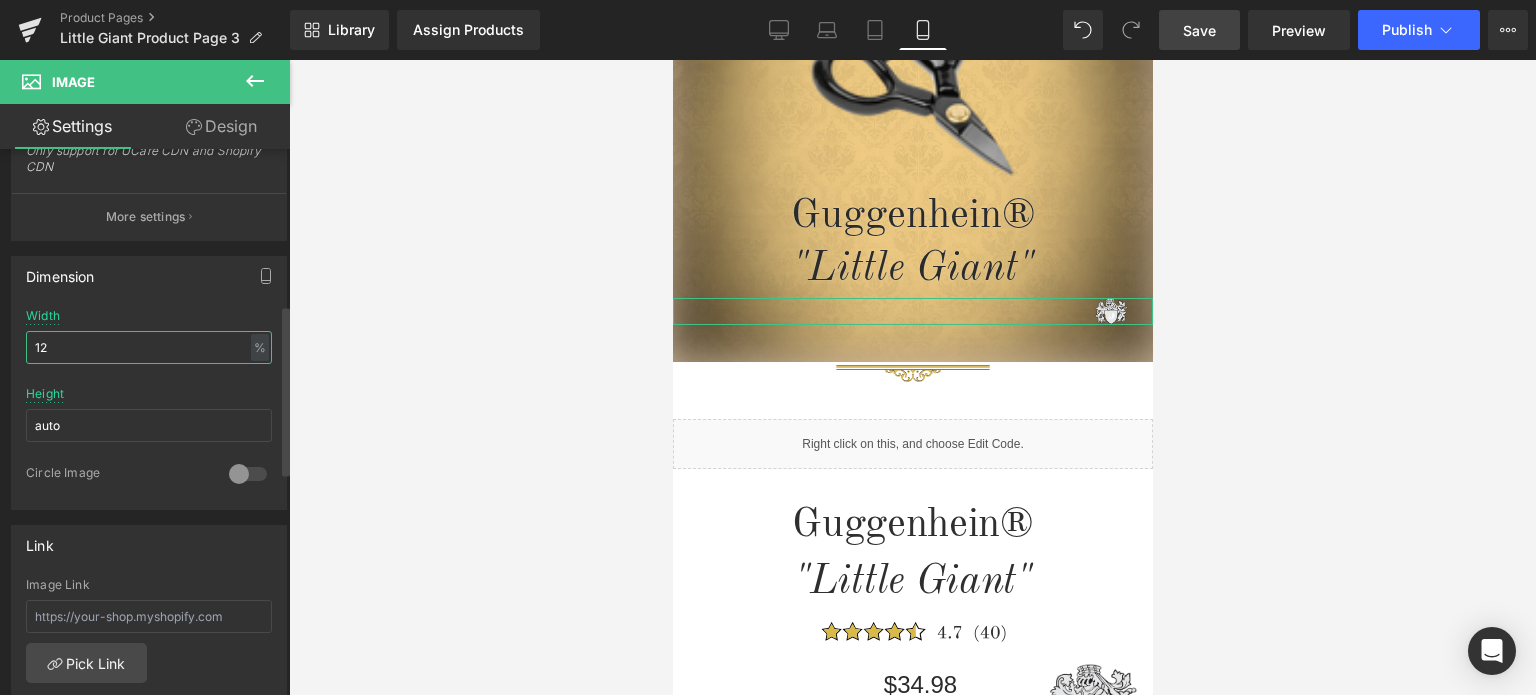click on "12" at bounding box center (149, 347) 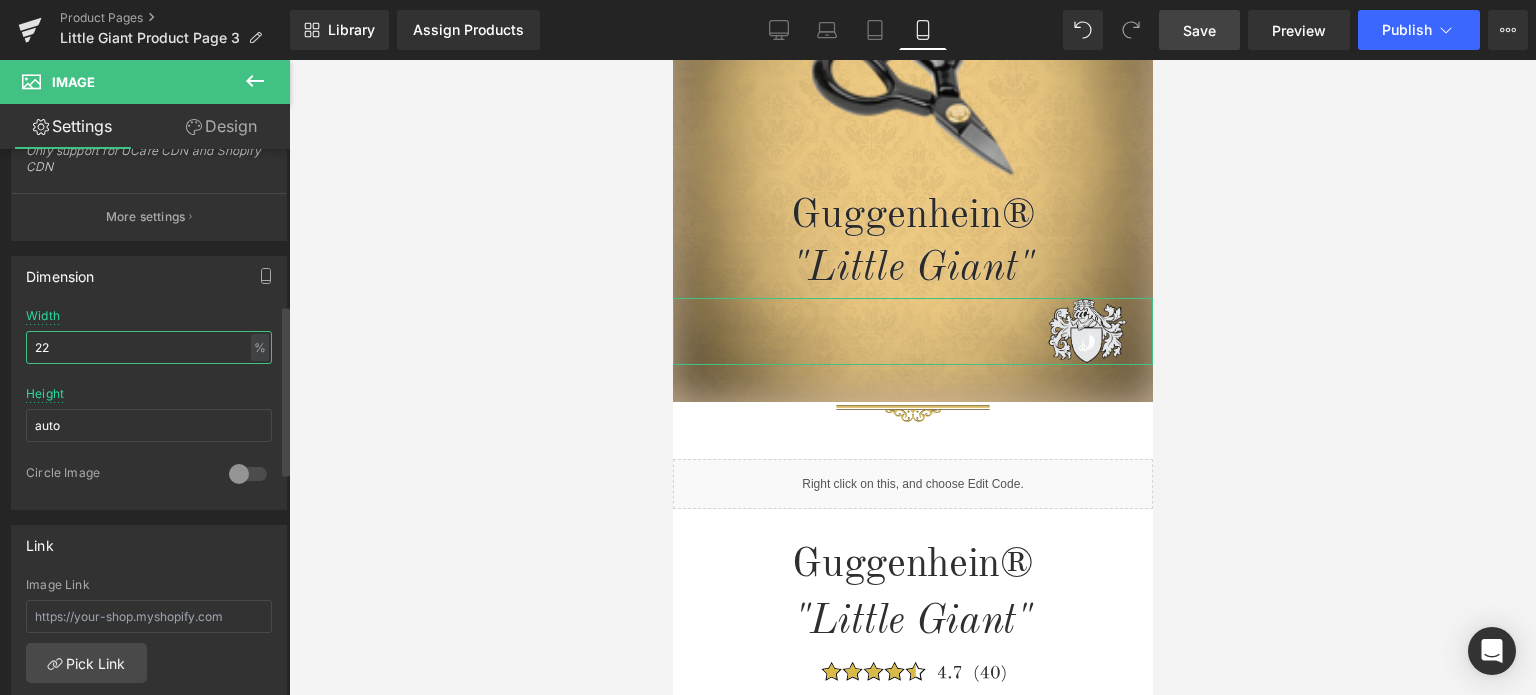 click on "22" at bounding box center (149, 347) 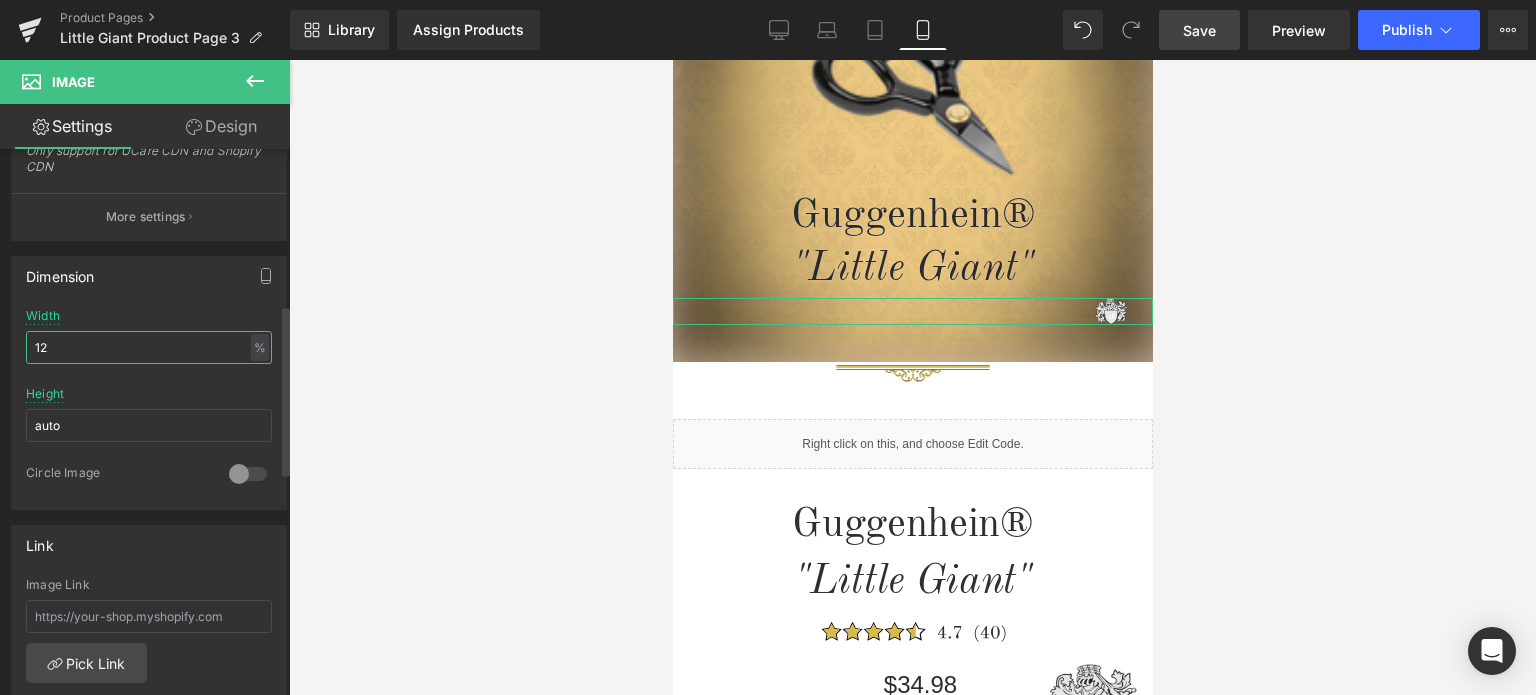 click on "12" at bounding box center (149, 347) 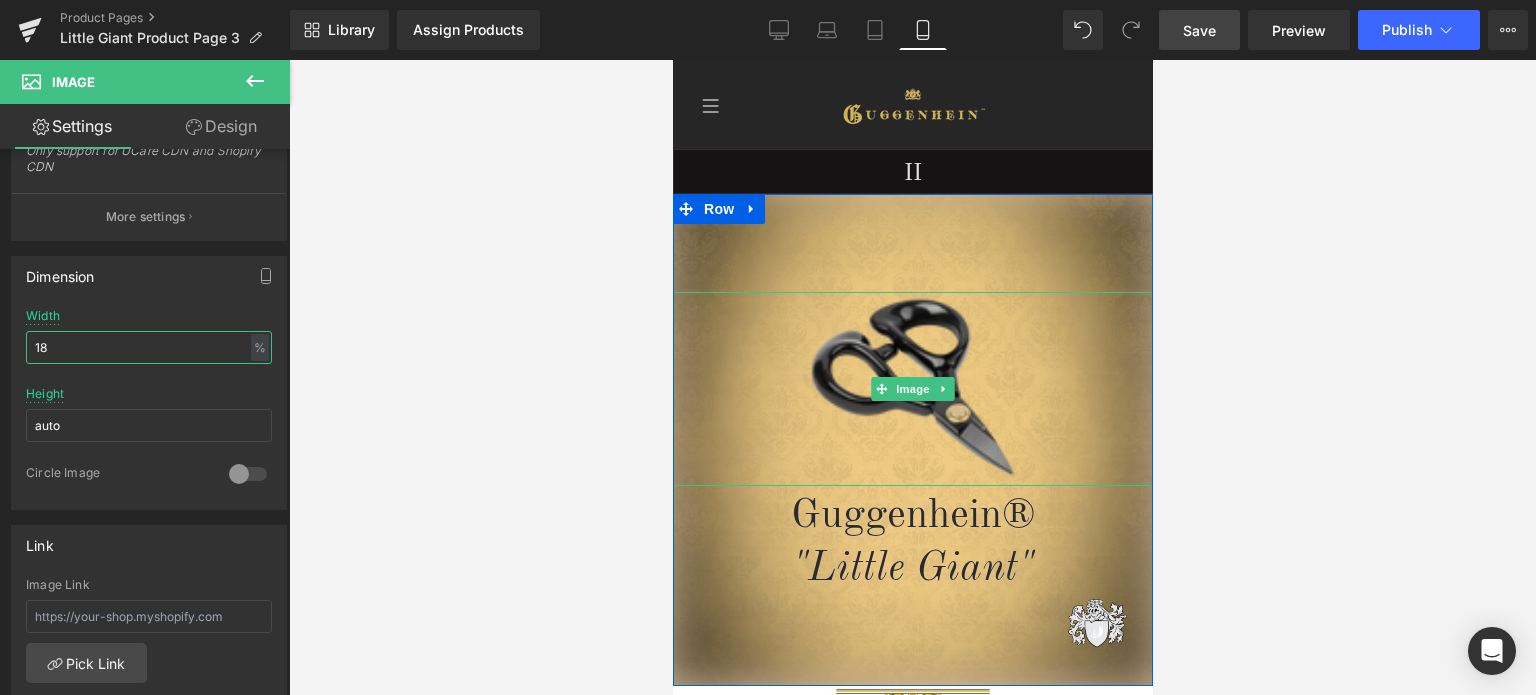 scroll, scrollTop: 100, scrollLeft: 0, axis: vertical 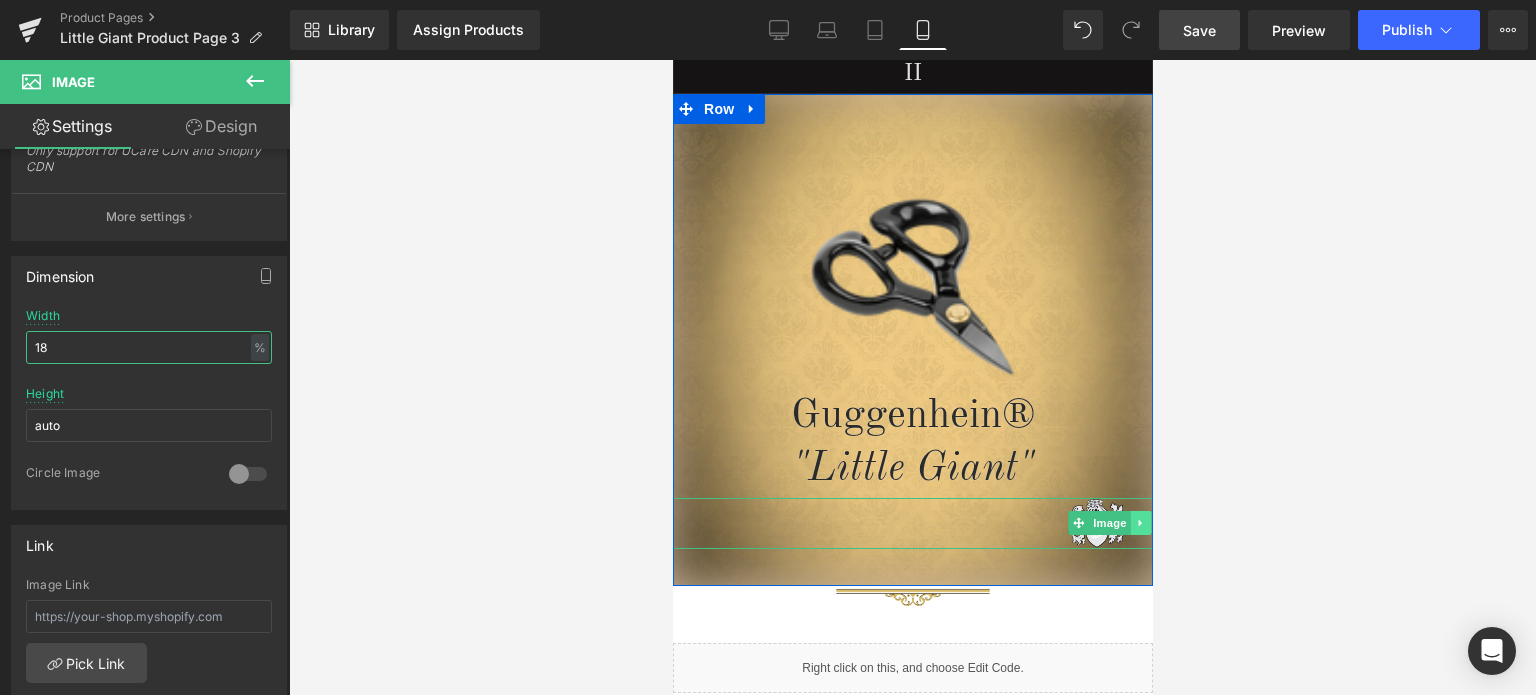 type on "18" 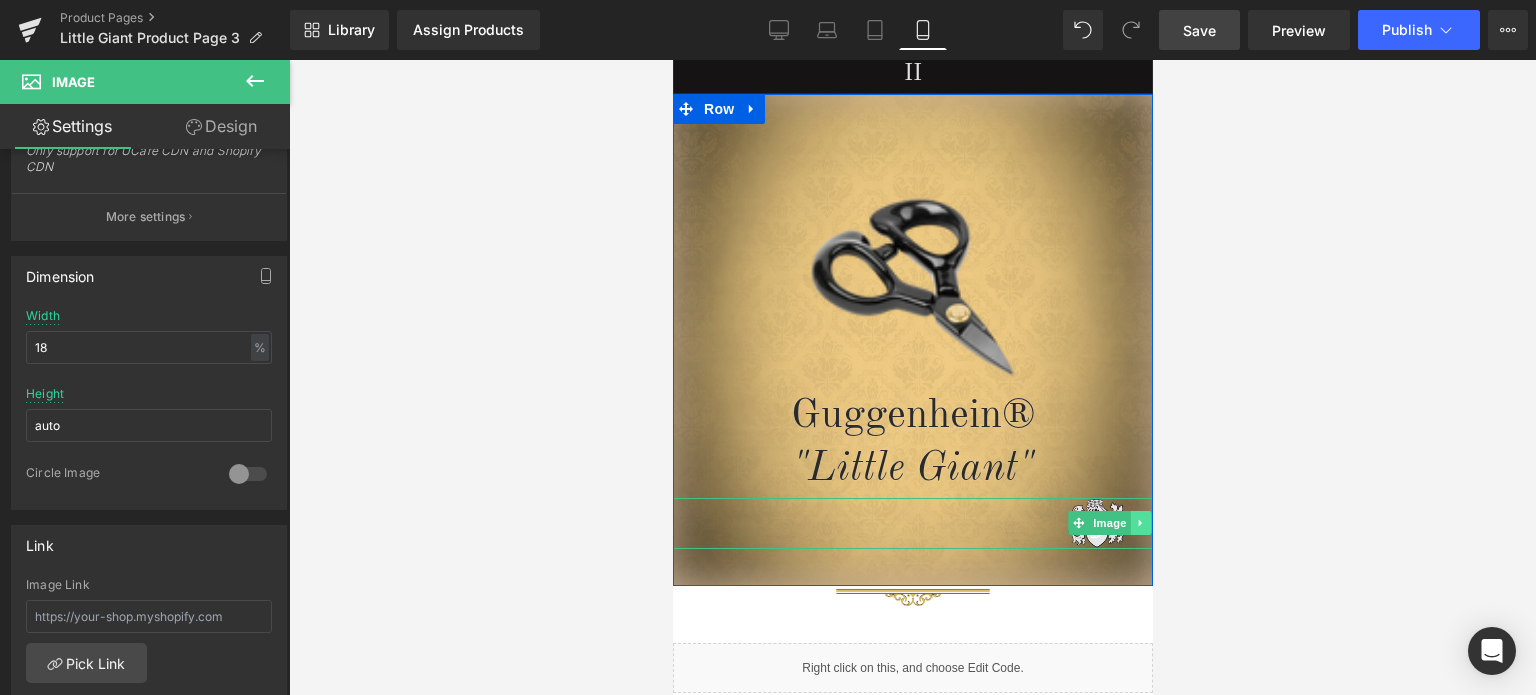 click 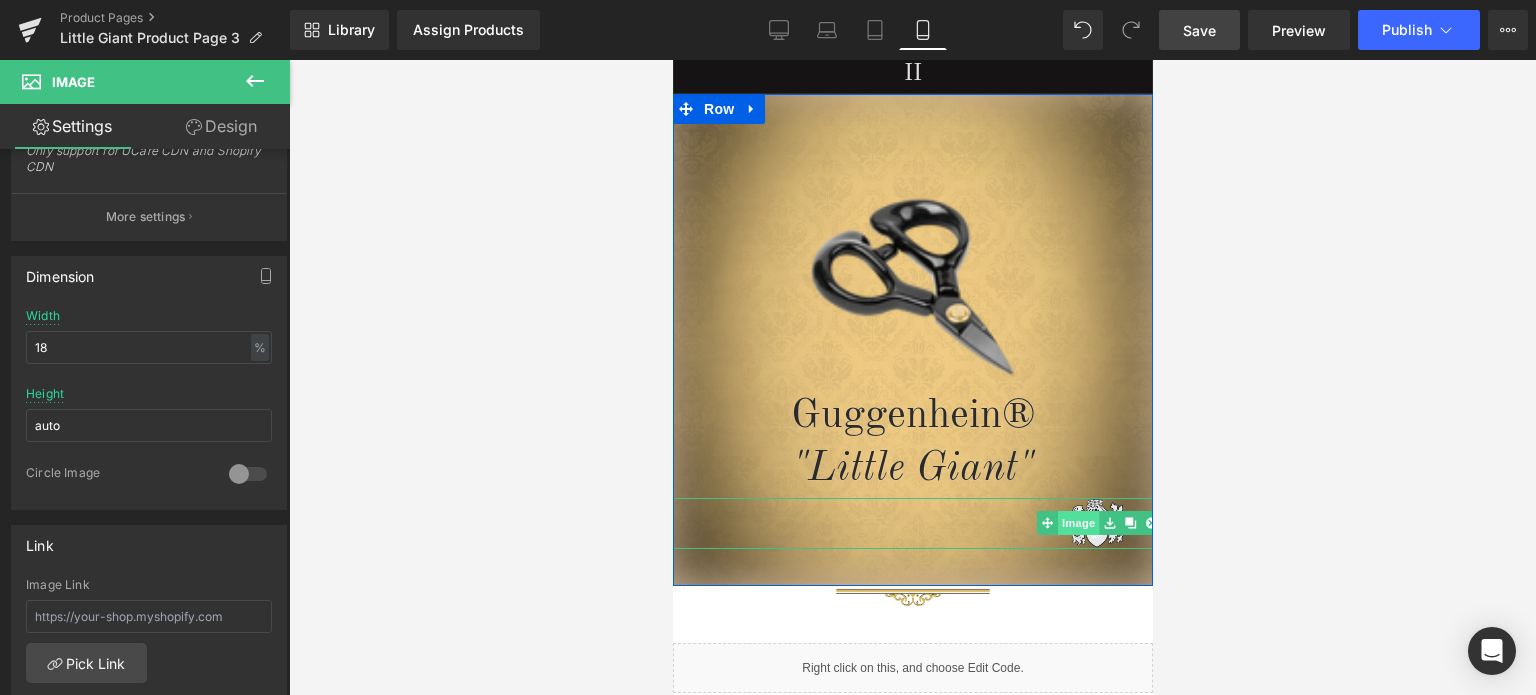 click on "Image" at bounding box center [1078, 523] 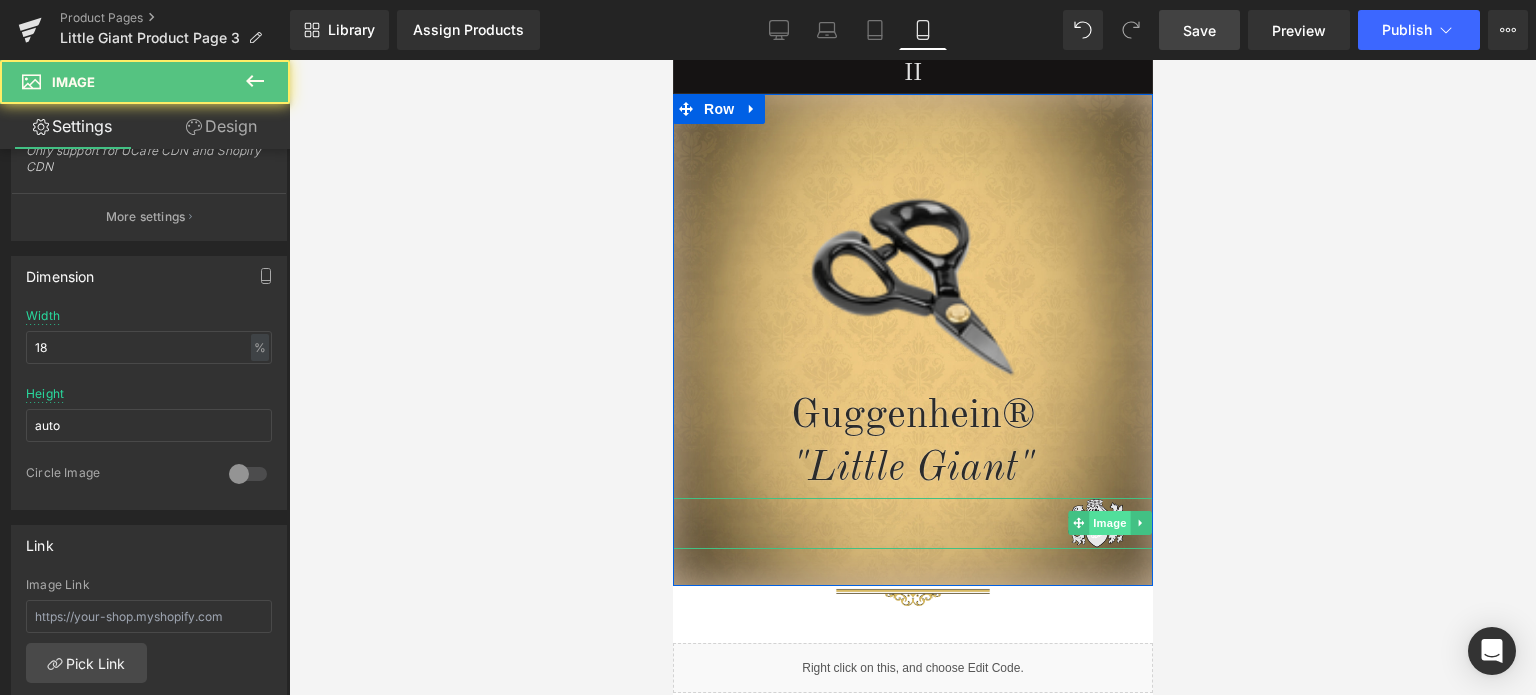 click on "Image" at bounding box center (1109, 523) 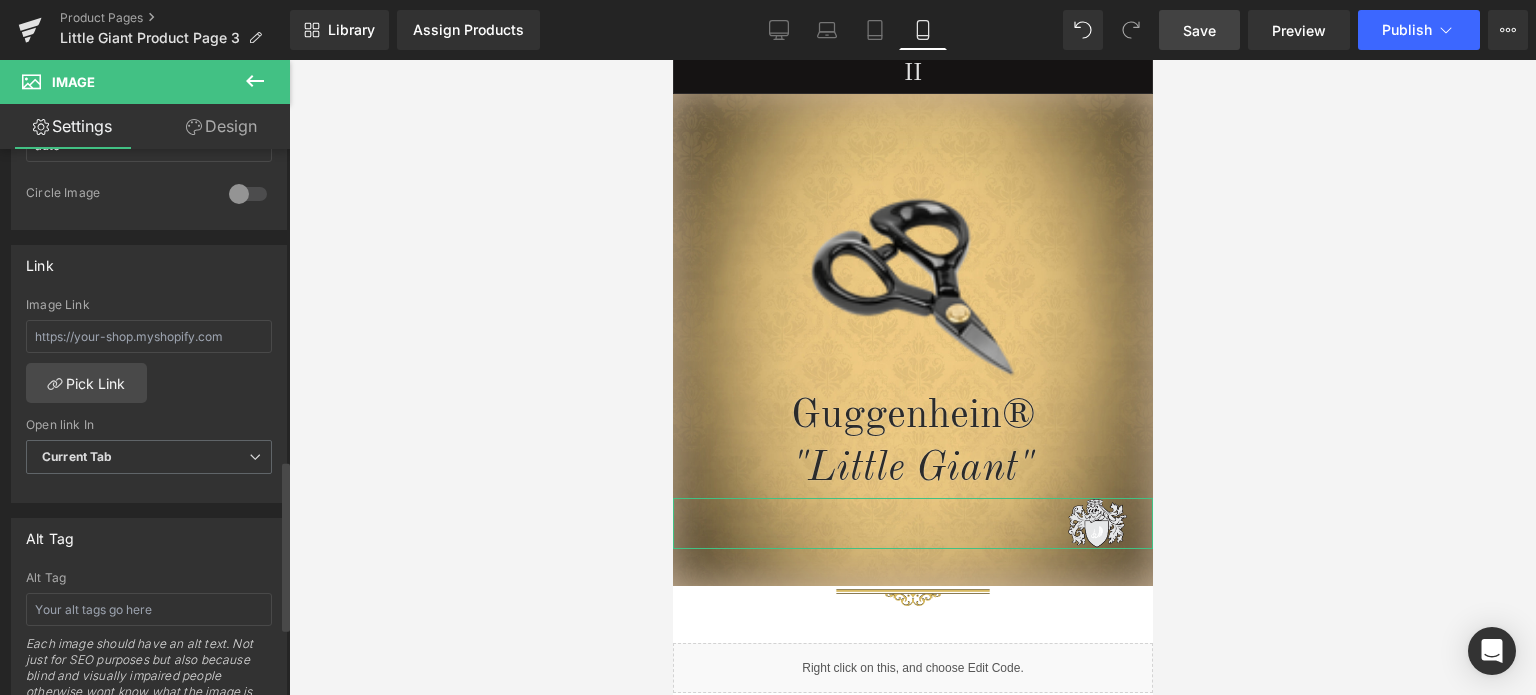 scroll, scrollTop: 1000, scrollLeft: 0, axis: vertical 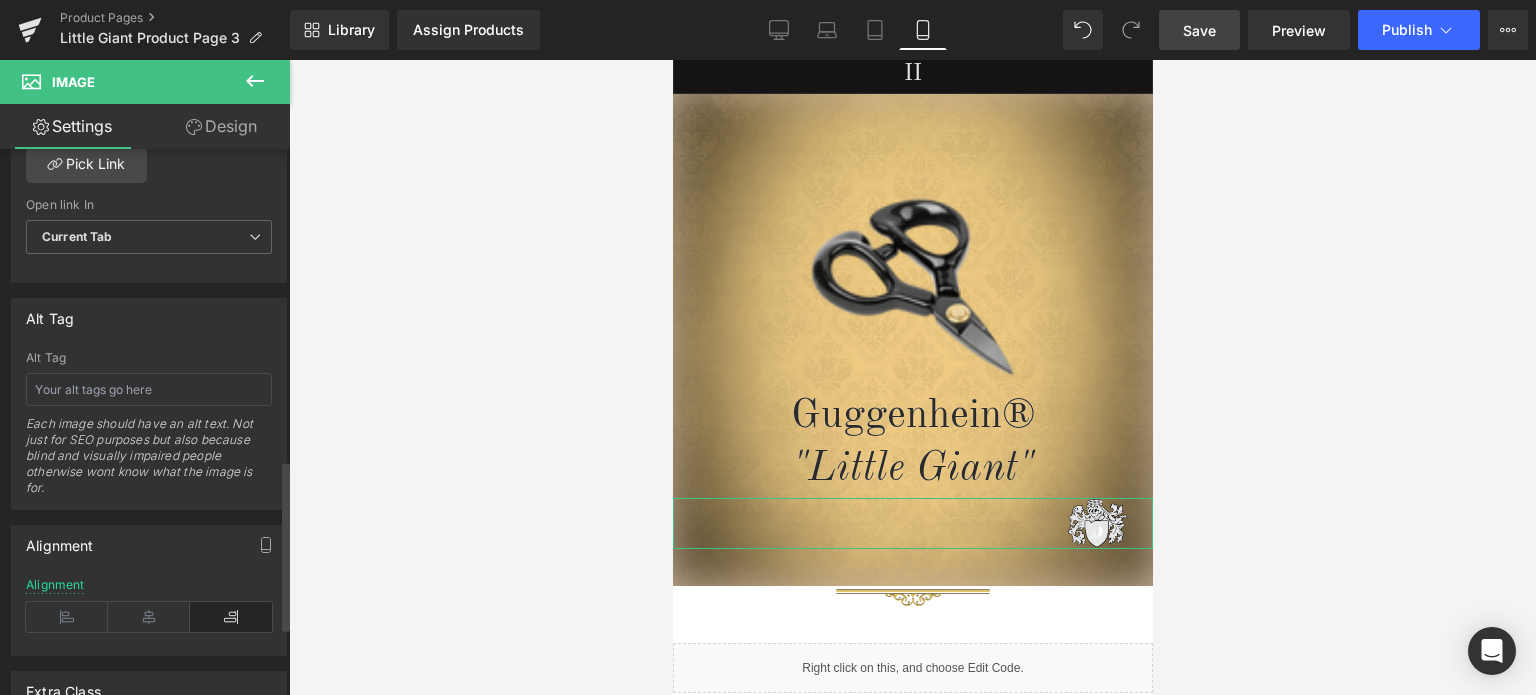 click on "Alignment" at bounding box center (149, 616) 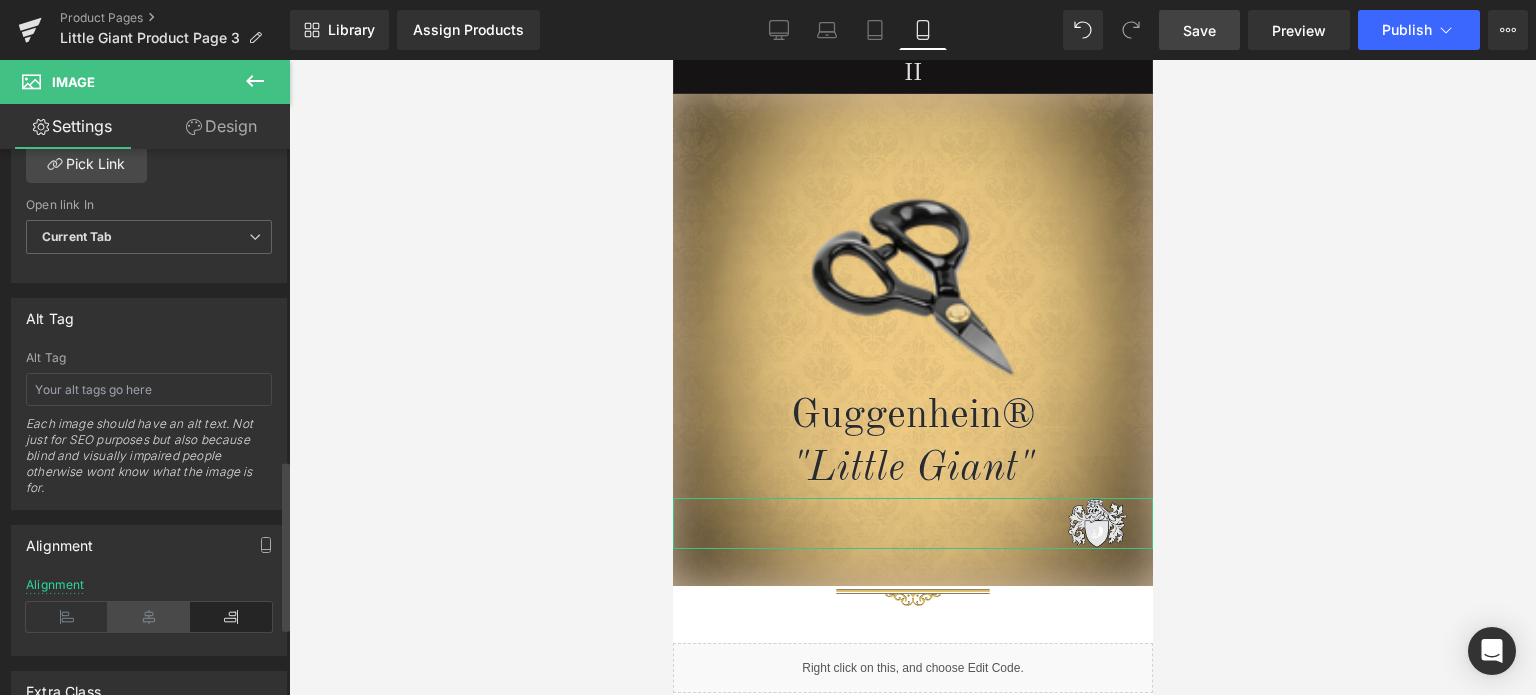 click at bounding box center (149, 617) 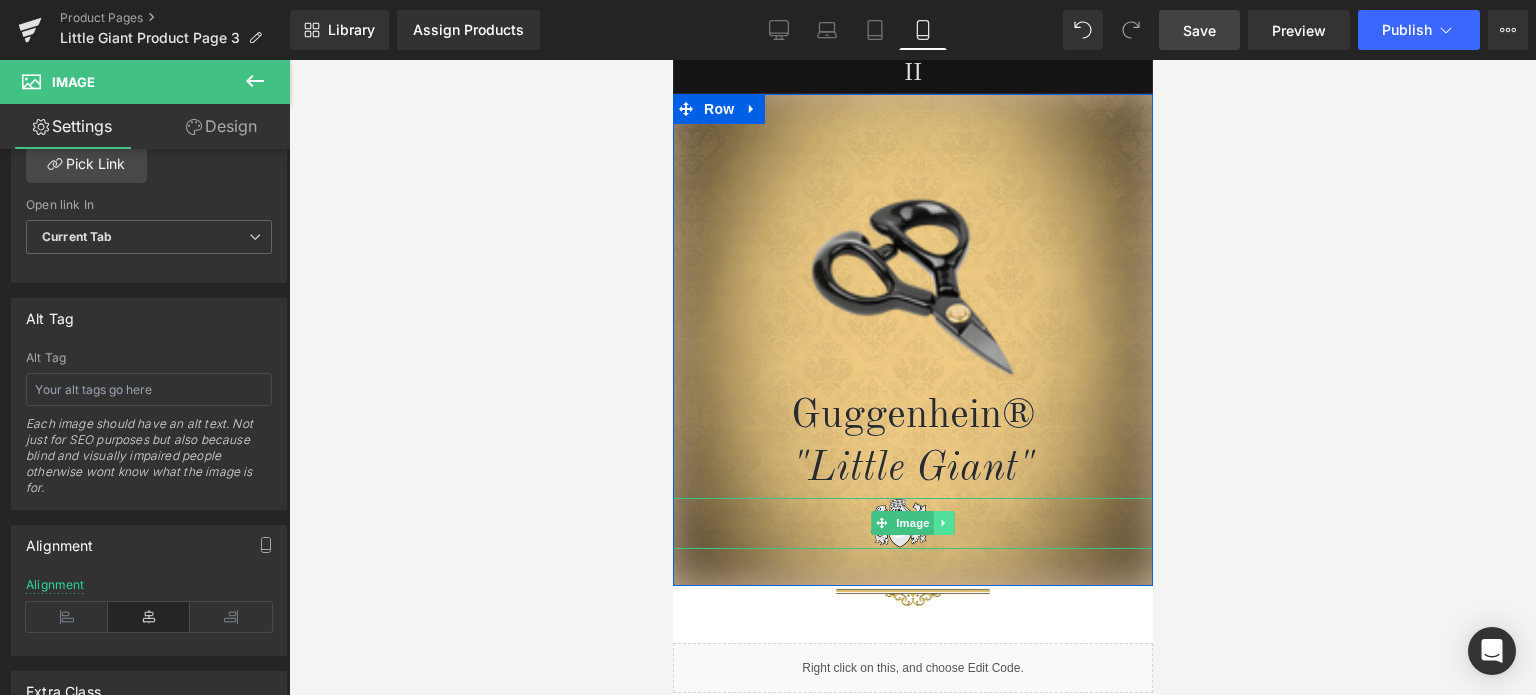 click 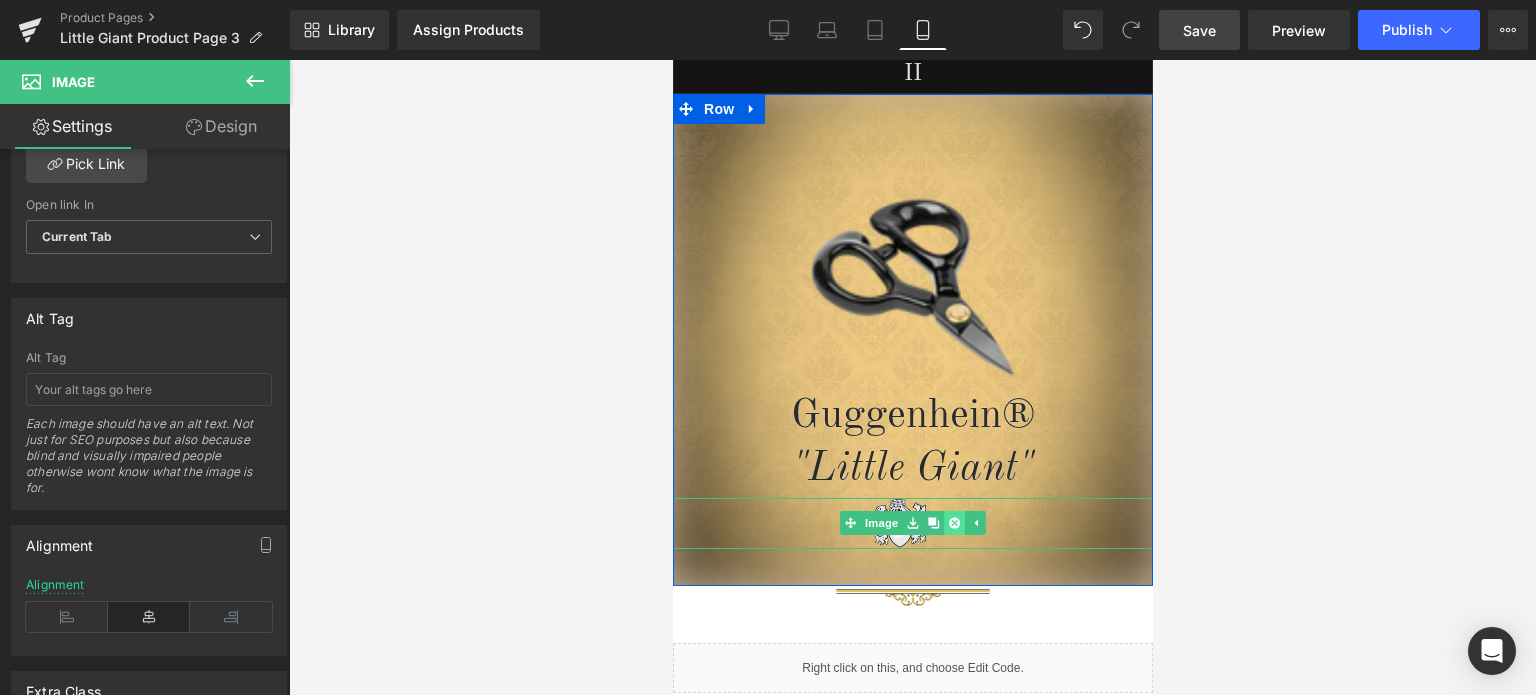 click 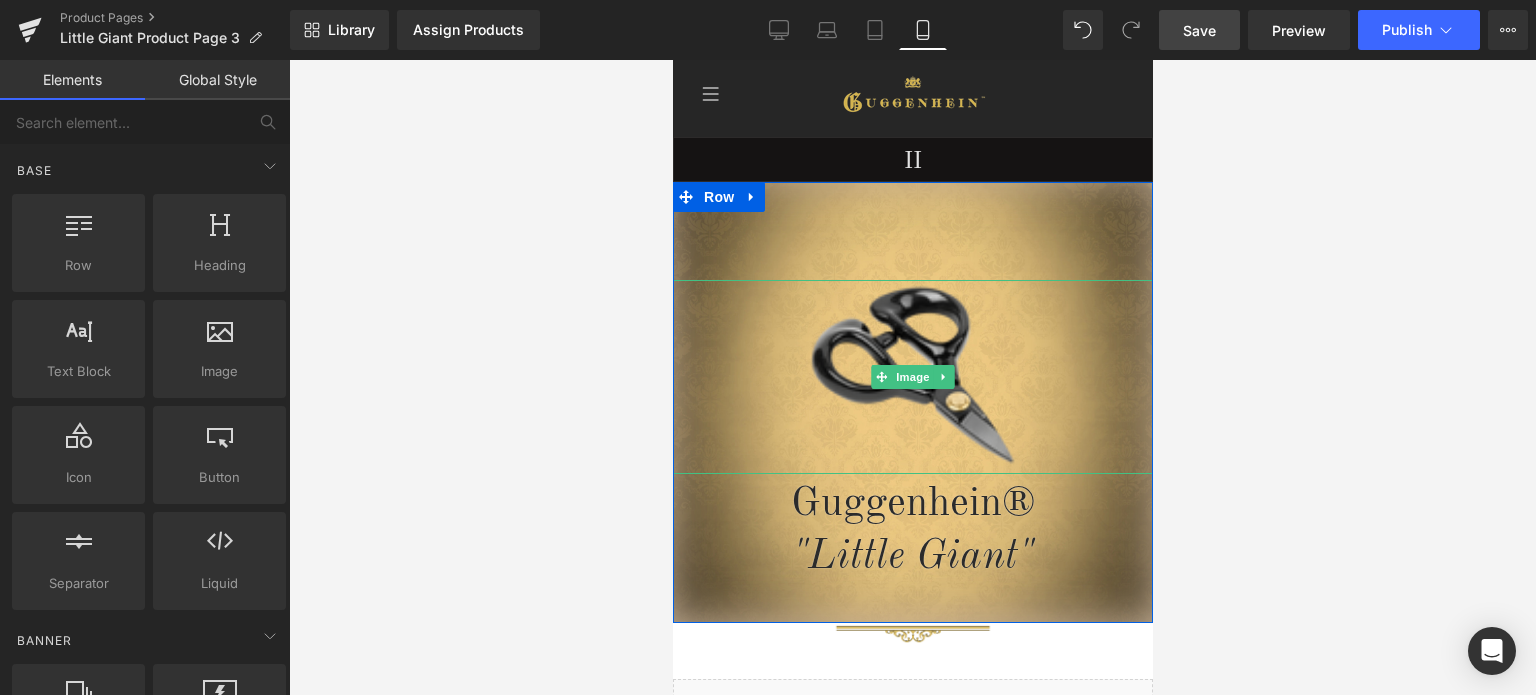 scroll, scrollTop: 0, scrollLeft: 0, axis: both 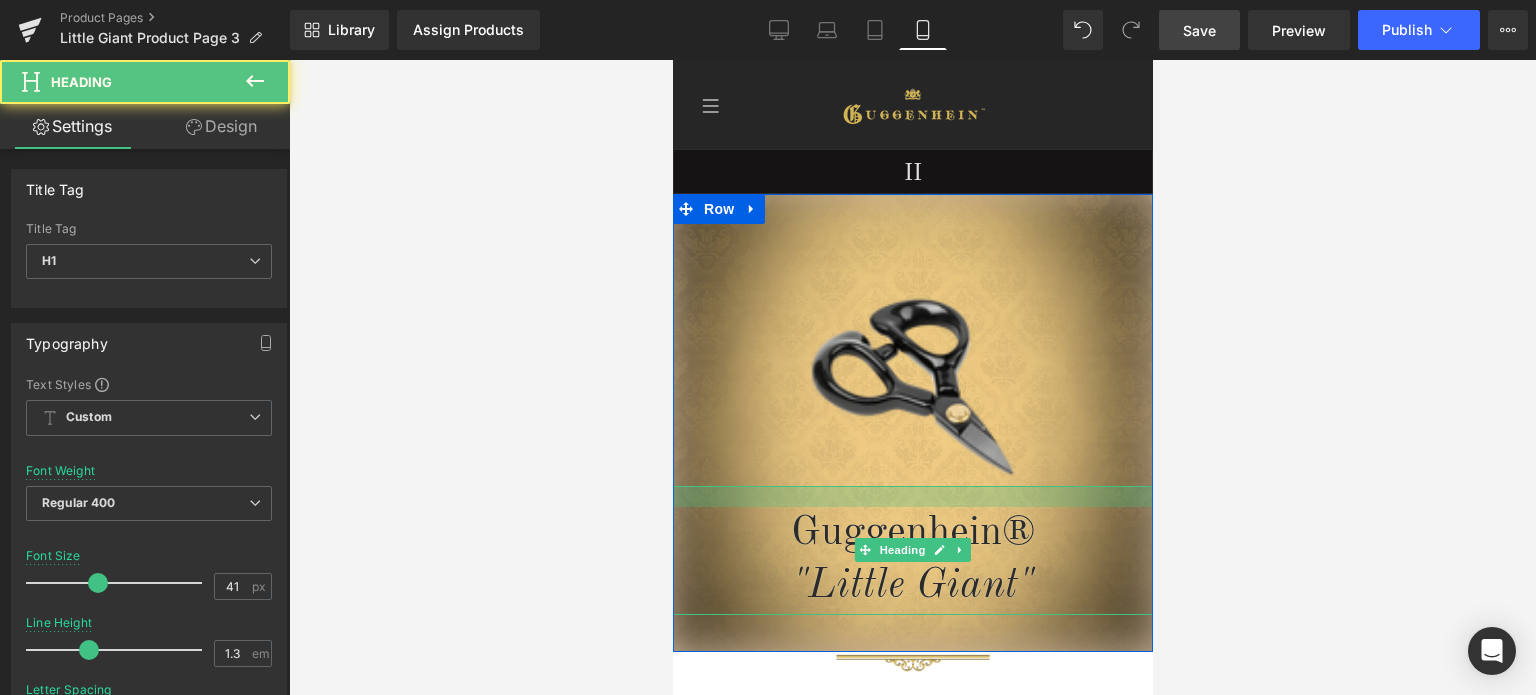 drag, startPoint x: 1045, startPoint y: 501, endPoint x: 1894, endPoint y: 497, distance: 849.0094 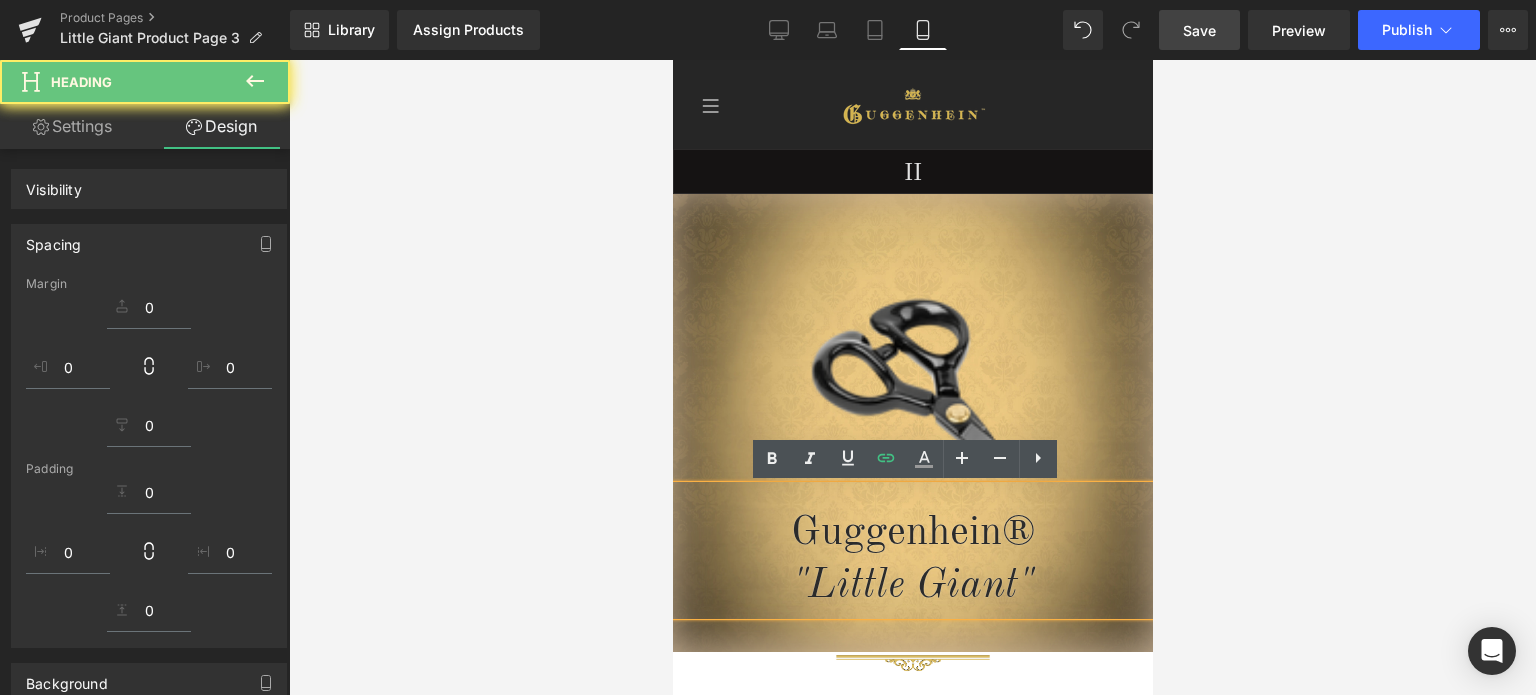 click at bounding box center [912, 377] 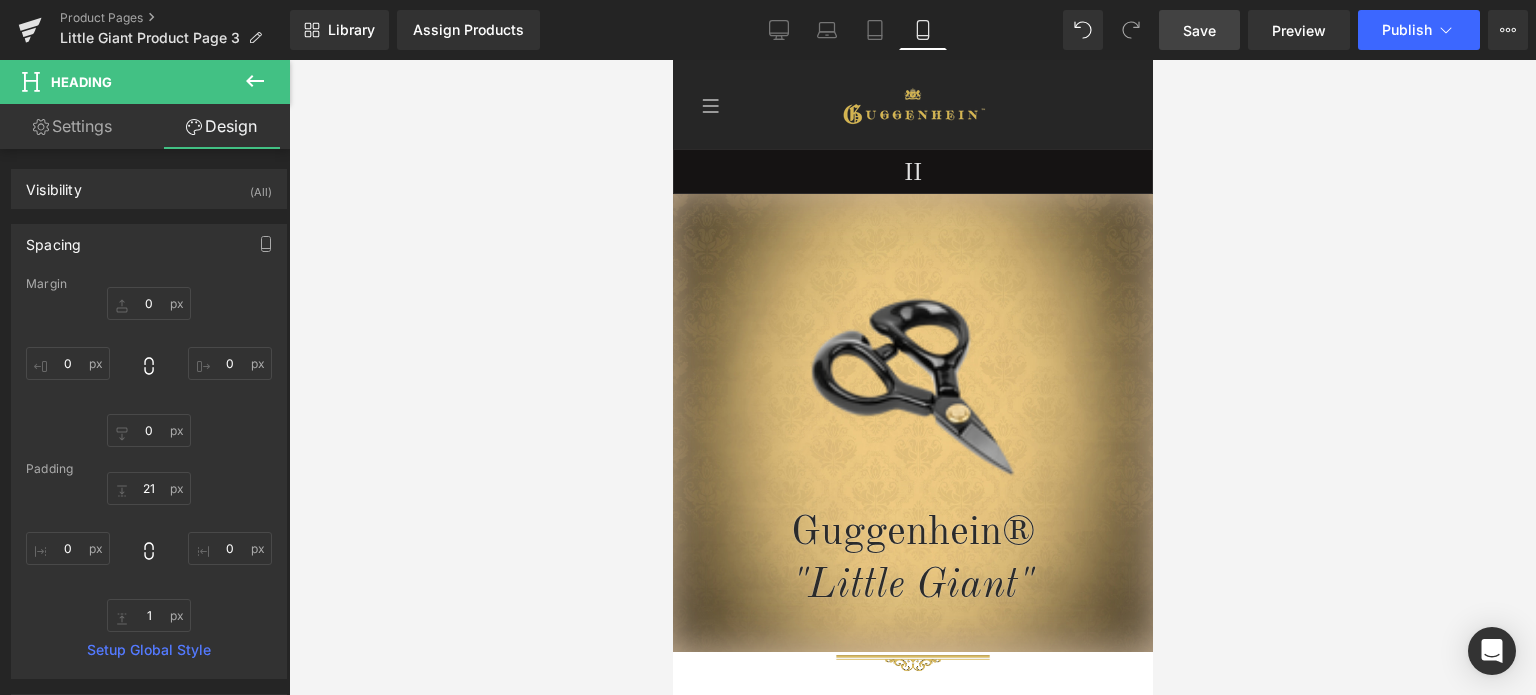 click on "Save" at bounding box center [1199, 30] 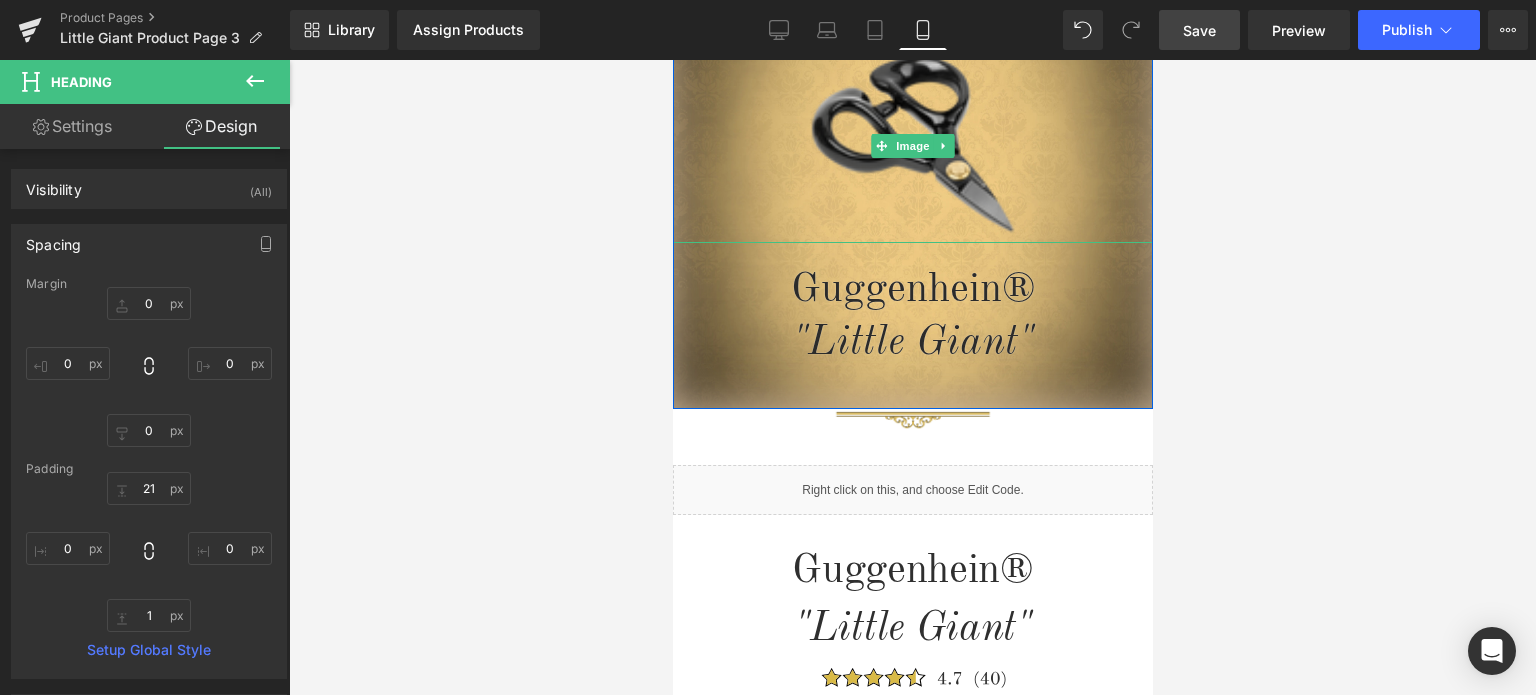 scroll, scrollTop: 400, scrollLeft: 0, axis: vertical 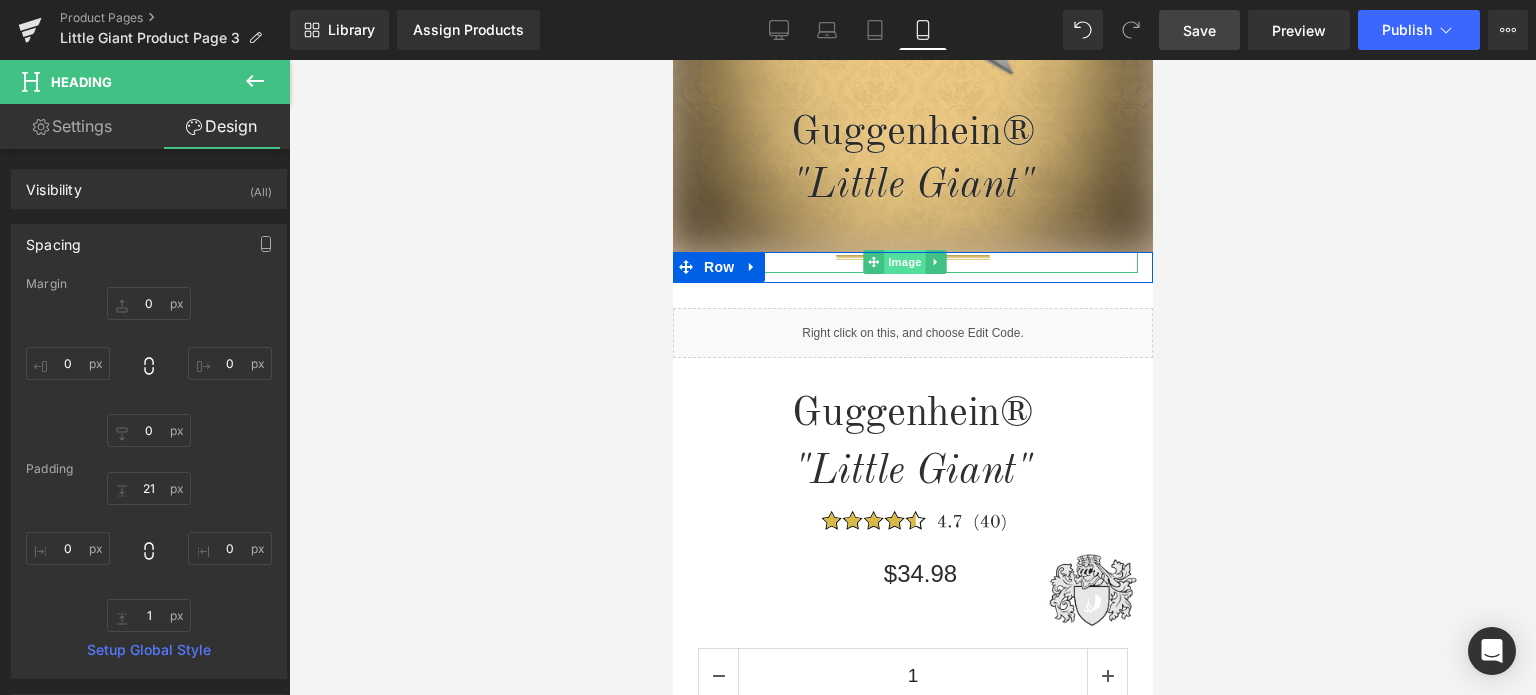click on "Image" at bounding box center [905, 262] 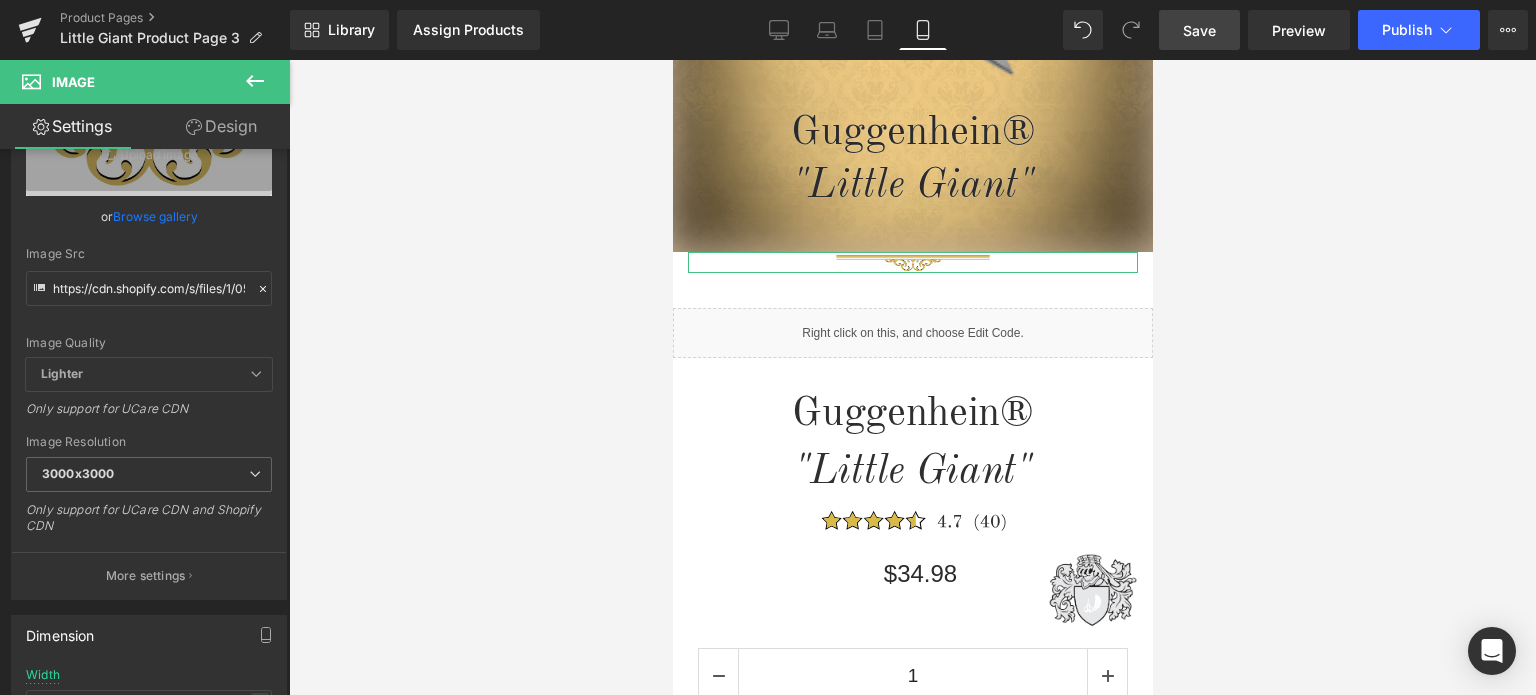 scroll, scrollTop: 0, scrollLeft: 0, axis: both 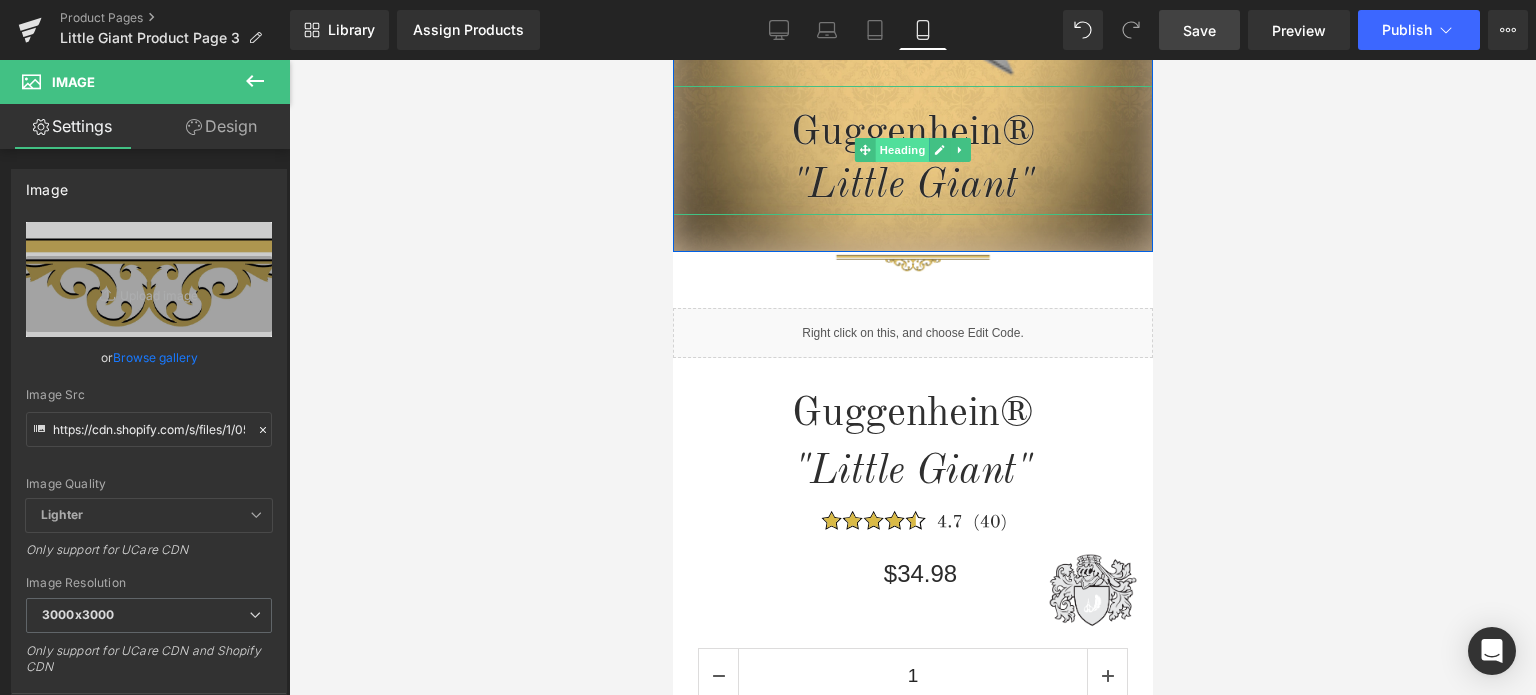 click on "Heading" at bounding box center [902, 150] 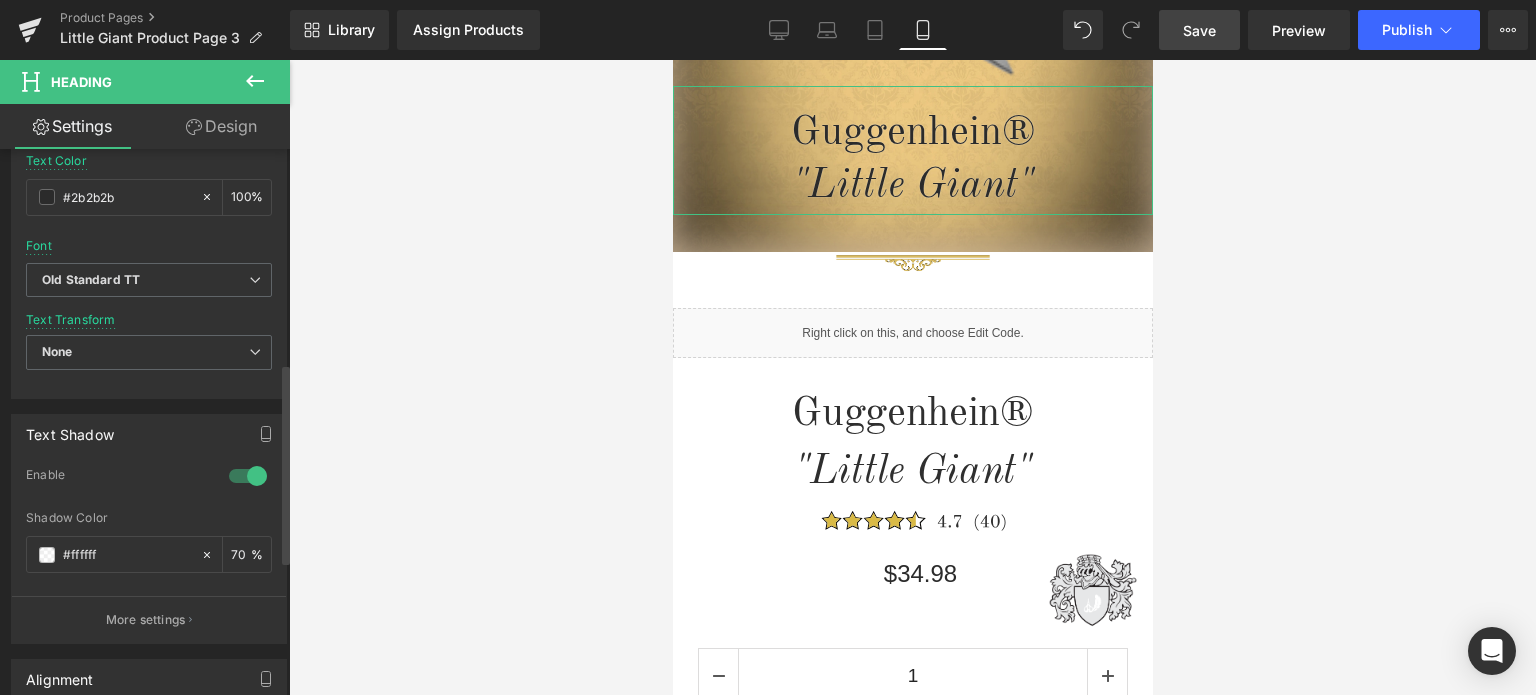 scroll, scrollTop: 600, scrollLeft: 0, axis: vertical 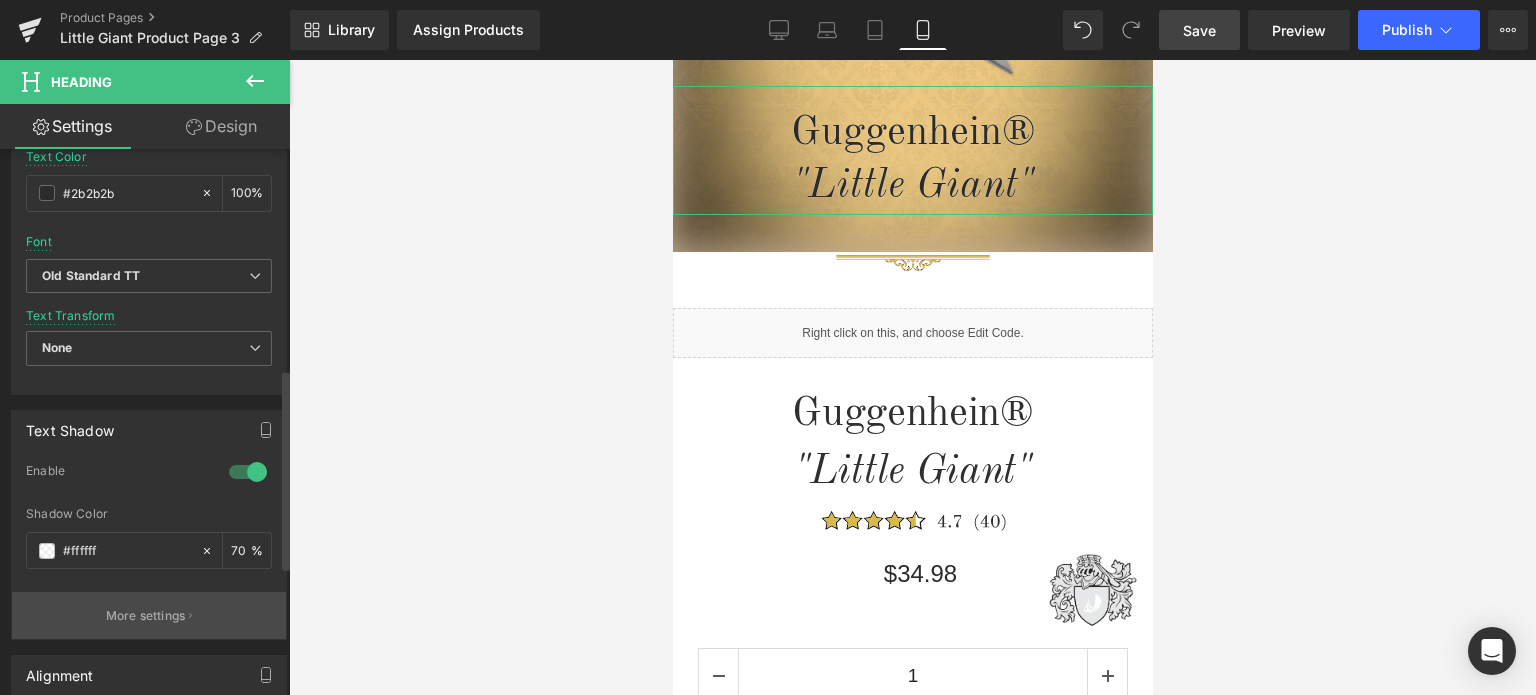 click on "More settings" at bounding box center (146, 616) 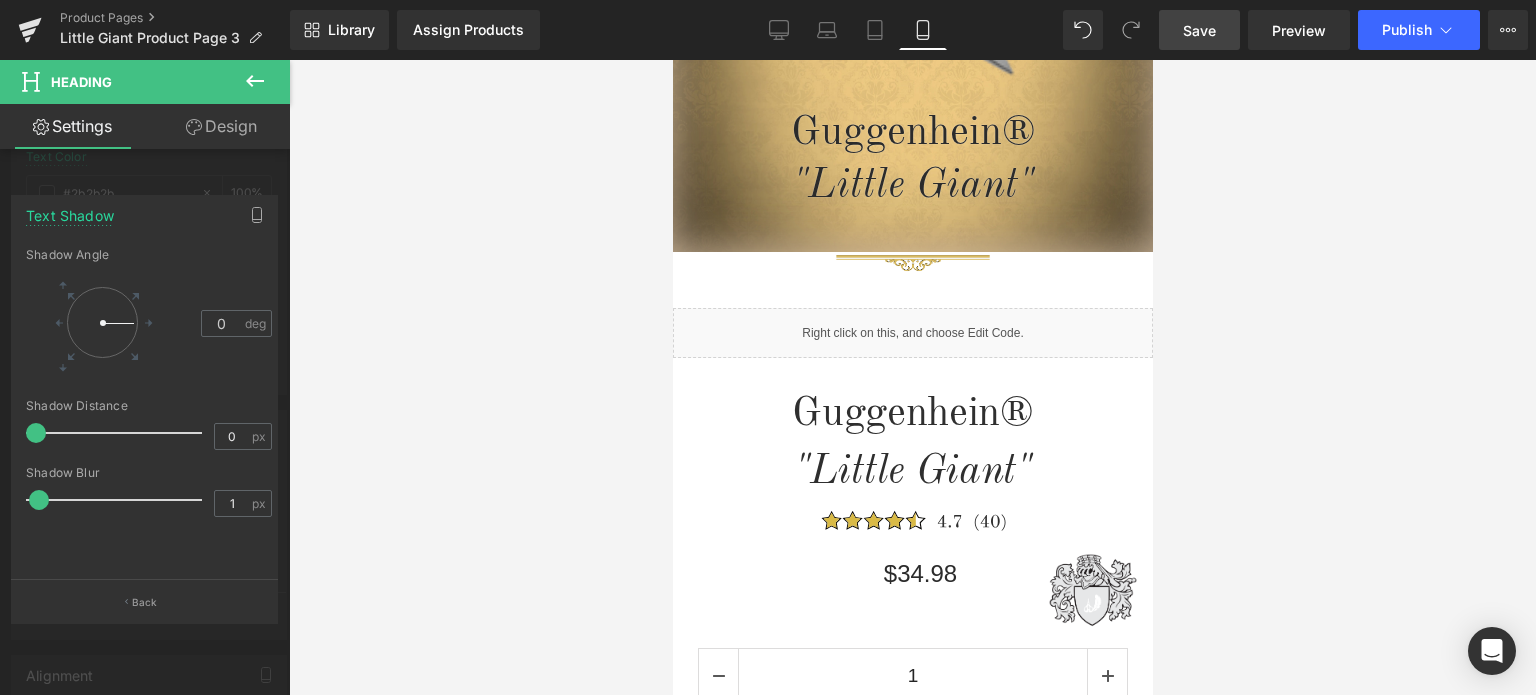 click at bounding box center (912, 377) 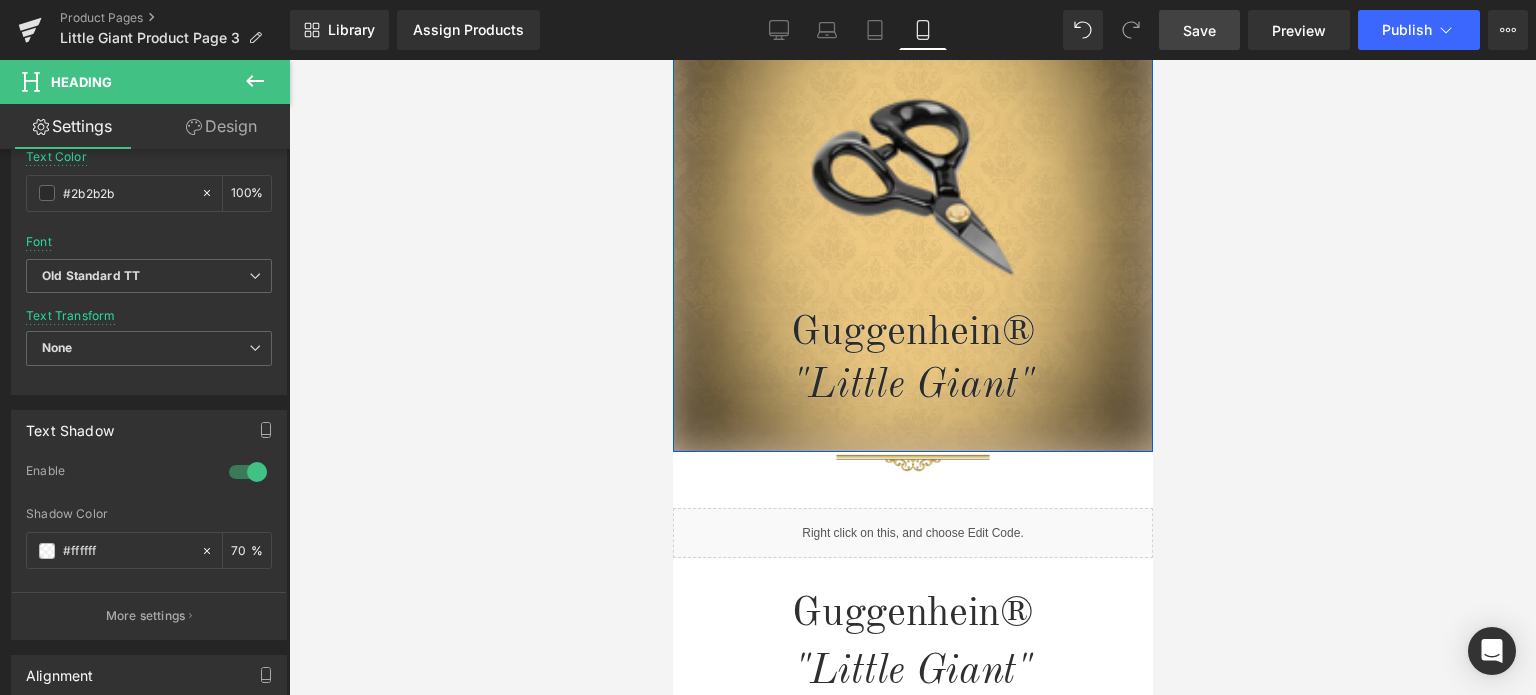 scroll, scrollTop: 200, scrollLeft: 0, axis: vertical 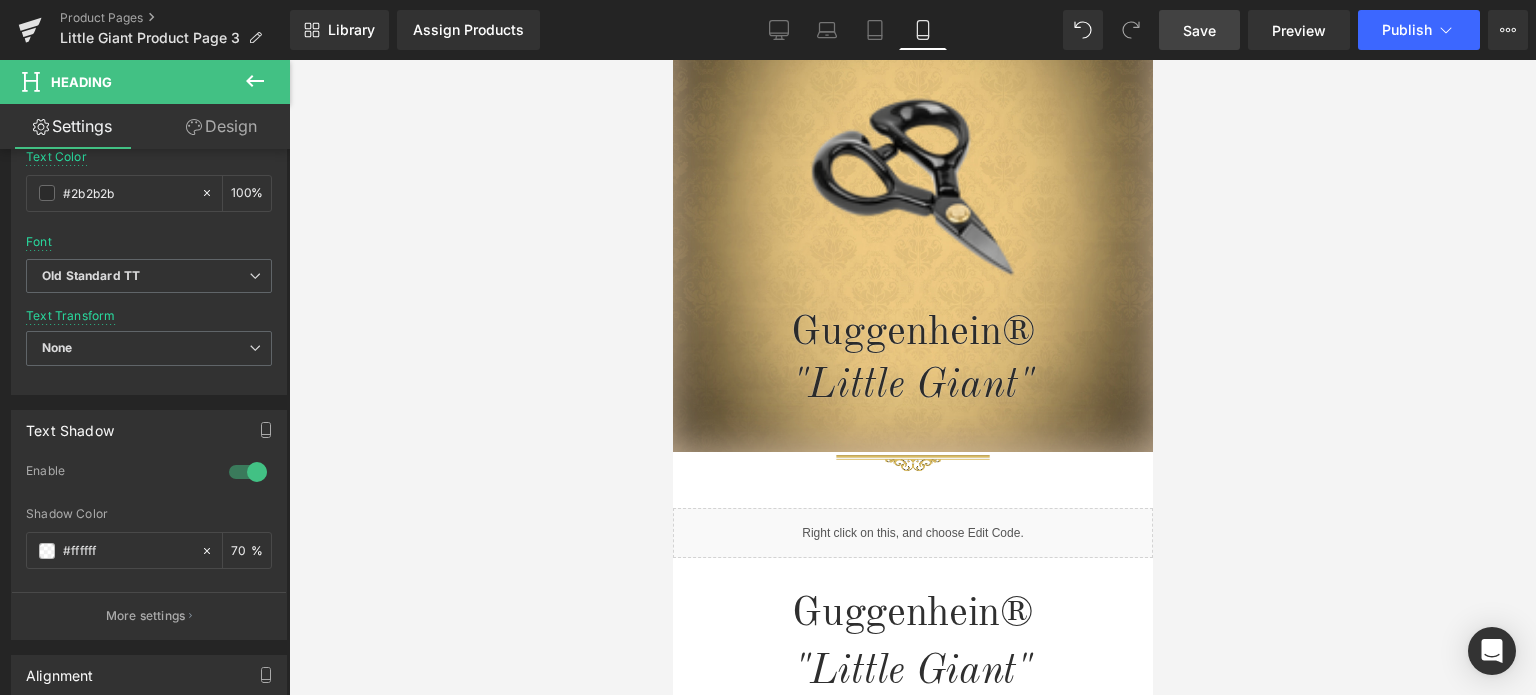 click at bounding box center (912, 377) 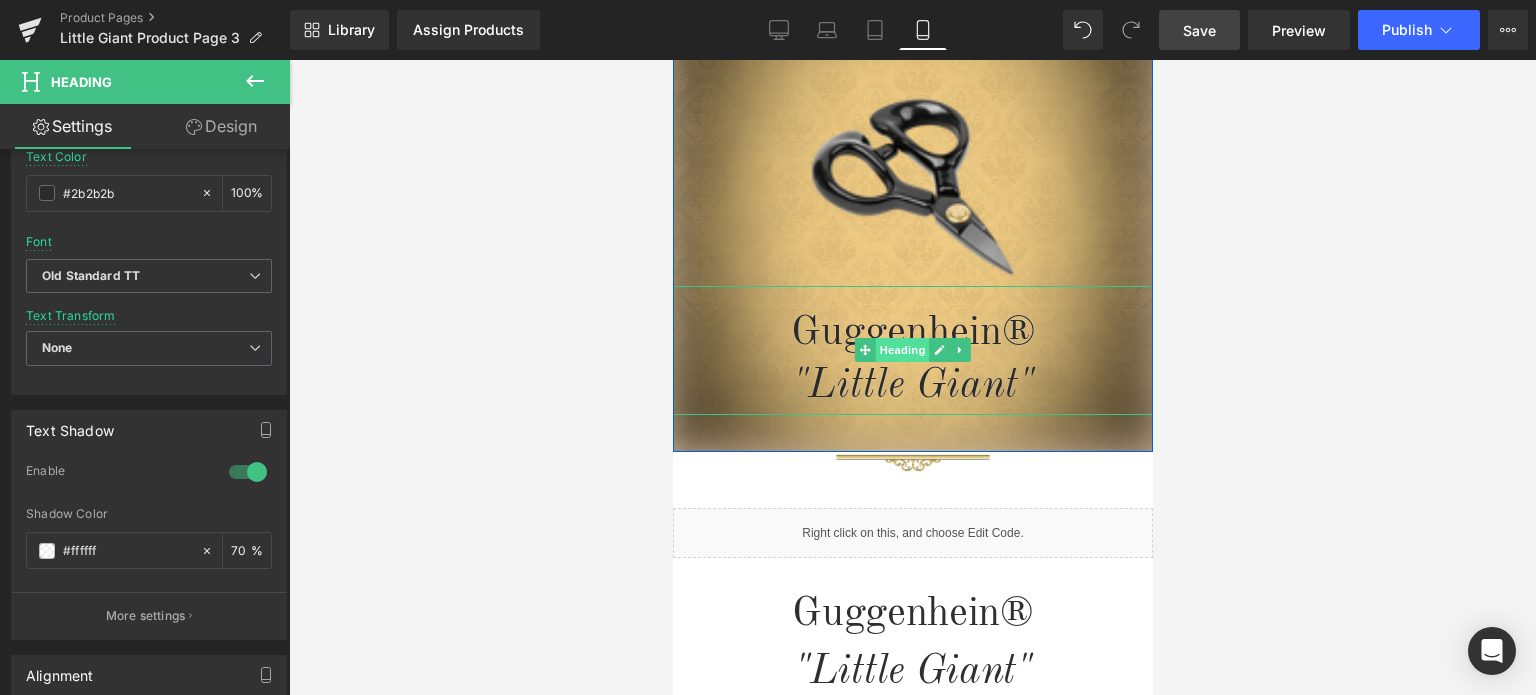 click on "Heading" at bounding box center [902, 350] 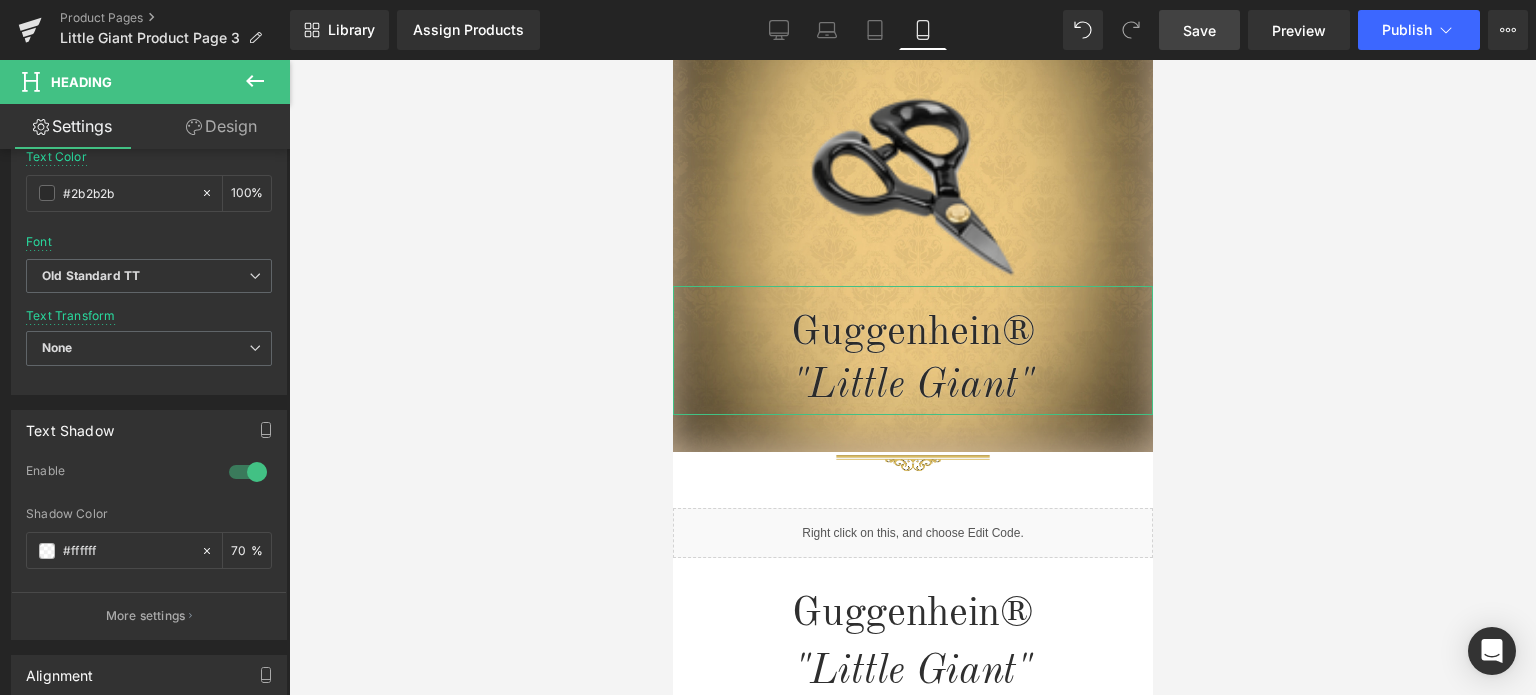 click on "Design" at bounding box center (221, 126) 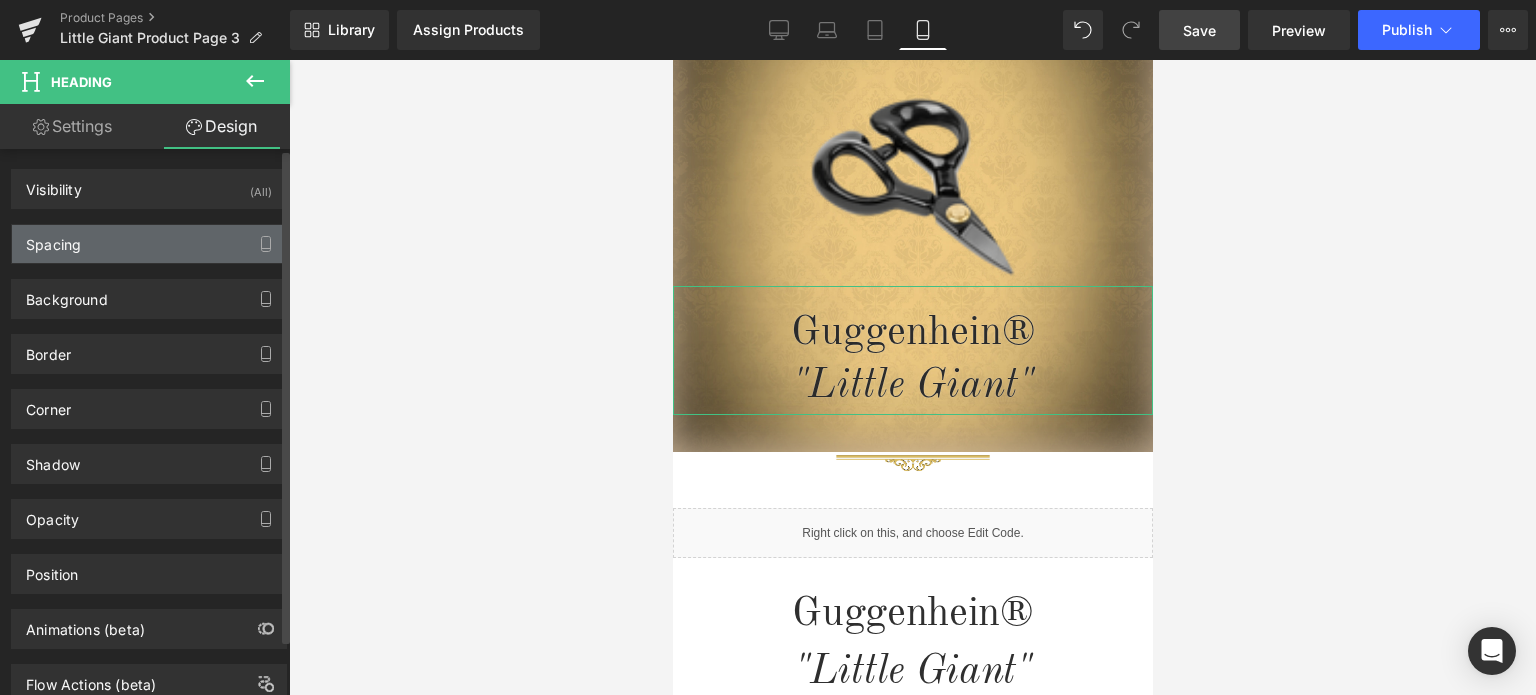 click on "Spacing" at bounding box center (149, 244) 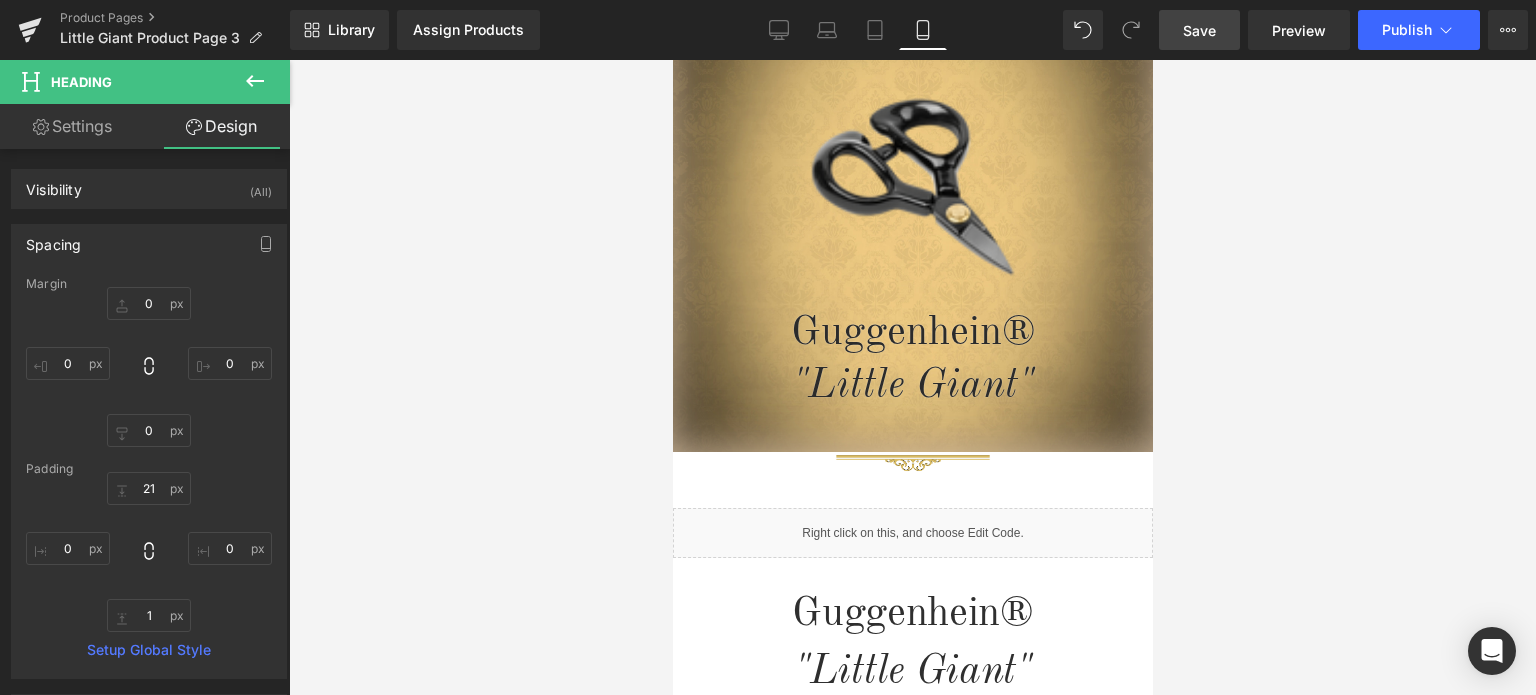 scroll, scrollTop: 700, scrollLeft: 0, axis: vertical 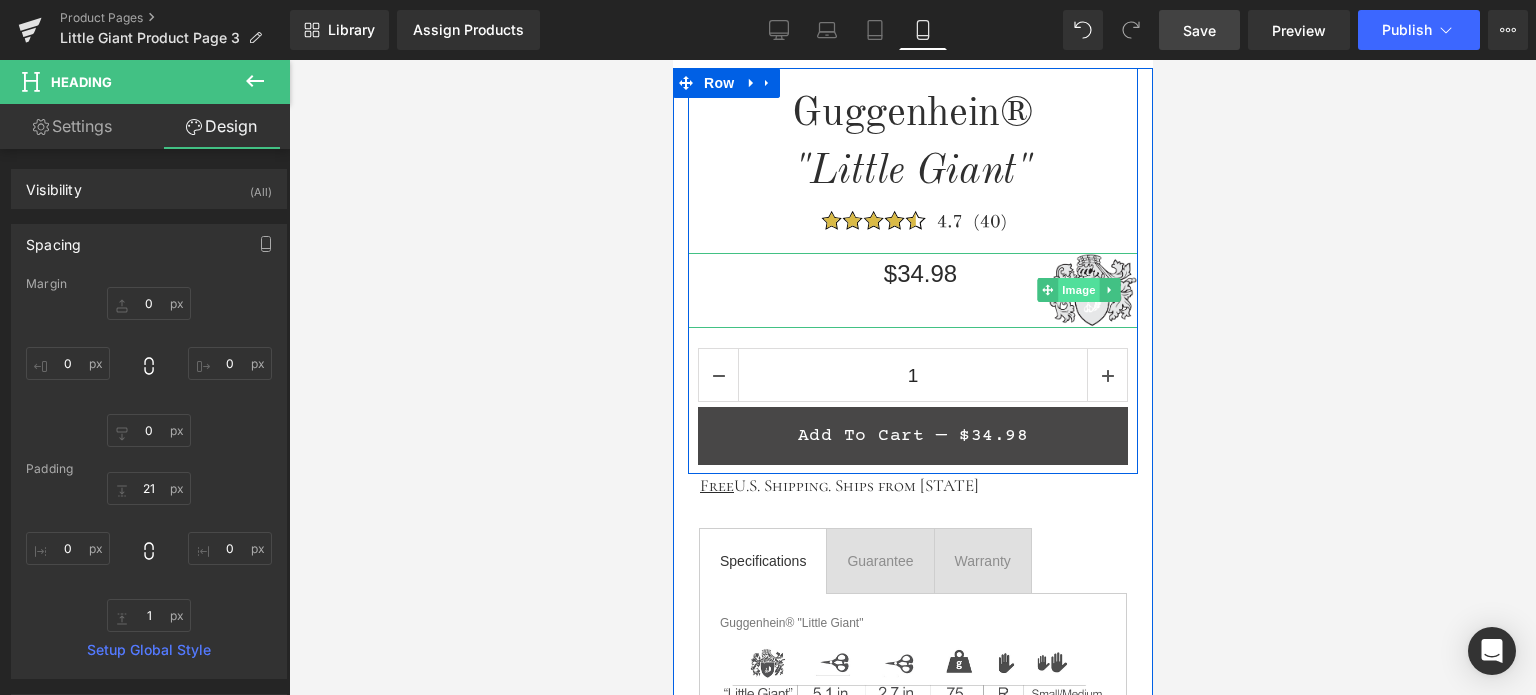 click on "Image" at bounding box center [1079, 290] 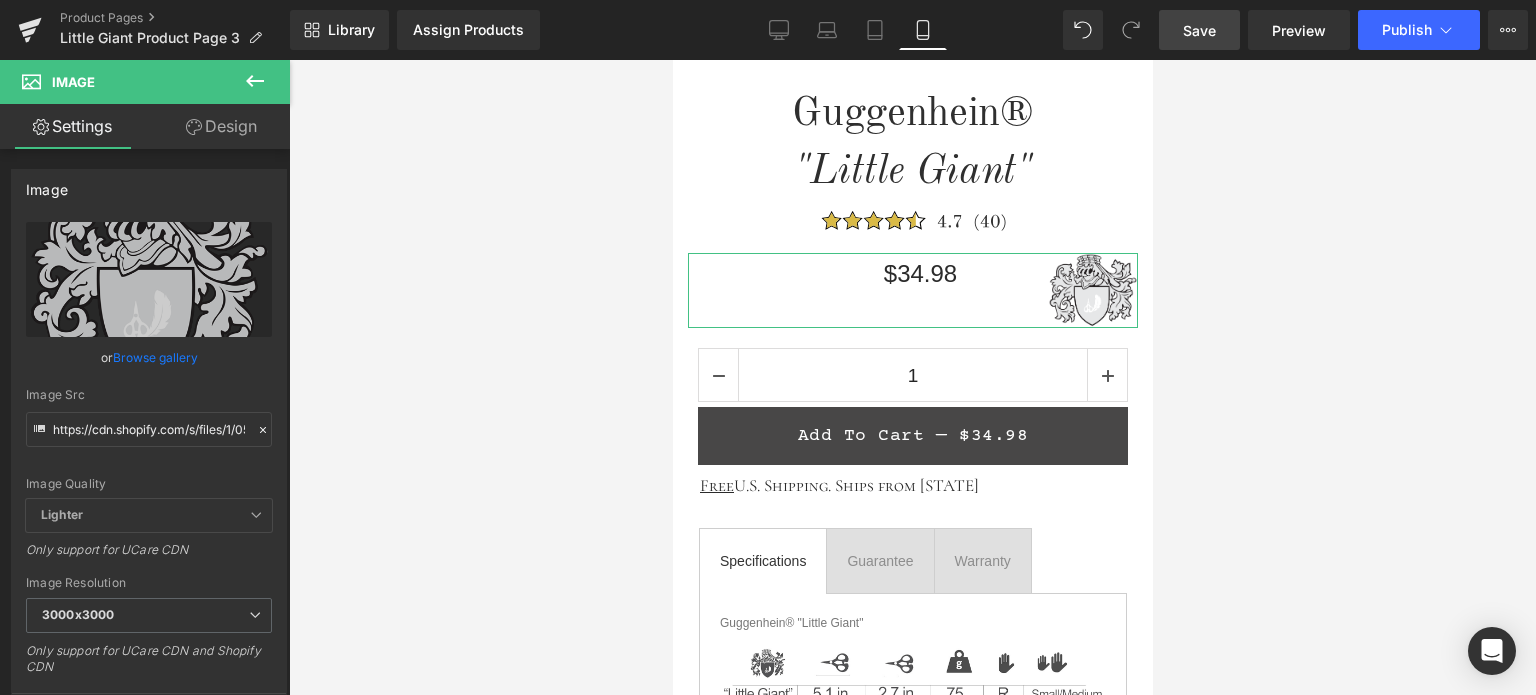 click on "Design" at bounding box center [221, 126] 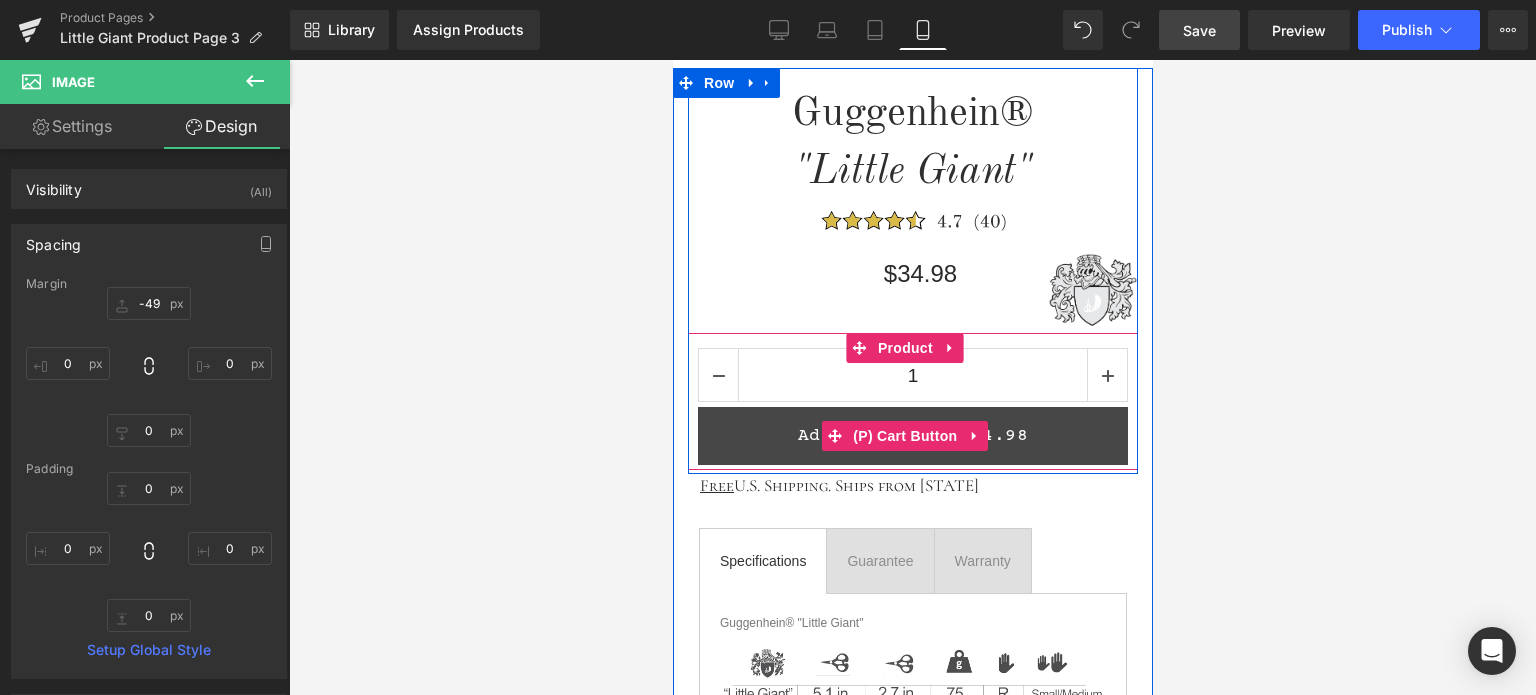 scroll, scrollTop: 1100, scrollLeft: 0, axis: vertical 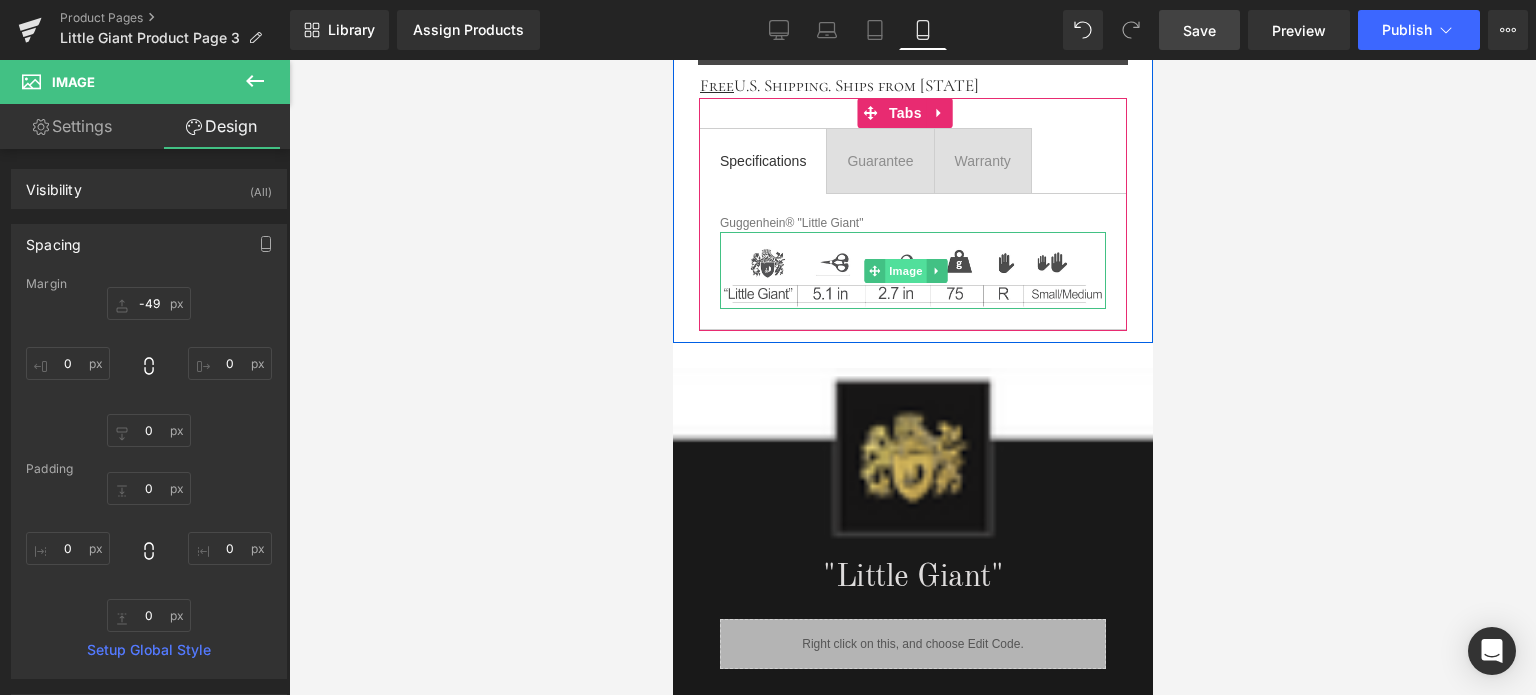 click on "Image" at bounding box center [905, 271] 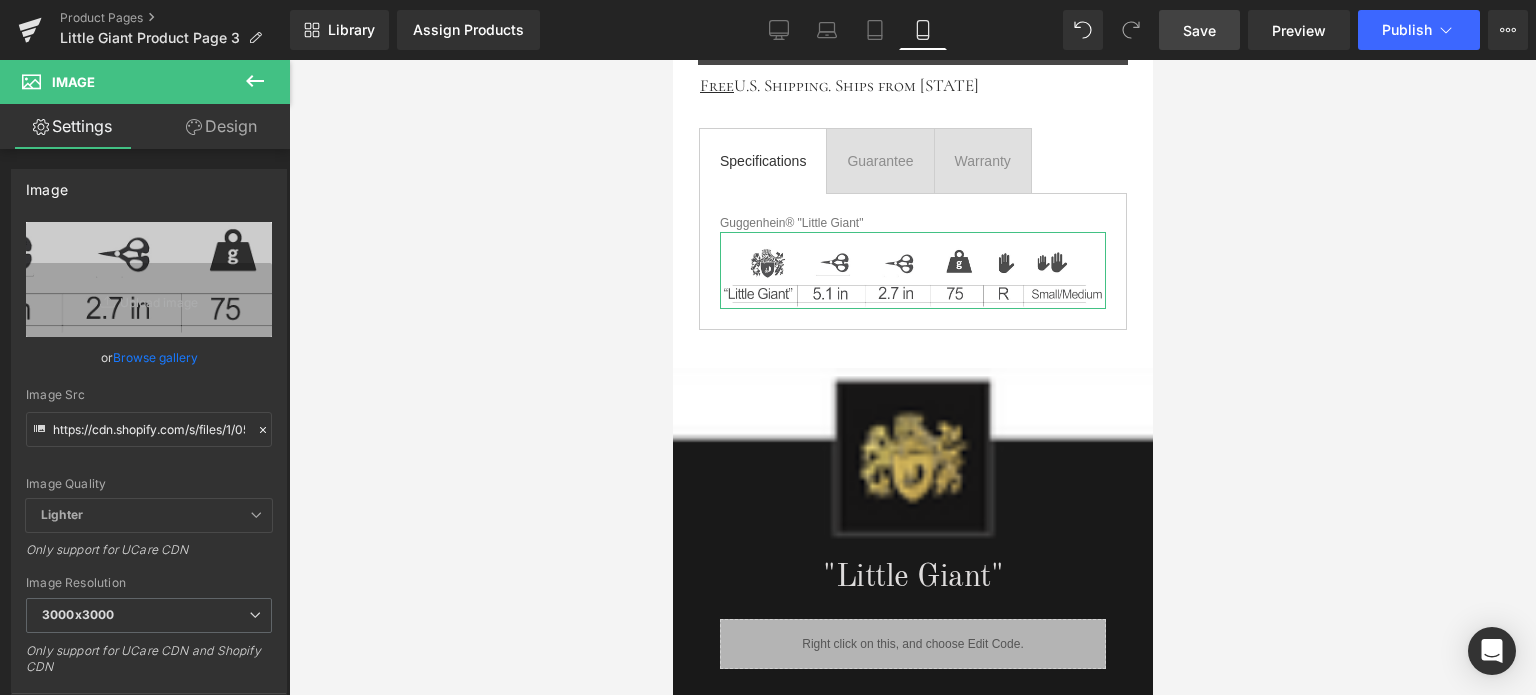 click on "Design" at bounding box center [221, 126] 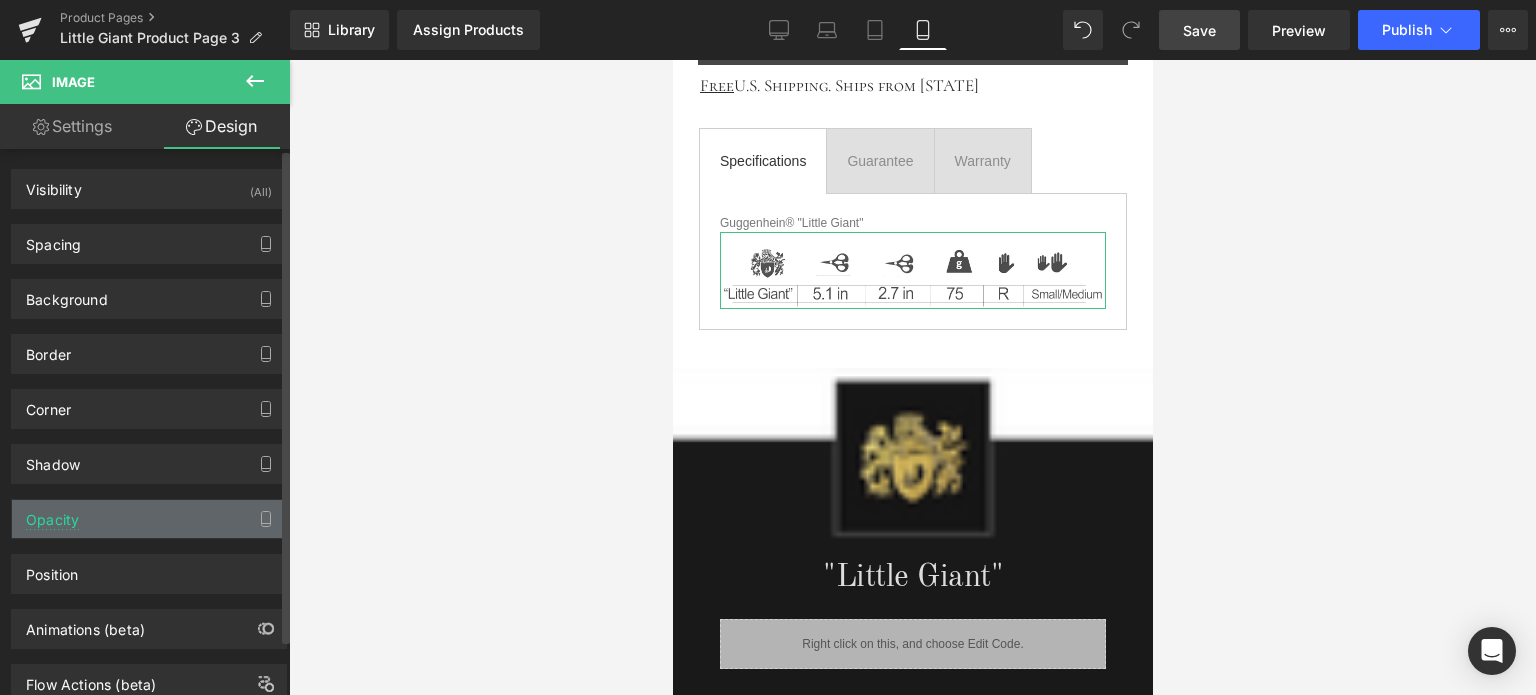 click on "Opacity" at bounding box center [149, 519] 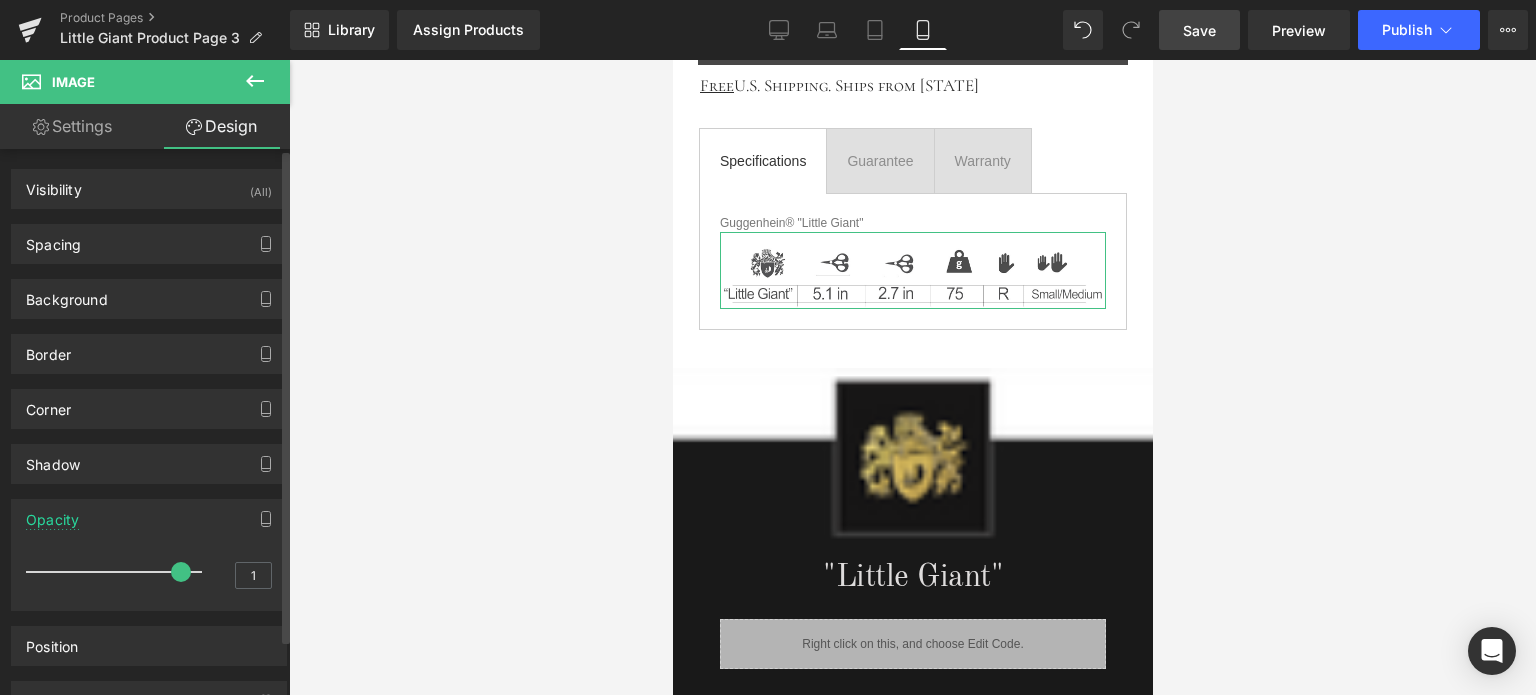 click on "Opacity" at bounding box center [149, 519] 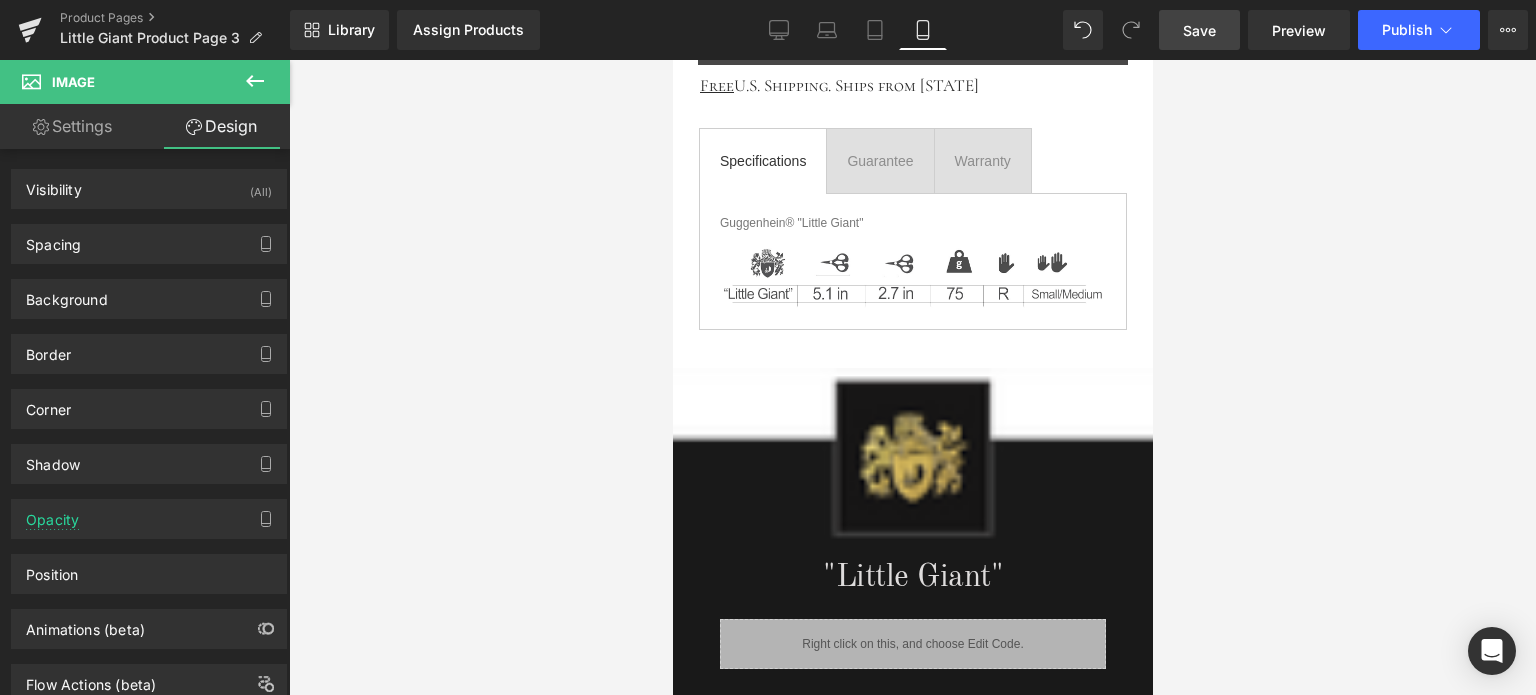 click on "Save" at bounding box center [1199, 30] 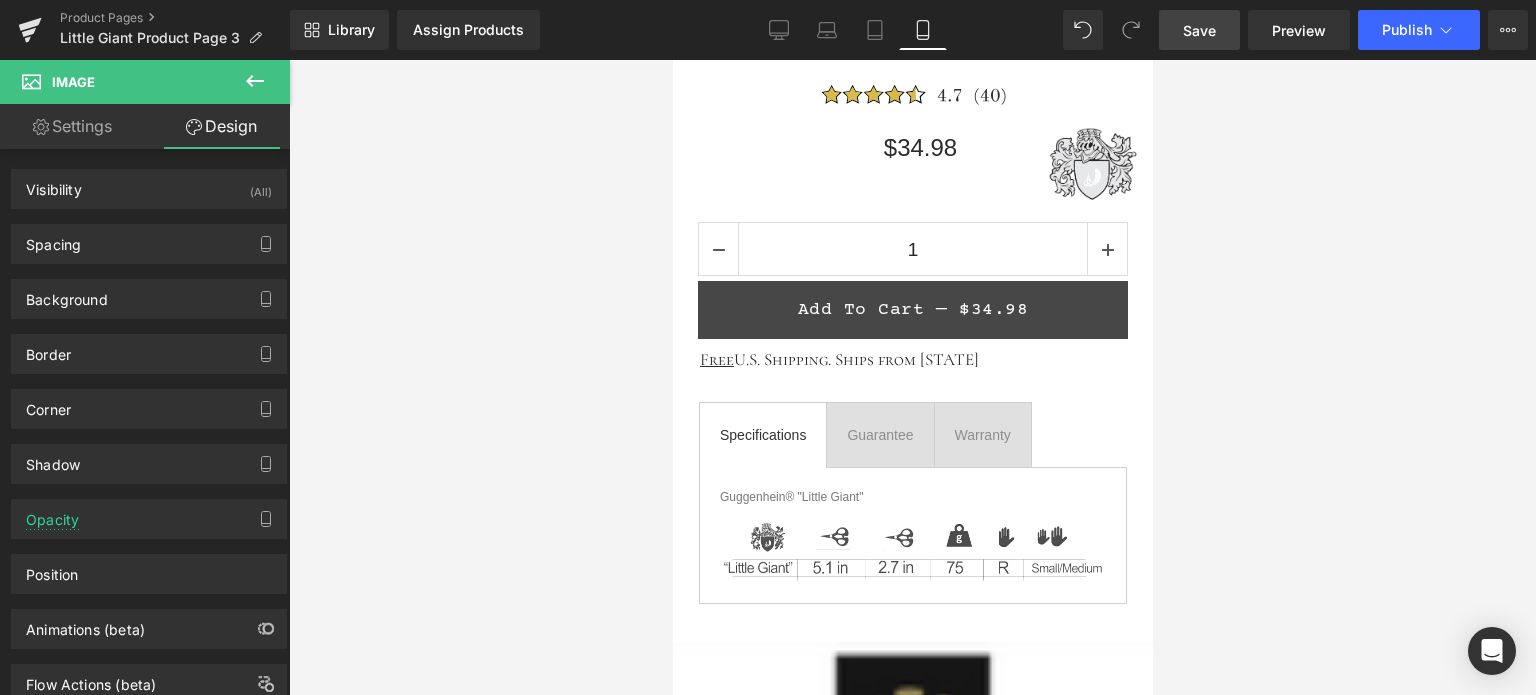 scroll, scrollTop: 688, scrollLeft: 0, axis: vertical 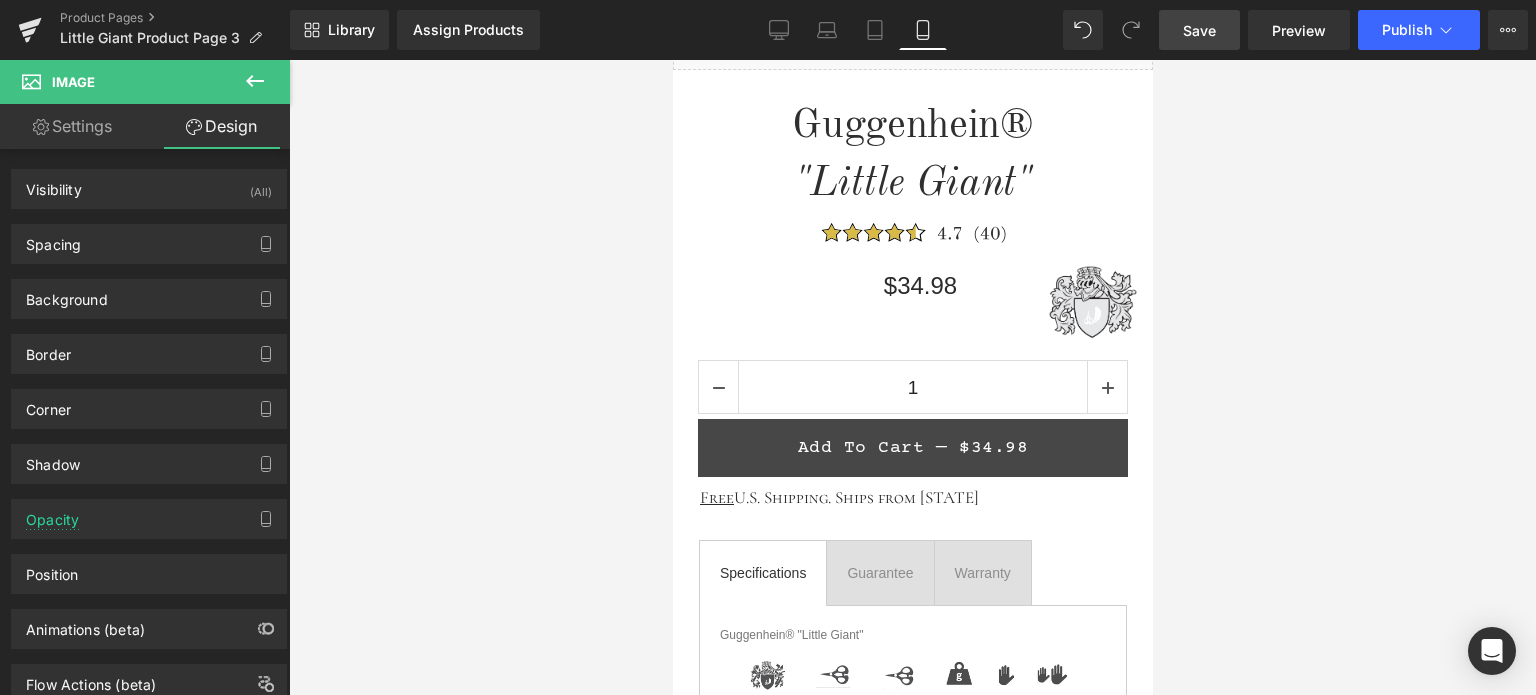 click on "Save" at bounding box center [1199, 30] 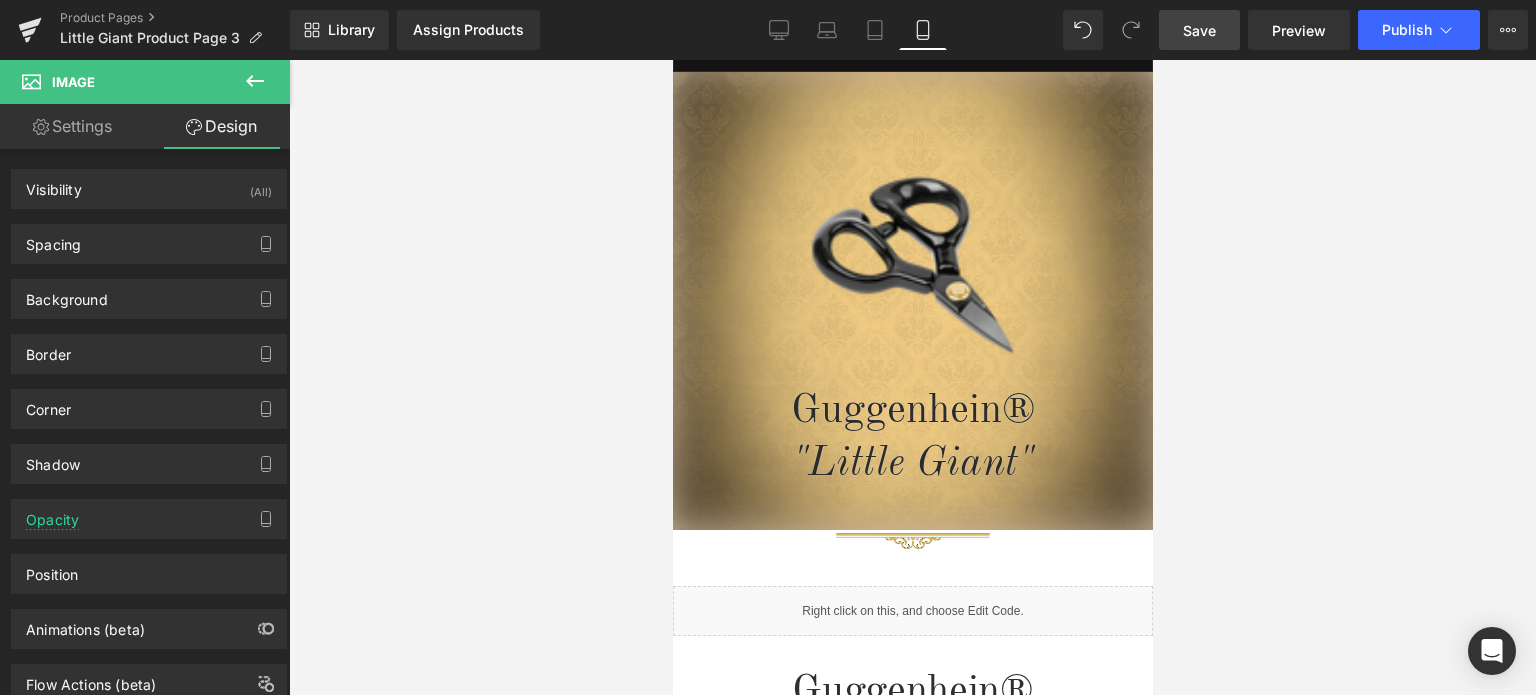scroll, scrollTop: 56, scrollLeft: 0, axis: vertical 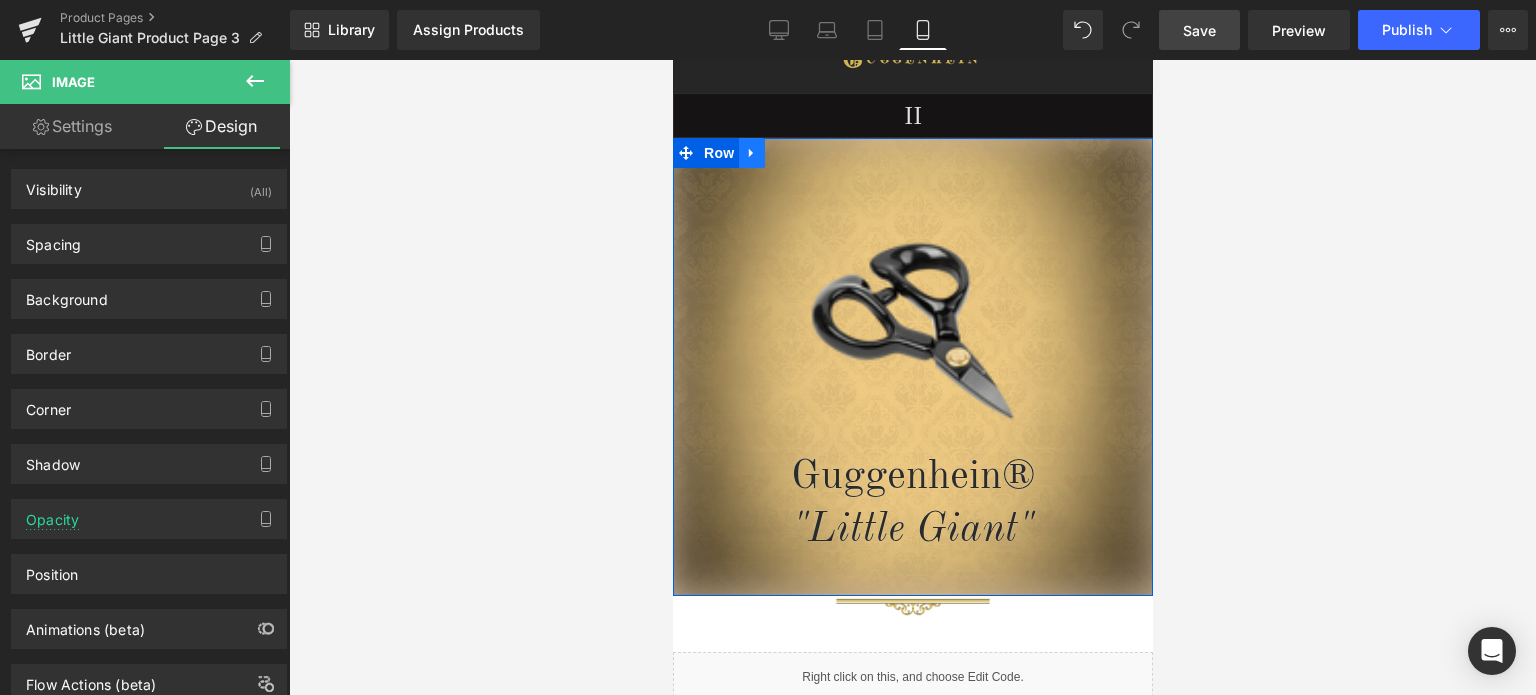 click 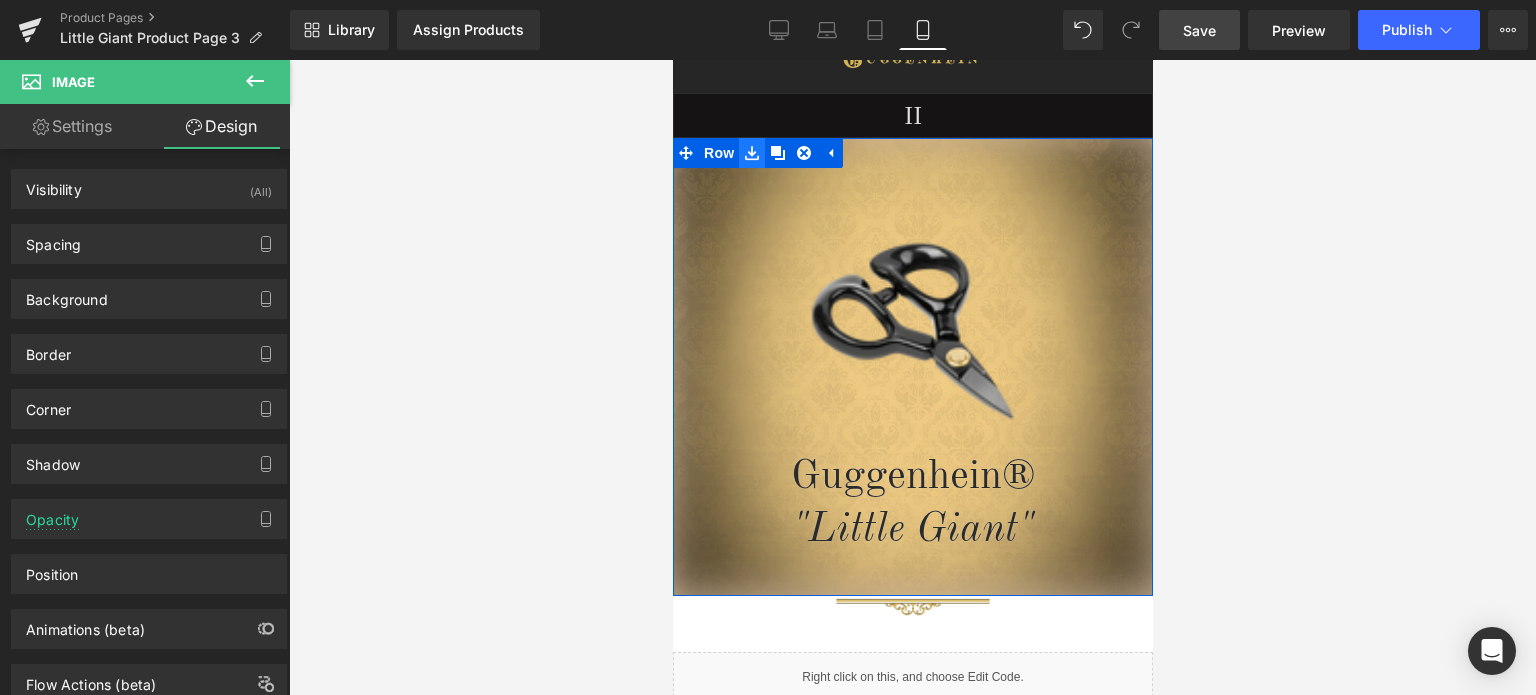 click 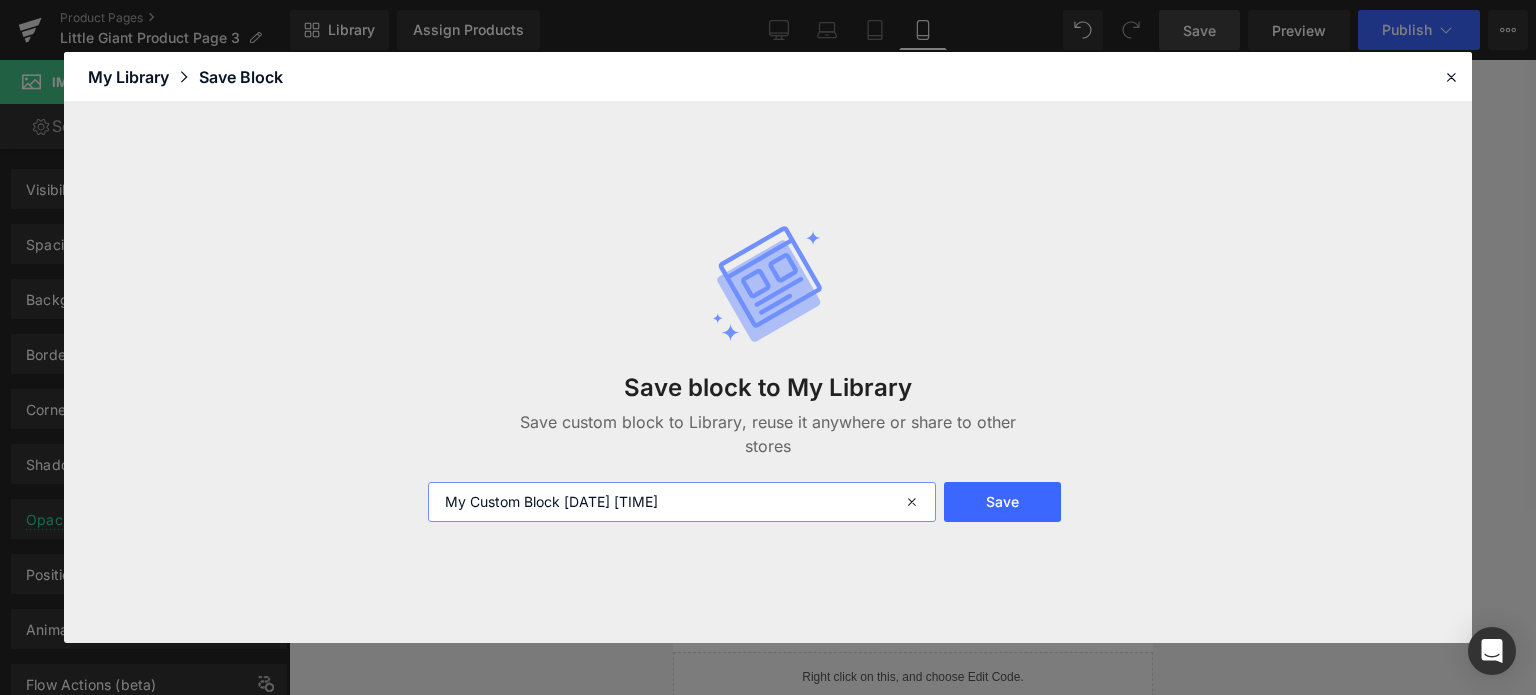 drag, startPoint x: 740, startPoint y: 499, endPoint x: 414, endPoint y: 519, distance: 326.6129 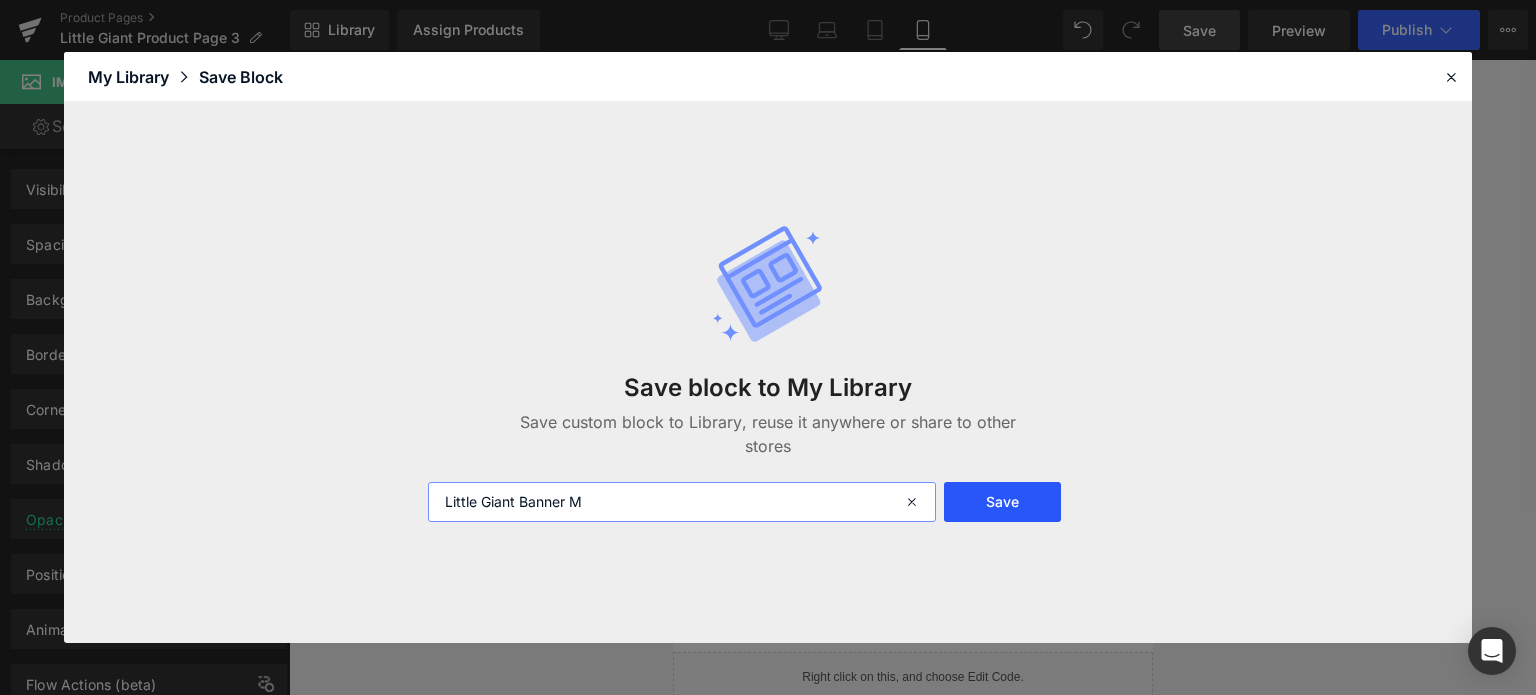 type on "Little Giant Banner M" 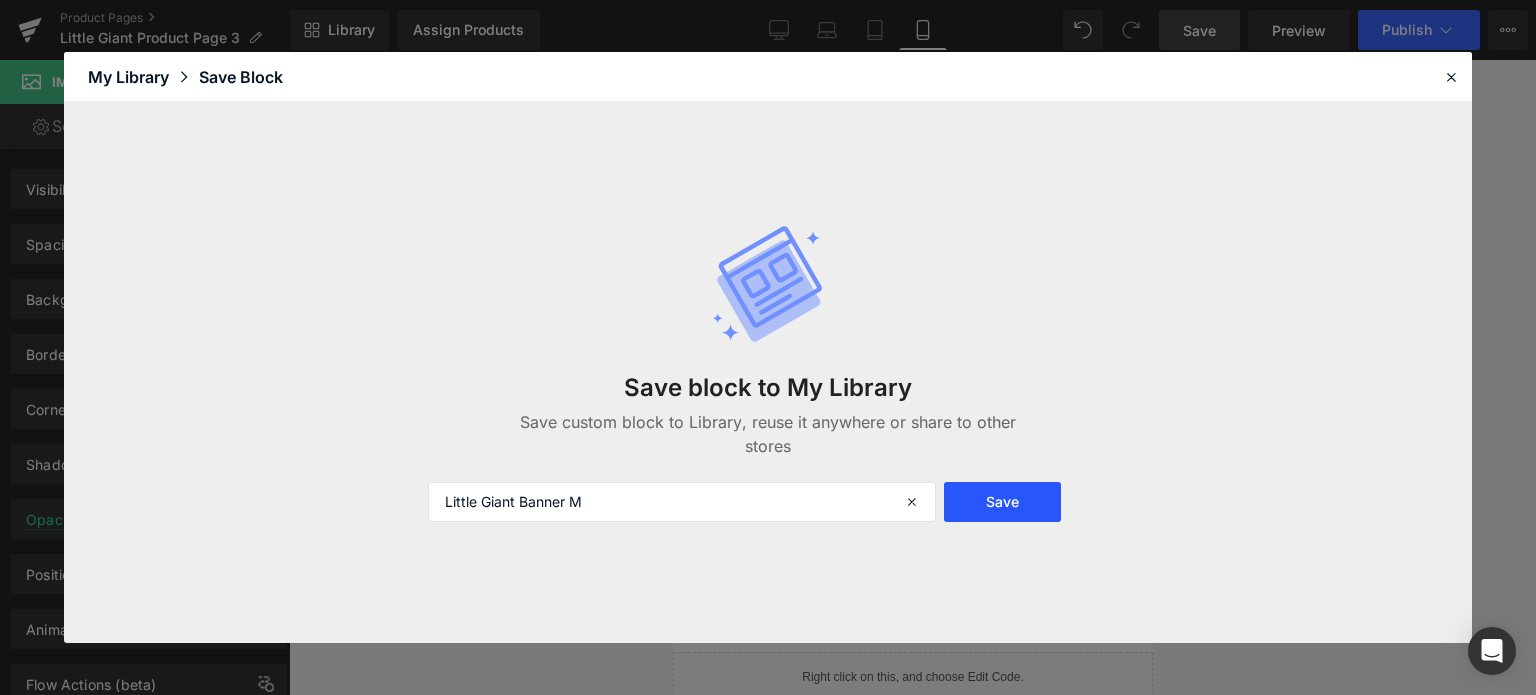 click on "Save" at bounding box center (1002, 502) 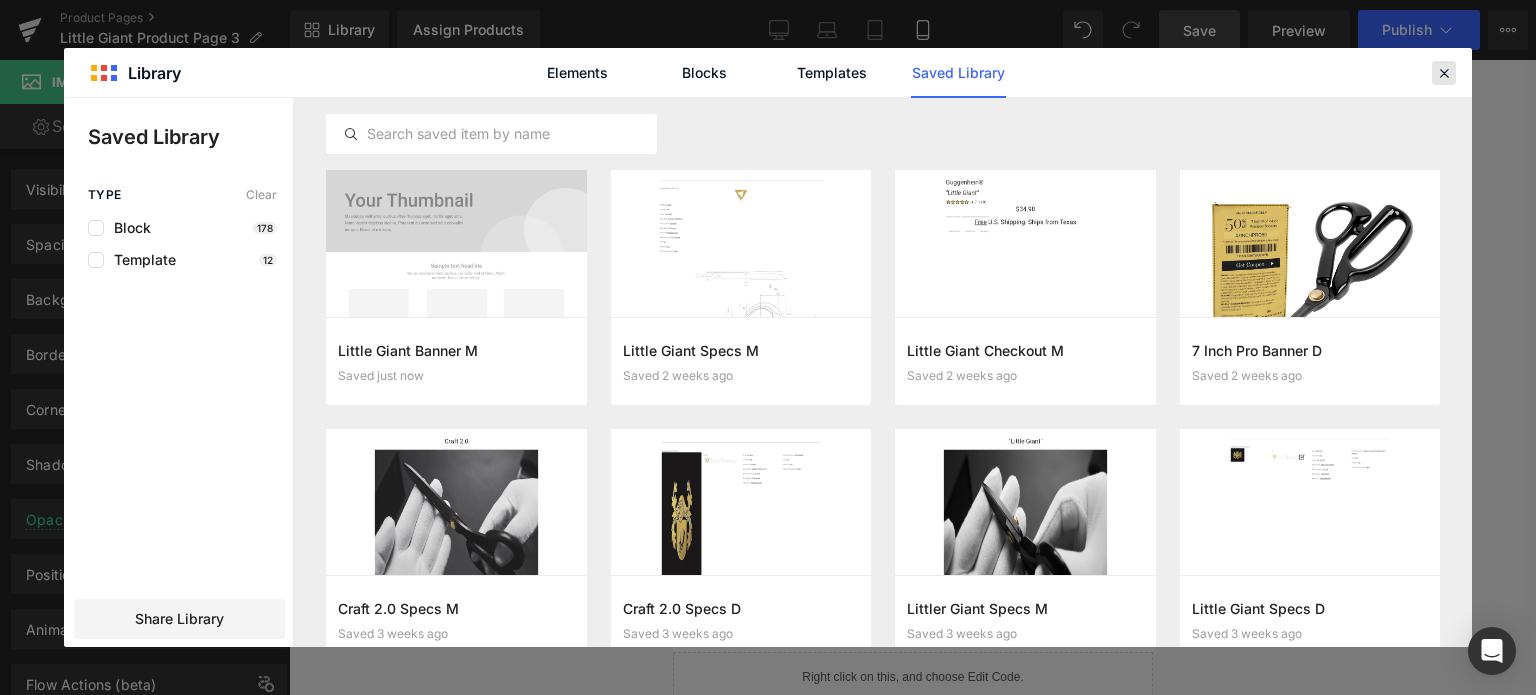 click at bounding box center [1444, 73] 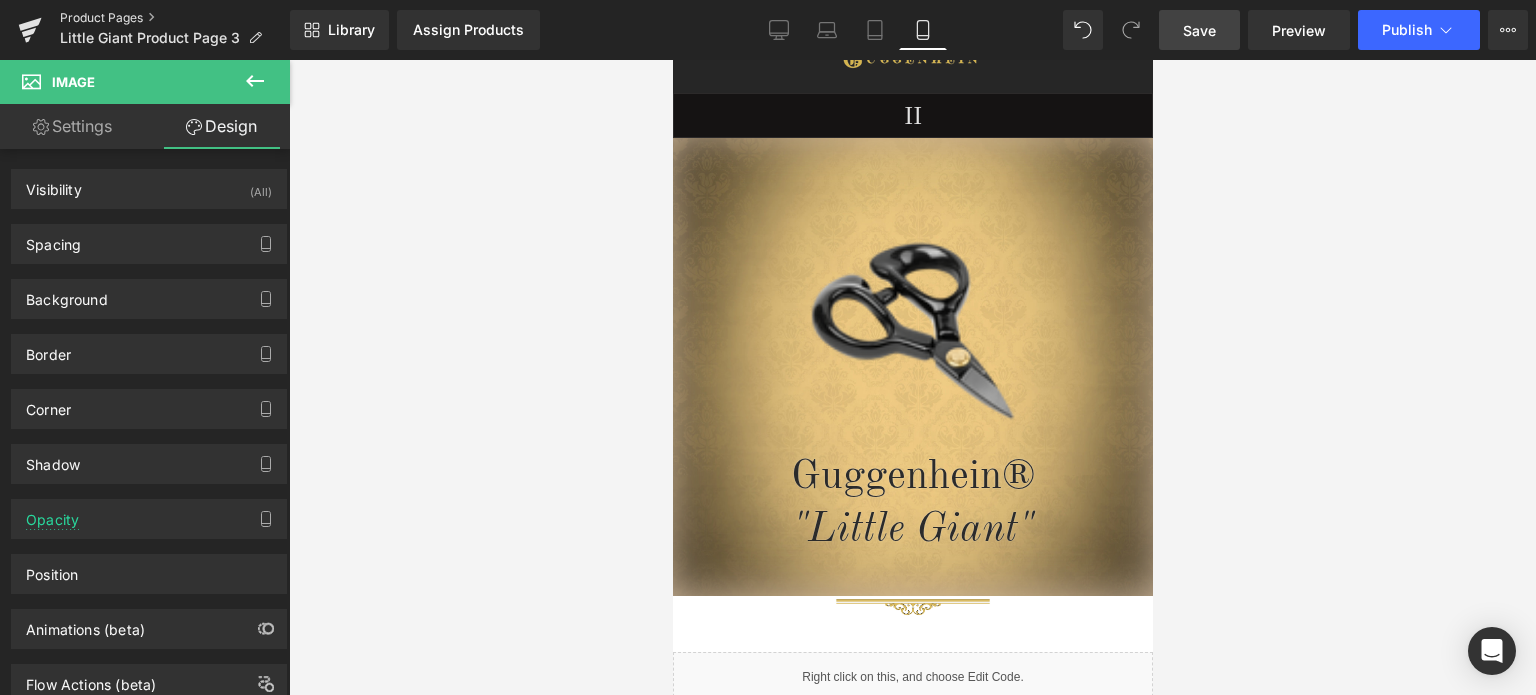 click on "Product Pages" at bounding box center (175, 18) 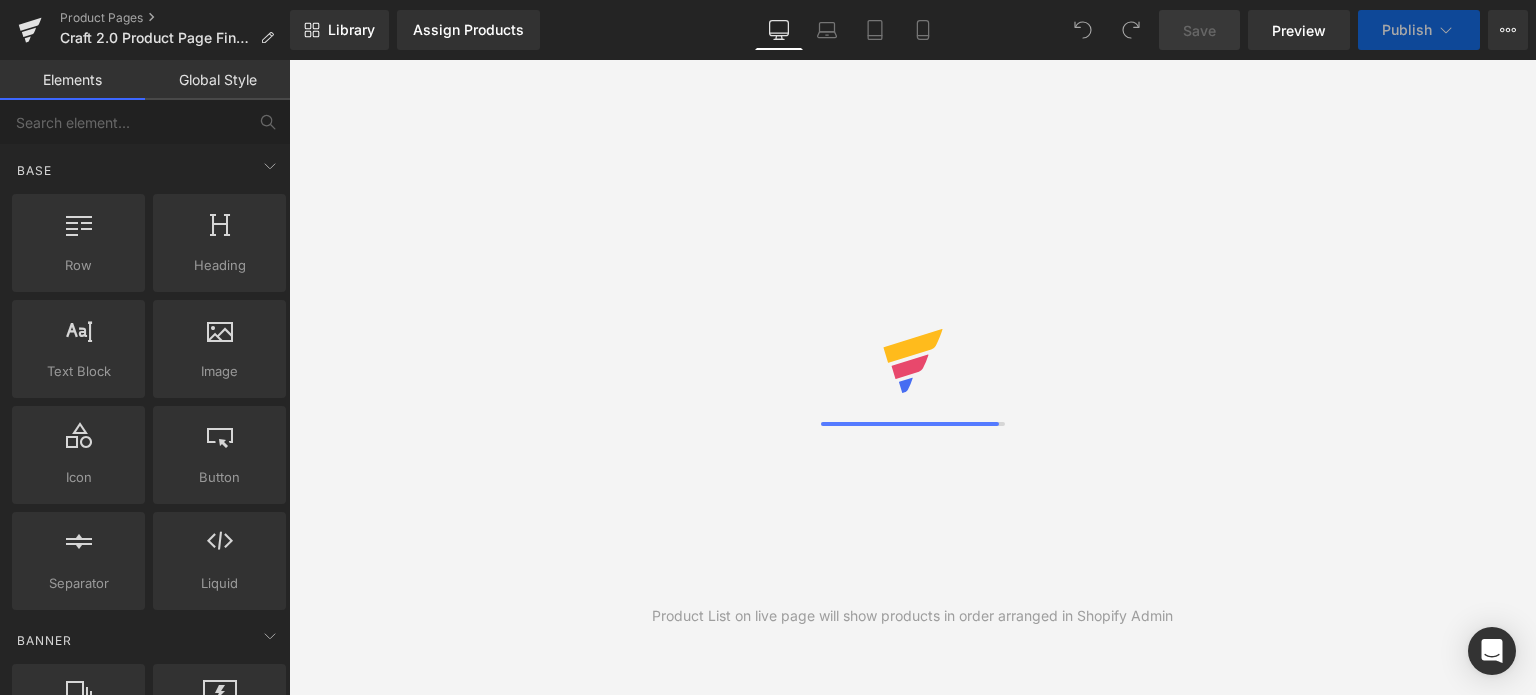 scroll, scrollTop: 0, scrollLeft: 0, axis: both 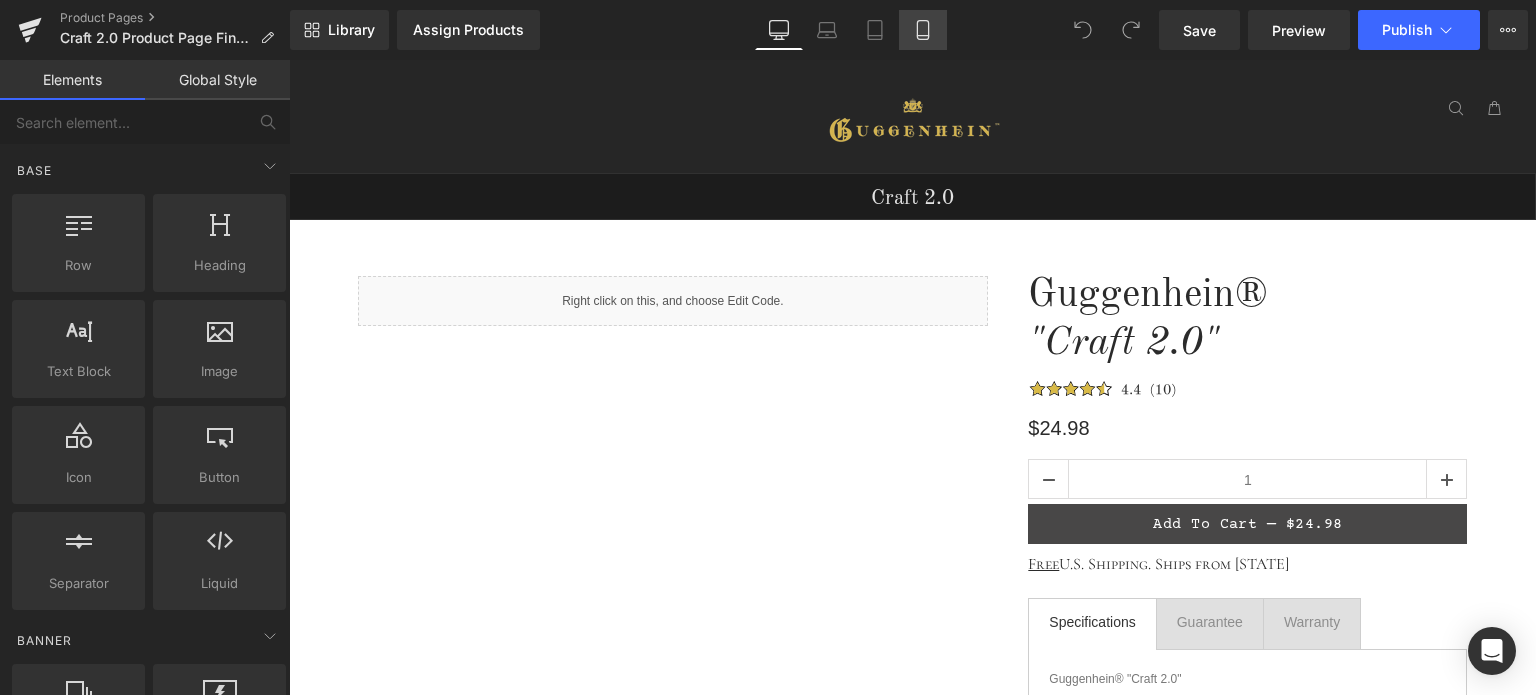 click 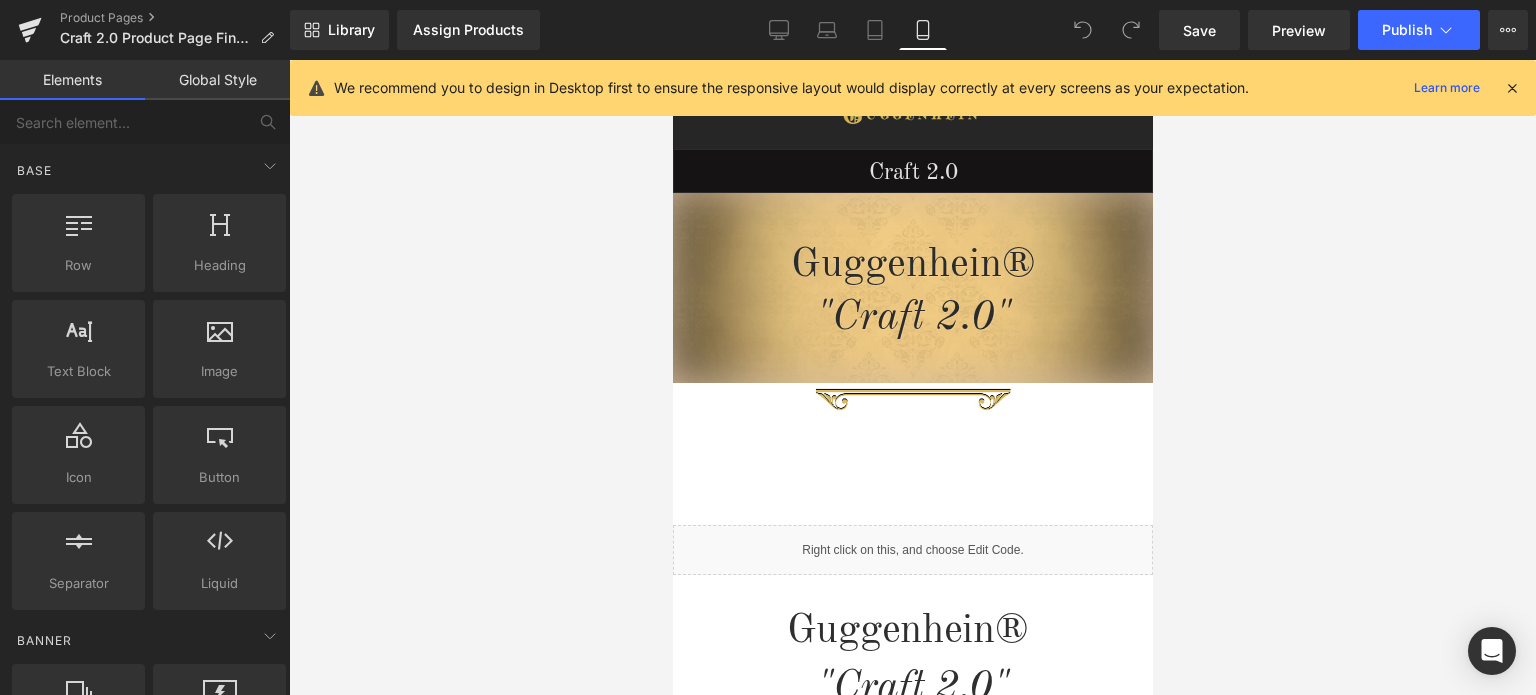 click at bounding box center [1512, 88] 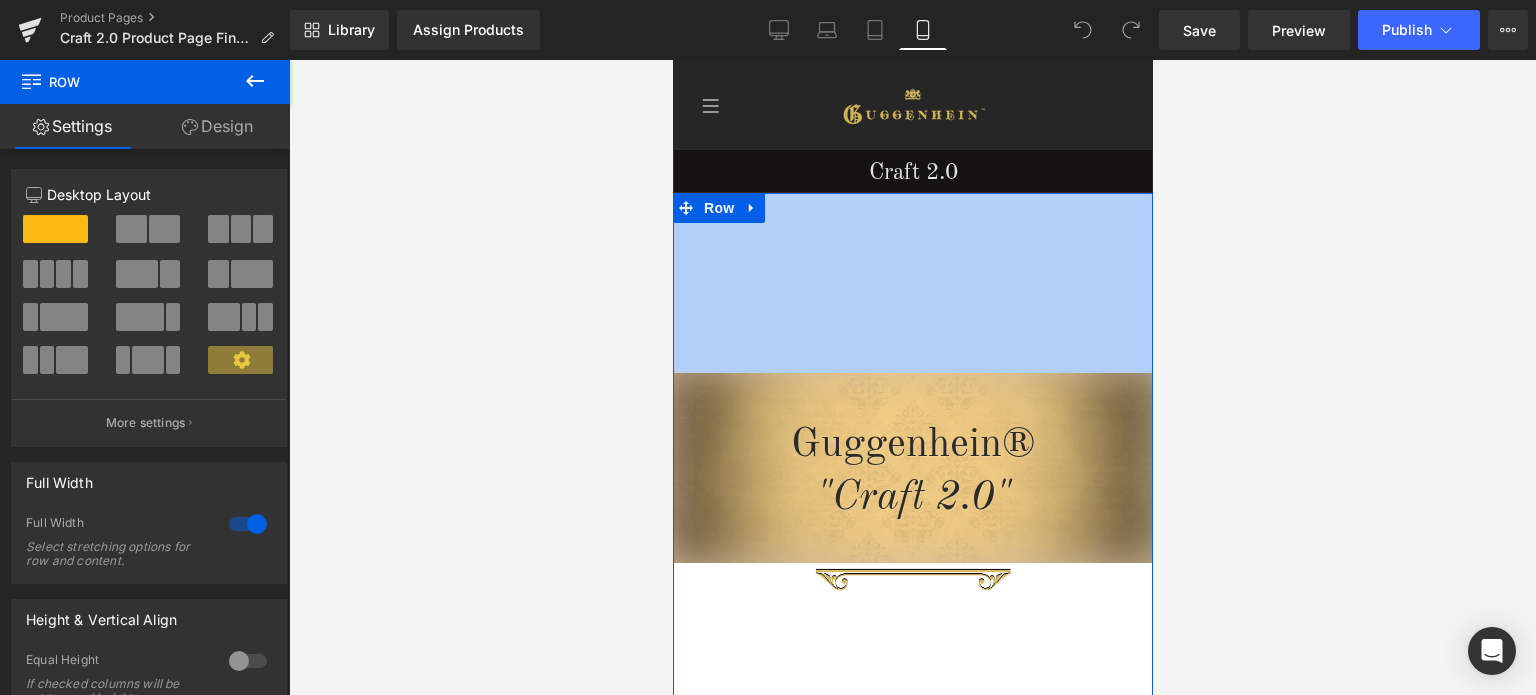 drag, startPoint x: 1012, startPoint y: 196, endPoint x: 988, endPoint y: 376, distance: 181.59296 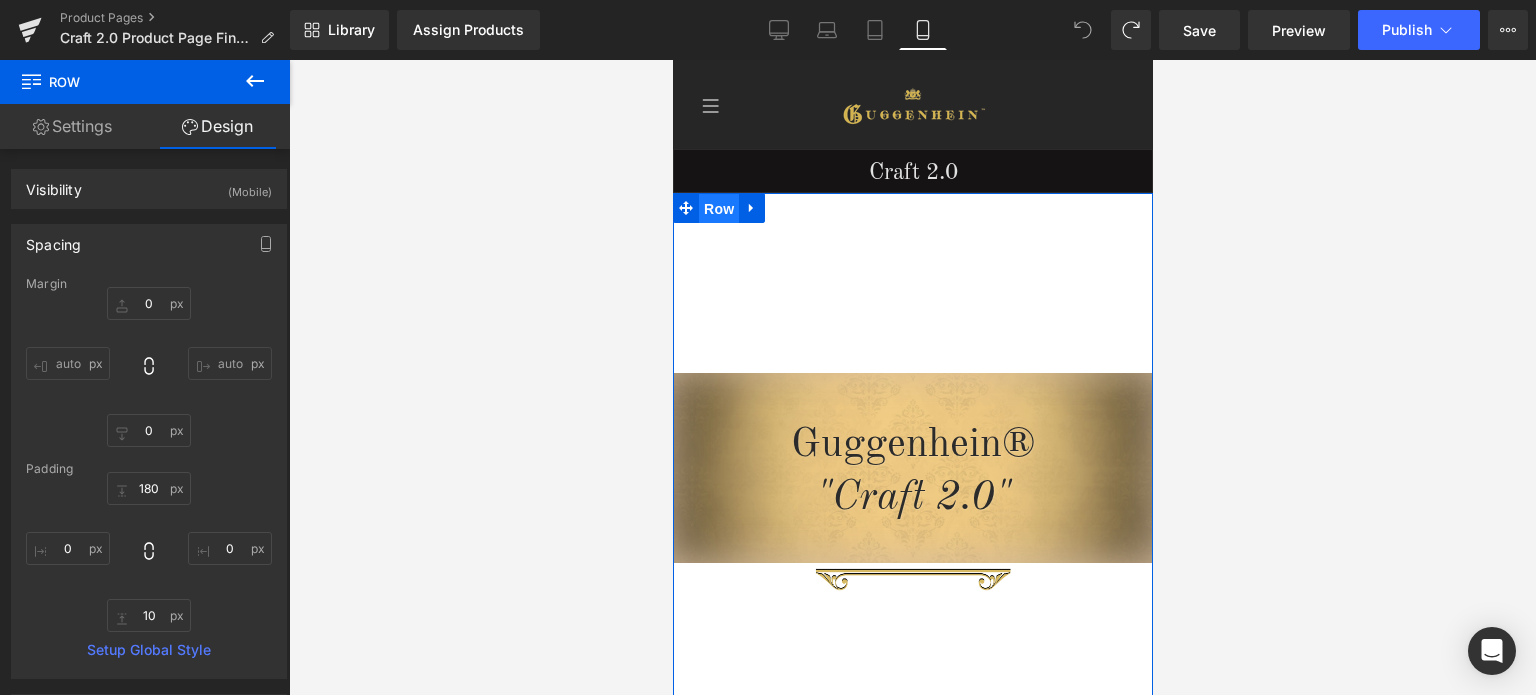 click on "Row" at bounding box center [718, 209] 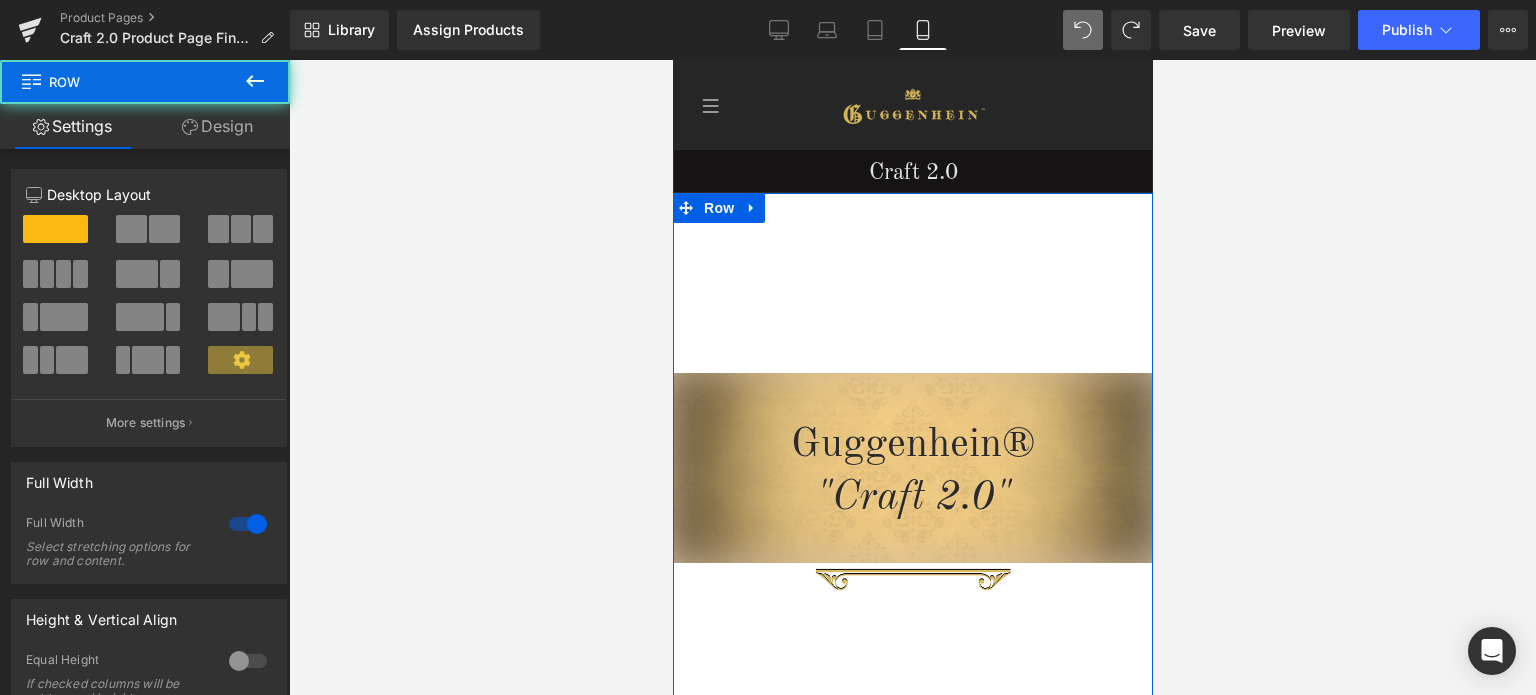 click on "Design" at bounding box center (217, 126) 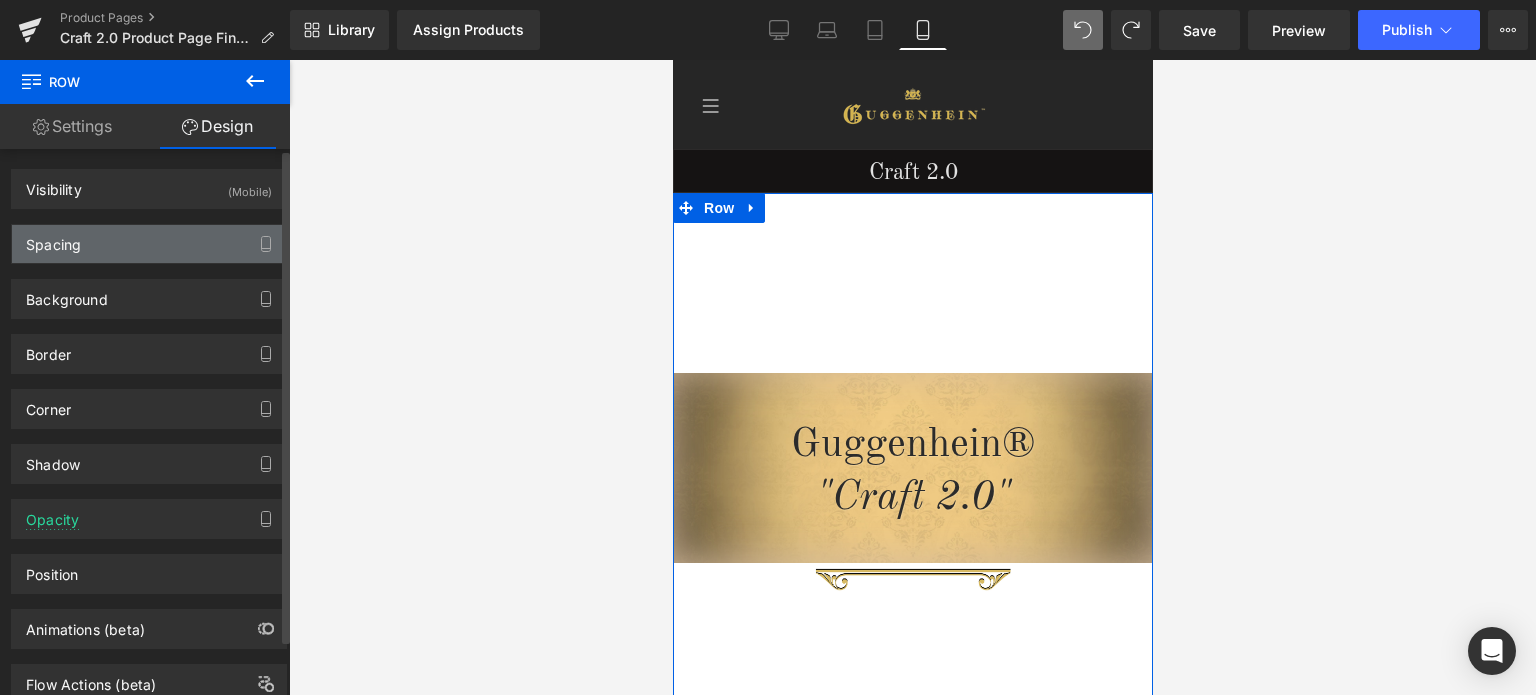 click on "Spacing" at bounding box center [149, 244] 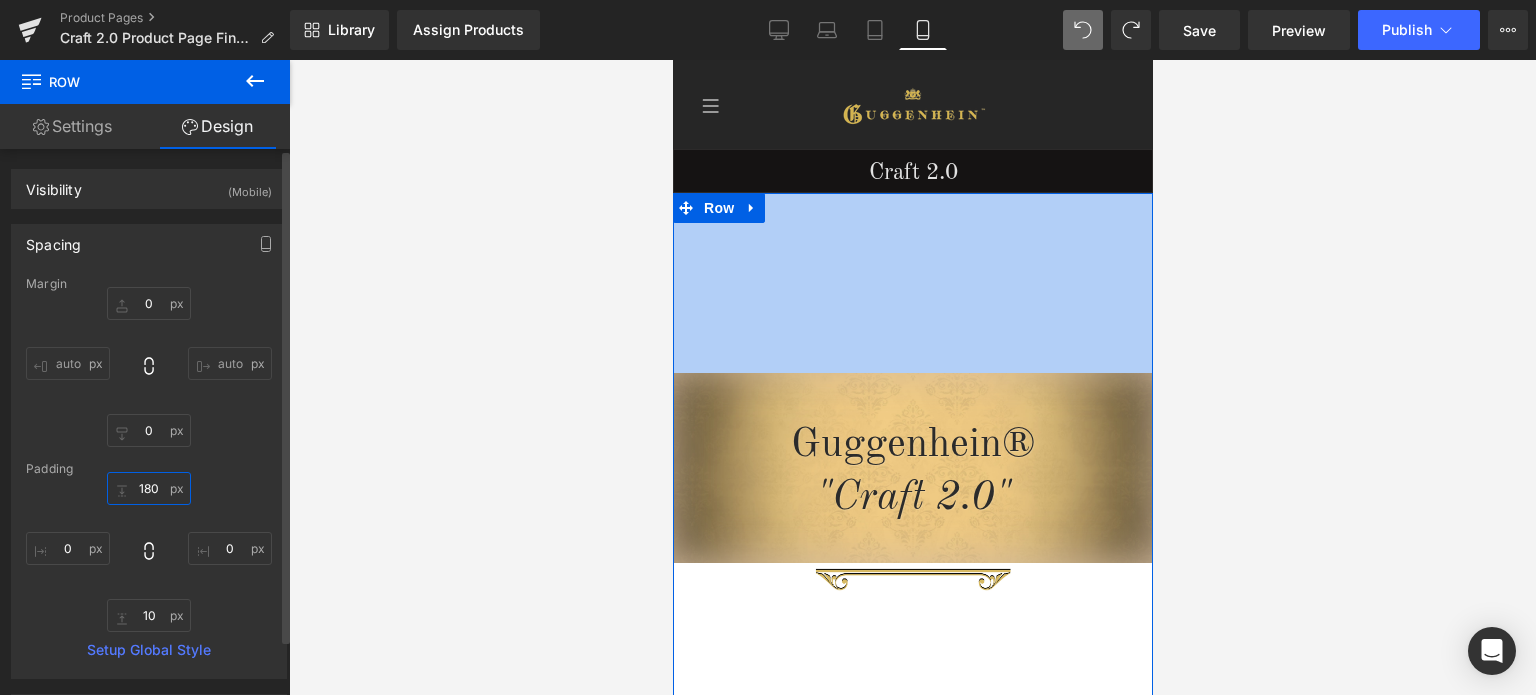 click at bounding box center (149, 488) 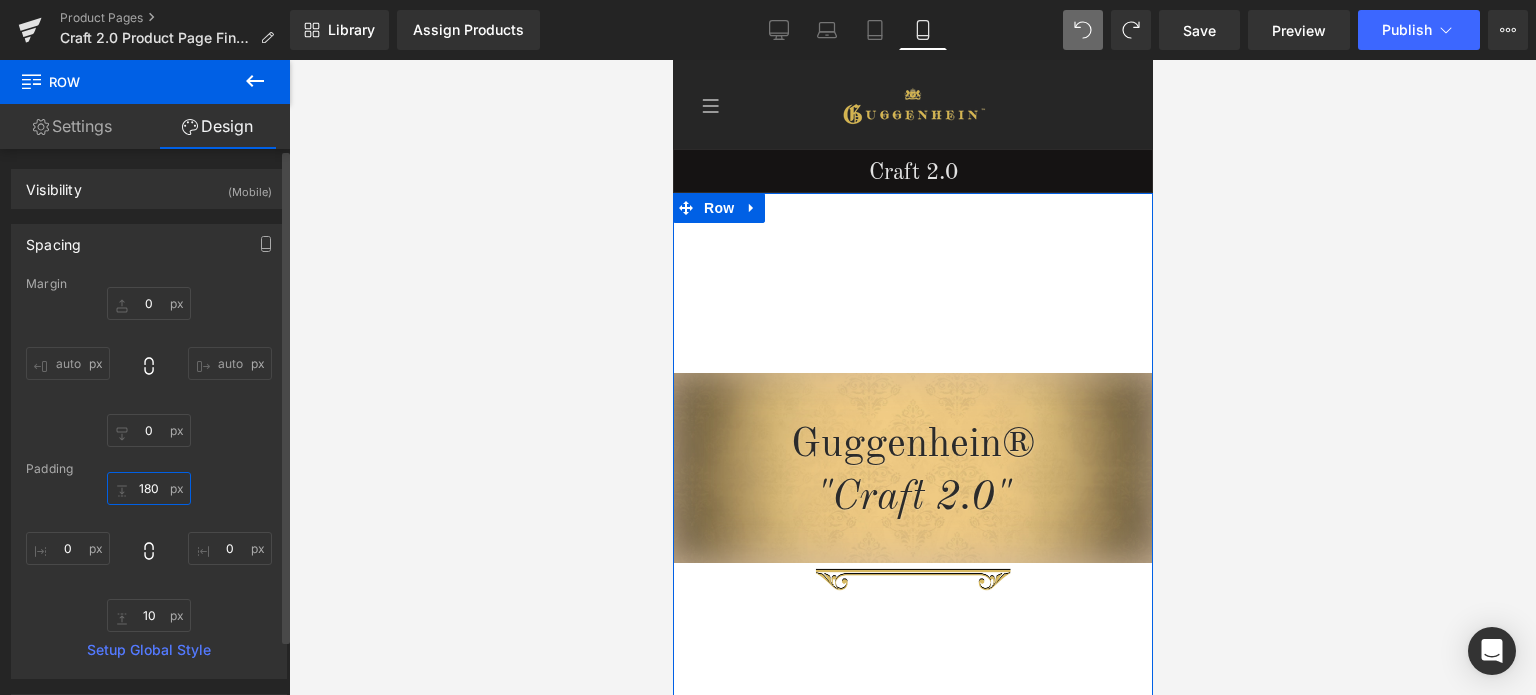 type on "0" 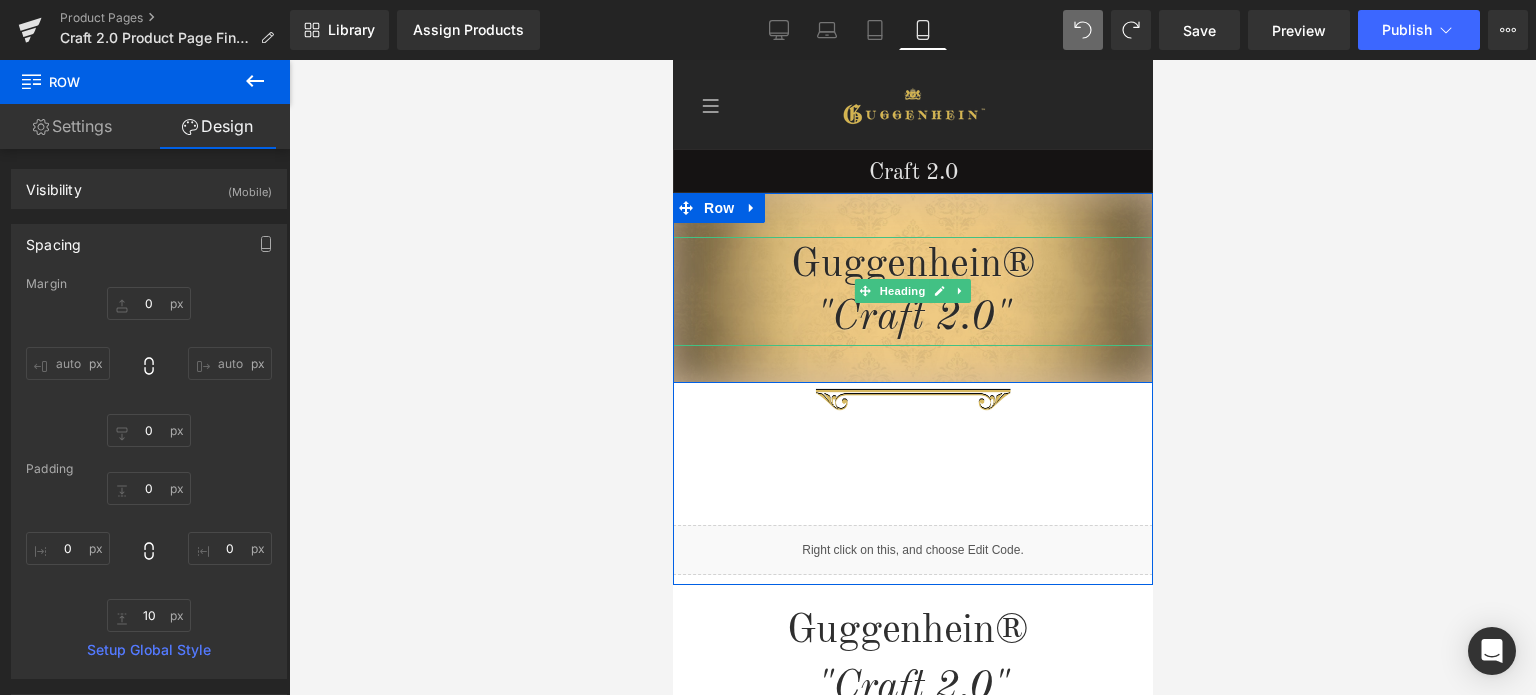 click on "Guggenhein®" at bounding box center [912, 265] 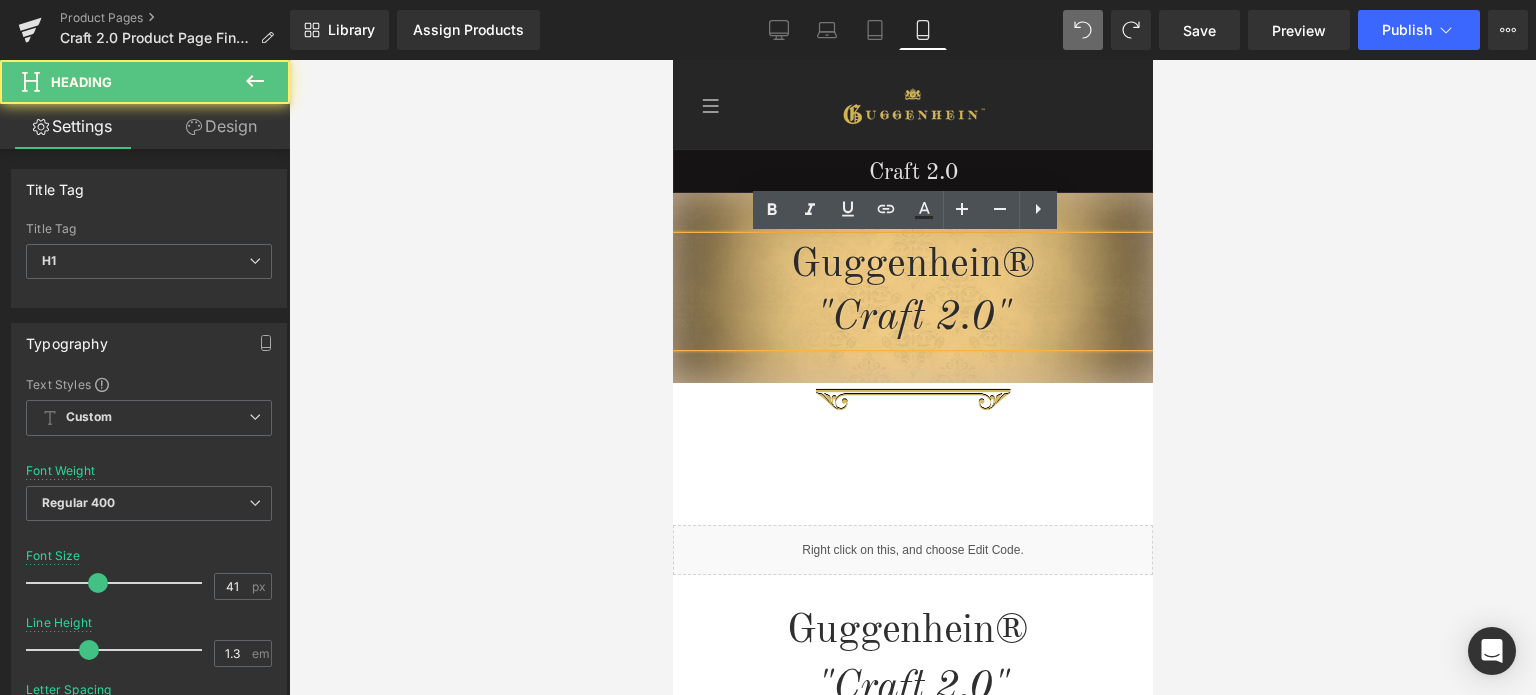 click at bounding box center [912, 377] 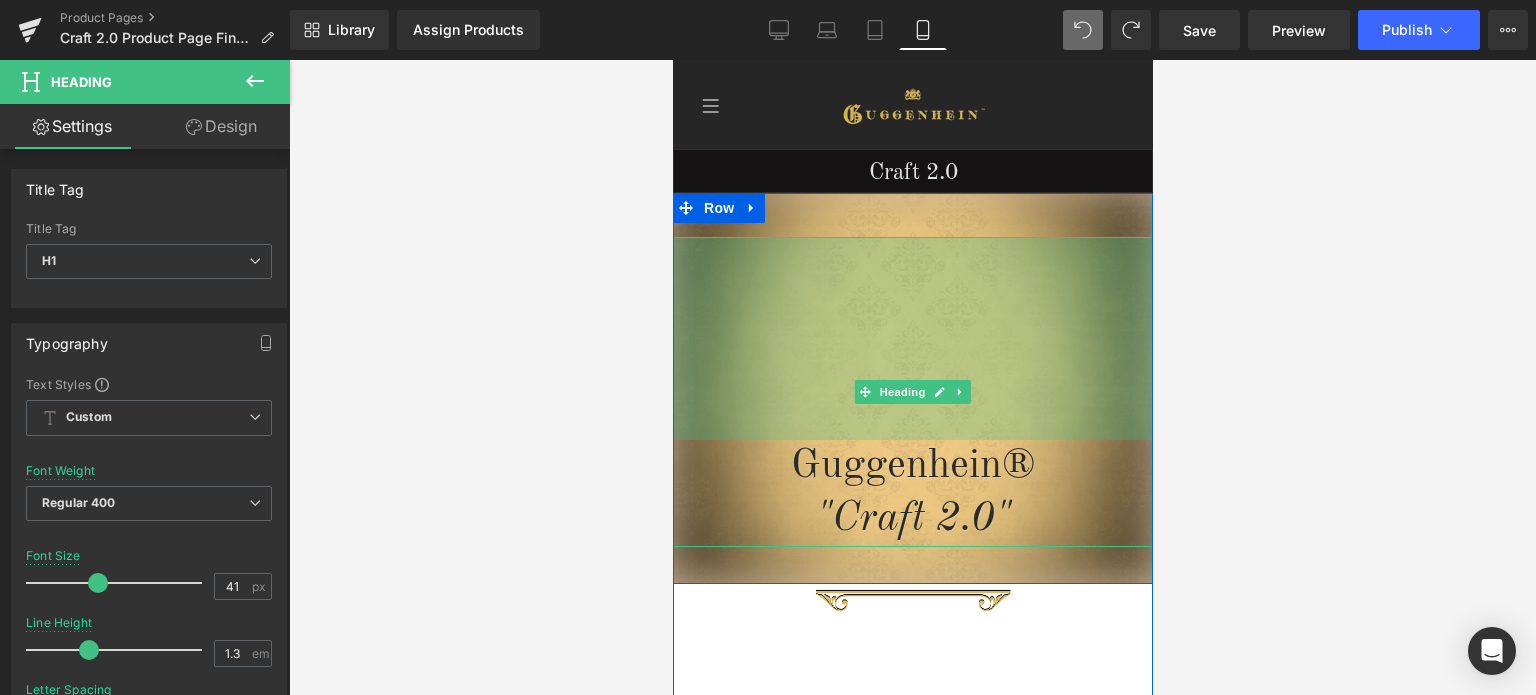 drag, startPoint x: 998, startPoint y: 238, endPoint x: 997, endPoint y: 439, distance: 201.00249 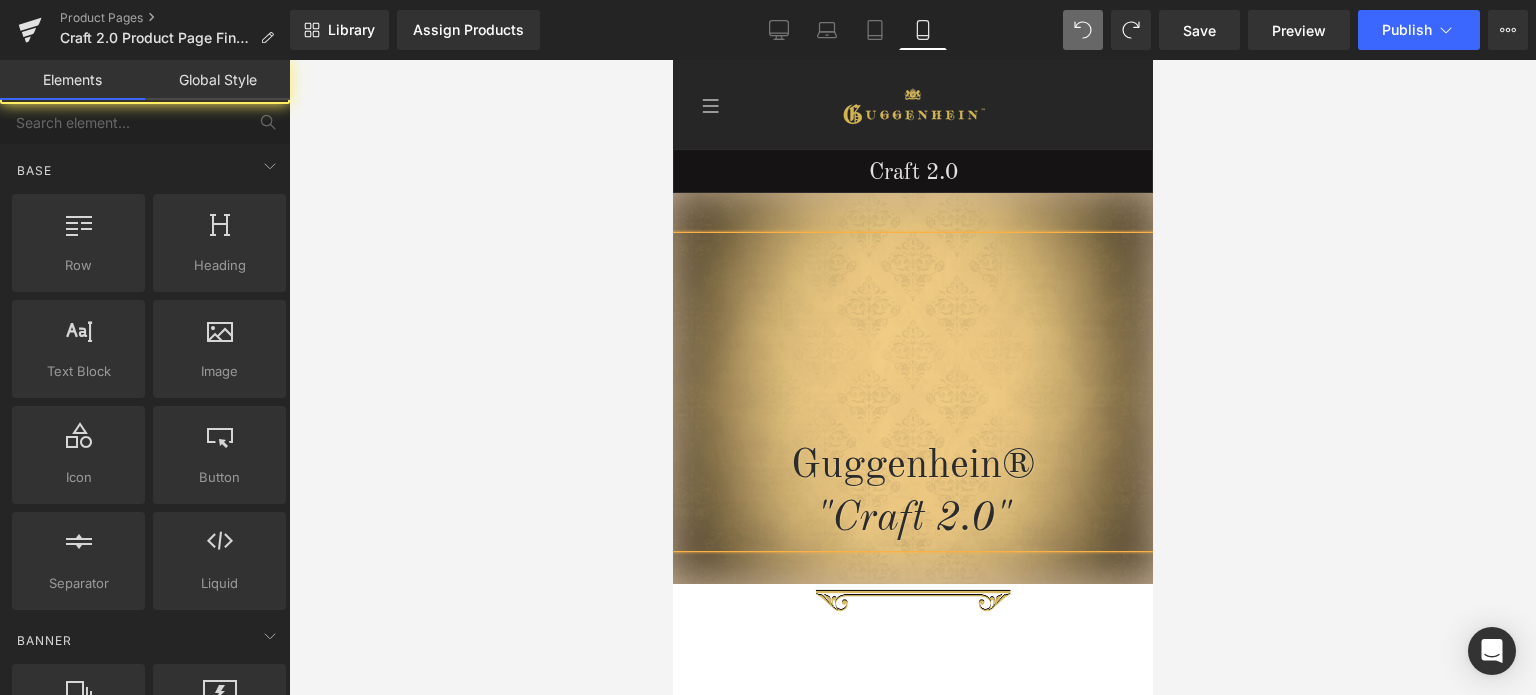 click at bounding box center (912, 377) 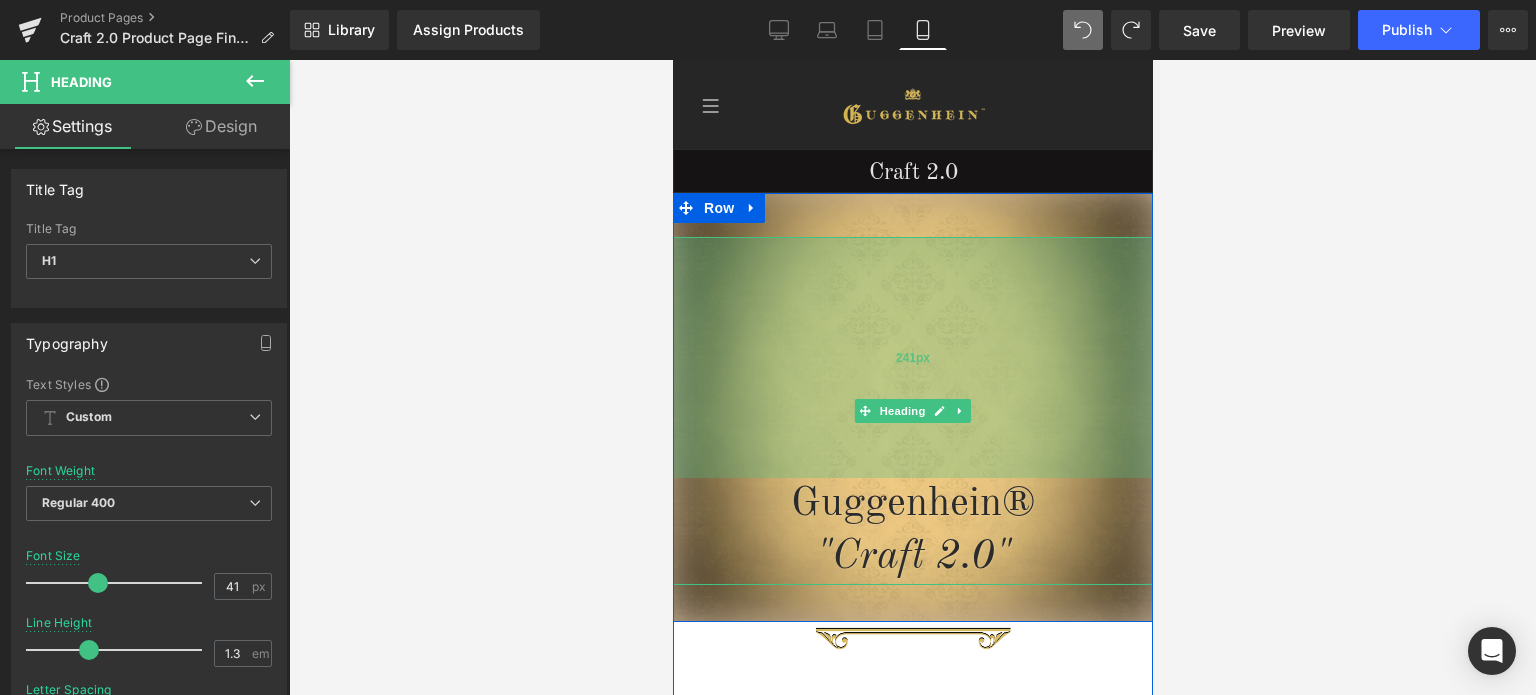 drag, startPoint x: 1009, startPoint y: 338, endPoint x: 2014, endPoint y: 443, distance: 1010.4702 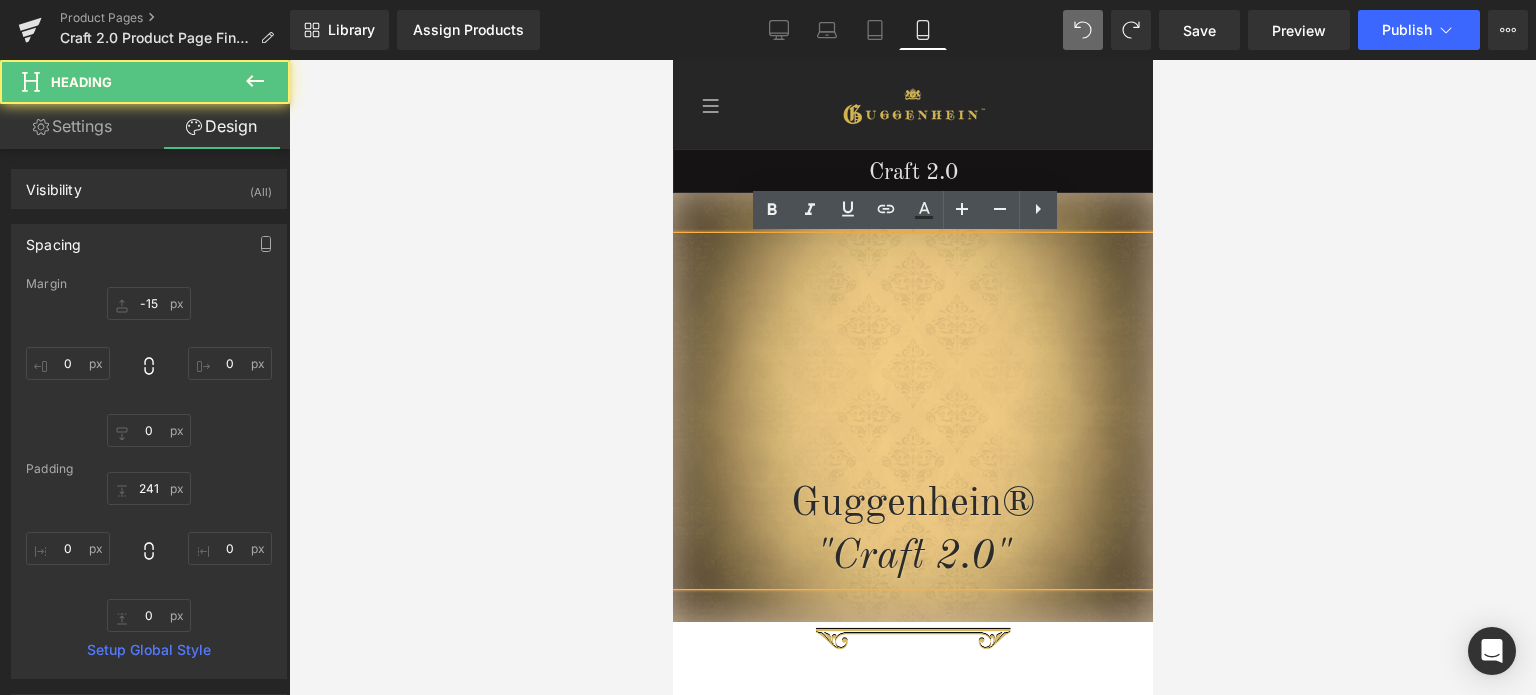 click at bounding box center [912, 377] 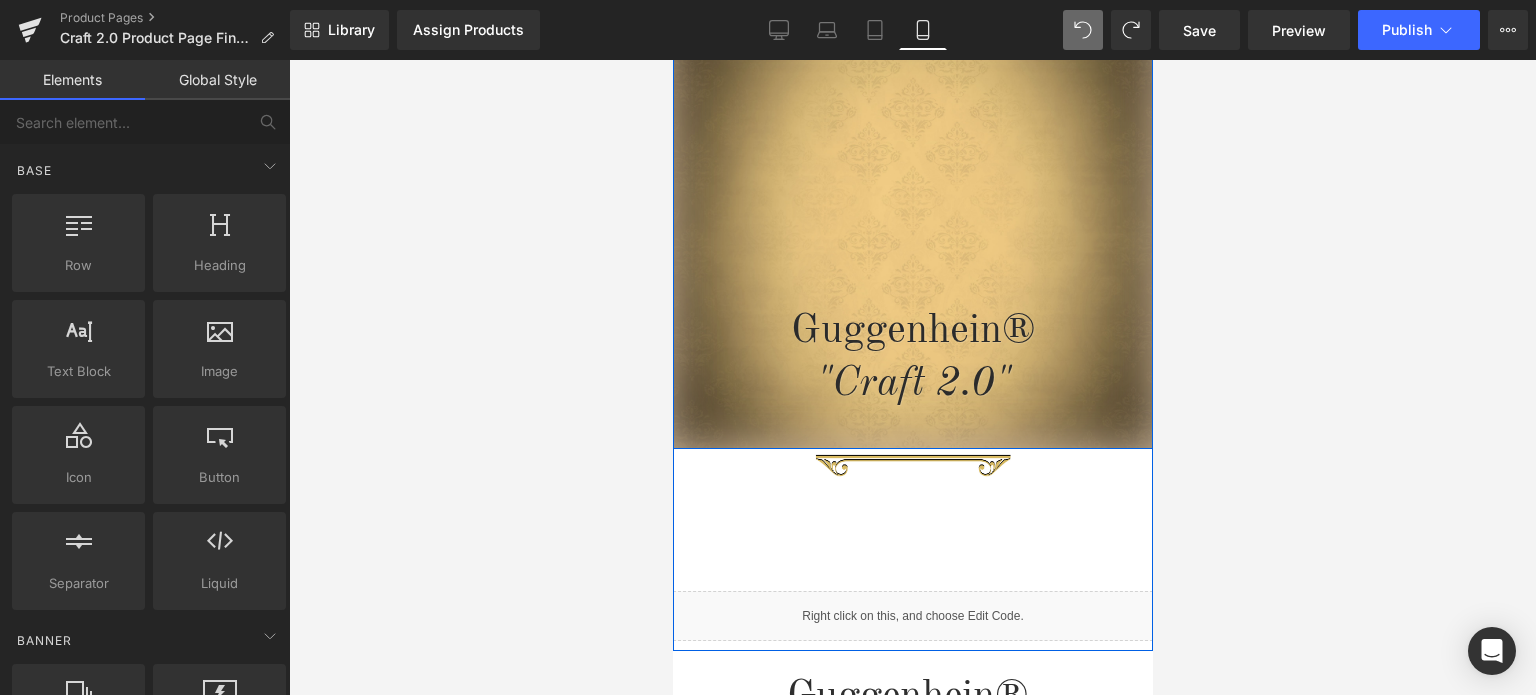 scroll, scrollTop: 200, scrollLeft: 0, axis: vertical 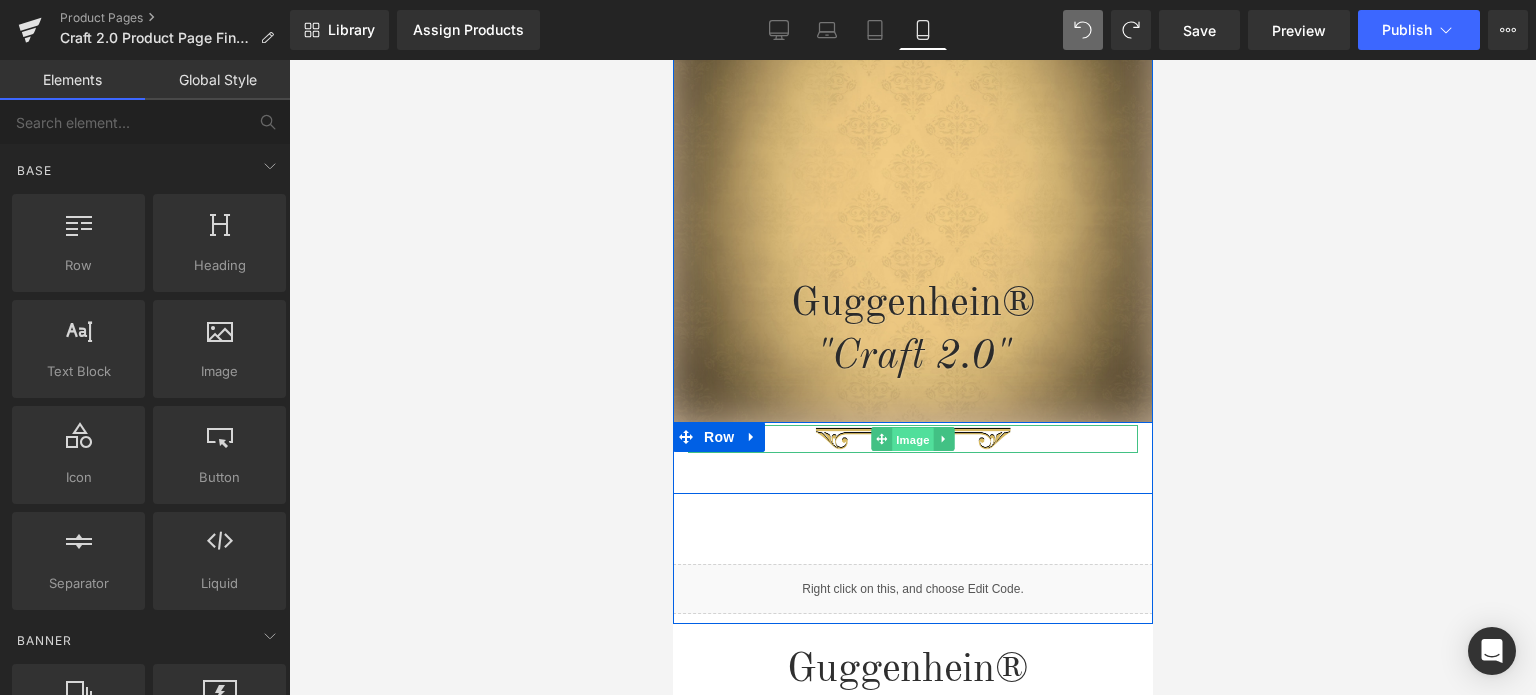 click on "Image" at bounding box center [912, 440] 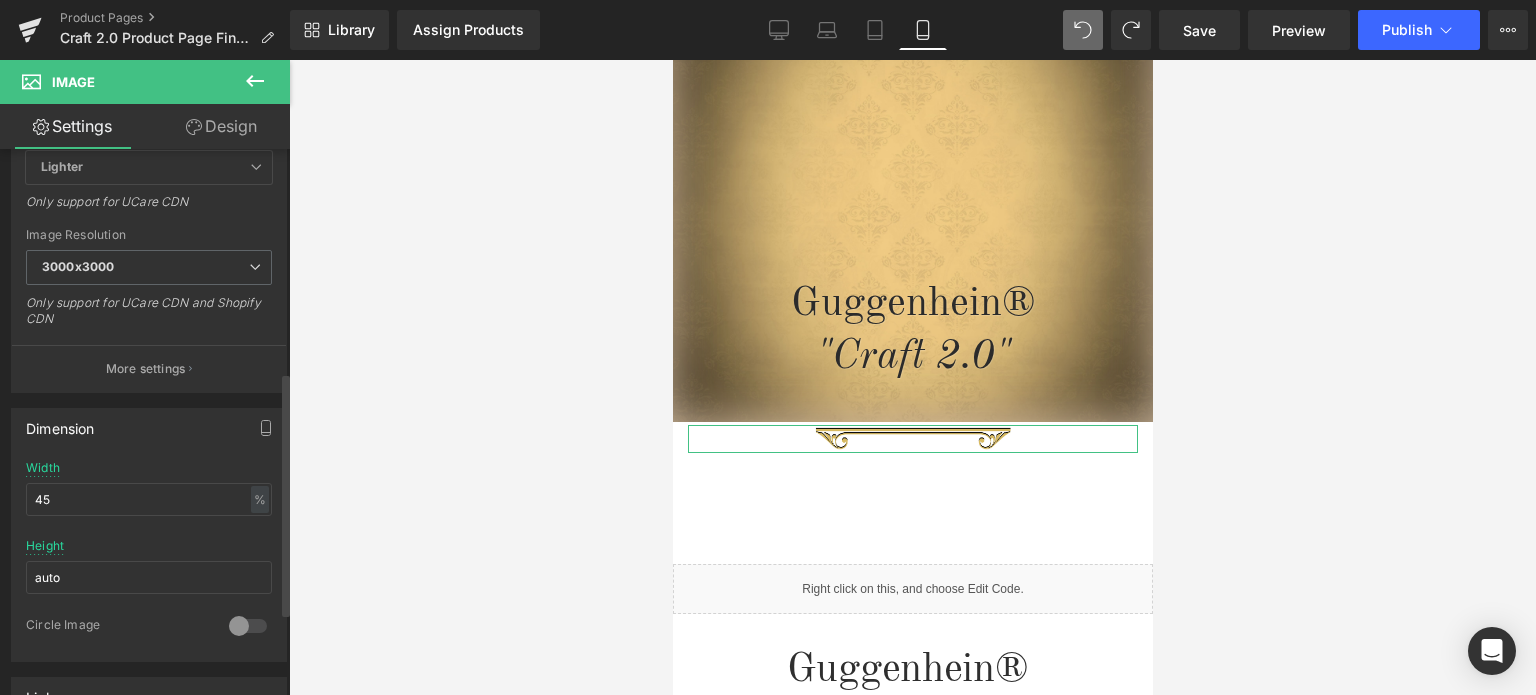 scroll, scrollTop: 500, scrollLeft: 0, axis: vertical 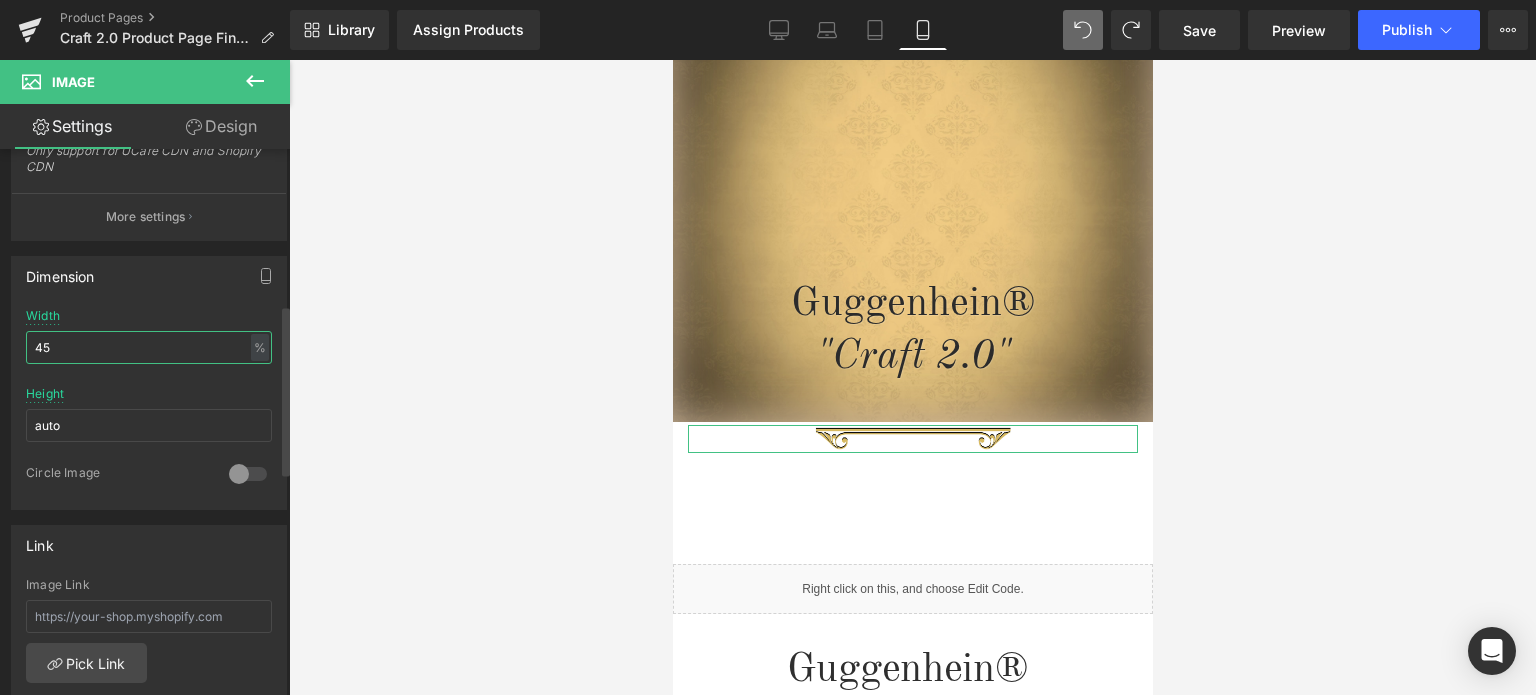 drag, startPoint x: 41, startPoint y: 347, endPoint x: 29, endPoint y: 349, distance: 12.165525 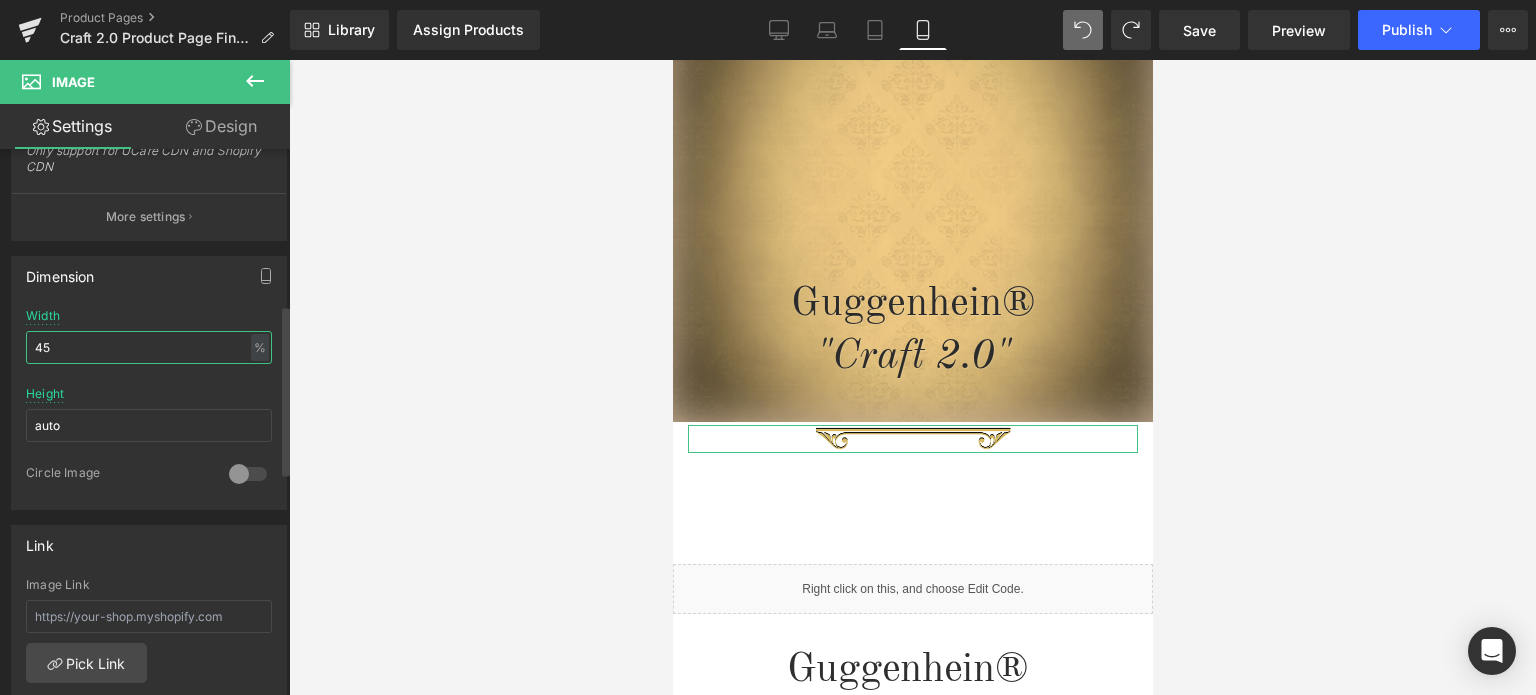 click on "45" at bounding box center (149, 347) 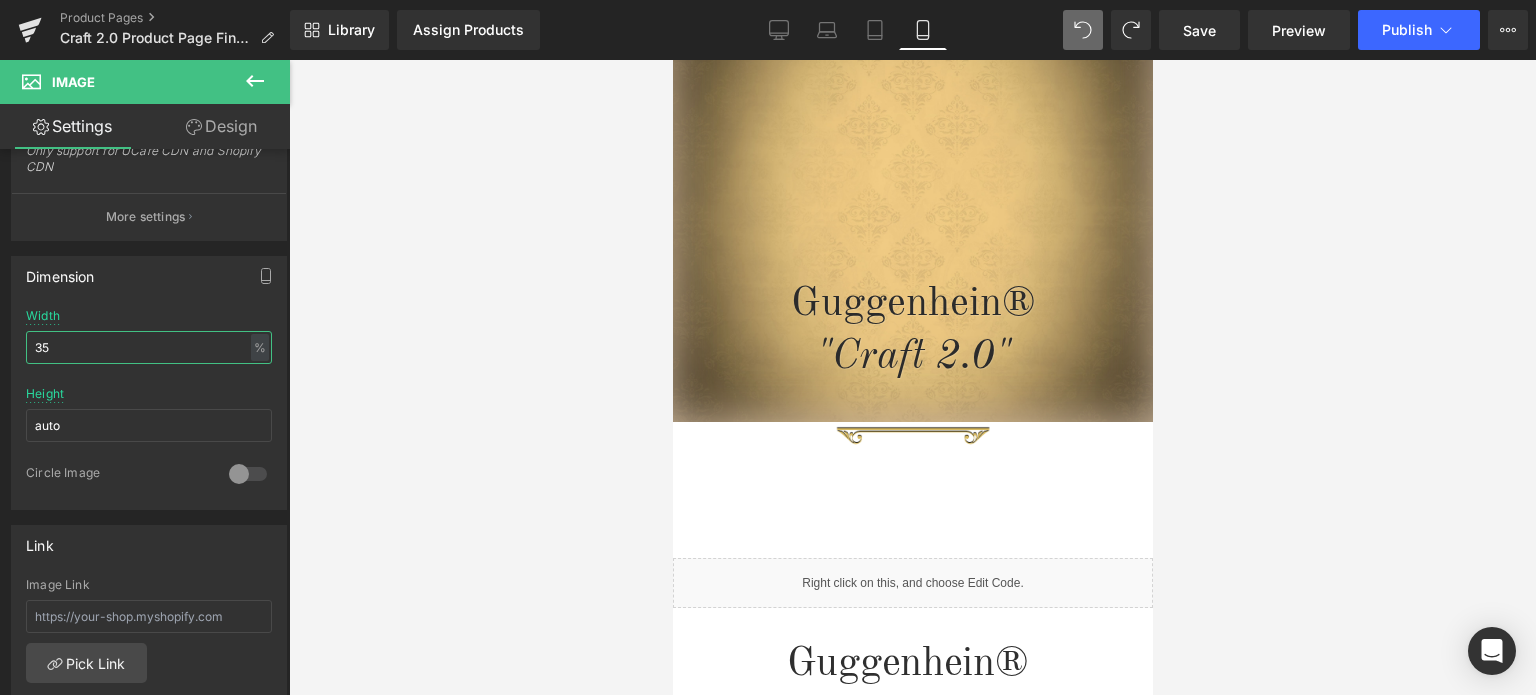 type on "35" 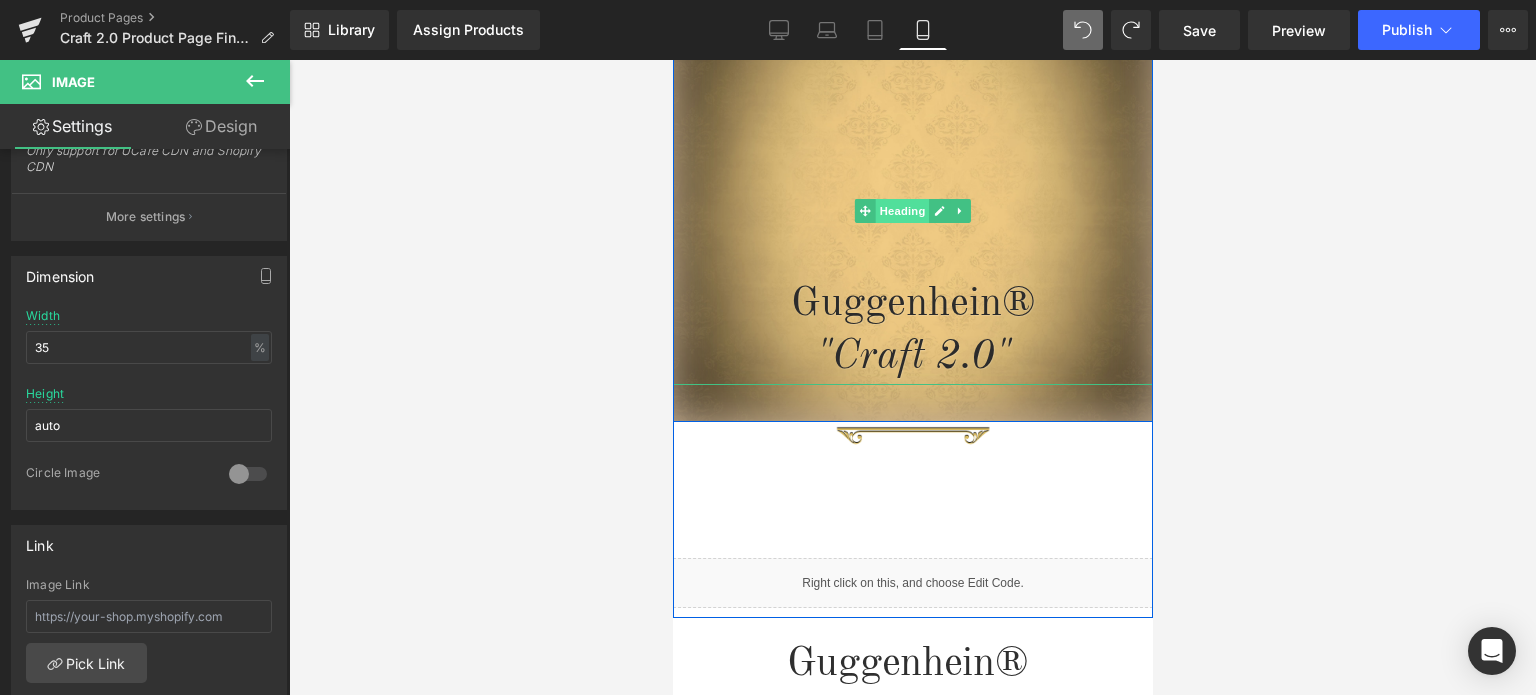 click on "Heading" at bounding box center [902, 211] 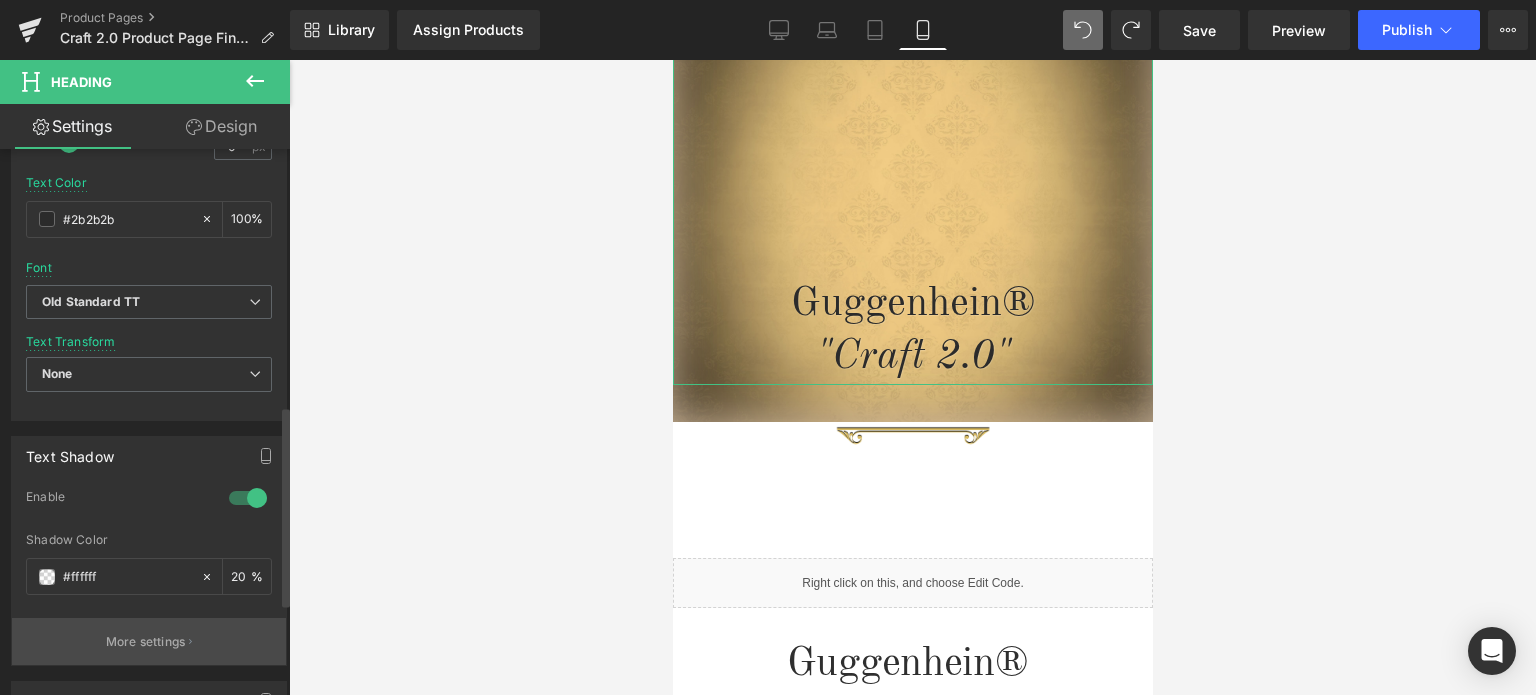 scroll, scrollTop: 700, scrollLeft: 0, axis: vertical 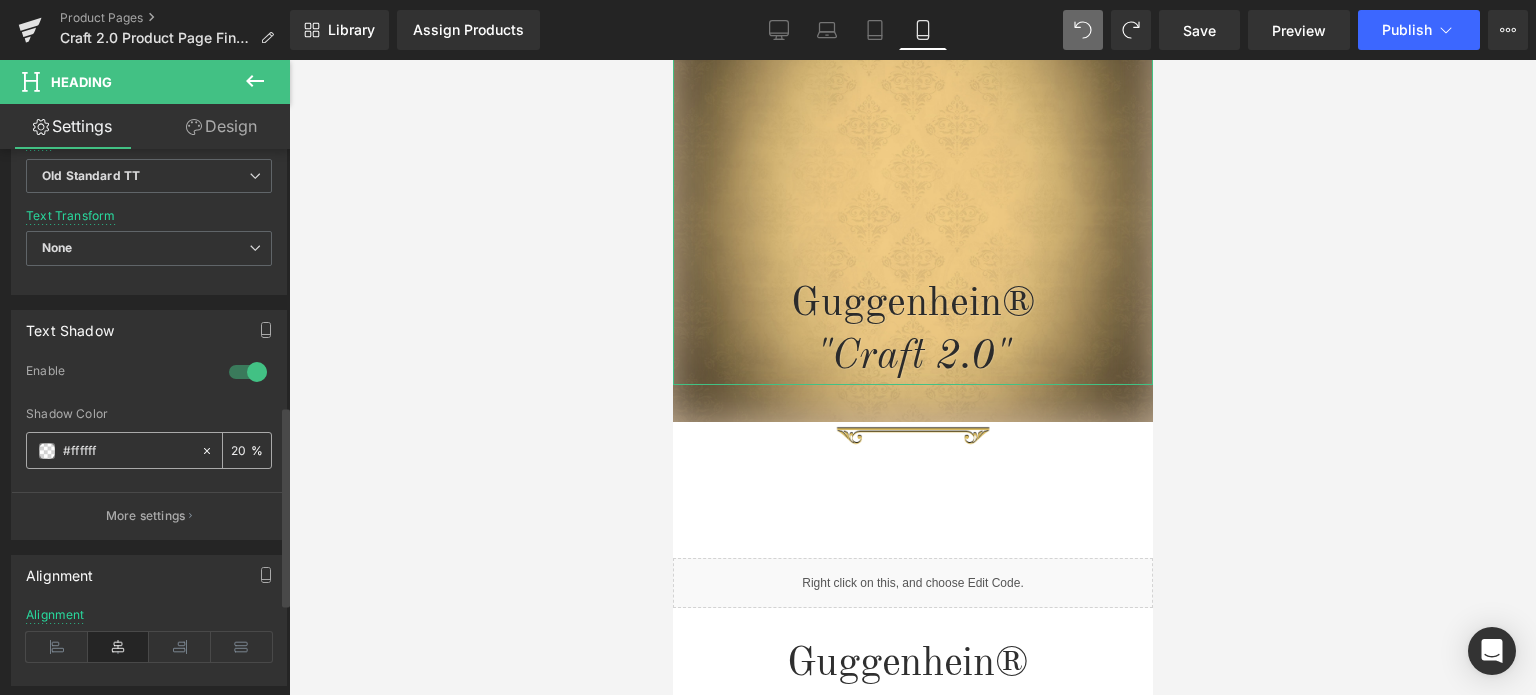 click at bounding box center (47, 451) 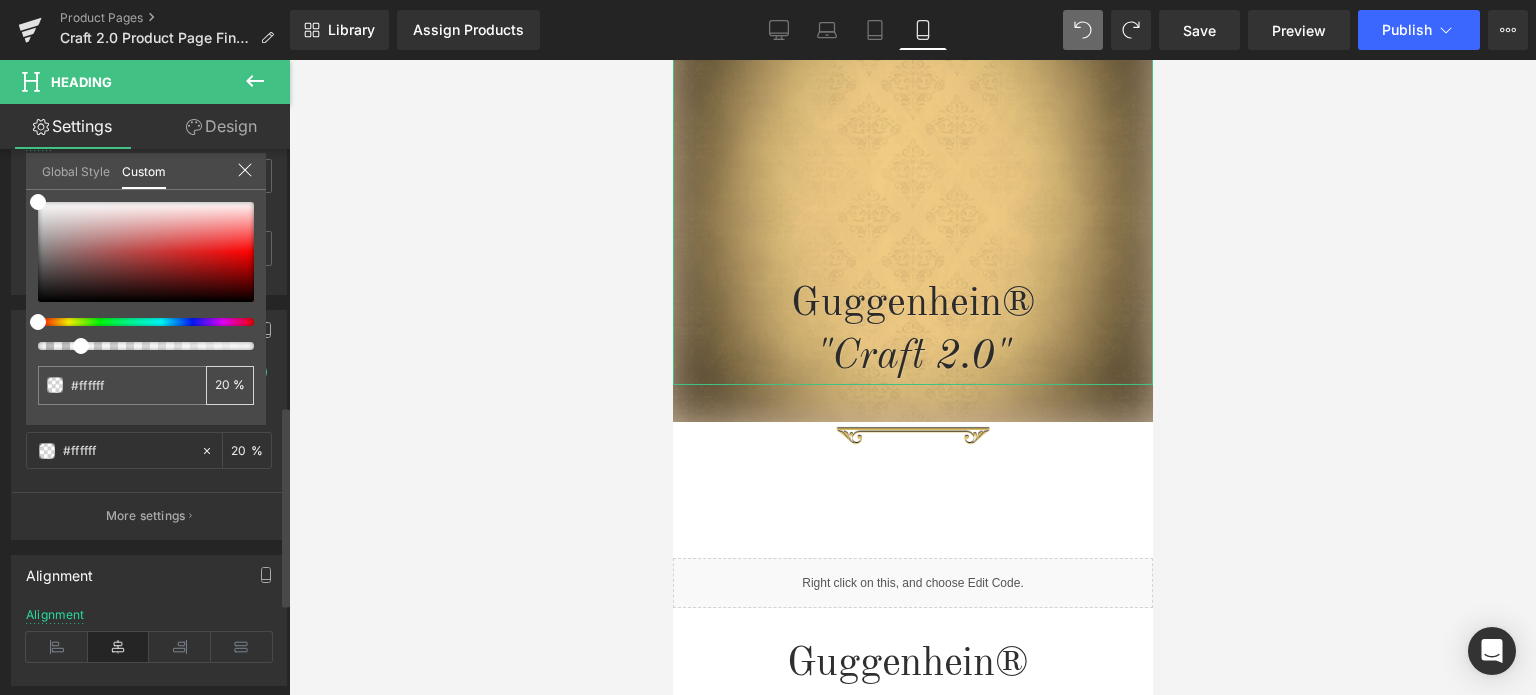 click on "20 %" at bounding box center (230, 385) 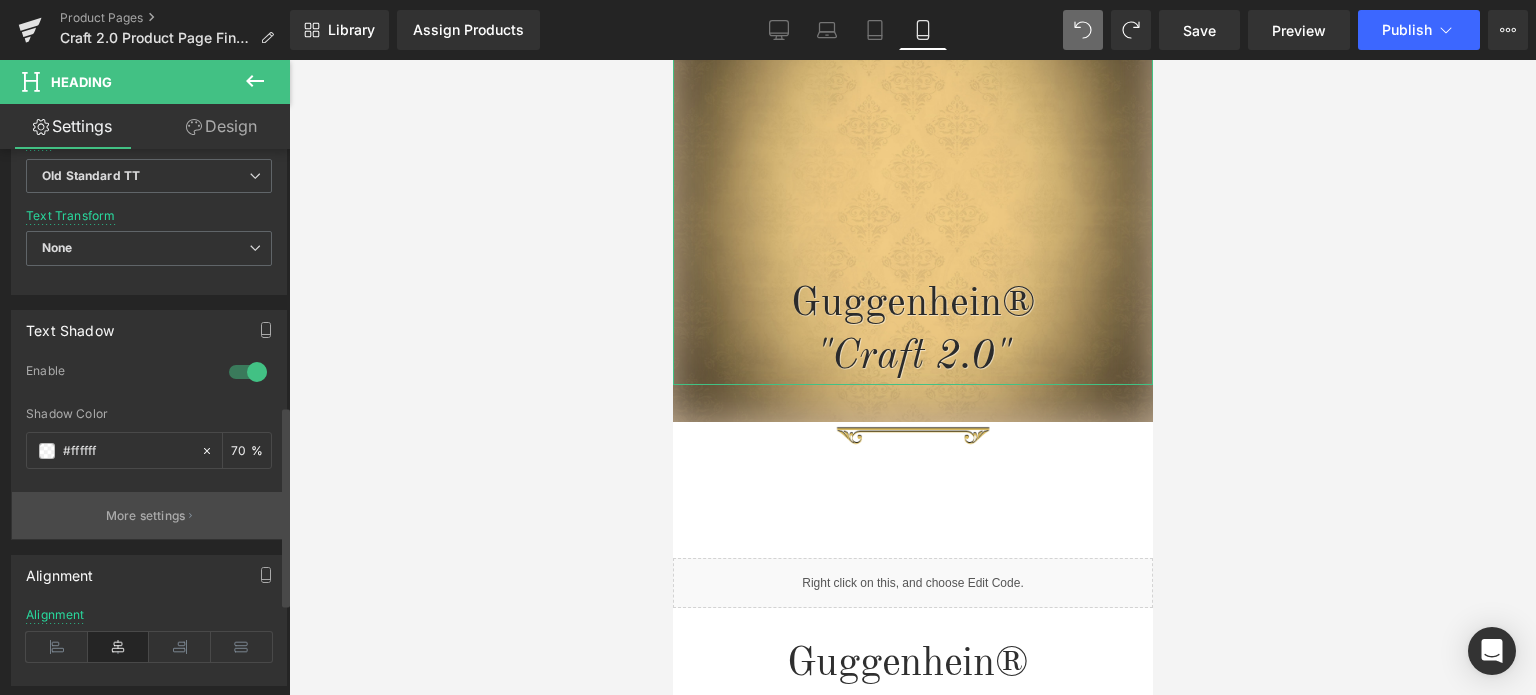 click on "More settings" at bounding box center (146, 516) 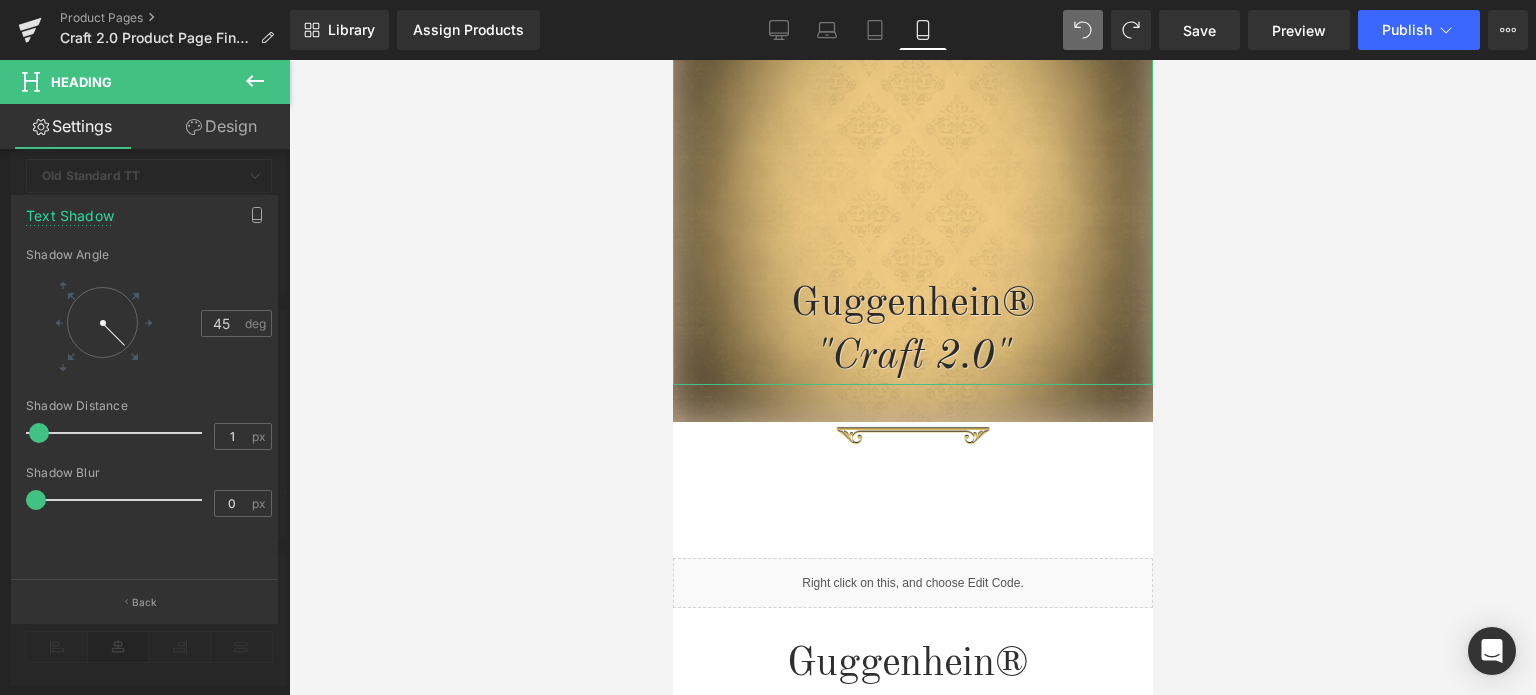 click at bounding box center (102, 322) 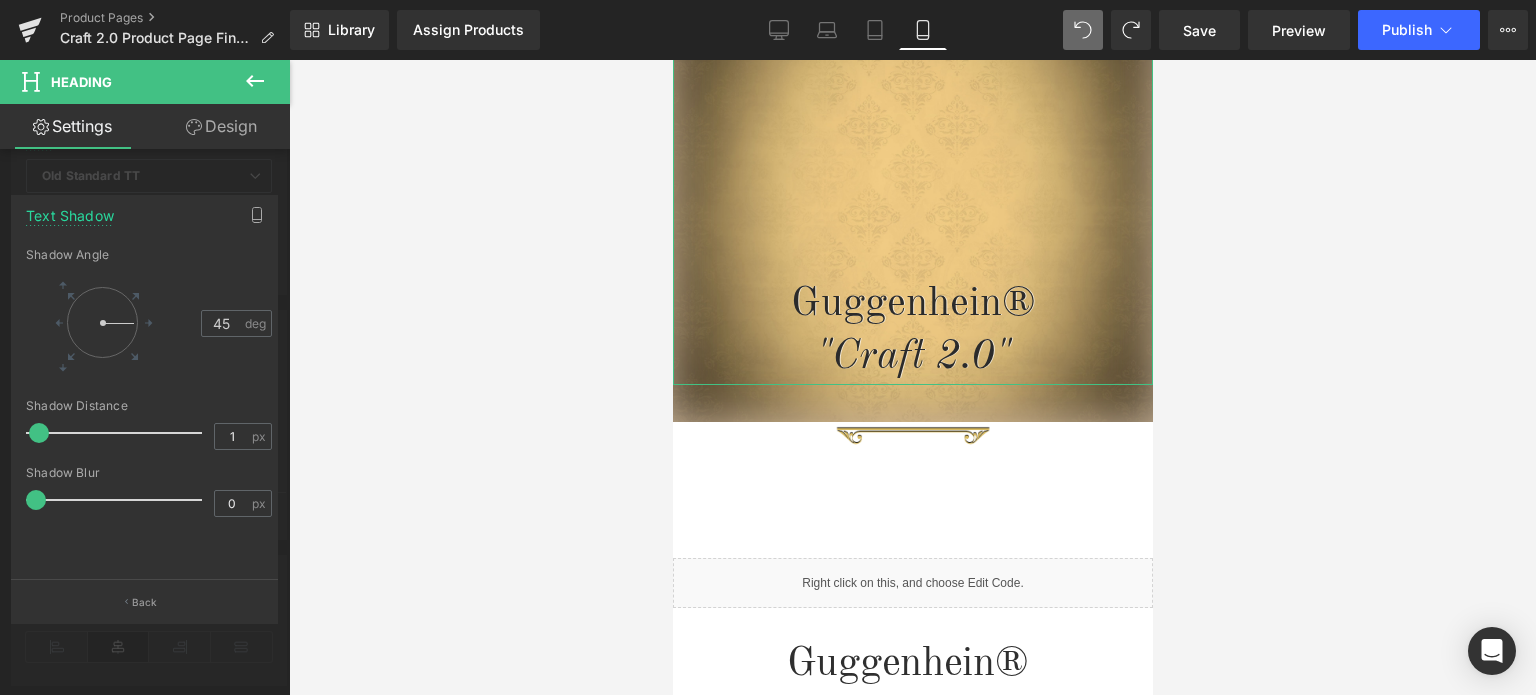 drag, startPoint x: 128, startPoint y: 325, endPoint x: 157, endPoint y: 319, distance: 29.614185 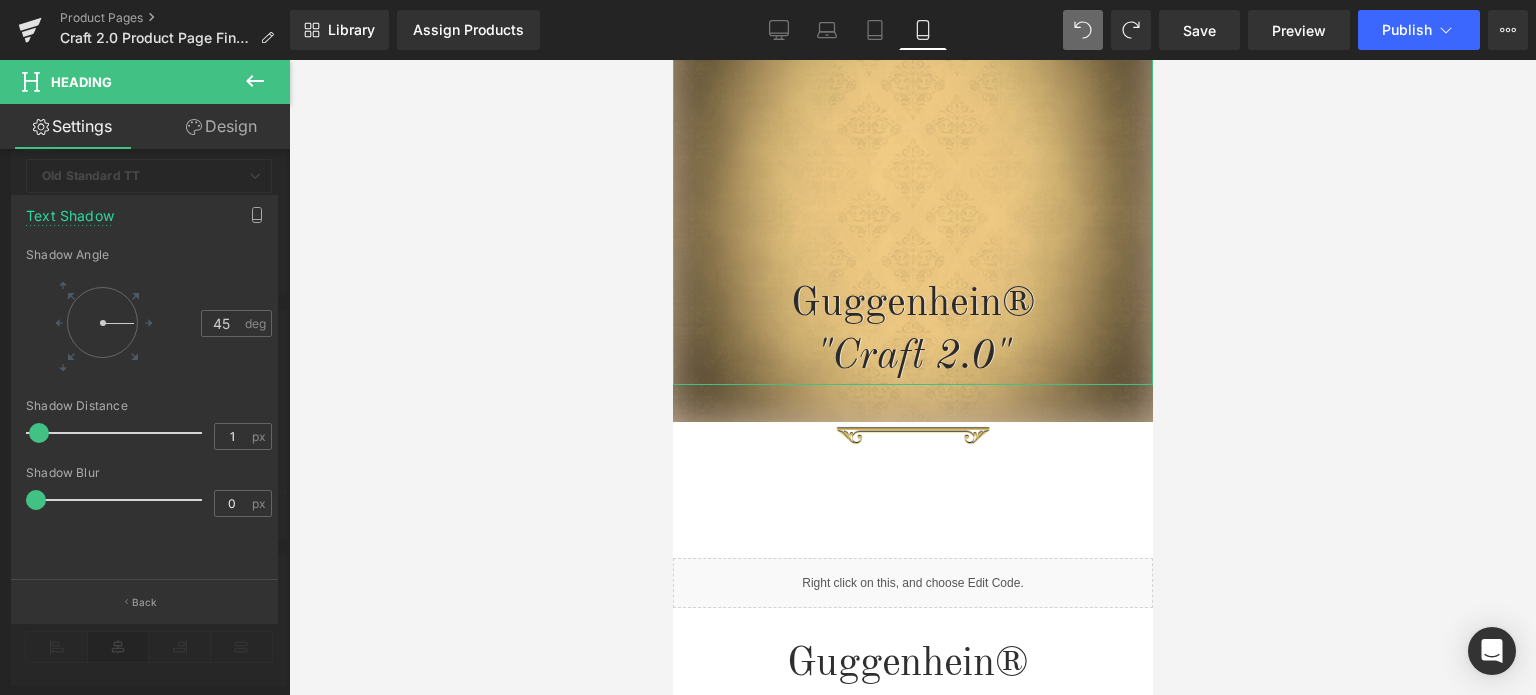 click on "45   deg" at bounding box center [149, 322] 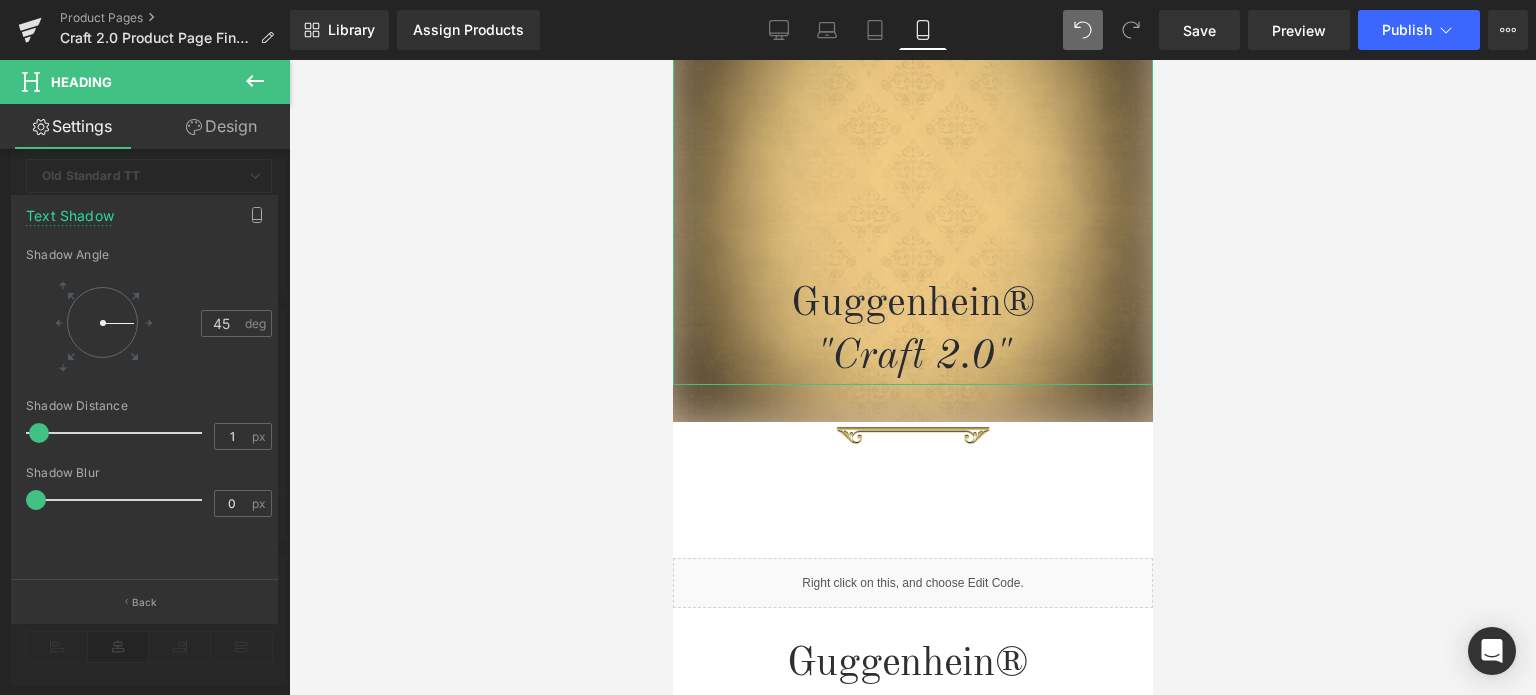 drag, startPoint x: 34, startPoint y: 427, endPoint x: 6, endPoint y: 429, distance: 28.071337 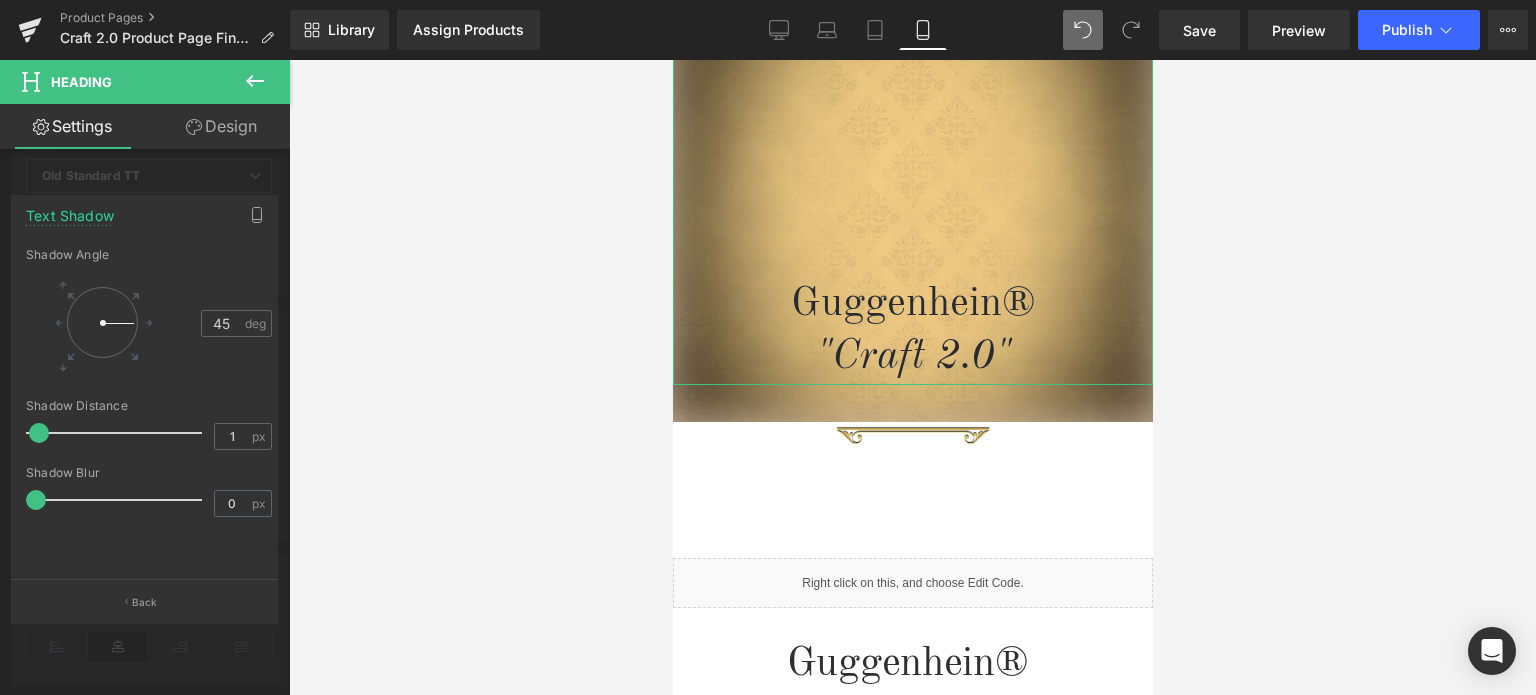 click on "Text Shadow 0.7071067811865476,0.7071067811865475 45     Shadow Angle                                                                                                           45   deg       1px Shadow Distance 1 px 0px Shadow Blur 0 px Back" at bounding box center [145, 401] 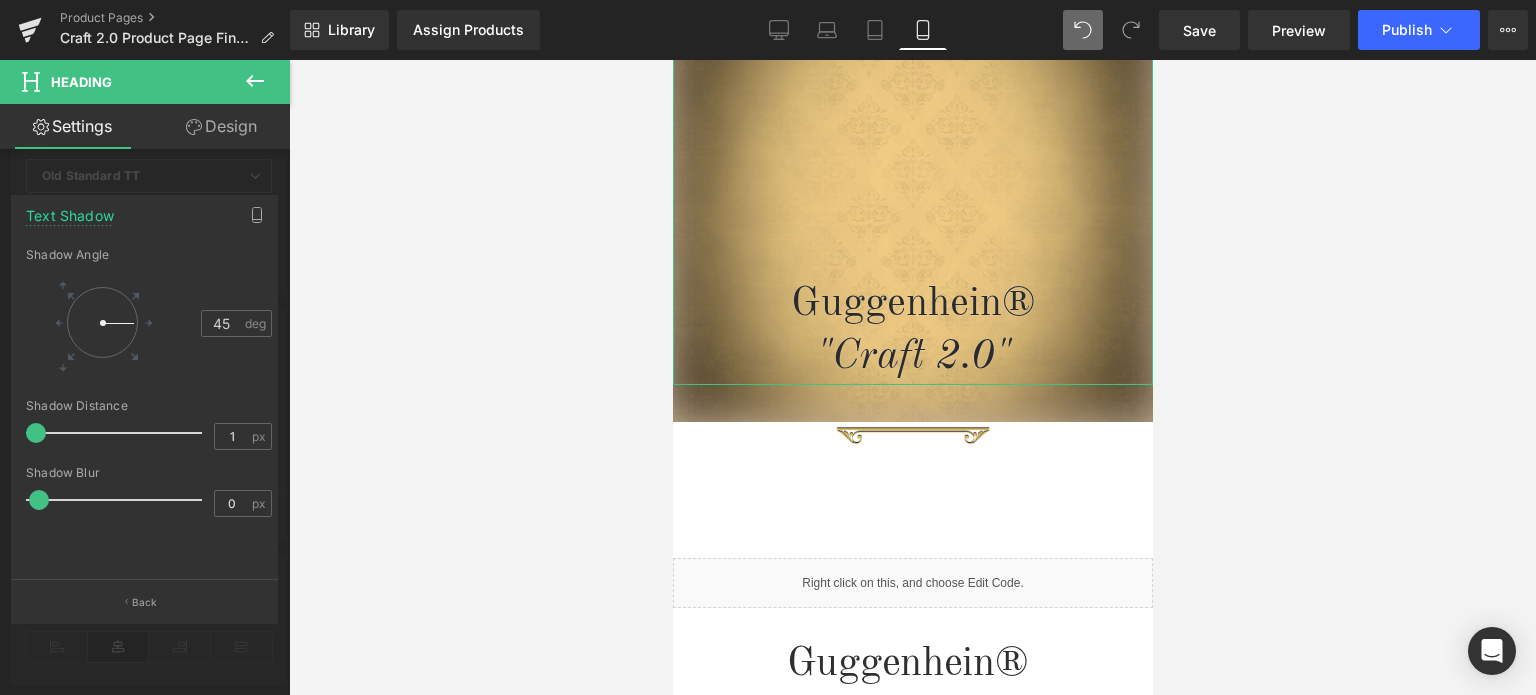 click at bounding box center [39, 500] 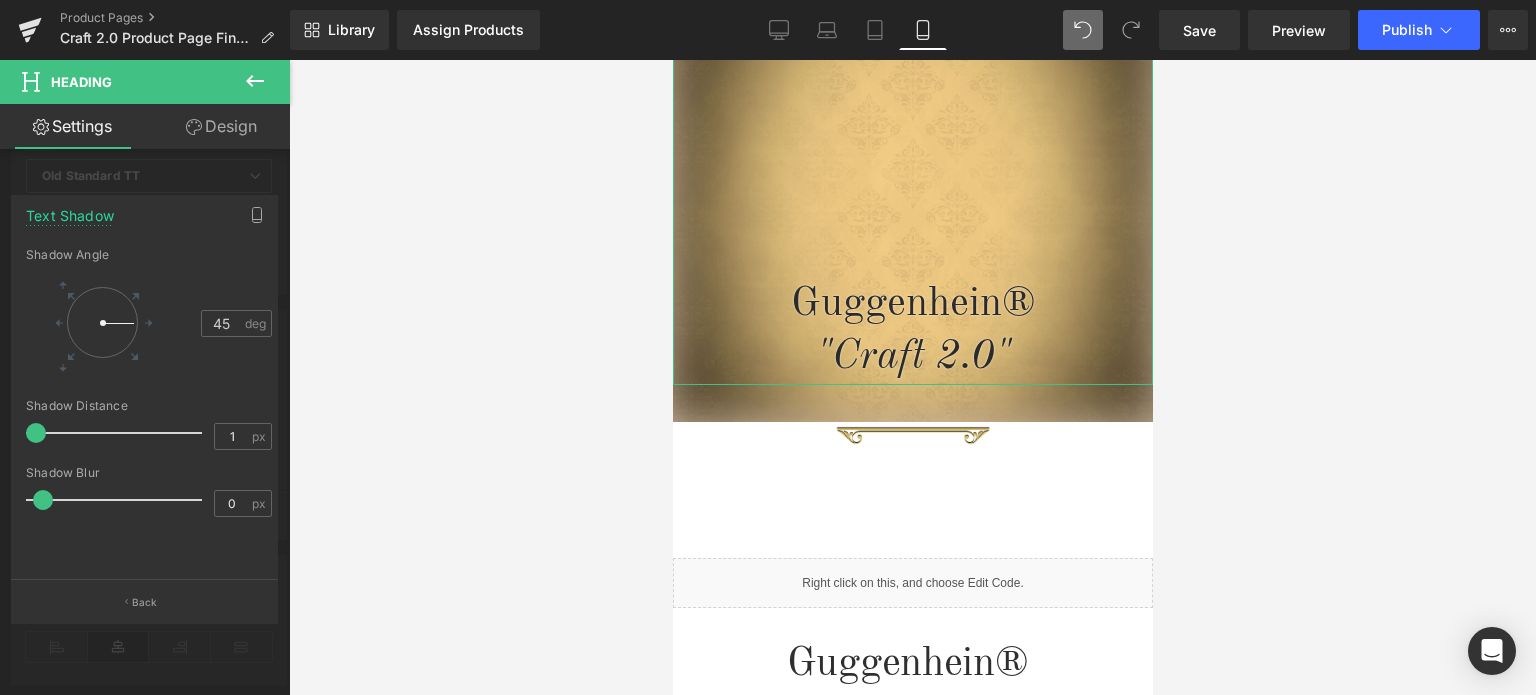 click on "0.7071067811865476,0.7071067811865475 45     Shadow Angle                                                                                                           45   deg       1px Shadow Distance 1 px 0px Shadow Blur 0 px" at bounding box center (149, 414) 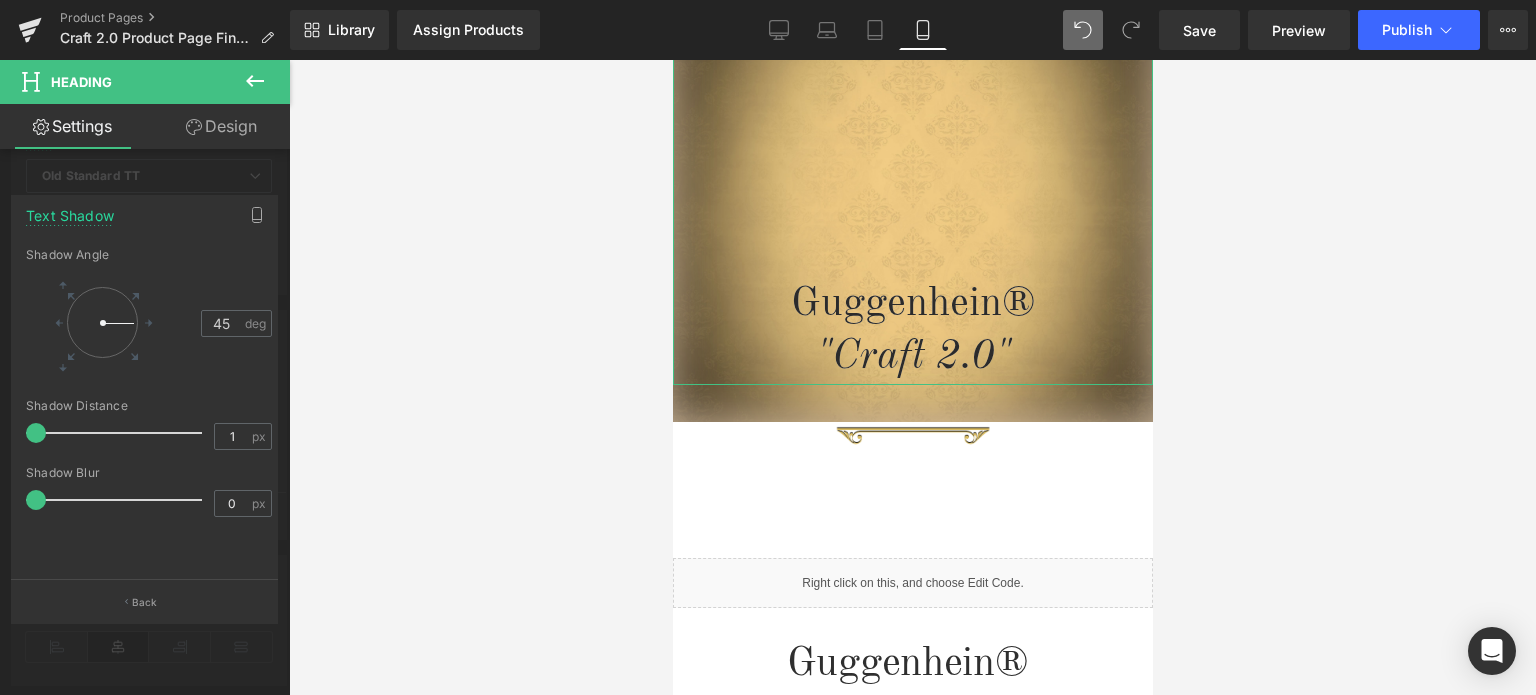 click at bounding box center [36, 500] 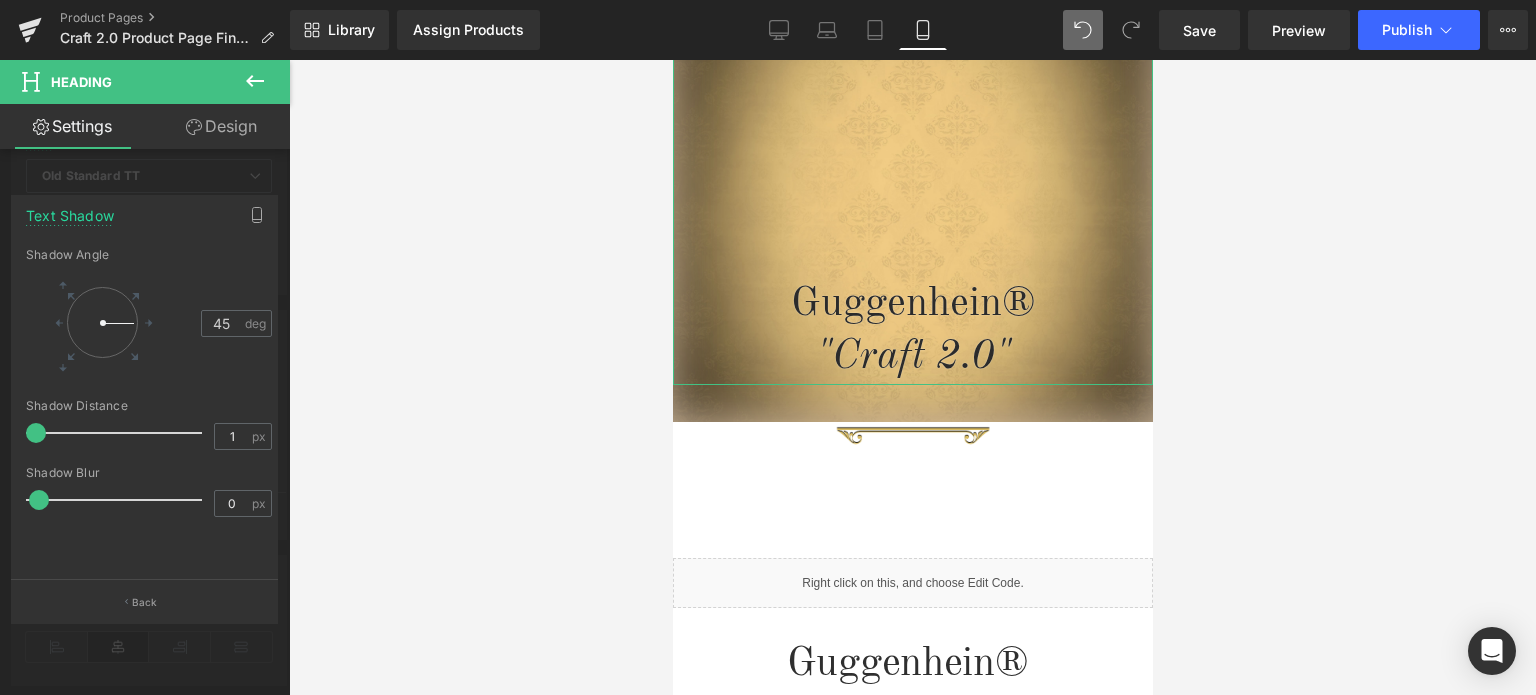 click at bounding box center (39, 500) 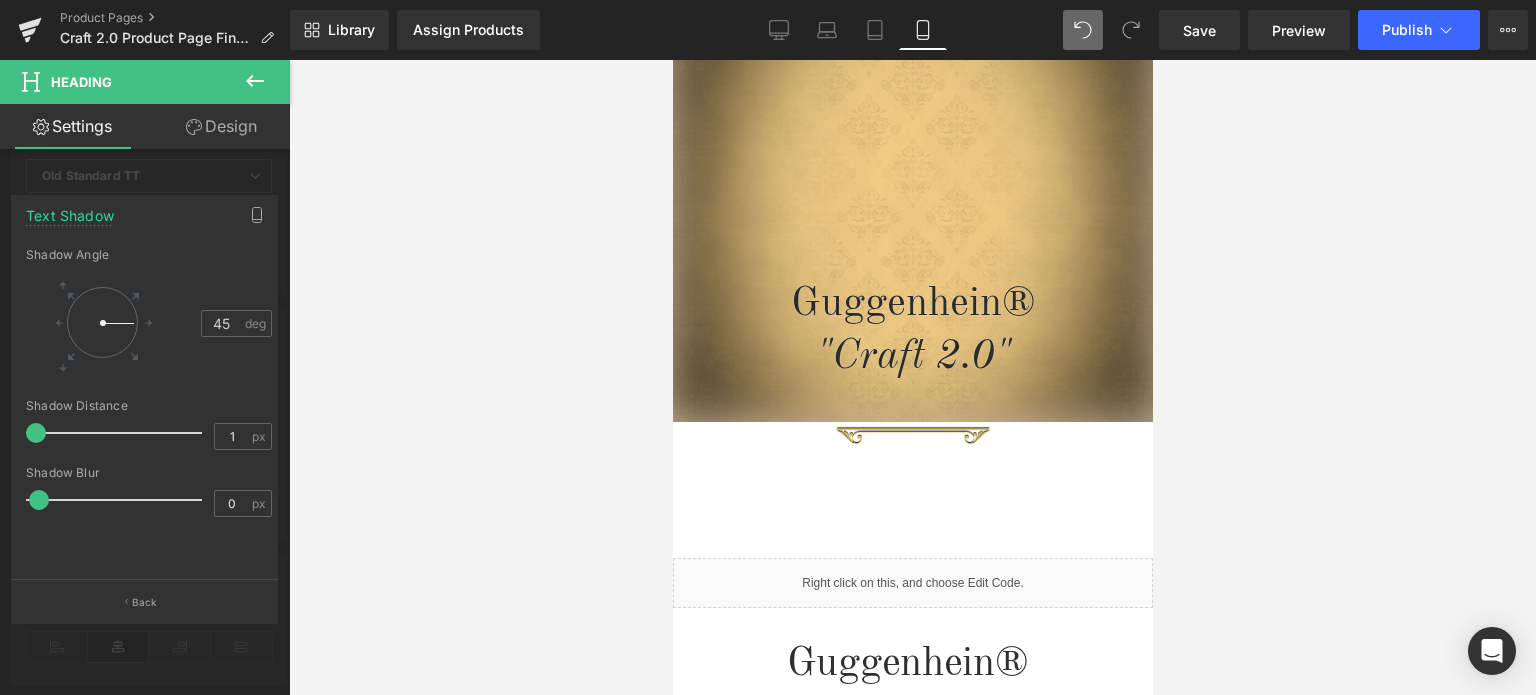 scroll, scrollTop: 0, scrollLeft: 0, axis: both 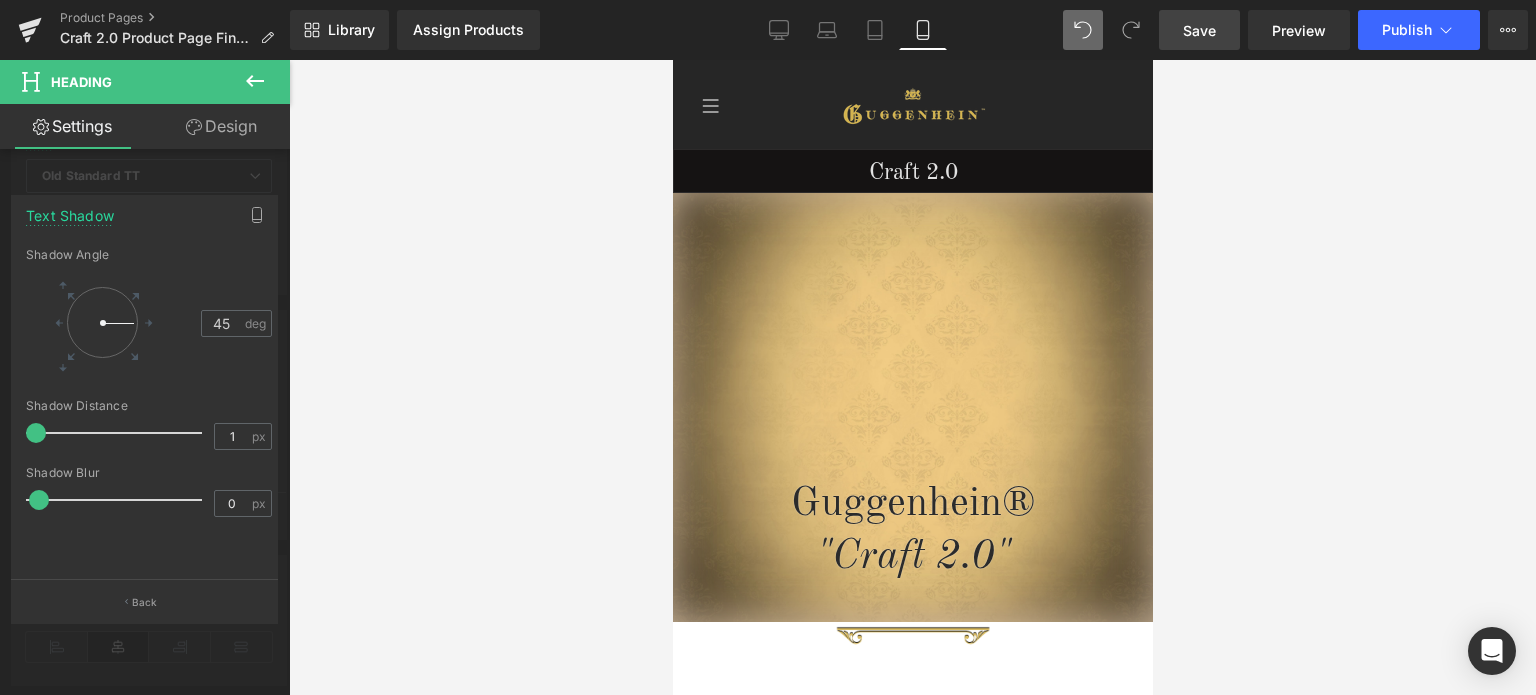 click on "Save" at bounding box center [1199, 30] 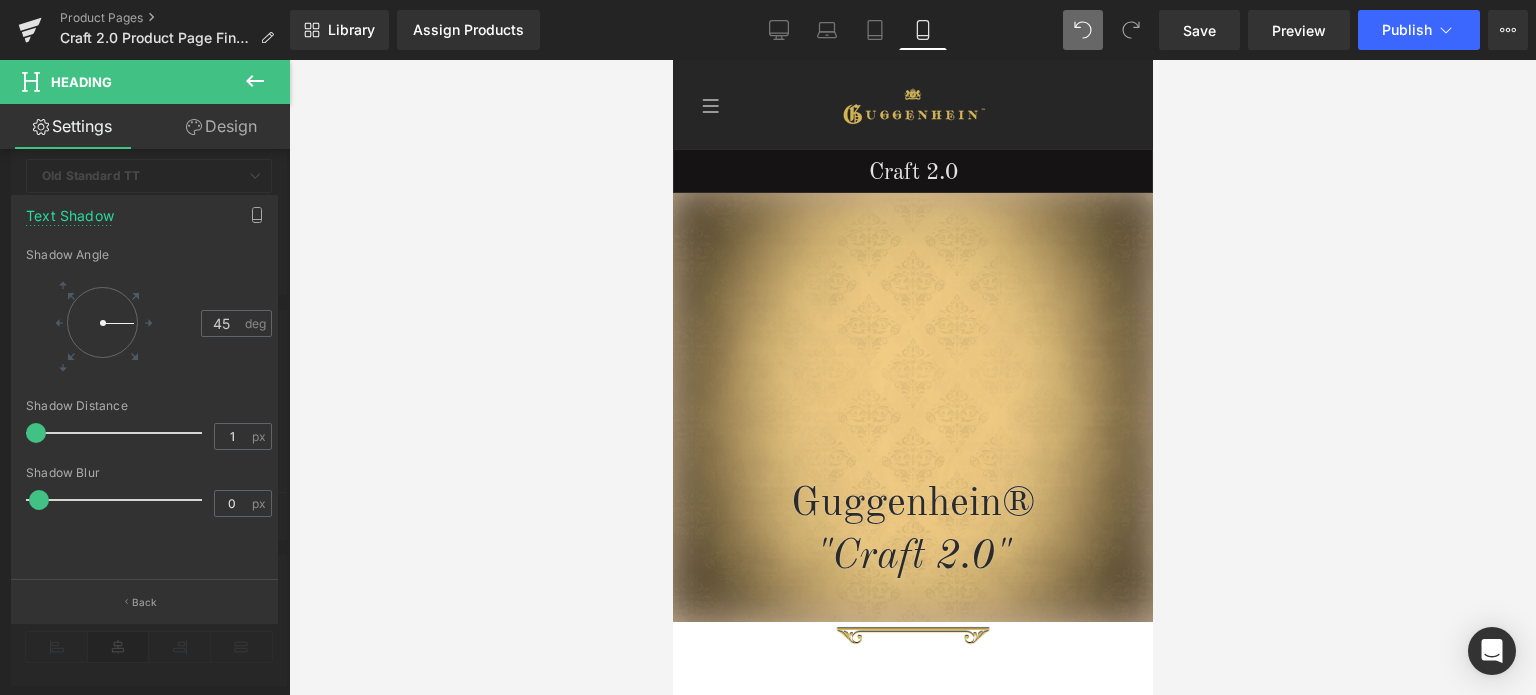 click at bounding box center (912, 377) 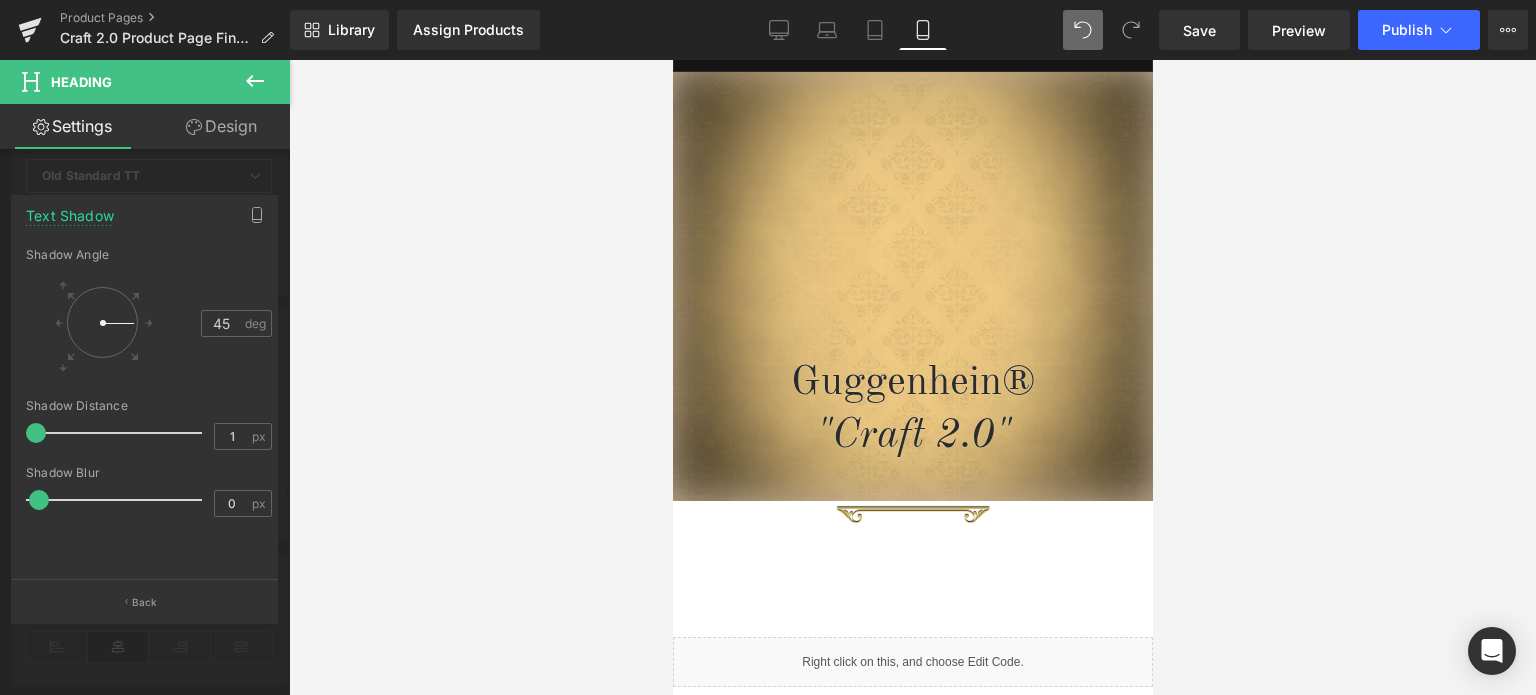 scroll, scrollTop: 200, scrollLeft: 0, axis: vertical 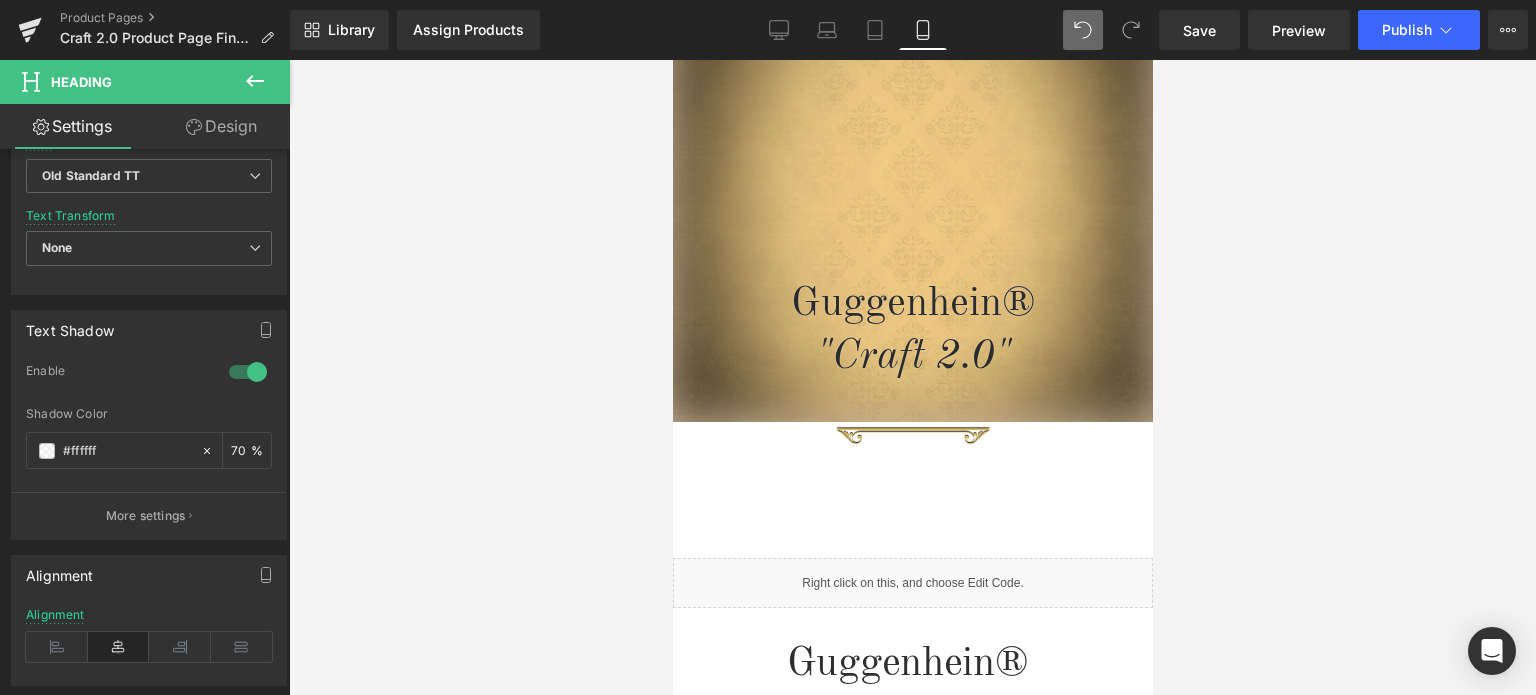 click on "Guggenhein
0
SHOPPING CART
CLOSE
No Products in the Cart
. . .
TOTAL:
$0.00
PROCEED TO CHECKOUT  X" at bounding box center [912, 1903] 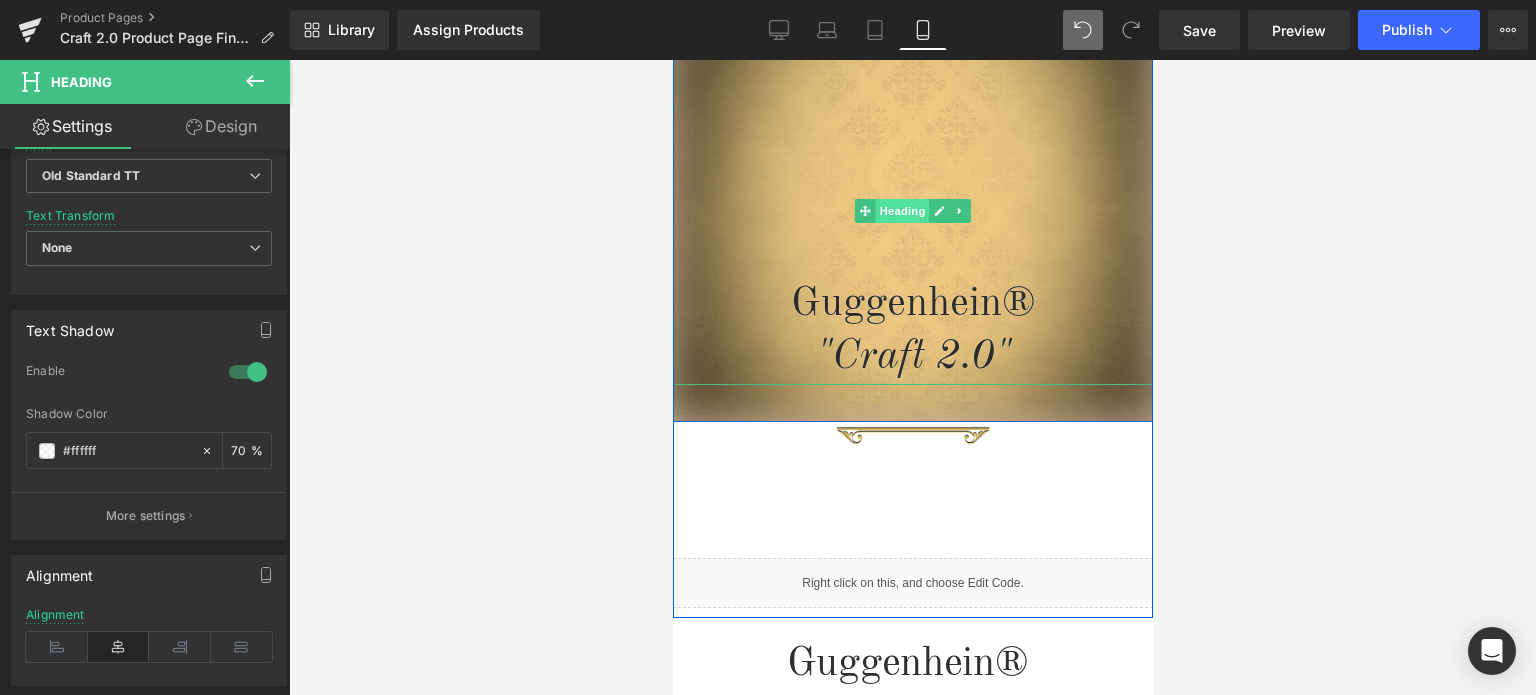 click on "Heading" at bounding box center [902, 211] 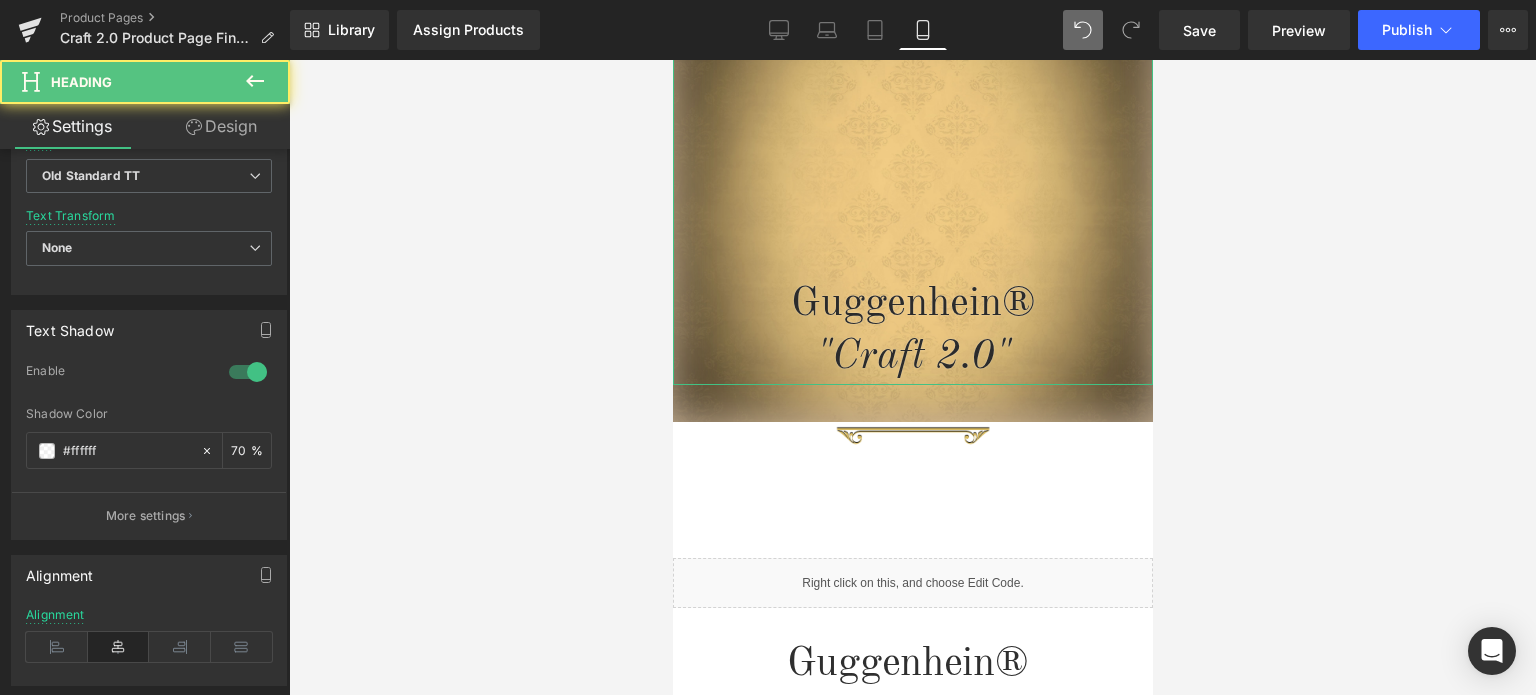click on "Design" at bounding box center [221, 126] 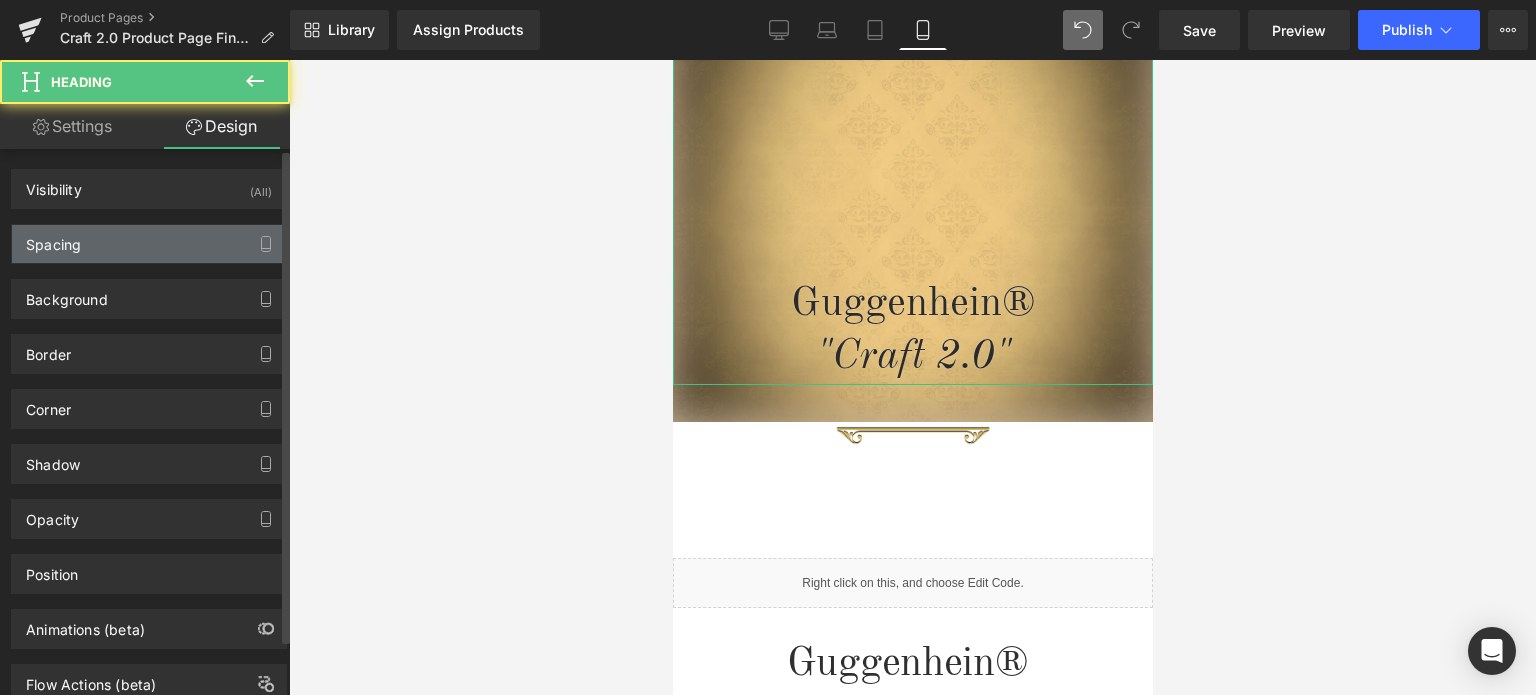 click on "Spacing" at bounding box center (149, 244) 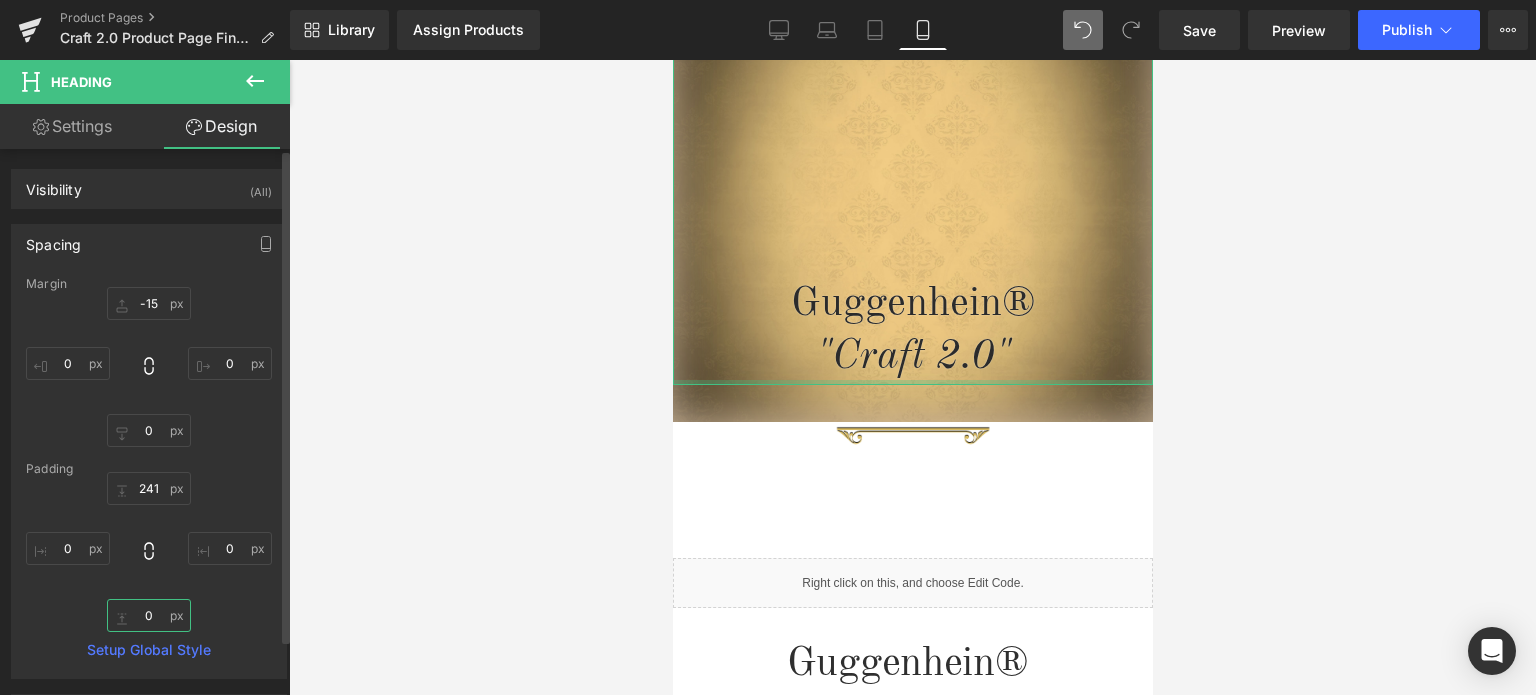 click at bounding box center (149, 615) 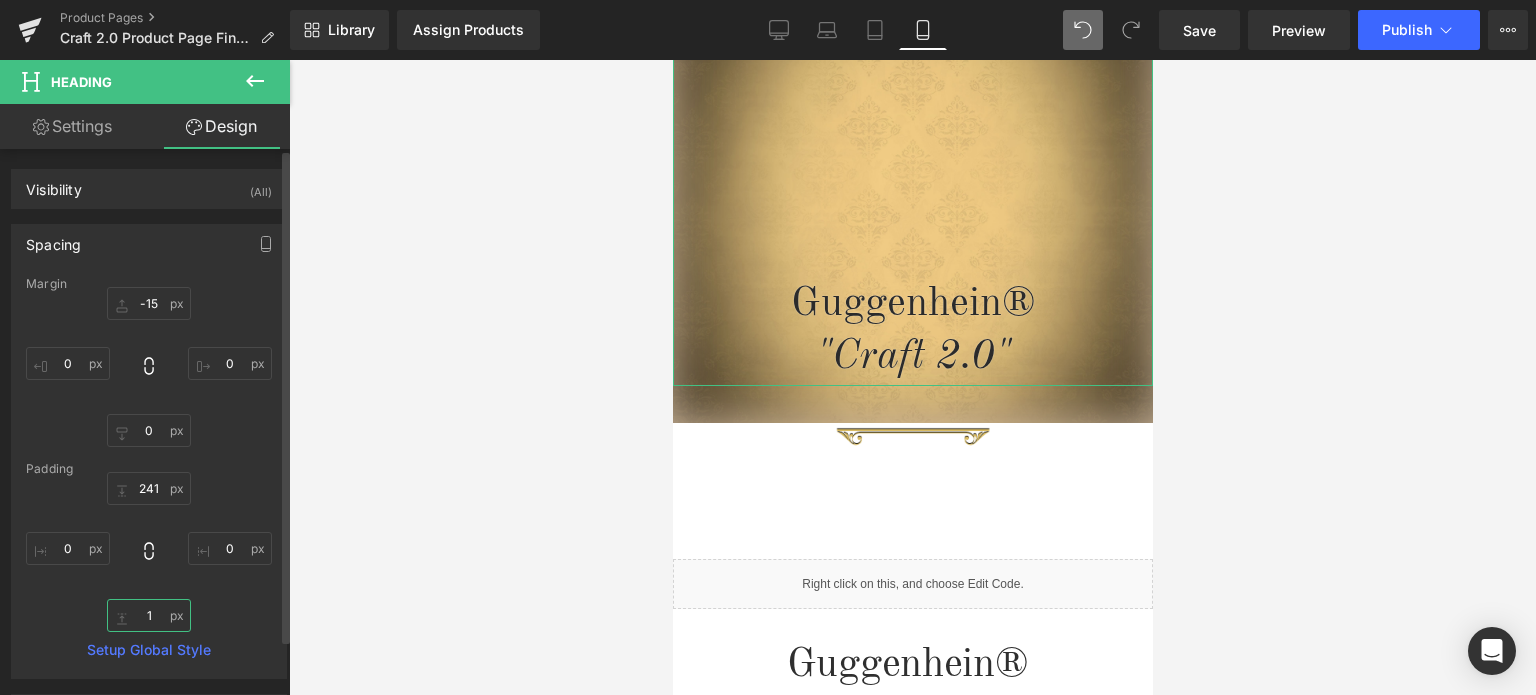 type on "1" 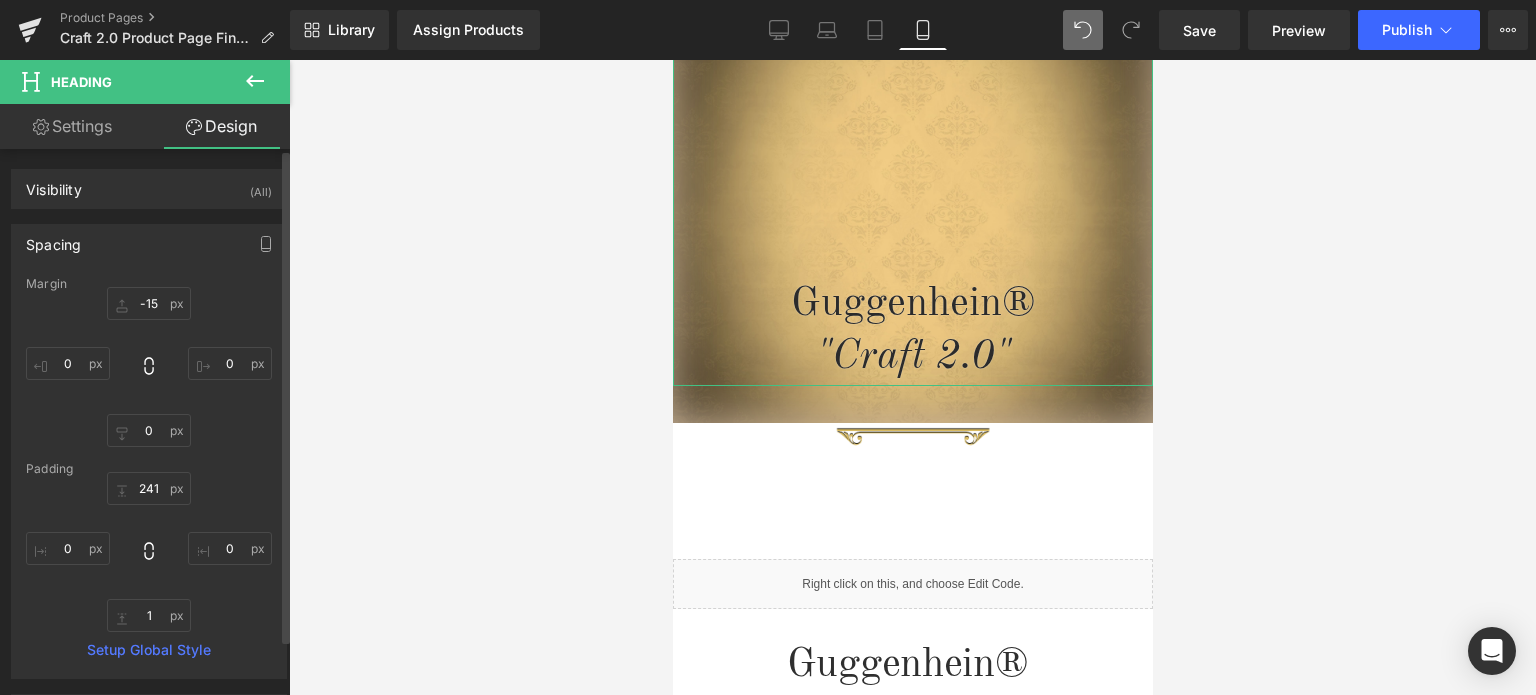 click on "1" at bounding box center [149, 552] 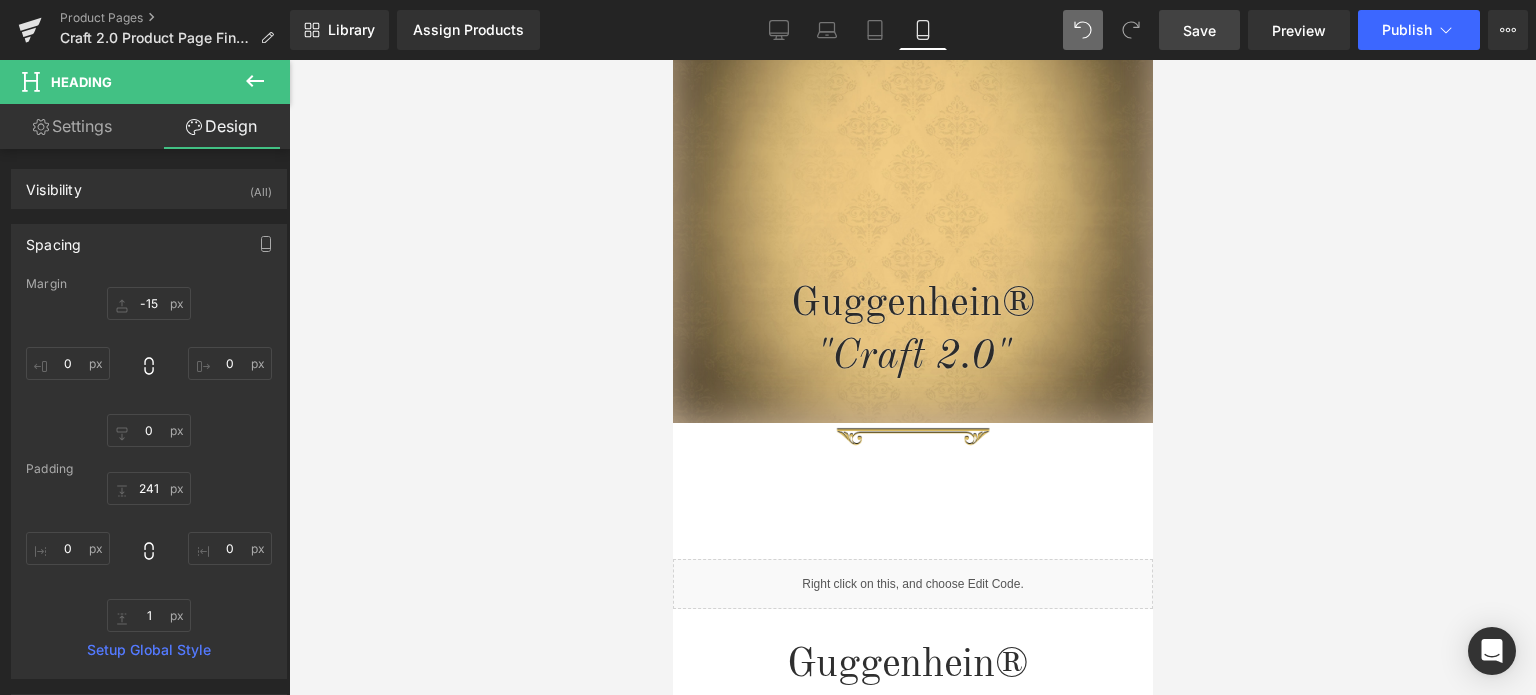 click on "Save" at bounding box center (1199, 30) 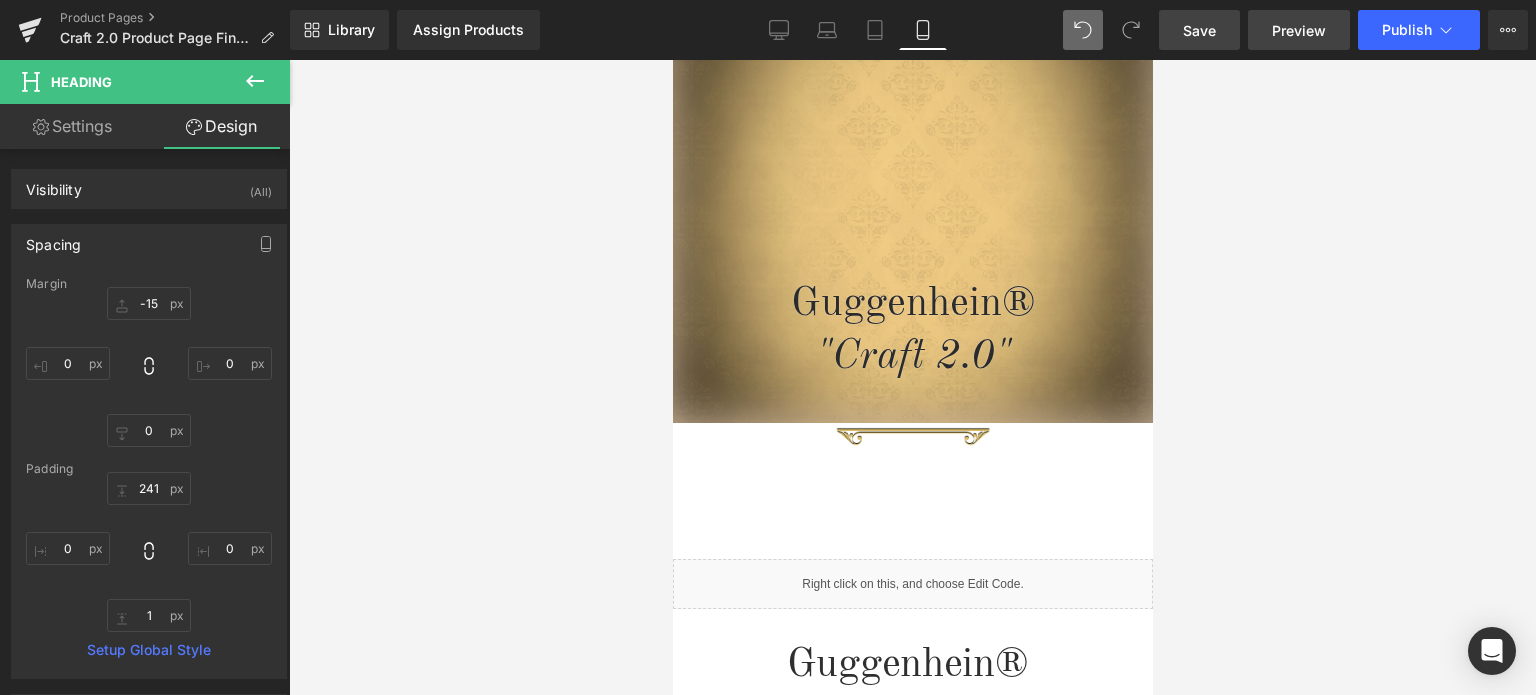 click on "Preview" at bounding box center (1299, 30) 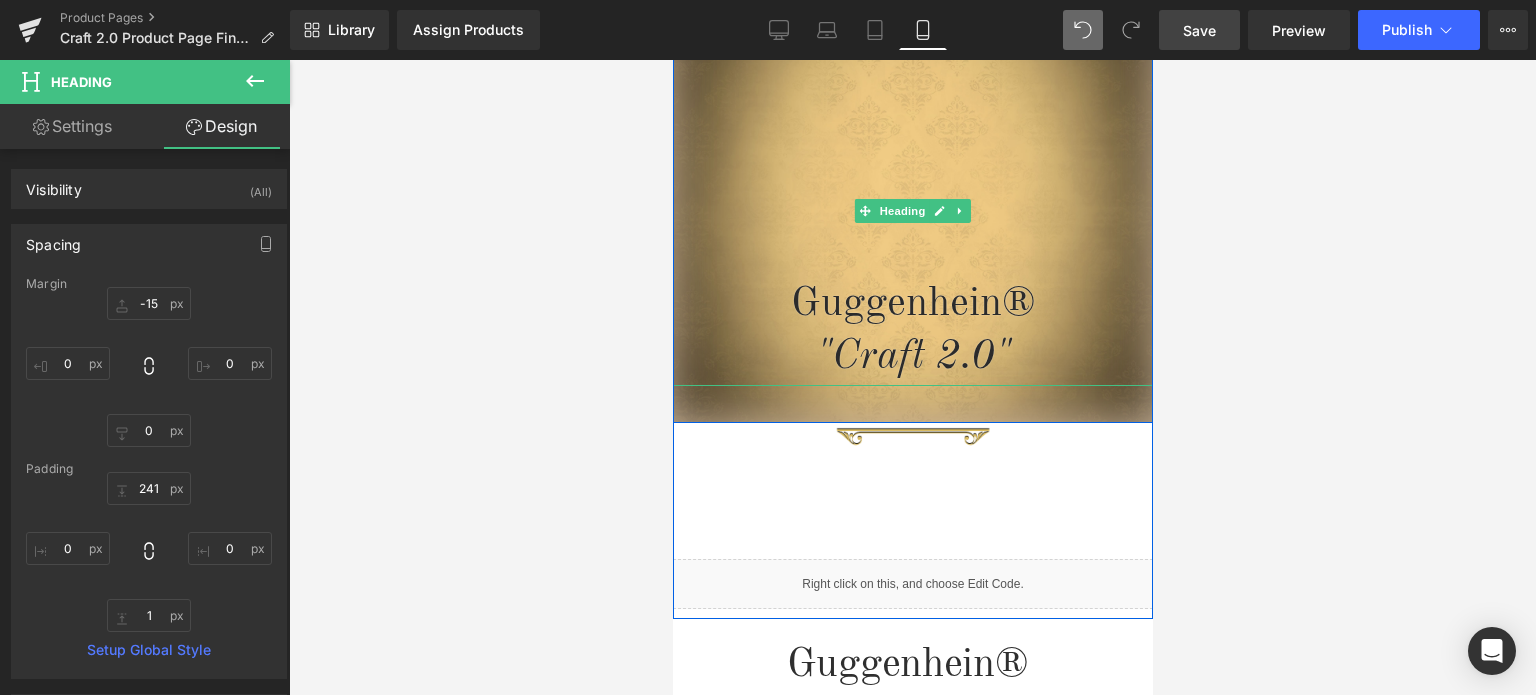 scroll, scrollTop: 700, scrollLeft: 0, axis: vertical 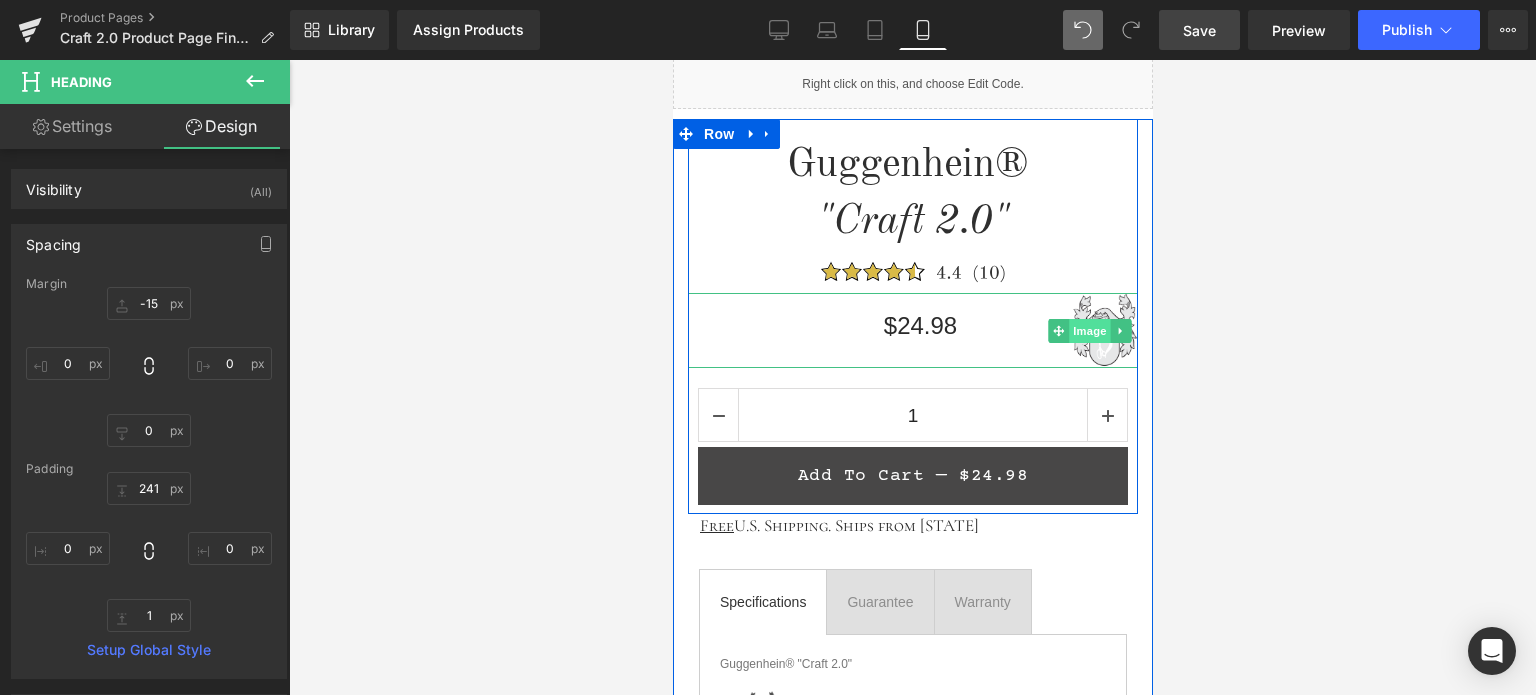 click on "Image" at bounding box center [1089, 331] 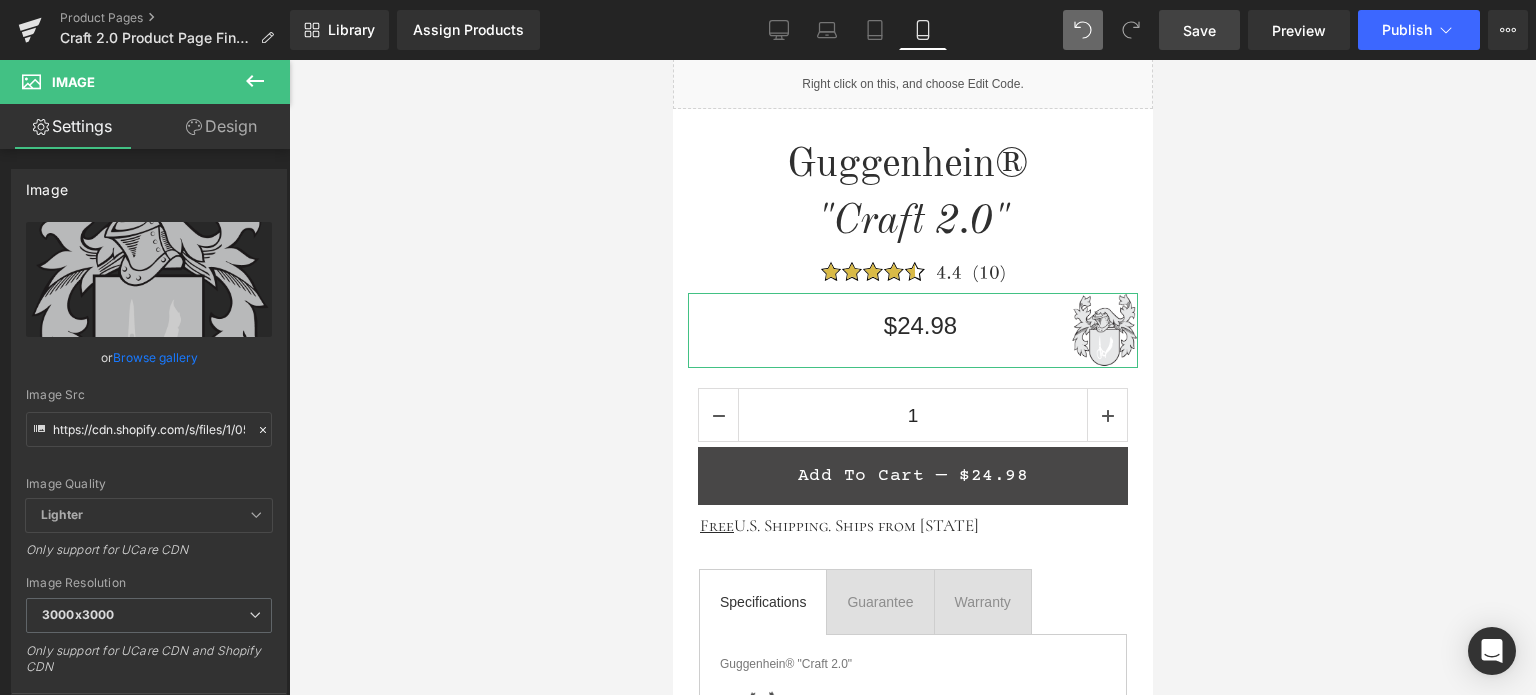 click on "Design" at bounding box center [221, 126] 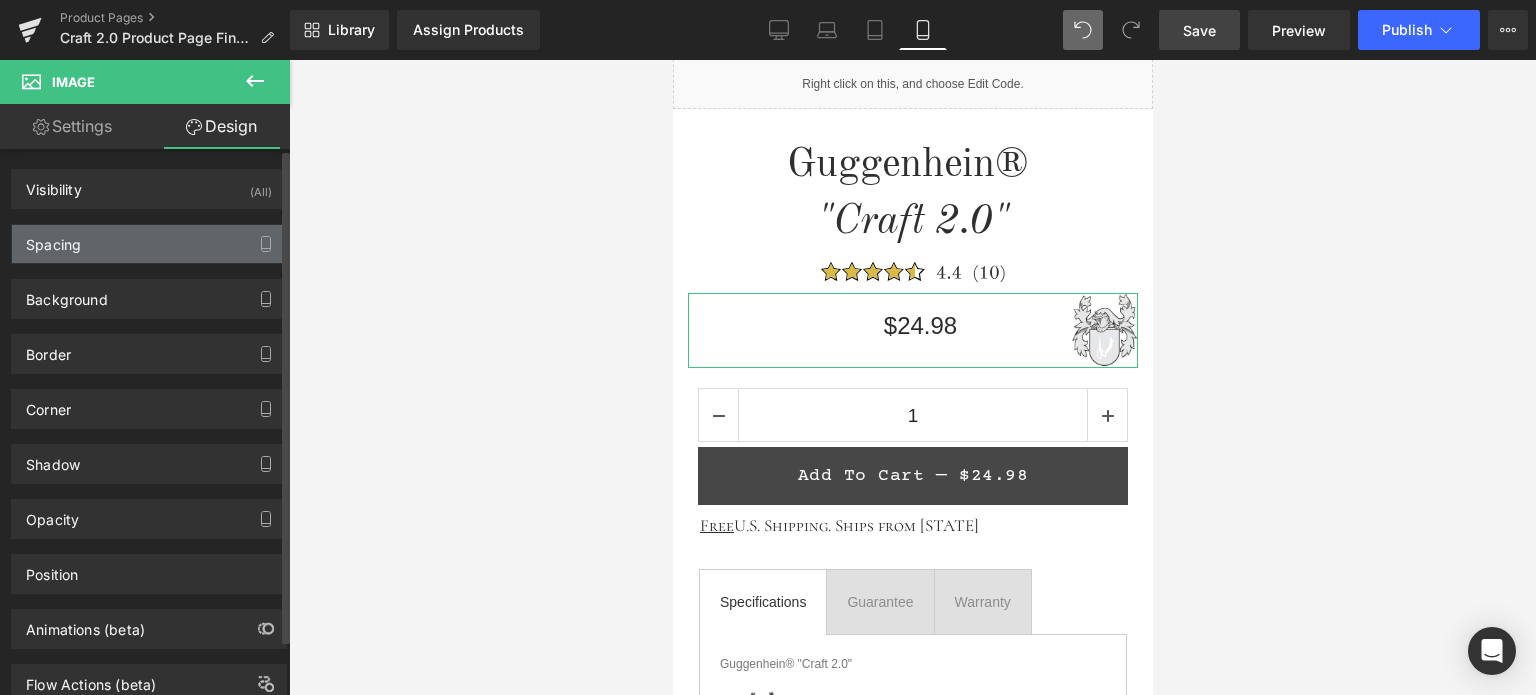 drag, startPoint x: 122, startPoint y: 236, endPoint x: 129, endPoint y: 245, distance: 11.401754 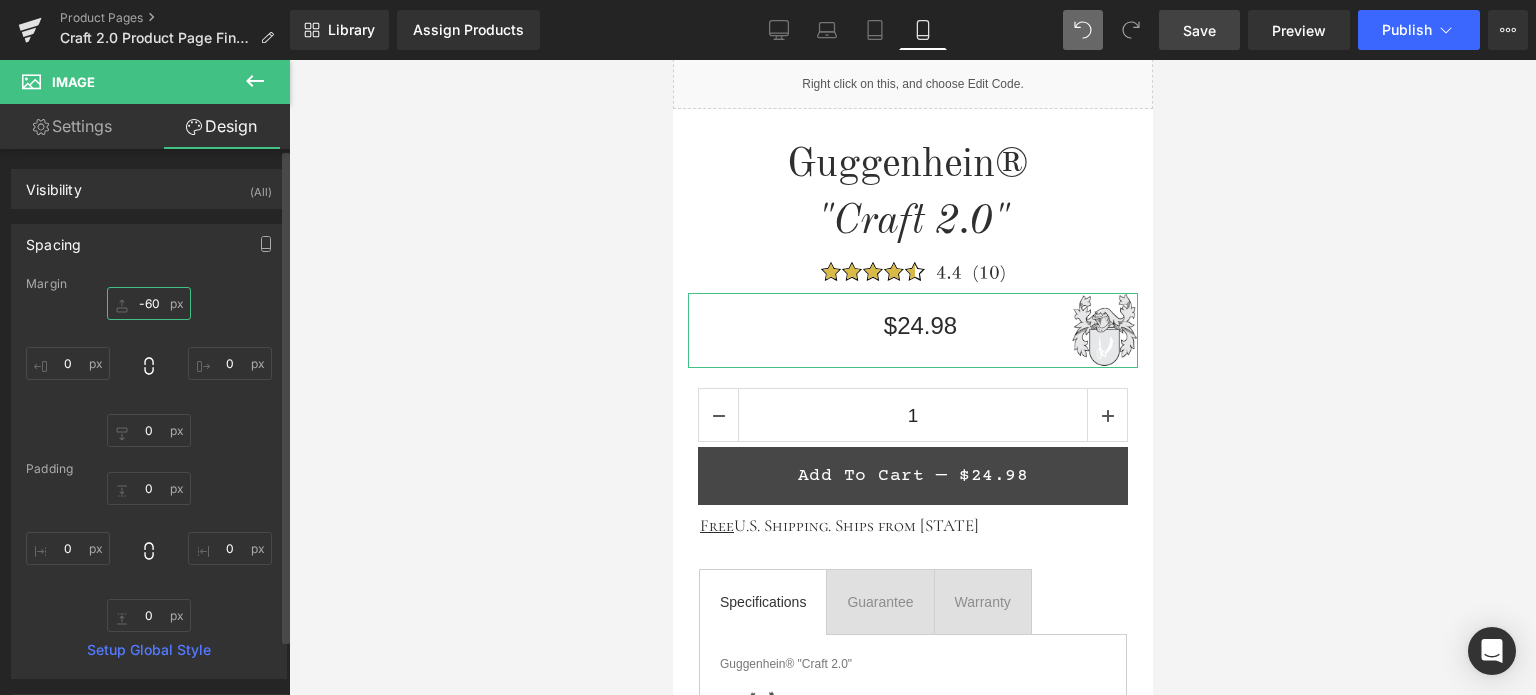 click on "-60" at bounding box center (149, 303) 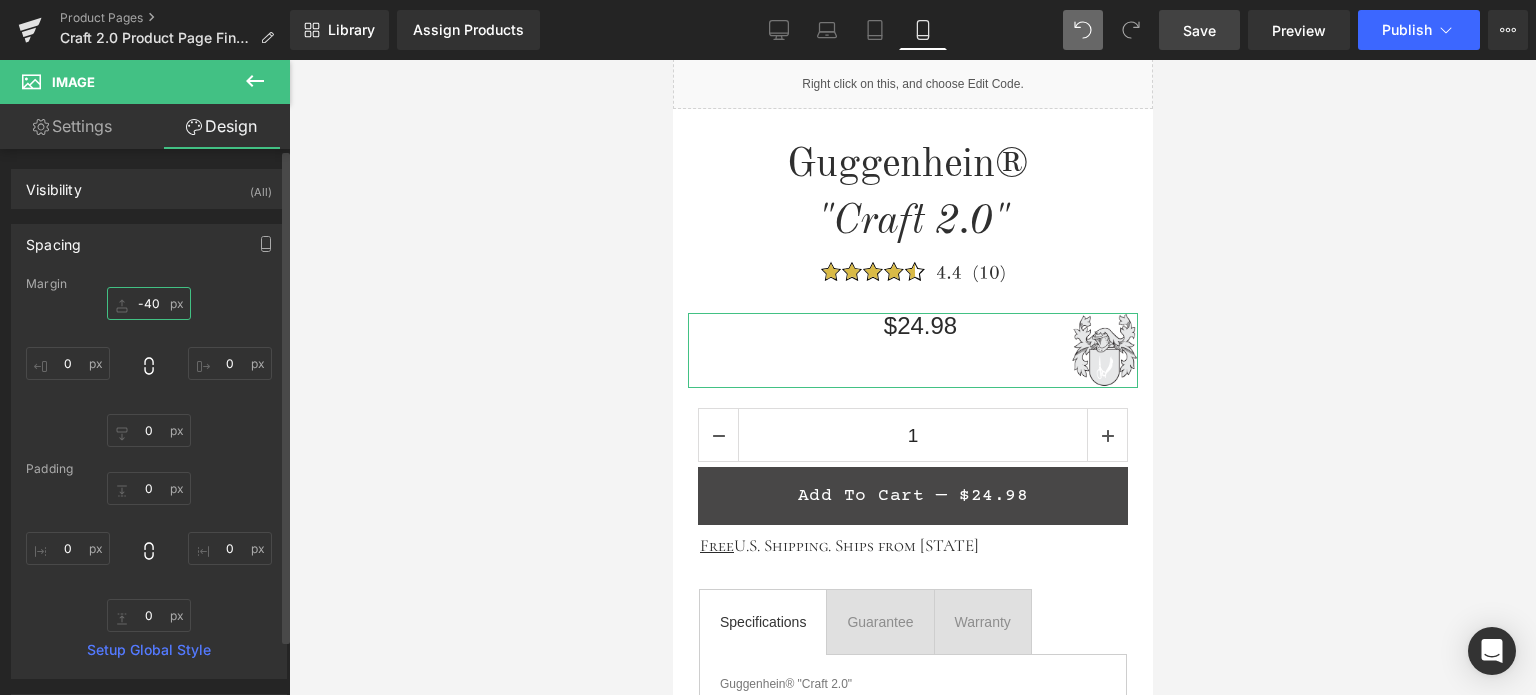 click on "-40" at bounding box center [149, 303] 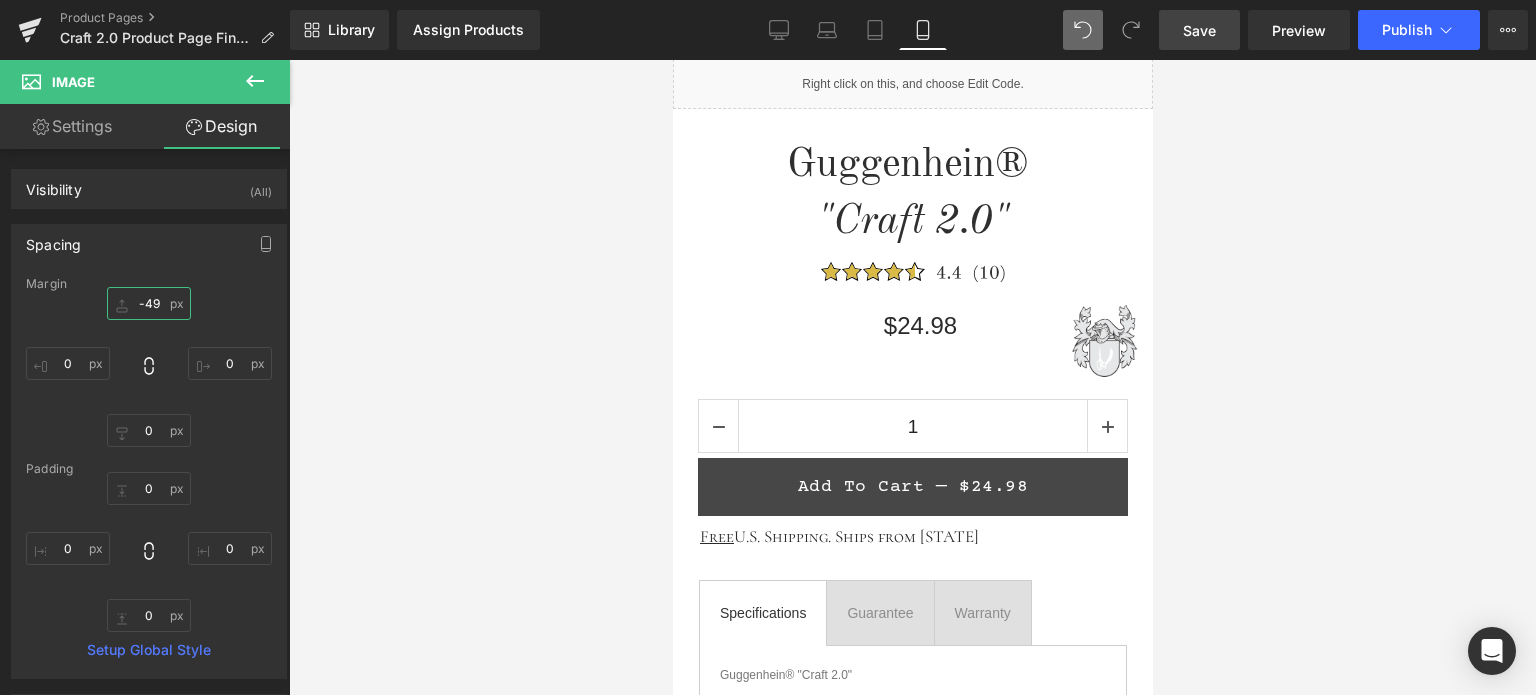 type on "-49" 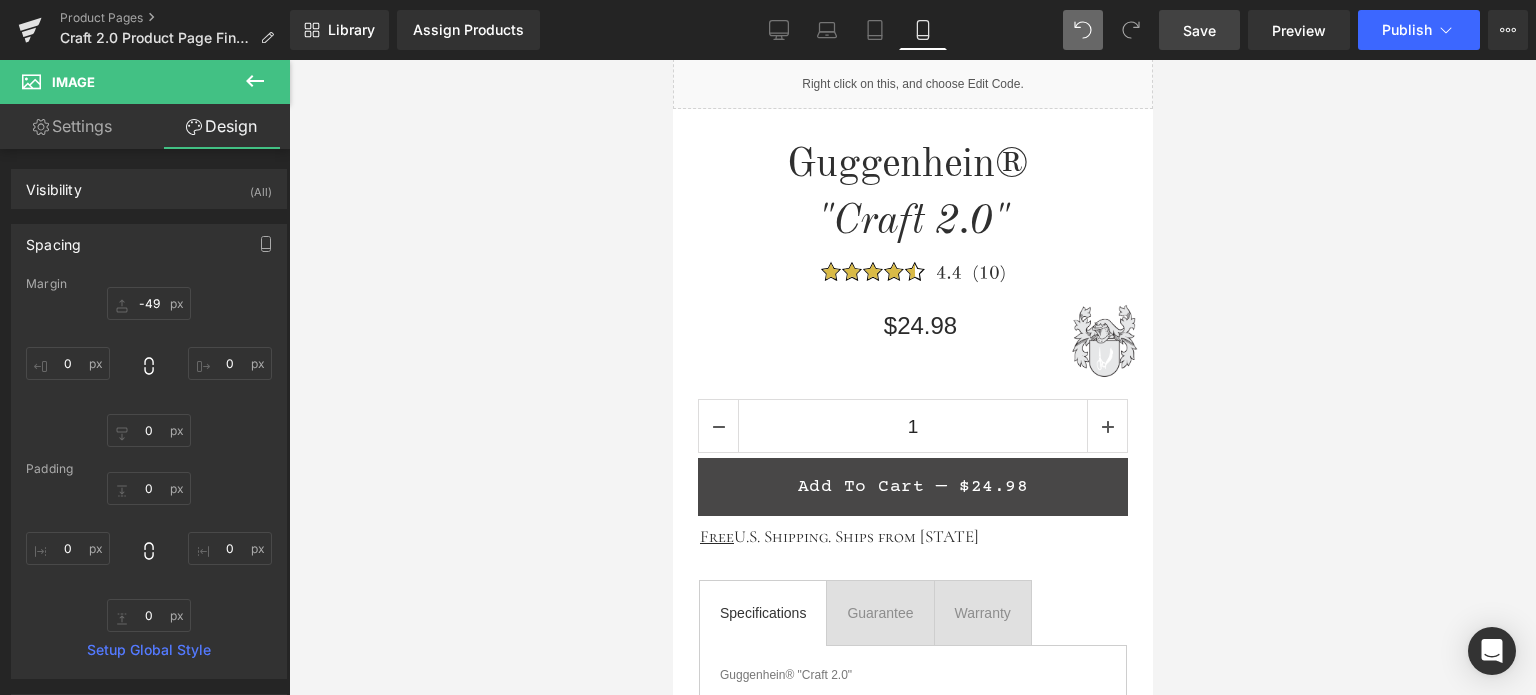 click on "Save" at bounding box center (1199, 30) 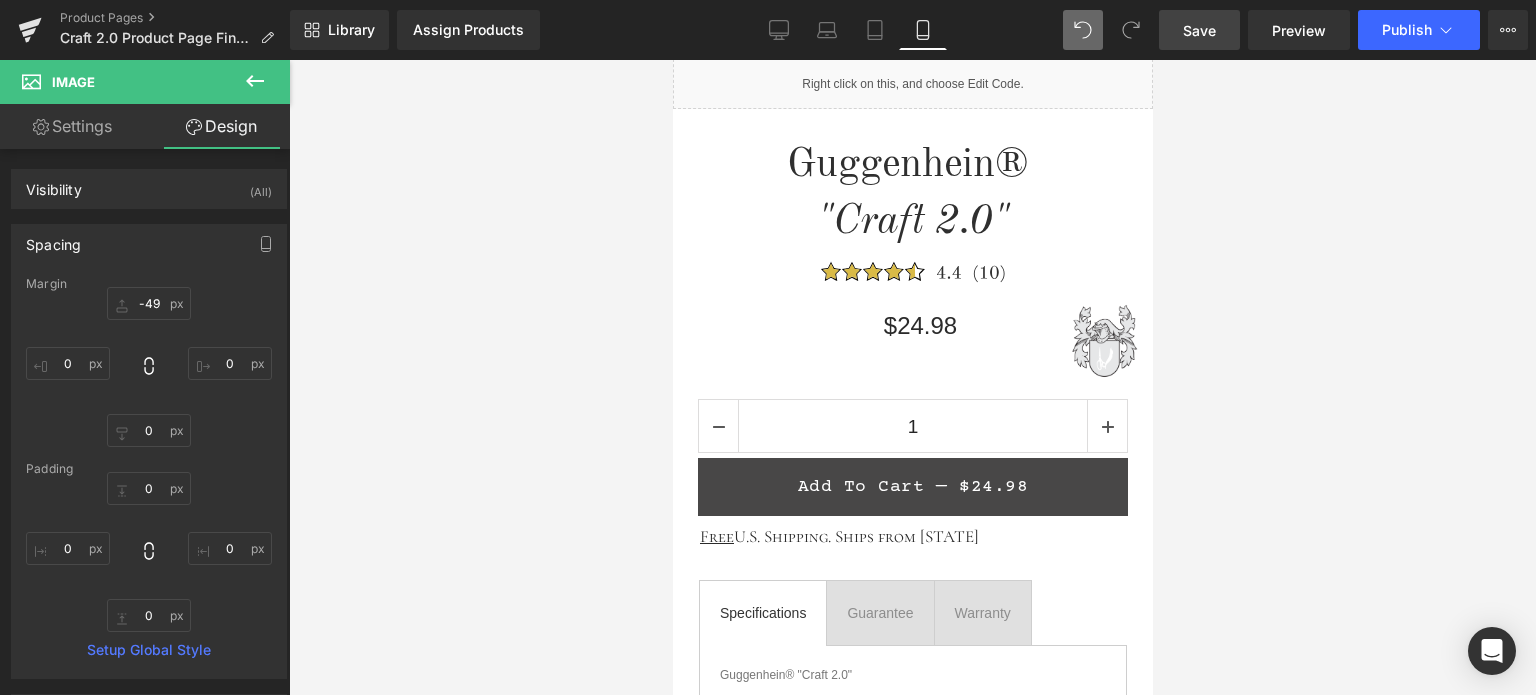 click on "Save" at bounding box center (1199, 30) 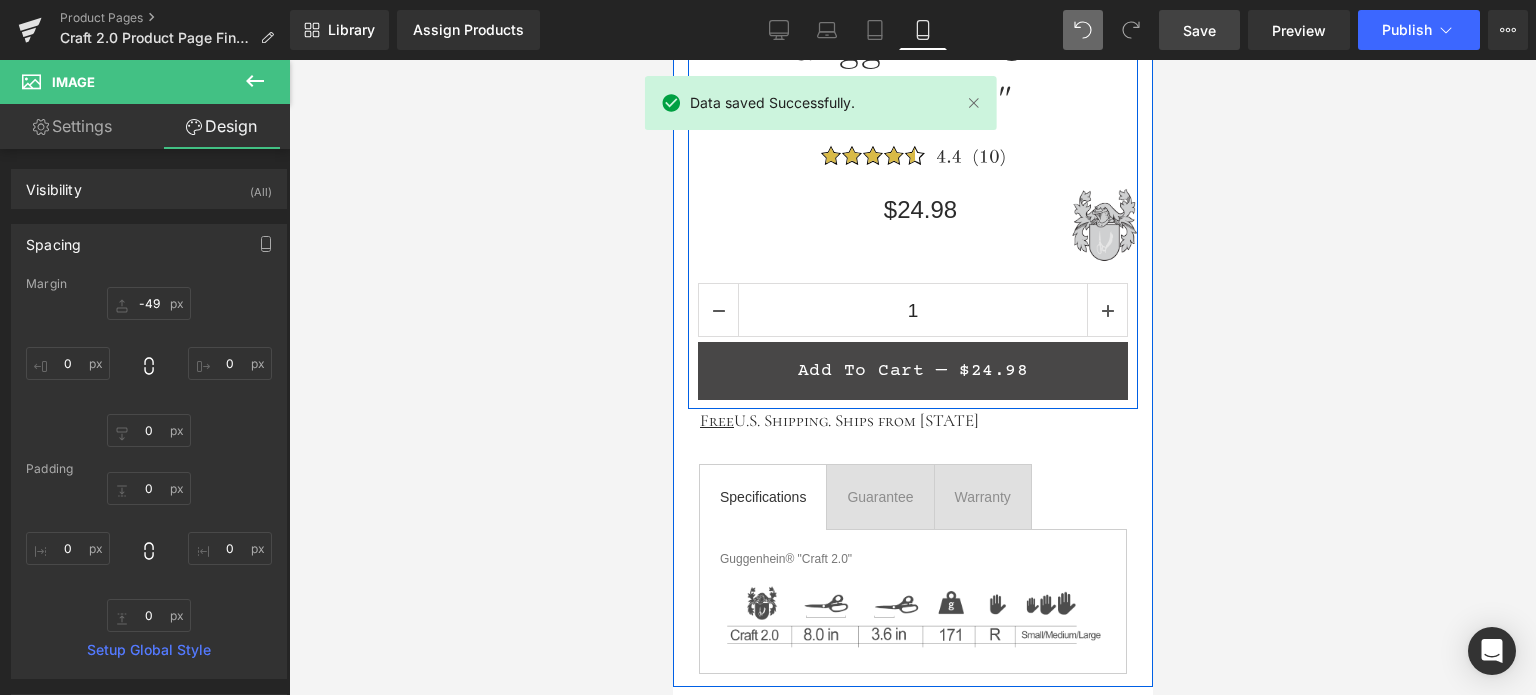 scroll, scrollTop: 900, scrollLeft: 0, axis: vertical 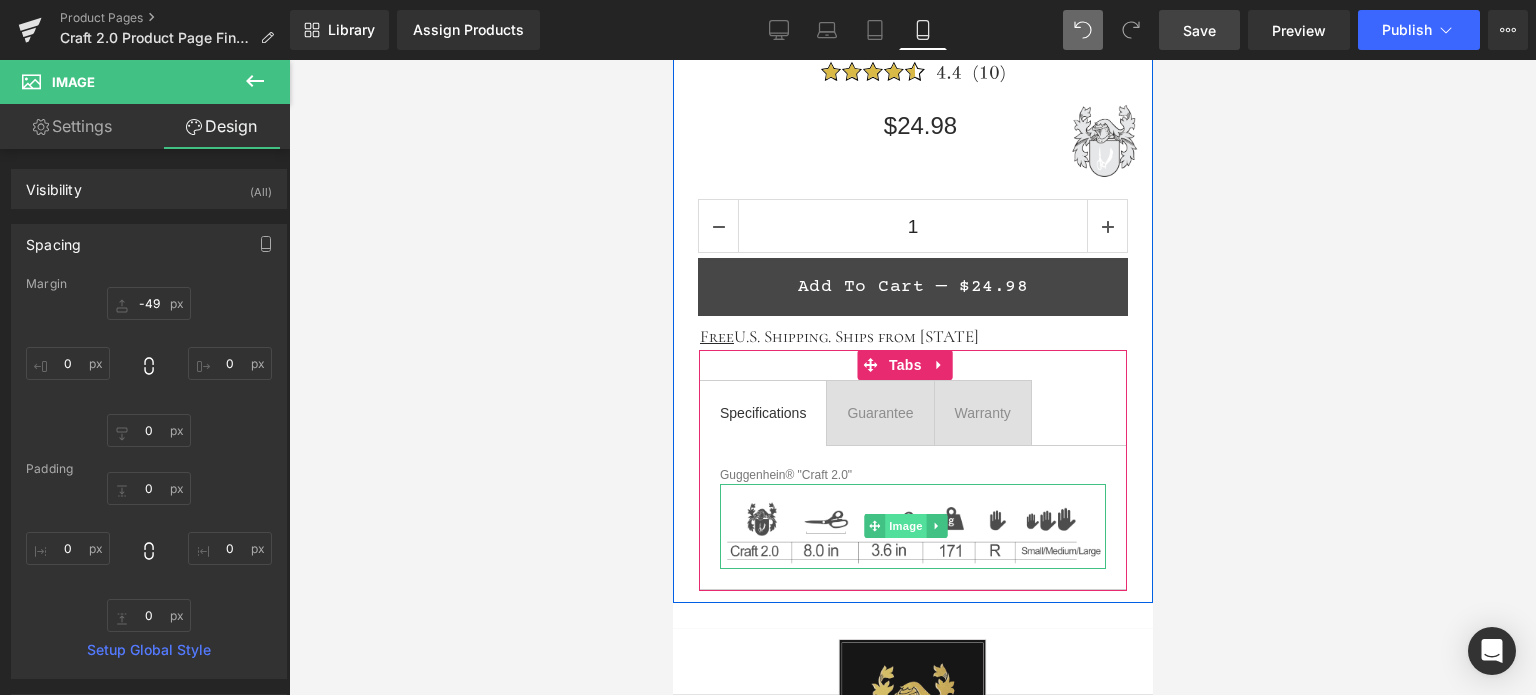 click on "Image" at bounding box center (905, 526) 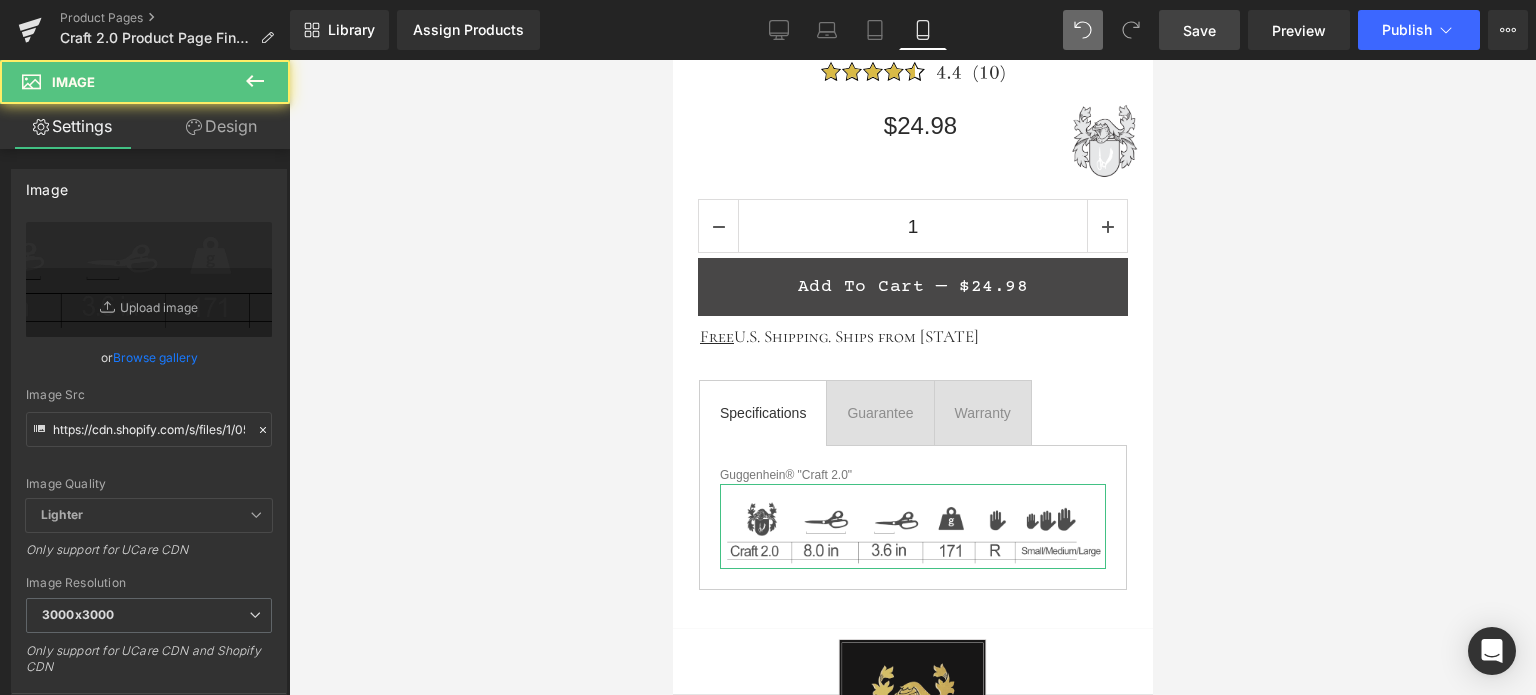 click on "Design" at bounding box center (221, 126) 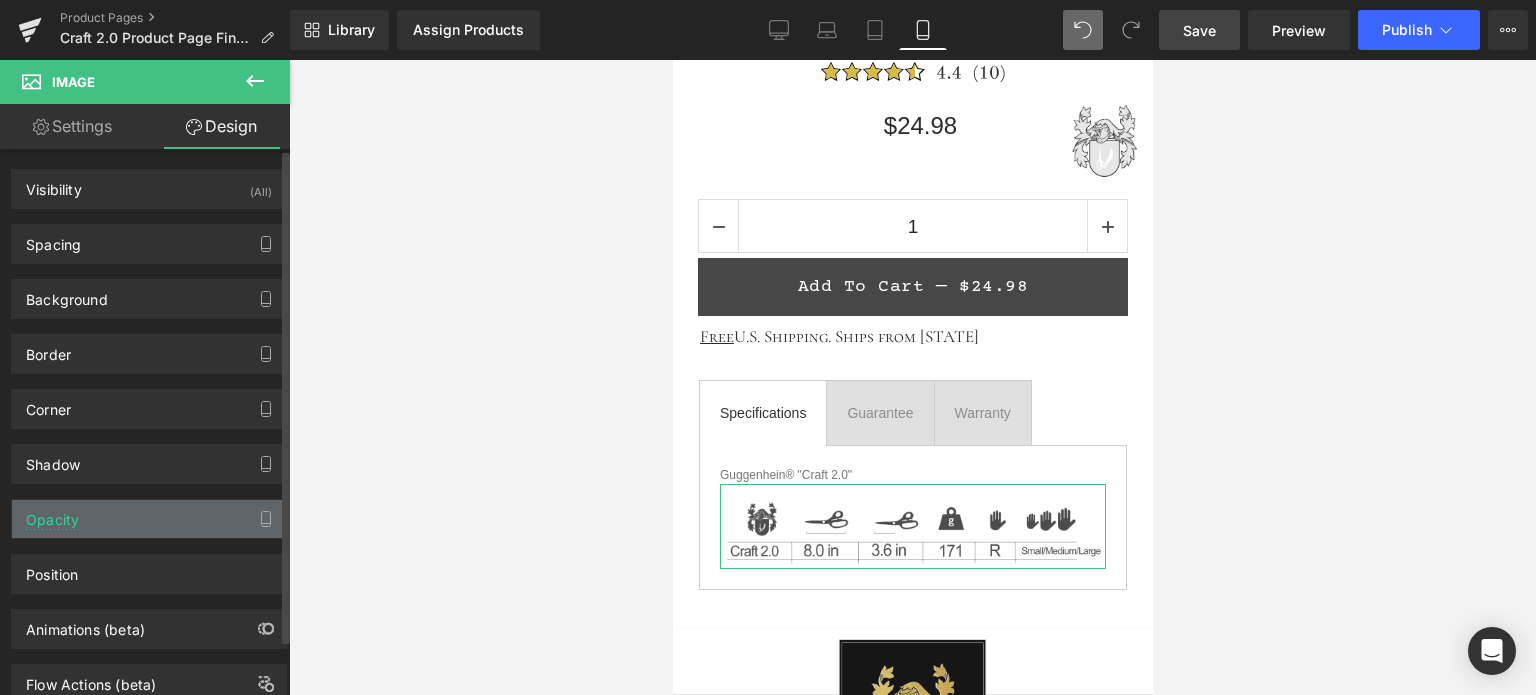 click on "Opacity" at bounding box center [149, 519] 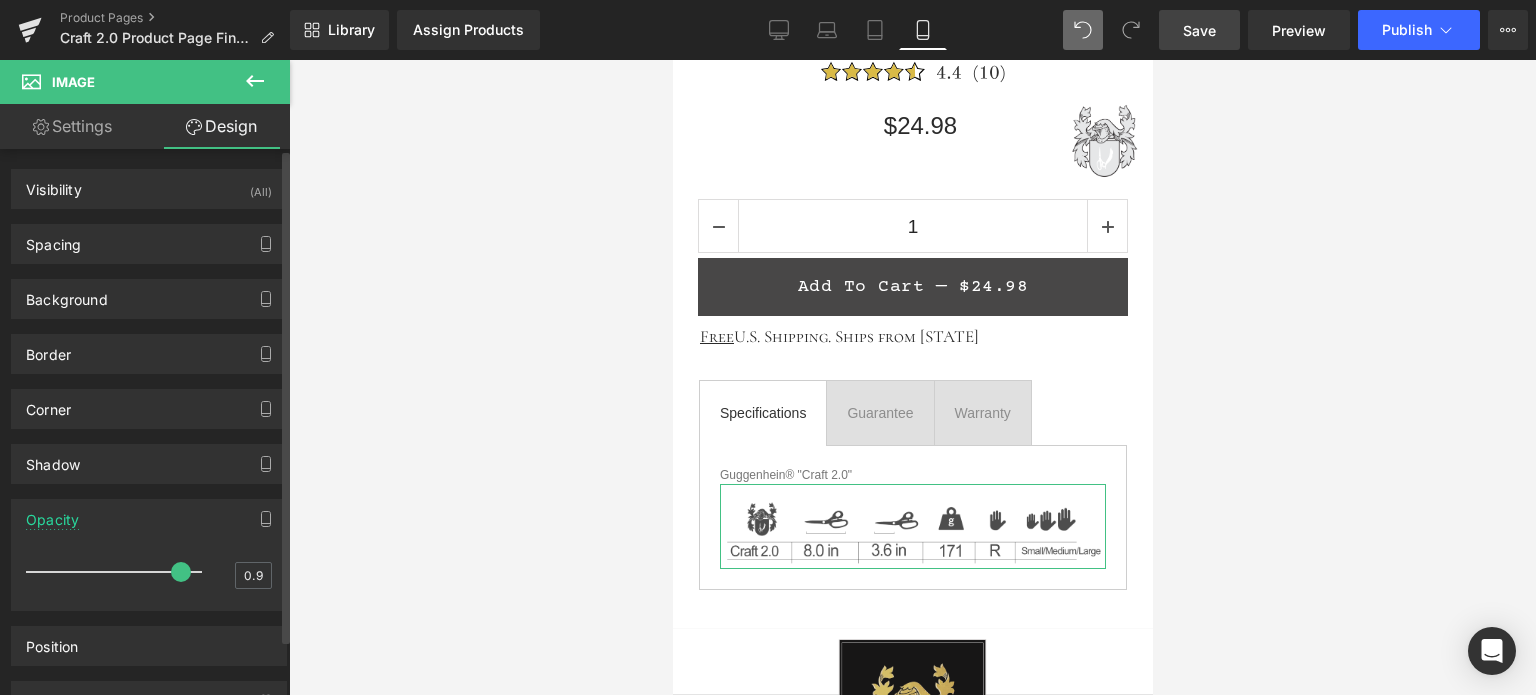 click on "Opacity" at bounding box center [149, 519] 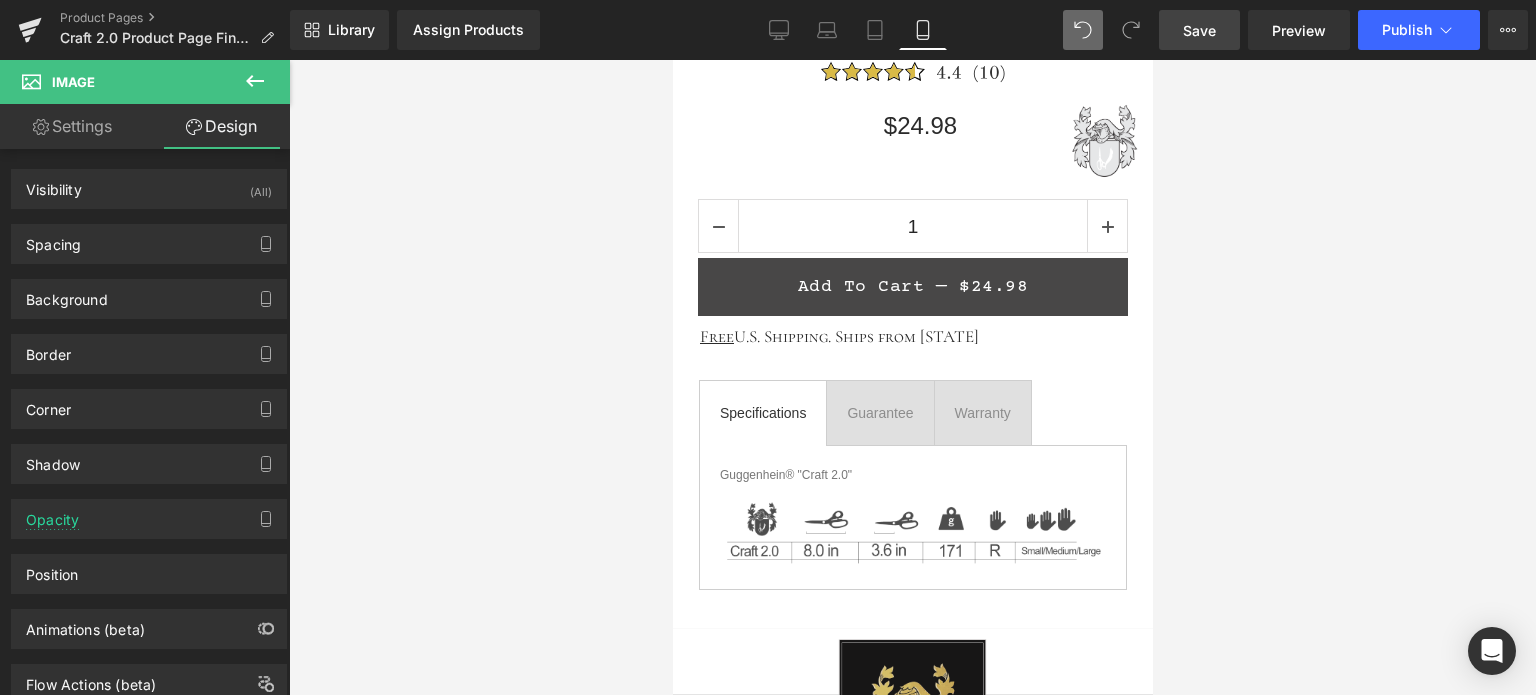 click on "Save" at bounding box center (1199, 30) 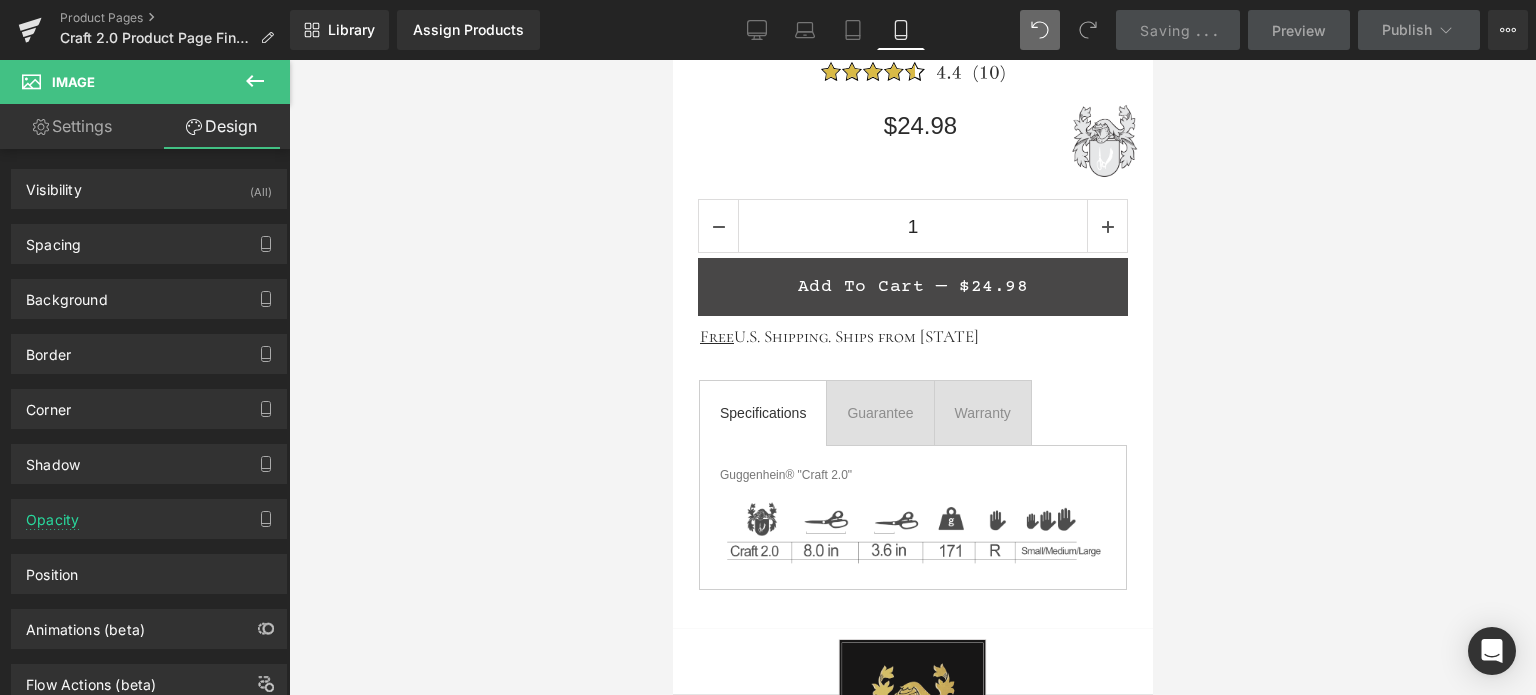 scroll, scrollTop: 1100, scrollLeft: 0, axis: vertical 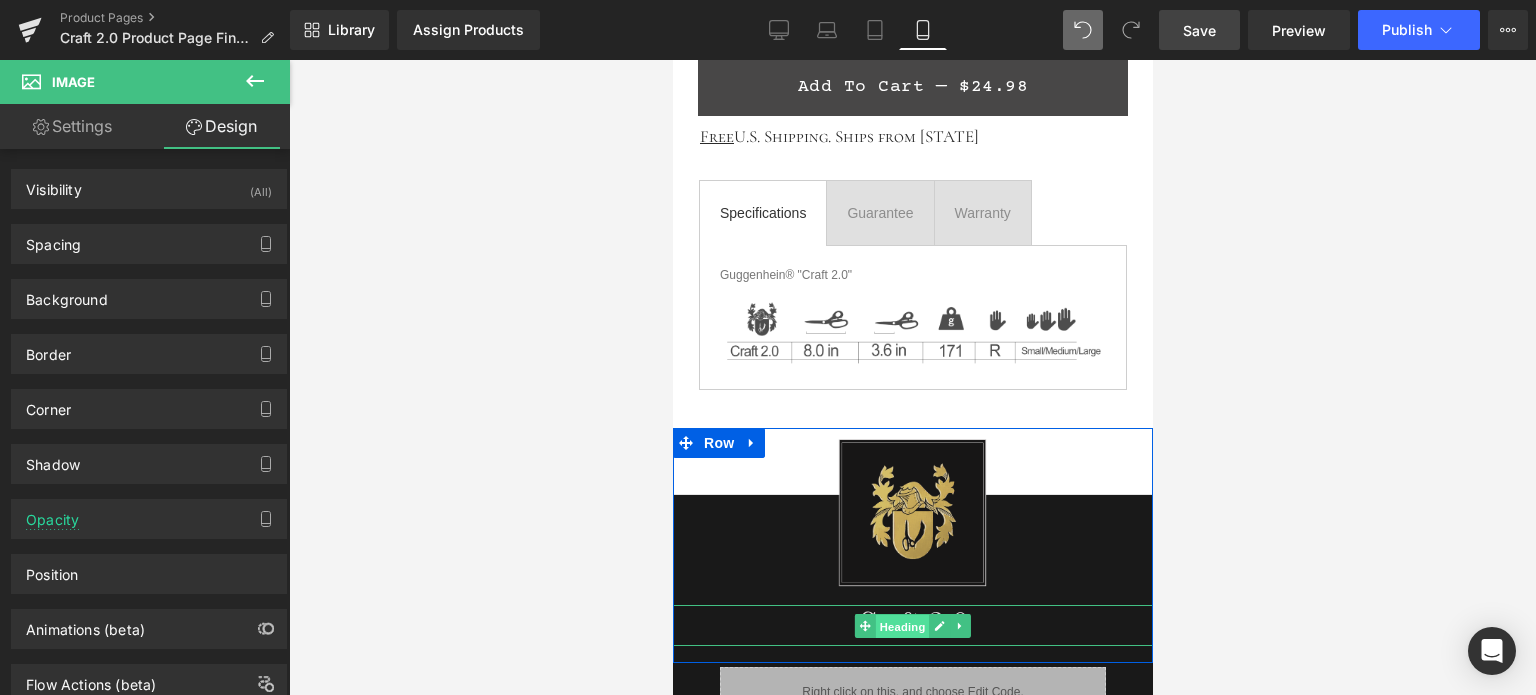 click on "Heading" at bounding box center [902, 627] 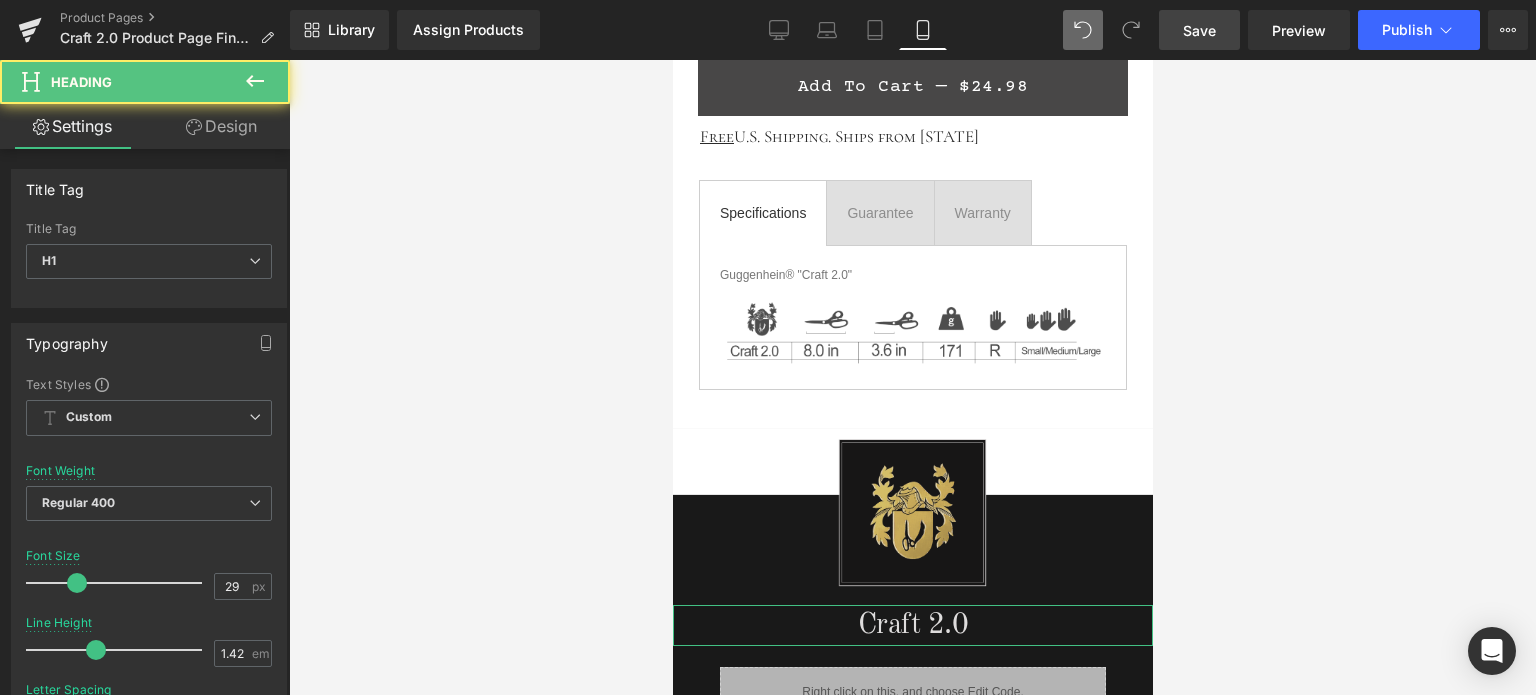 click on "Design" at bounding box center [221, 126] 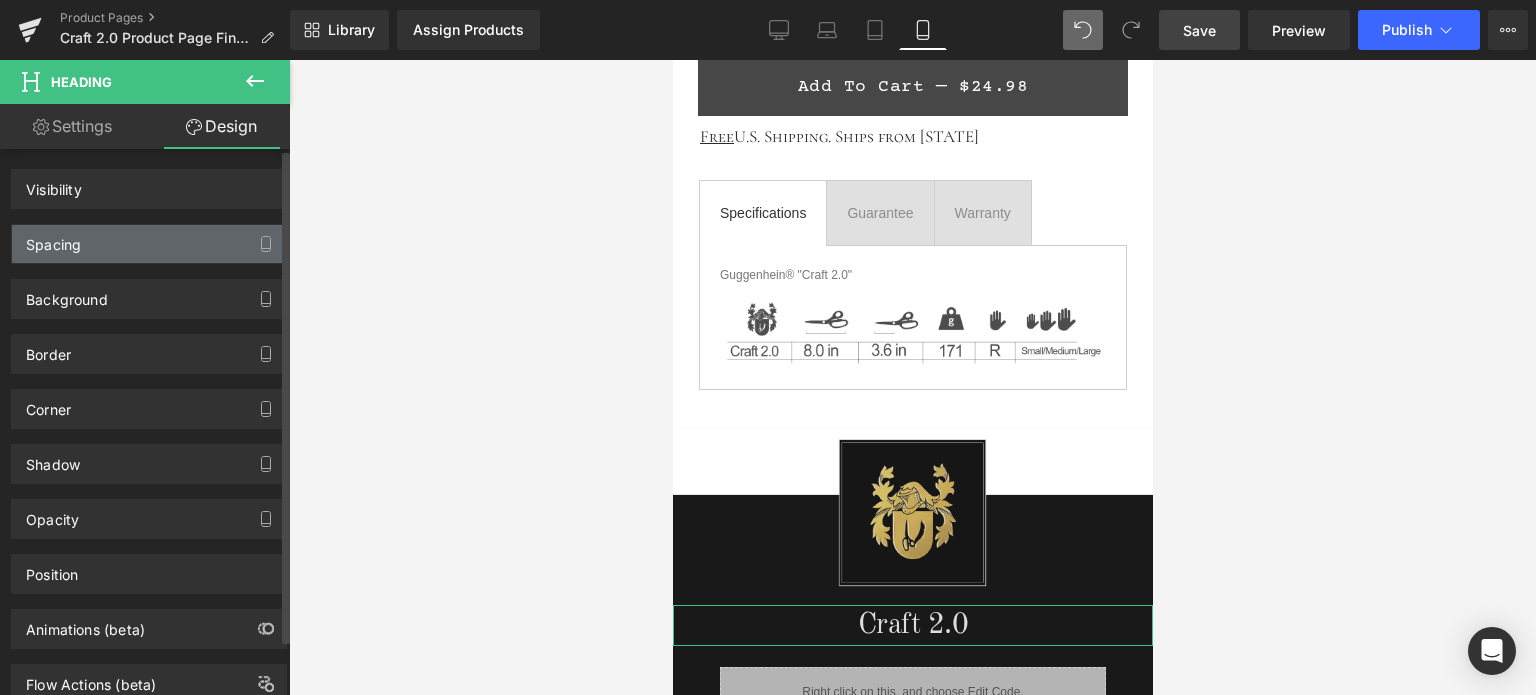 click on "Spacing" at bounding box center (149, 244) 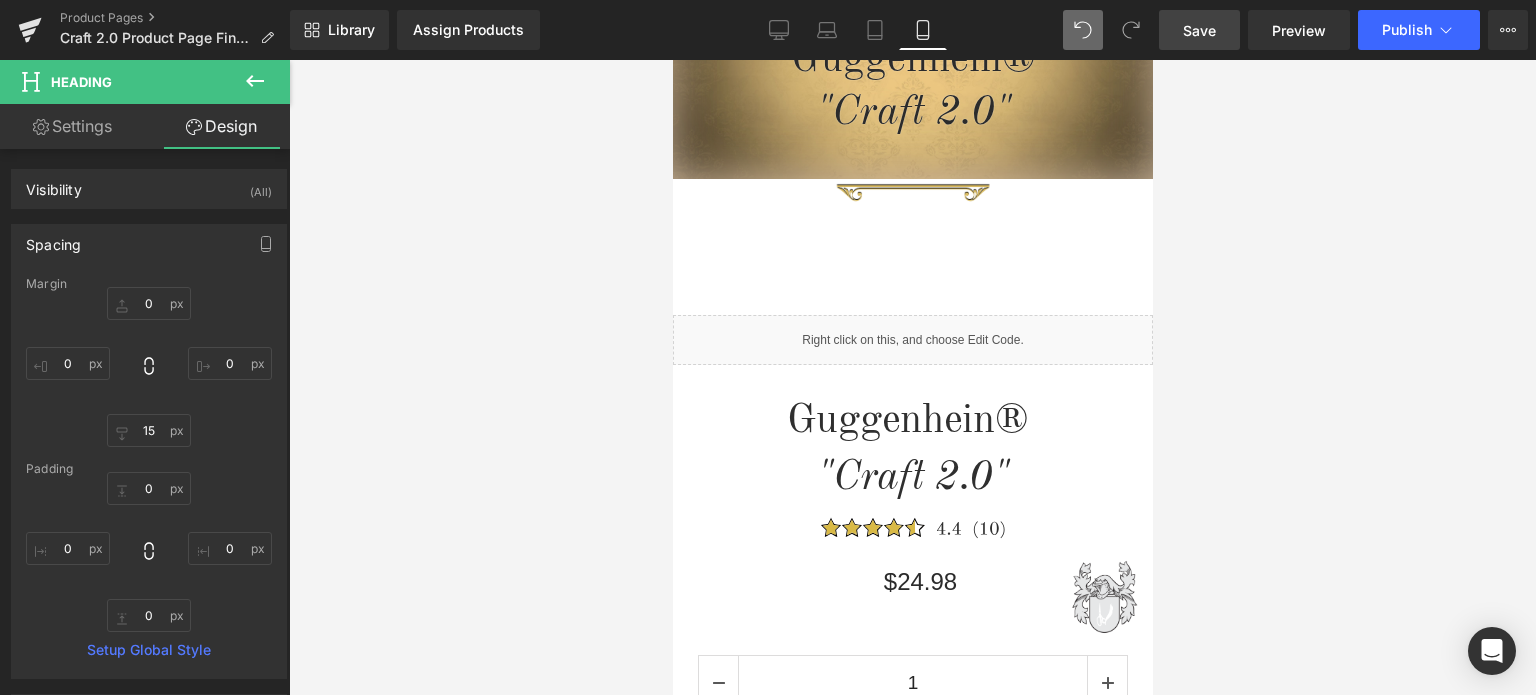 scroll, scrollTop: 400, scrollLeft: 0, axis: vertical 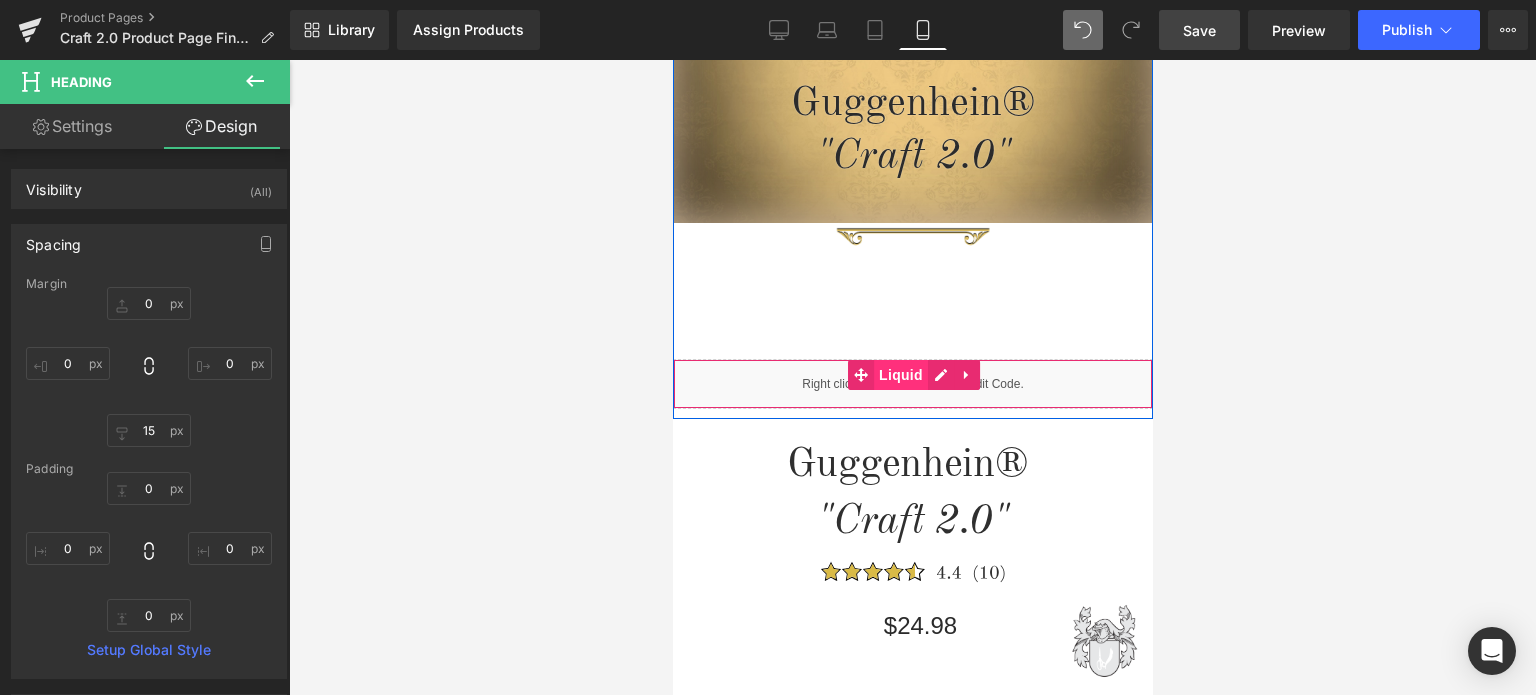 click on "Liquid" at bounding box center [900, 375] 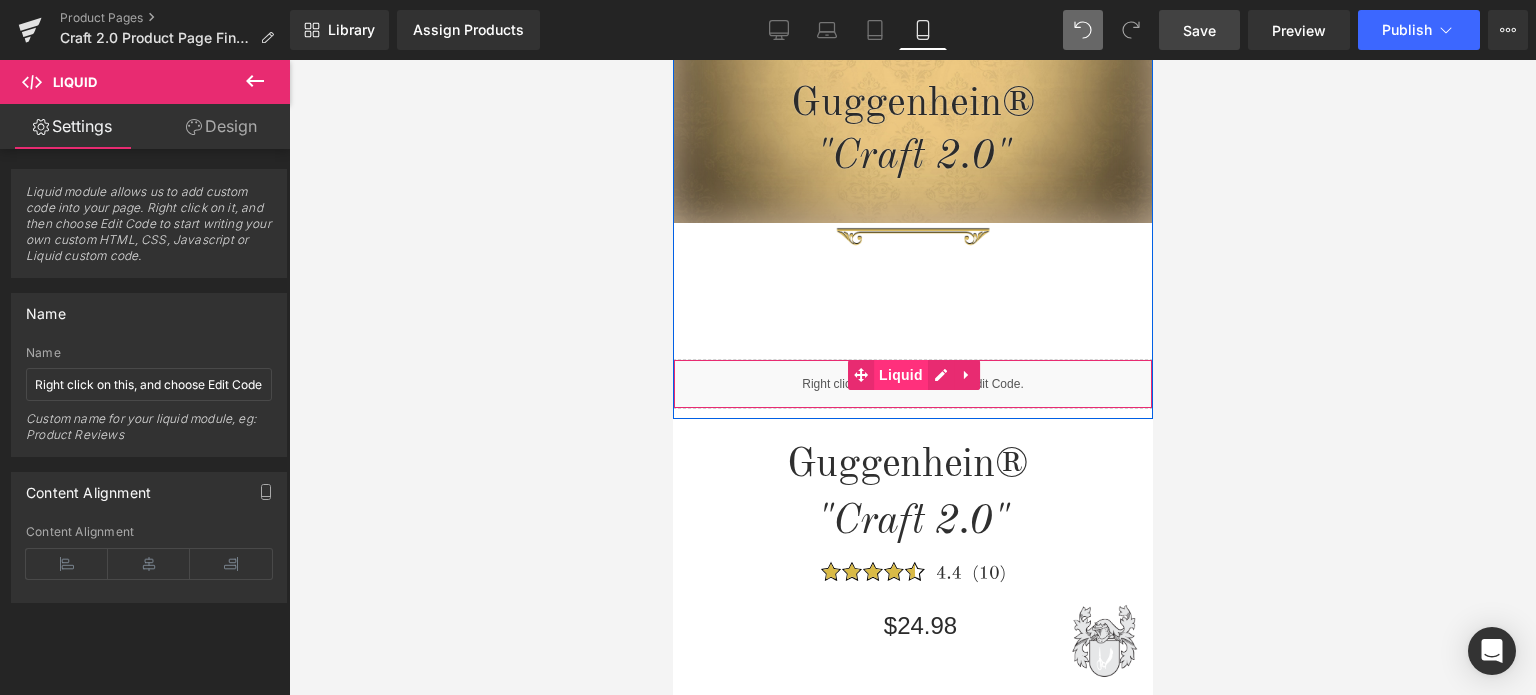 click on "Liquid" at bounding box center (900, 375) 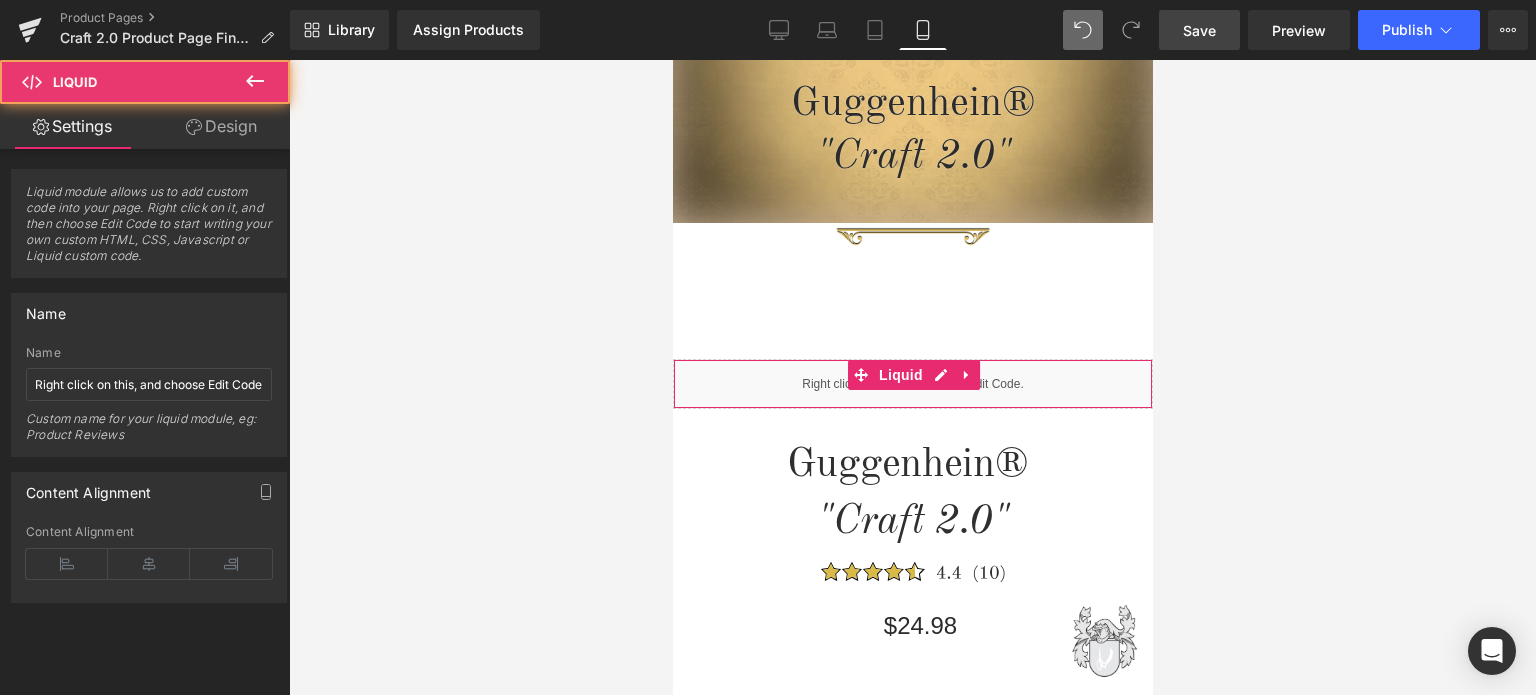 drag, startPoint x: 207, startPoint y: 117, endPoint x: 153, endPoint y: 233, distance: 127.95312 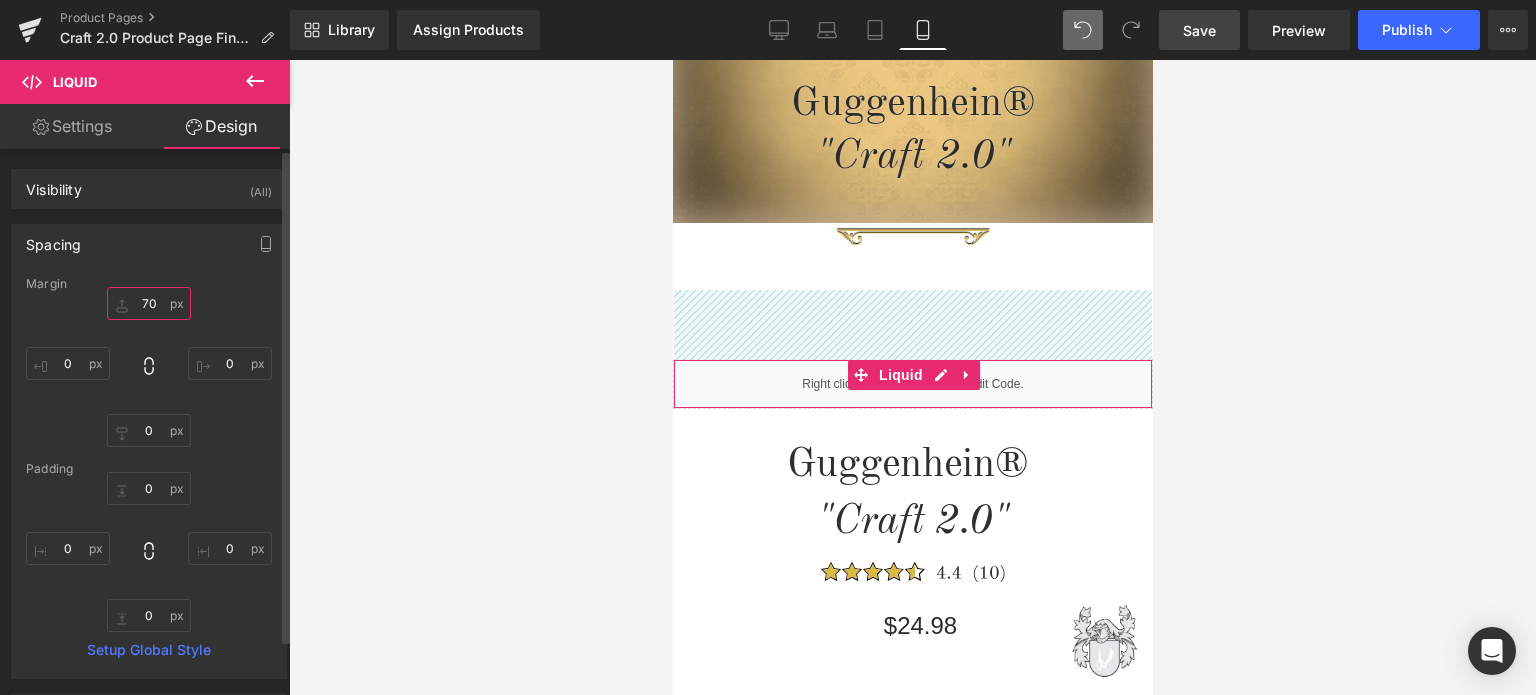 click at bounding box center (149, 303) 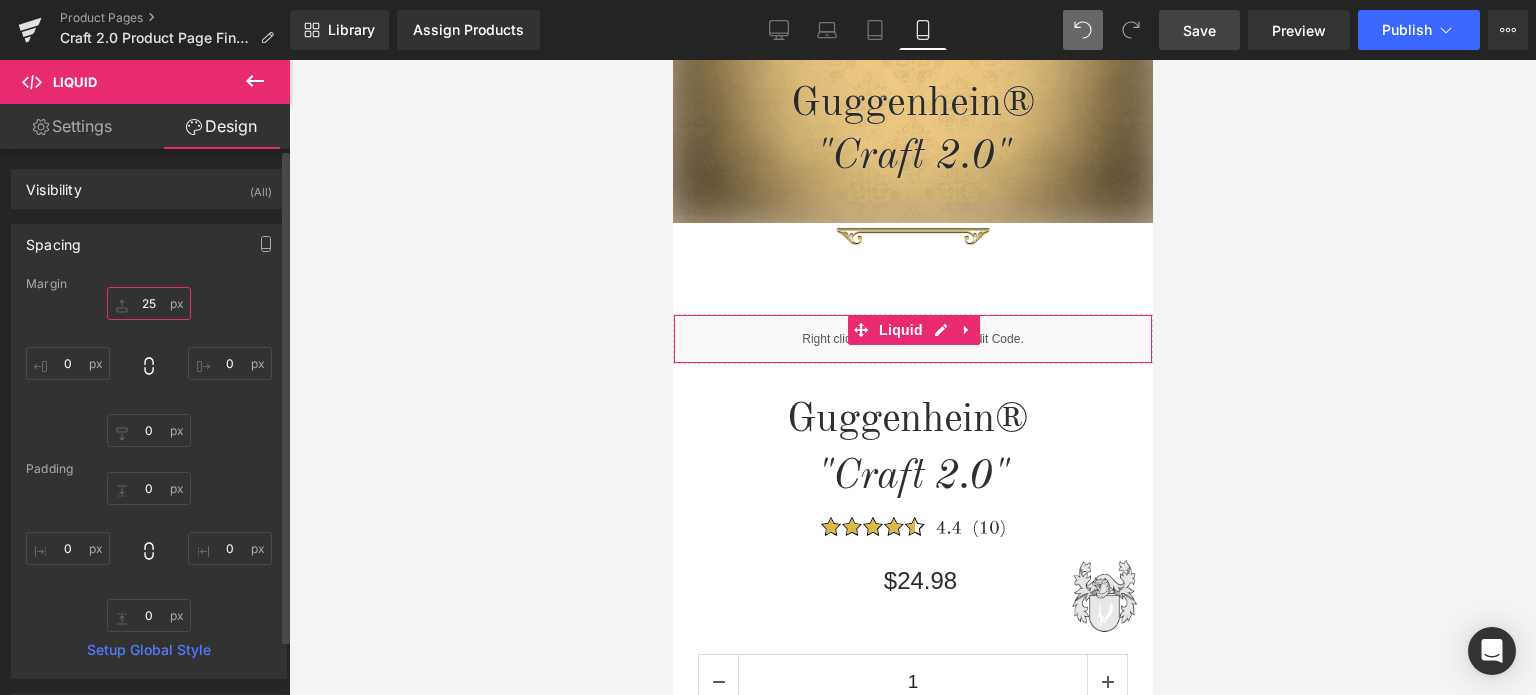 click on "25" at bounding box center [149, 303] 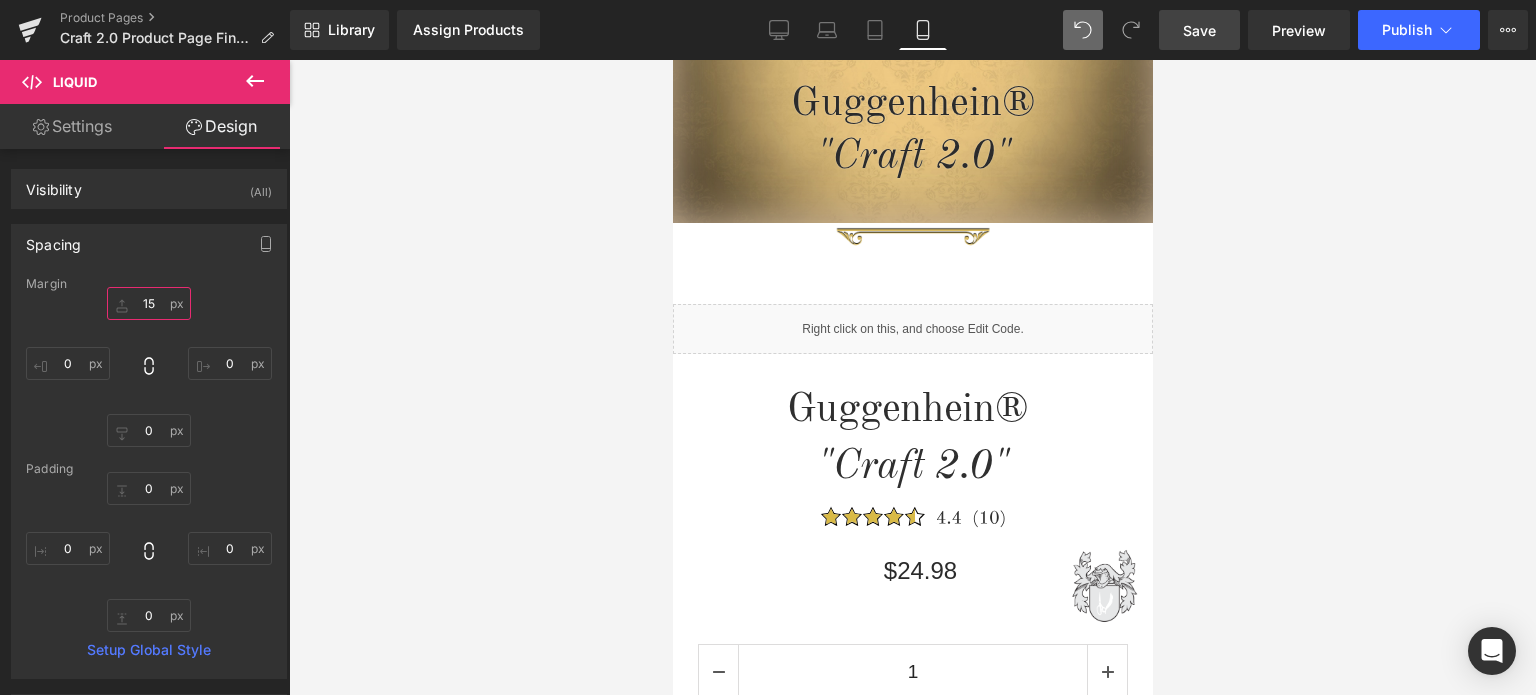 type on "15" 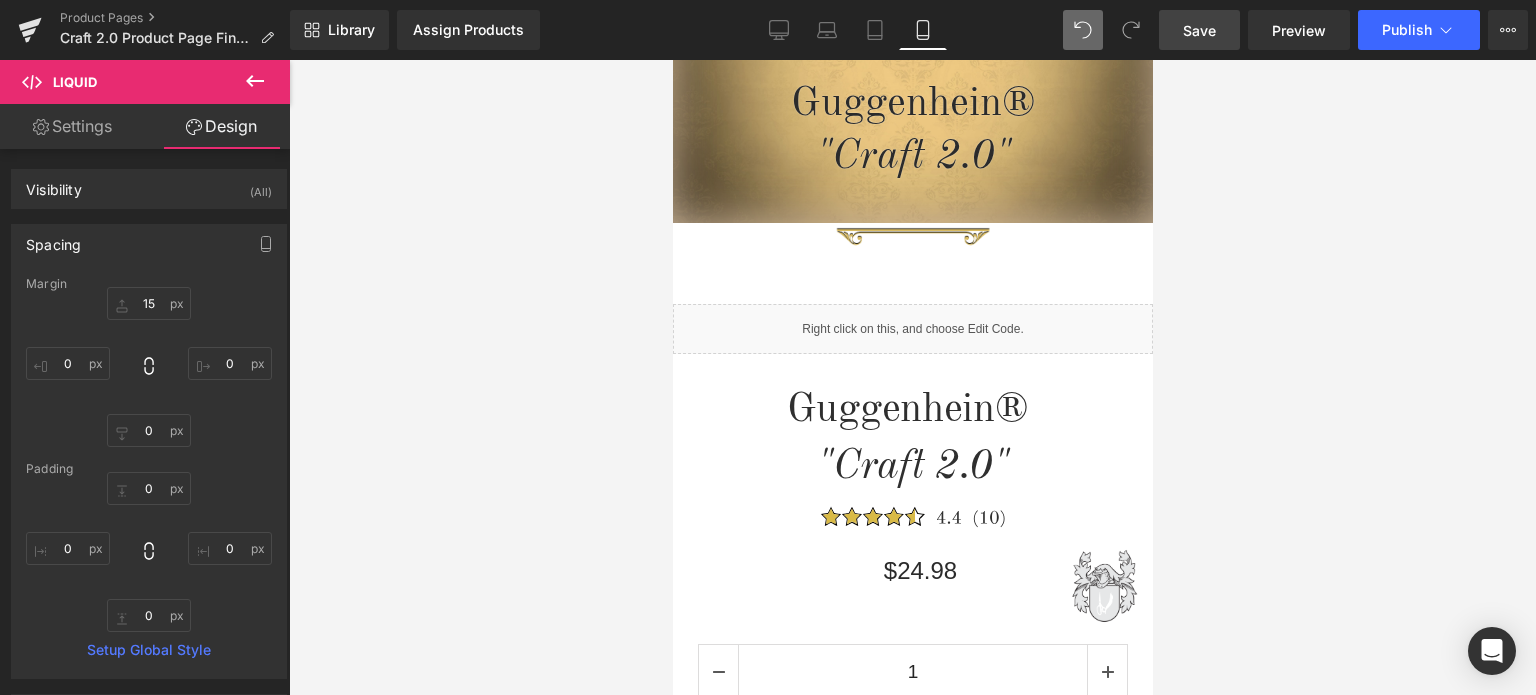 click on "Save" at bounding box center (1199, 30) 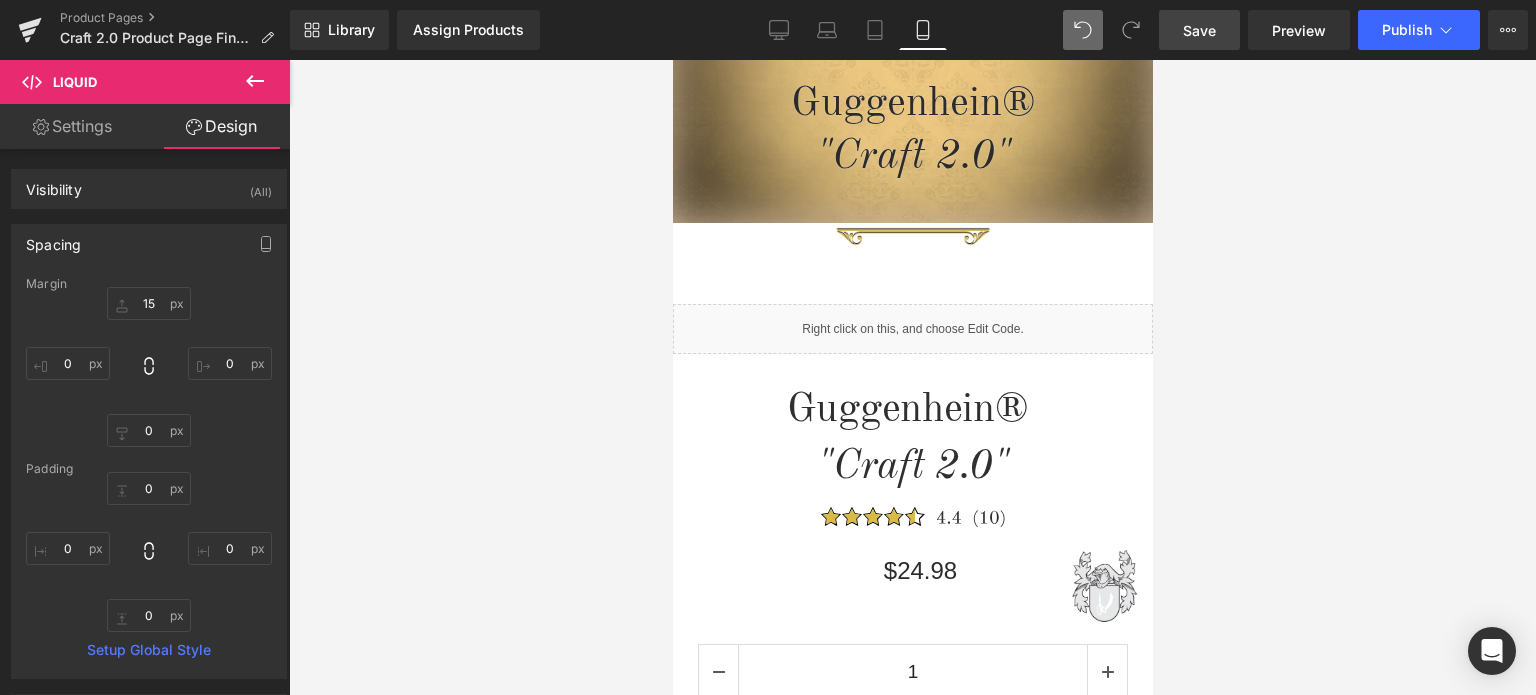click on "Save" at bounding box center (1199, 30) 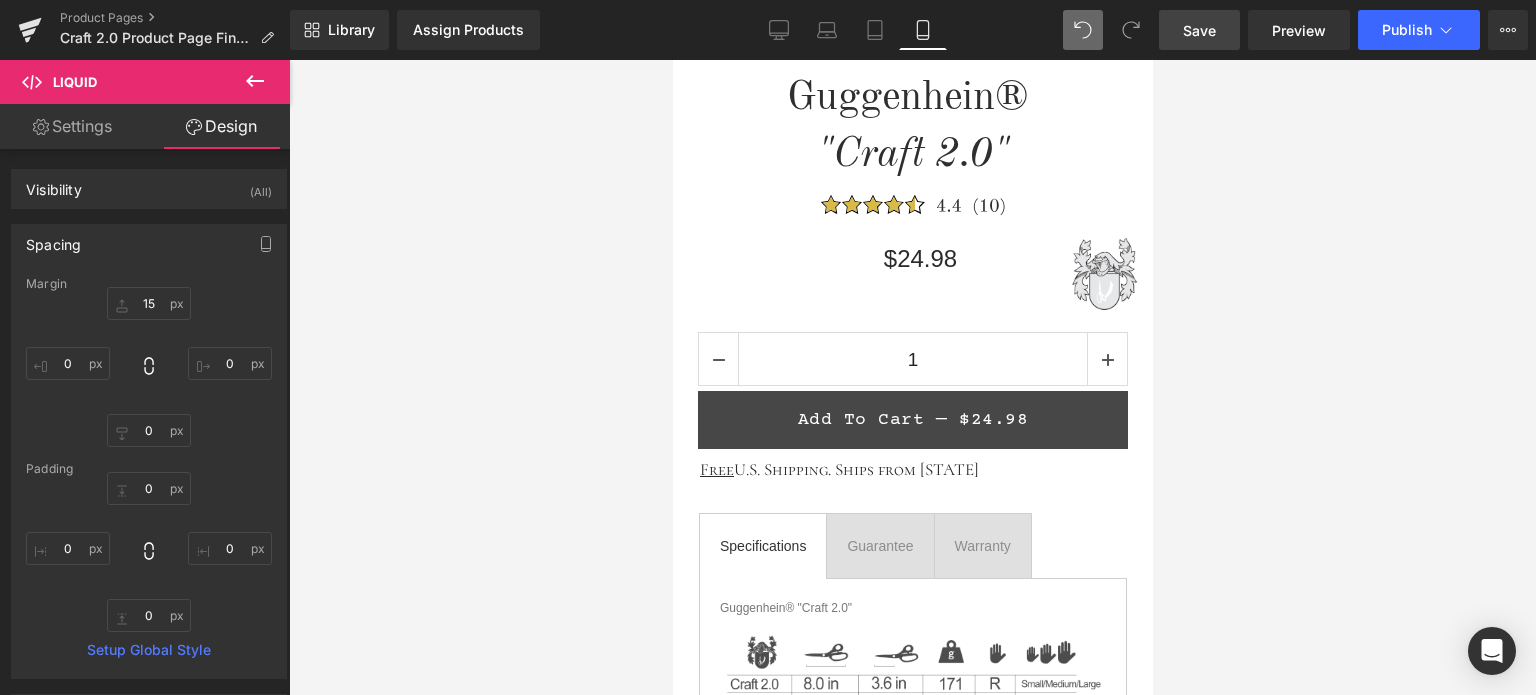 scroll, scrollTop: 800, scrollLeft: 0, axis: vertical 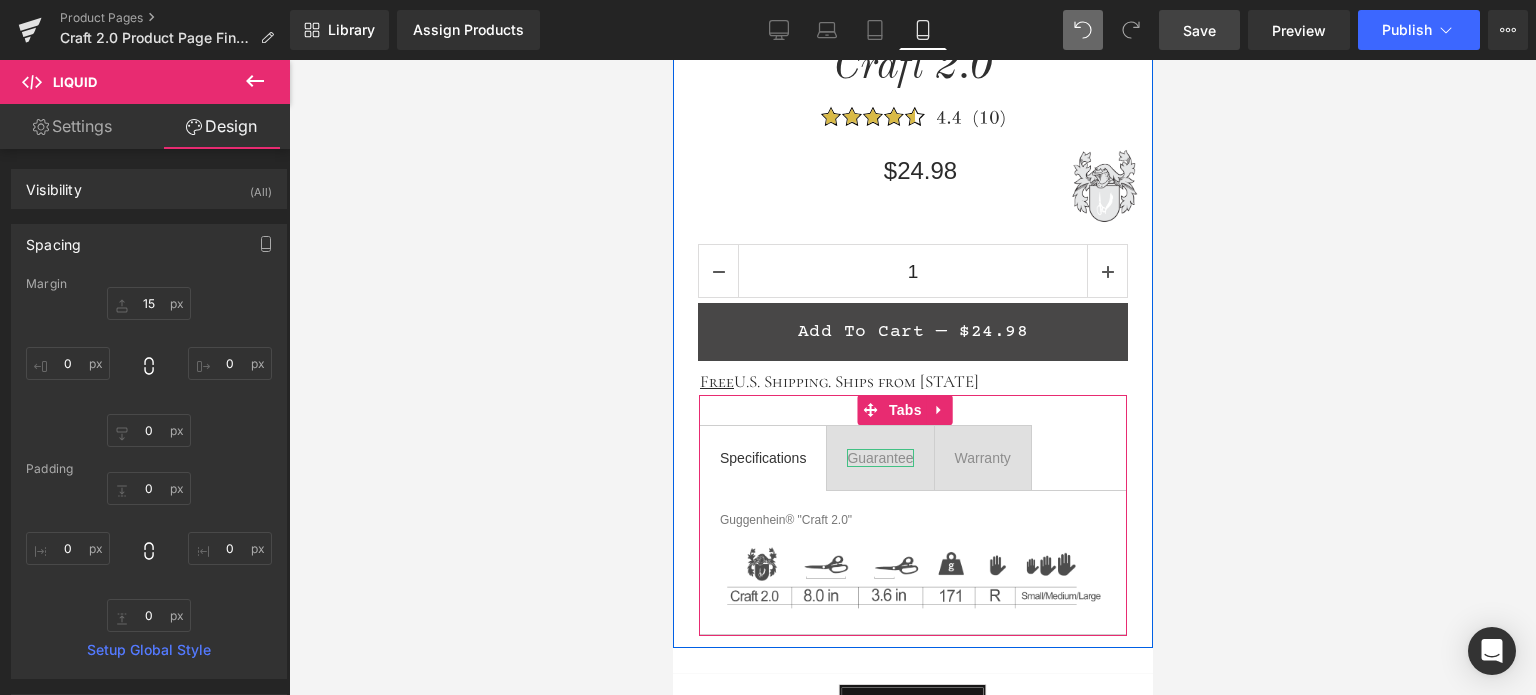 click on "Guarantee" at bounding box center (879, 458) 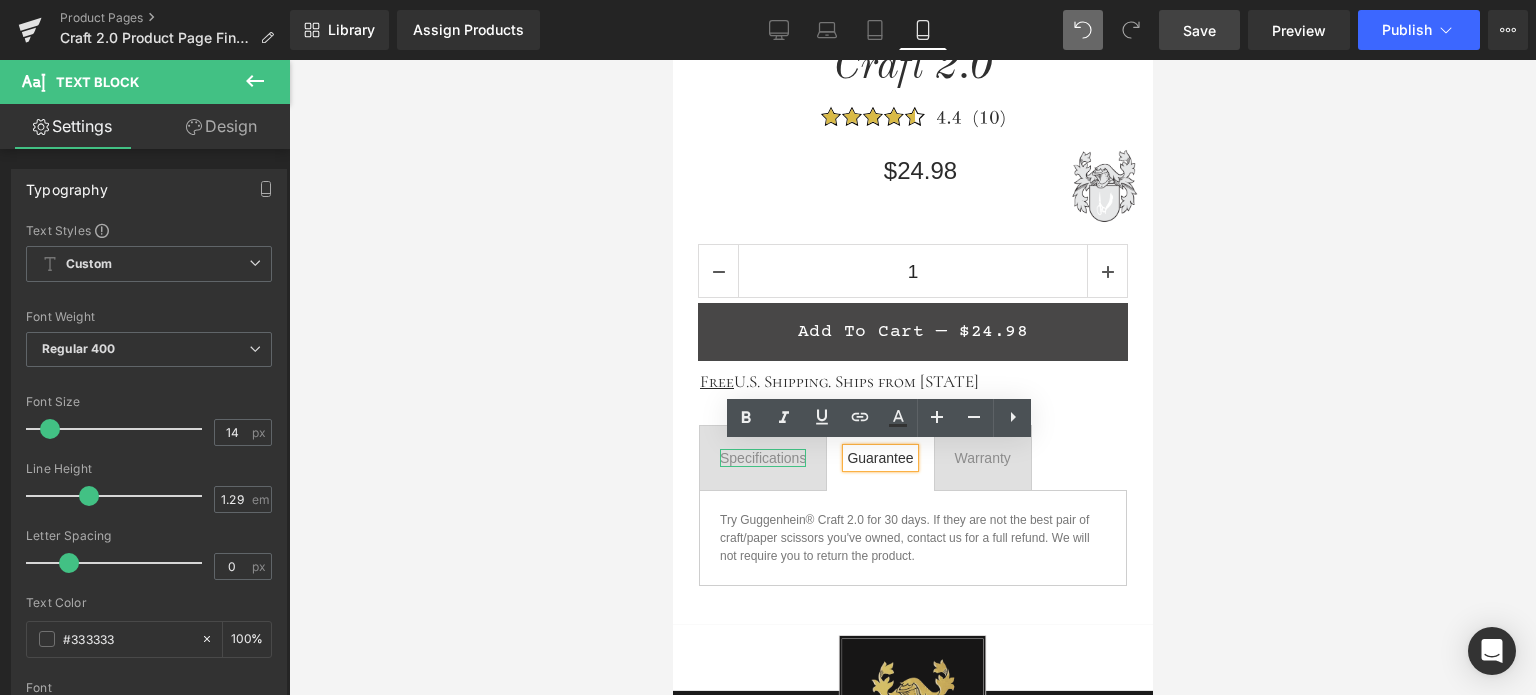 click on "Specifications" at bounding box center (762, 458) 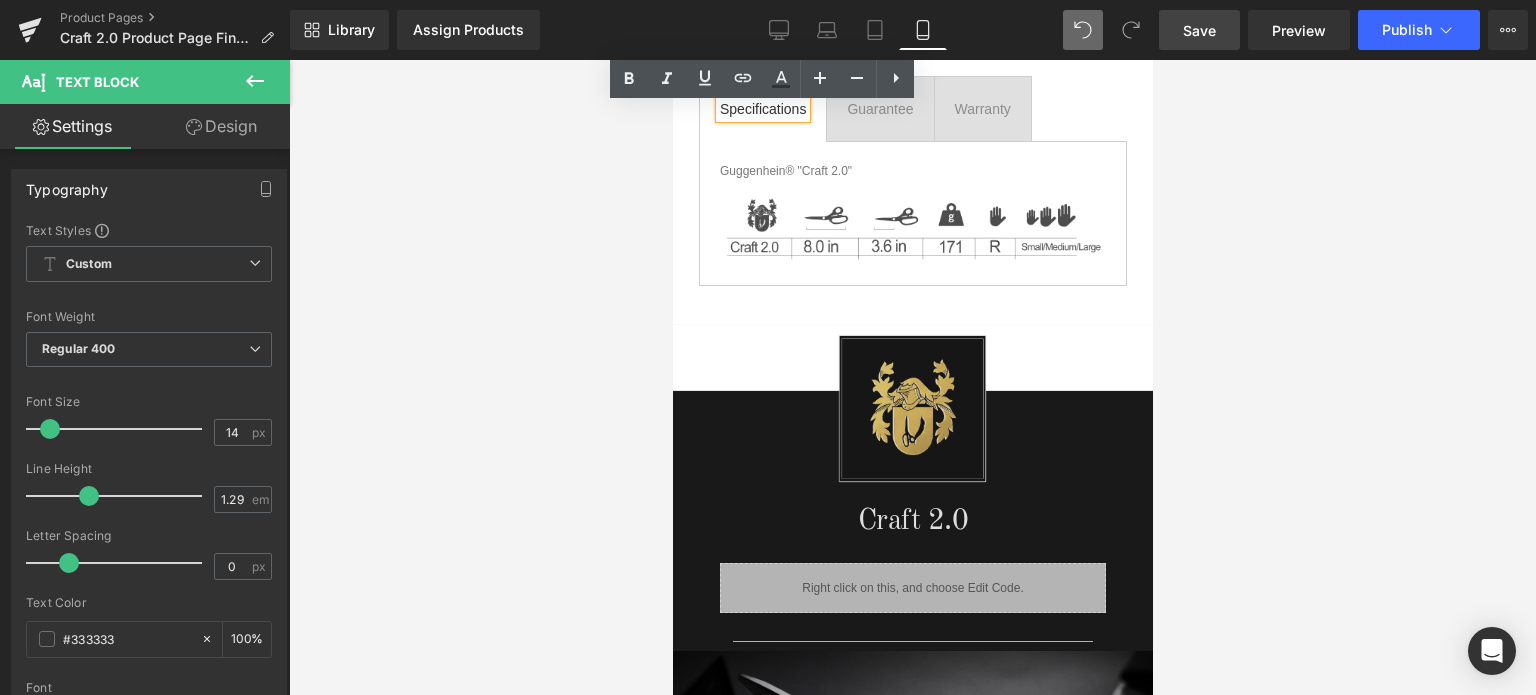 scroll, scrollTop: 955, scrollLeft: 0, axis: vertical 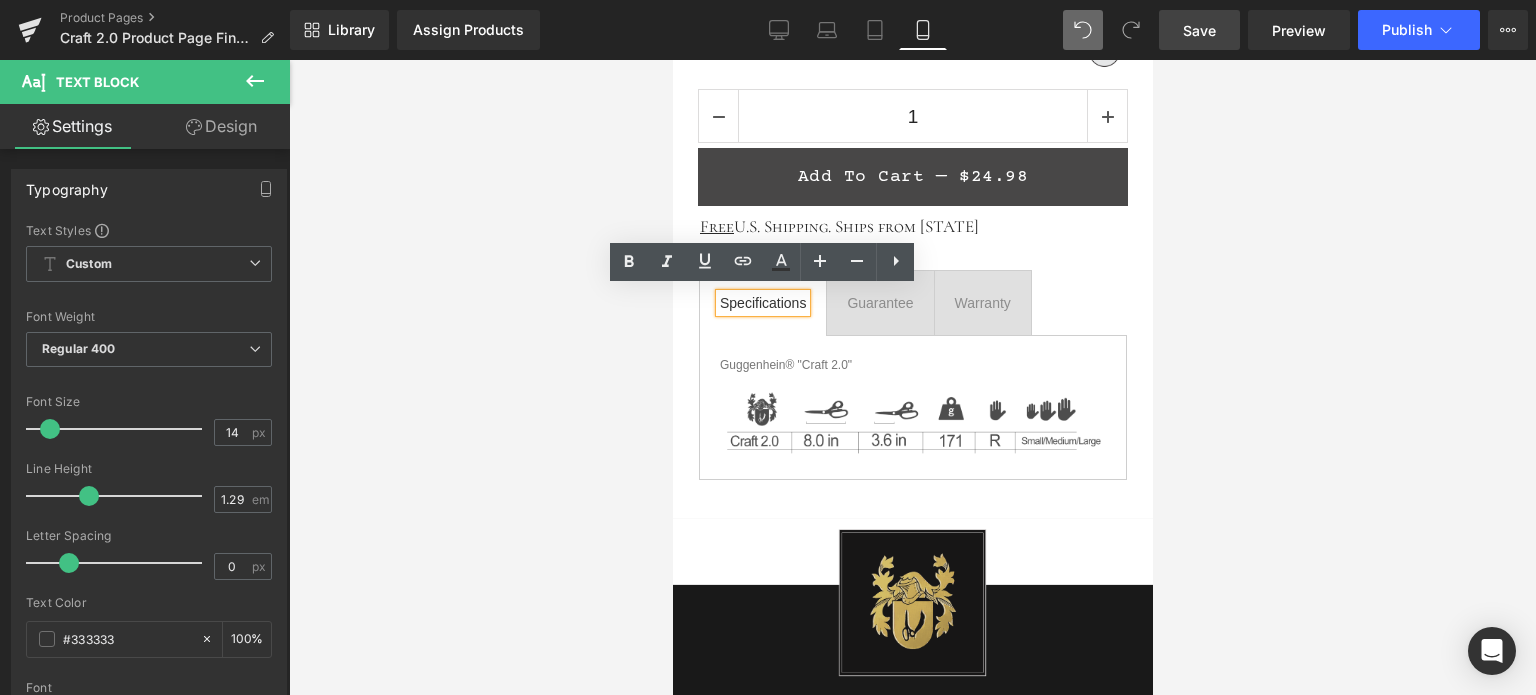 click on "Guggenhein®   "Craft 2.0" Heading         Image         $24.98 Heading         Image
1
(P) Quantity
Add To Cart — $24.98
(P) Cart Button
Product         Row         Free  U.S. Shipping. Ships from Texas Heading
Specifications
Text Block
Guarantee
Text Block
Warranty Text Block
Guggenhein® "Craft 2.0"
Text Block         Image" at bounding box center [912, 151] 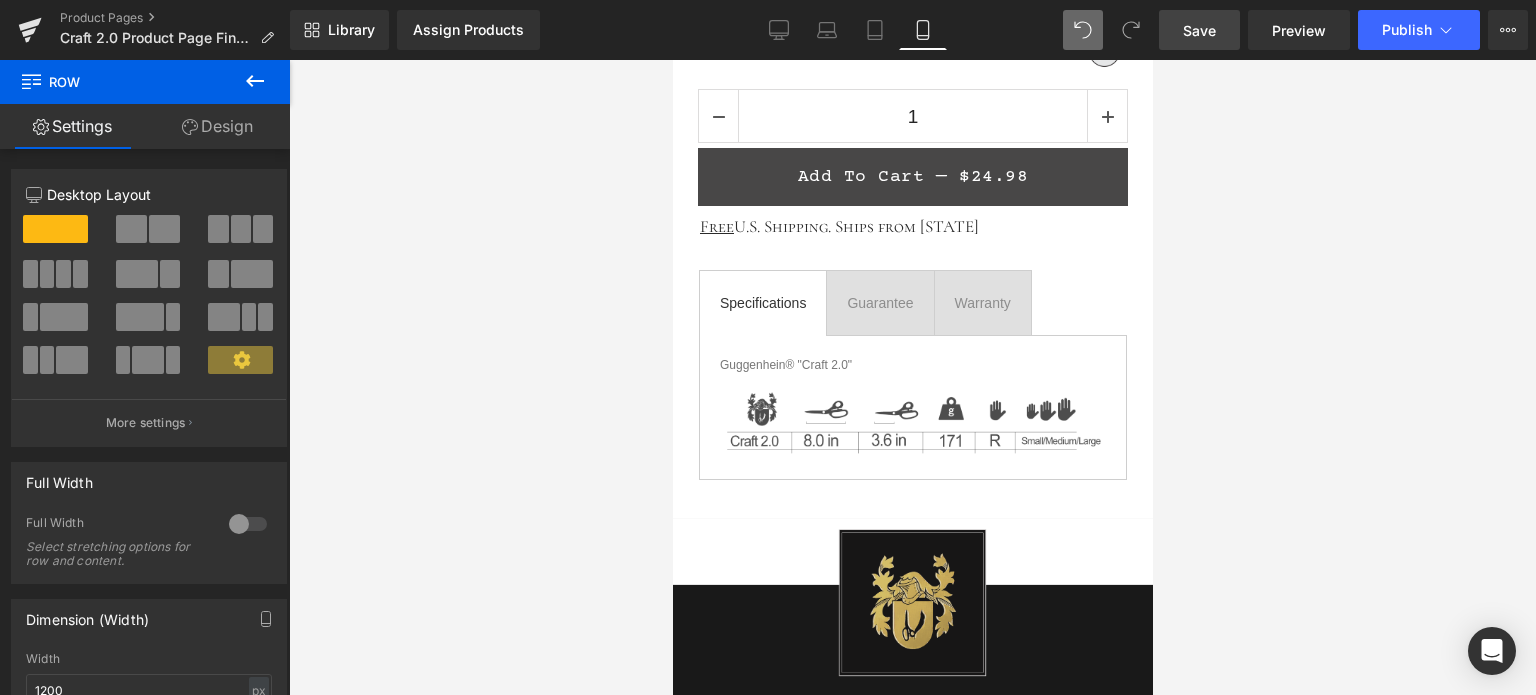 click on "Save" at bounding box center (1199, 30) 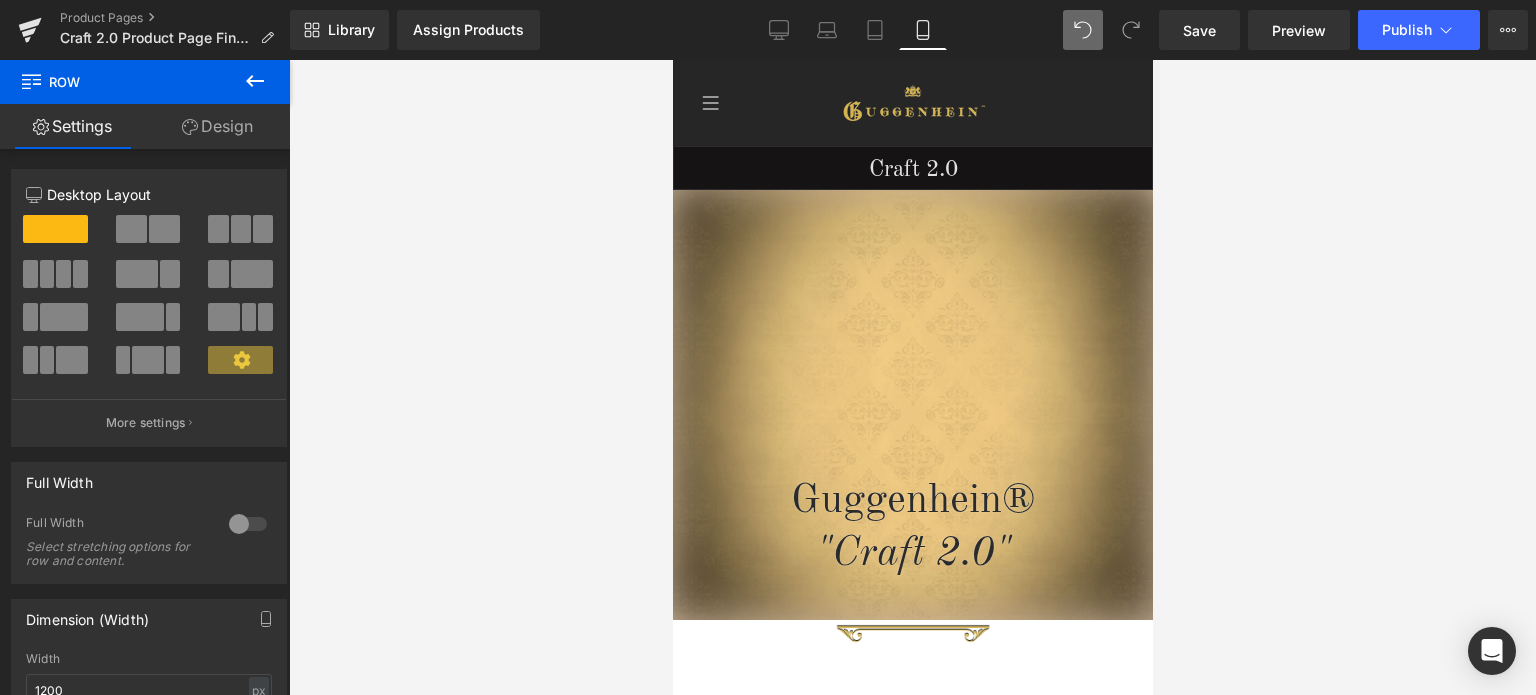 scroll, scrollTop: 0, scrollLeft: 0, axis: both 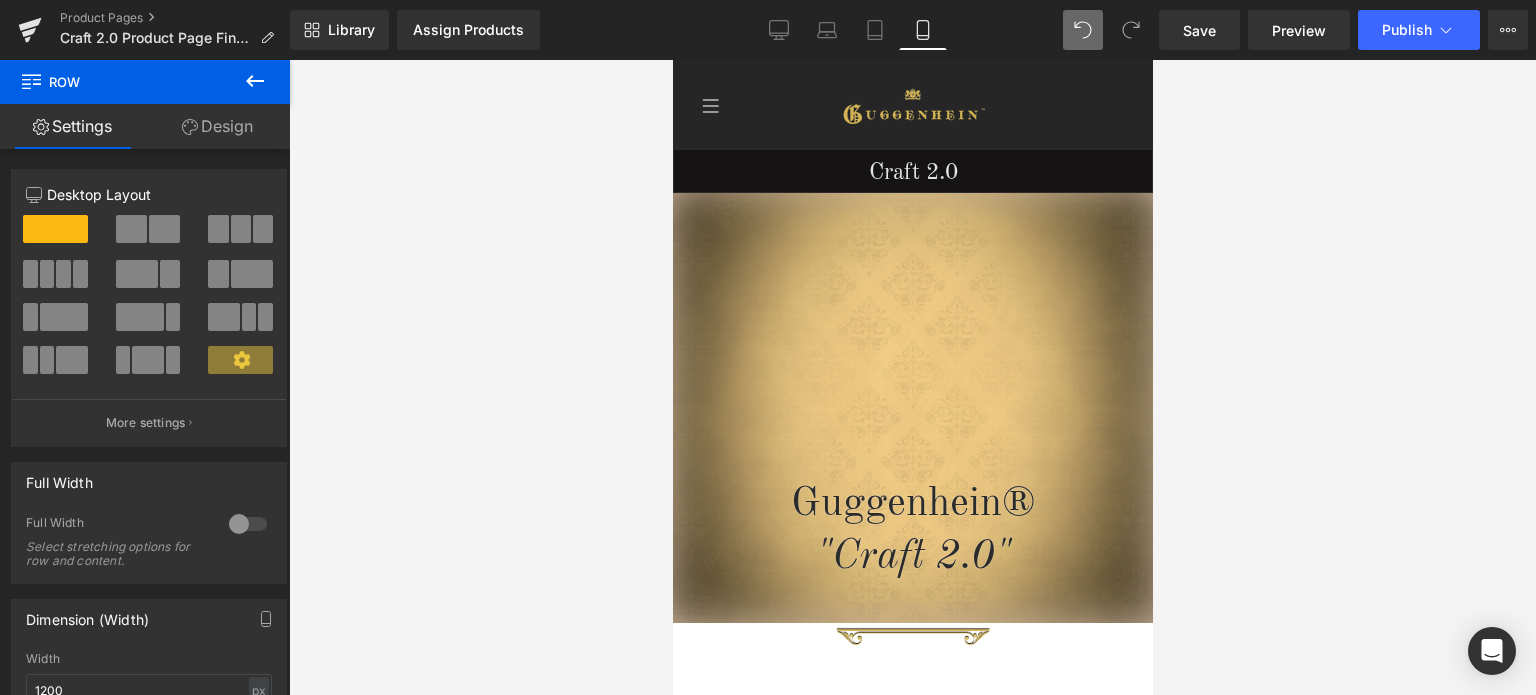 drag, startPoint x: 1144, startPoint y: 272, endPoint x: 1830, endPoint y: 190, distance: 690.8835 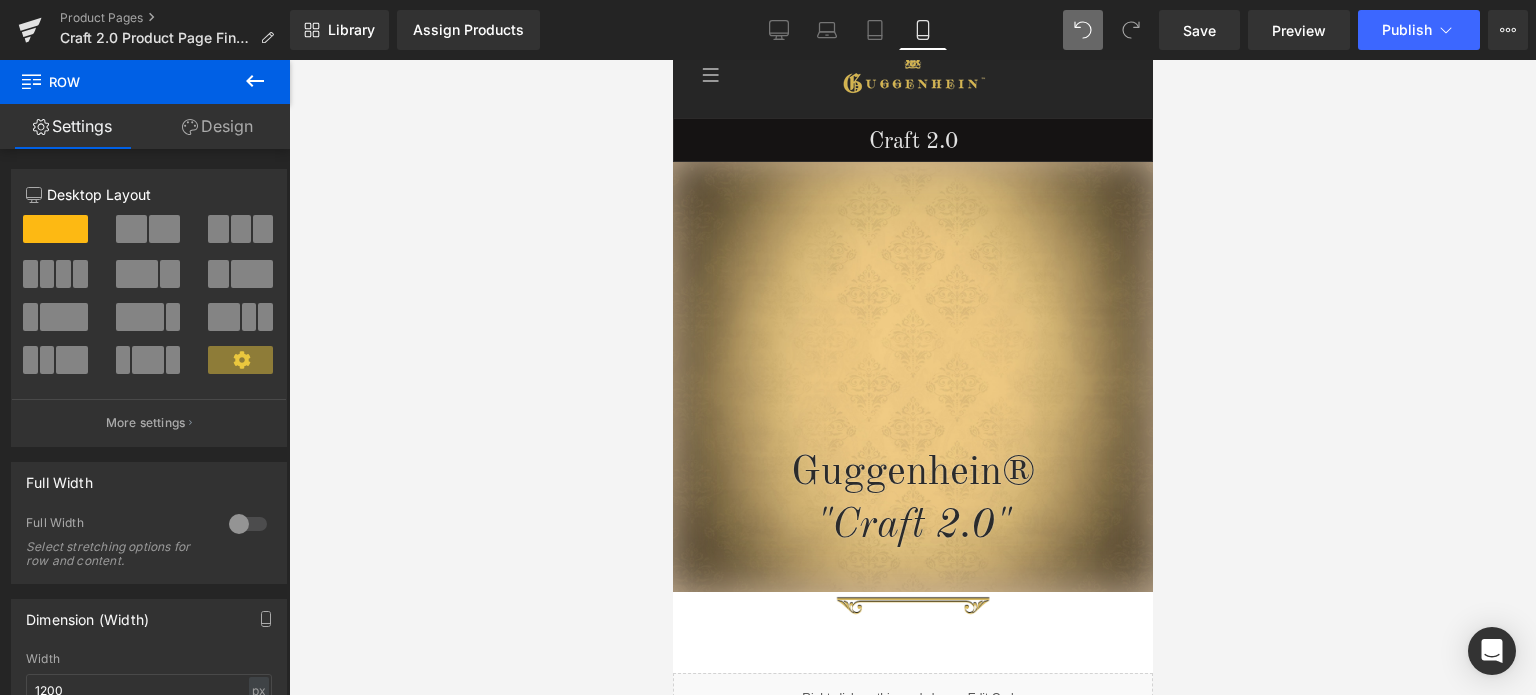 scroll, scrollTop: 0, scrollLeft: 0, axis: both 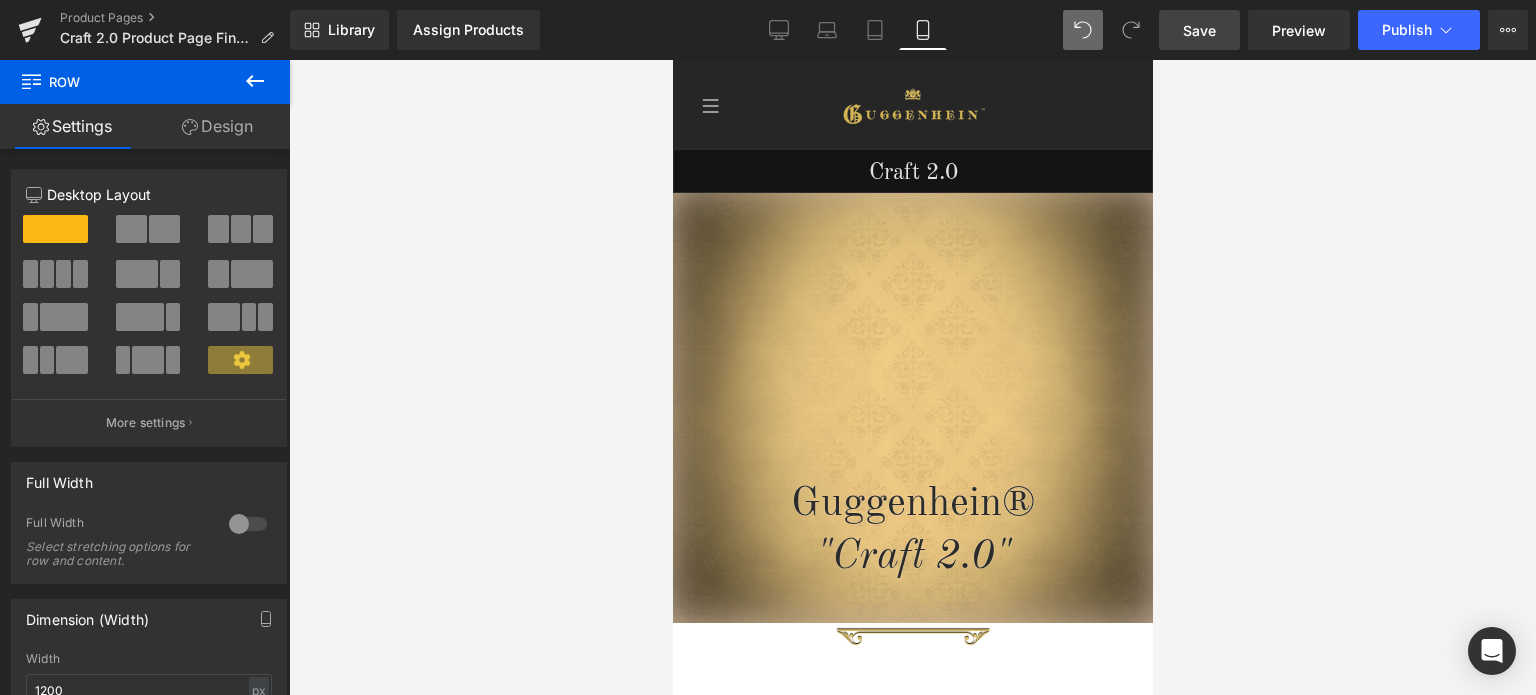 click on "Save" at bounding box center [1199, 30] 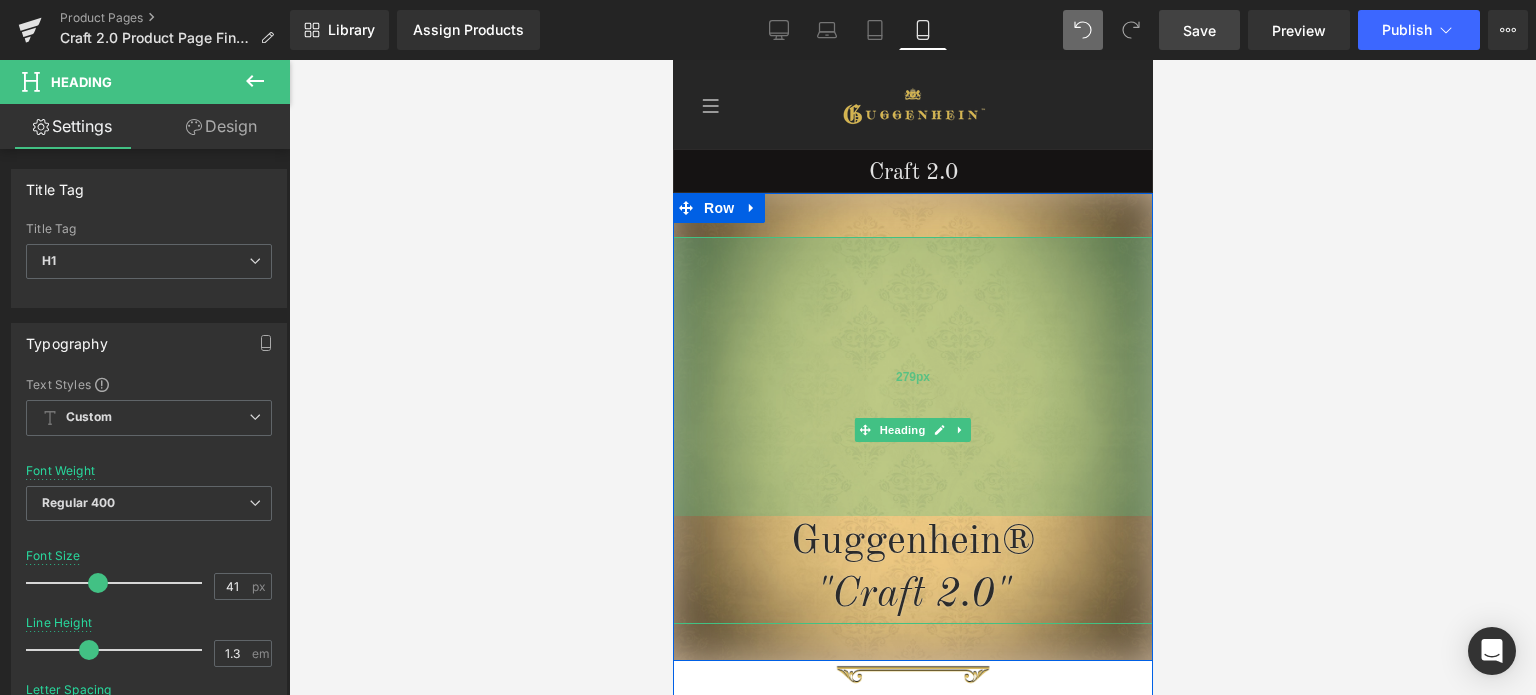 drag, startPoint x: 1019, startPoint y: 265, endPoint x: 1927, endPoint y: 298, distance: 908.5995 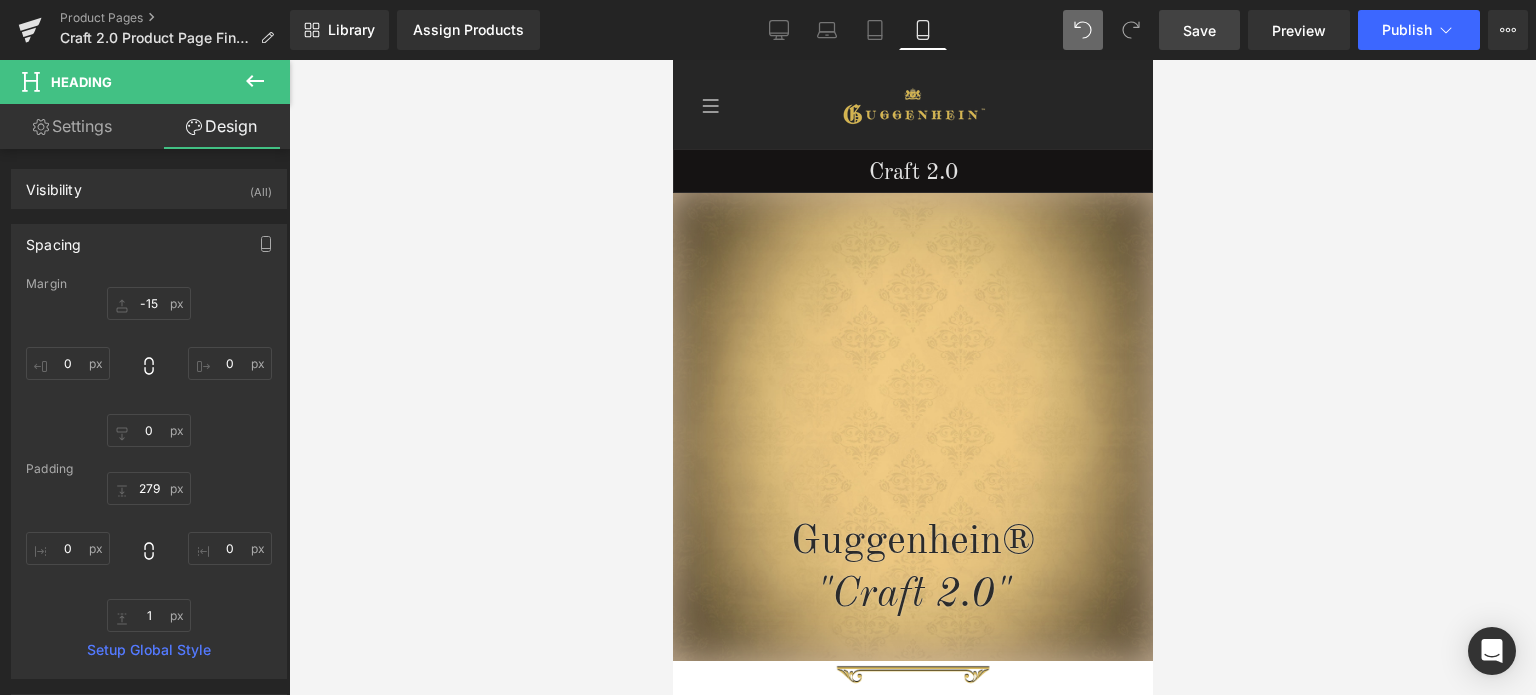 click on "Save" at bounding box center [1199, 30] 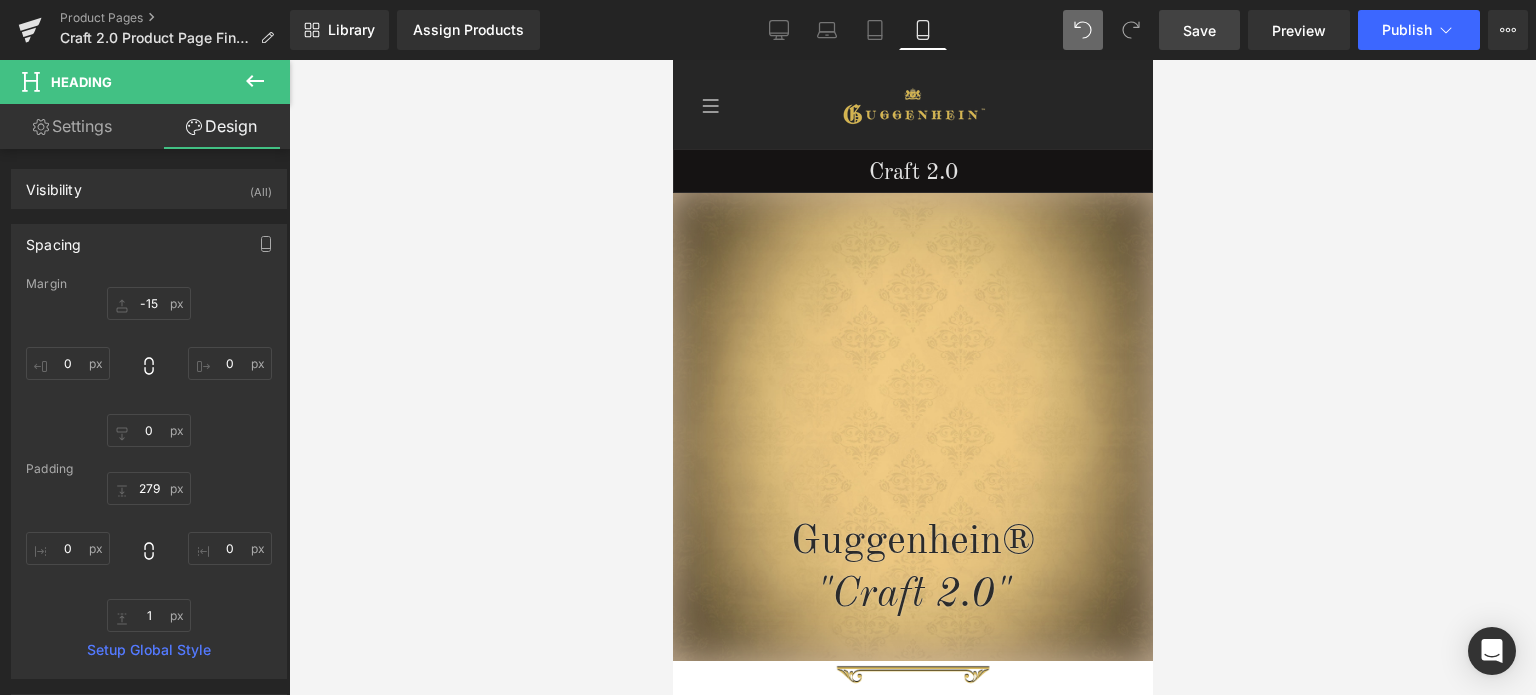 click on "Save" at bounding box center [1199, 30] 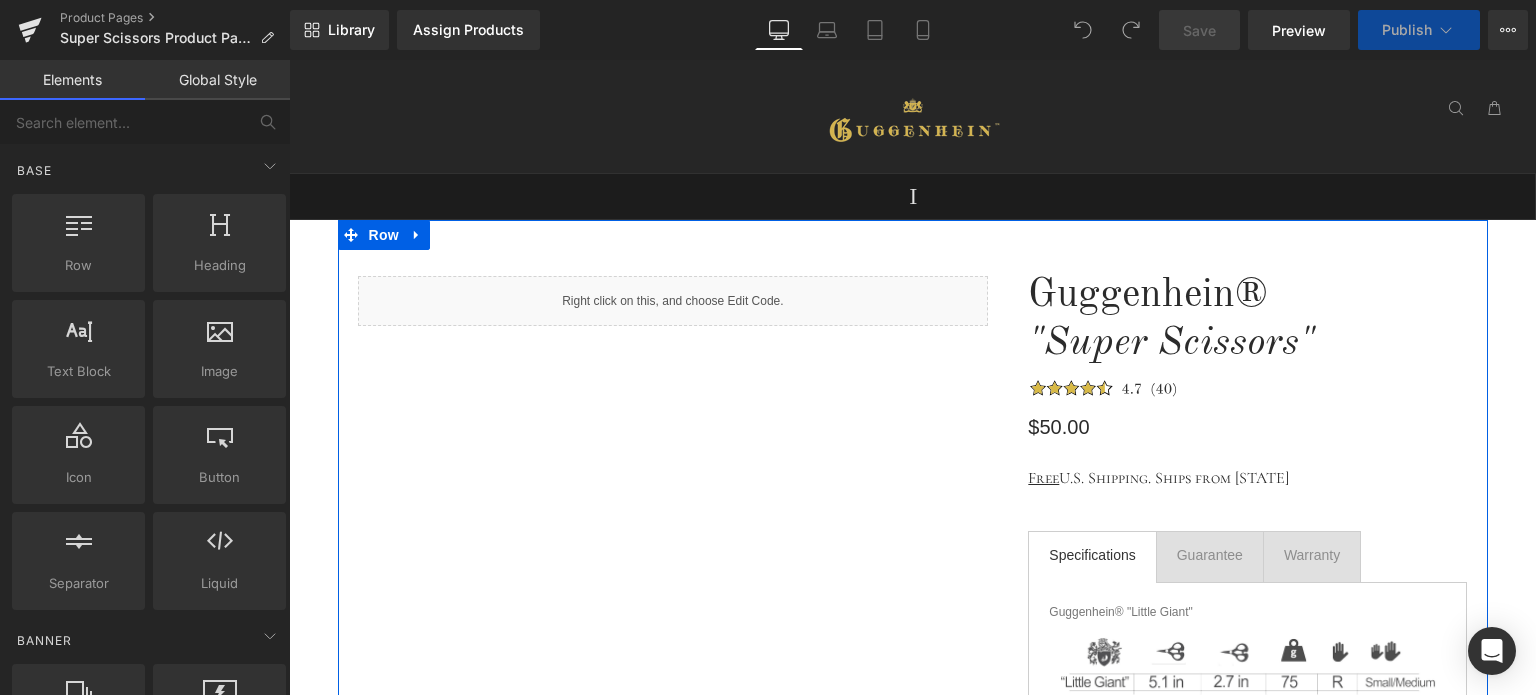 scroll, scrollTop: 0, scrollLeft: 0, axis: both 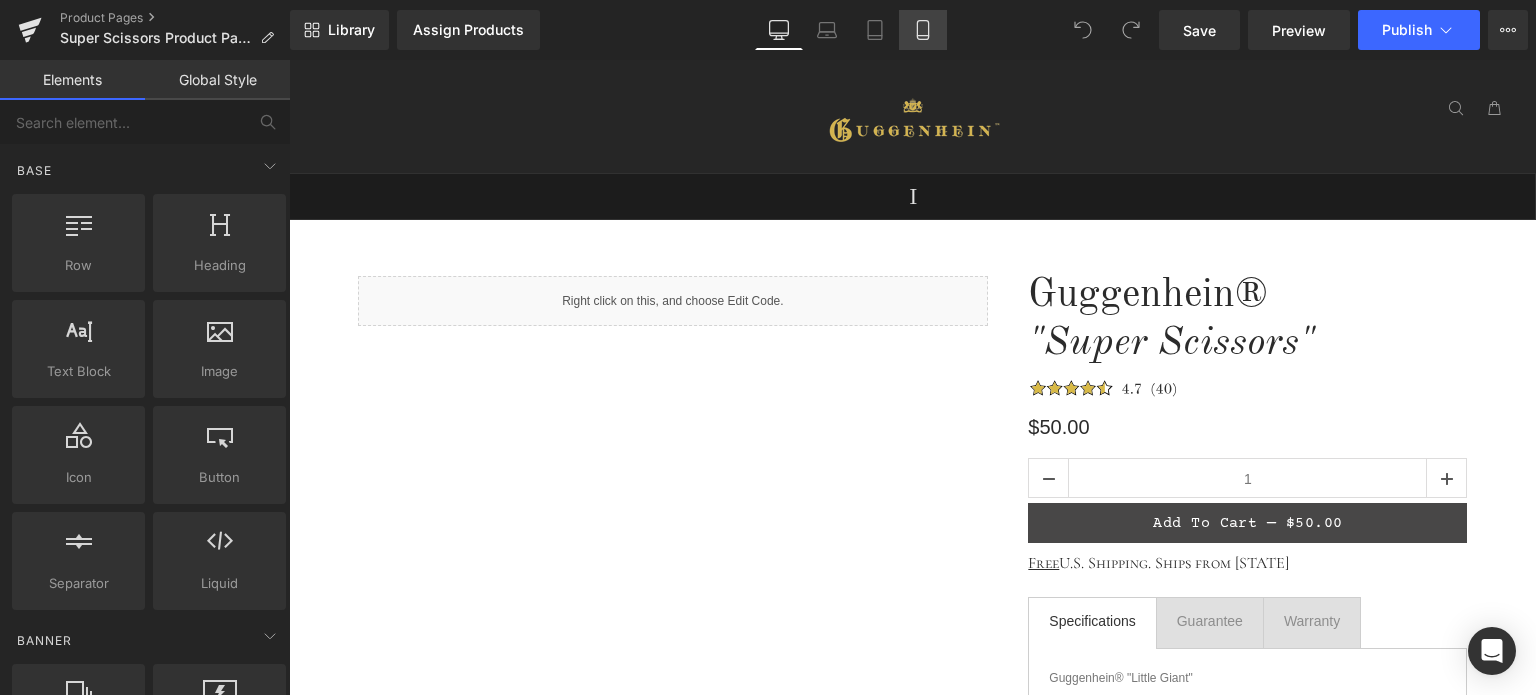 click 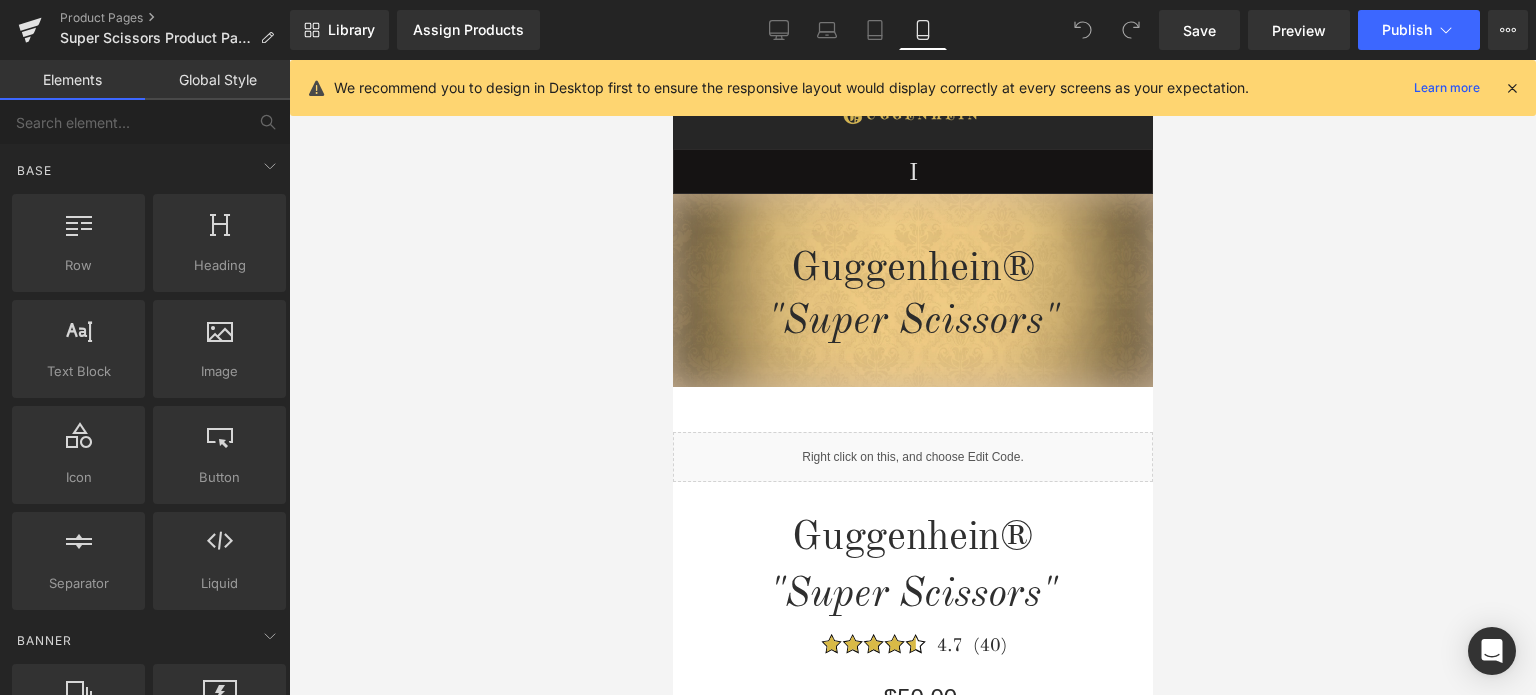 click at bounding box center (1512, 88) 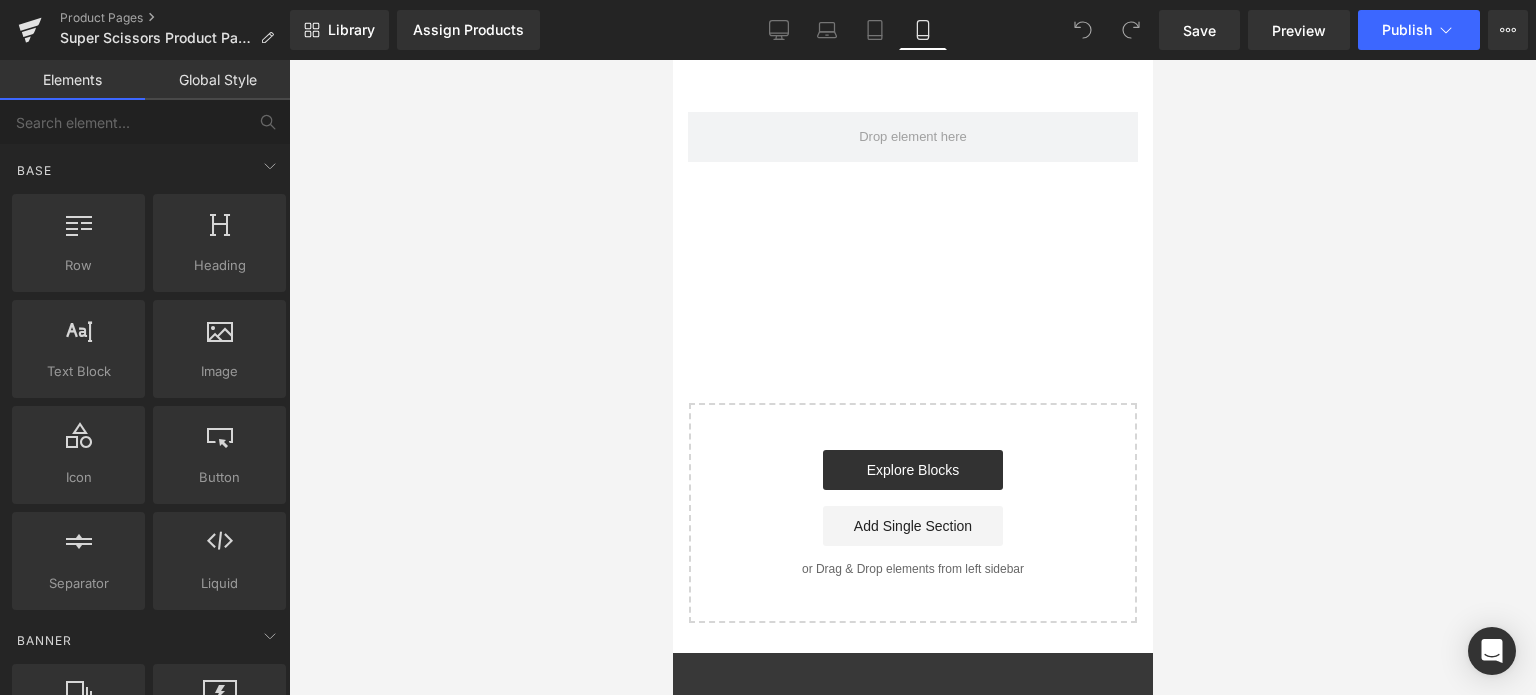 scroll, scrollTop: 5490, scrollLeft: 0, axis: vertical 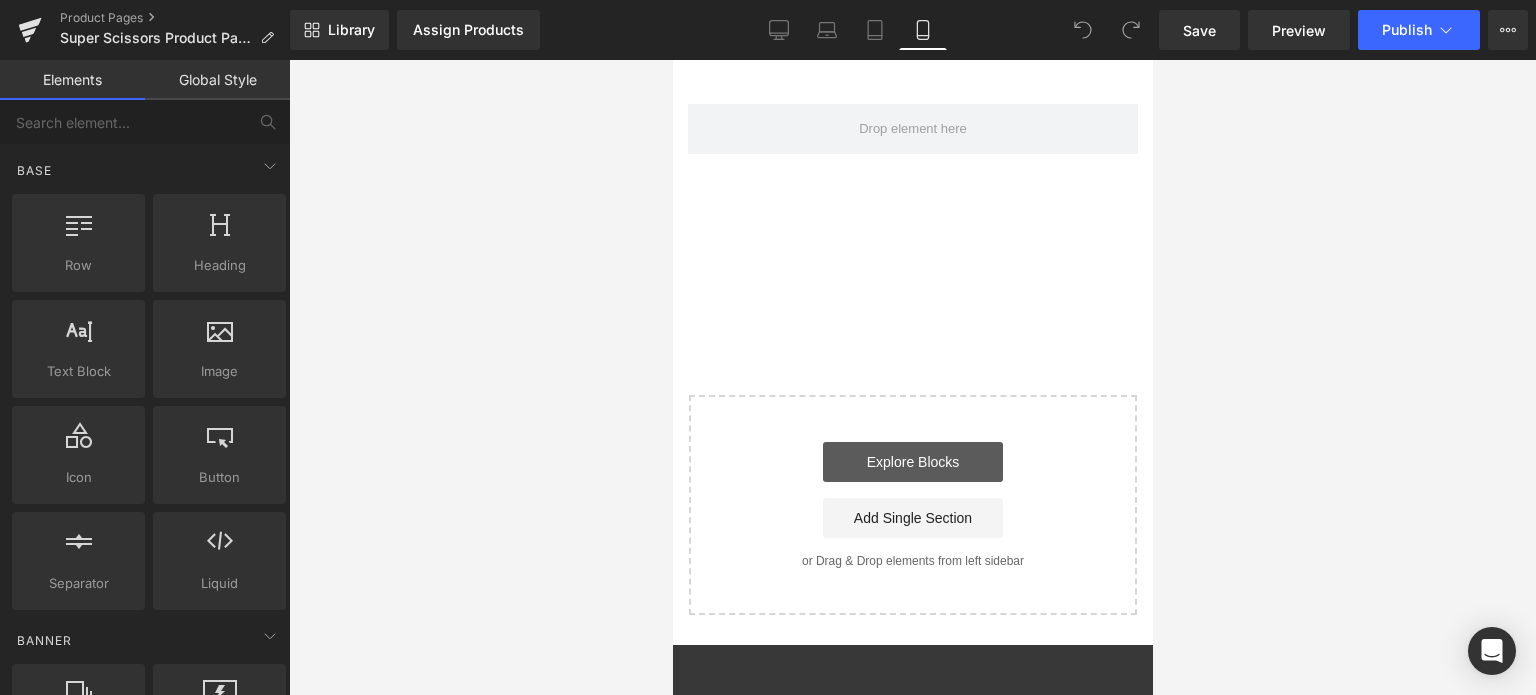 click on "Explore Blocks" at bounding box center [912, 462] 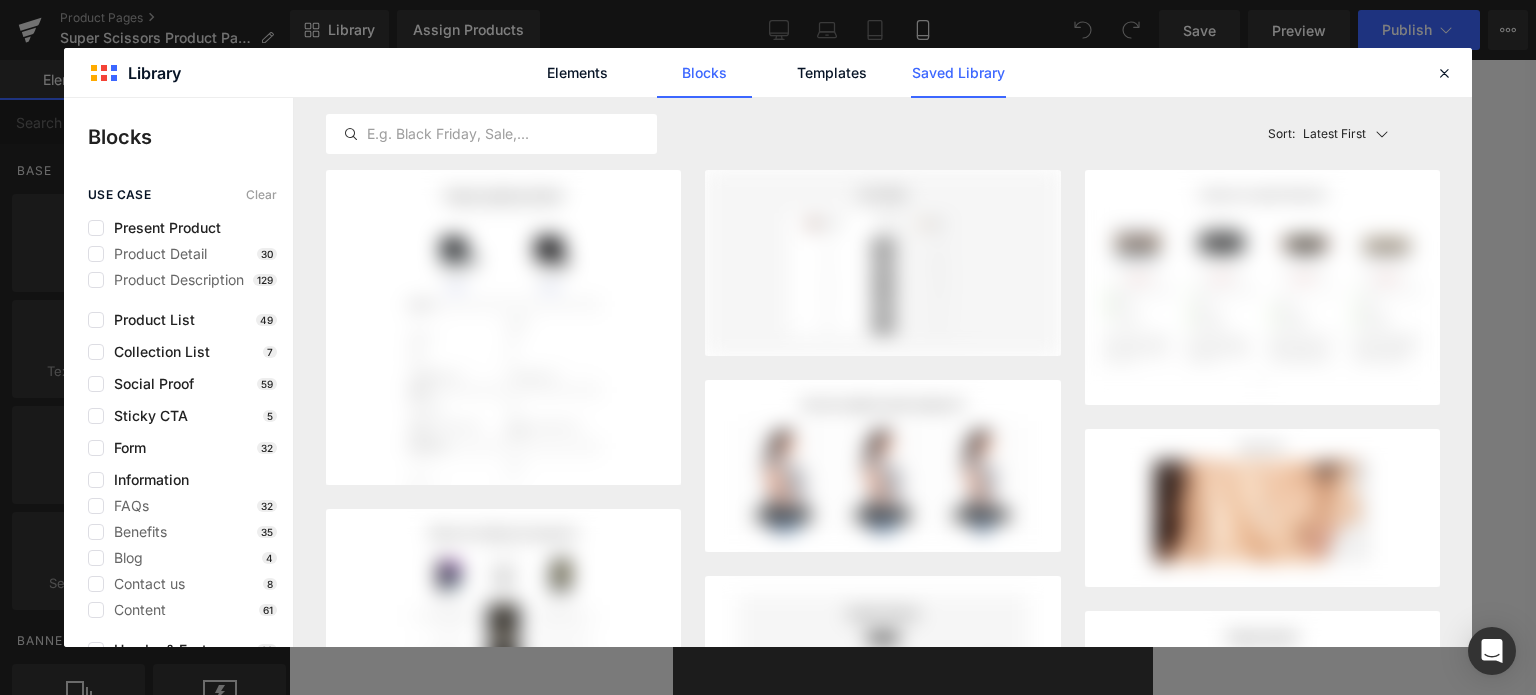 click on "Saved Library" 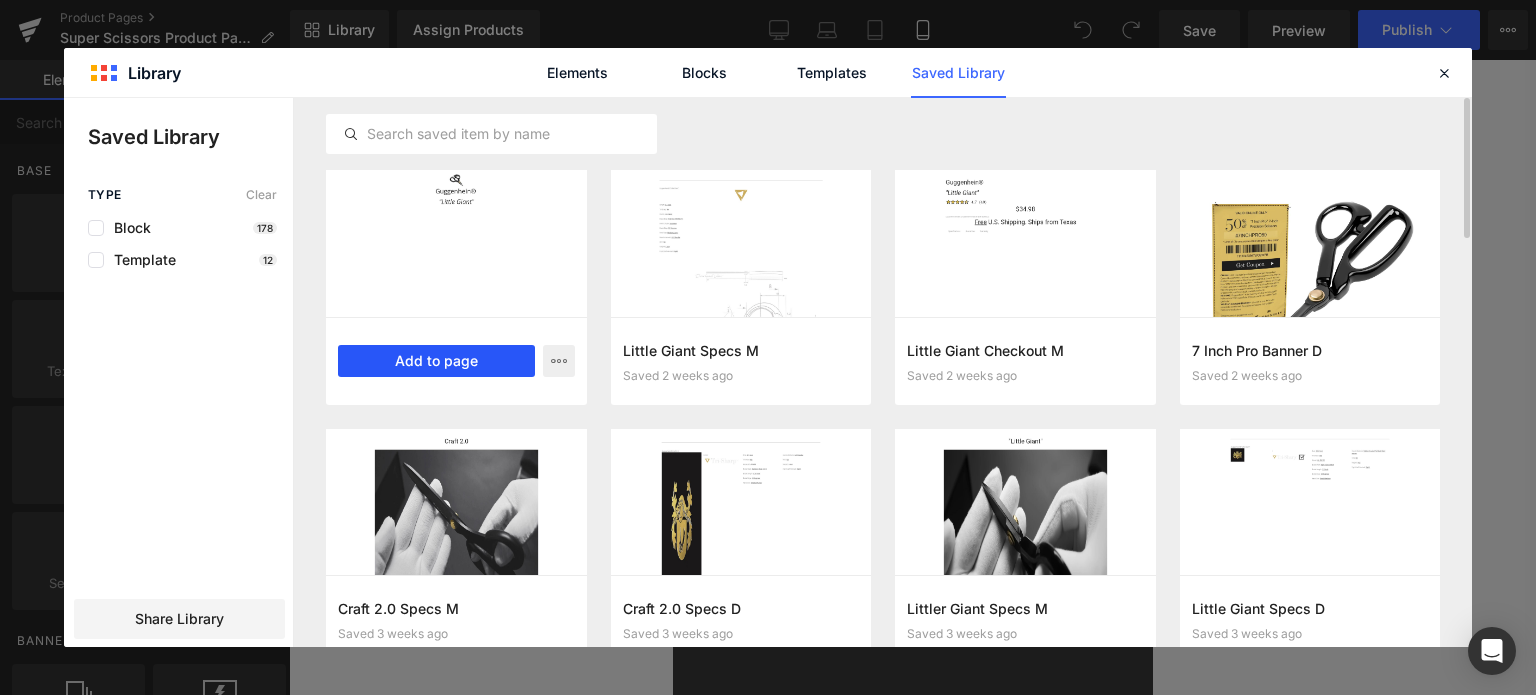 click on "Add to page" at bounding box center (436, 361) 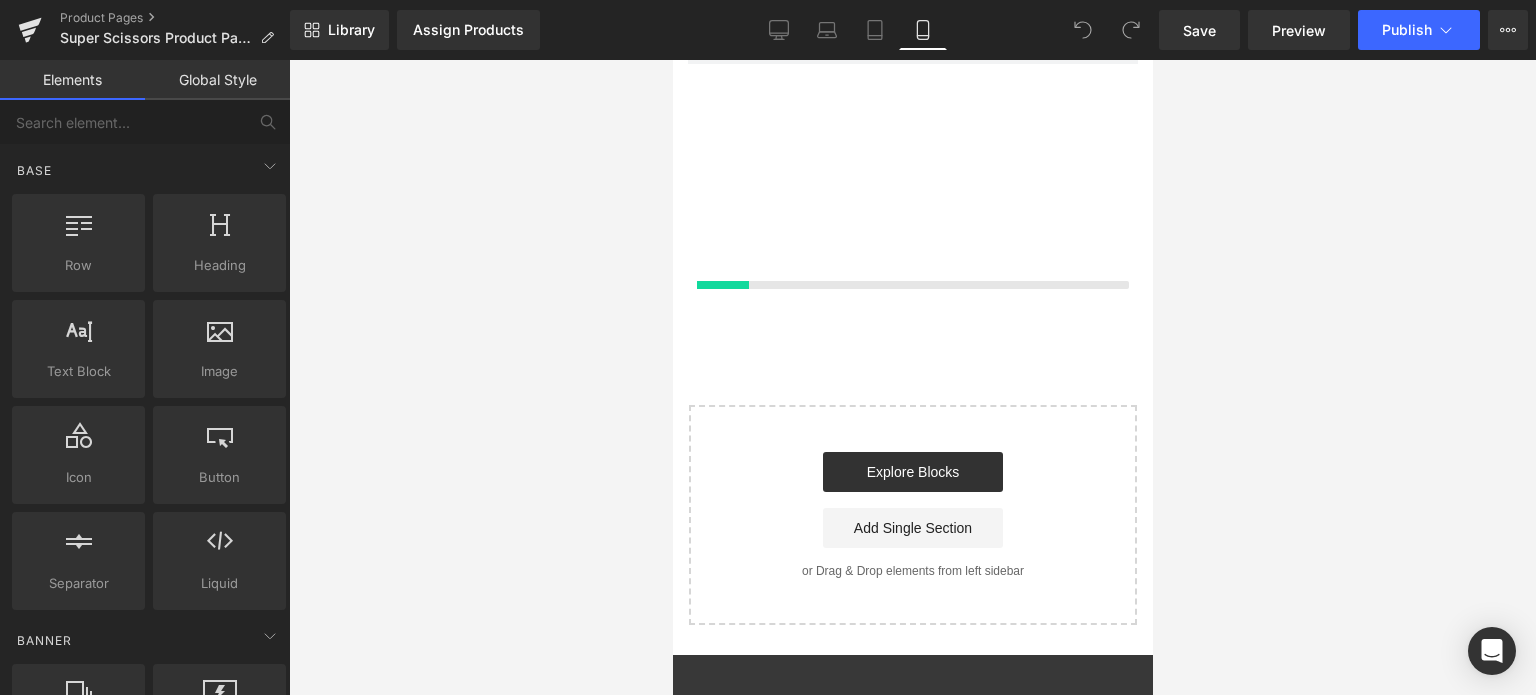 scroll, scrollTop: 5595, scrollLeft: 0, axis: vertical 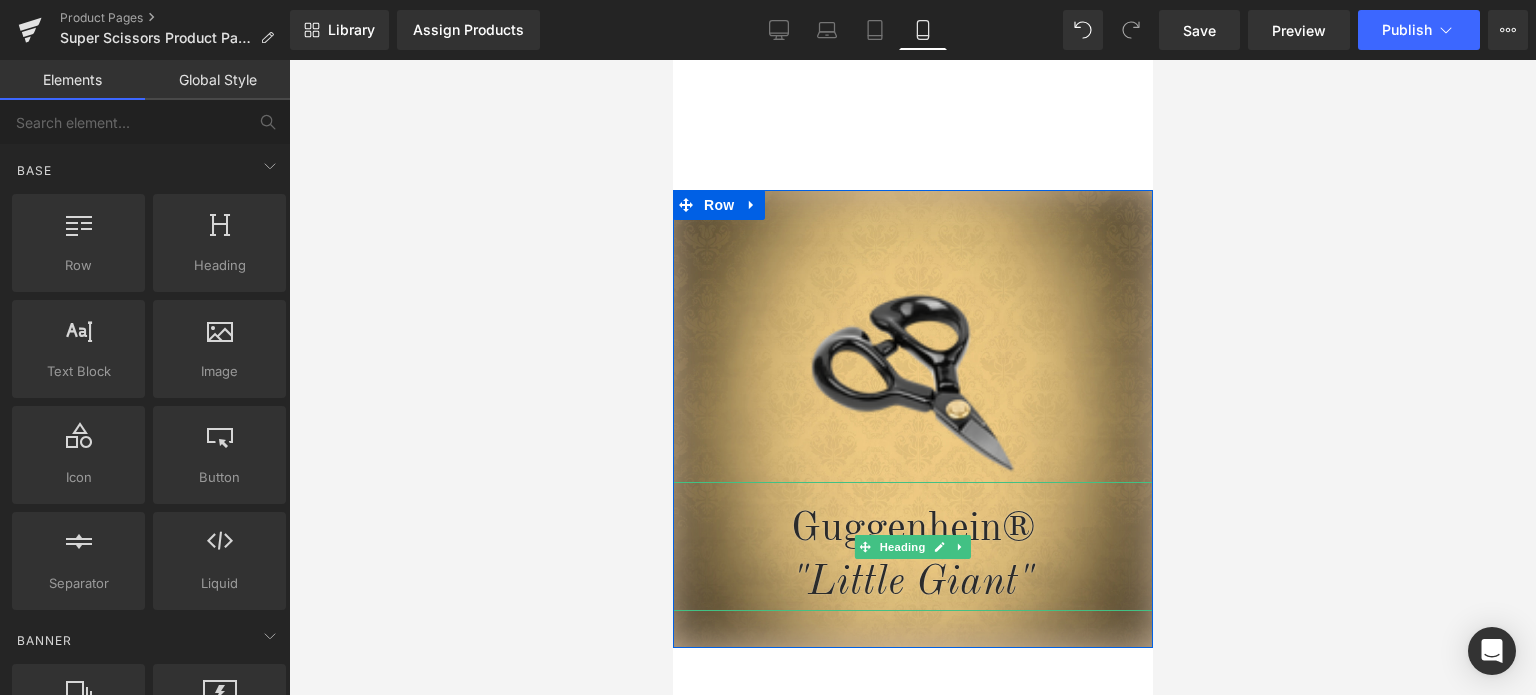 click on ""Little Giant"" at bounding box center (912, 583) 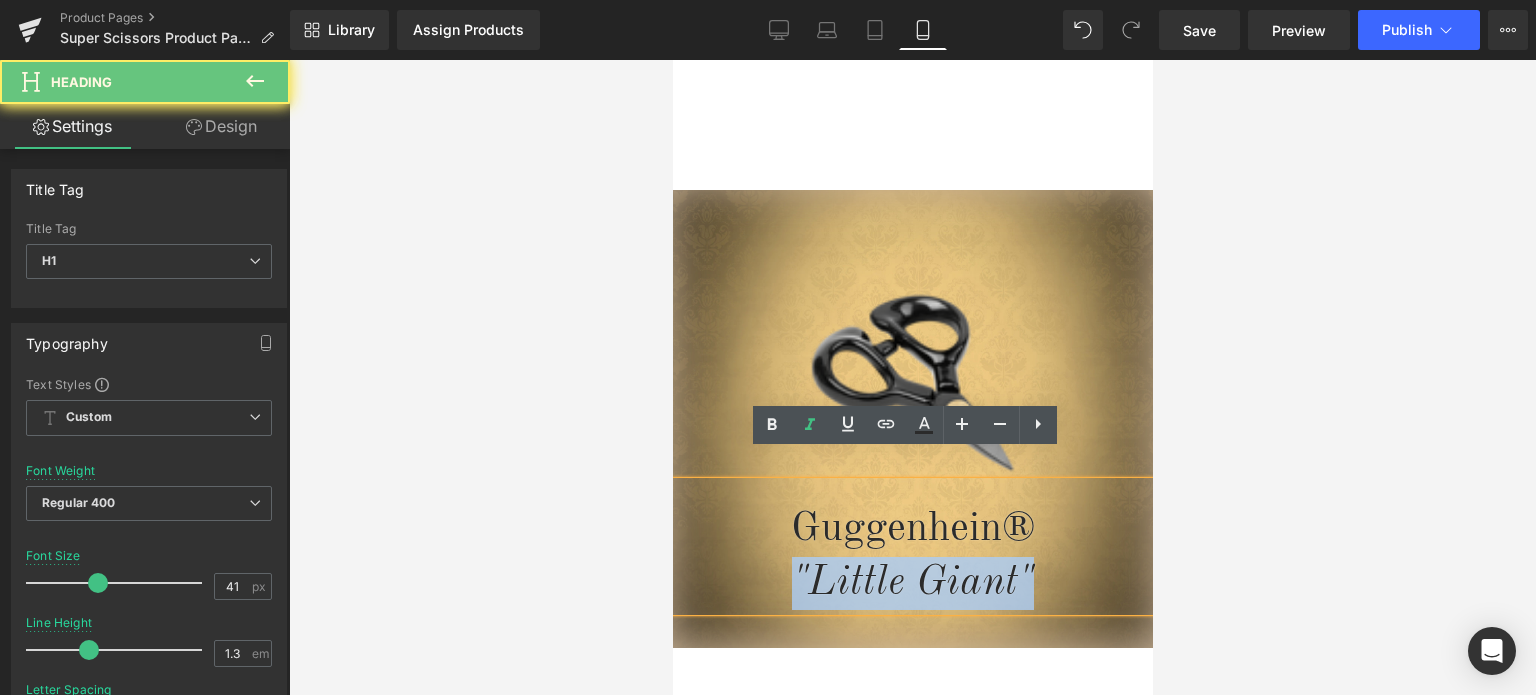 drag, startPoint x: 1044, startPoint y: 541, endPoint x: 779, endPoint y: 539, distance: 265.00754 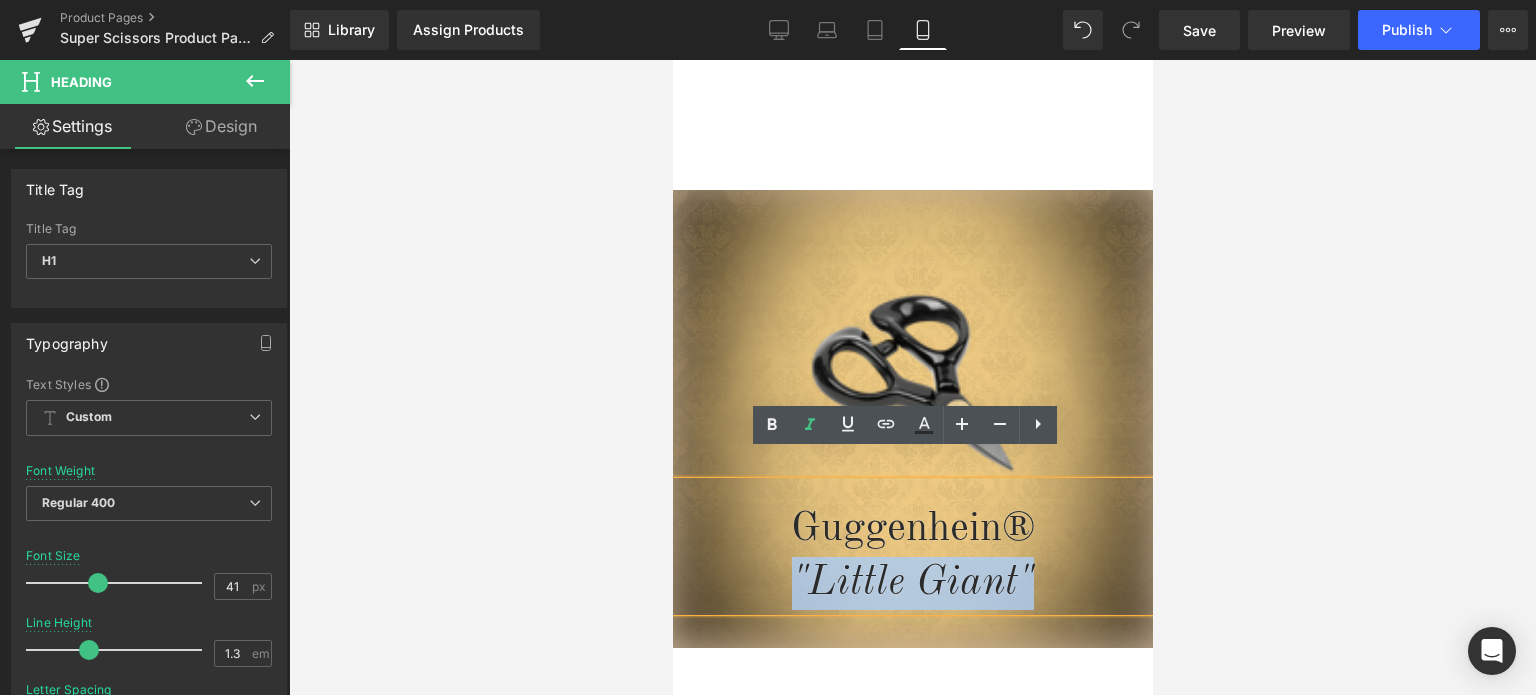 type 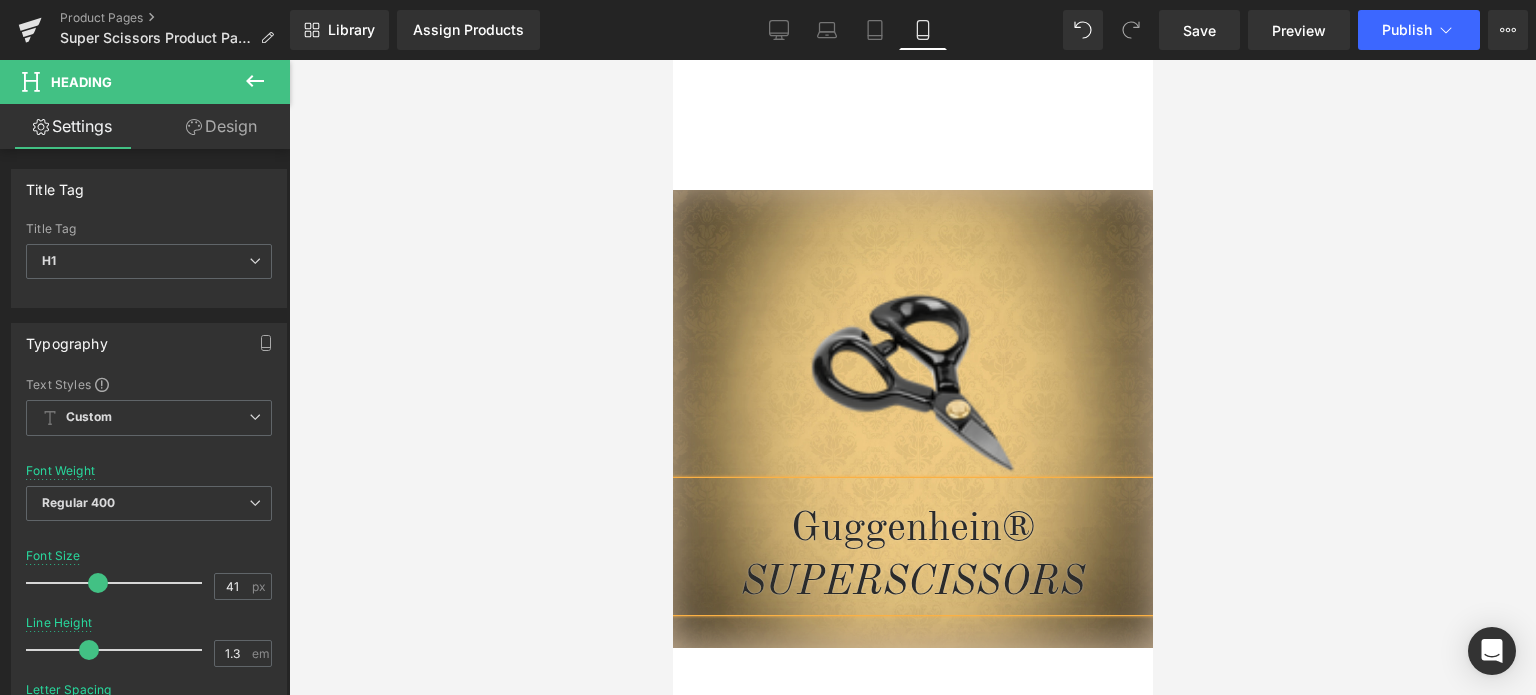 click on "SUPERSCISSORS" at bounding box center [912, 583] 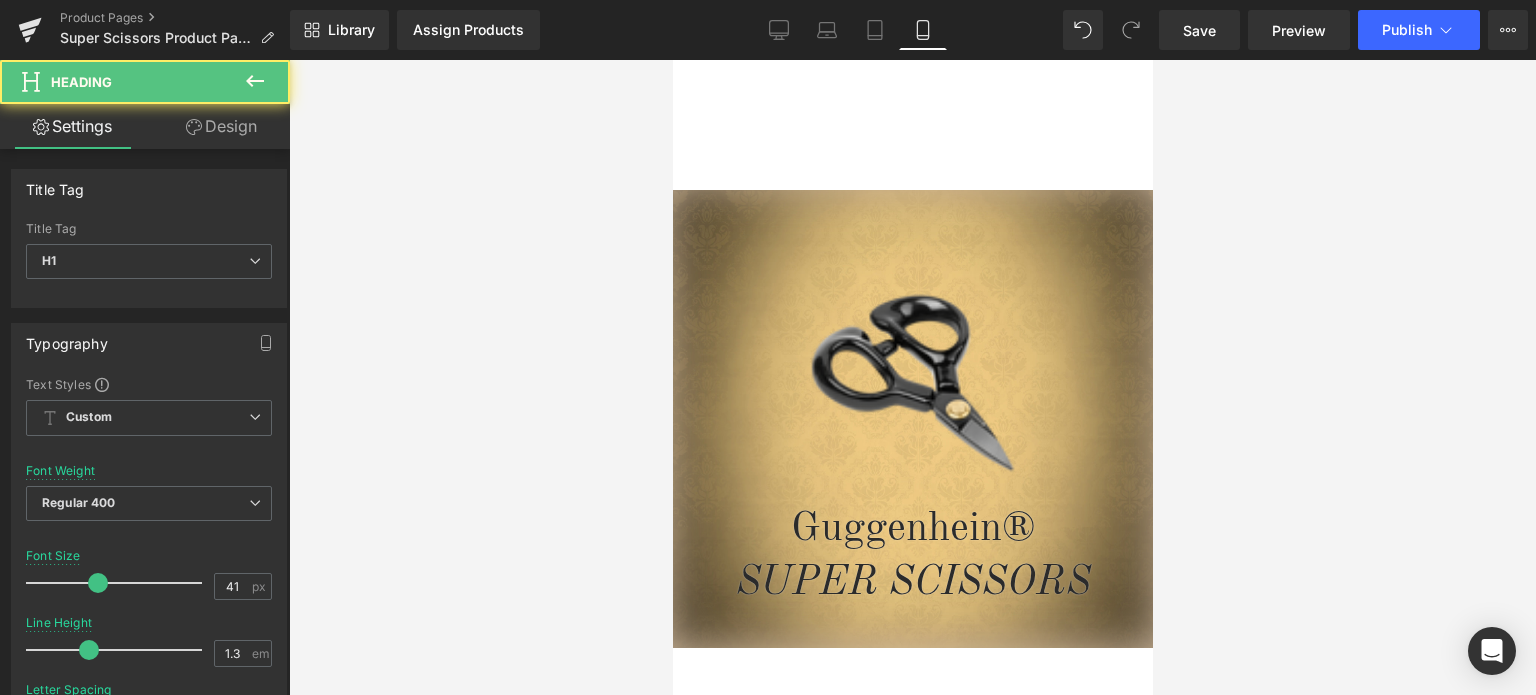 click at bounding box center [912, 377] 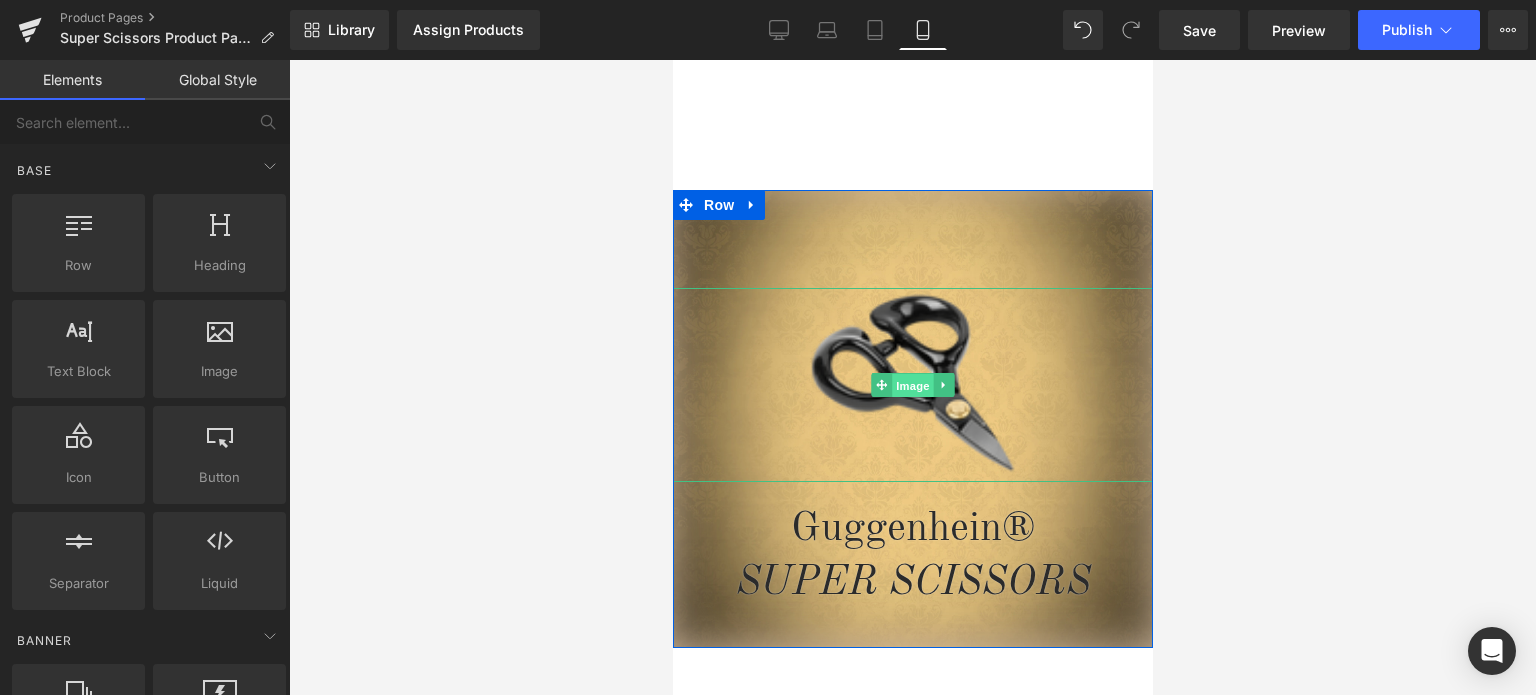 click on "Image" at bounding box center (912, 386) 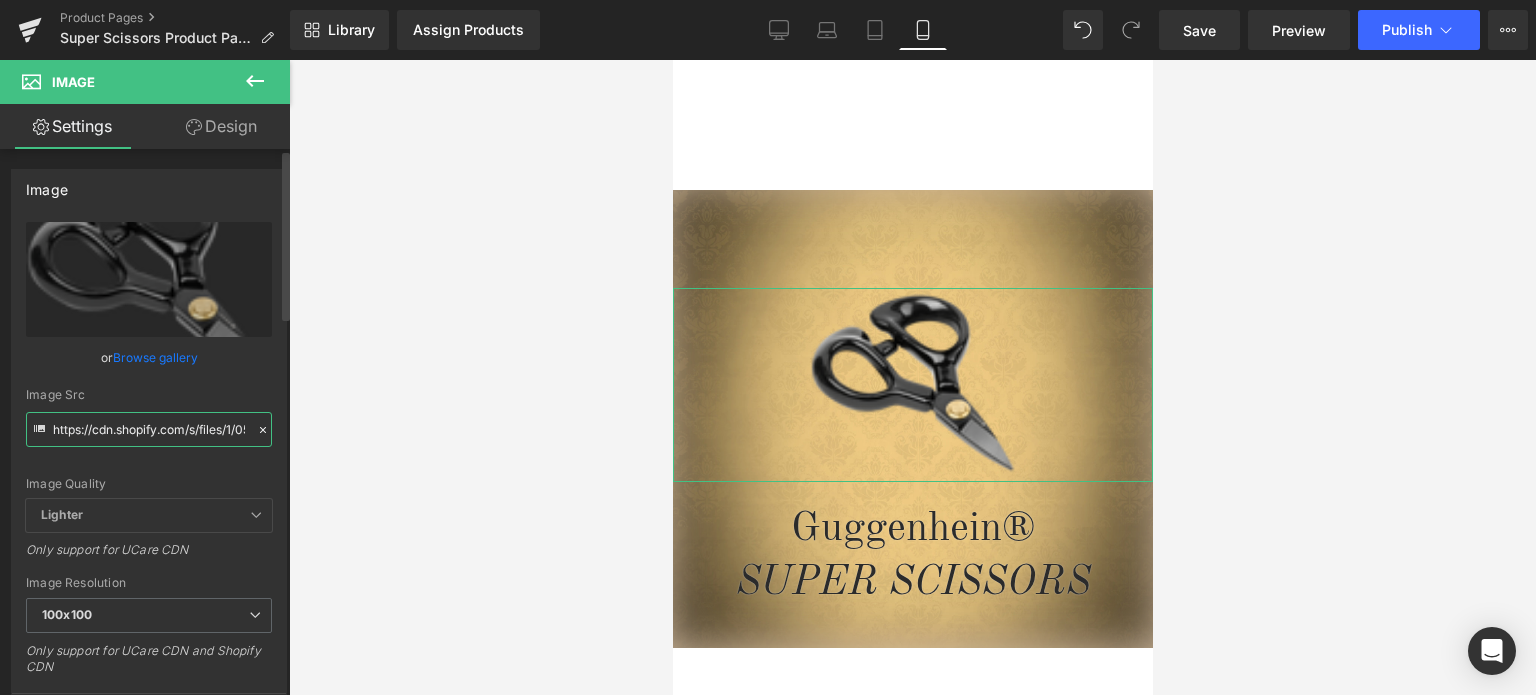 click on "https://cdn.shopify.com/s/files/1/0566/0963/6442/files/1_2f76b2e1-6e2f-4d99-9002-a90781e836d3_100x100.png?v=1754110527" at bounding box center (149, 429) 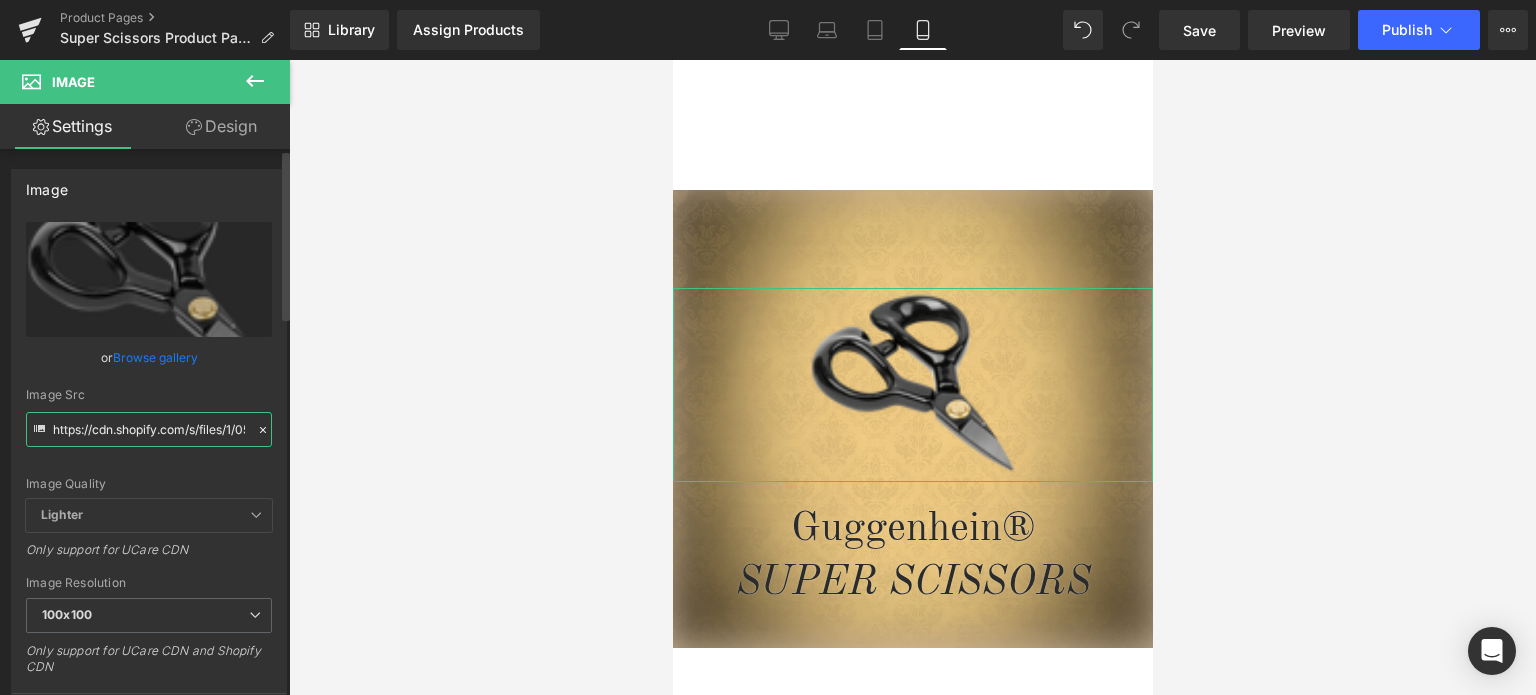 paste on "2-4_1c1186a0-ddf9-4772-adf0-b4bc52eeebde.png?v=1754202475" 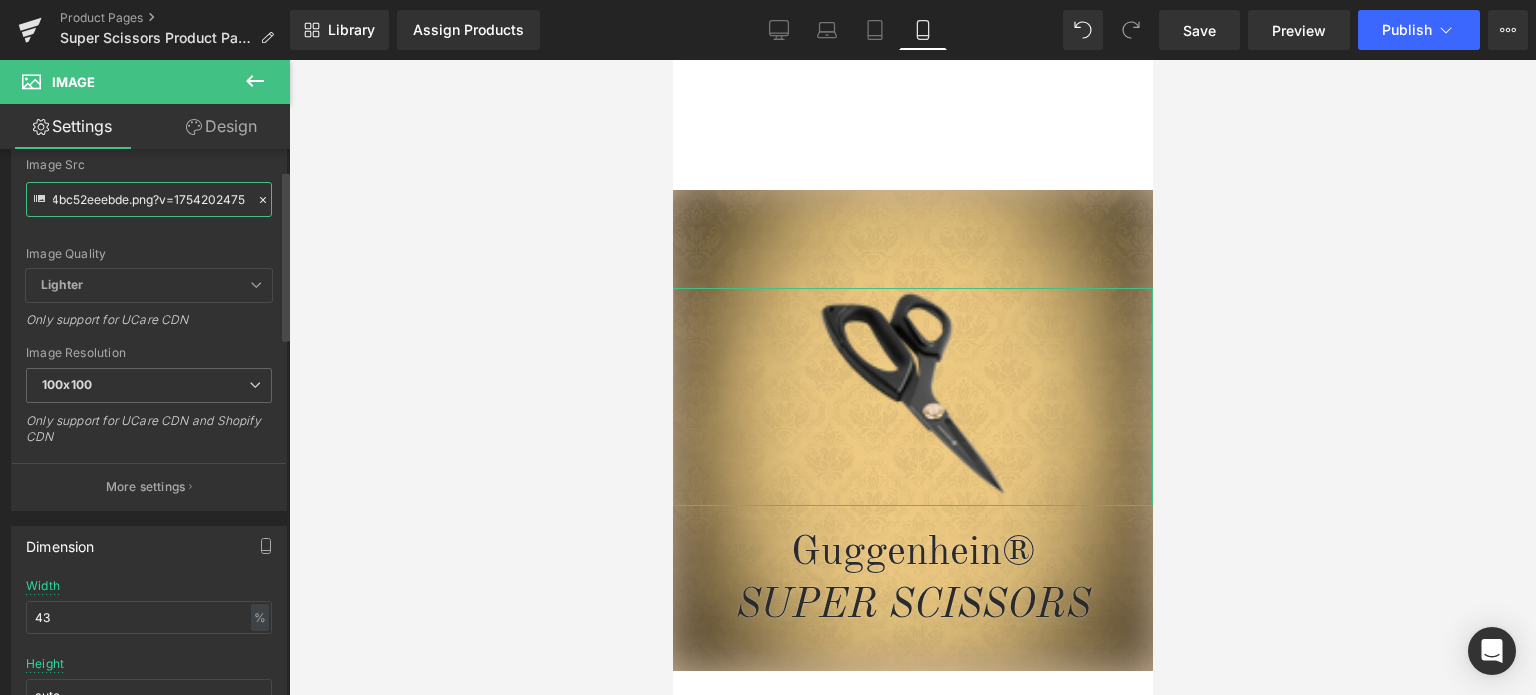 scroll, scrollTop: 400, scrollLeft: 0, axis: vertical 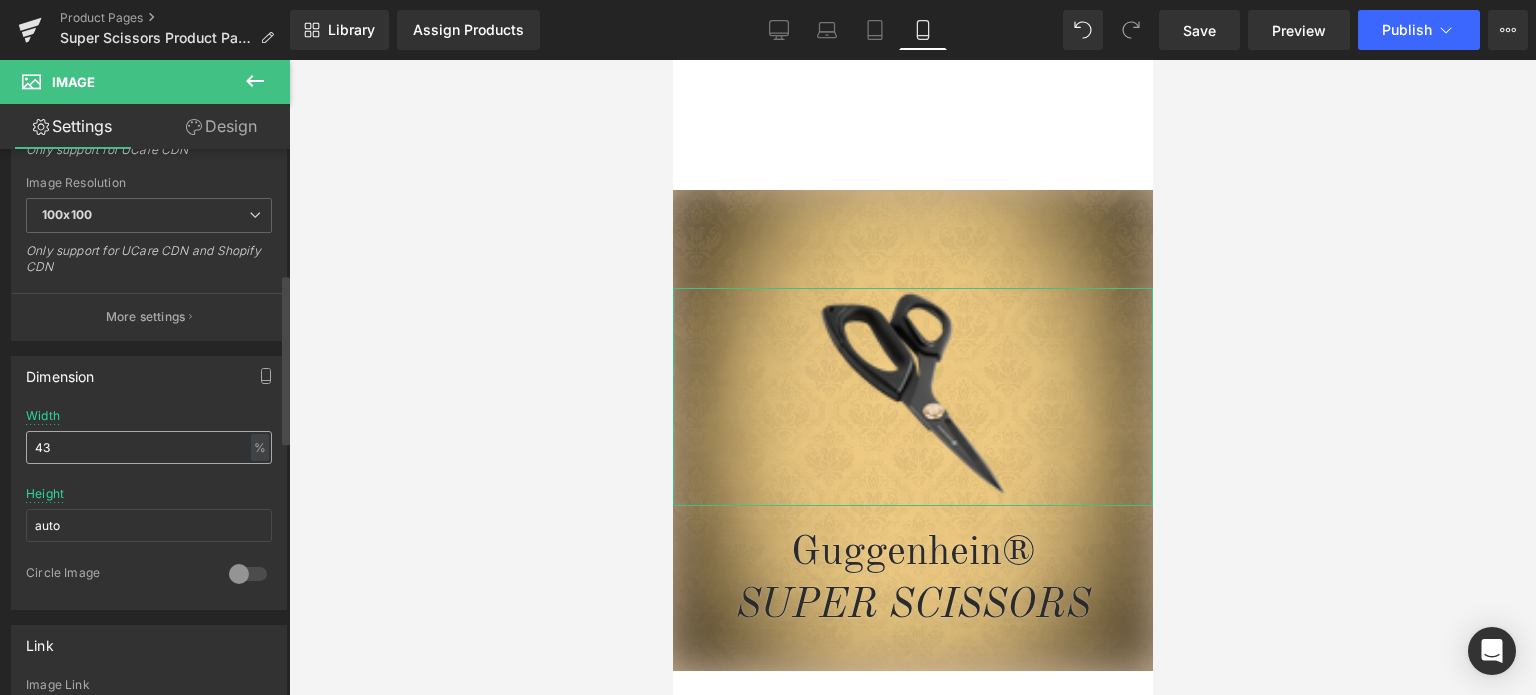 type on "https://cdn.shopify.com/s/files/1/0566/0963/6442/files/2-4_1c1186a0-ddf9-4772-adf0-b4bc52eeebde_100x100.png?v=1754202475" 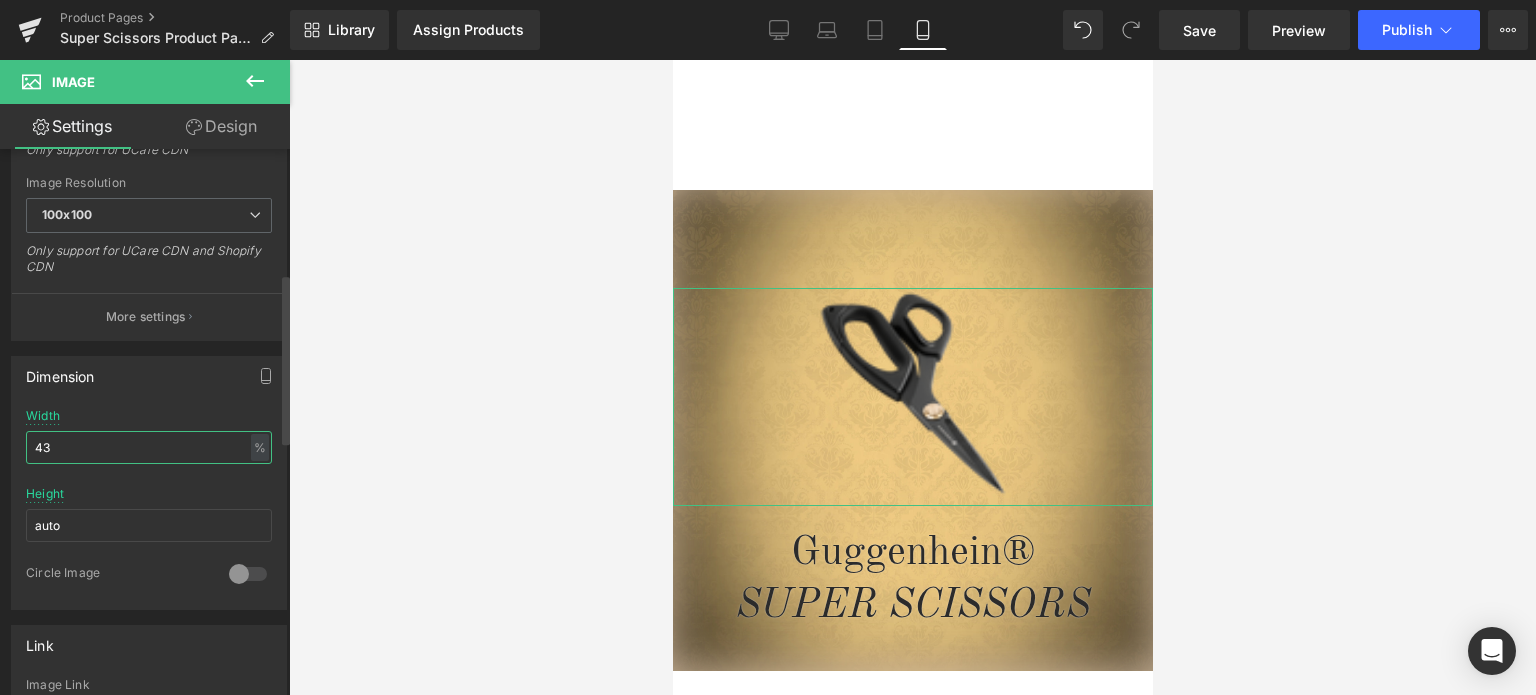 scroll, scrollTop: 0, scrollLeft: 0, axis: both 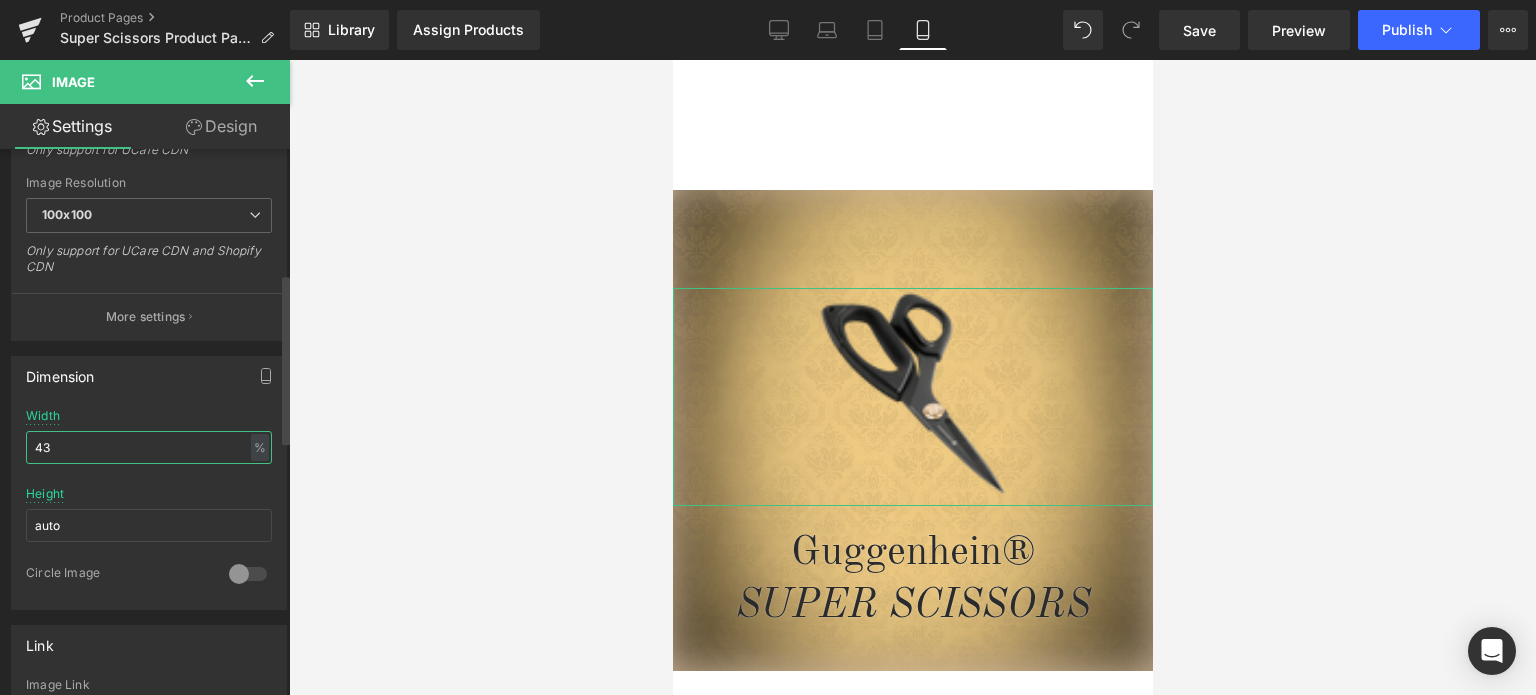 click on "43" at bounding box center (149, 447) 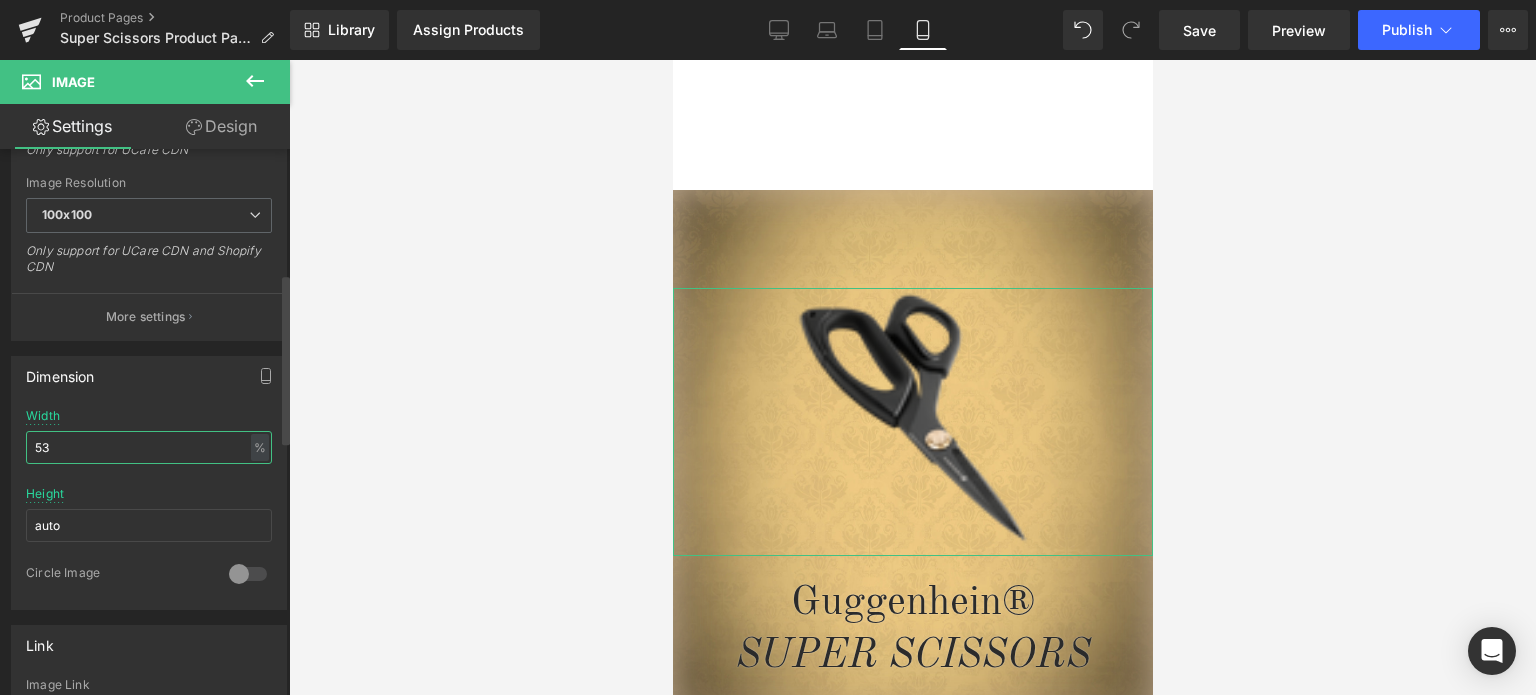 drag, startPoint x: 36, startPoint y: 447, endPoint x: 26, endPoint y: 446, distance: 10.049875 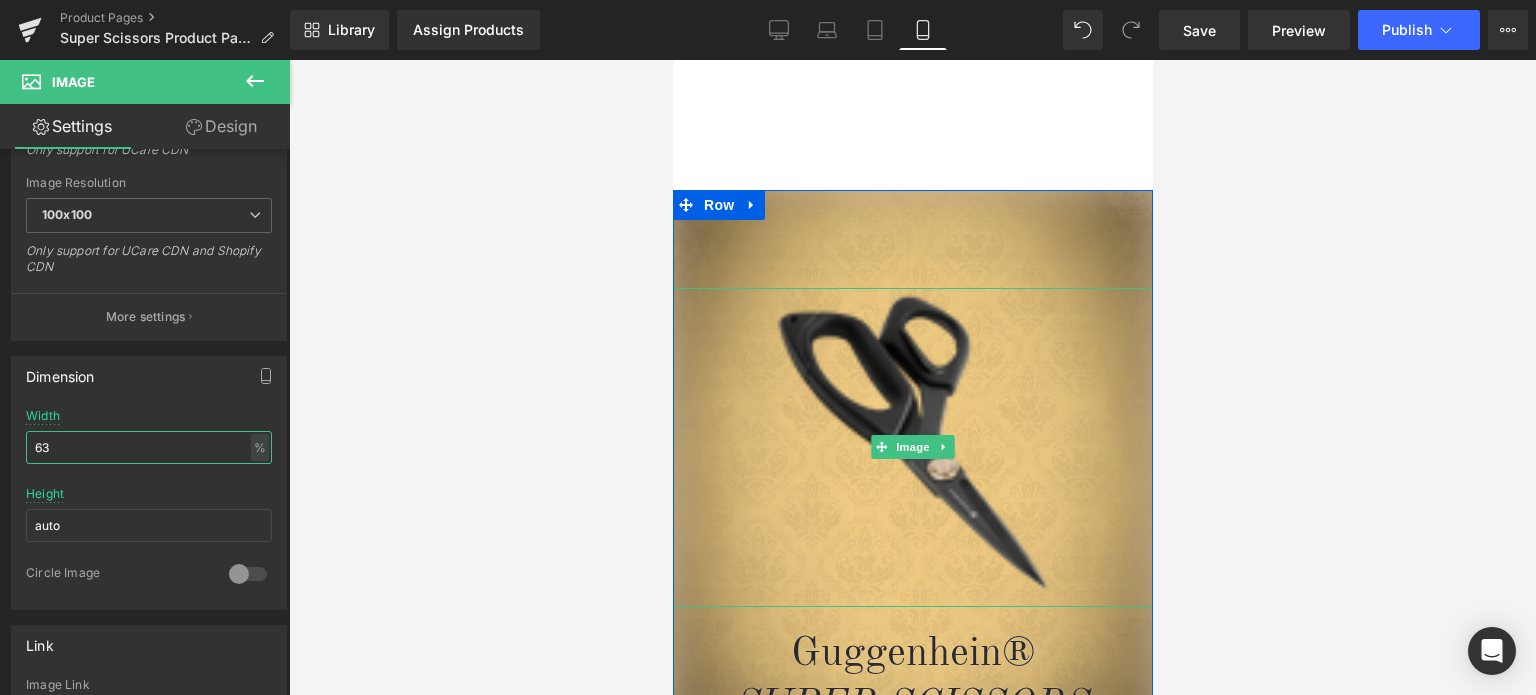 scroll, scrollTop: 5695, scrollLeft: 0, axis: vertical 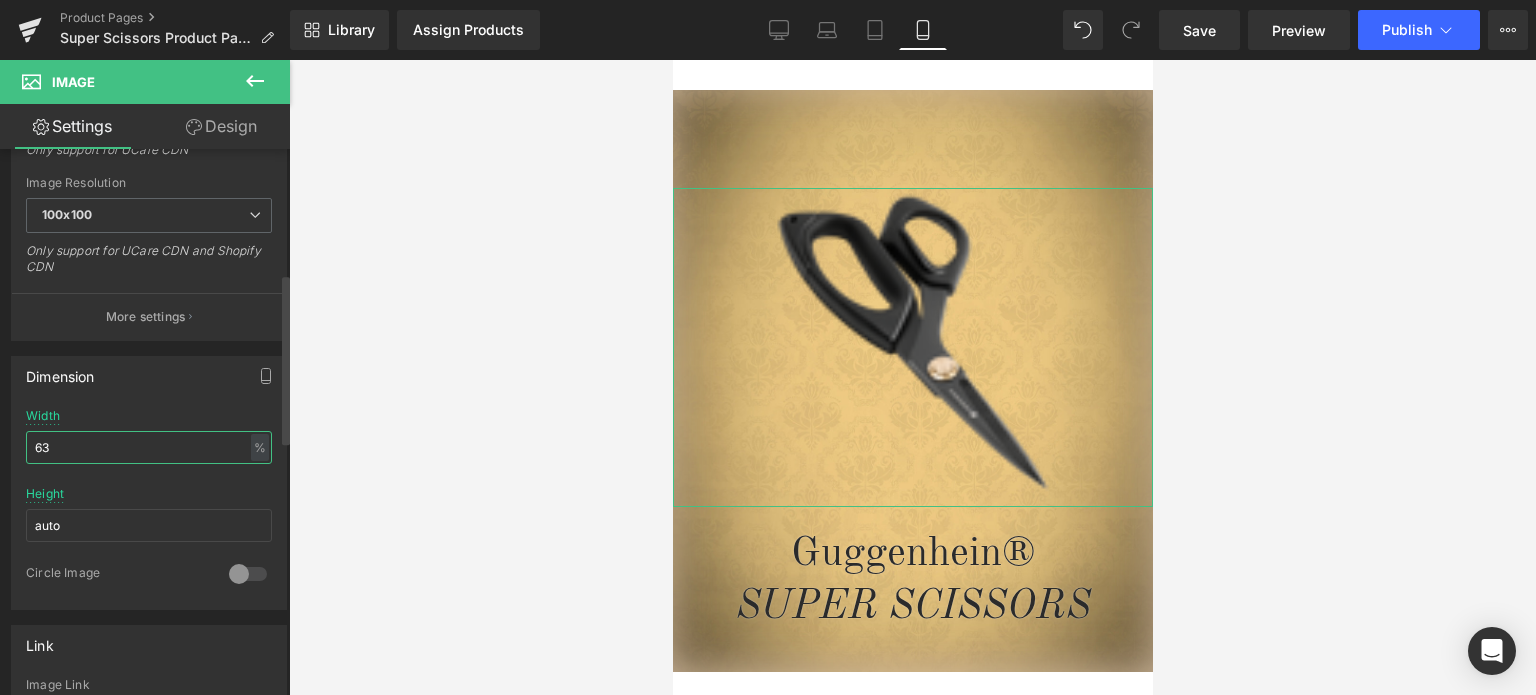 click on "63" at bounding box center [149, 447] 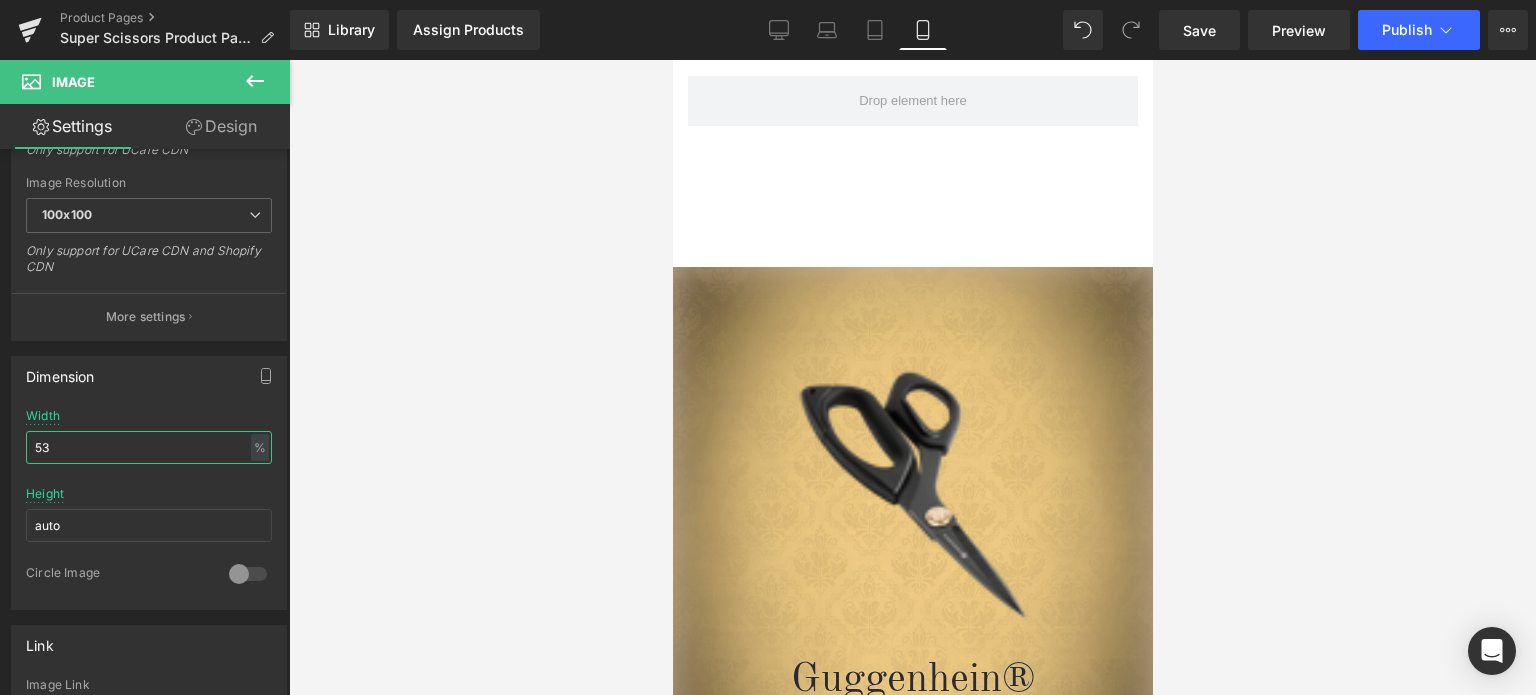 scroll, scrollTop: 5495, scrollLeft: 0, axis: vertical 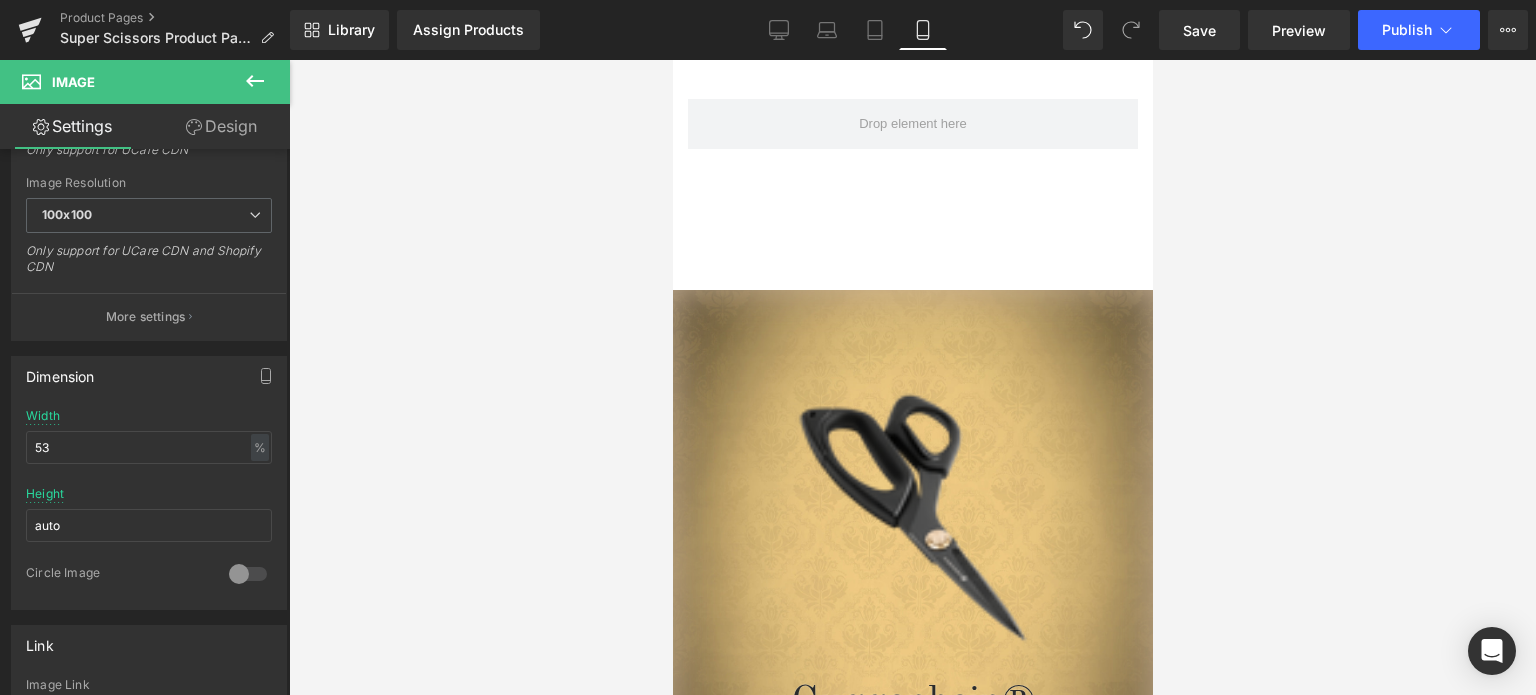 click on "Image Guggenhein® SUPER SCISSORS Heading Row" at bounding box center [912, 555] 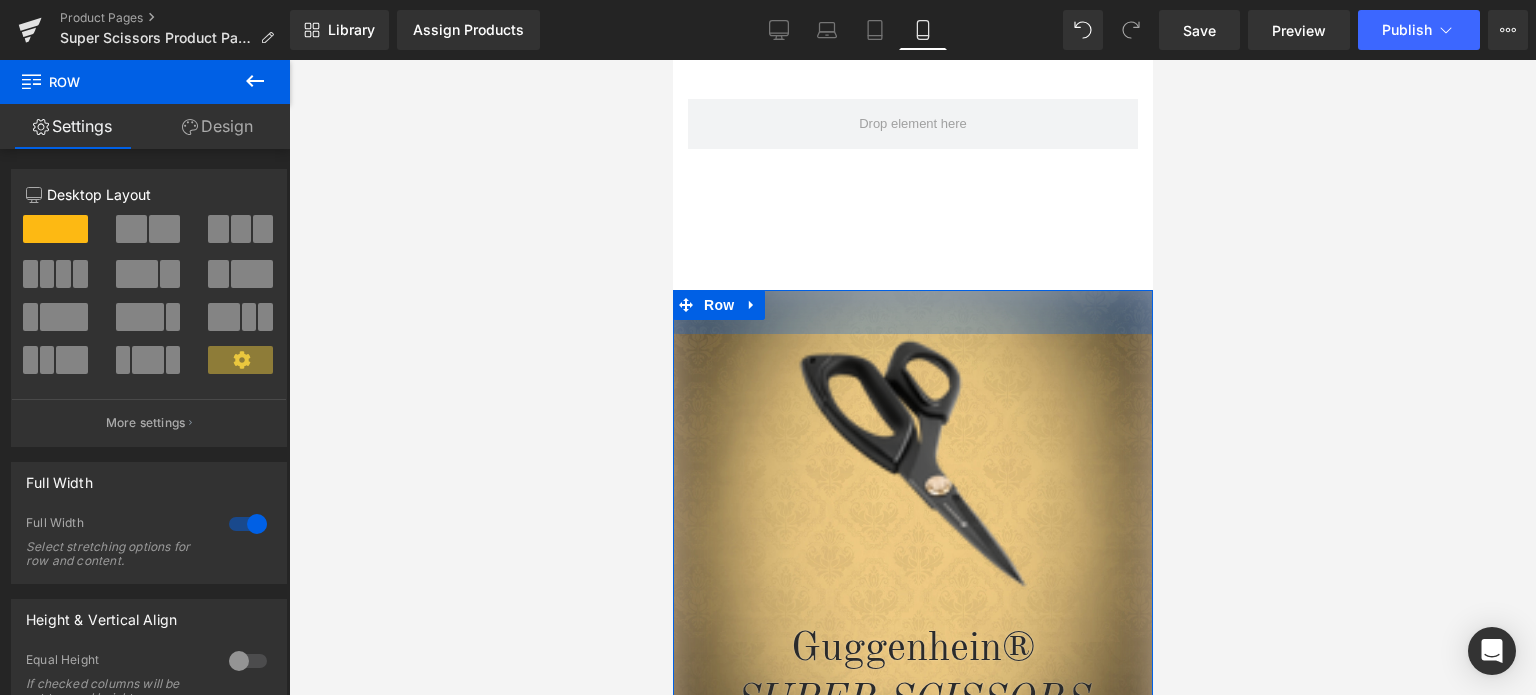 drag, startPoint x: 1025, startPoint y: 332, endPoint x: 1024, endPoint y: 247, distance: 85.00588 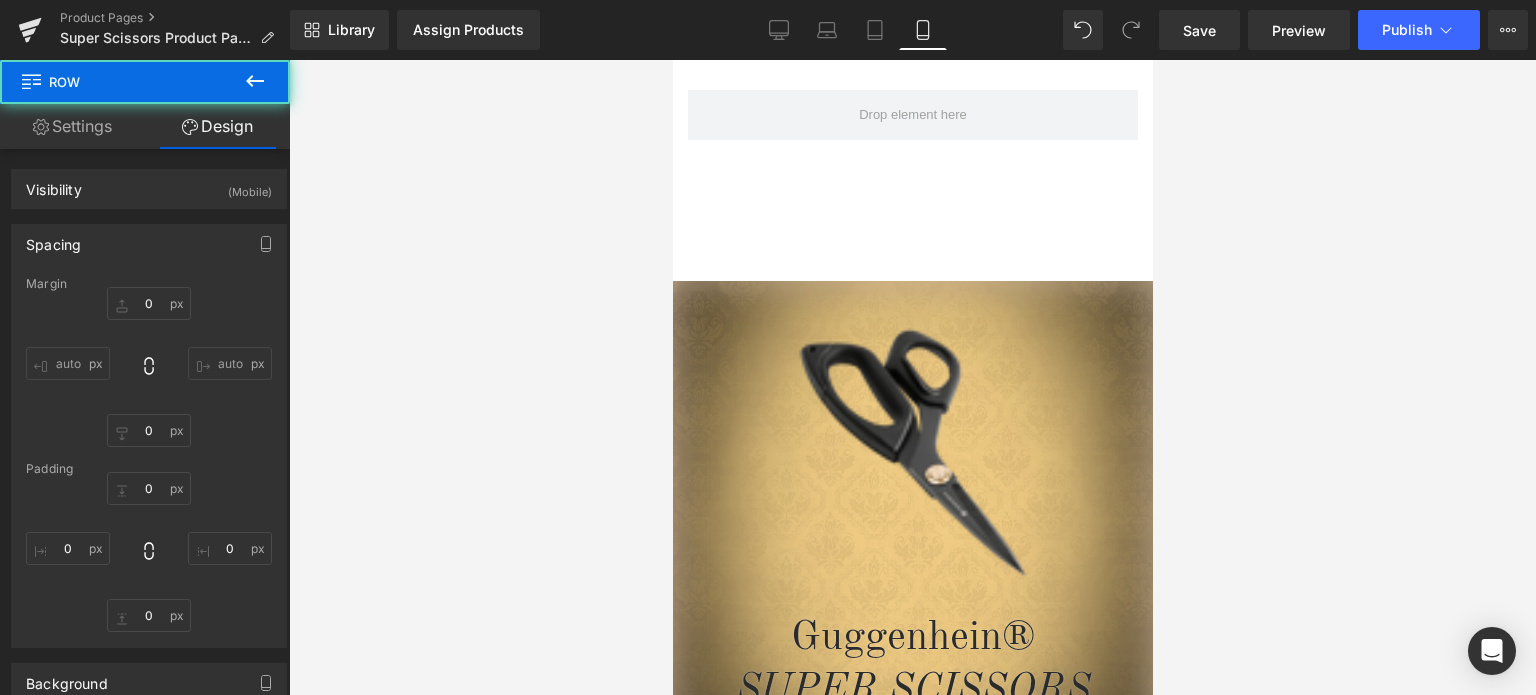 scroll, scrollTop: 5795, scrollLeft: 0, axis: vertical 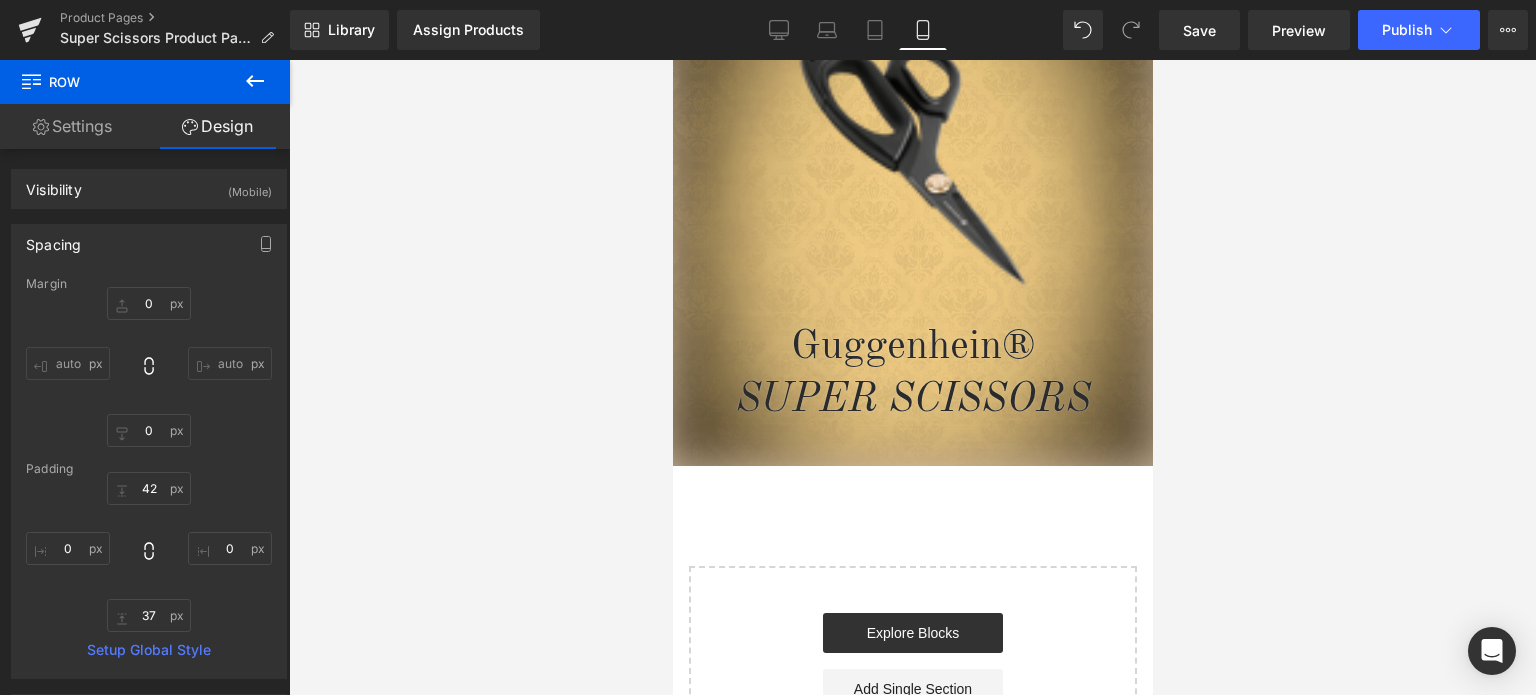 click at bounding box center (912, 377) 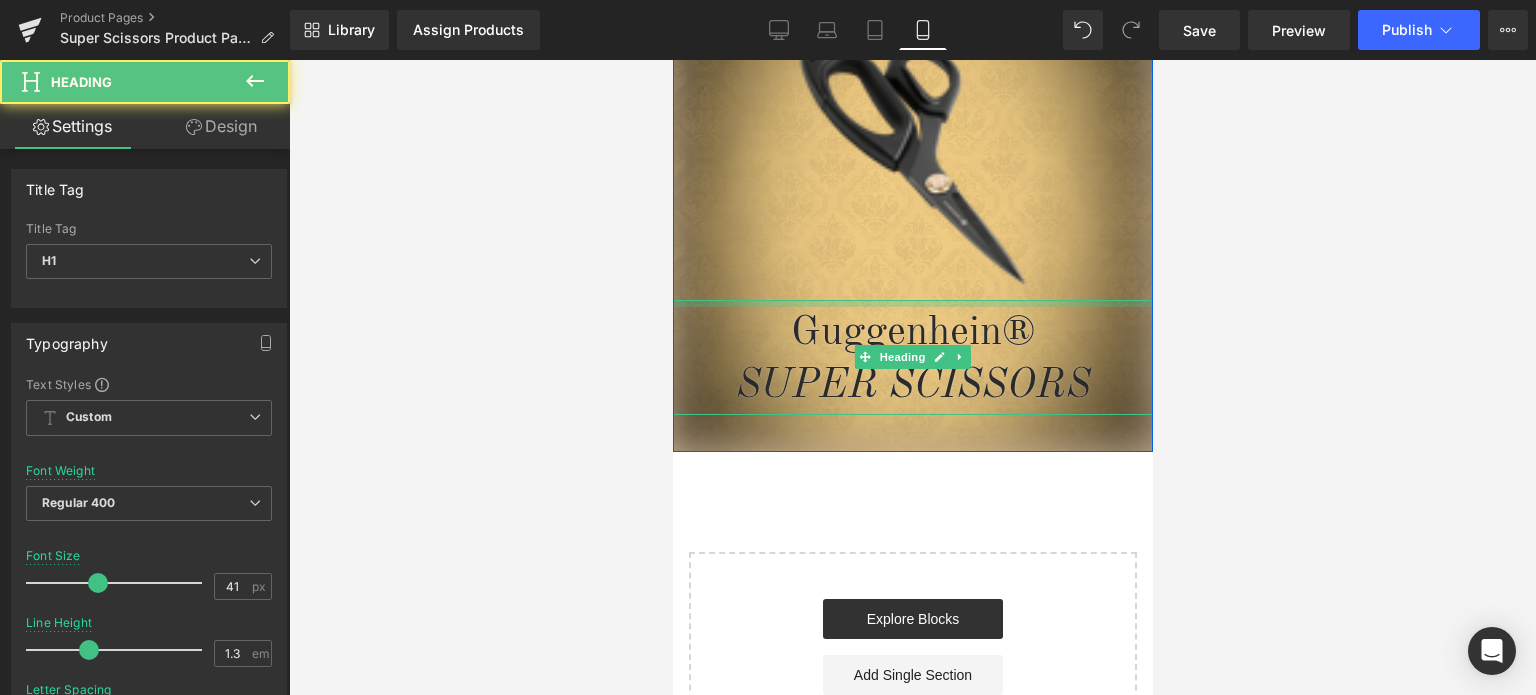 drag, startPoint x: 1055, startPoint y: 273, endPoint x: 1855, endPoint y: 330, distance: 802.0281 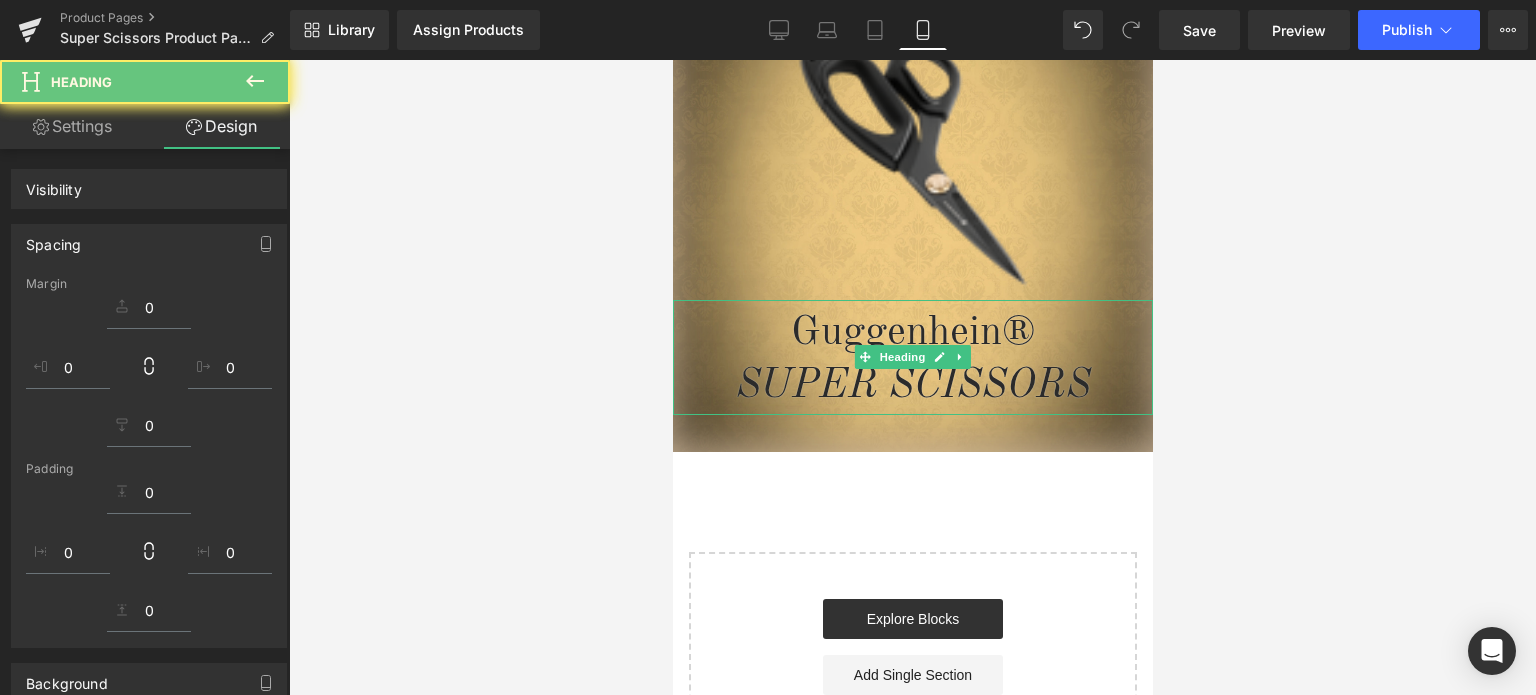 click at bounding box center [912, 377] 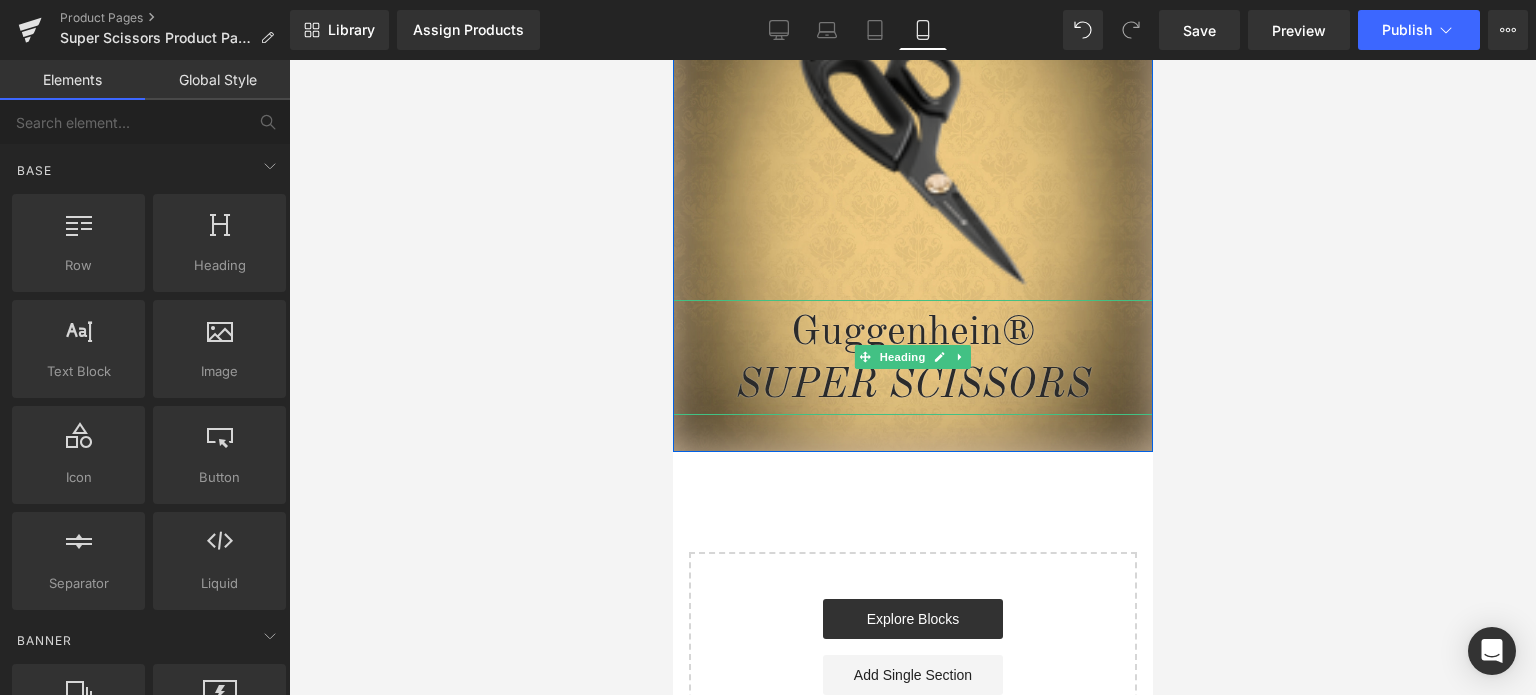click on "SUPER SCISSORS" at bounding box center (912, 386) 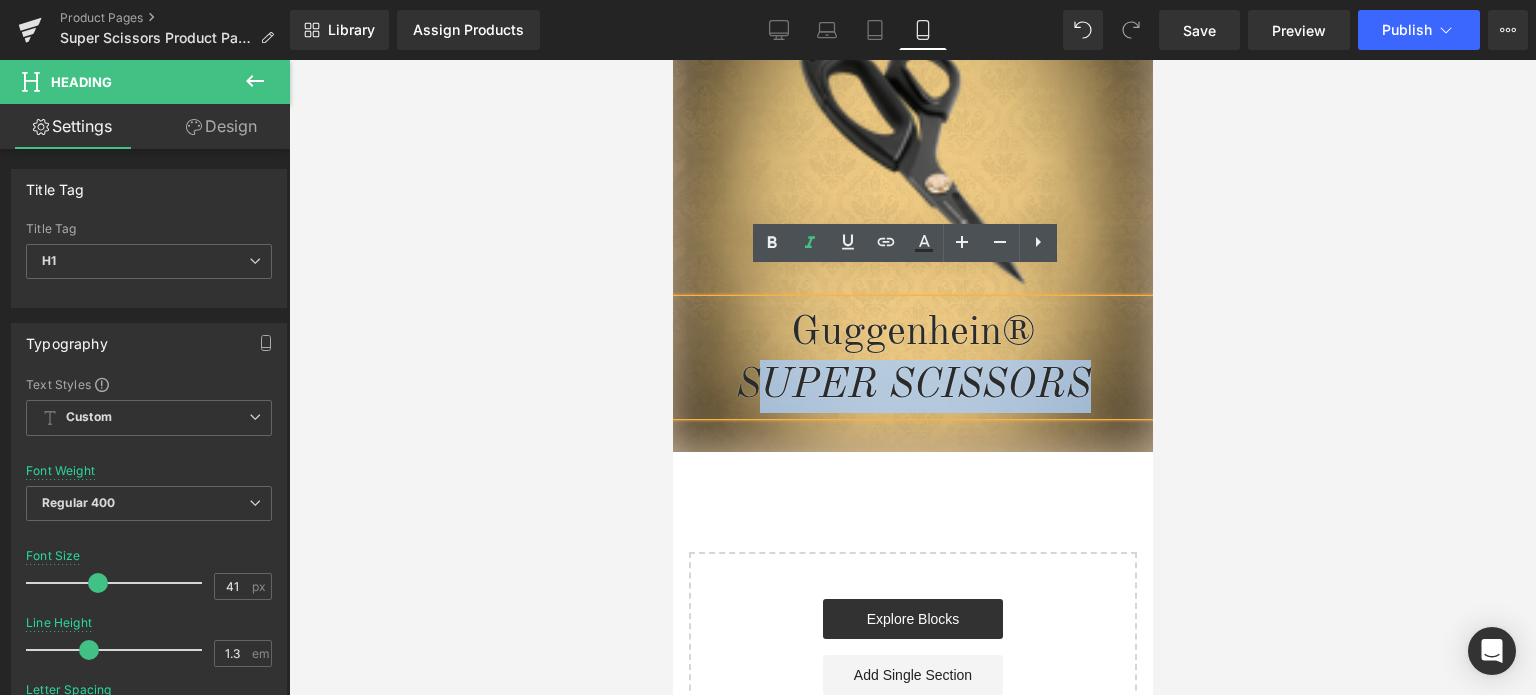drag, startPoint x: 1085, startPoint y: 348, endPoint x: 756, endPoint y: 358, distance: 329.15195 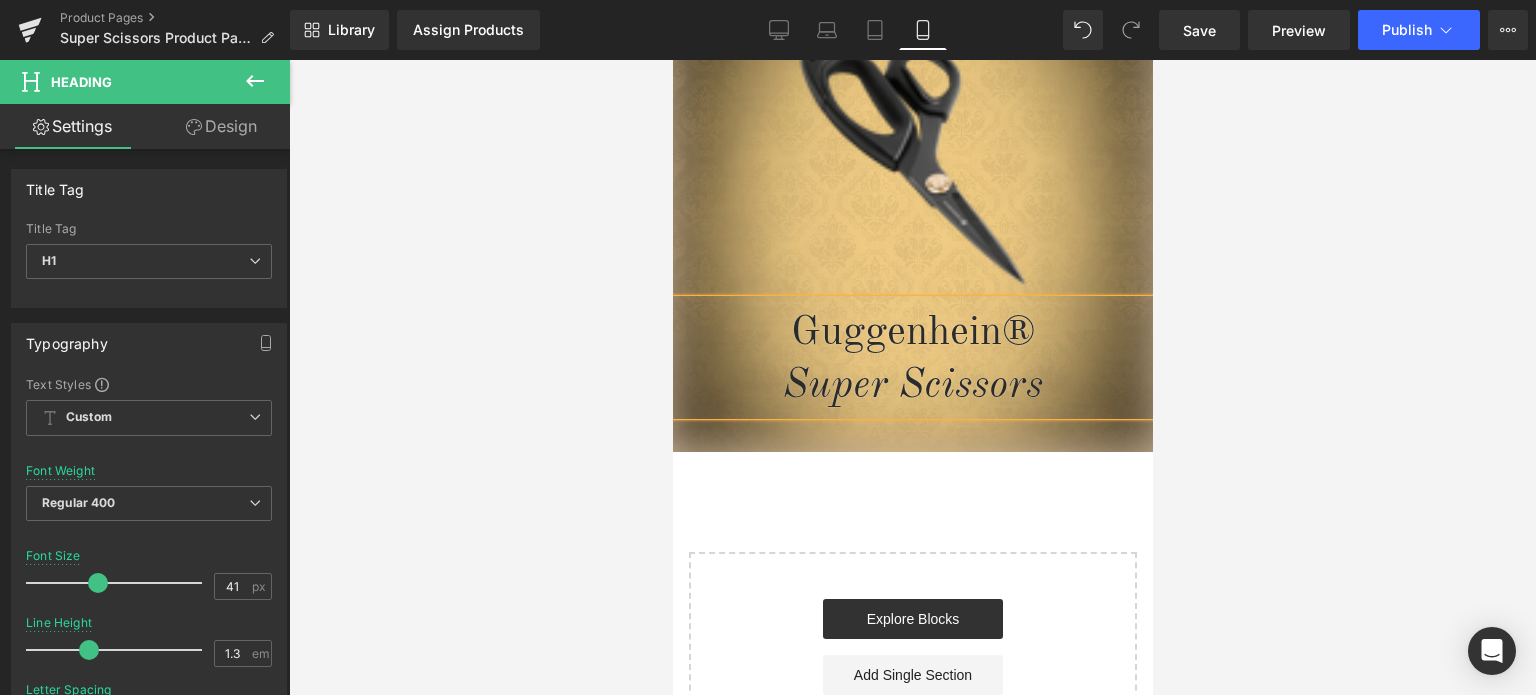click at bounding box center (912, 377) 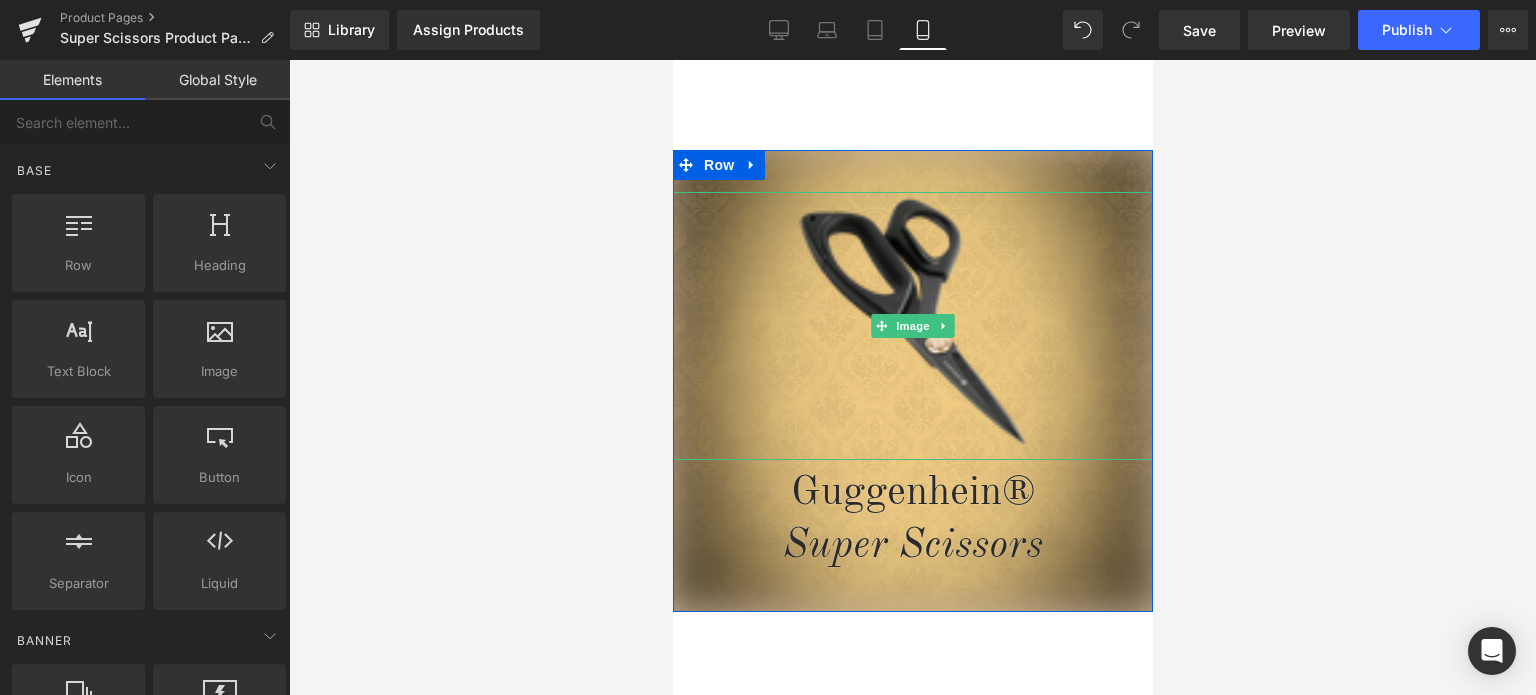 scroll, scrollTop: 5595, scrollLeft: 0, axis: vertical 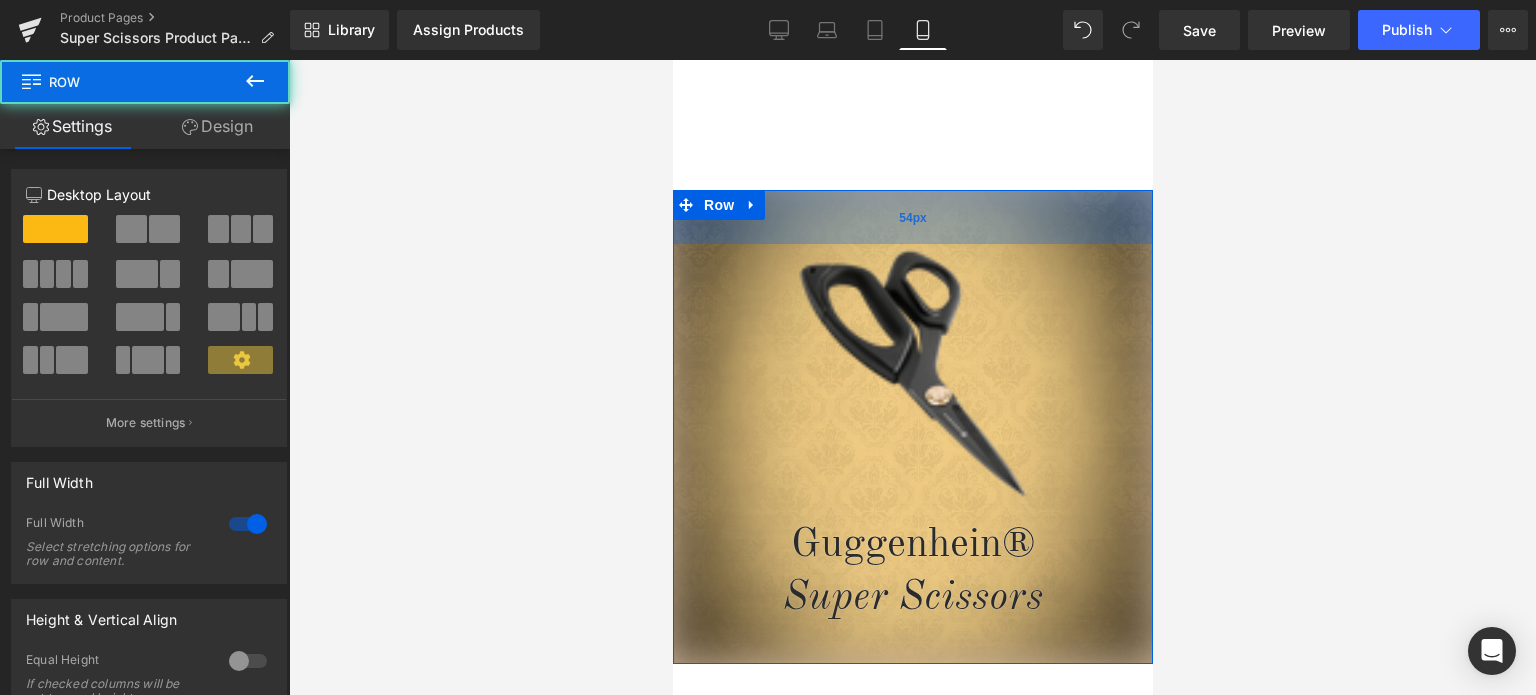 drag, startPoint x: 971, startPoint y: 166, endPoint x: 971, endPoint y: 177, distance: 11 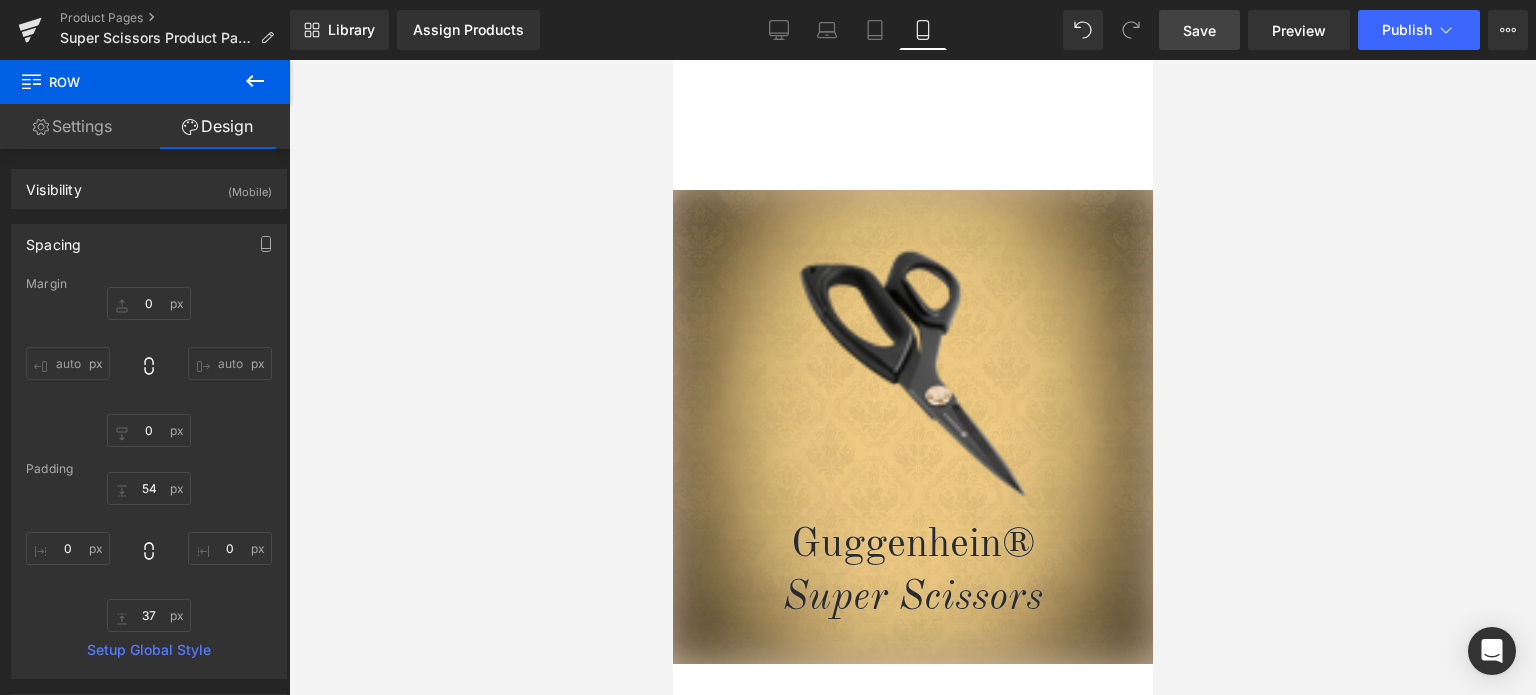 click on "Save" at bounding box center (1199, 30) 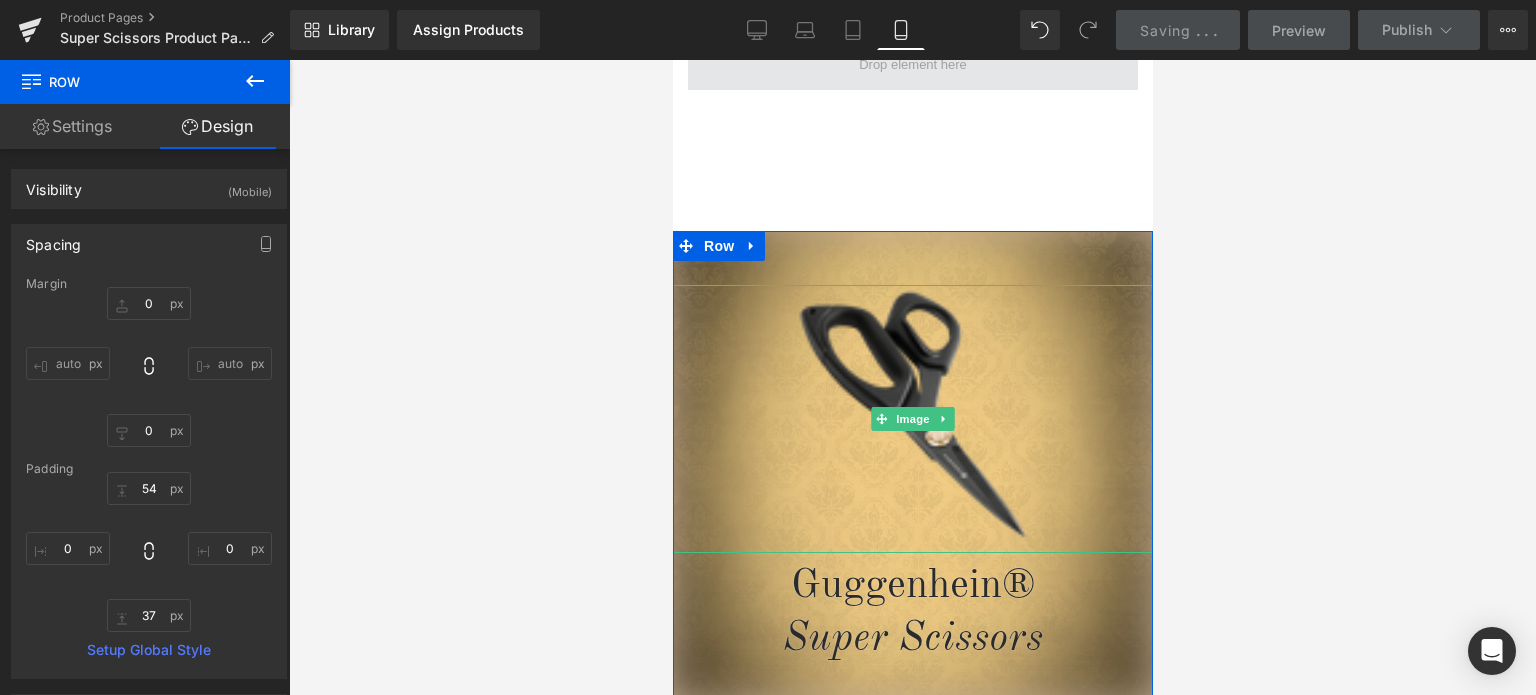 scroll, scrollTop: 5195, scrollLeft: 0, axis: vertical 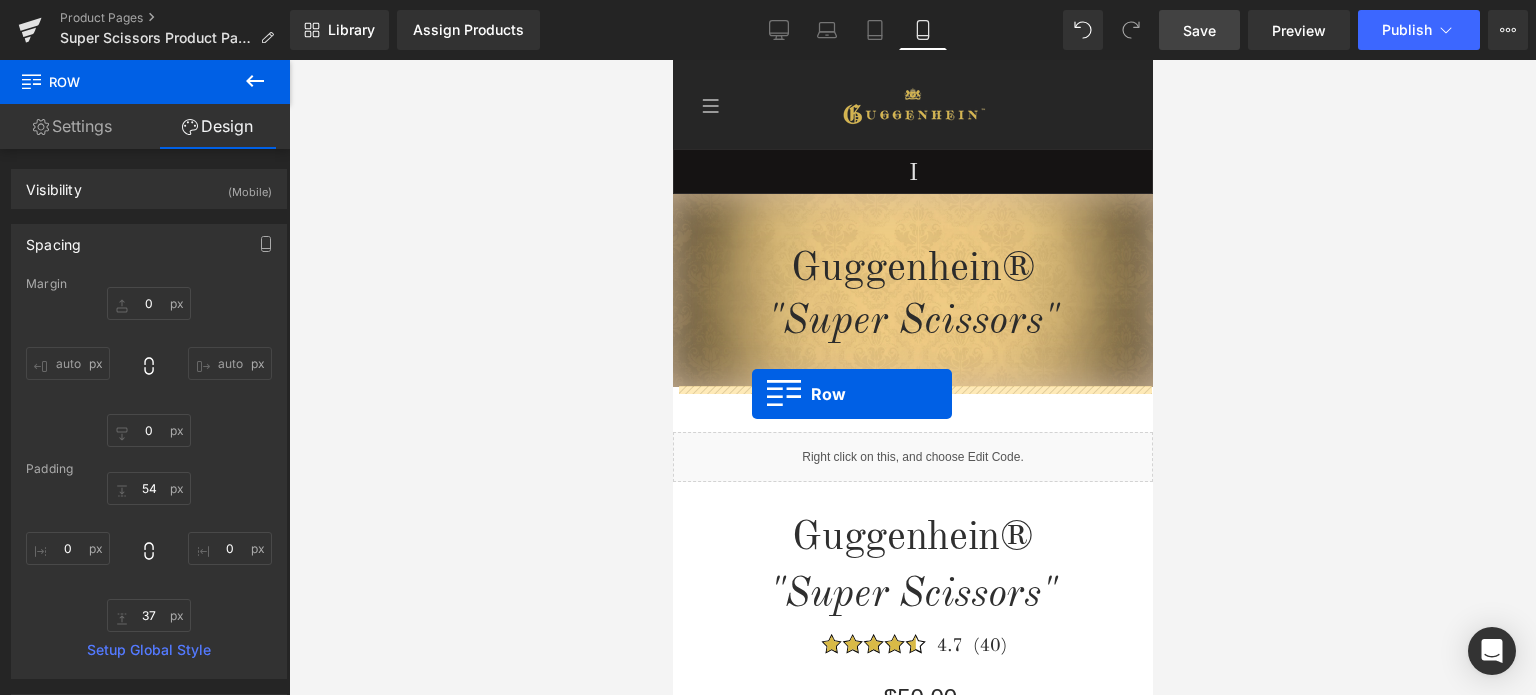 drag, startPoint x: 676, startPoint y: 573, endPoint x: 751, endPoint y: 394, distance: 194.0773 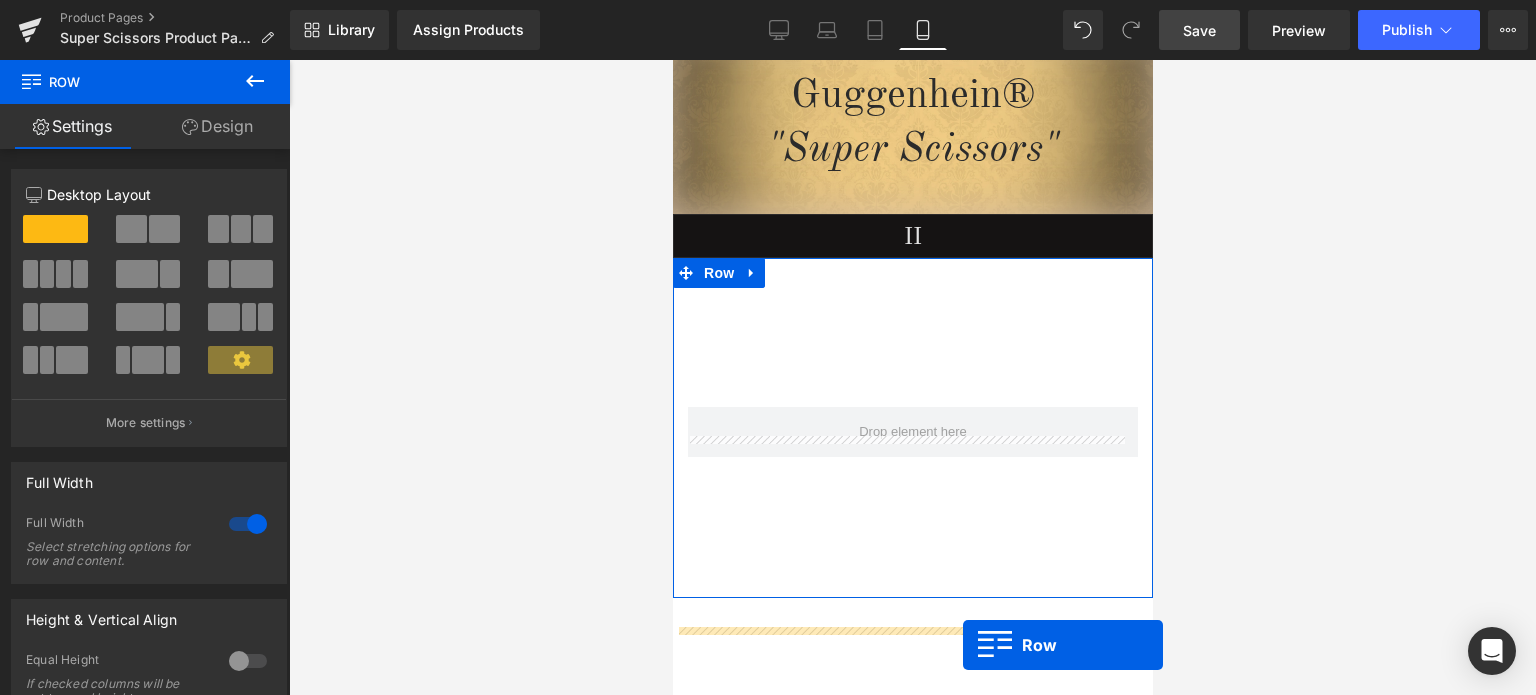 scroll, scrollTop: 5020, scrollLeft: 0, axis: vertical 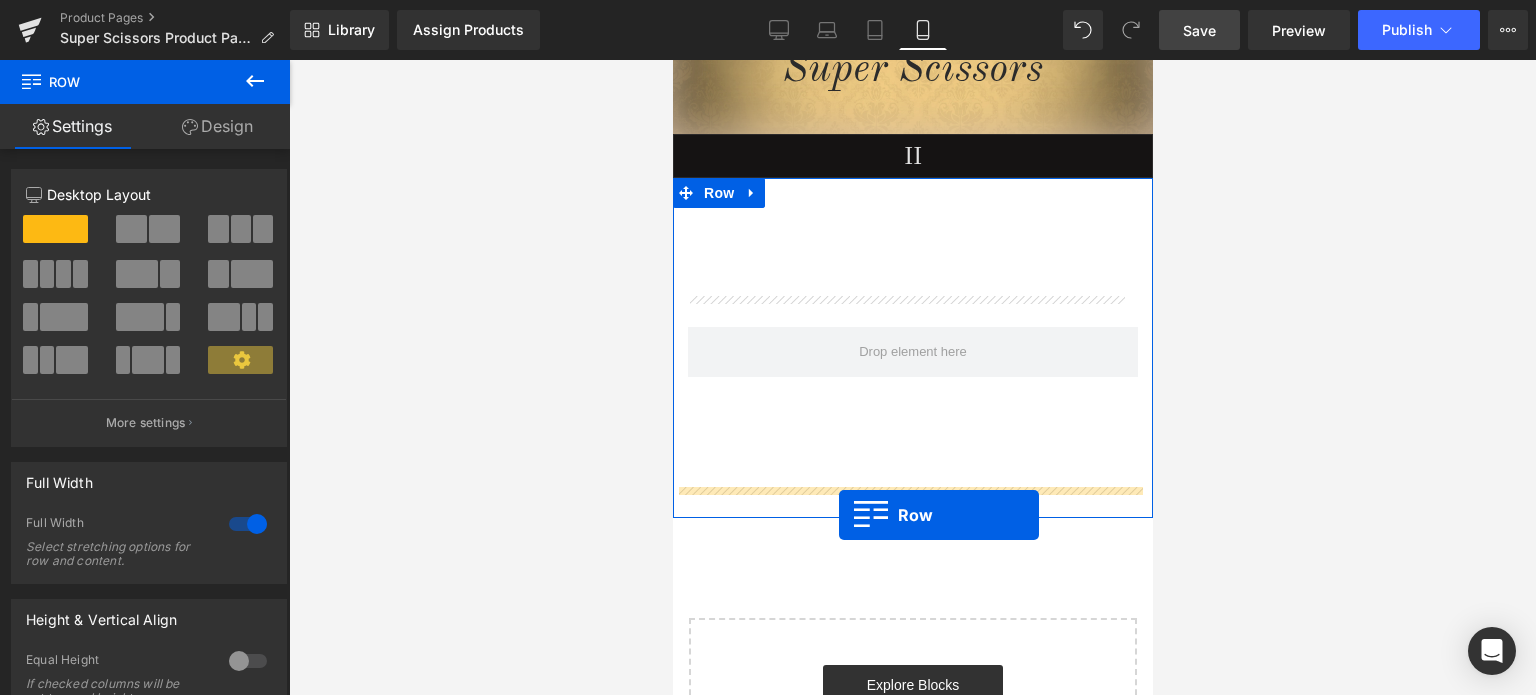 drag, startPoint x: 676, startPoint y: 204, endPoint x: 838, endPoint y: 515, distance: 350.66367 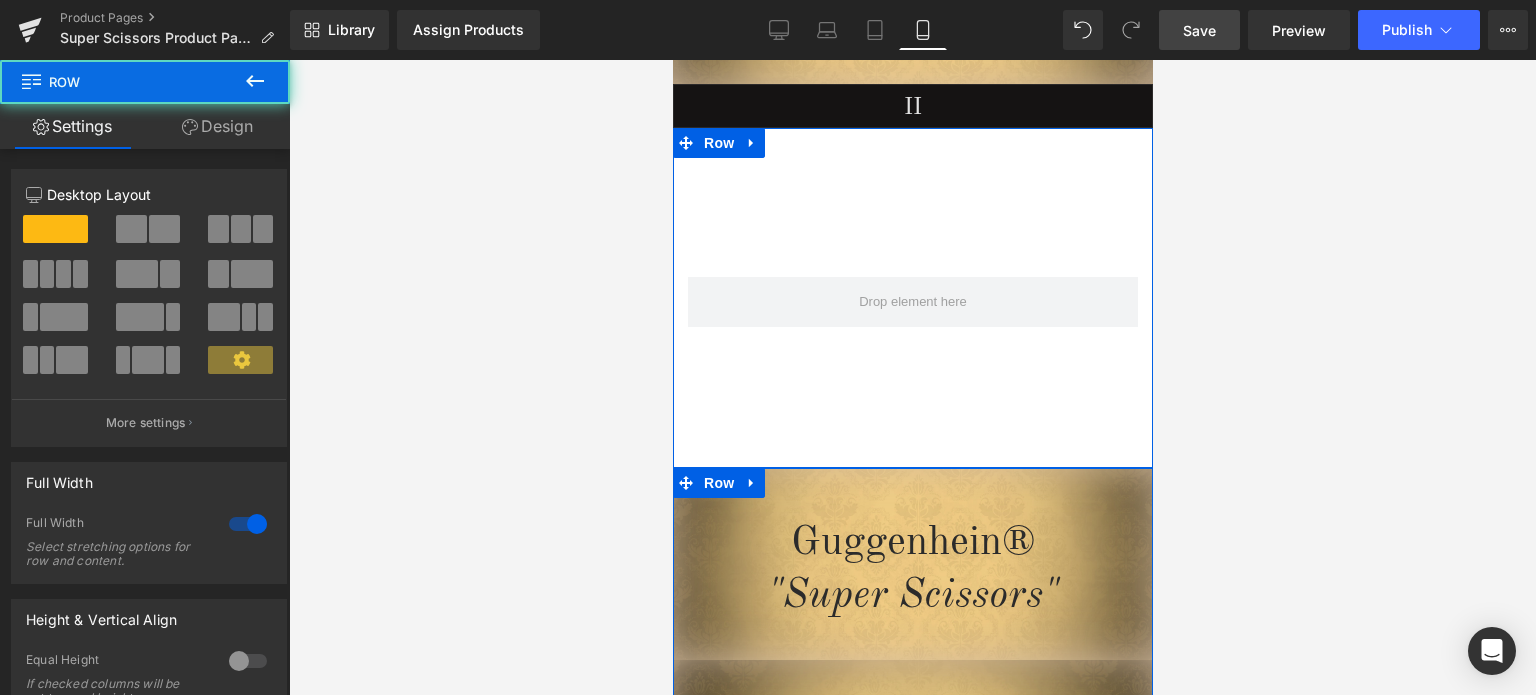scroll, scrollTop: 4970, scrollLeft: 0, axis: vertical 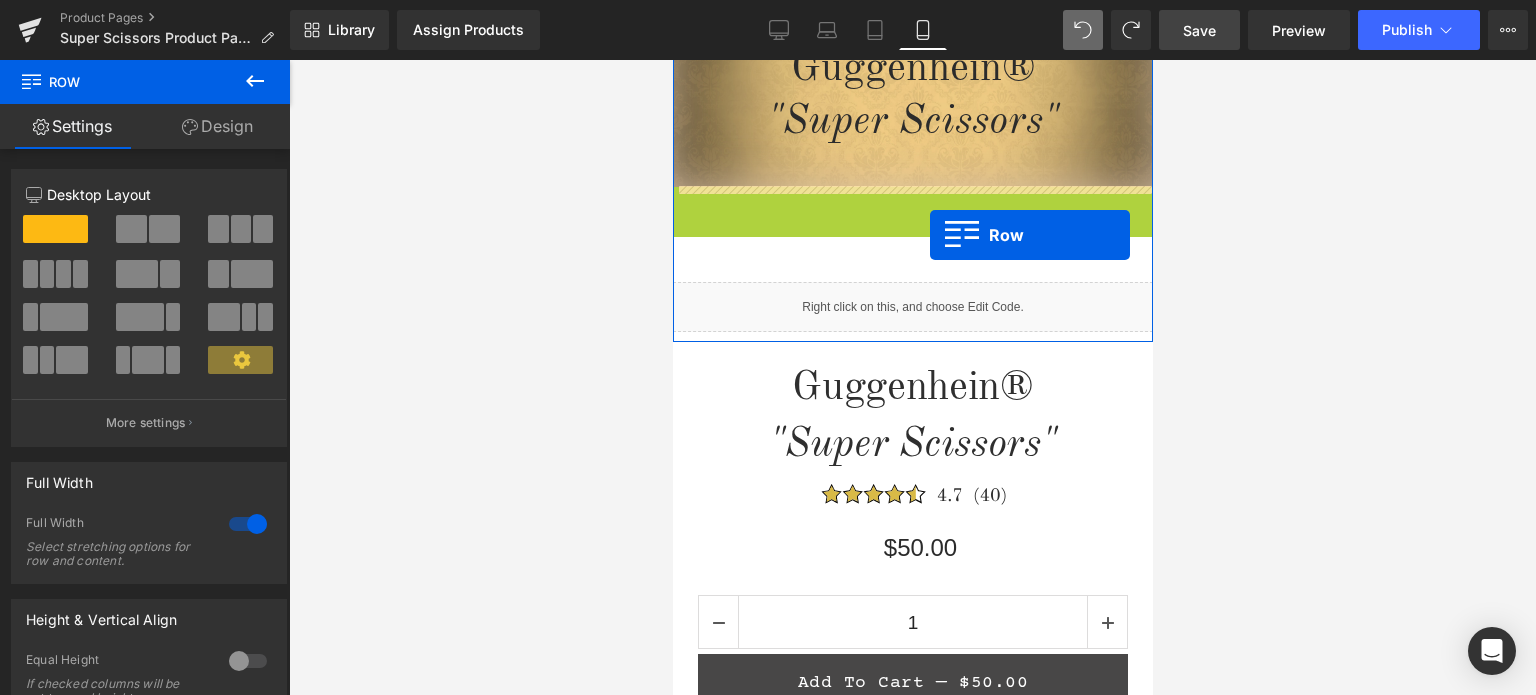 drag, startPoint x: 676, startPoint y: 197, endPoint x: 929, endPoint y: 235, distance: 255.83784 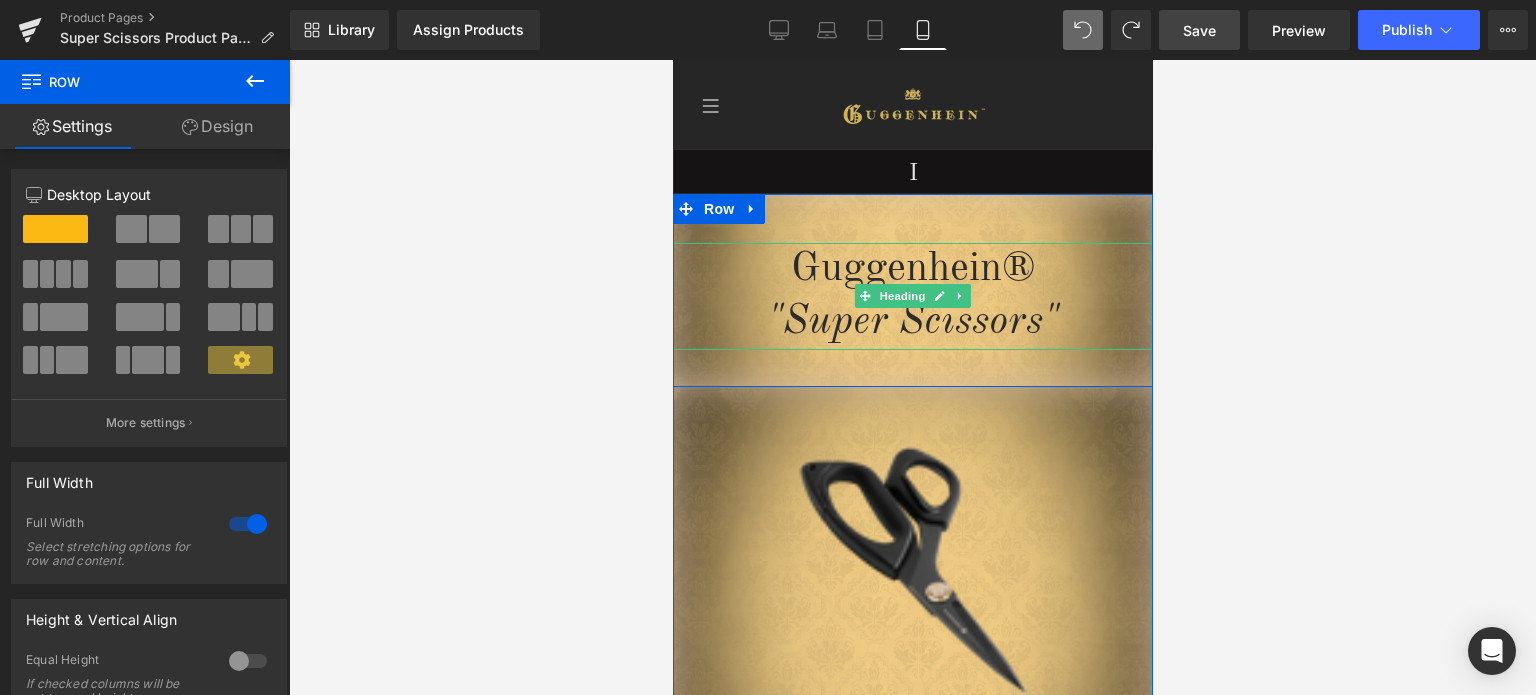 scroll, scrollTop: 300, scrollLeft: 0, axis: vertical 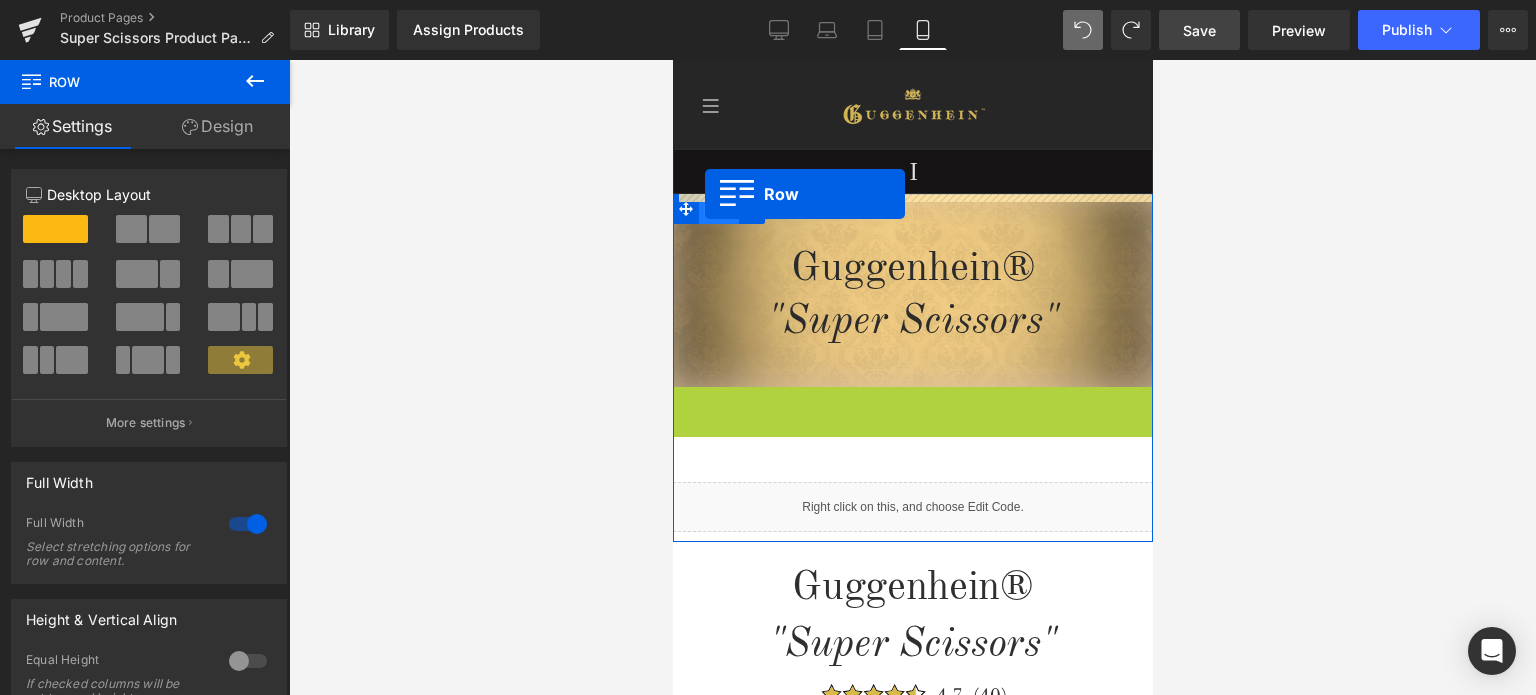 drag, startPoint x: 679, startPoint y: 100, endPoint x: 704, endPoint y: 194, distance: 97.26767 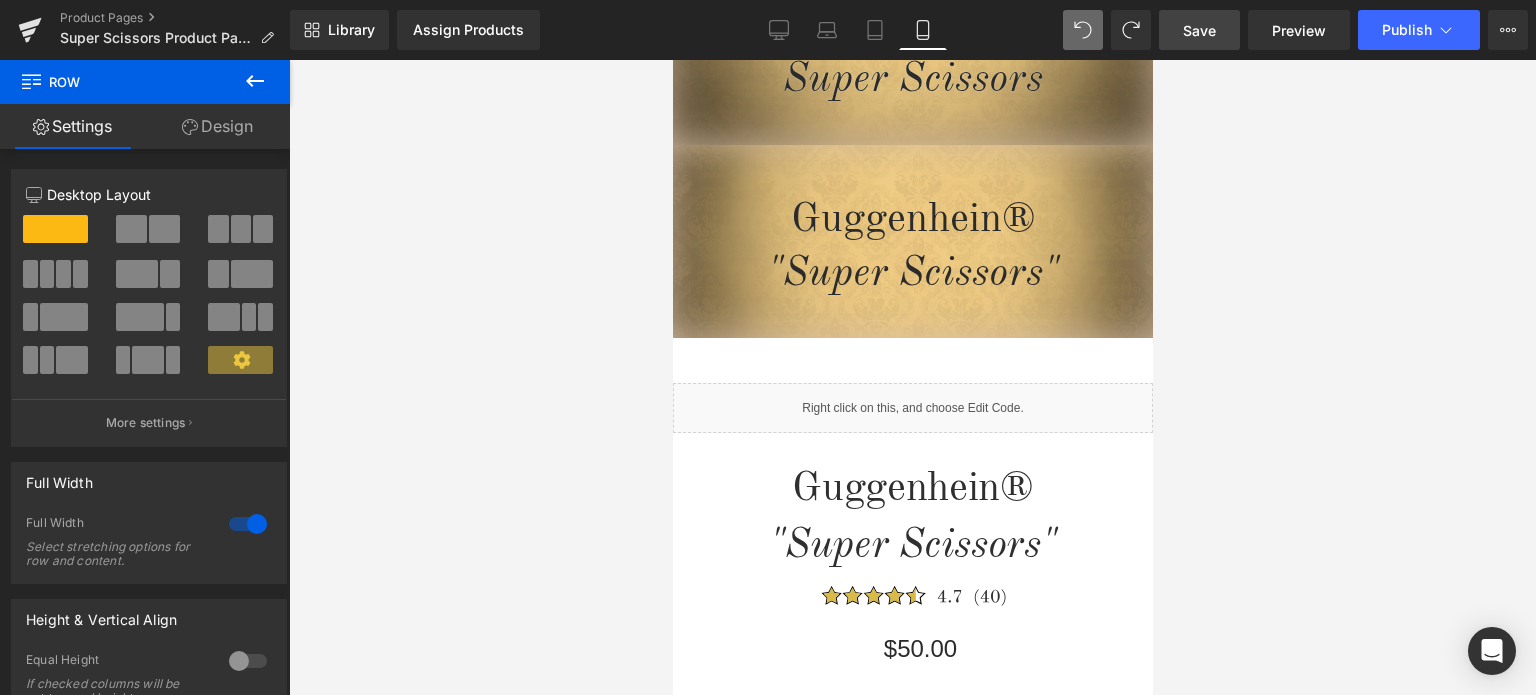 scroll, scrollTop: 600, scrollLeft: 0, axis: vertical 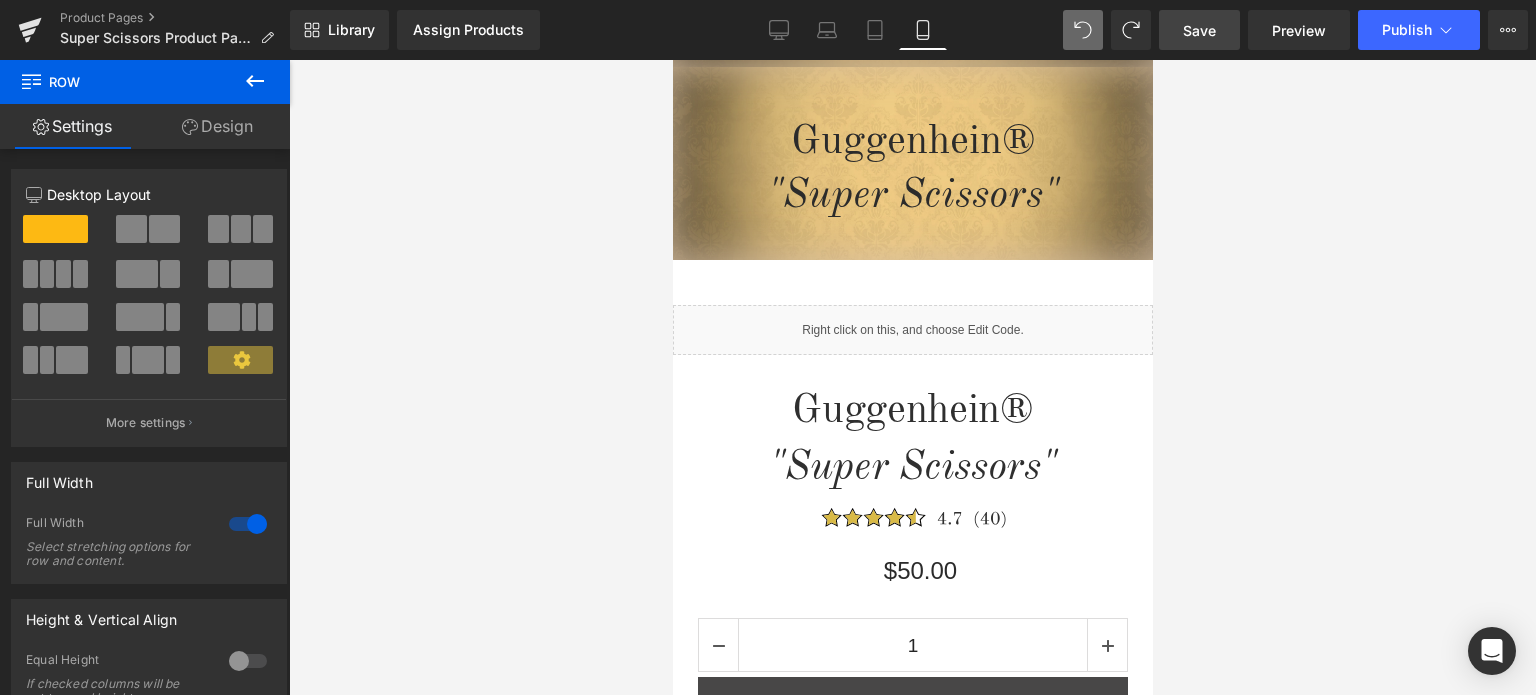click 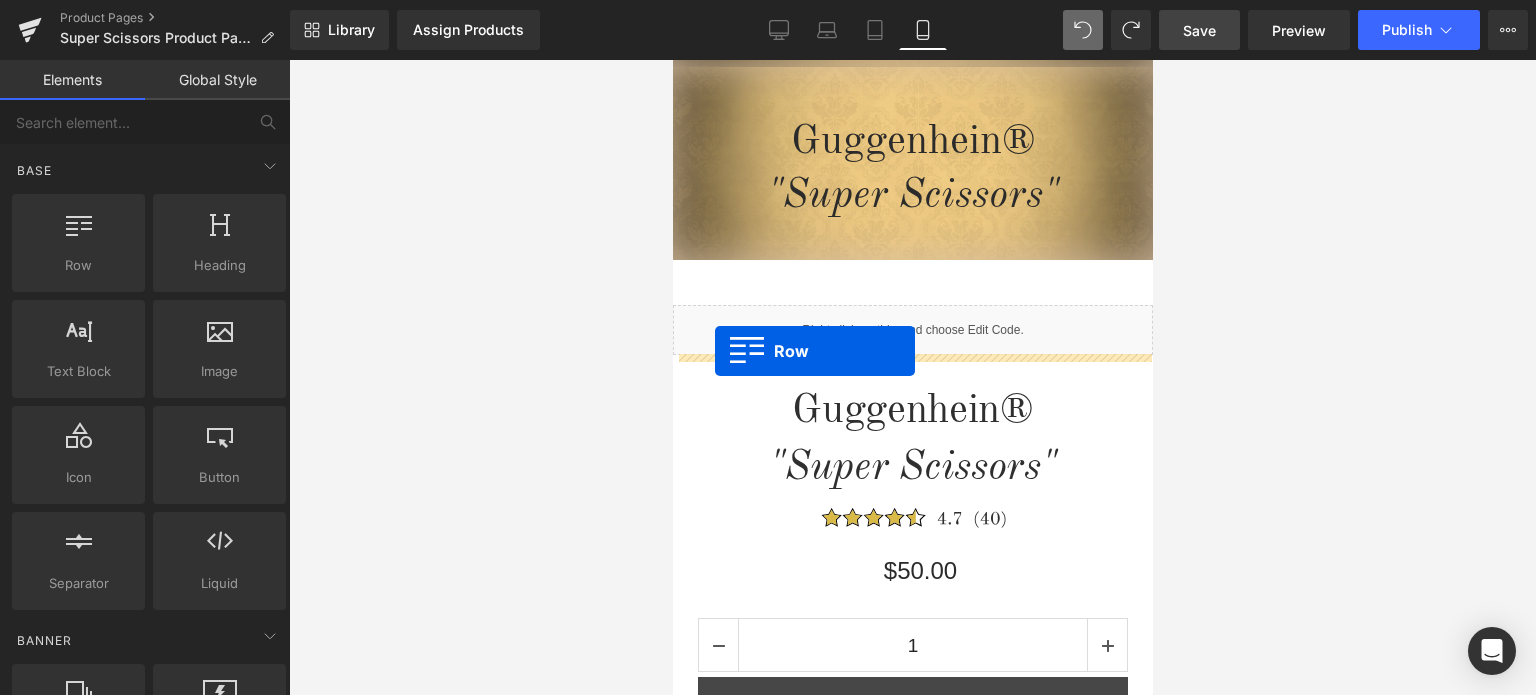 drag, startPoint x: 776, startPoint y: 300, endPoint x: 714, endPoint y: 351, distance: 80.280754 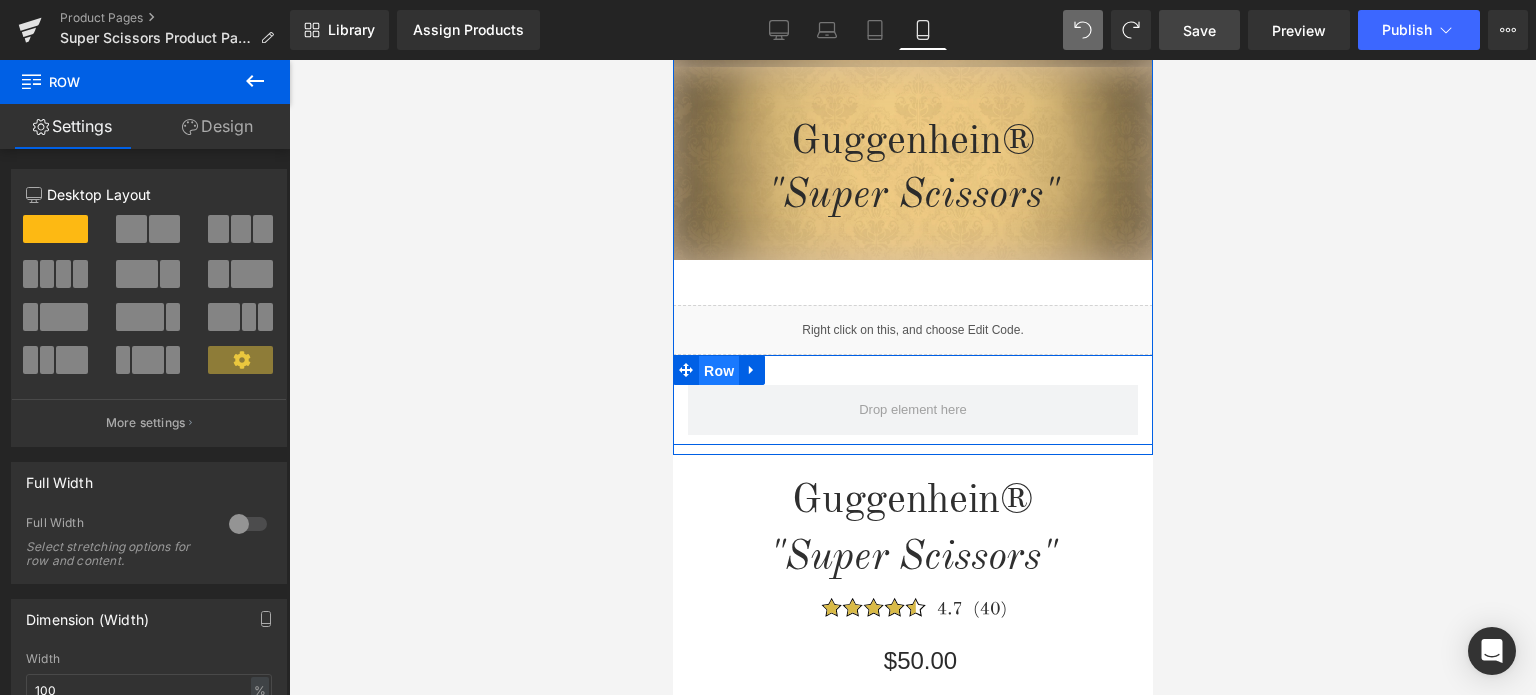 click on "Row" at bounding box center [718, 371] 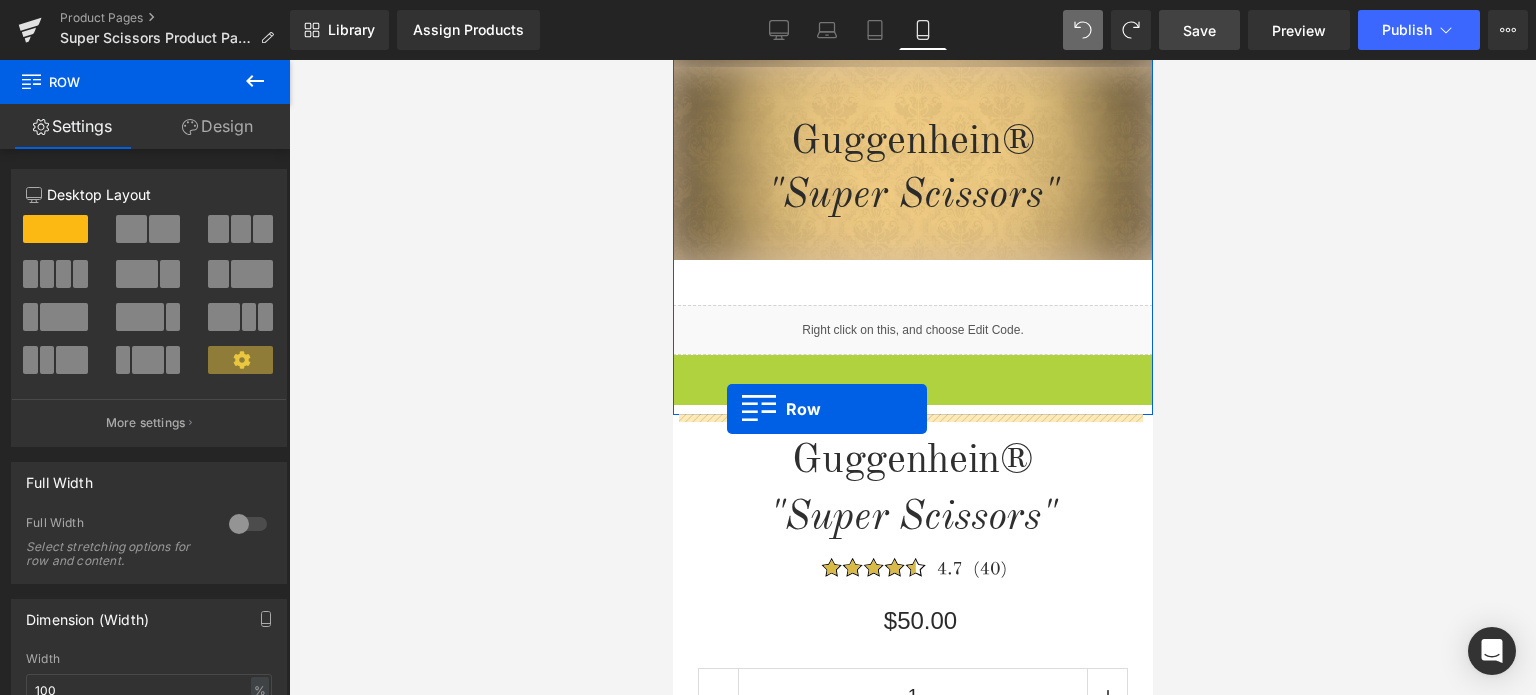 drag, startPoint x: 676, startPoint y: 366, endPoint x: 726, endPoint y: 409, distance: 65.946945 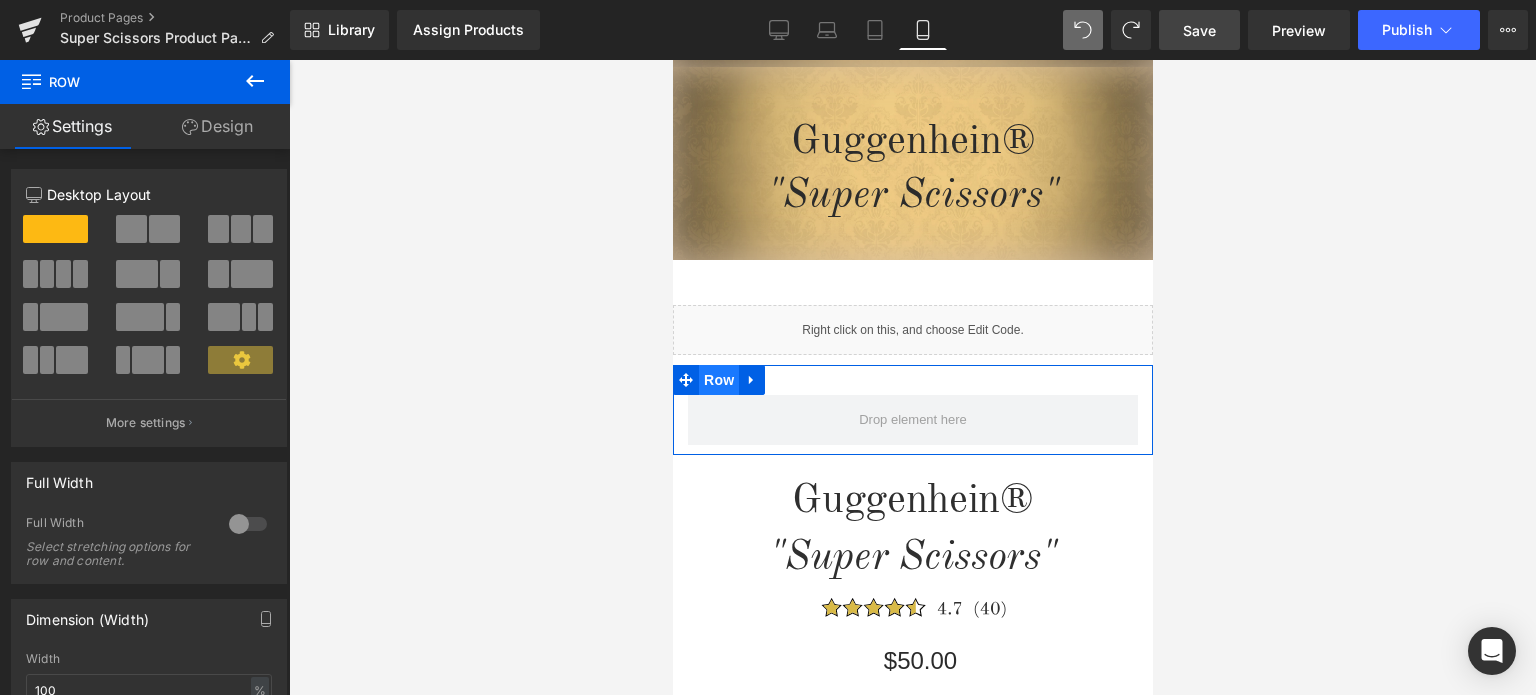 click on "Row" at bounding box center [718, 380] 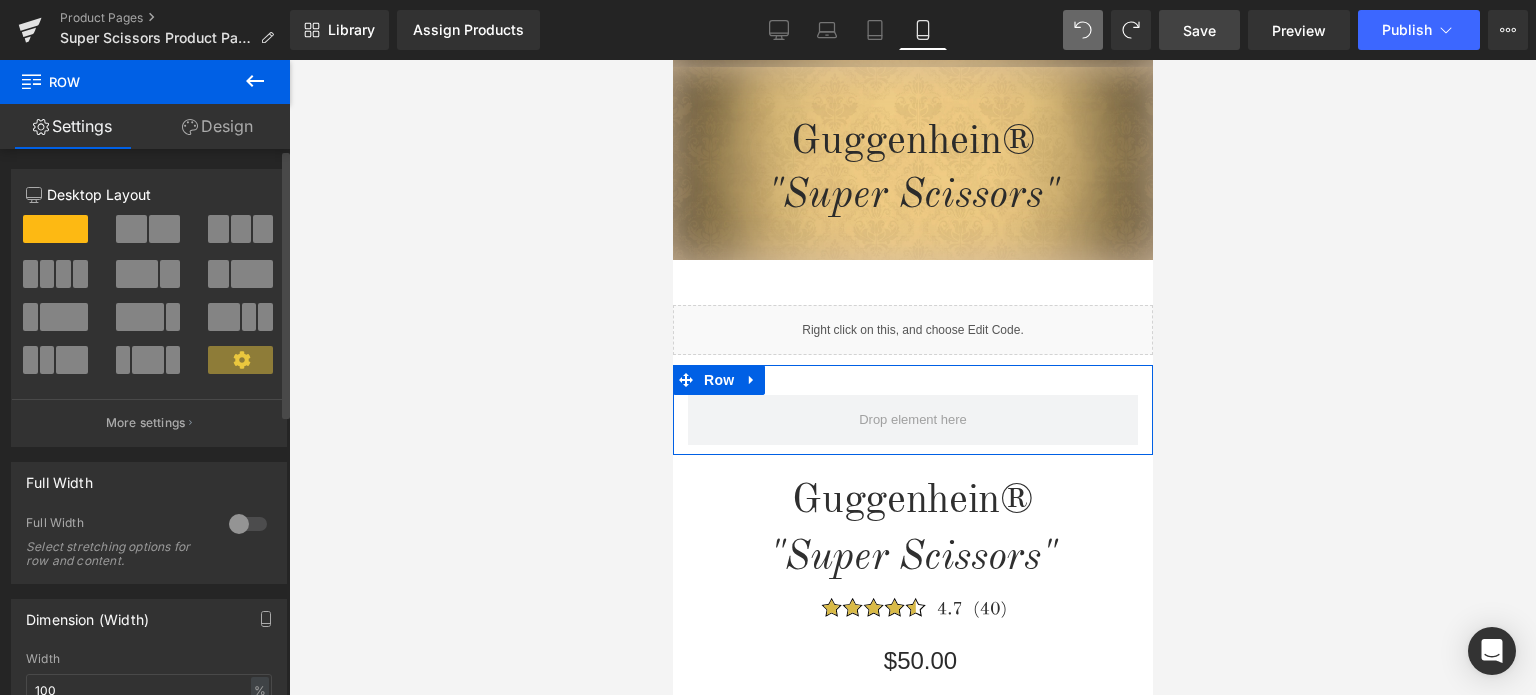 click at bounding box center (248, 524) 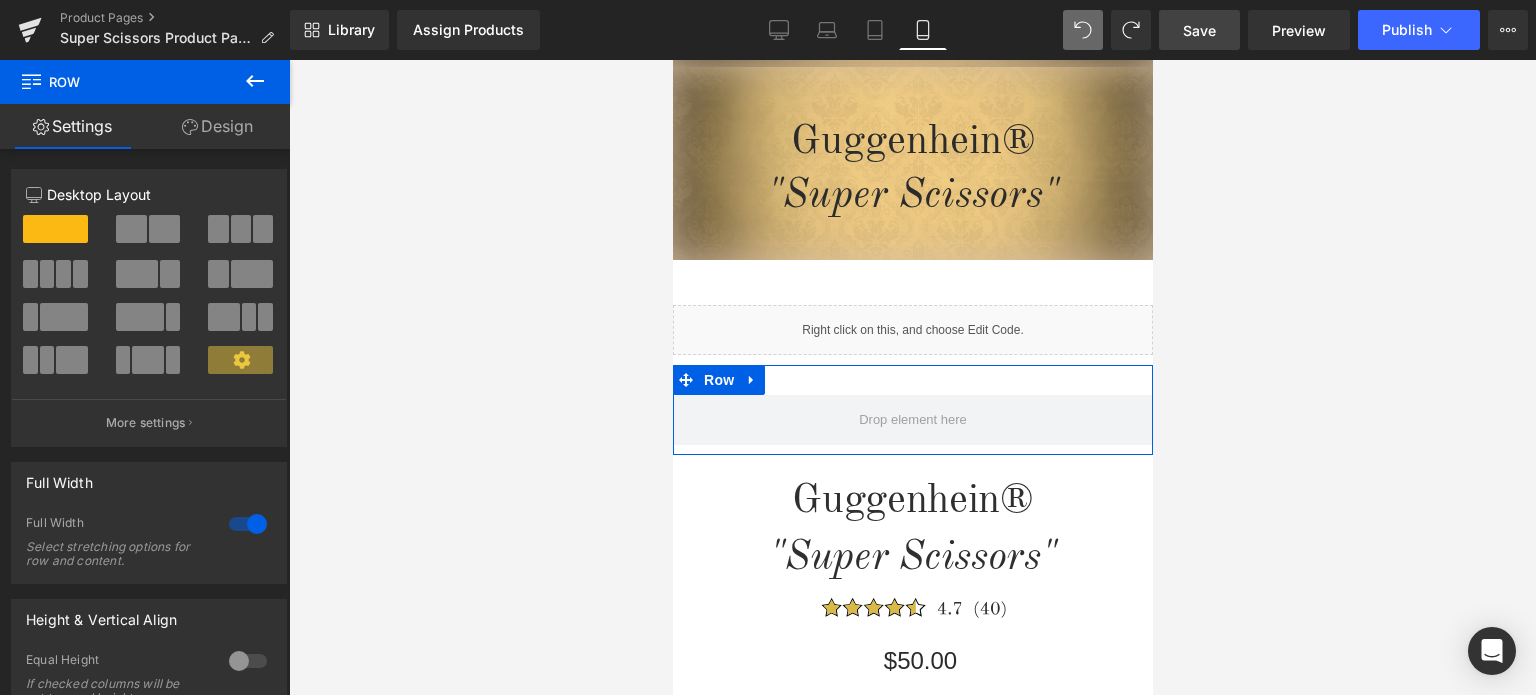 click on "Design" at bounding box center [217, 126] 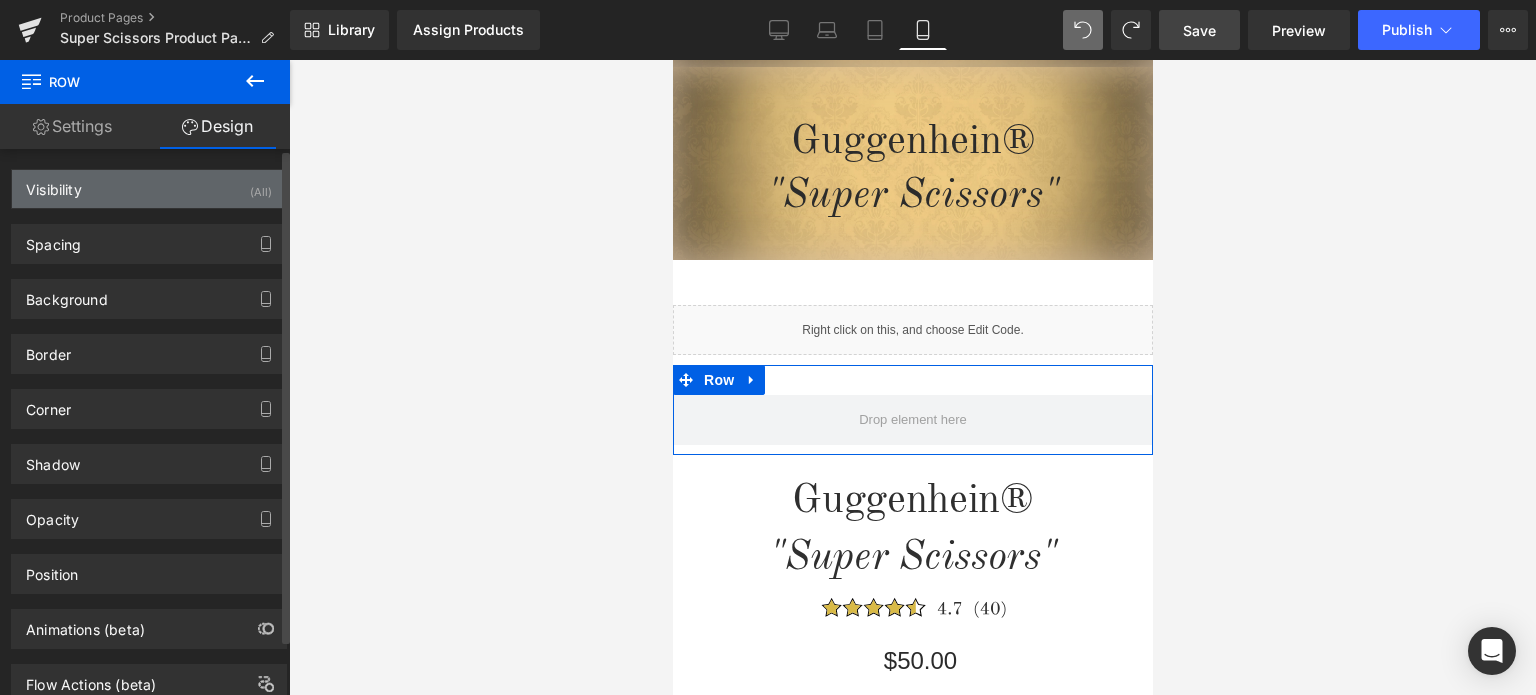 click on "Visibility
(All)" at bounding box center [149, 189] 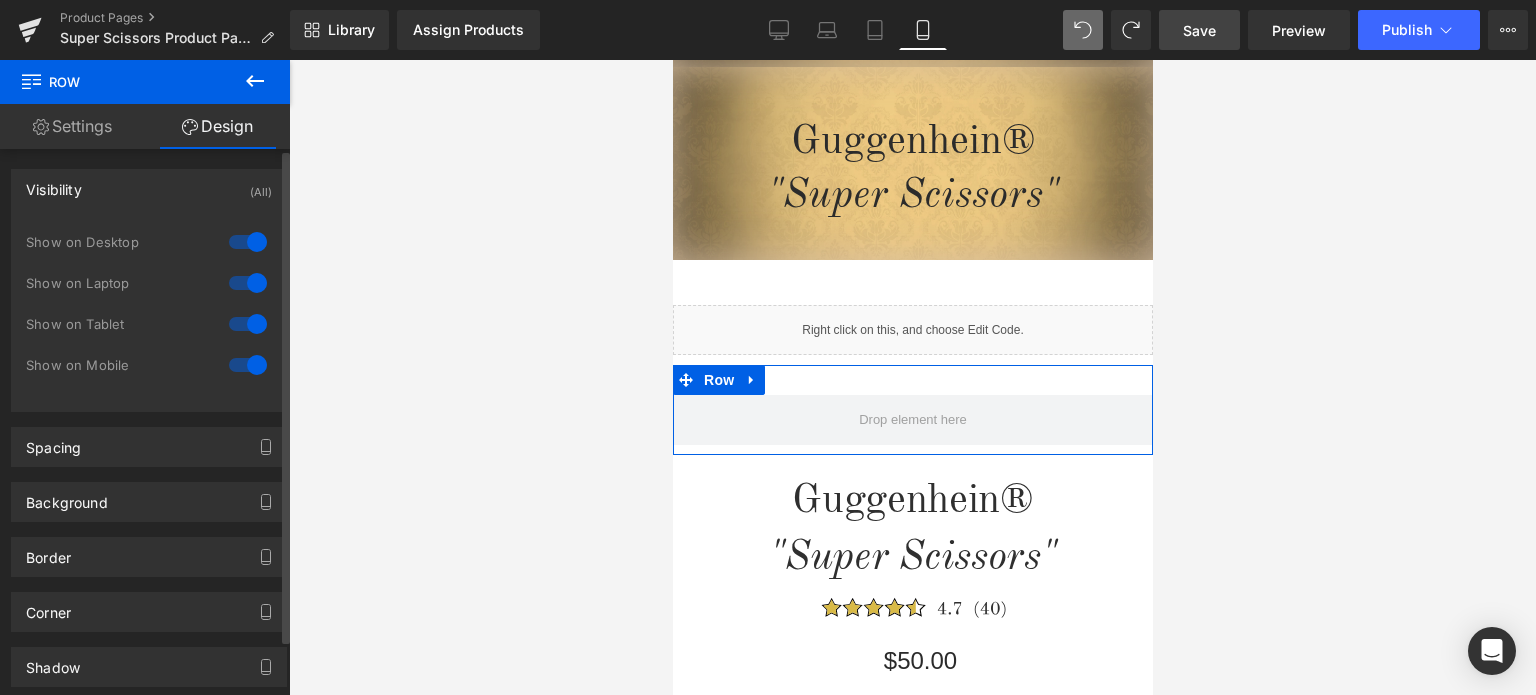 click at bounding box center (248, 242) 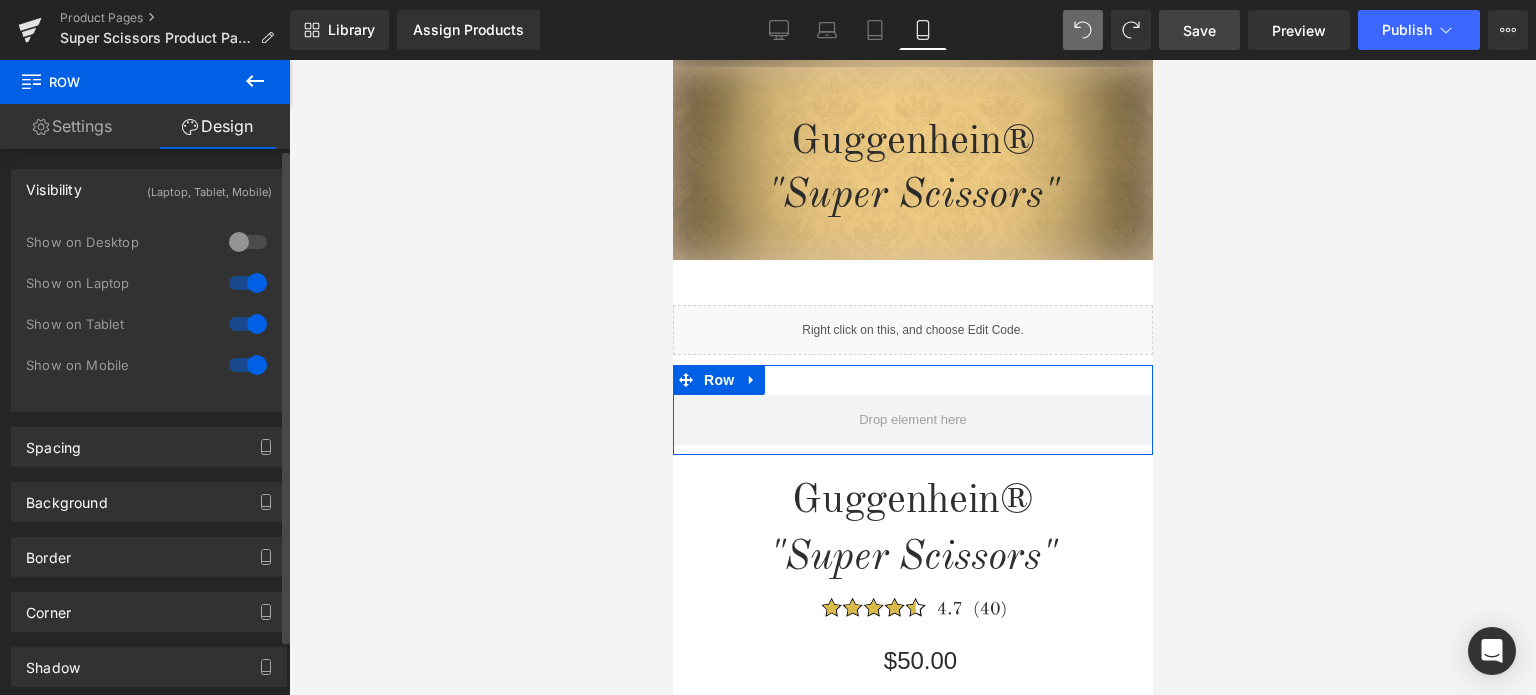 click at bounding box center [248, 283] 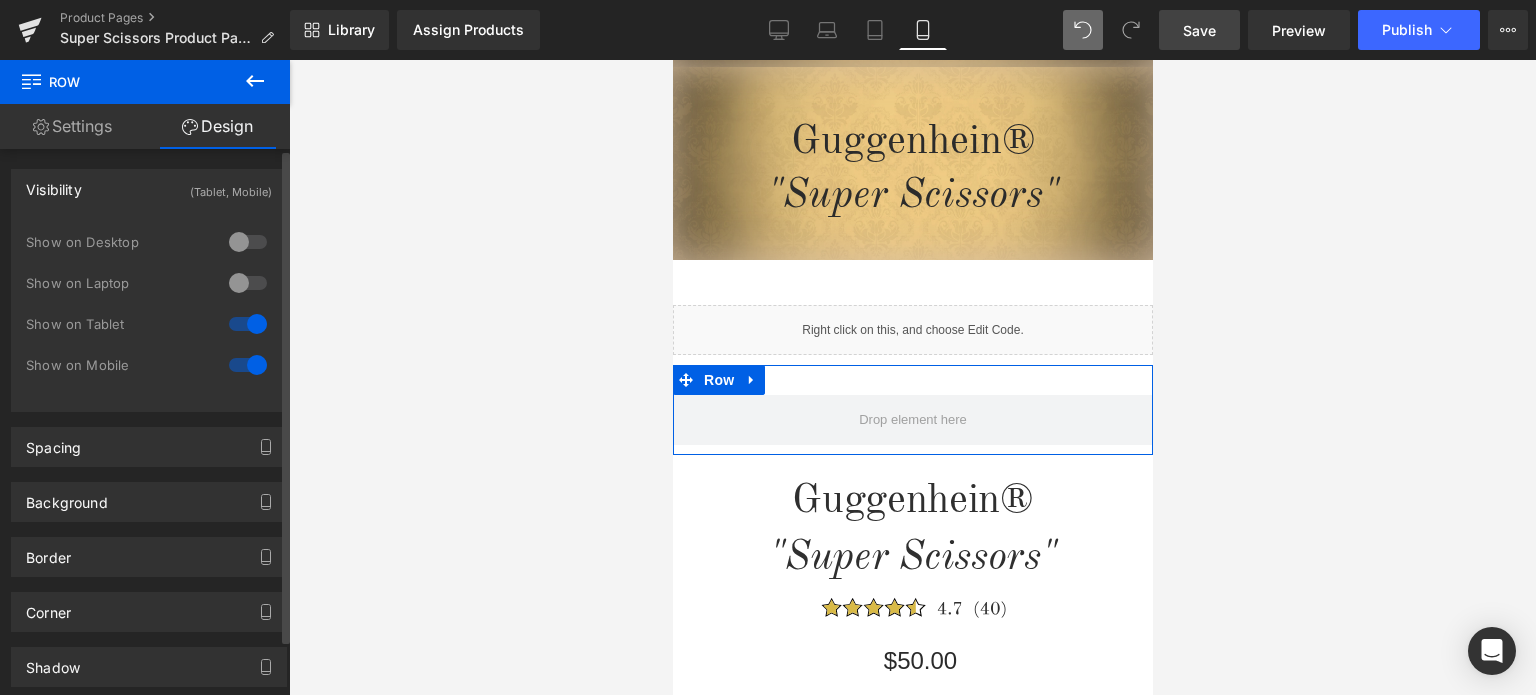 click at bounding box center [248, 324] 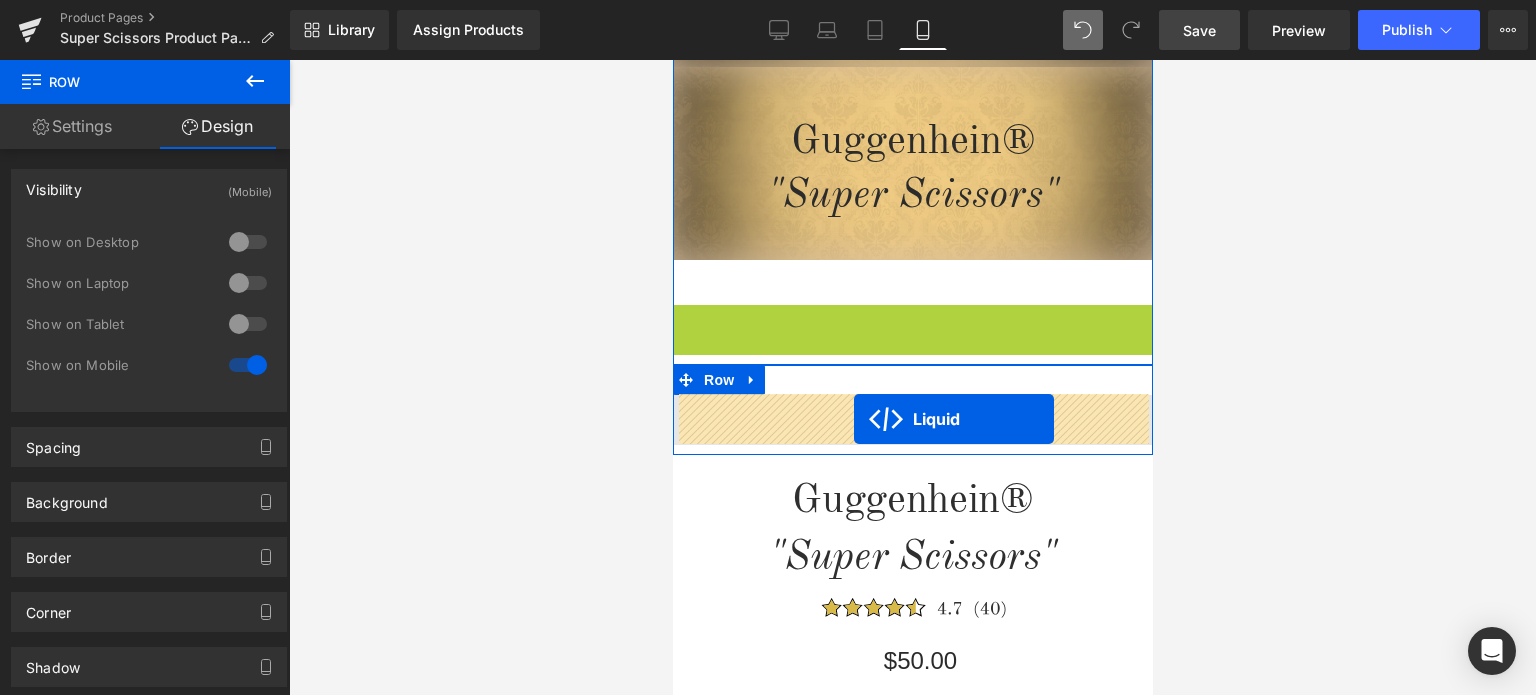 drag, startPoint x: 852, startPoint y: 314, endPoint x: 853, endPoint y: 419, distance: 105.00476 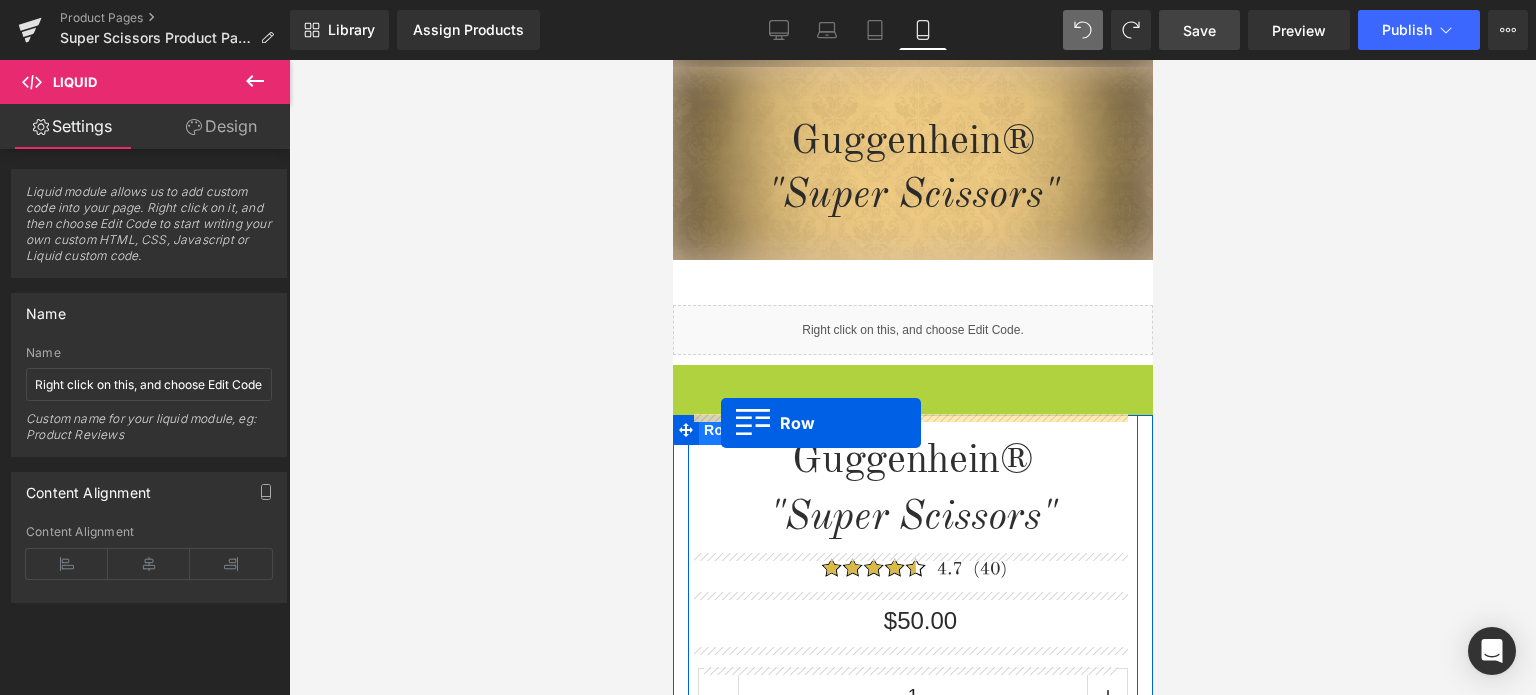 drag, startPoint x: 679, startPoint y: 373, endPoint x: 720, endPoint y: 423, distance: 64.66065 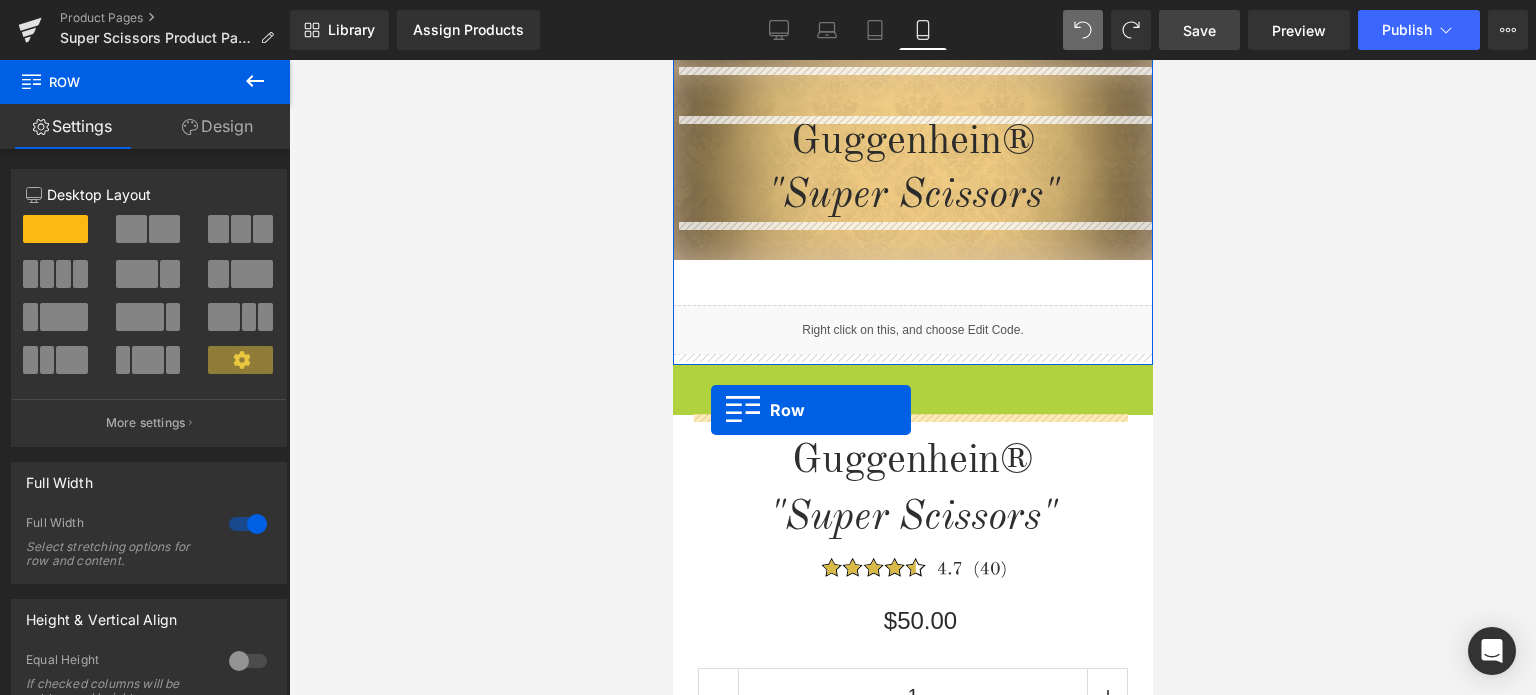drag, startPoint x: 676, startPoint y: 381, endPoint x: 711, endPoint y: 410, distance: 45.453274 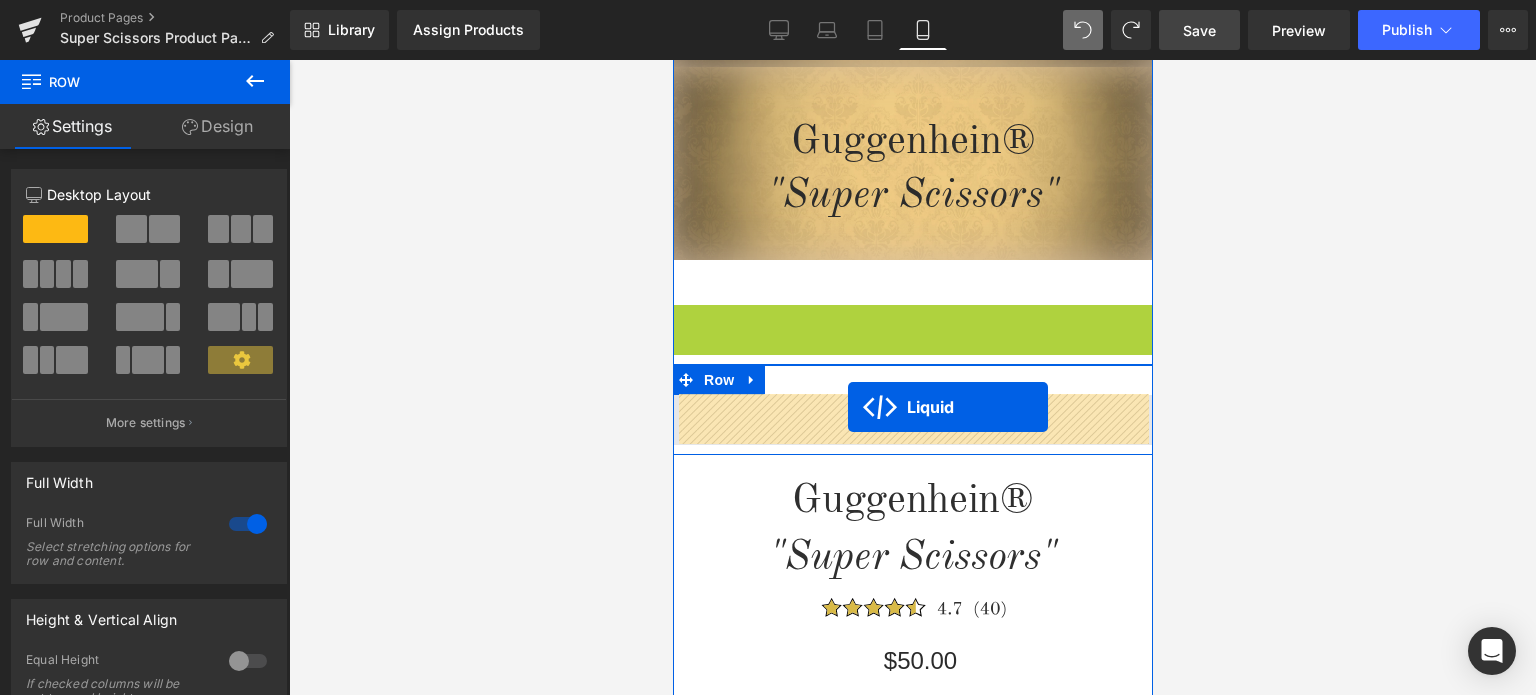 drag, startPoint x: 854, startPoint y: 317, endPoint x: 847, endPoint y: 407, distance: 90.27181 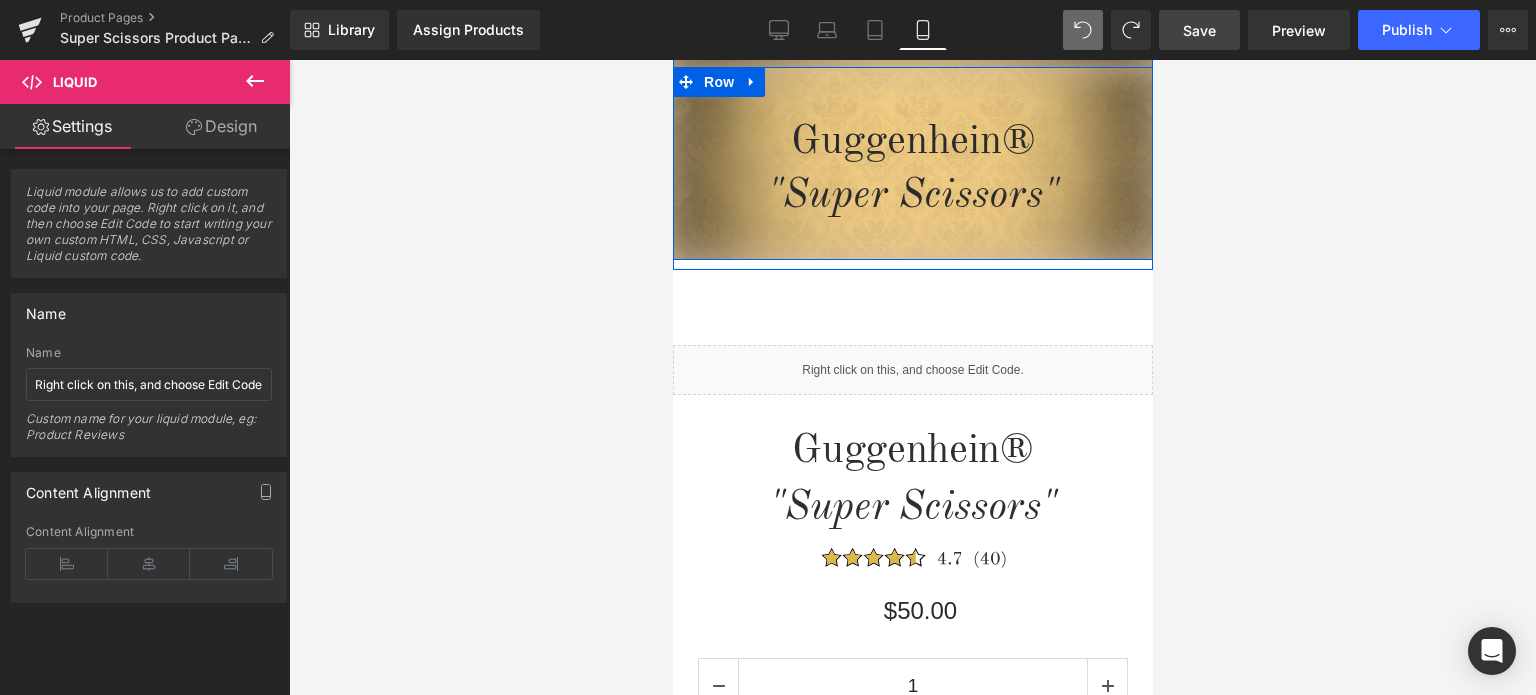 scroll, scrollTop: 500, scrollLeft: 0, axis: vertical 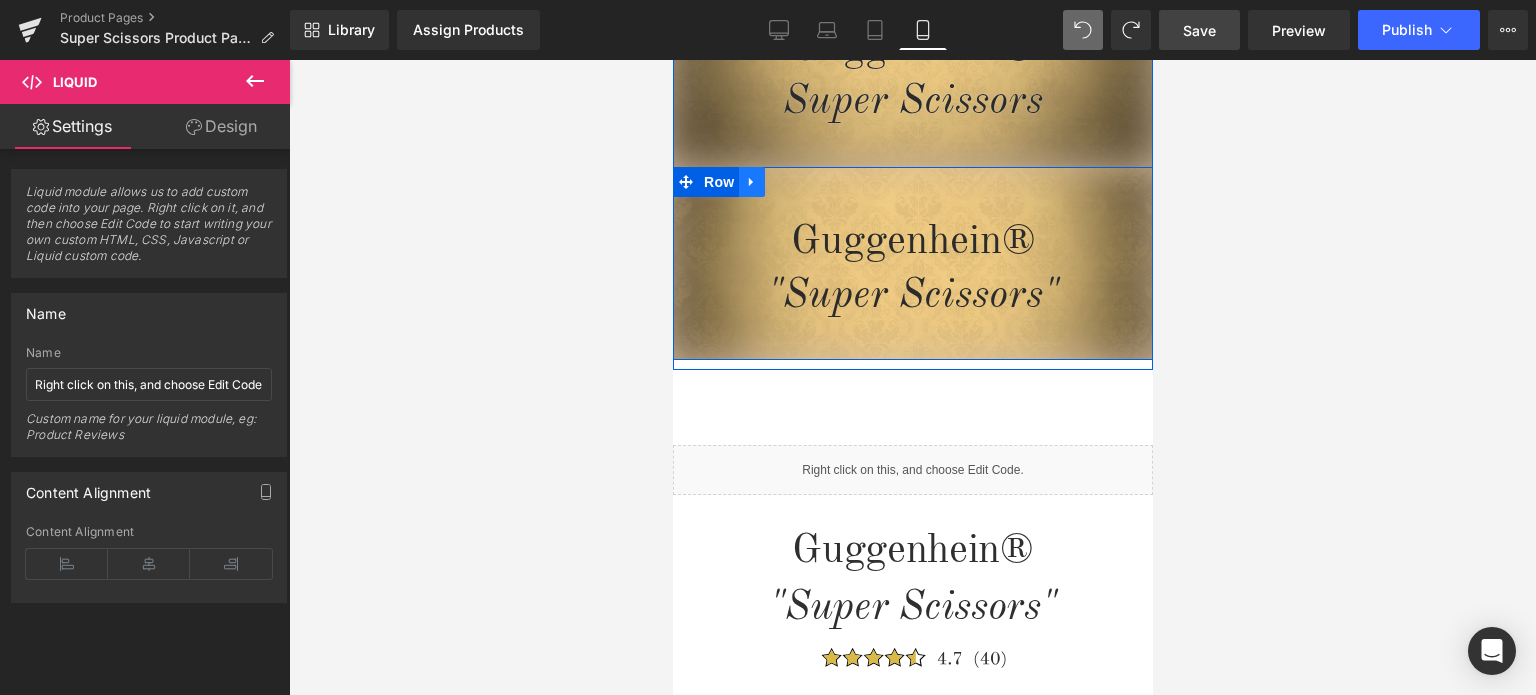 click at bounding box center [751, 182] 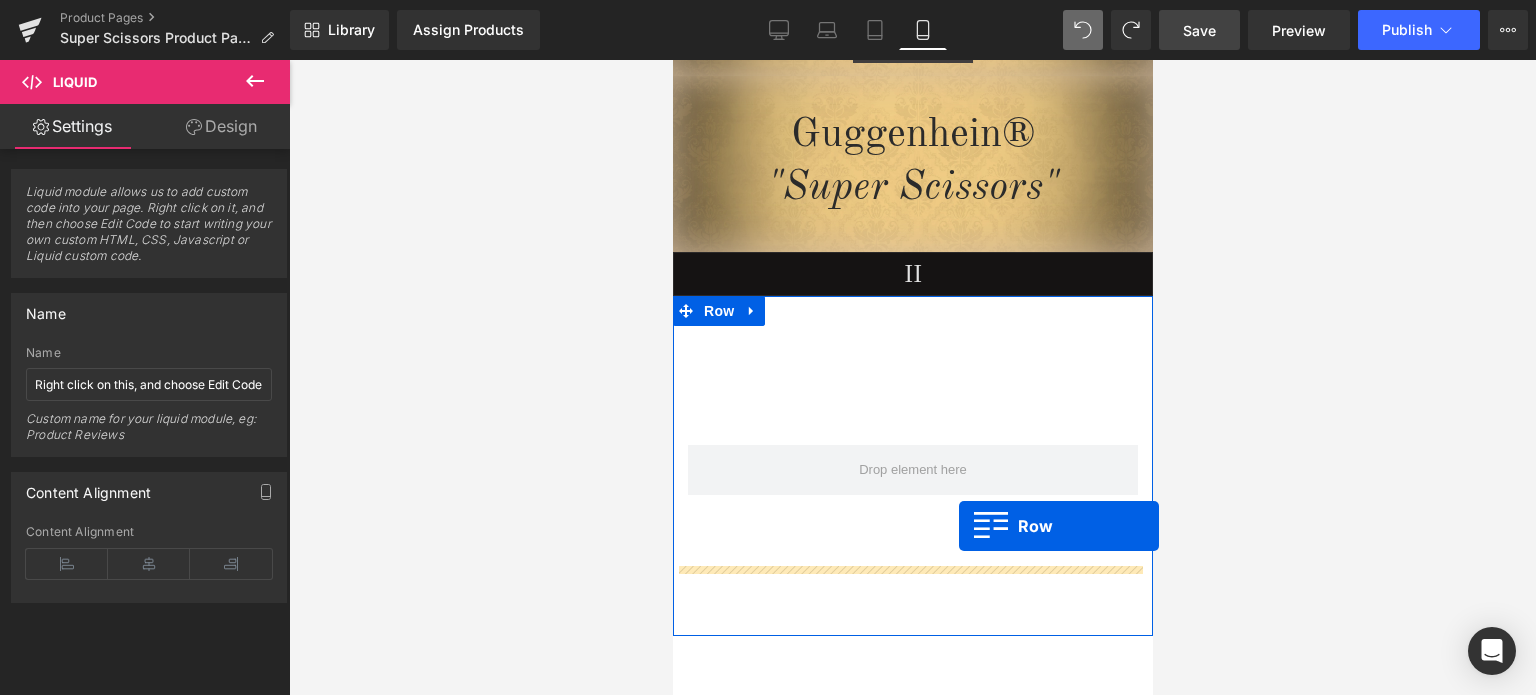 scroll, scrollTop: 5560, scrollLeft: 0, axis: vertical 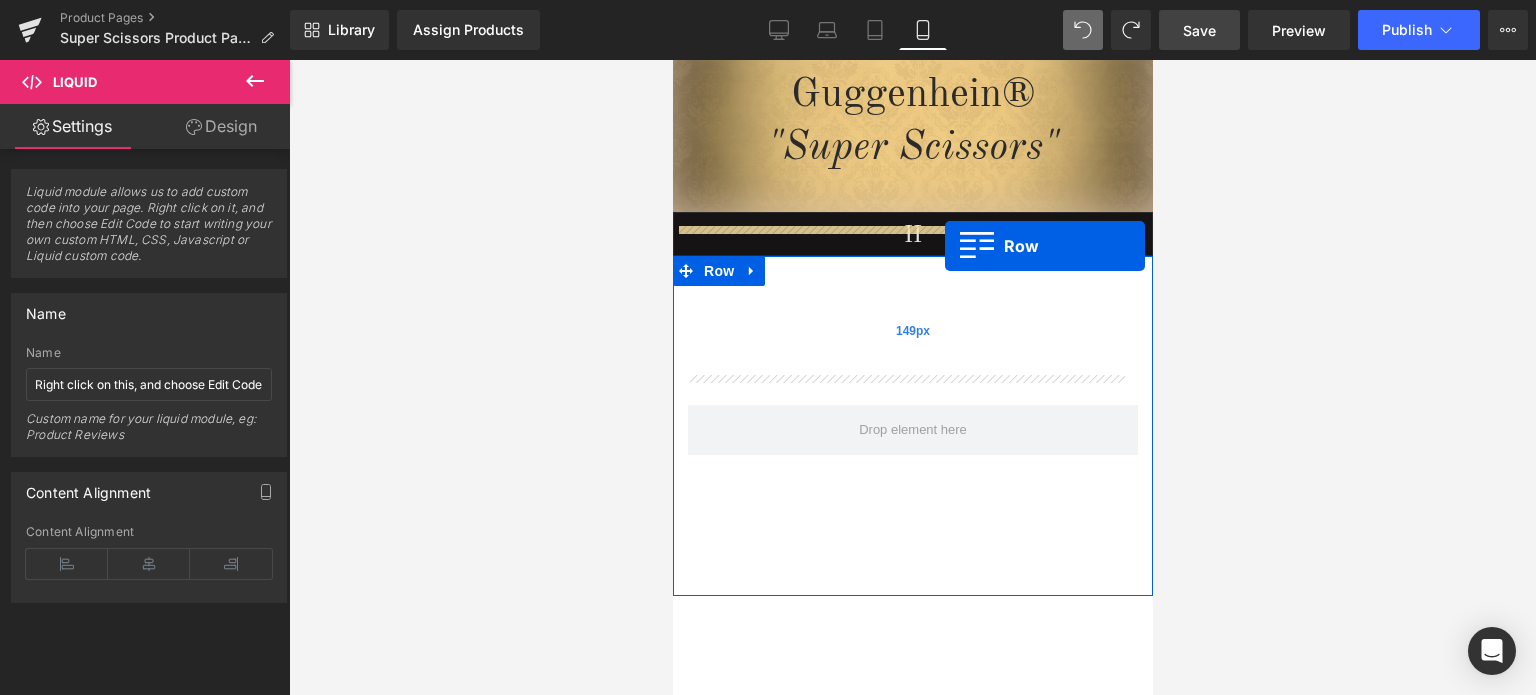 drag, startPoint x: 679, startPoint y: 181, endPoint x: 944, endPoint y: 246, distance: 272.8553 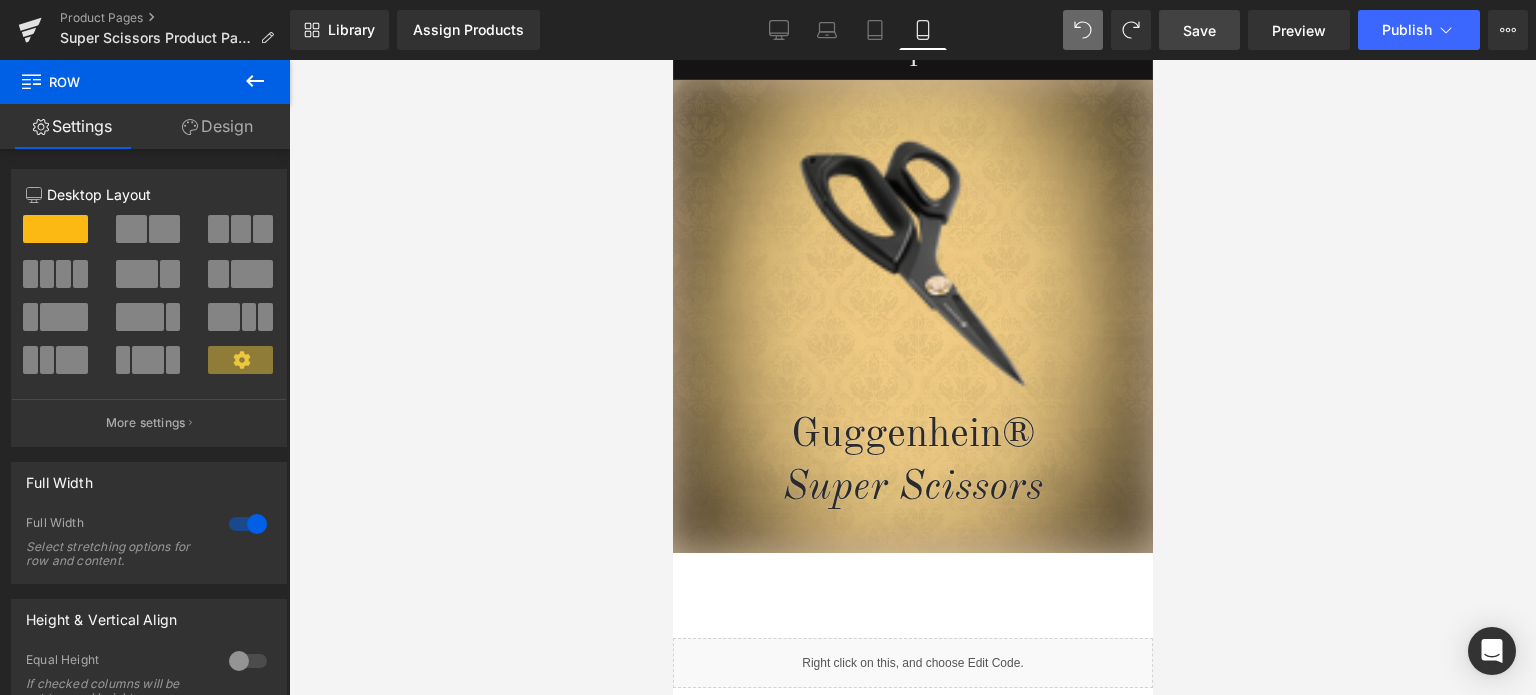 scroll, scrollTop: 307, scrollLeft: 0, axis: vertical 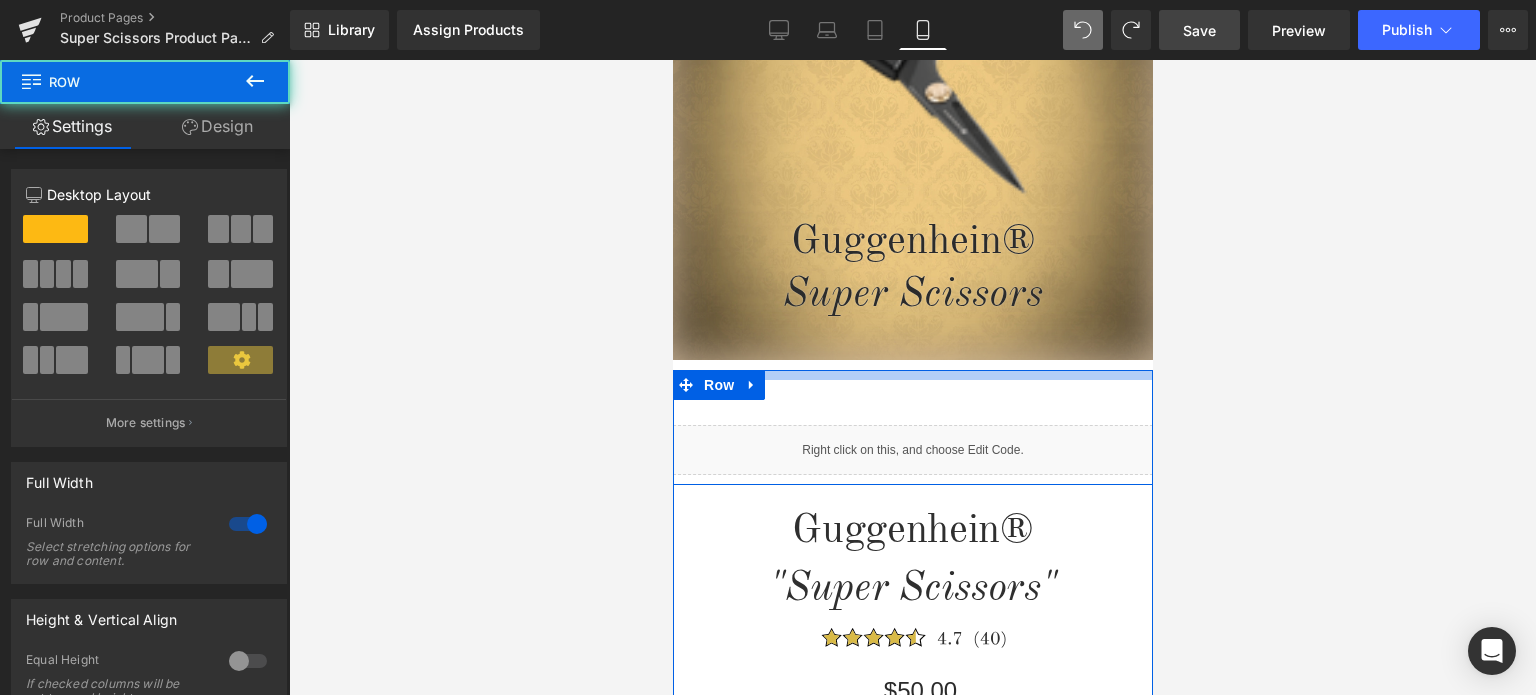 drag, startPoint x: 981, startPoint y: 390, endPoint x: 2085, endPoint y: 403, distance: 1104.0765 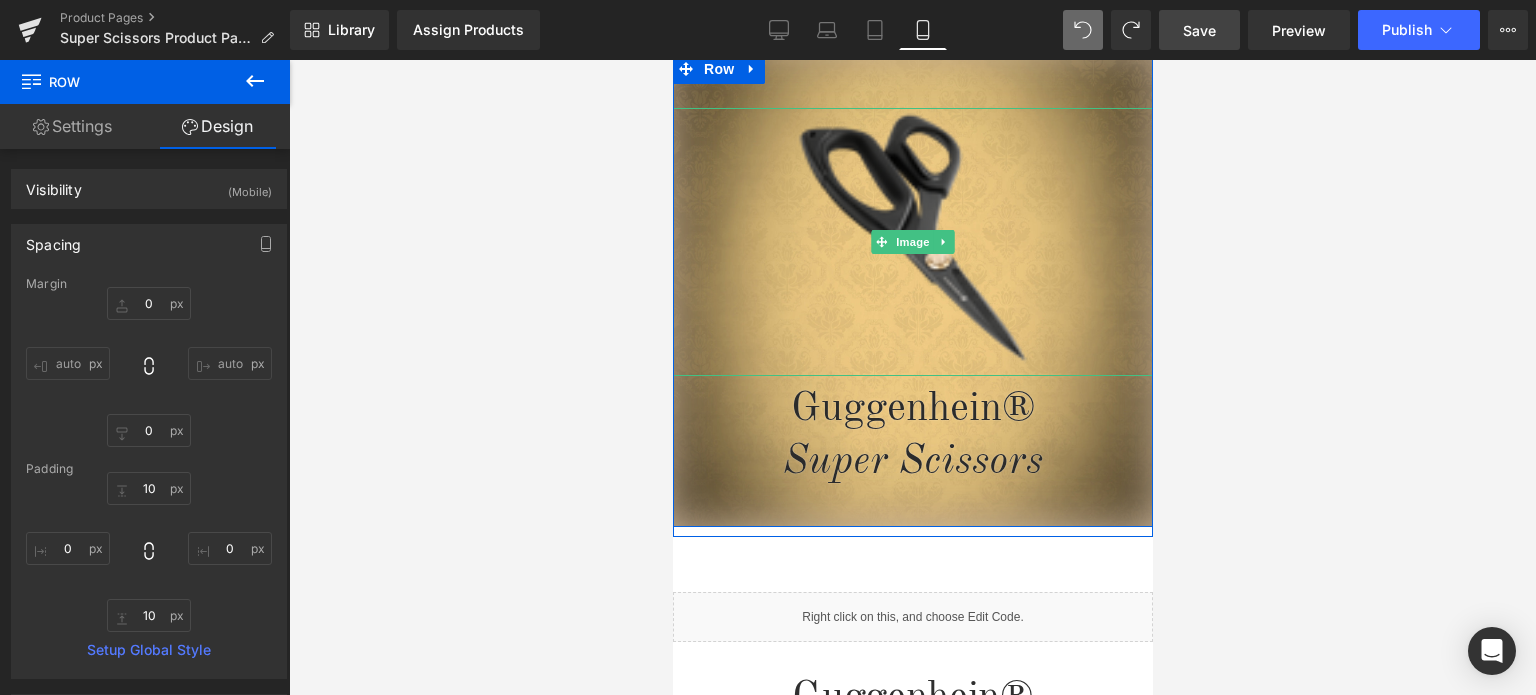 scroll, scrollTop: 7, scrollLeft: 0, axis: vertical 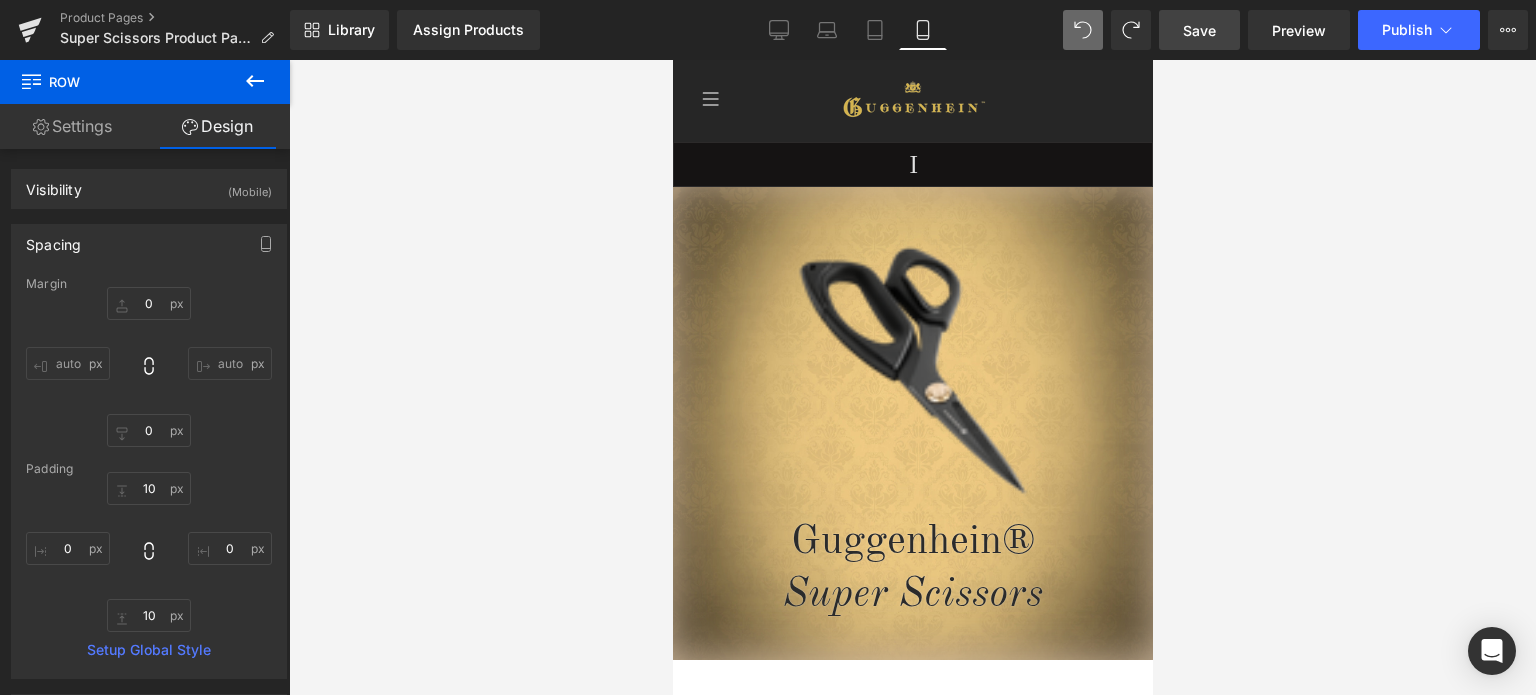 click on "Save" at bounding box center (1199, 30) 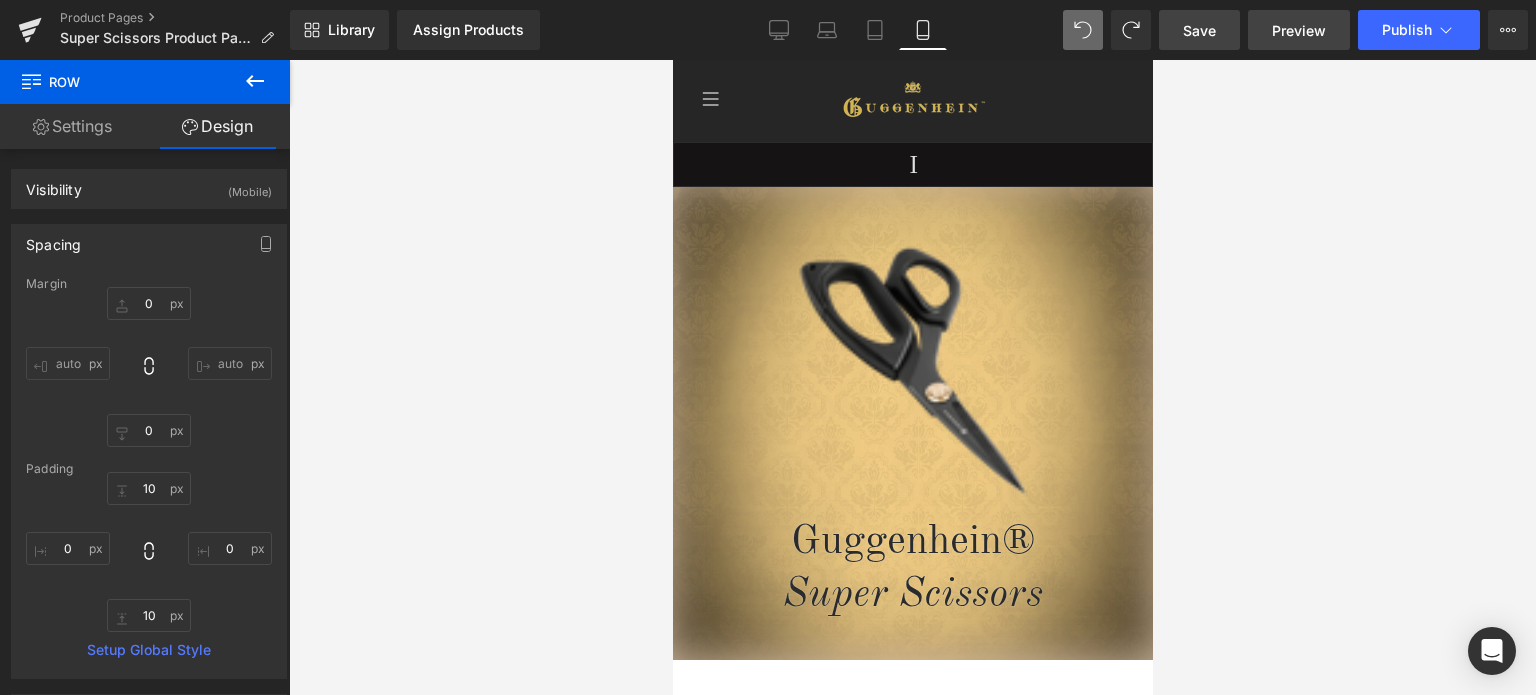 click on "Preview" at bounding box center (1299, 30) 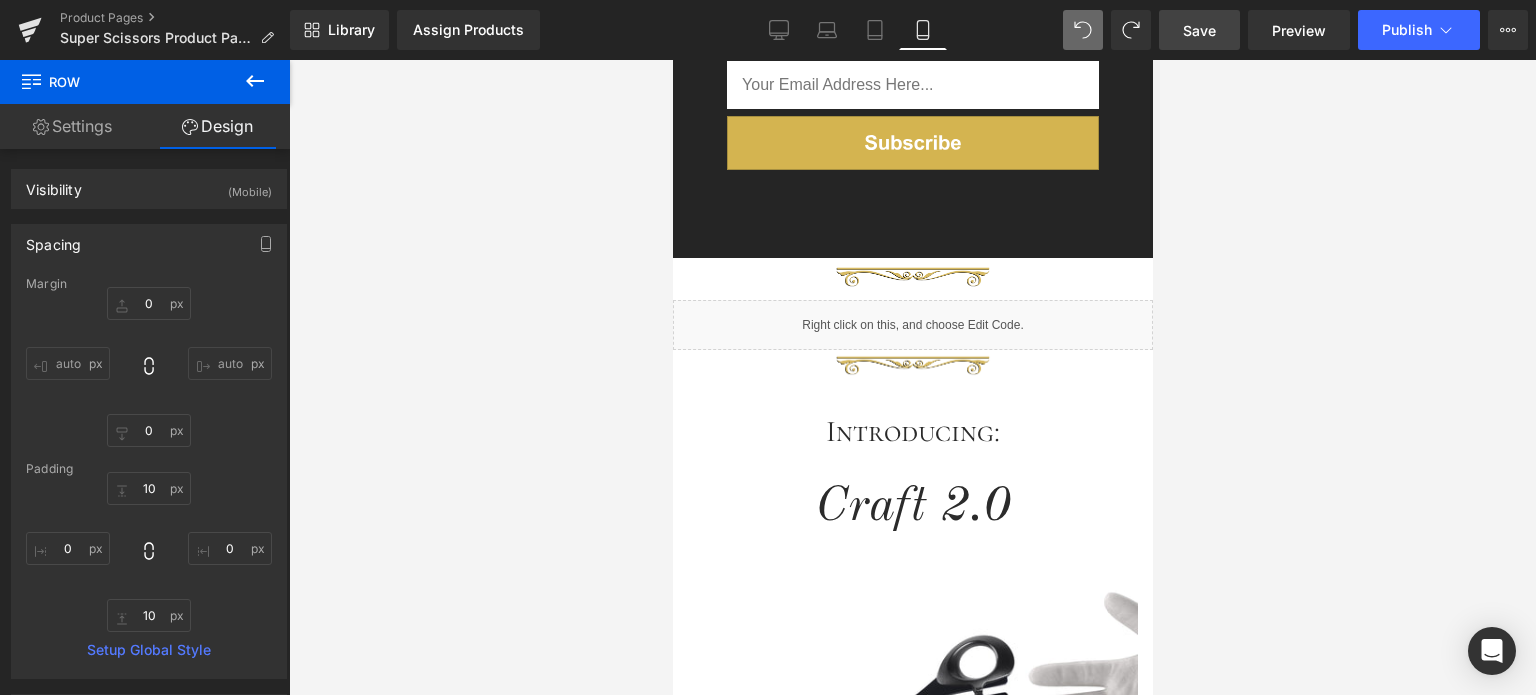 scroll, scrollTop: 3338, scrollLeft: 0, axis: vertical 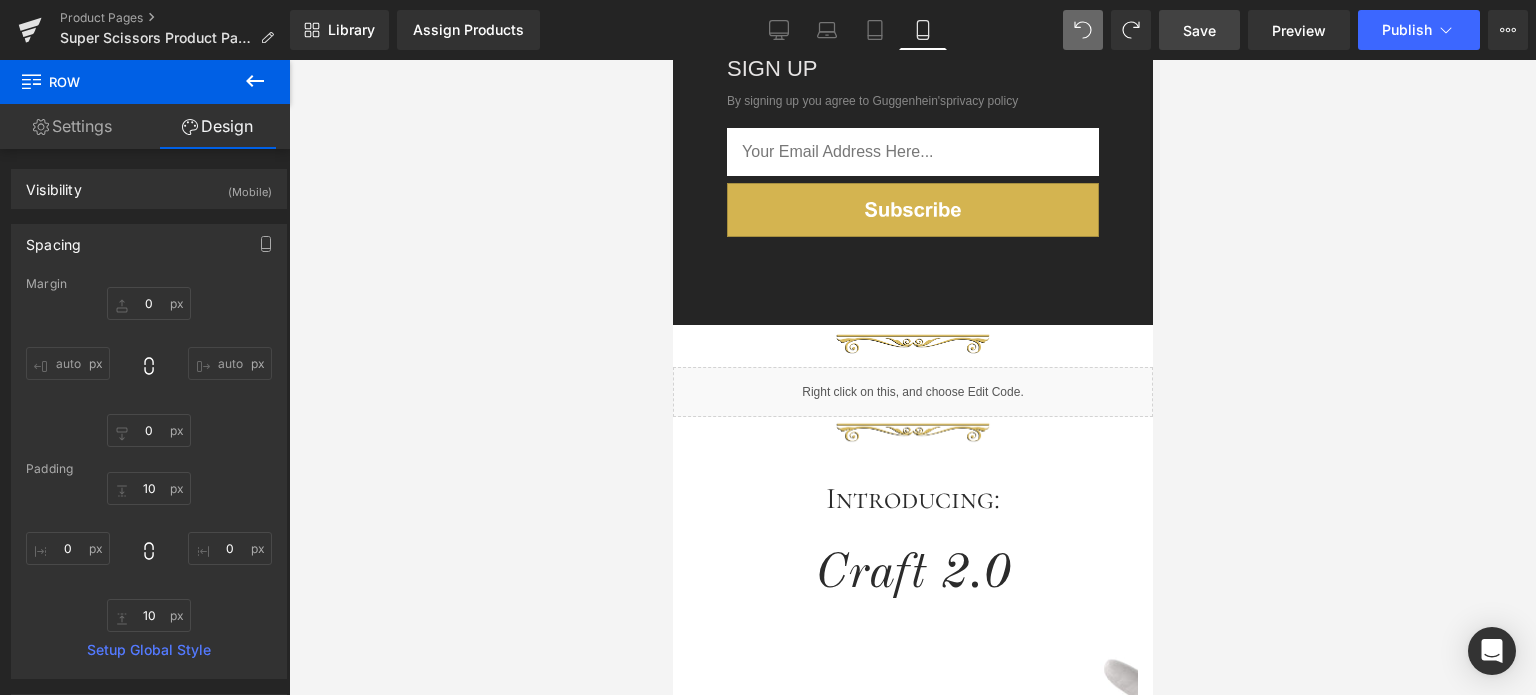drag, startPoint x: 1143, startPoint y: 105, endPoint x: 1855, endPoint y: 453, distance: 792.4948 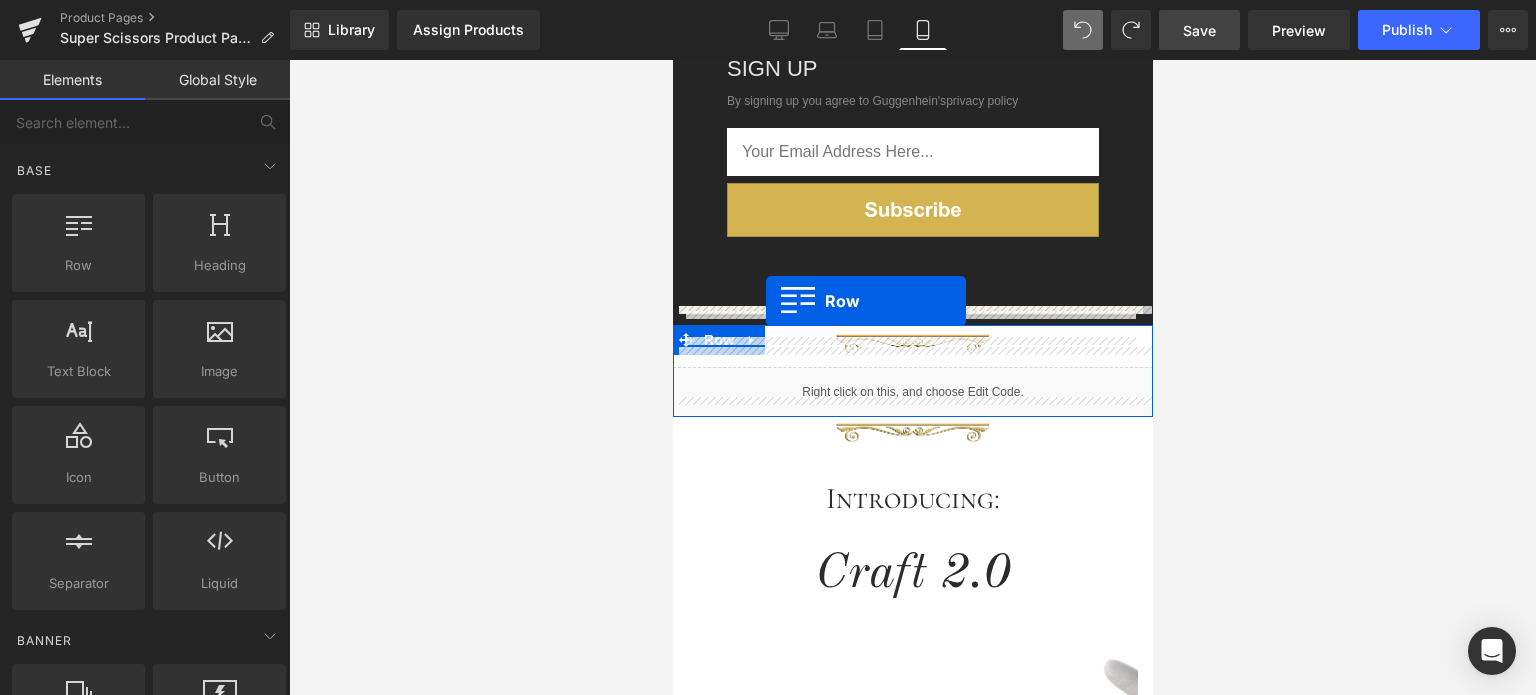 drag, startPoint x: 800, startPoint y: 320, endPoint x: 765, endPoint y: 301, distance: 39.824615 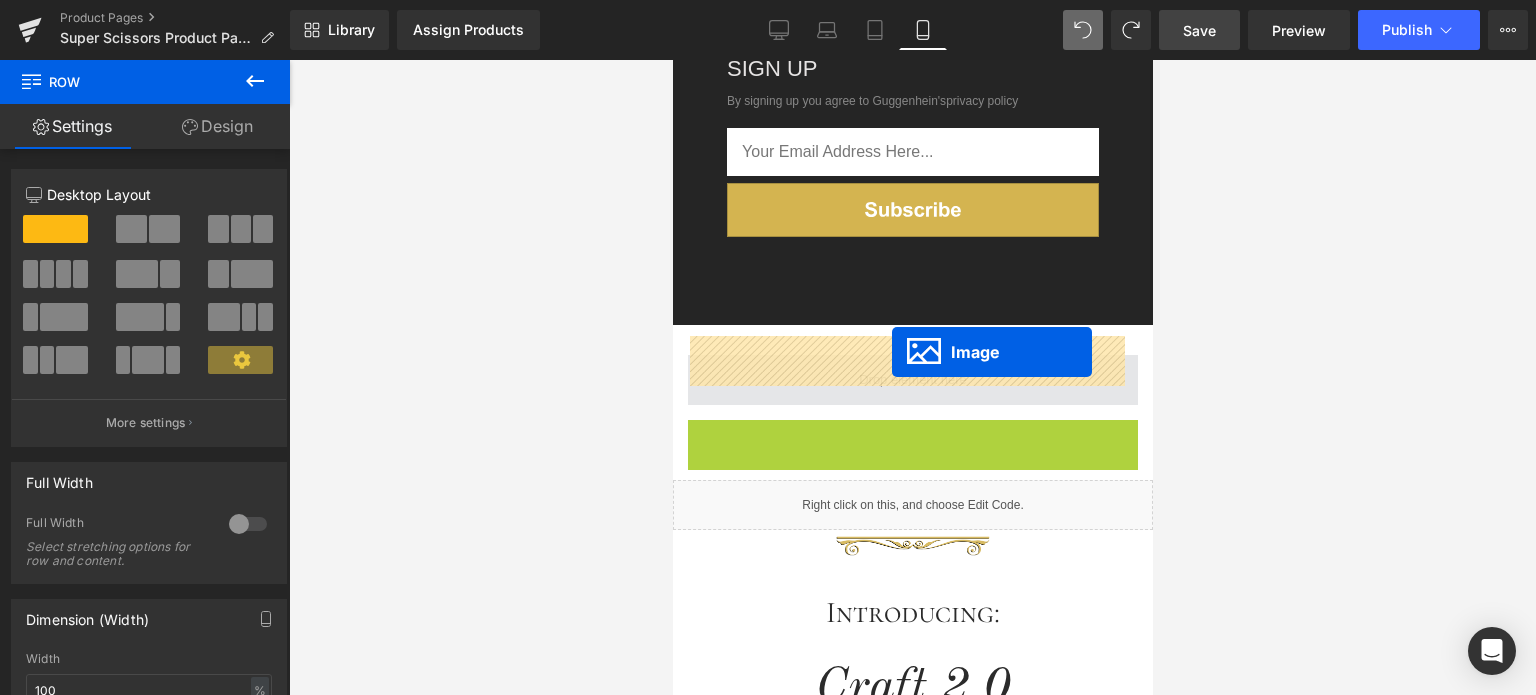 drag, startPoint x: 871, startPoint y: 409, endPoint x: 893, endPoint y: 351, distance: 62.03225 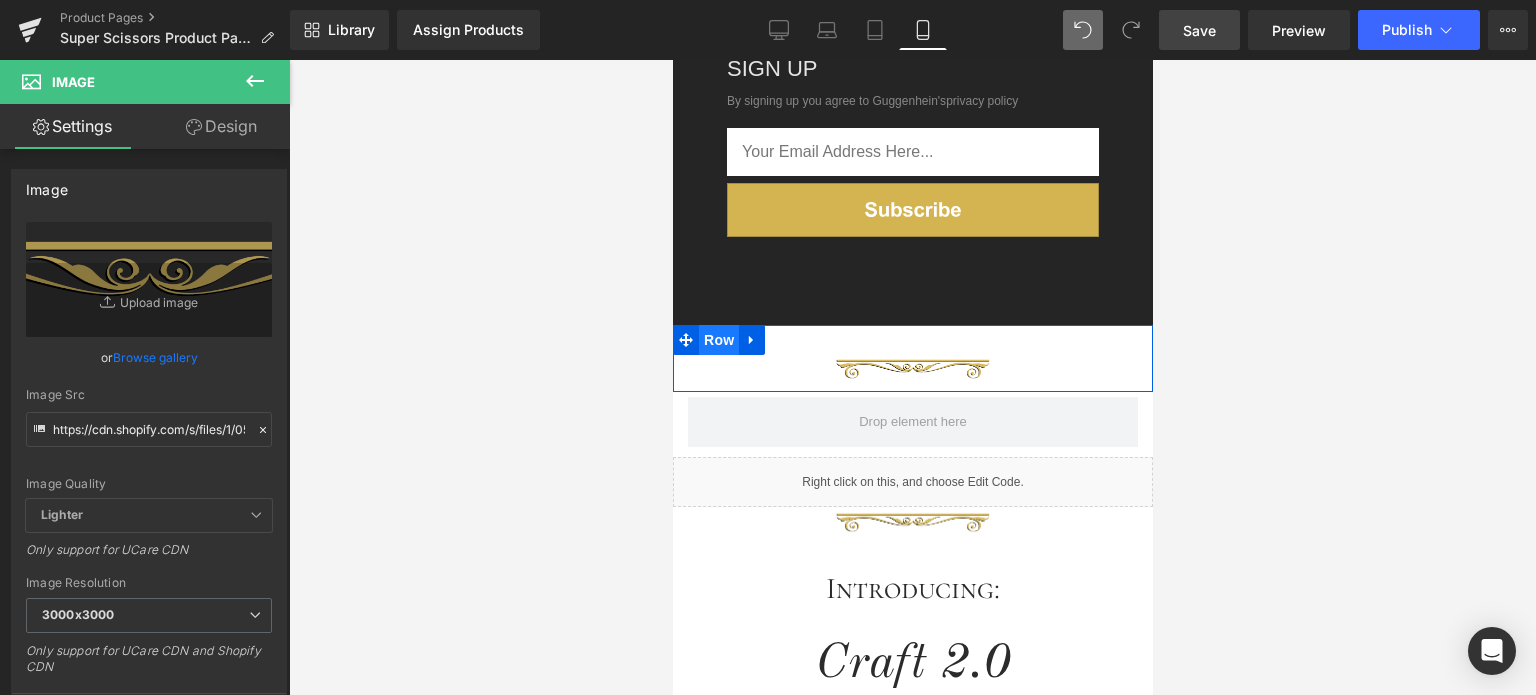 click on "Row" at bounding box center [718, 340] 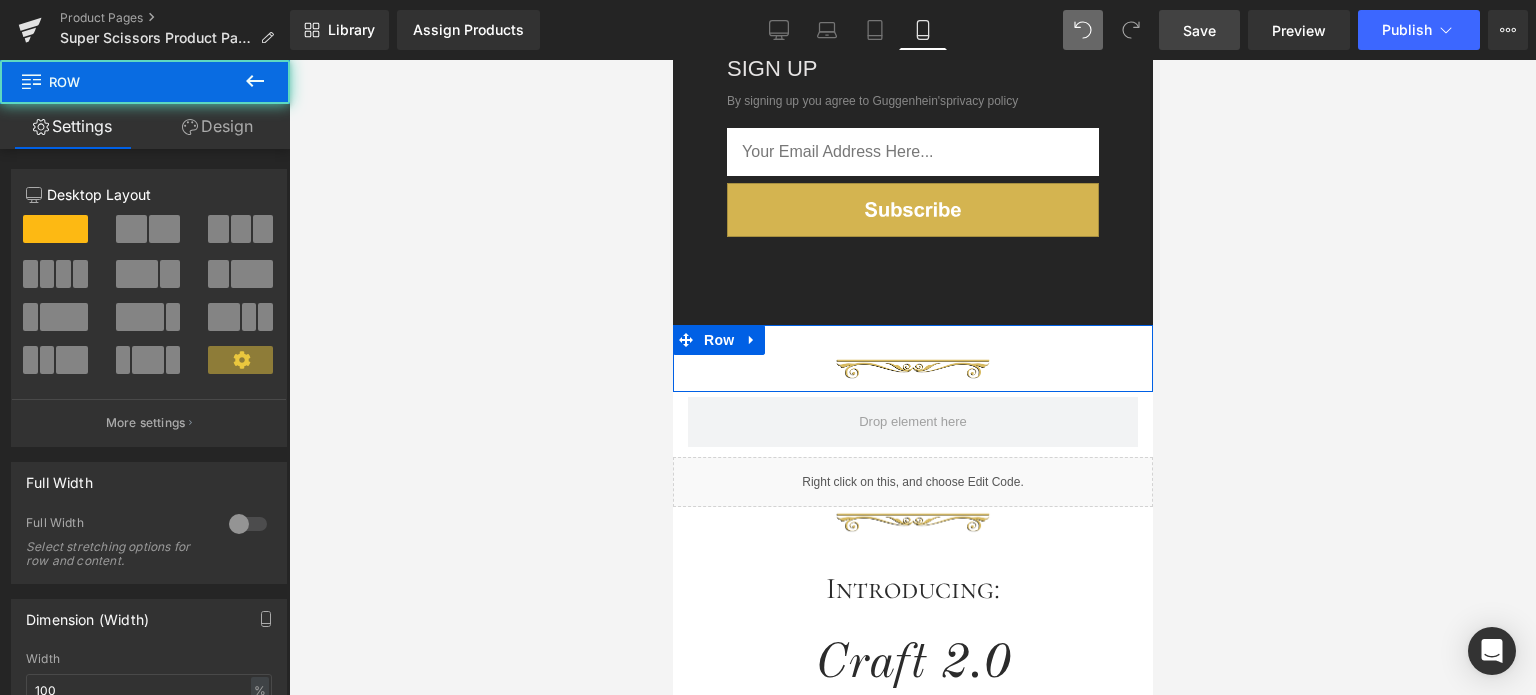 click on "Design" at bounding box center [217, 126] 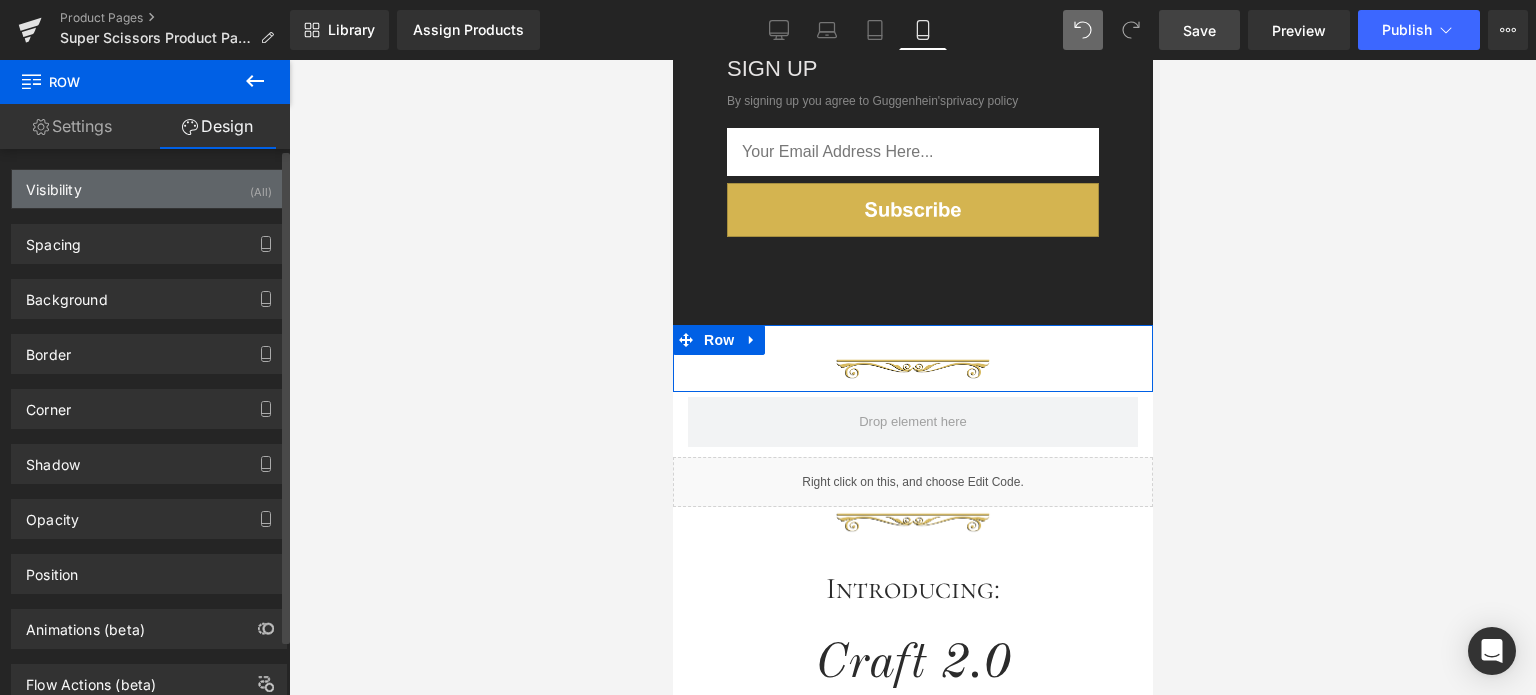 click on "Visibility
(All)" at bounding box center (149, 189) 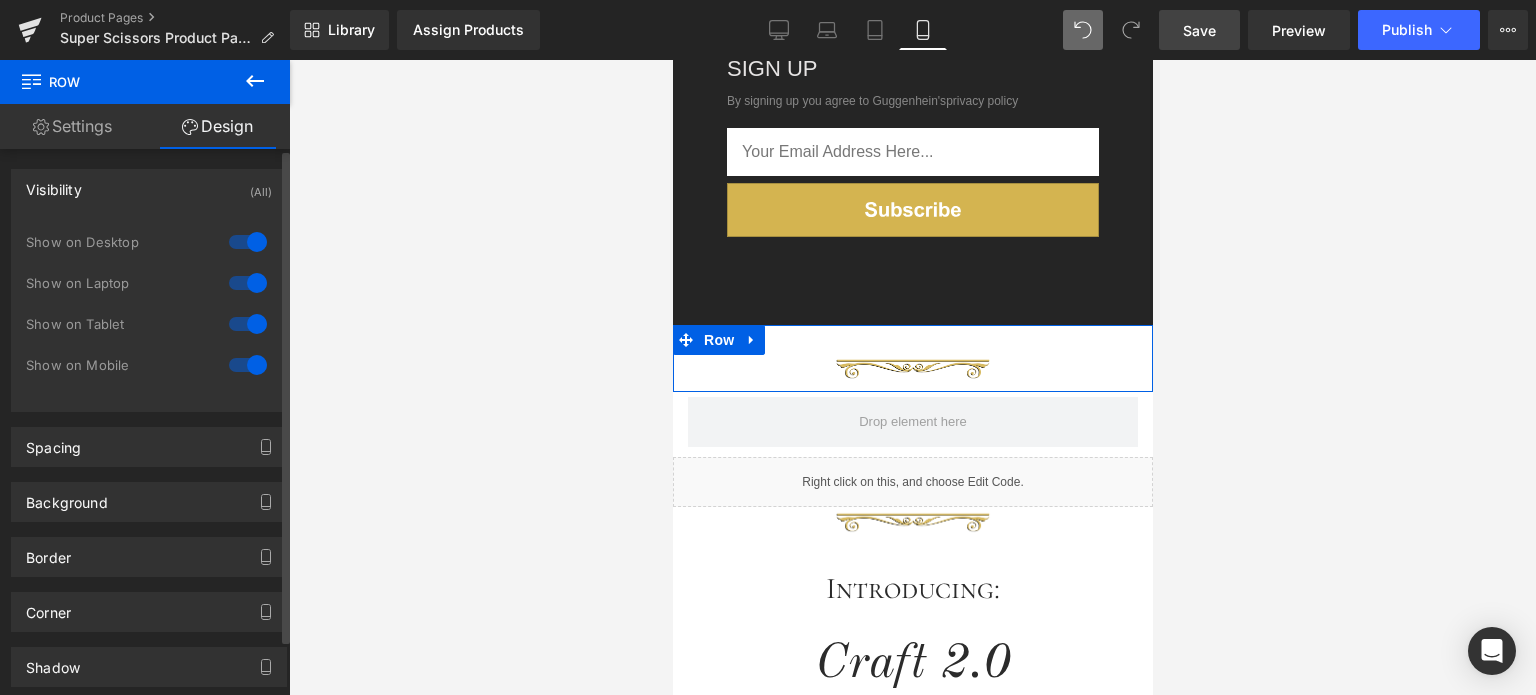 click at bounding box center (248, 242) 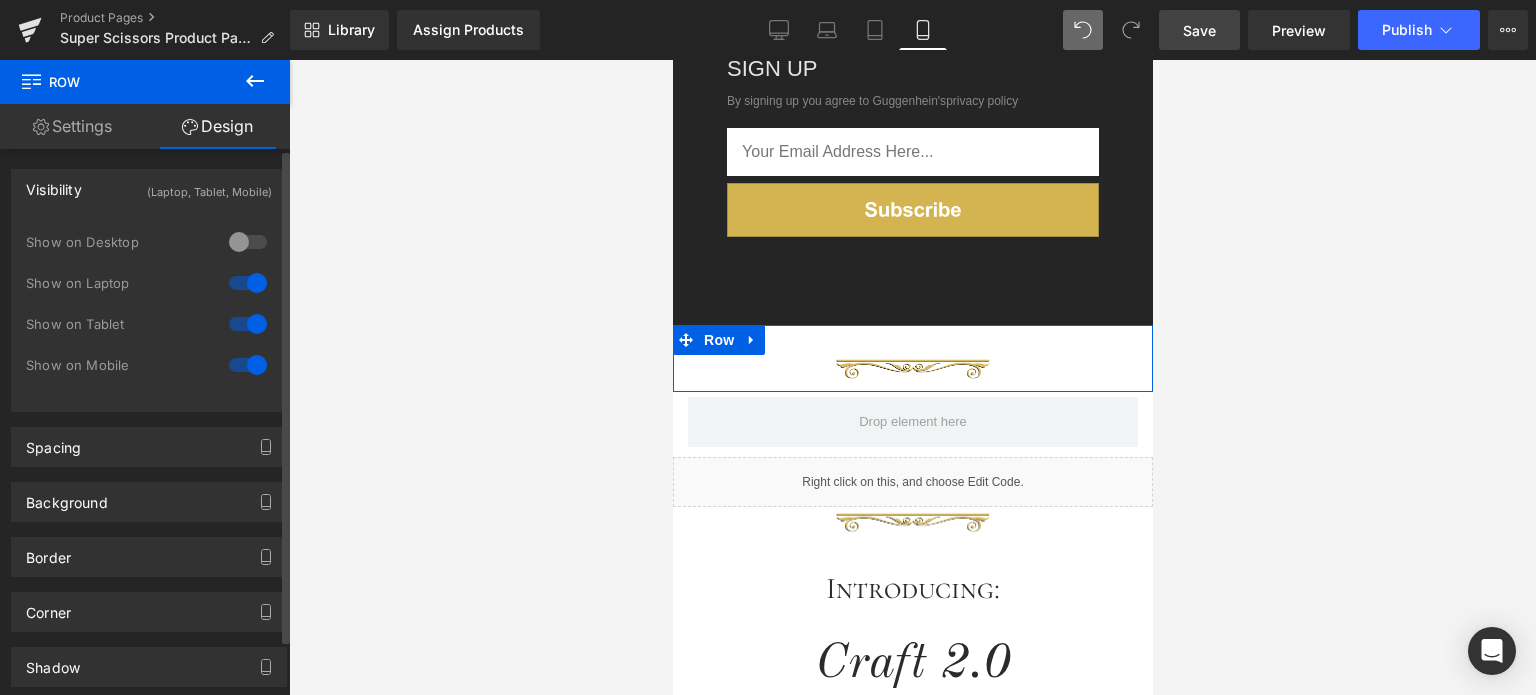 click at bounding box center (248, 283) 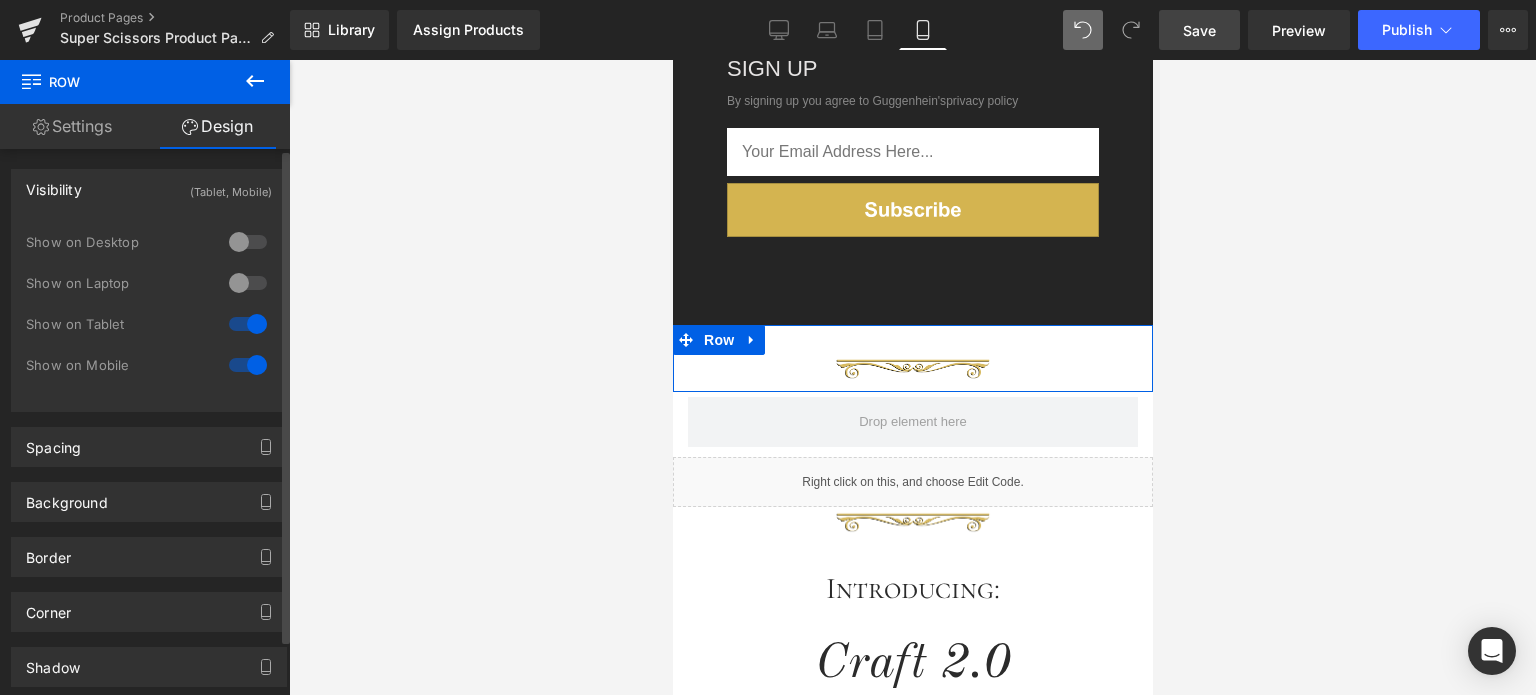 click at bounding box center [248, 324] 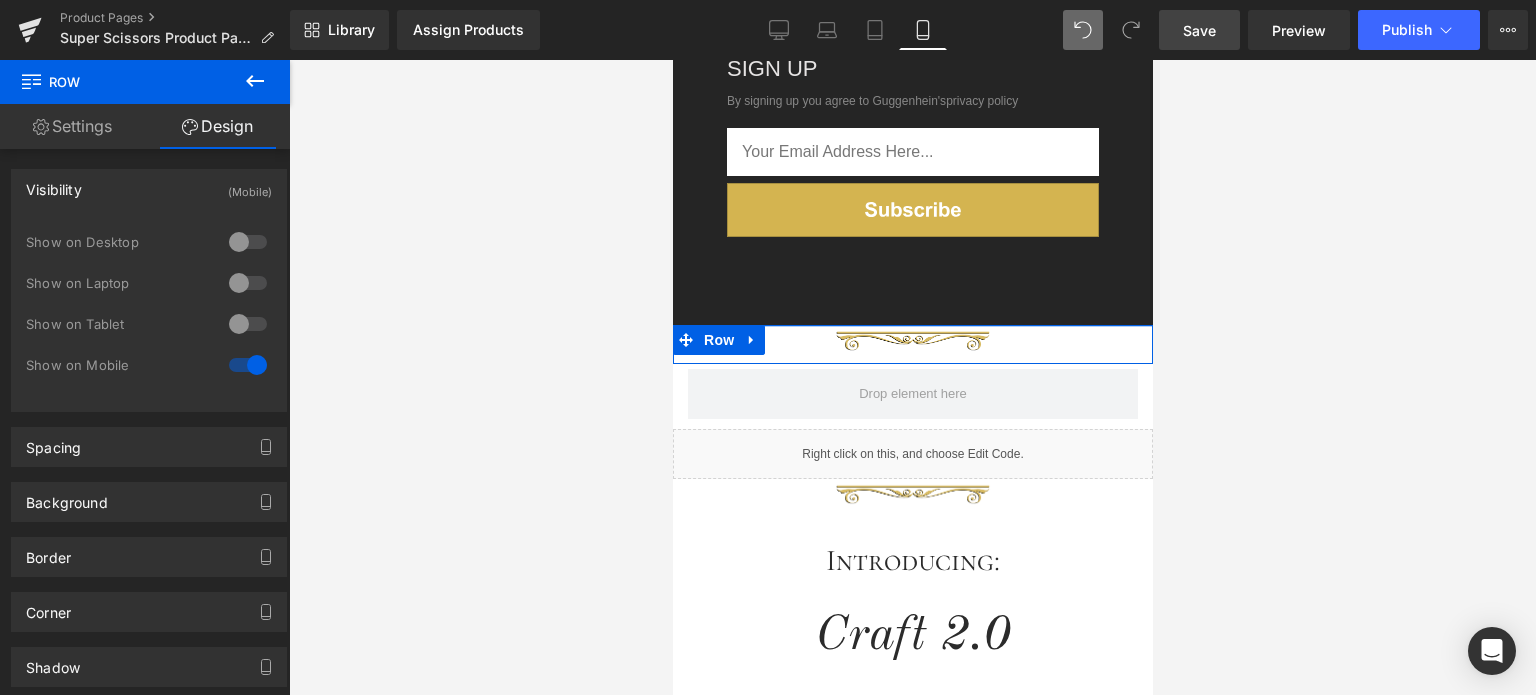 drag, startPoint x: 983, startPoint y: 333, endPoint x: 980, endPoint y: 304, distance: 29.15476 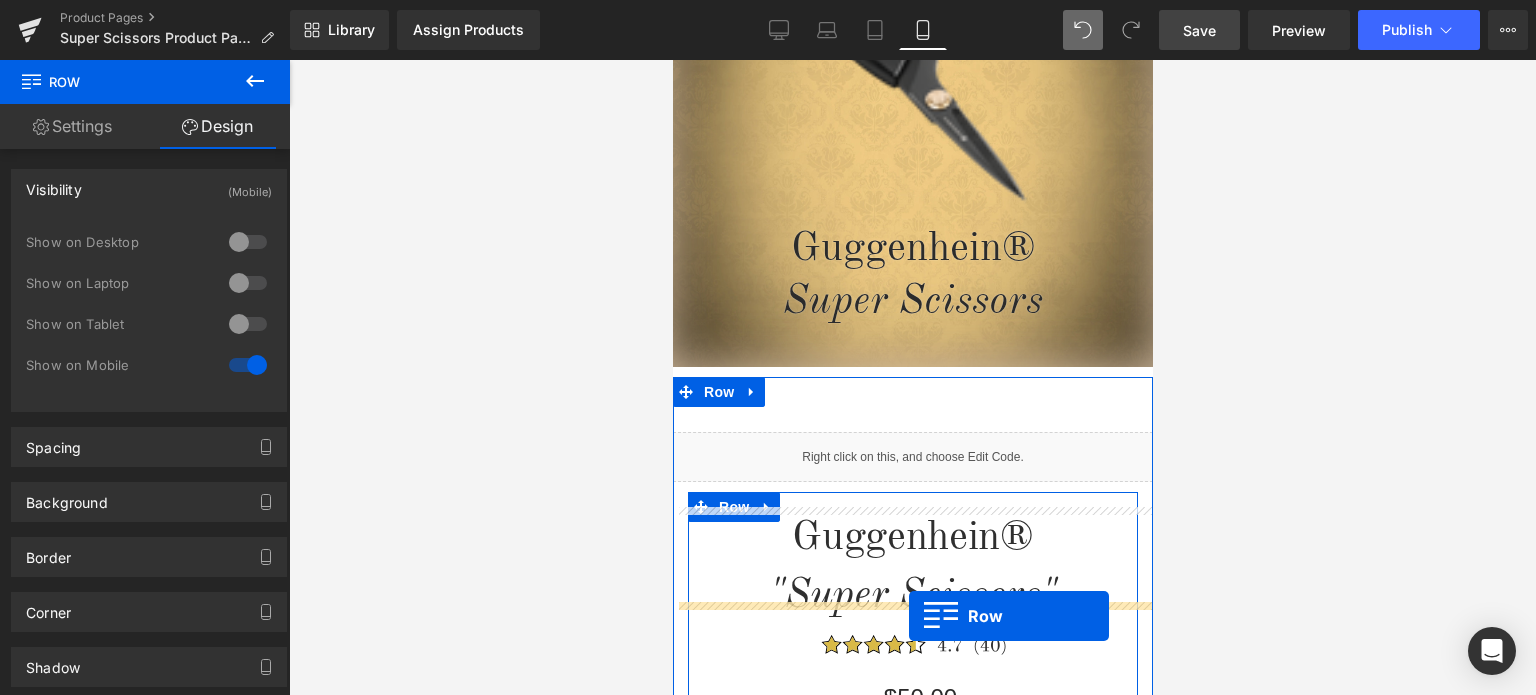 scroll, scrollTop: 340, scrollLeft: 0, axis: vertical 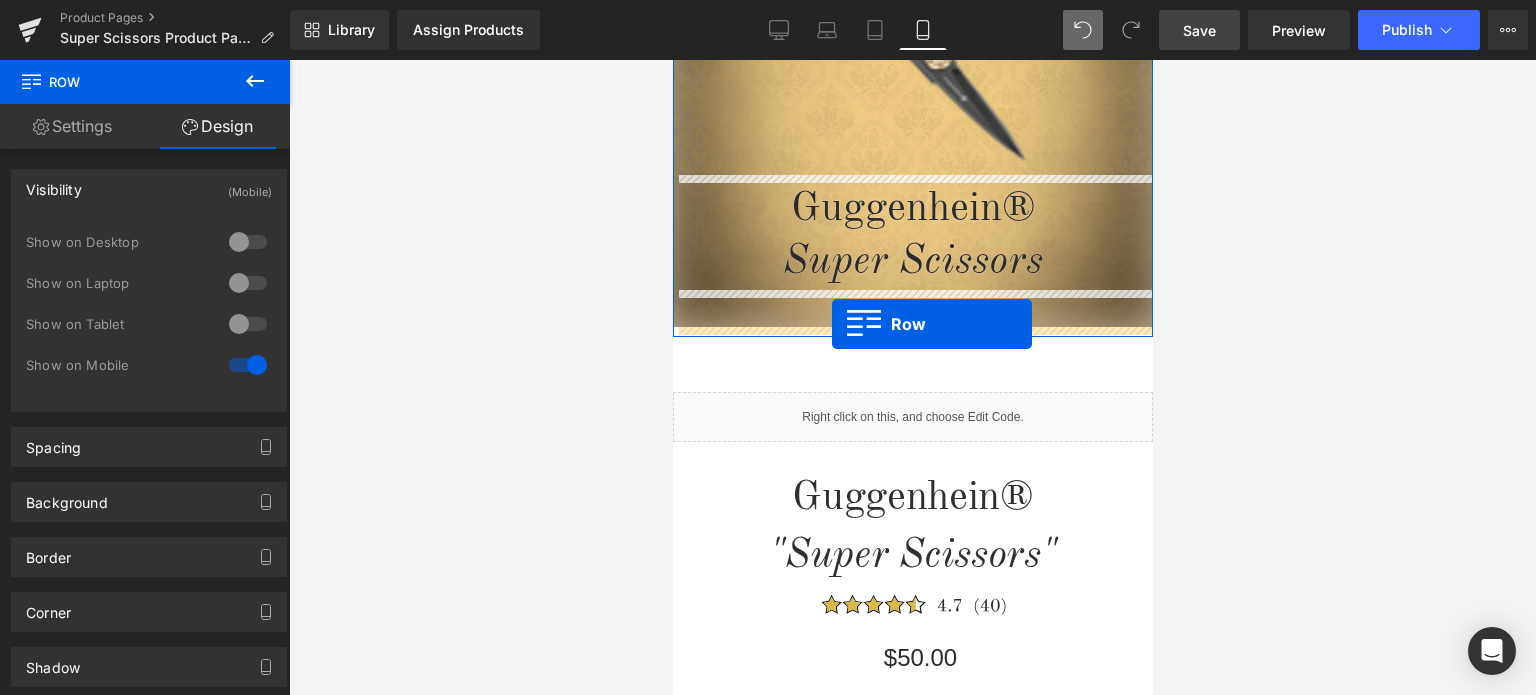 drag, startPoint x: 682, startPoint y: 321, endPoint x: 831, endPoint y: 324, distance: 149.0302 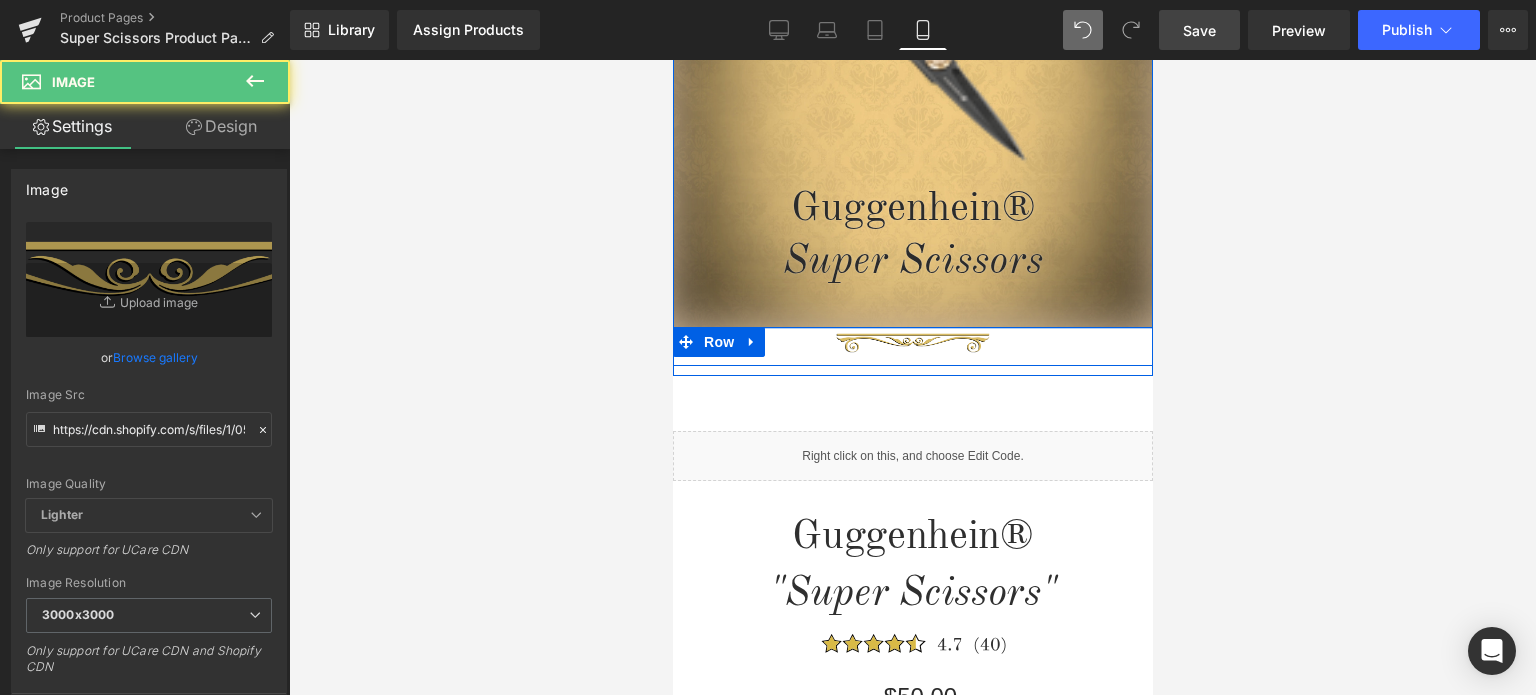 drag, startPoint x: 990, startPoint y: 331, endPoint x: 2022, endPoint y: 433, distance: 1037.0284 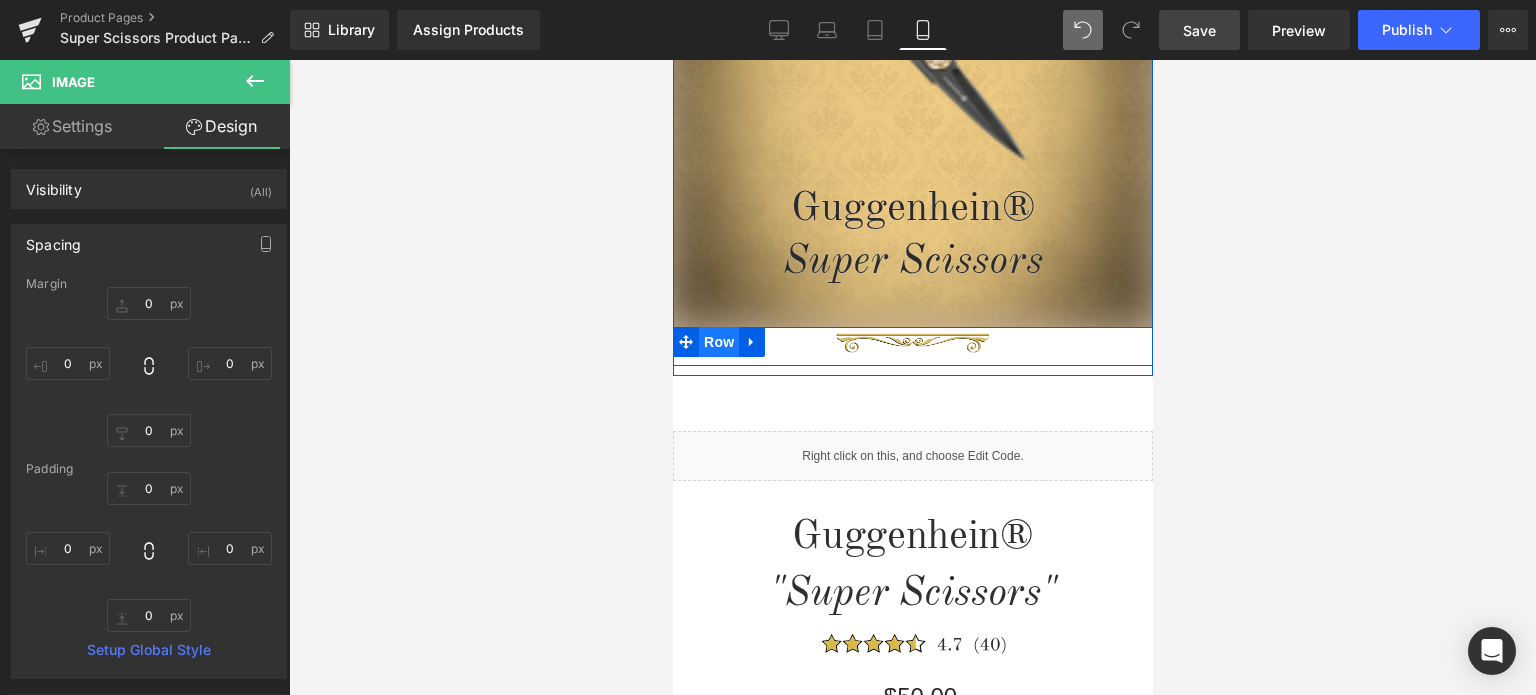 click on "Row" at bounding box center [718, 342] 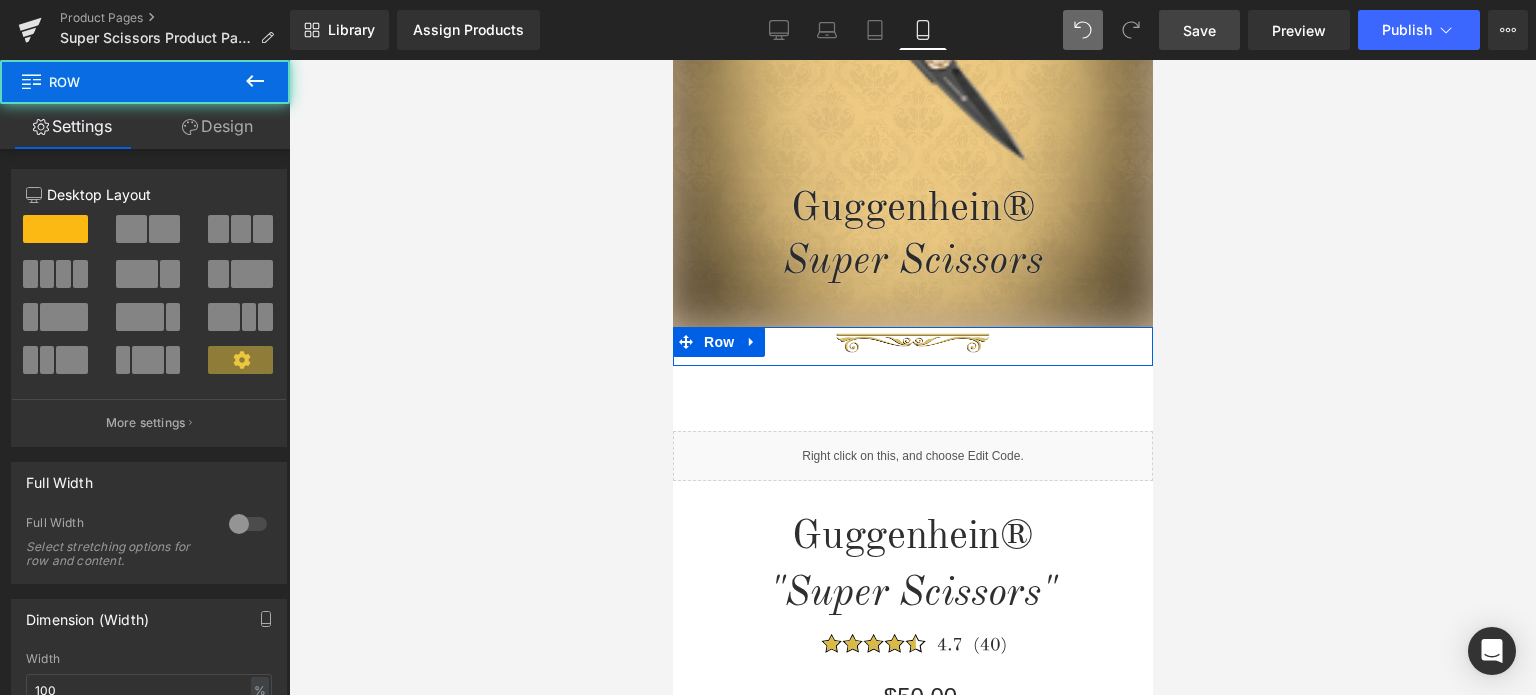 click on "Design" at bounding box center [217, 126] 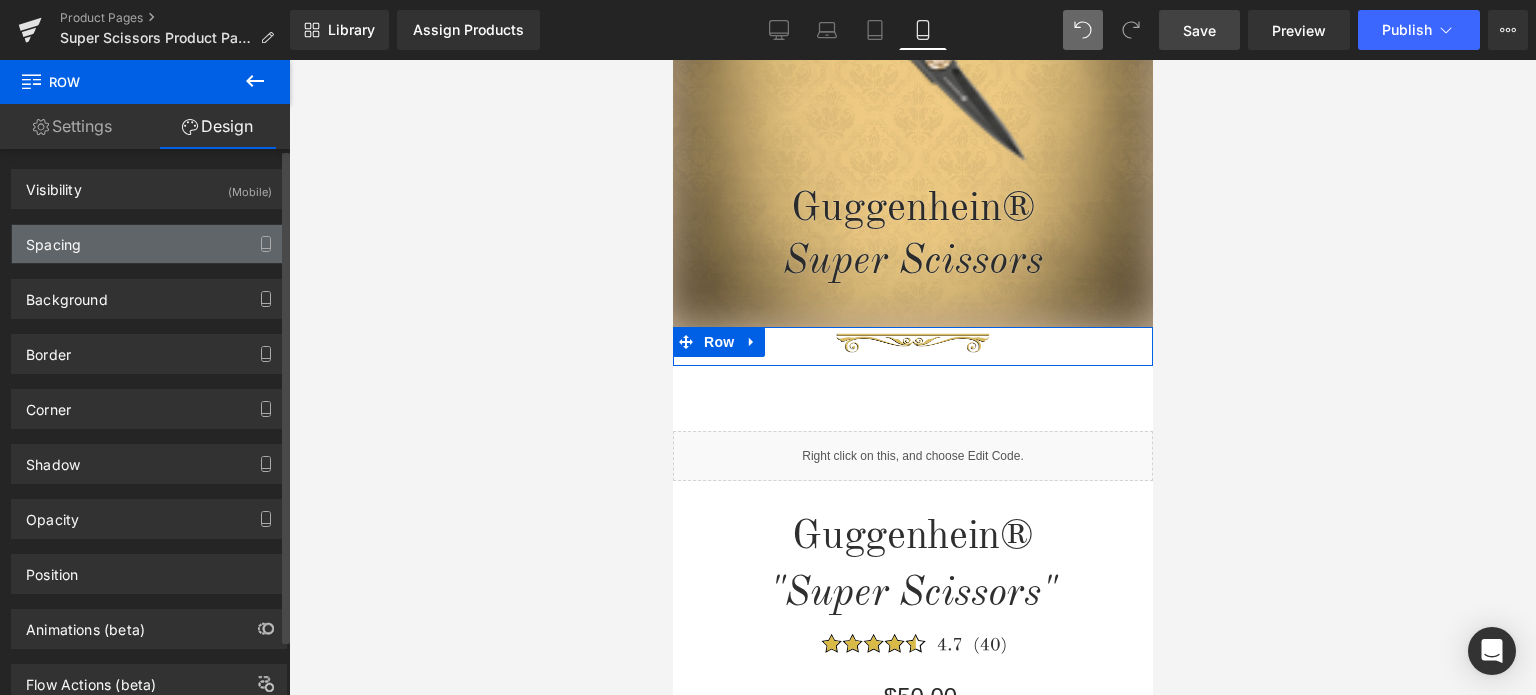 click on "Spacing" at bounding box center (149, 244) 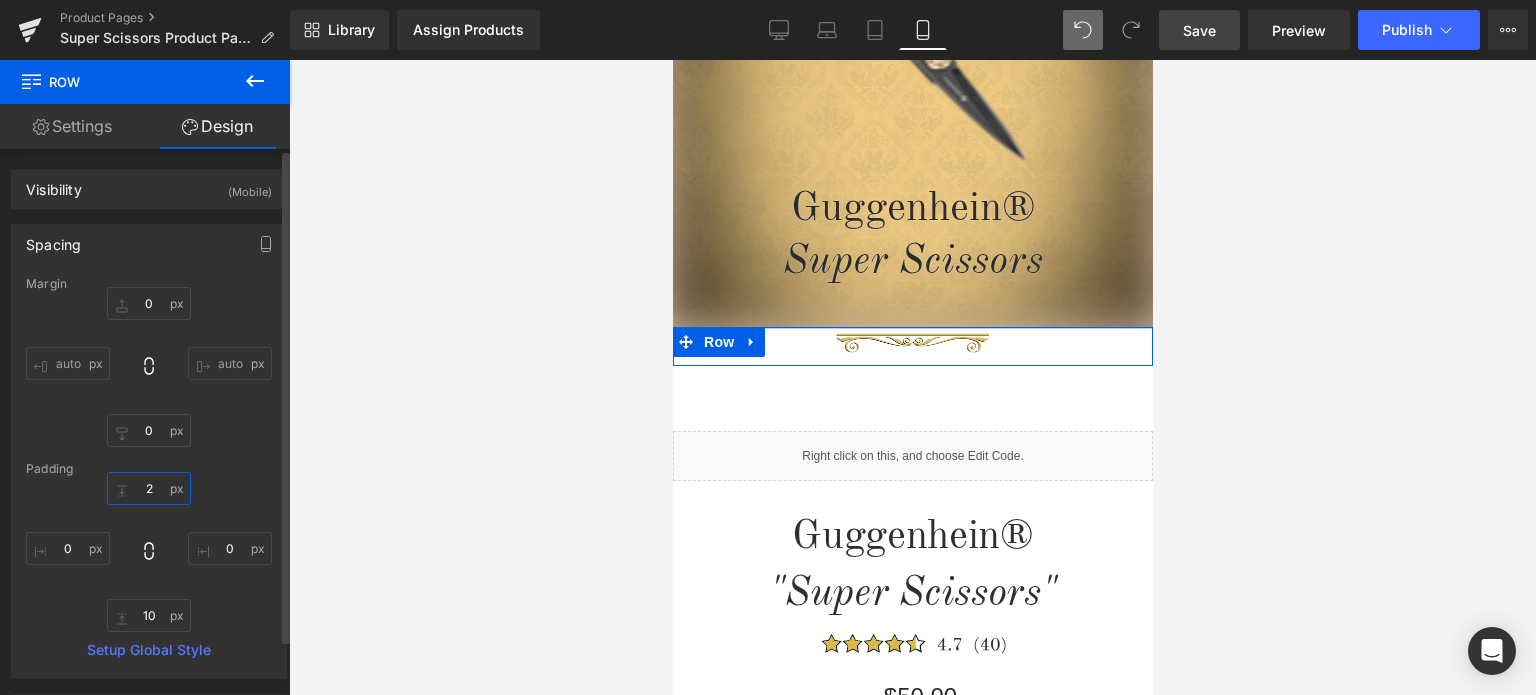 click on "2" at bounding box center (149, 488) 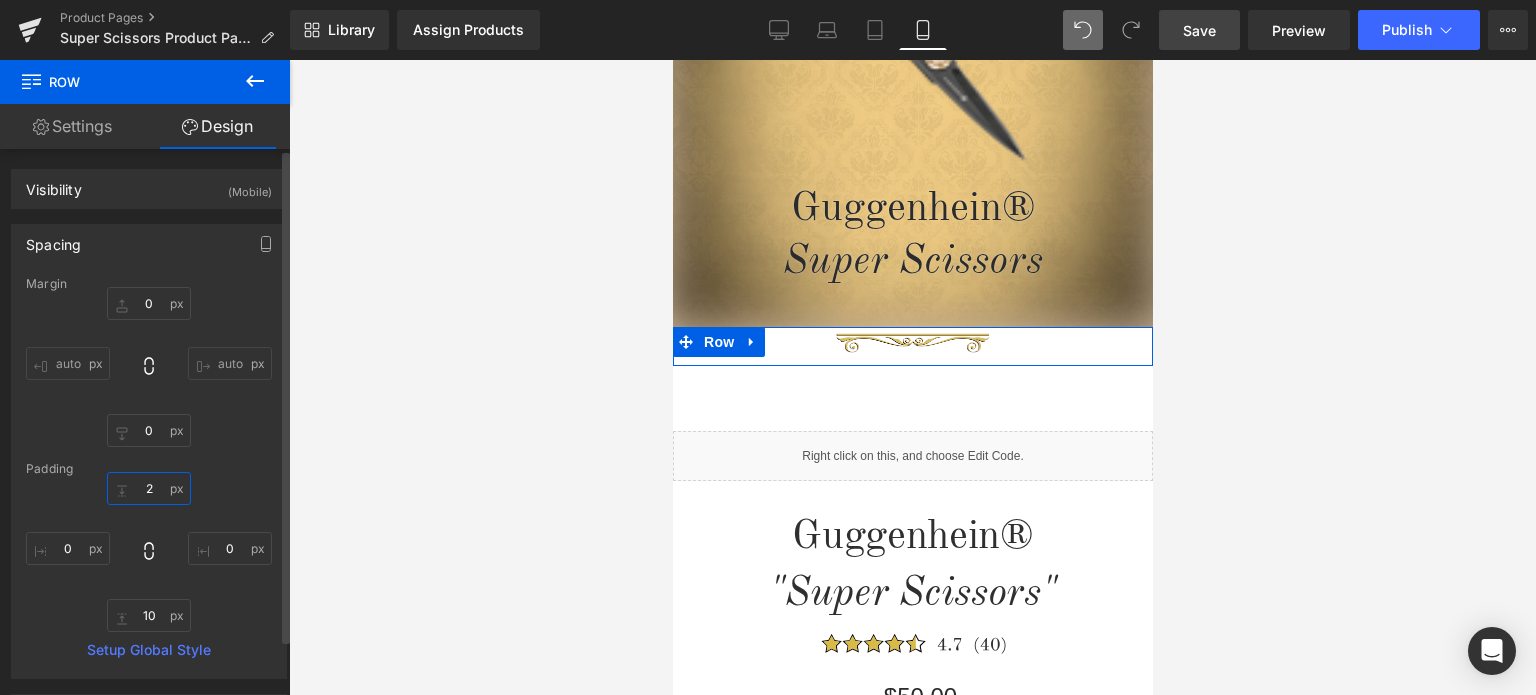 type on "0" 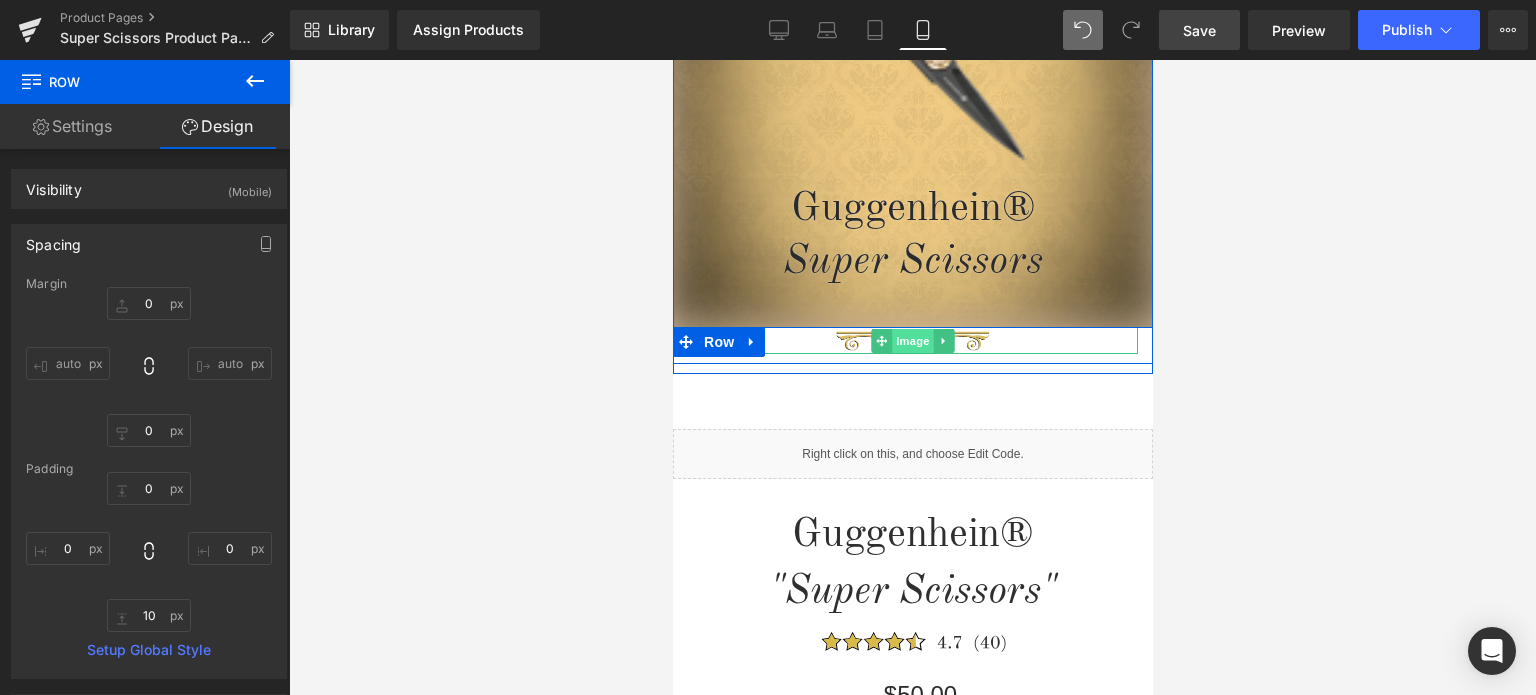click on "Image" at bounding box center [912, 341] 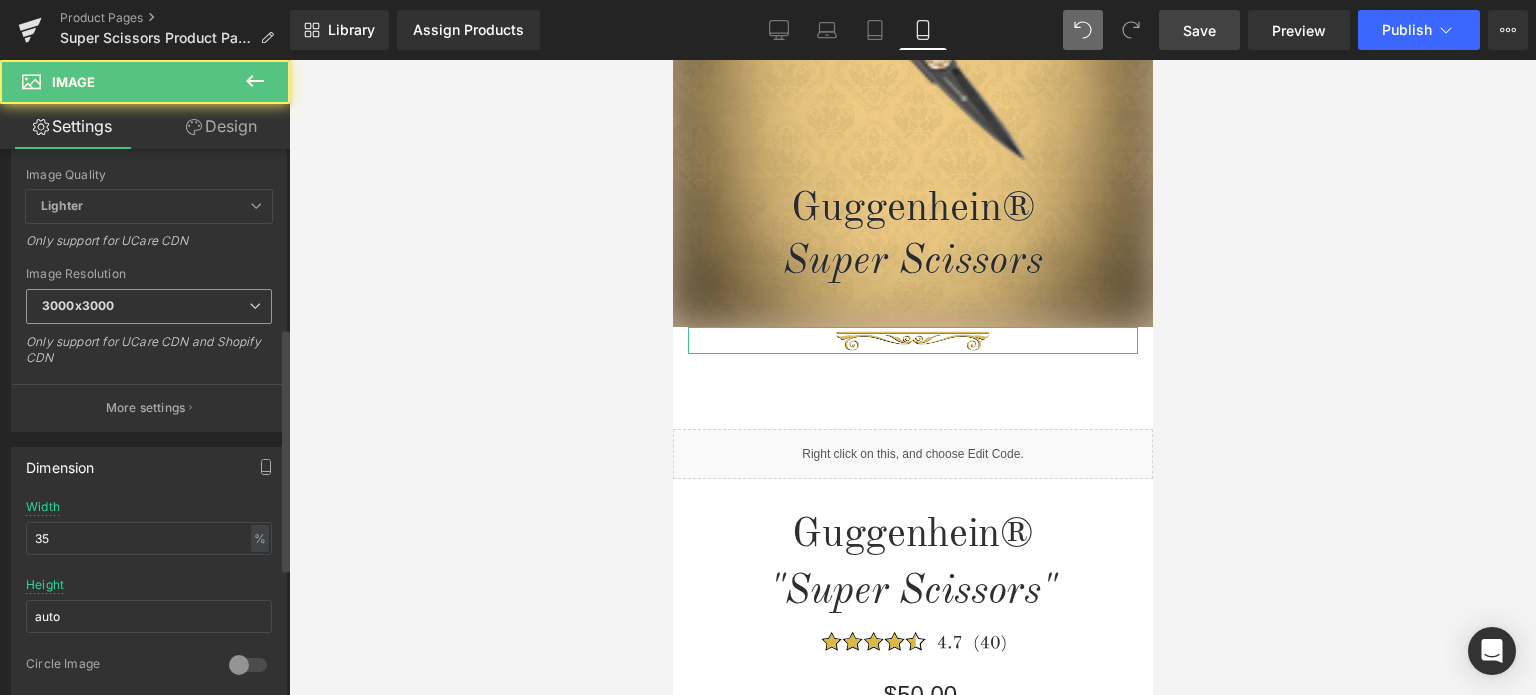 scroll, scrollTop: 400, scrollLeft: 0, axis: vertical 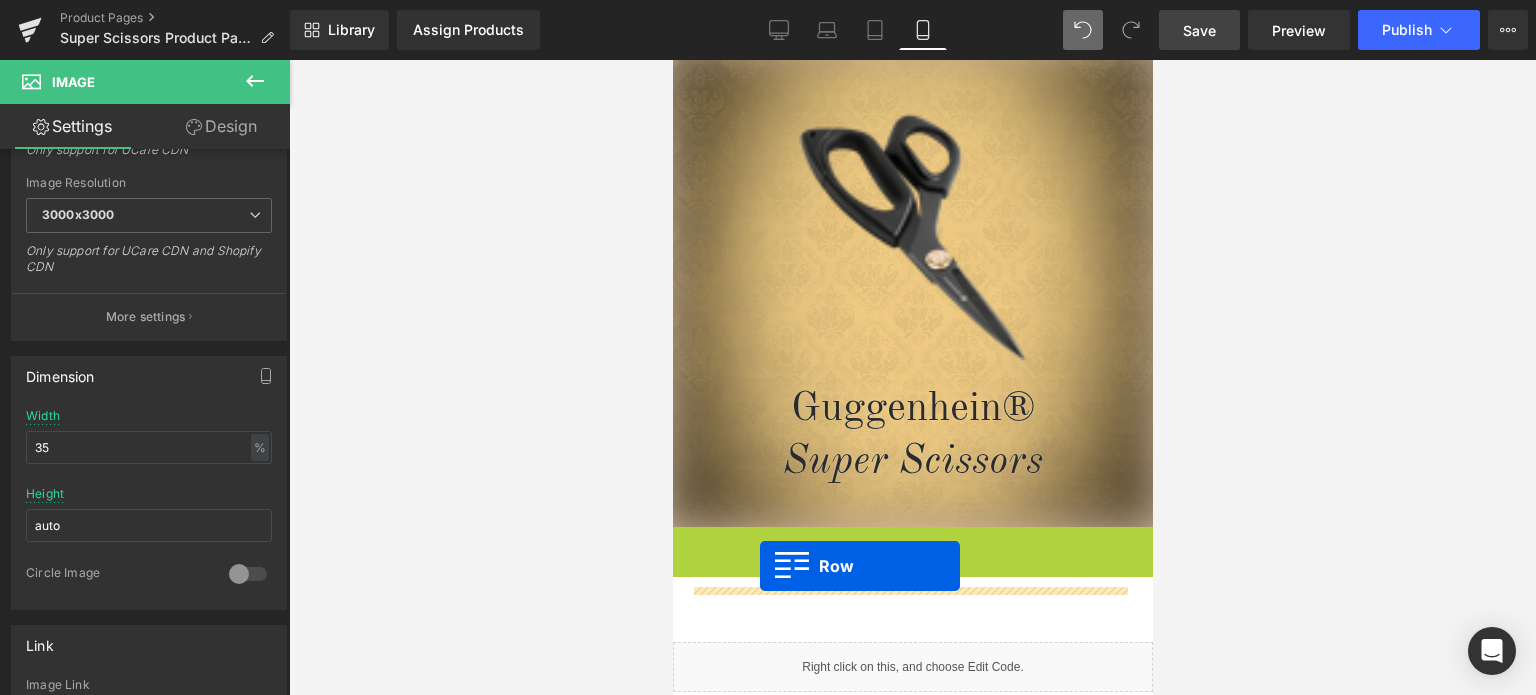 drag, startPoint x: 676, startPoint y: 539, endPoint x: 759, endPoint y: 566, distance: 87.28116 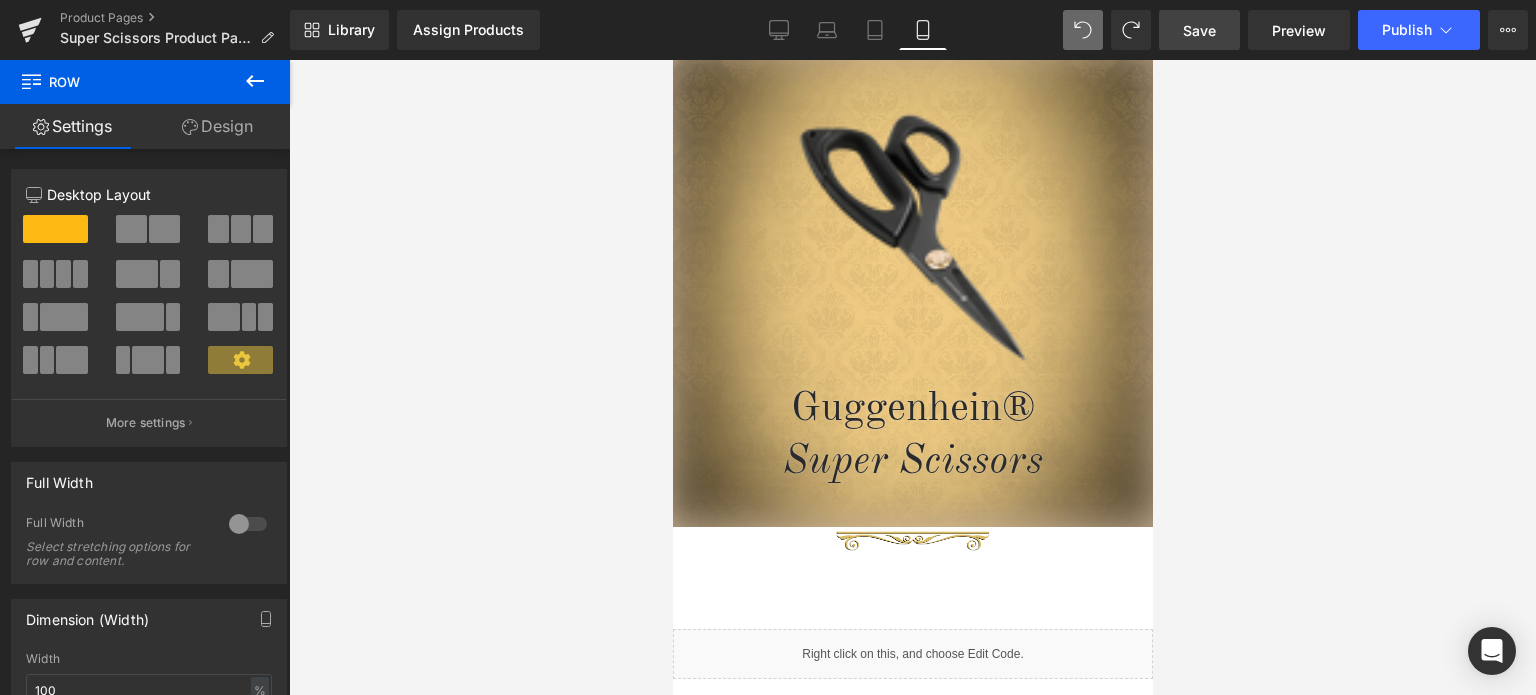click on "Save" at bounding box center [1199, 30] 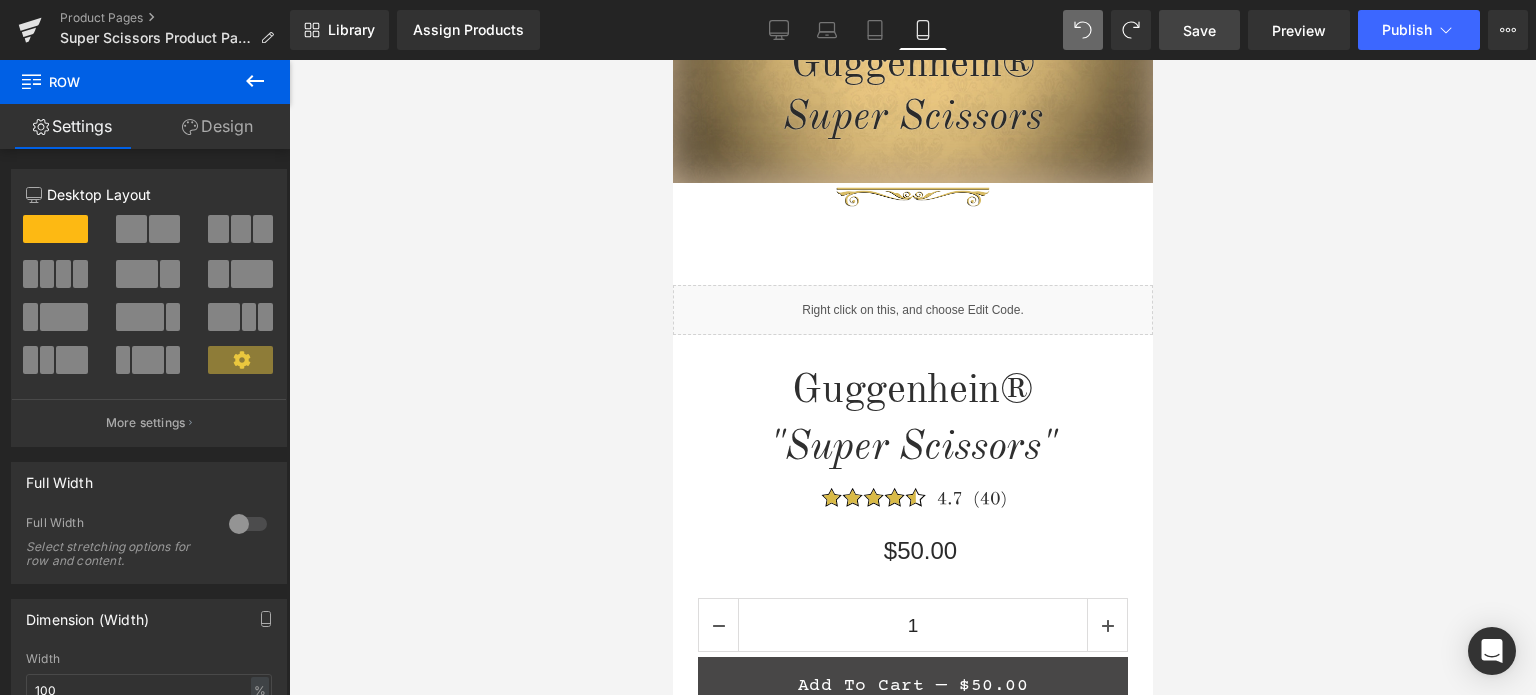 scroll, scrollTop: 440, scrollLeft: 0, axis: vertical 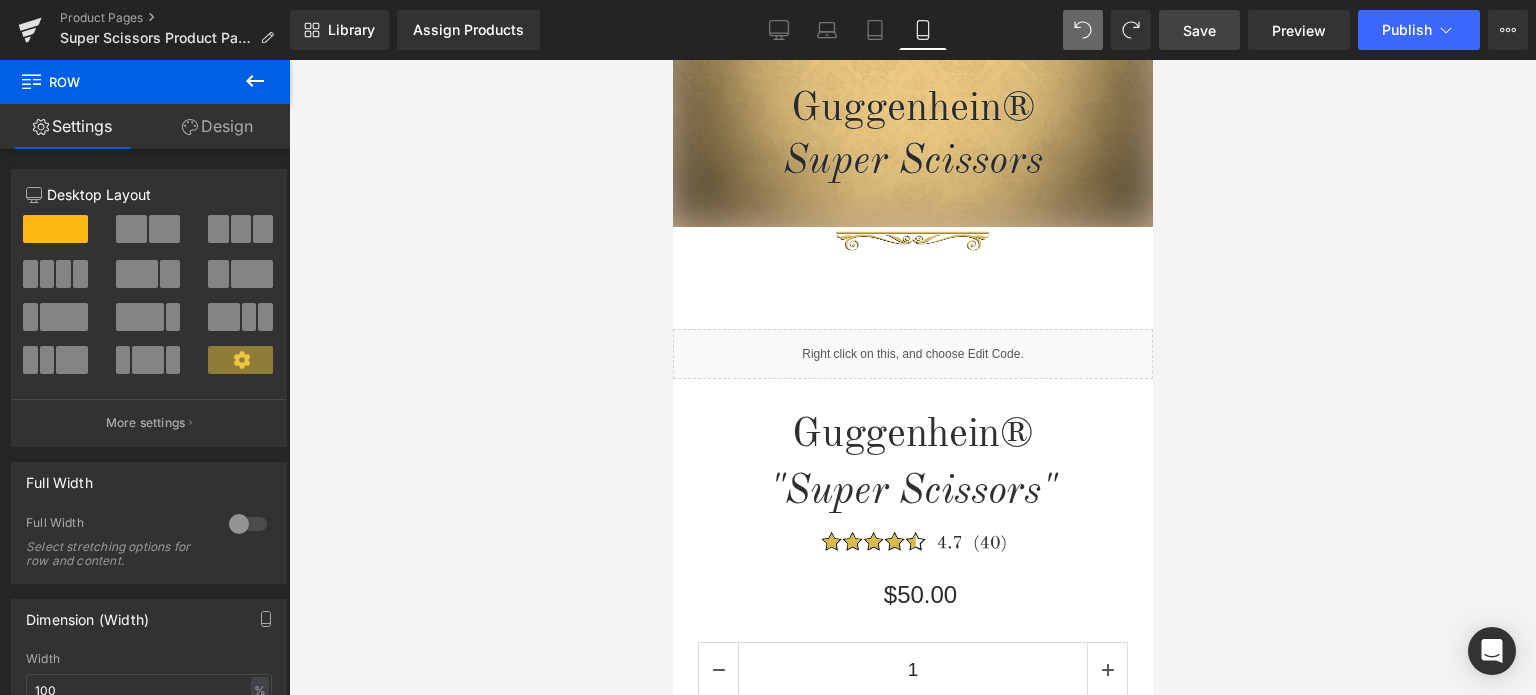 click 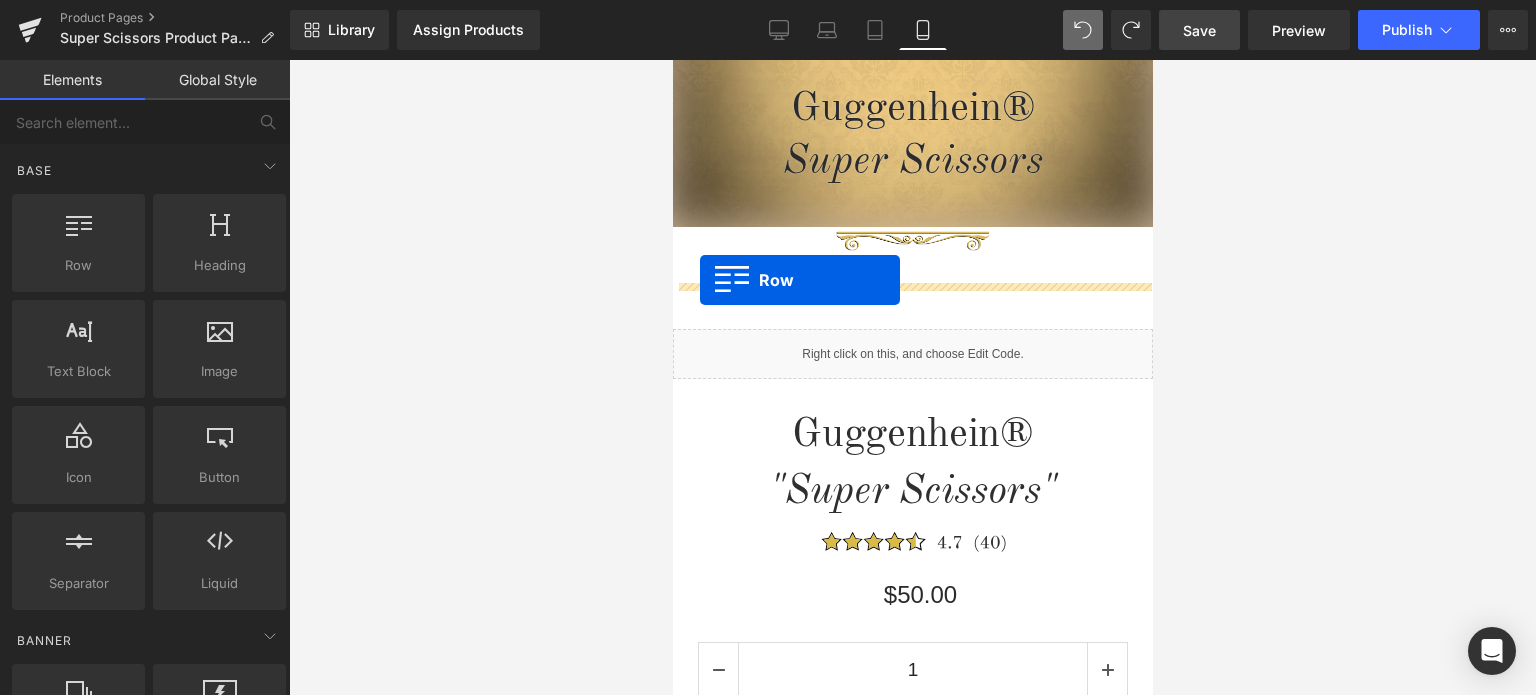 drag, startPoint x: 742, startPoint y: 303, endPoint x: 699, endPoint y: 280, distance: 48.76474 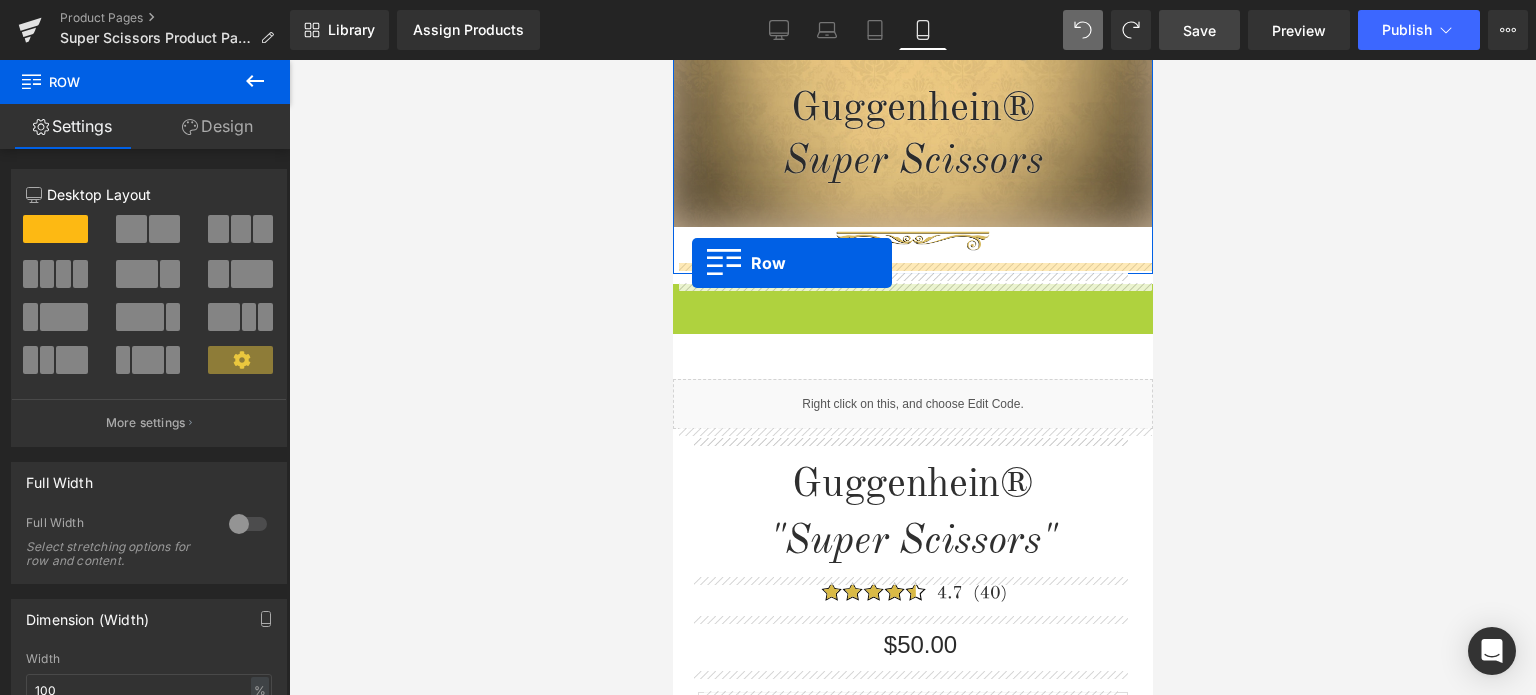 drag, startPoint x: 680, startPoint y: 305, endPoint x: 690, endPoint y: 263, distance: 43.174065 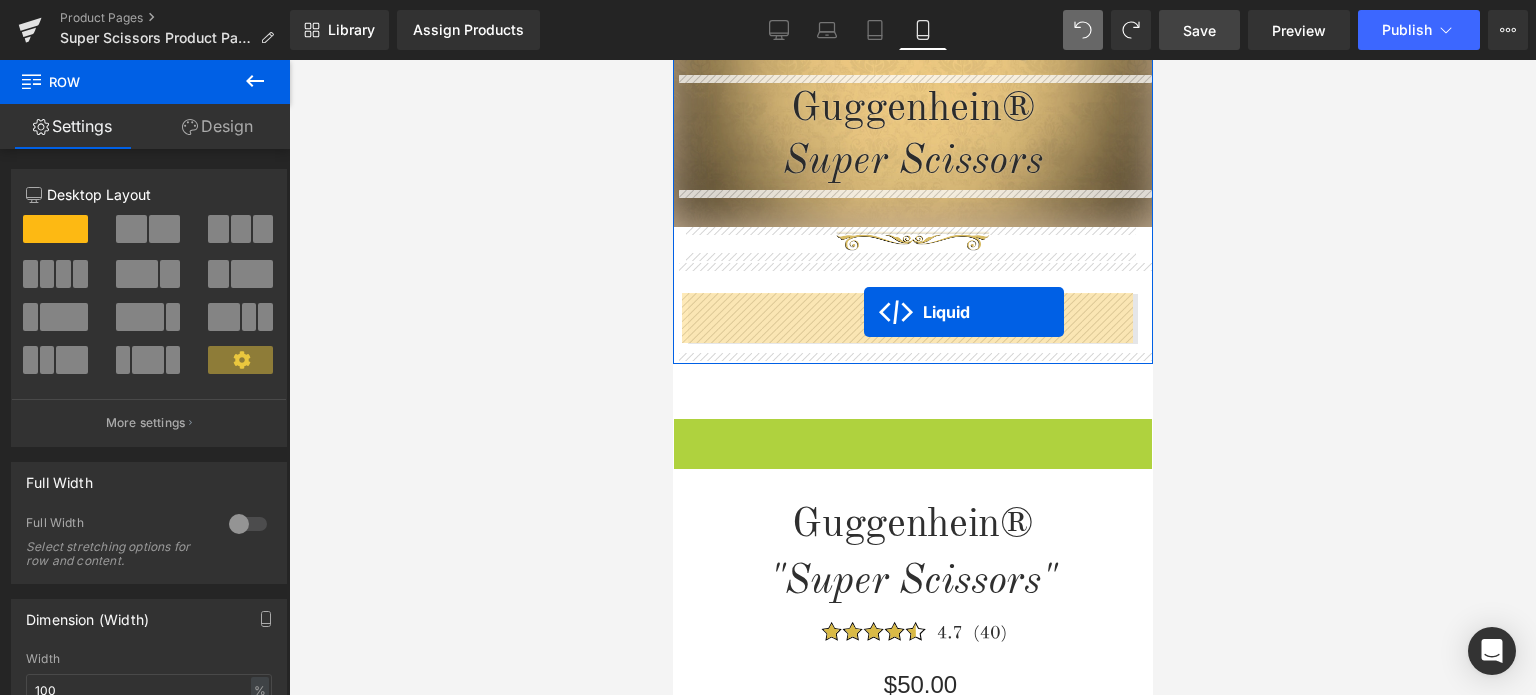 drag, startPoint x: 850, startPoint y: 432, endPoint x: 863, endPoint y: 311, distance: 121.69634 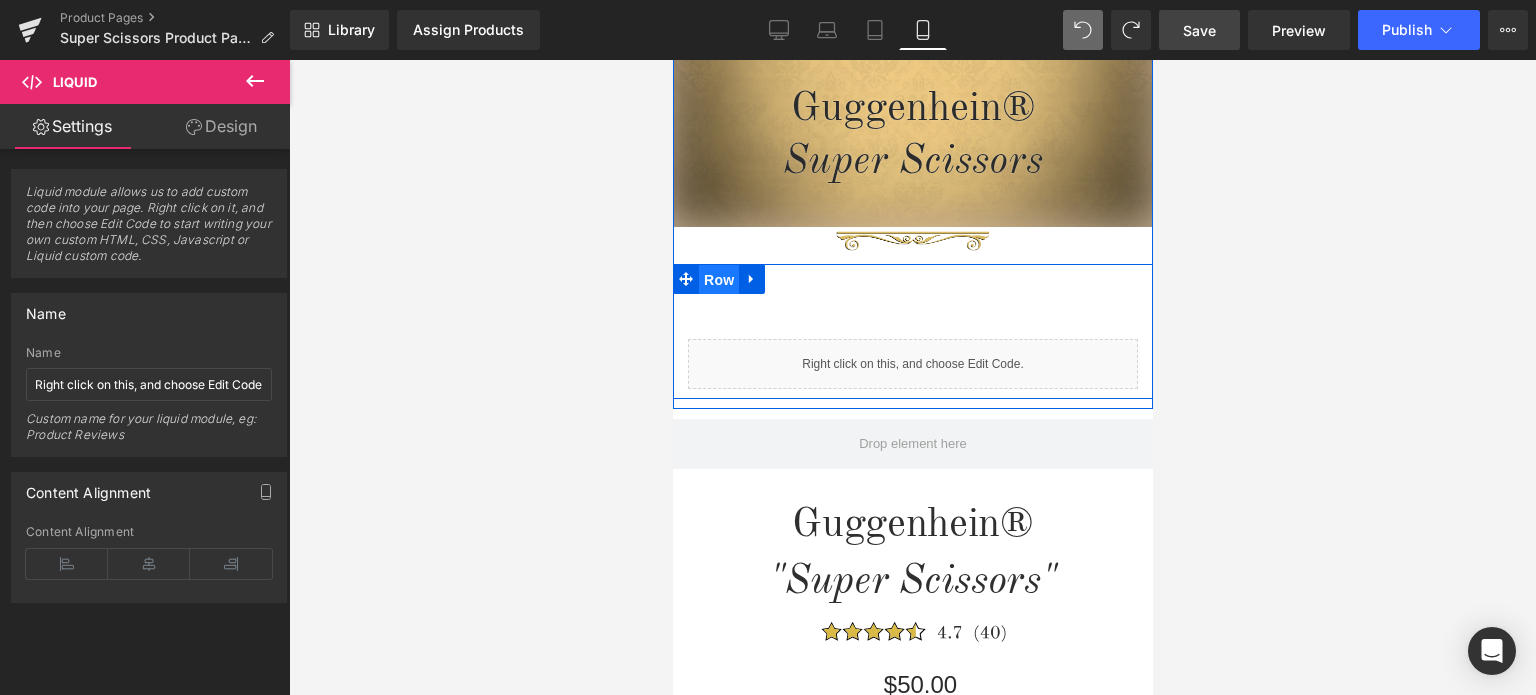 click on "Row" at bounding box center (718, 280) 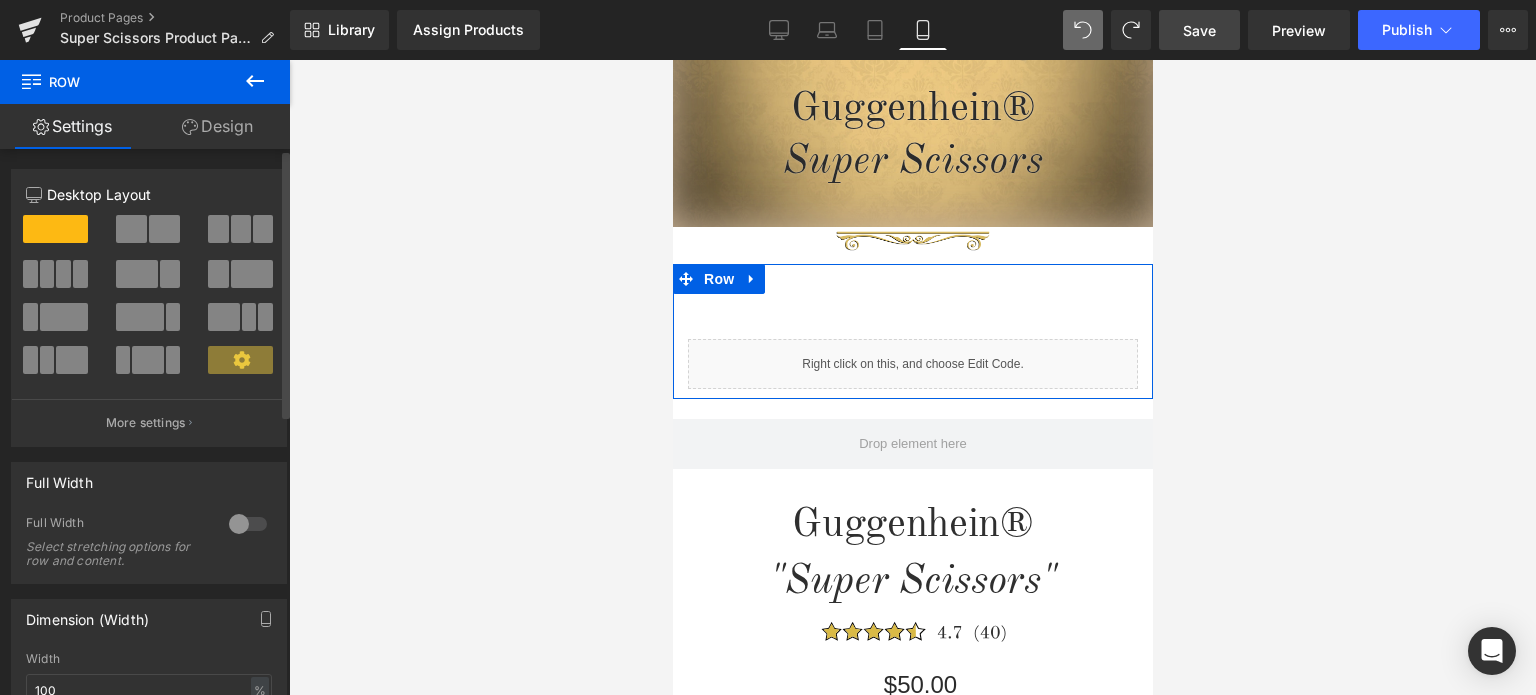 click at bounding box center (248, 524) 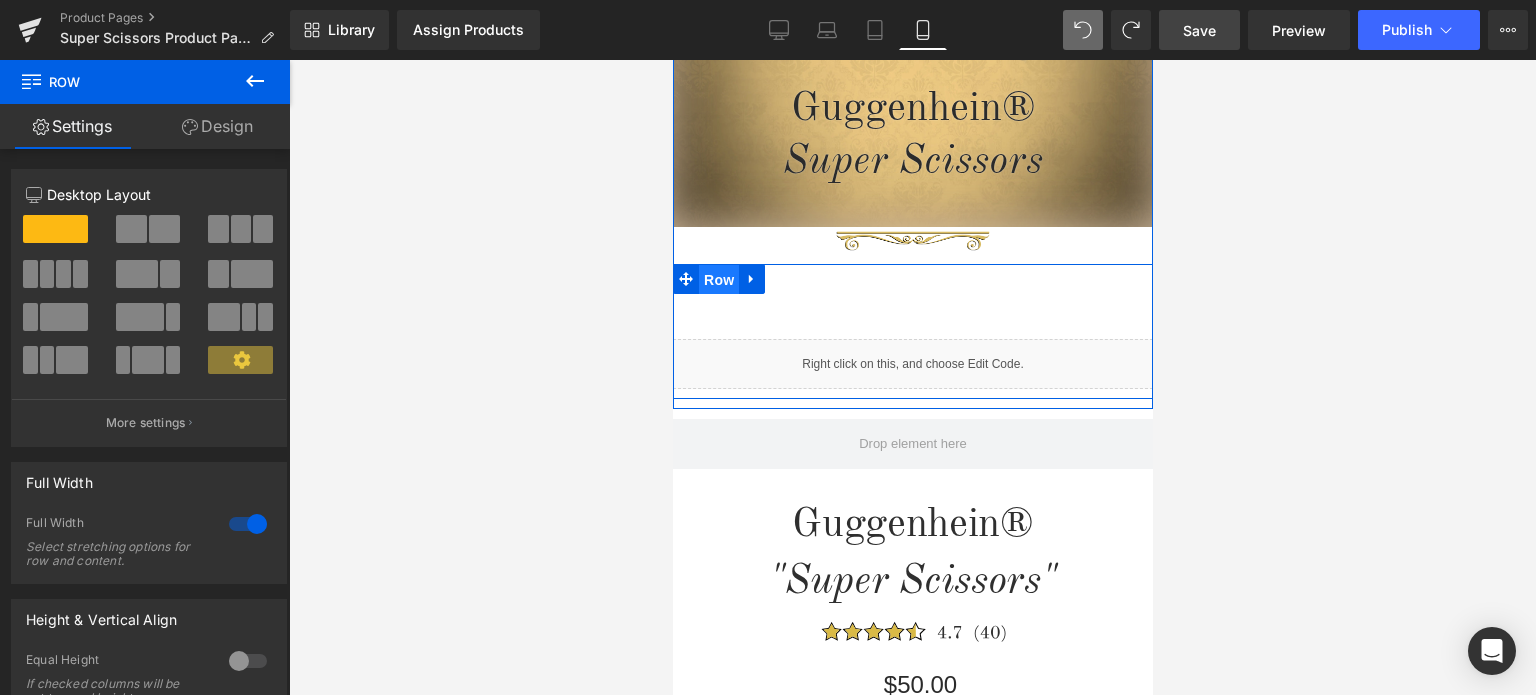 click on "Row" at bounding box center [718, 280] 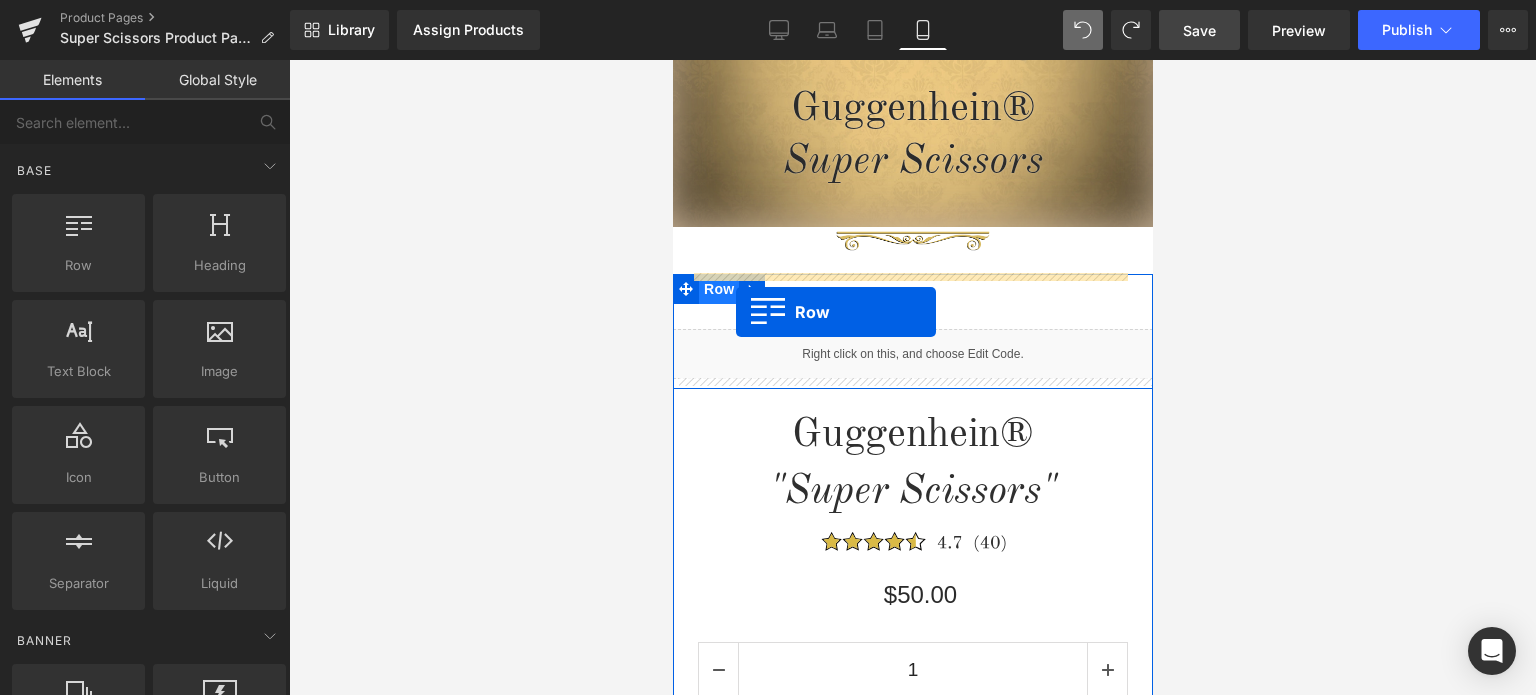 drag, startPoint x: 762, startPoint y: 308, endPoint x: 732, endPoint y: 294, distance: 33.105892 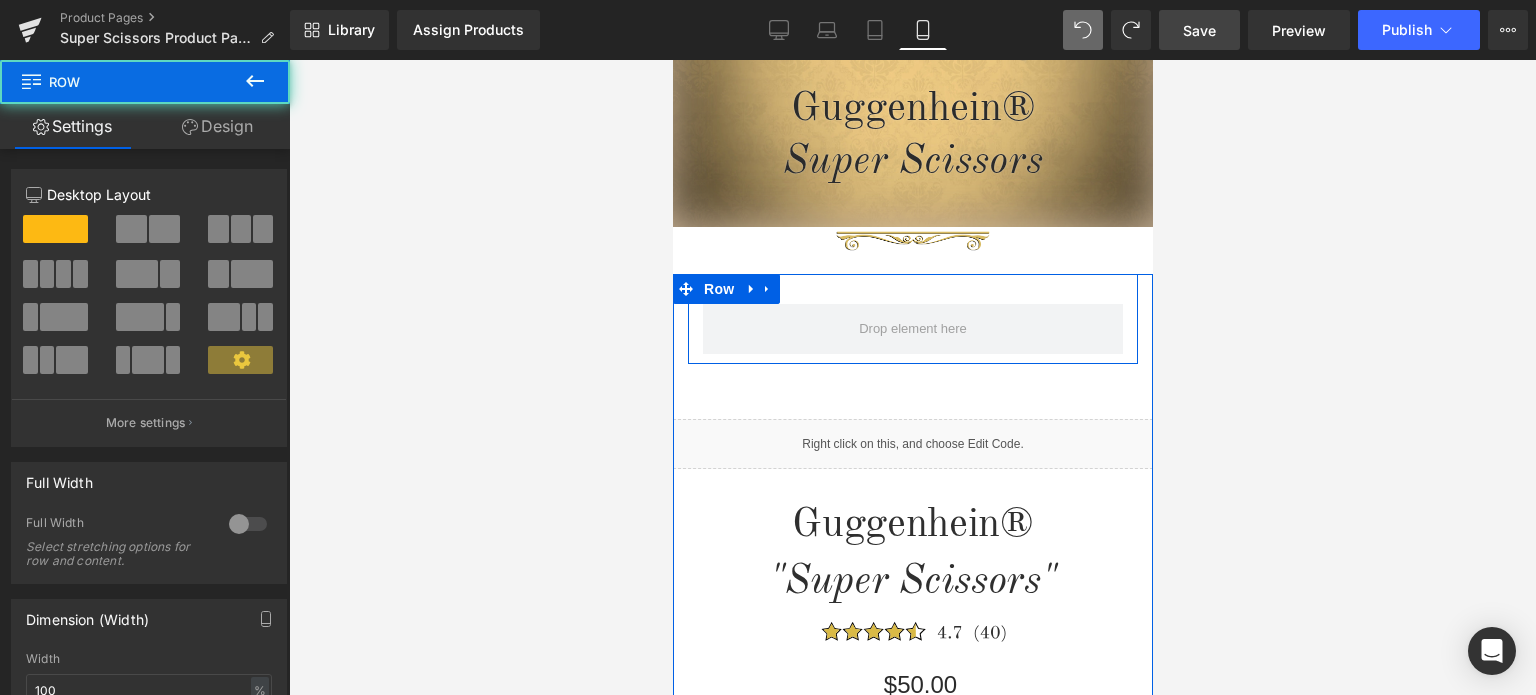 click at bounding box center (912, 329) 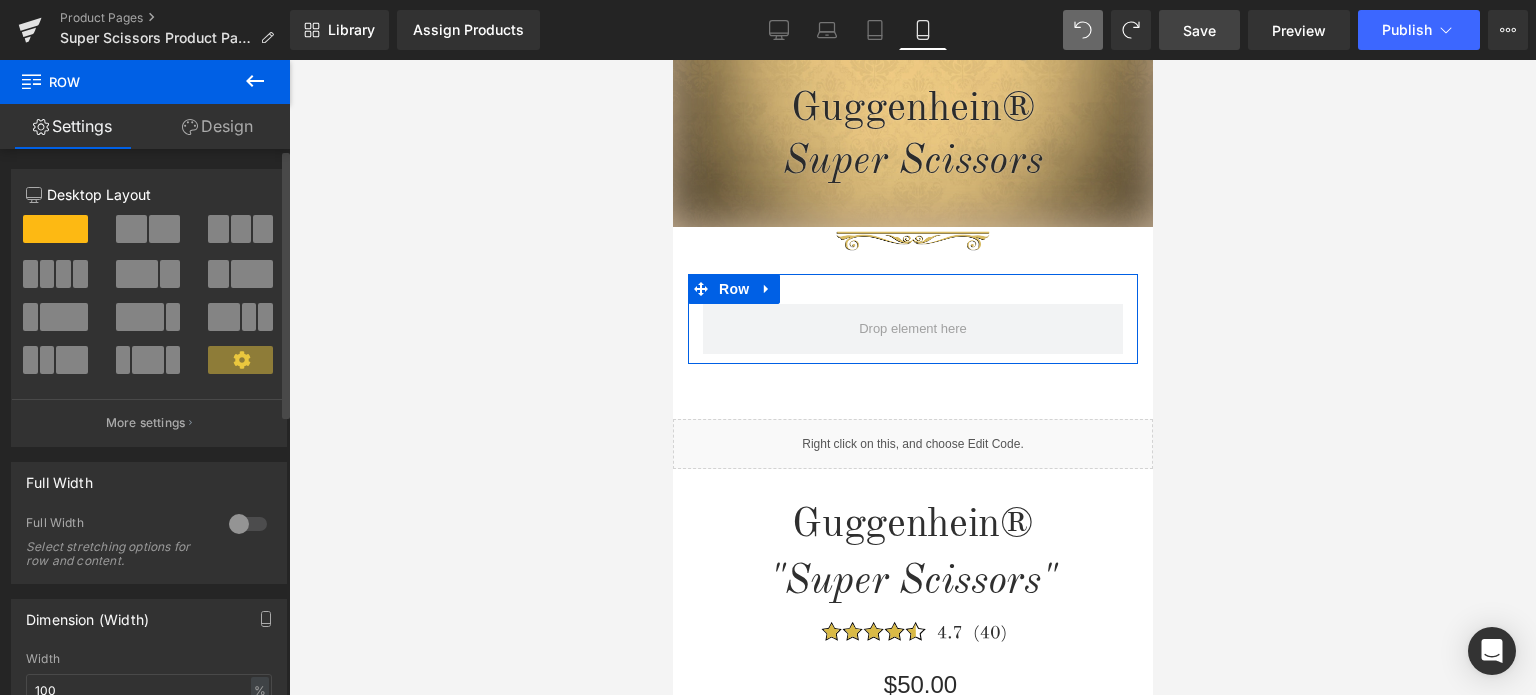 click at bounding box center (248, 524) 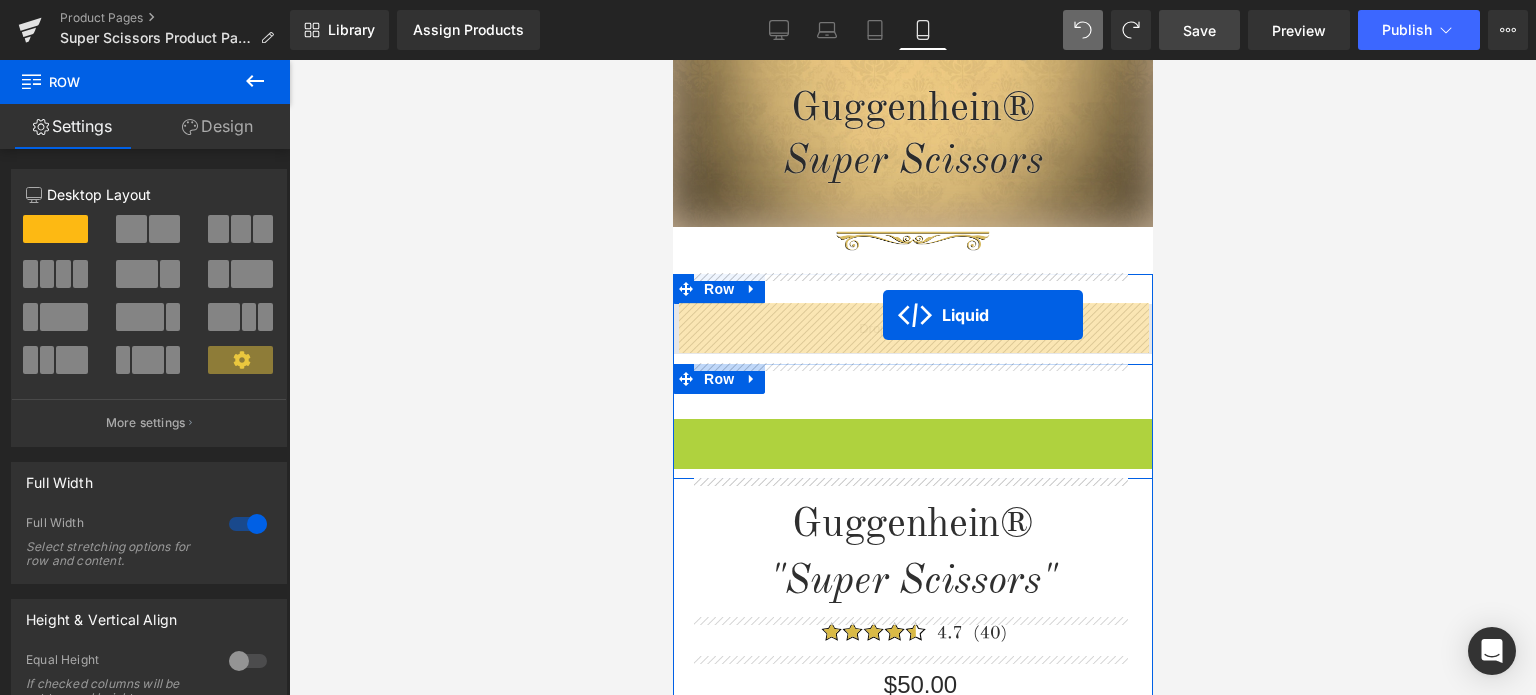 drag, startPoint x: 854, startPoint y: 433, endPoint x: 882, endPoint y: 315, distance: 121.27654 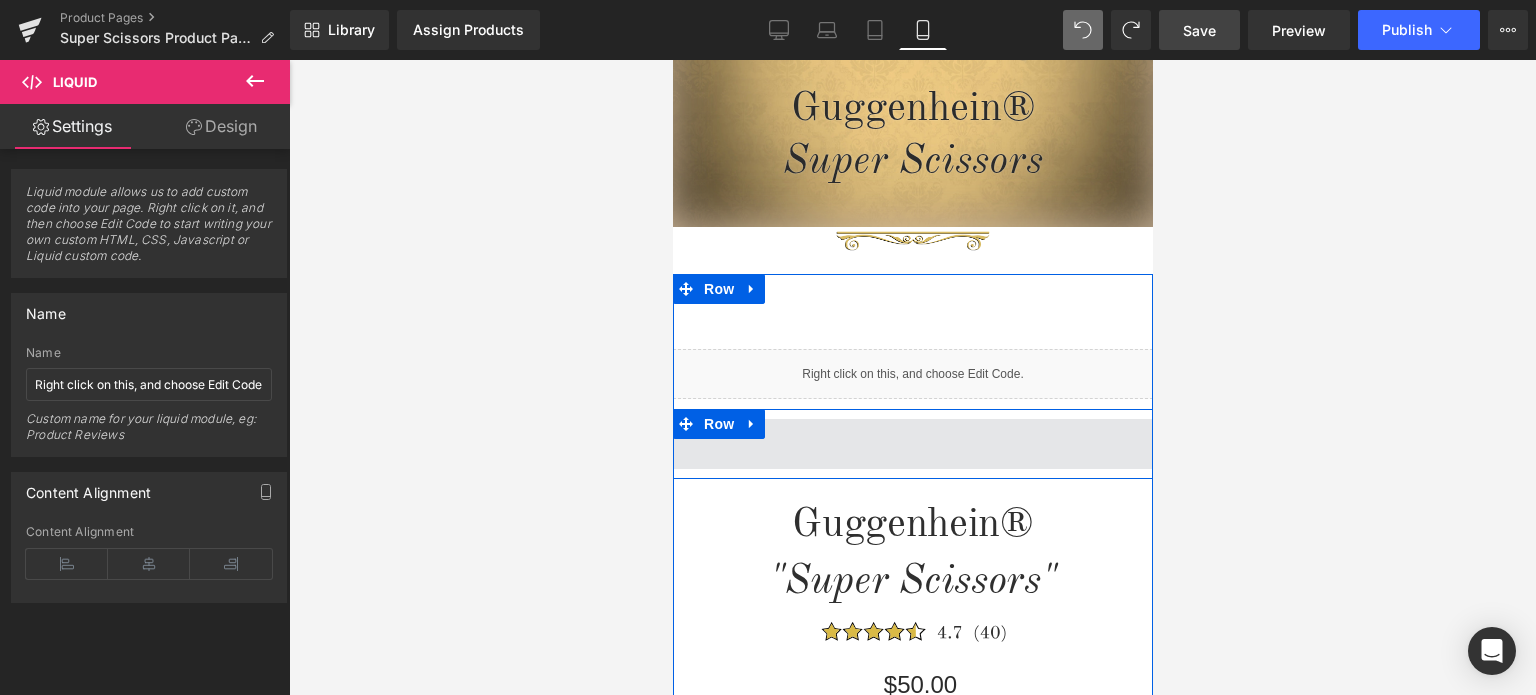 click at bounding box center [912, 444] 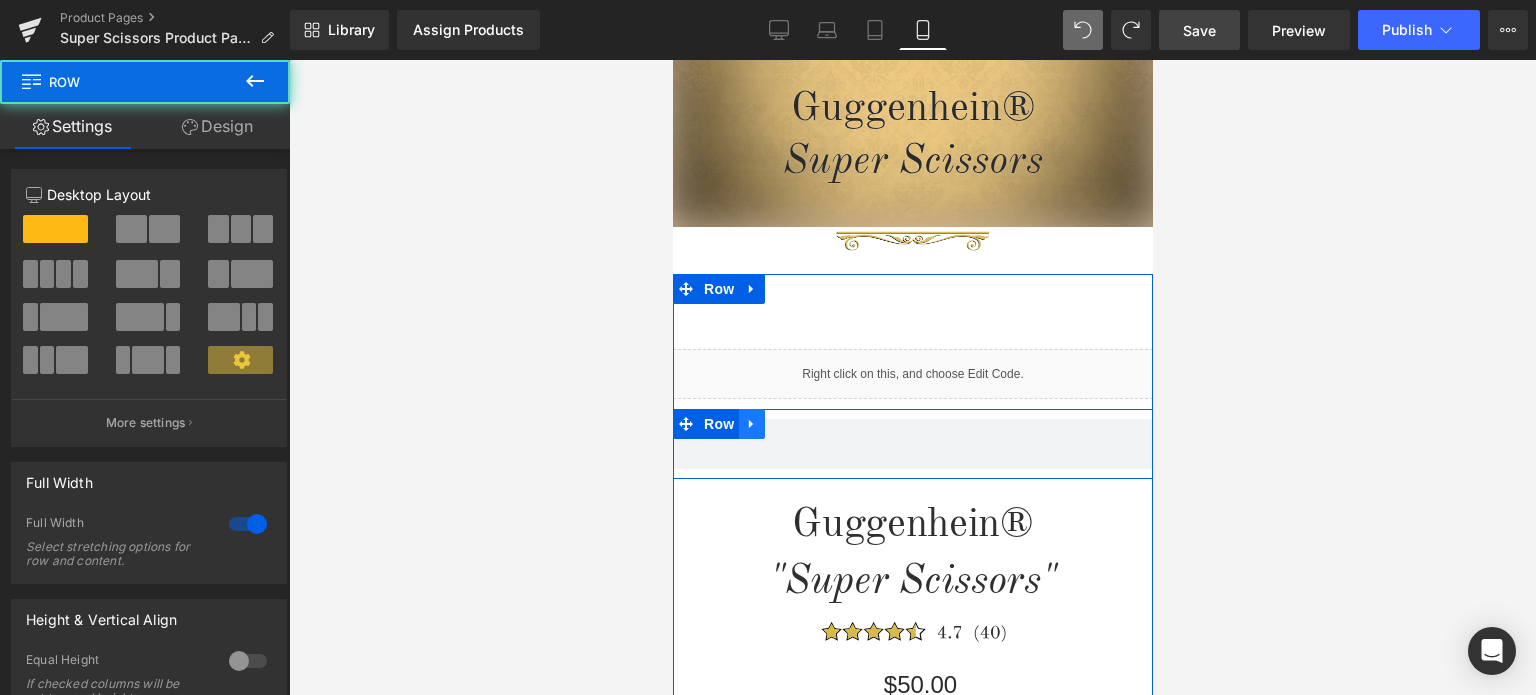 click 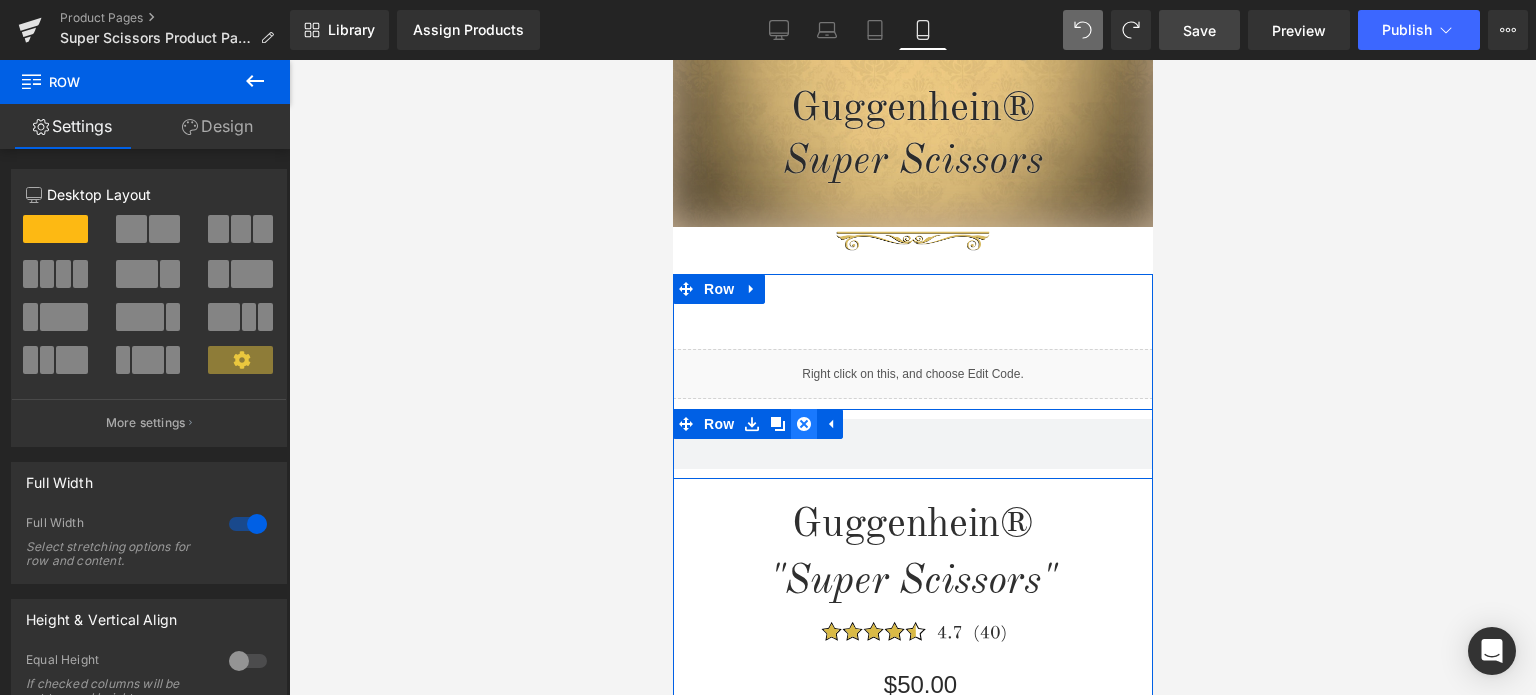 click 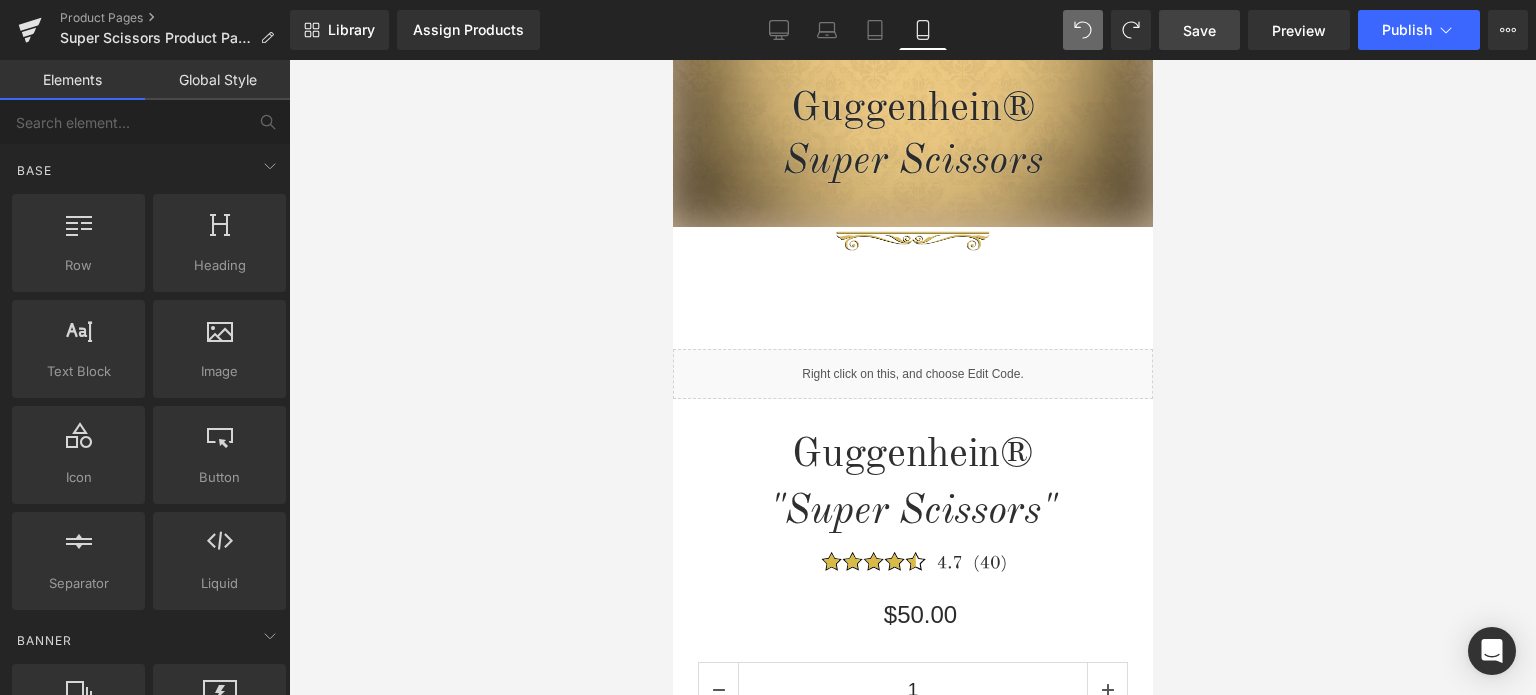 click on "Save" at bounding box center [1199, 30] 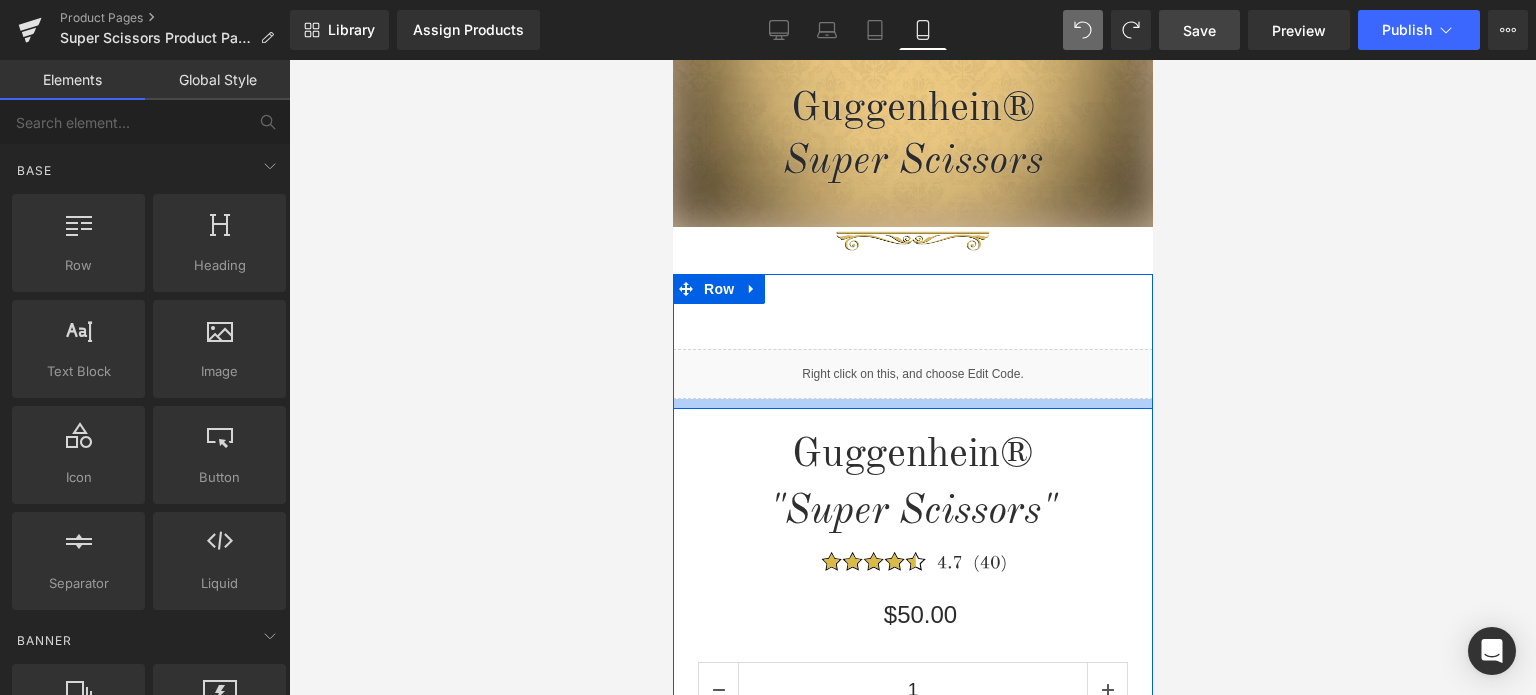 click at bounding box center (912, 404) 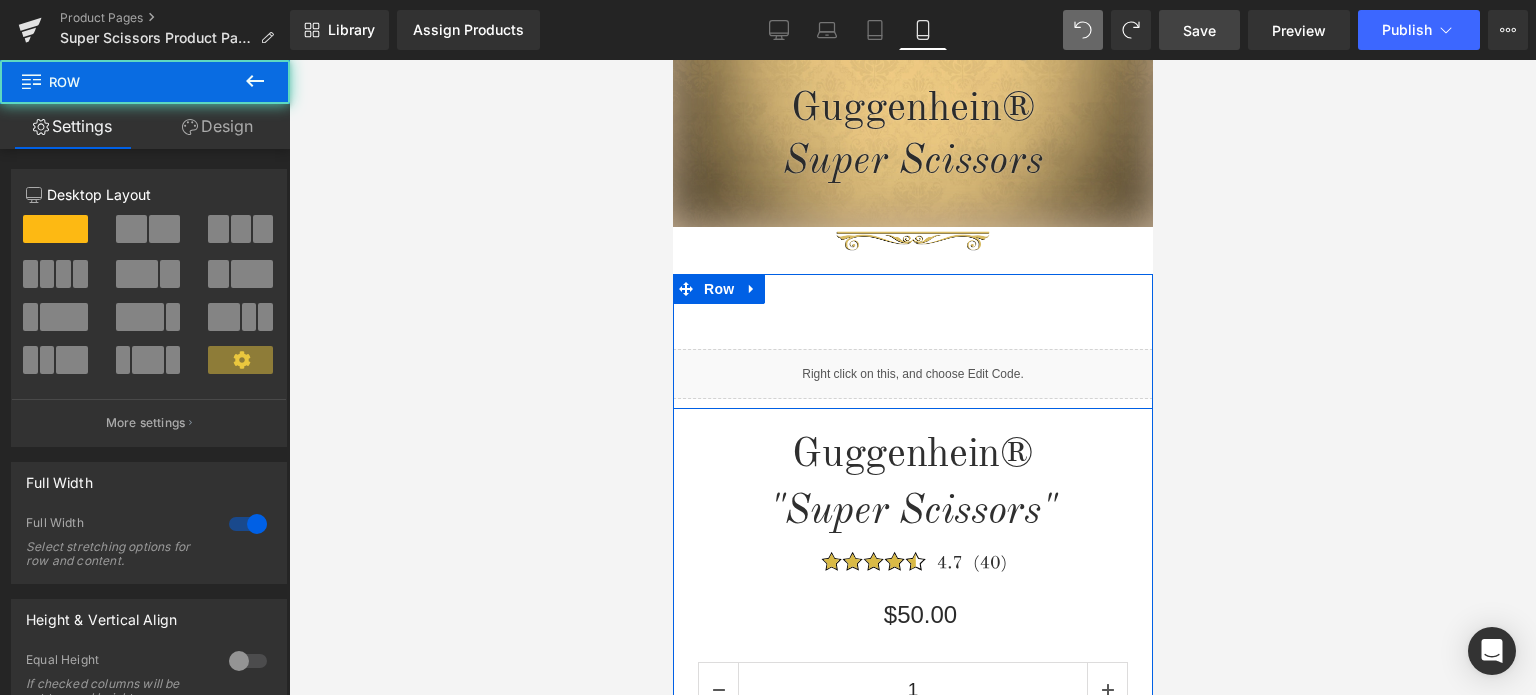 click on "Liquid" at bounding box center (912, 351) 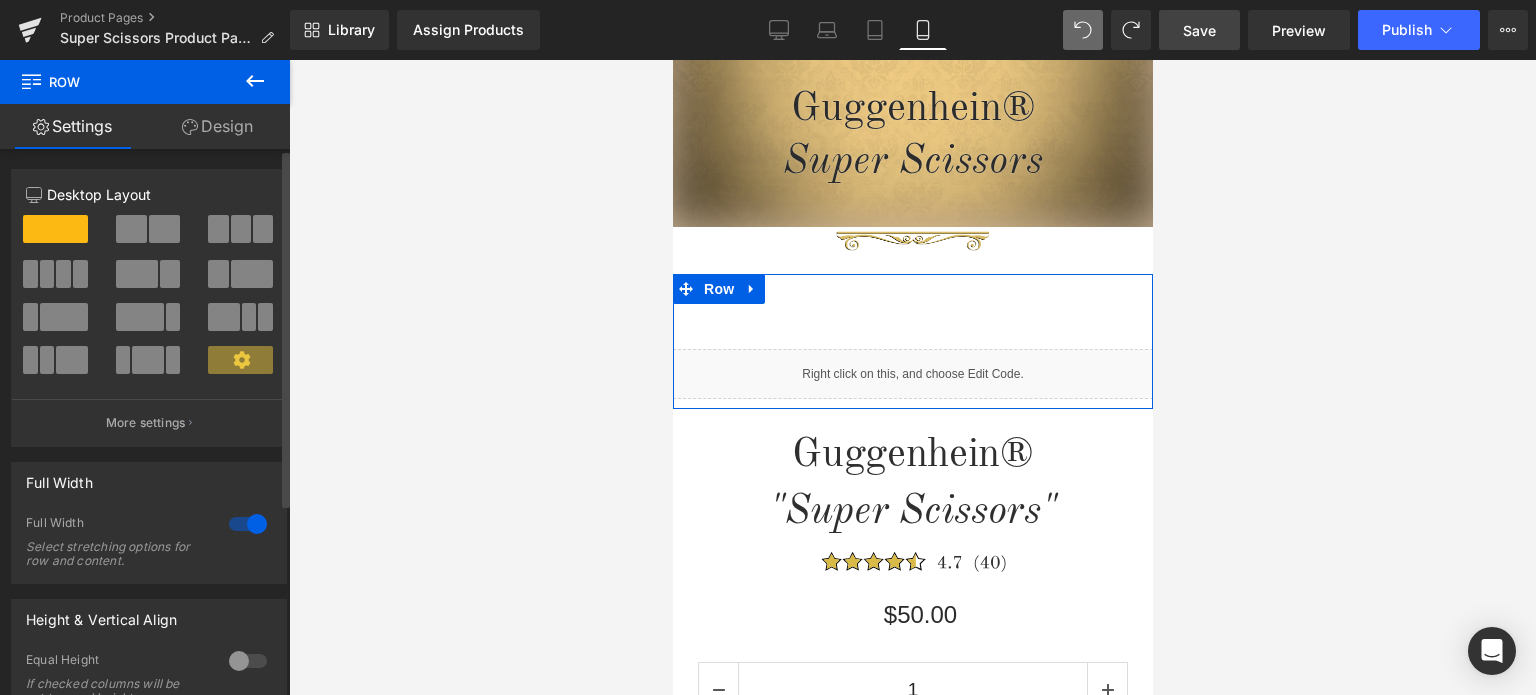 click at bounding box center (248, 524) 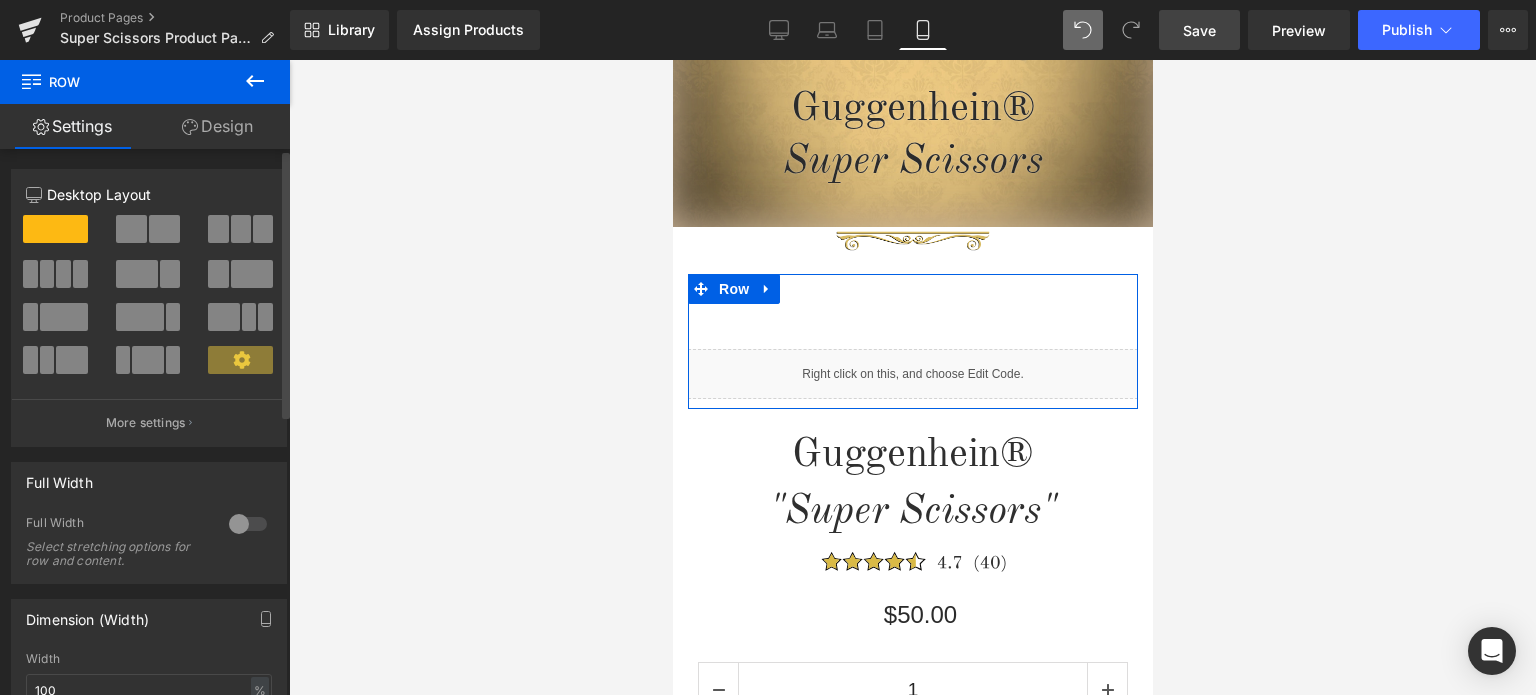 click at bounding box center [248, 524] 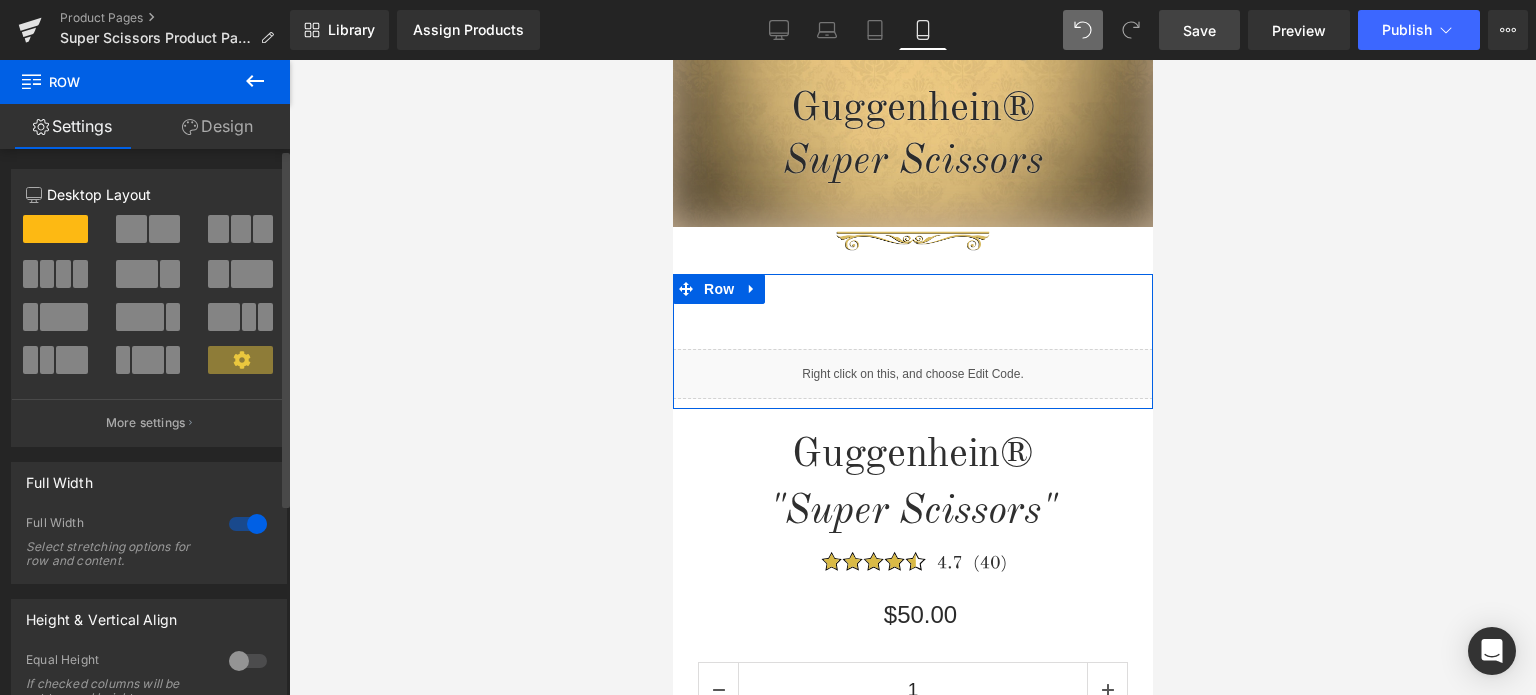 click at bounding box center (248, 524) 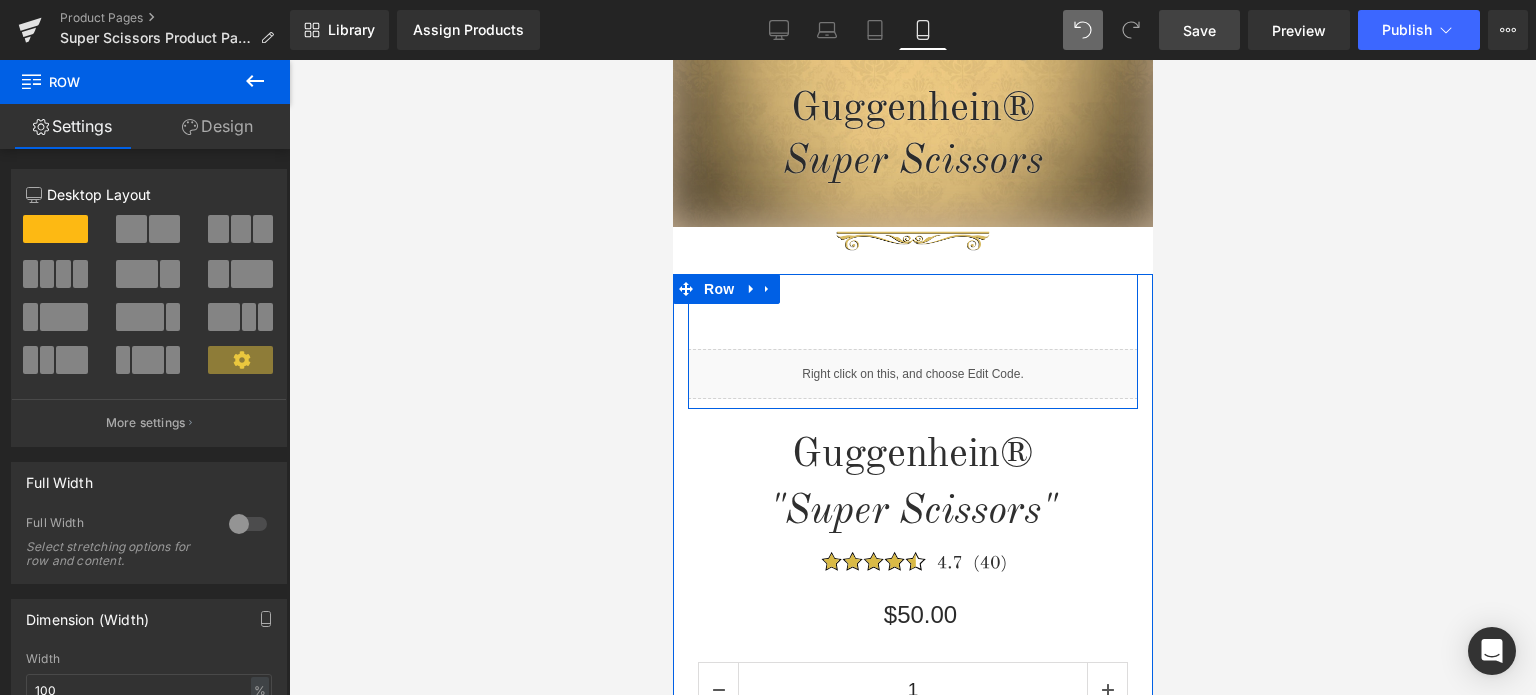 click on "Liquid" at bounding box center (912, 351) 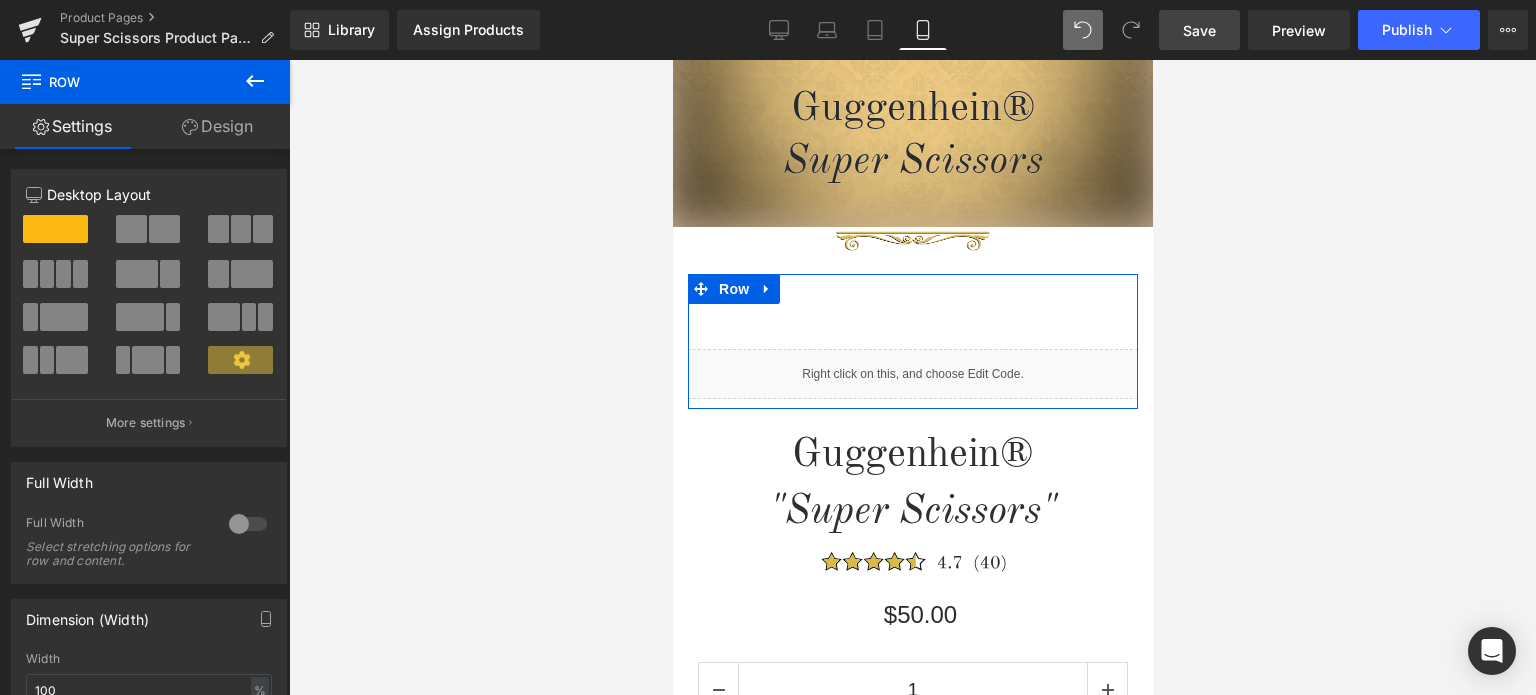 click on "Design" at bounding box center [217, 126] 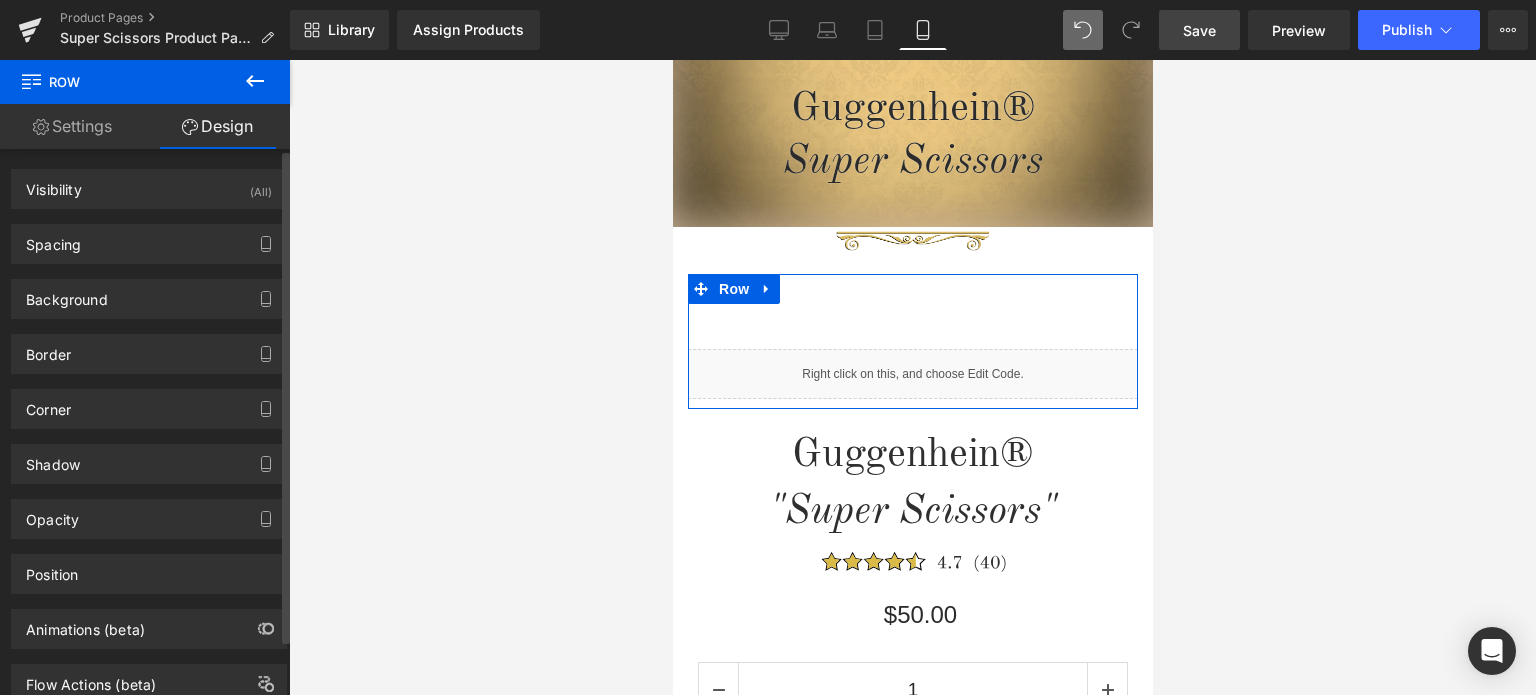 click on "Spacing" at bounding box center [149, 244] 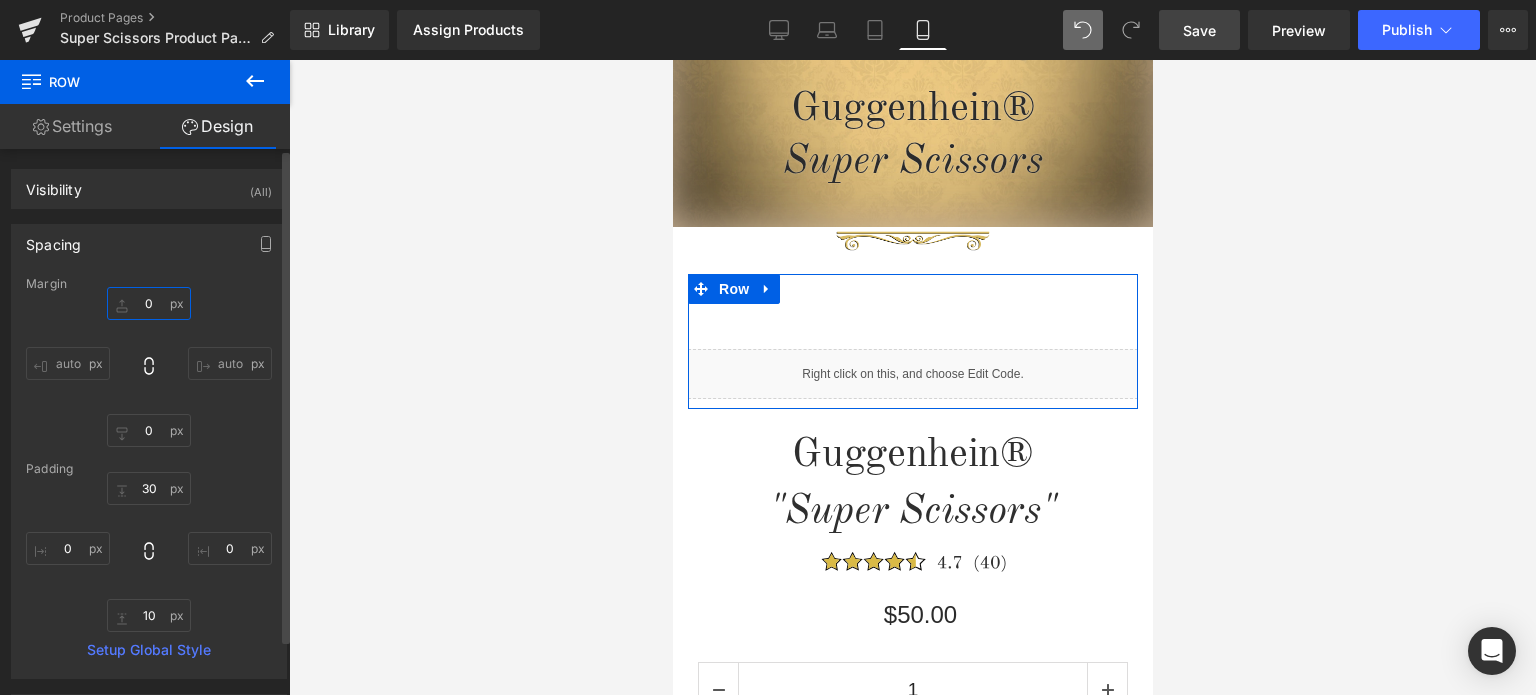 click on "0" at bounding box center (149, 303) 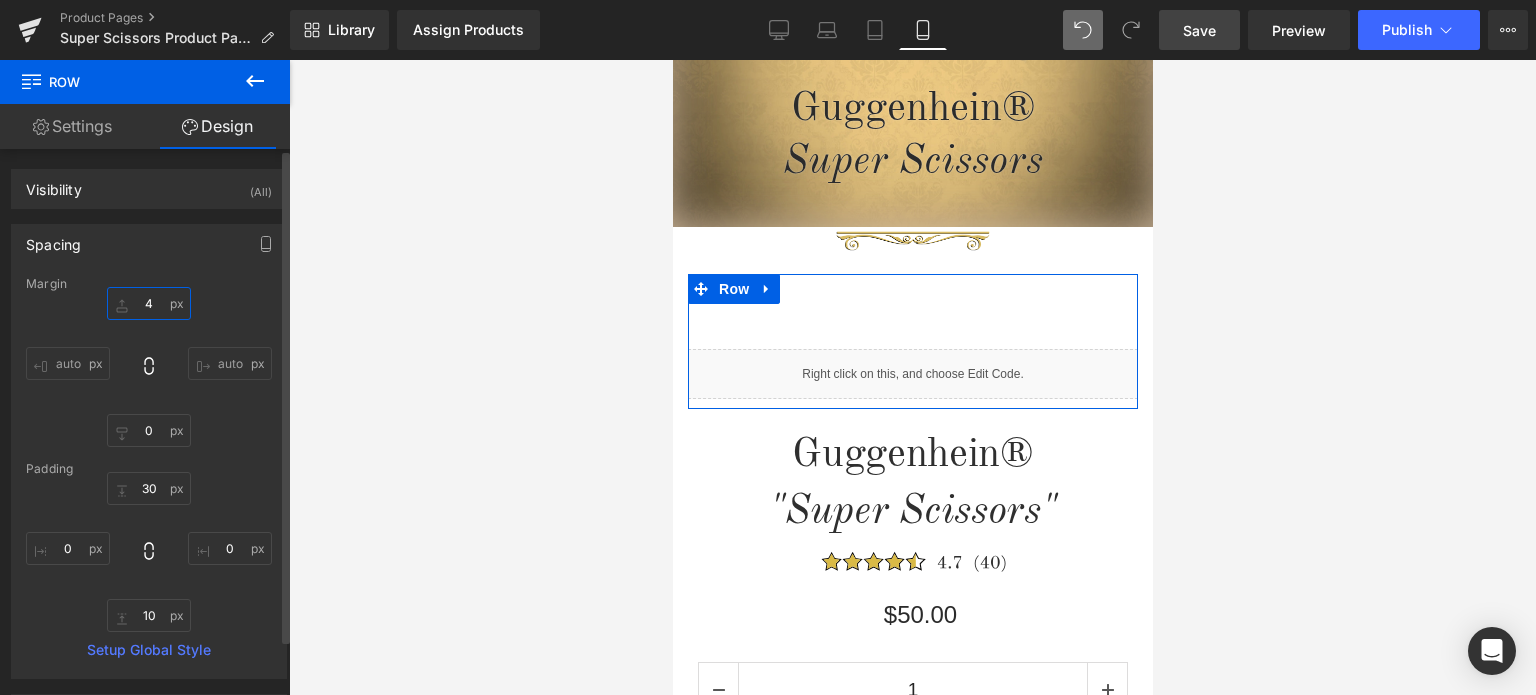 type on "45" 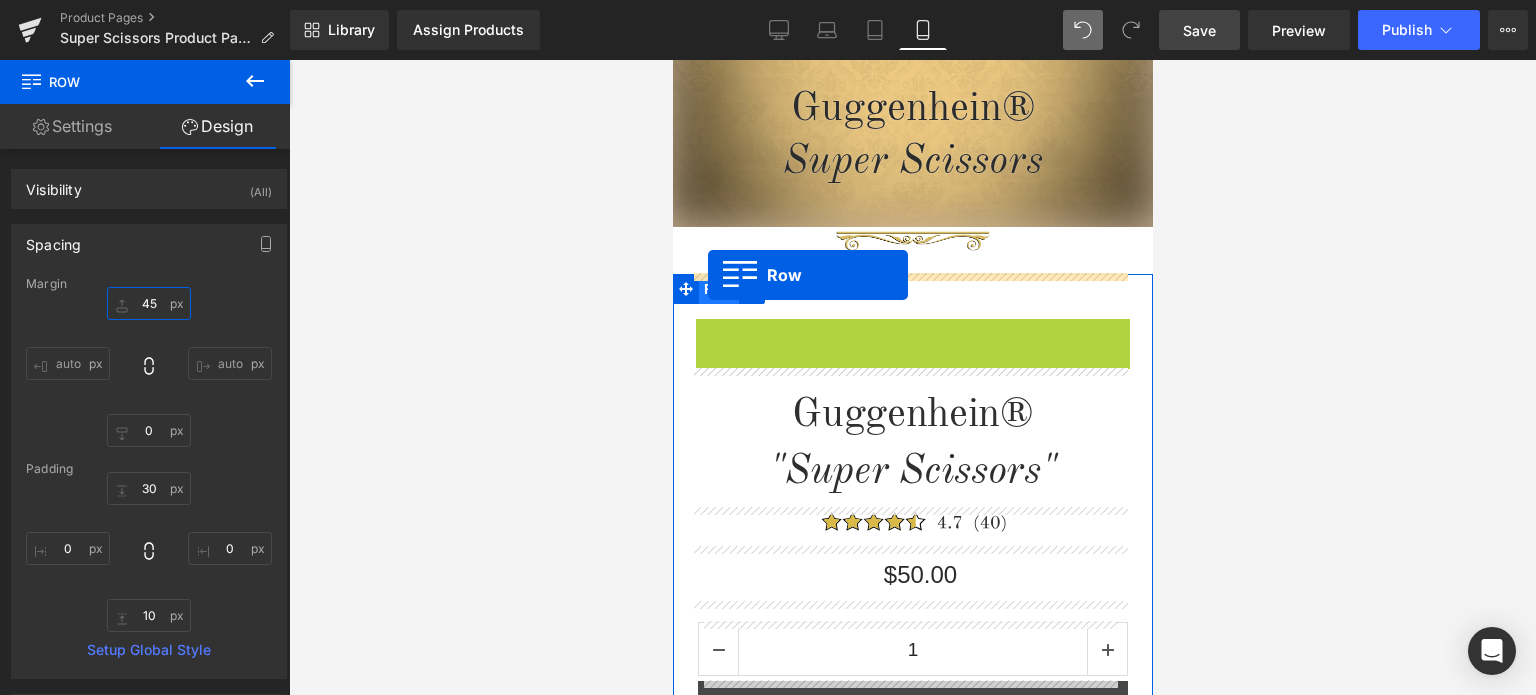 drag, startPoint x: 699, startPoint y: 333, endPoint x: 707, endPoint y: 275, distance: 58.549126 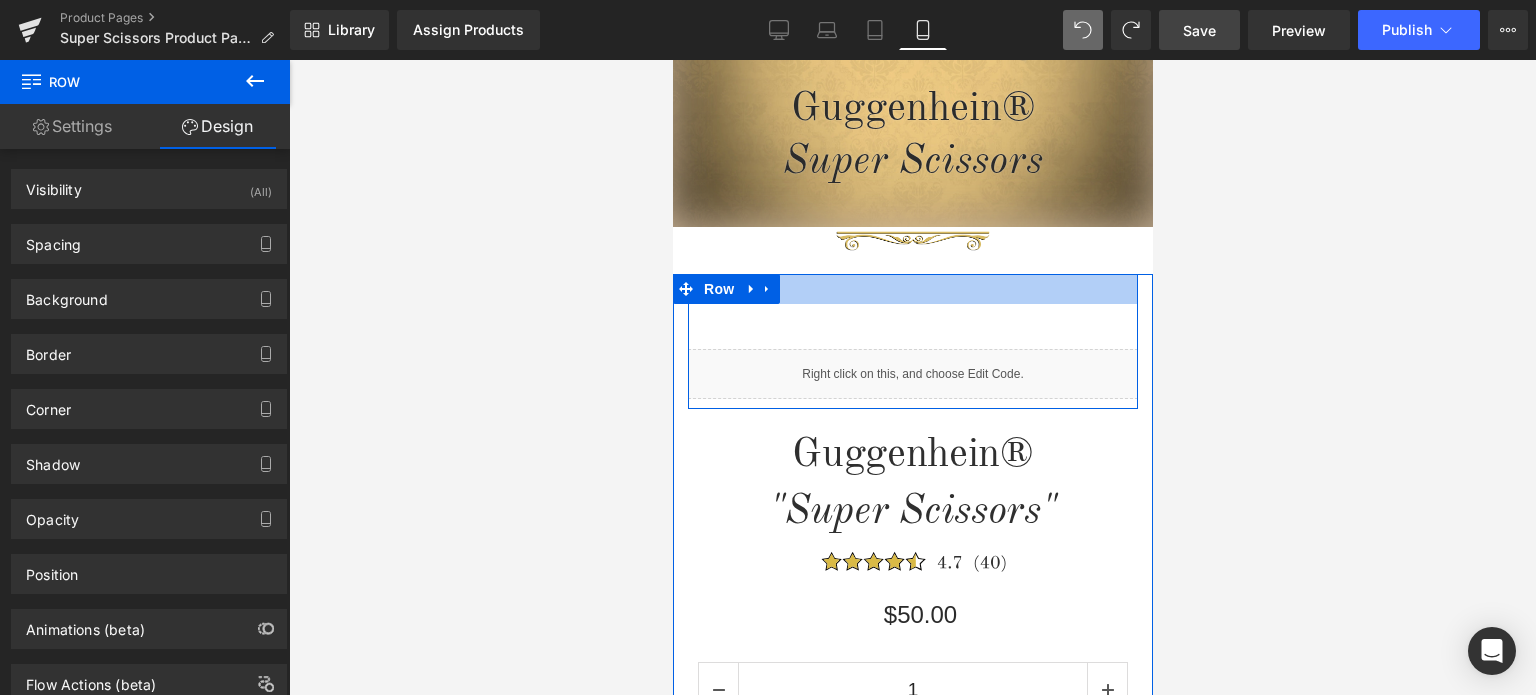 click at bounding box center [912, 289] 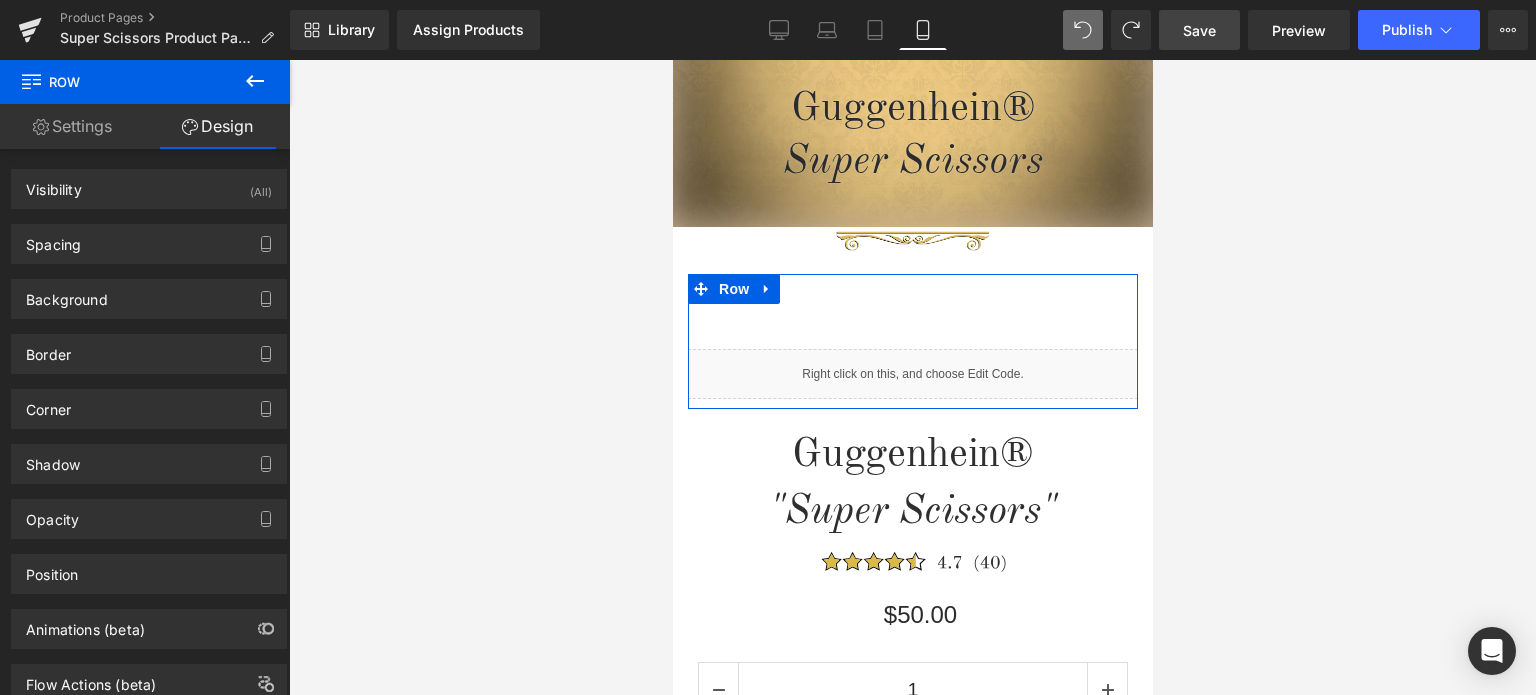 drag, startPoint x: 134, startPoint y: 247, endPoint x: 168, endPoint y: 314, distance: 75.13322 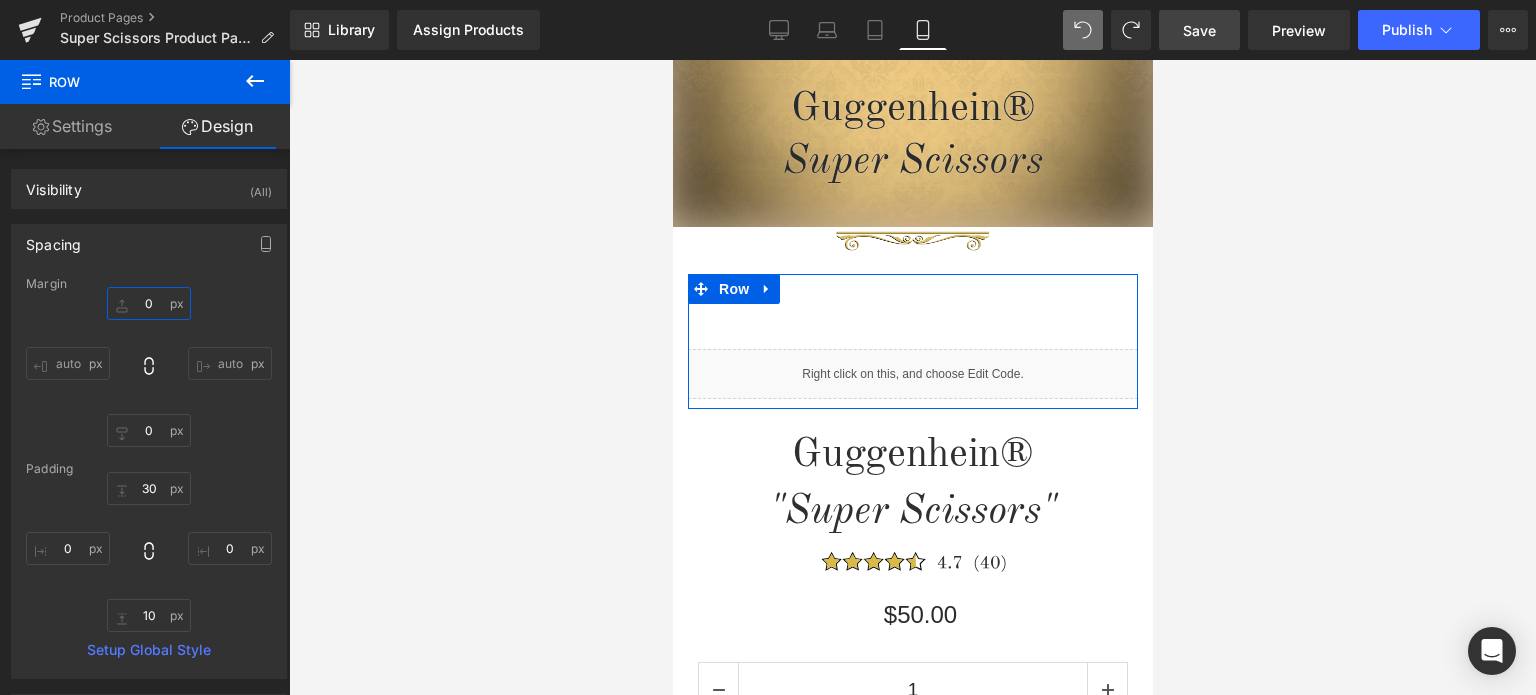 click at bounding box center [149, 303] 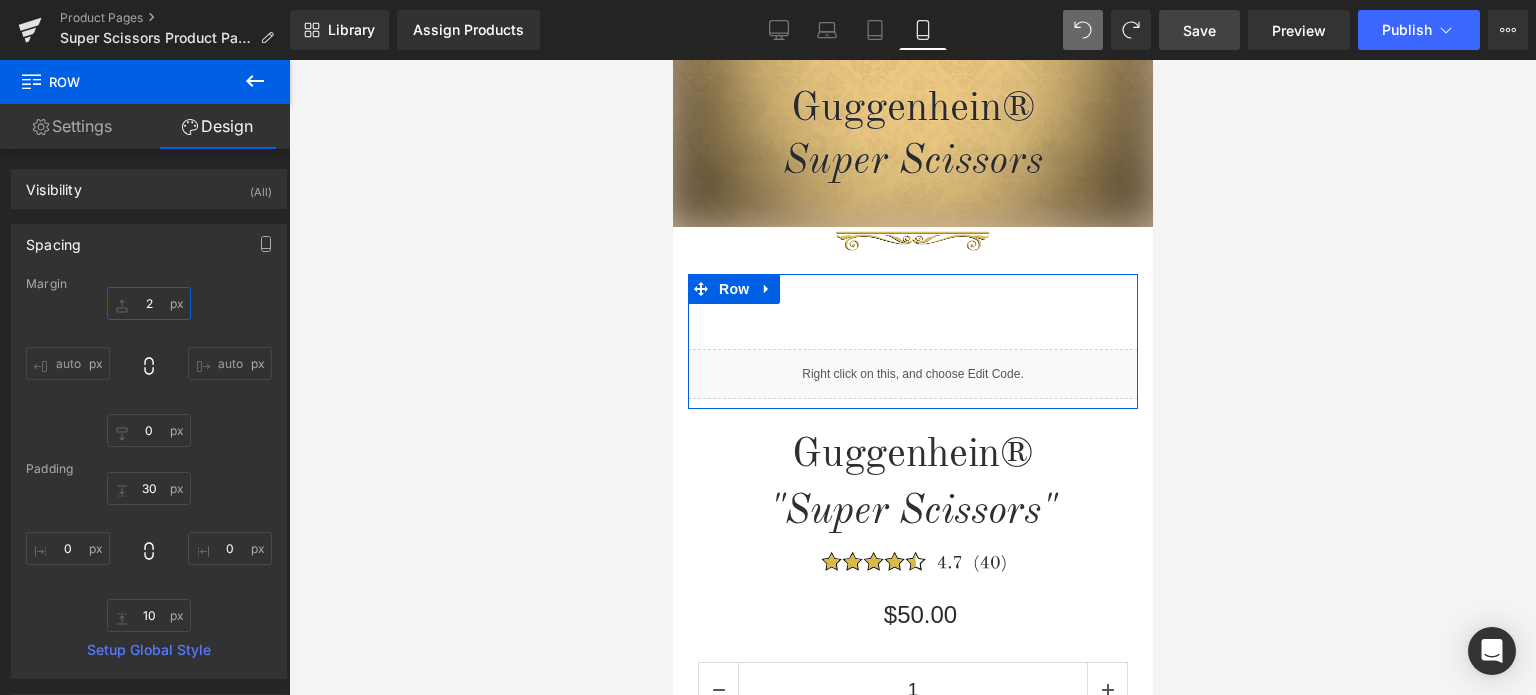 type on "25" 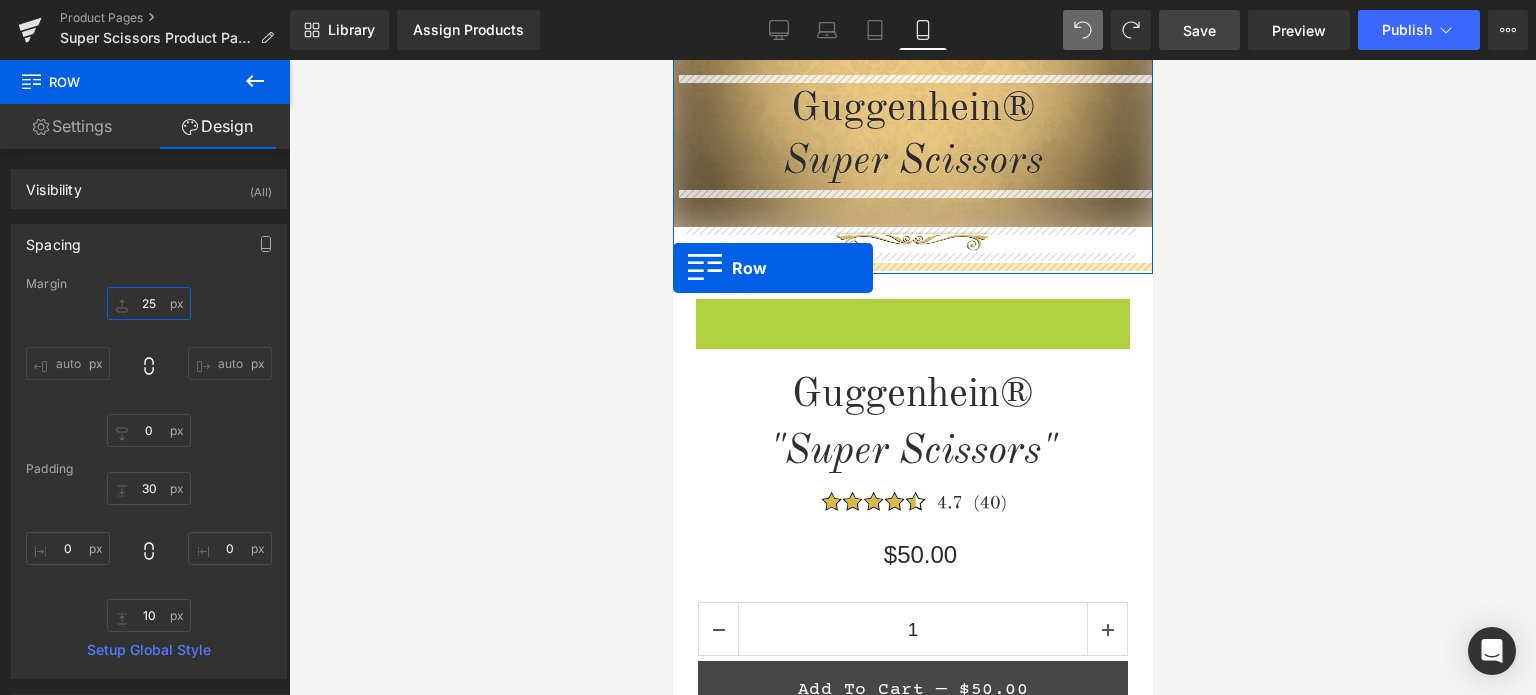 drag, startPoint x: 698, startPoint y: 311, endPoint x: 669, endPoint y: 266, distance: 53.535034 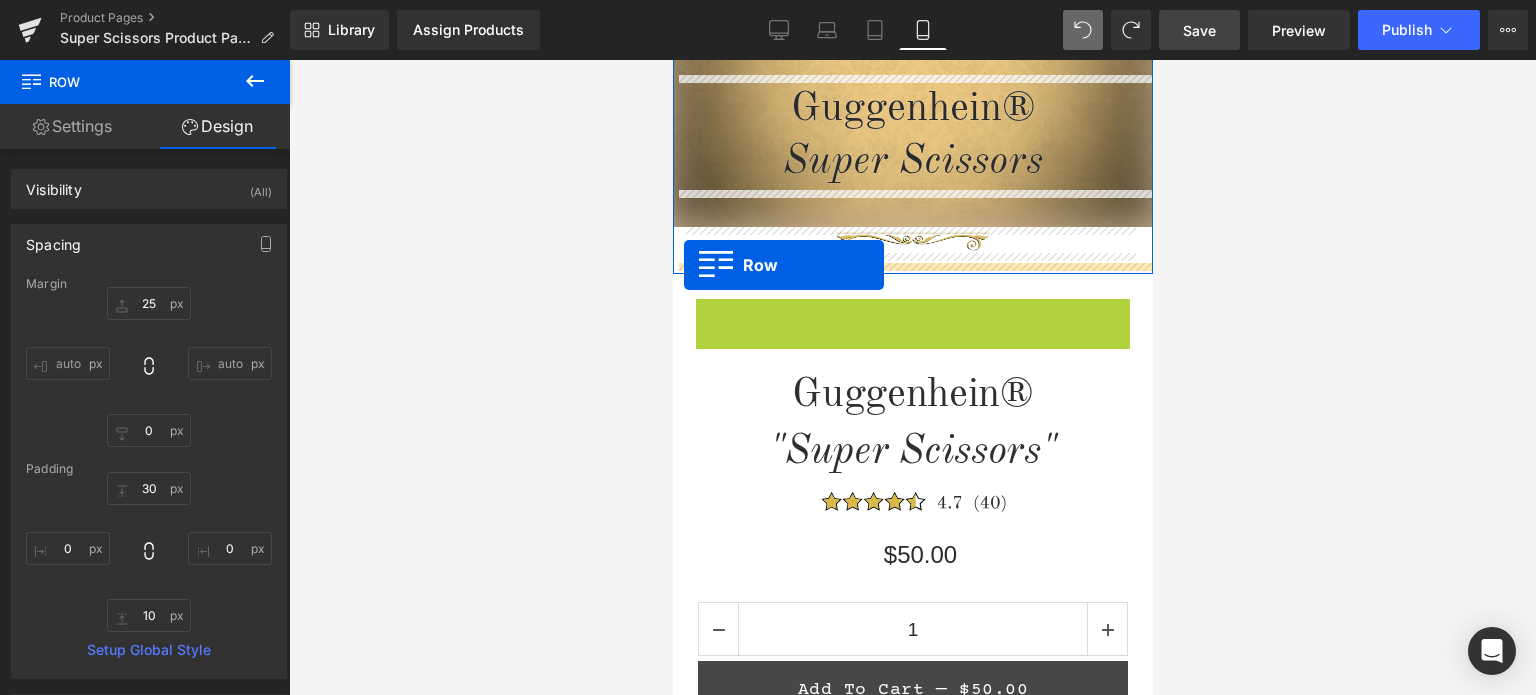 click at bounding box center (912, 269) 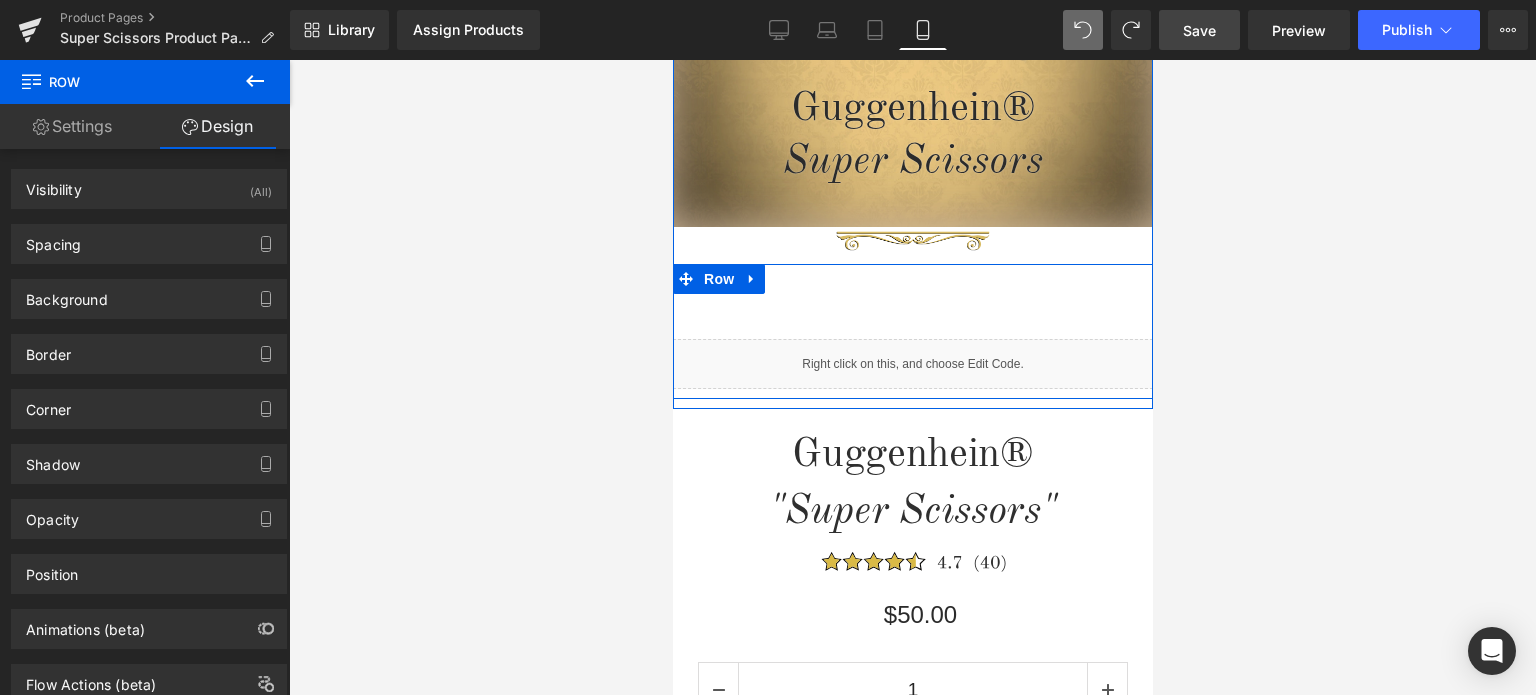 click on "Liquid" at bounding box center [912, 341] 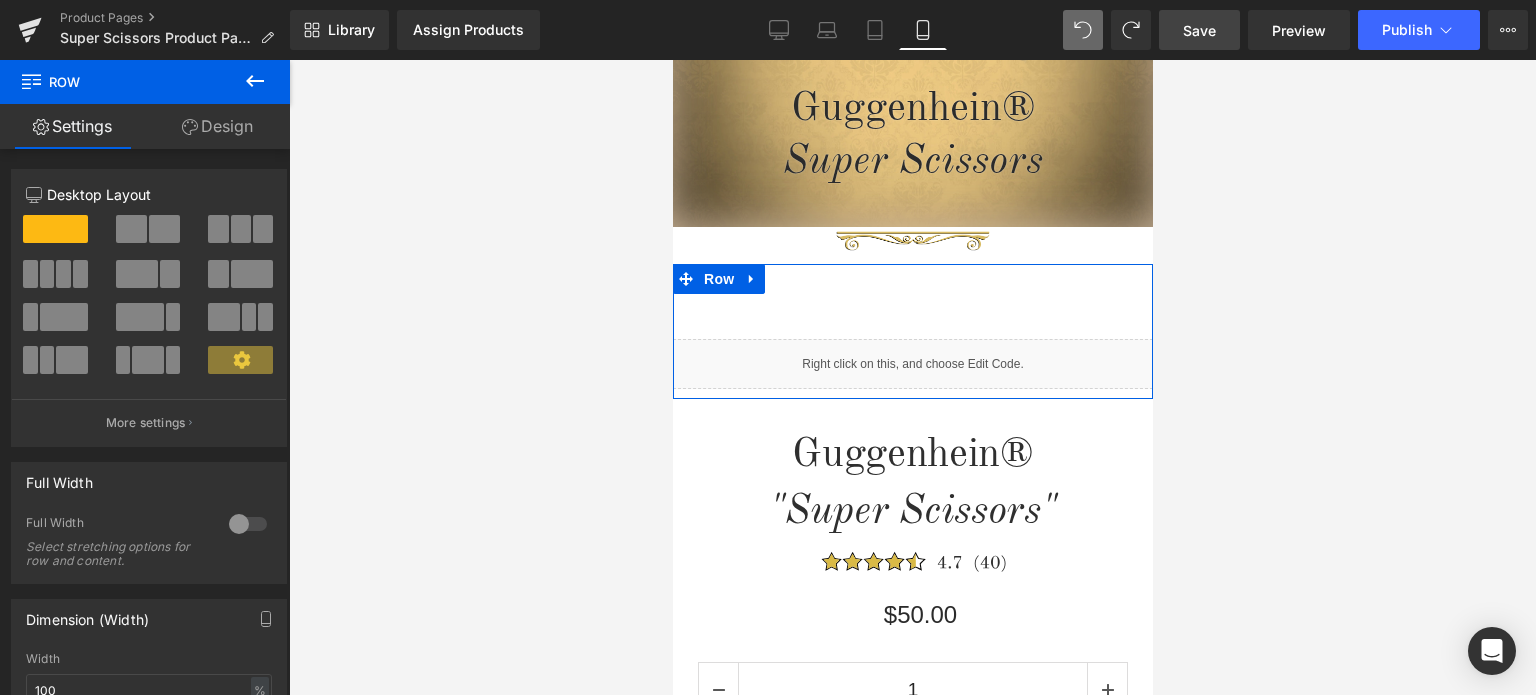 click on "Design" at bounding box center [217, 126] 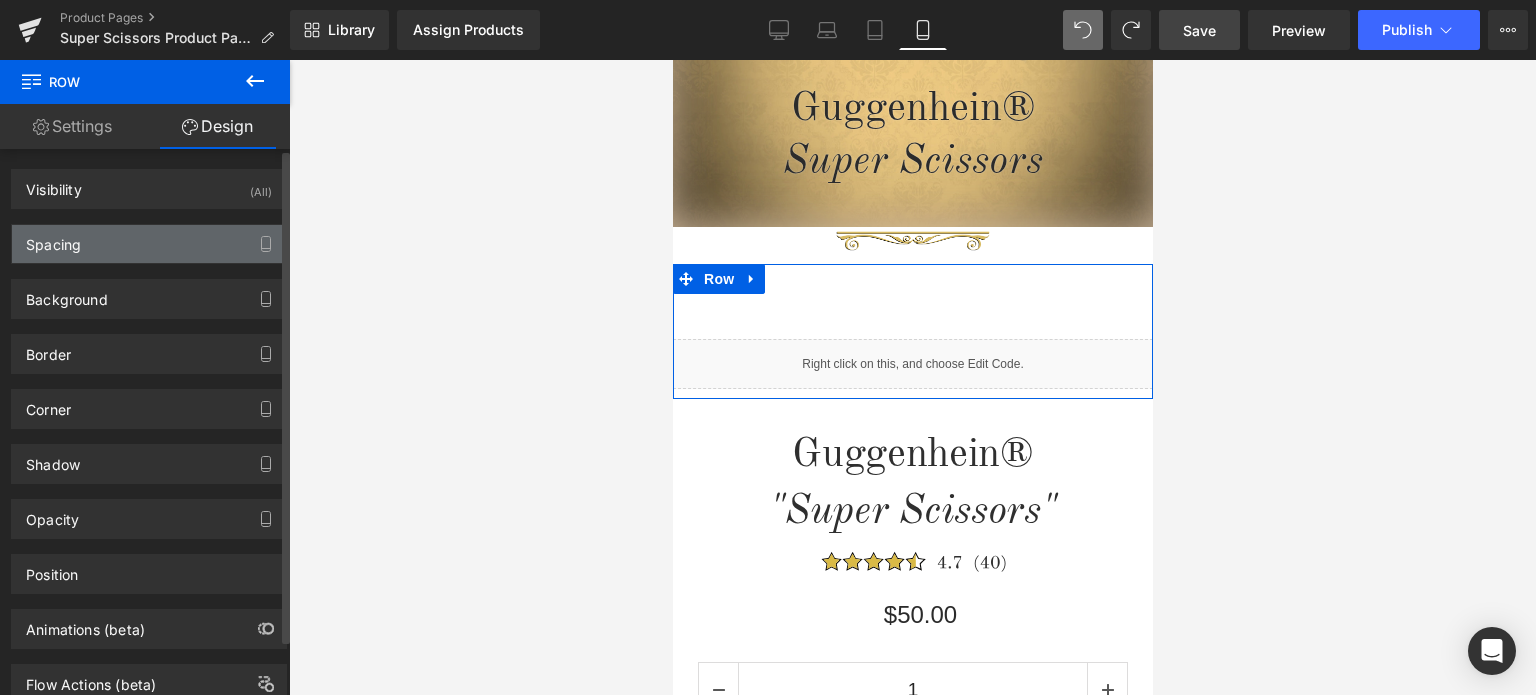 drag, startPoint x: 115, startPoint y: 246, endPoint x: 120, endPoint y: 236, distance: 11.18034 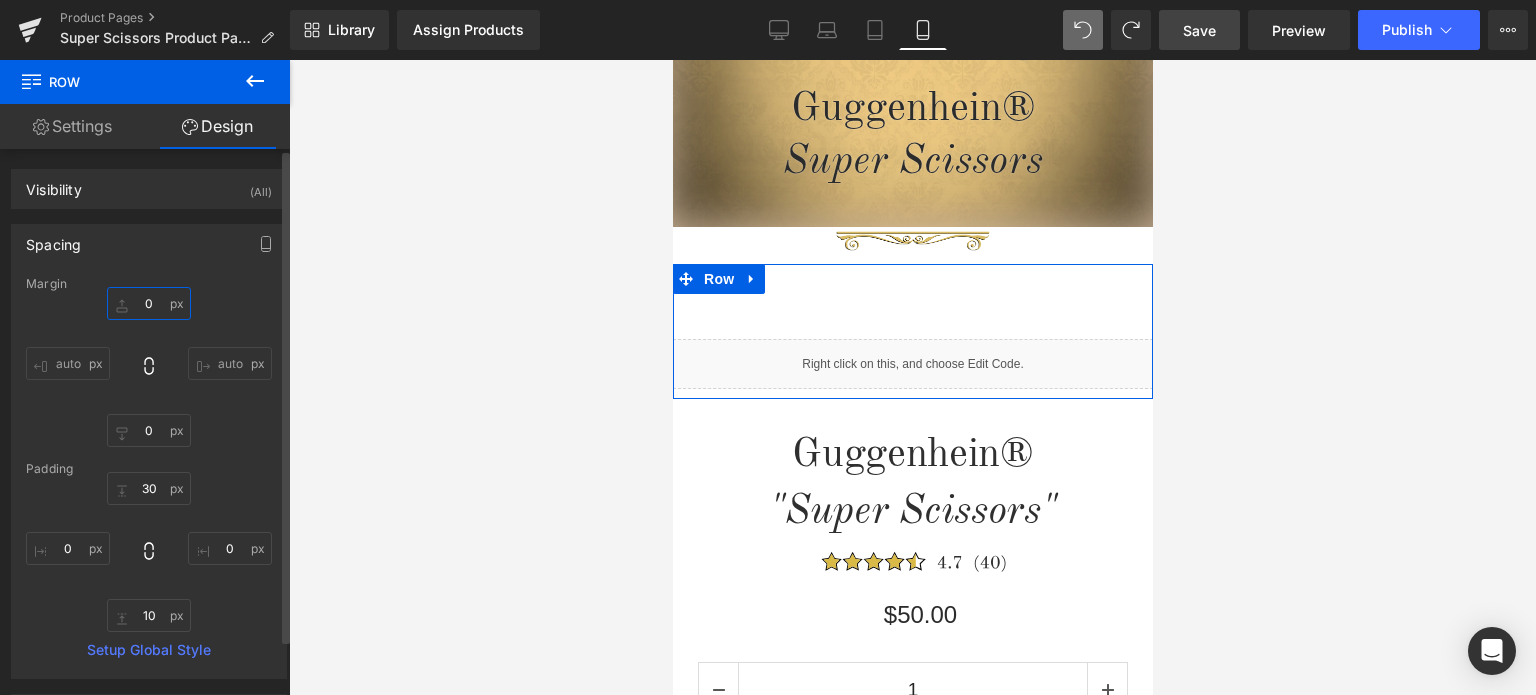 click at bounding box center (149, 303) 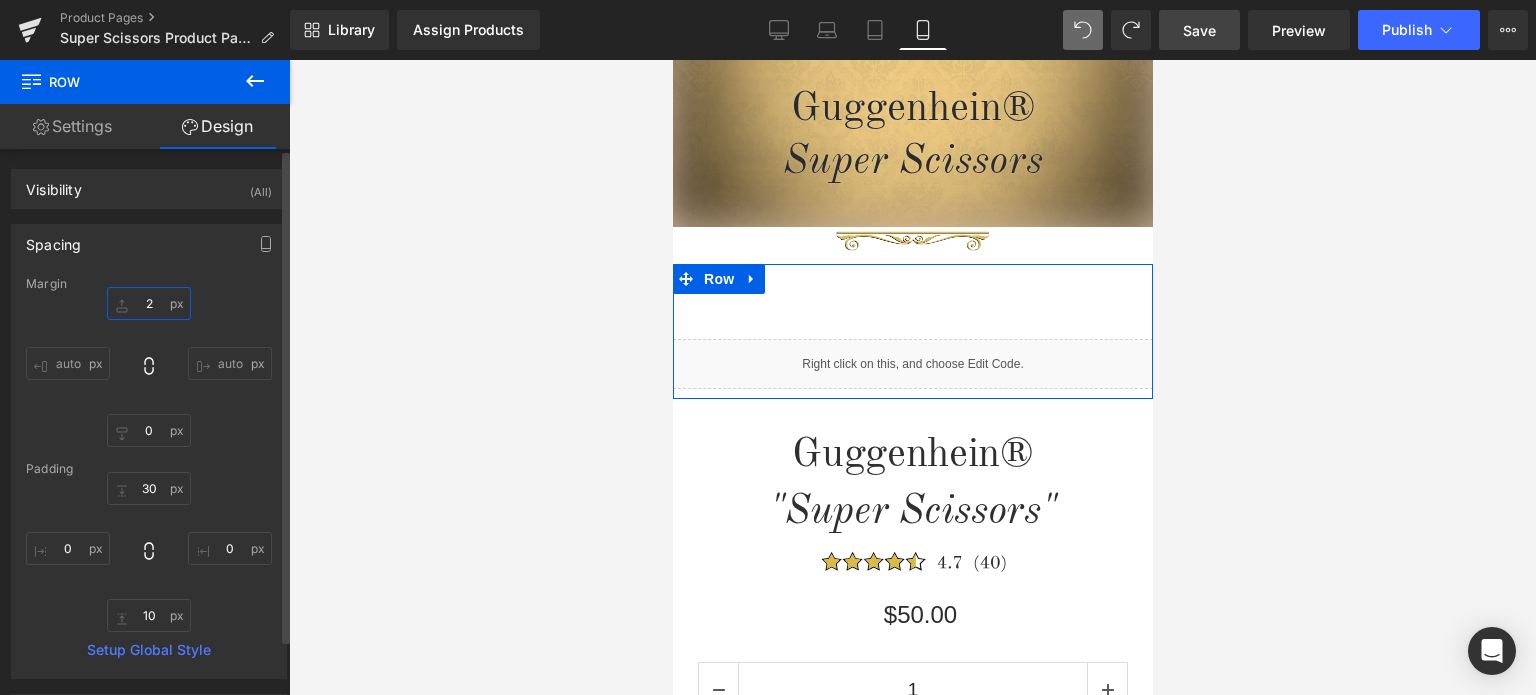 type on "25" 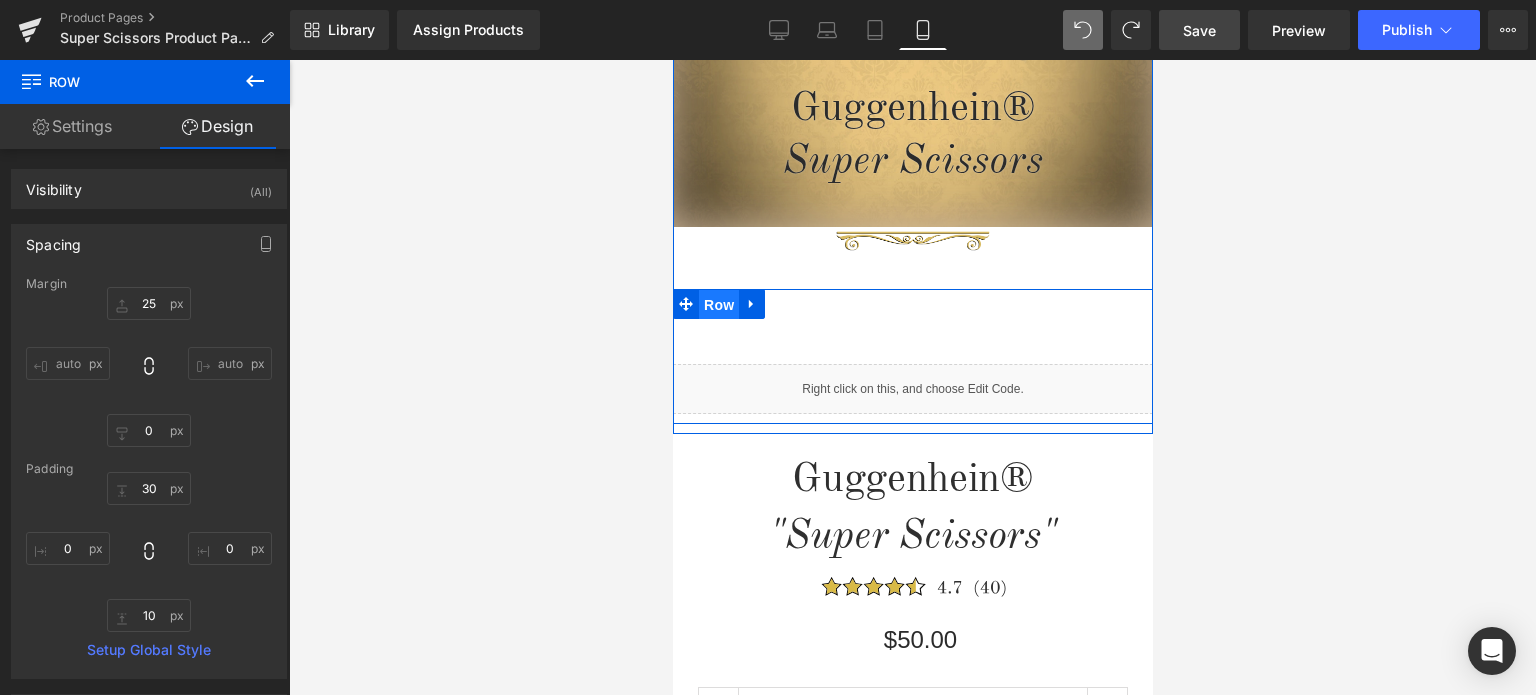 click on "Row" at bounding box center [718, 305] 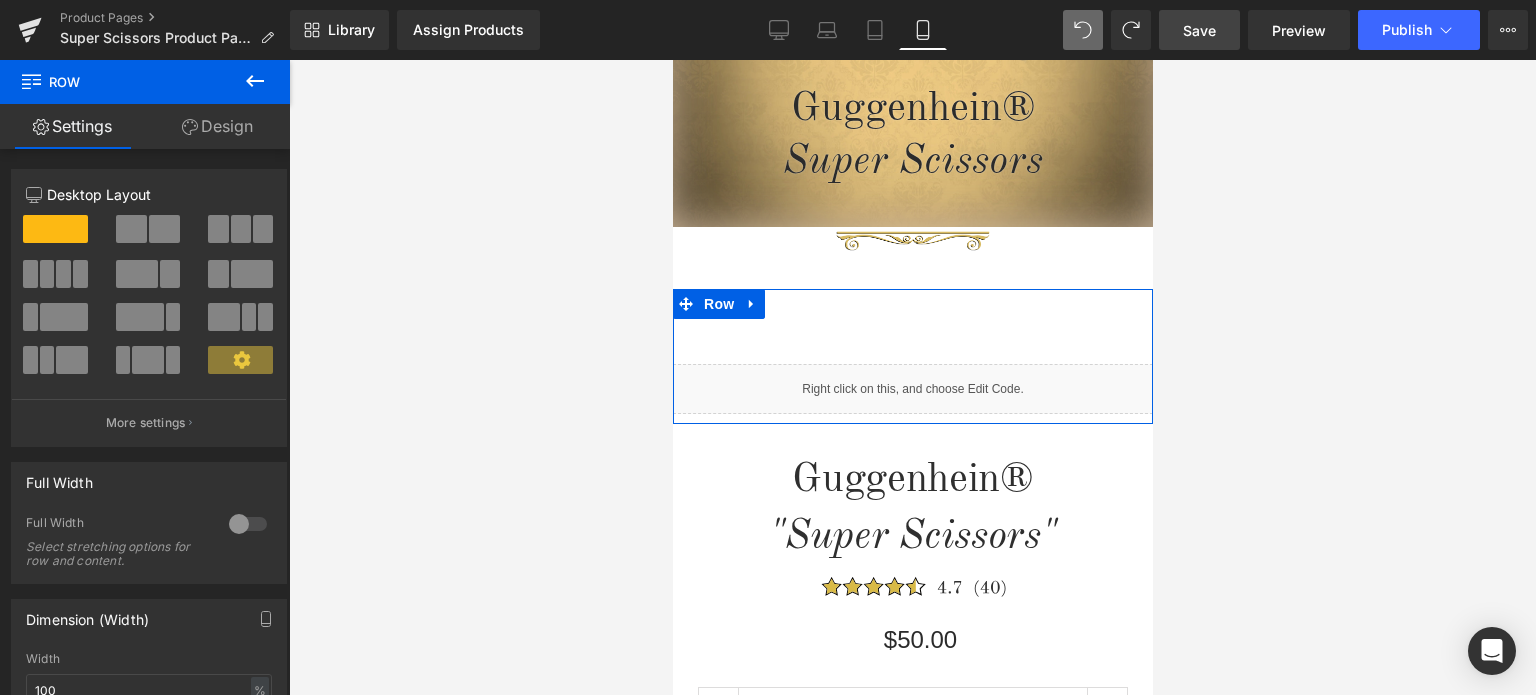 click at bounding box center [248, 524] 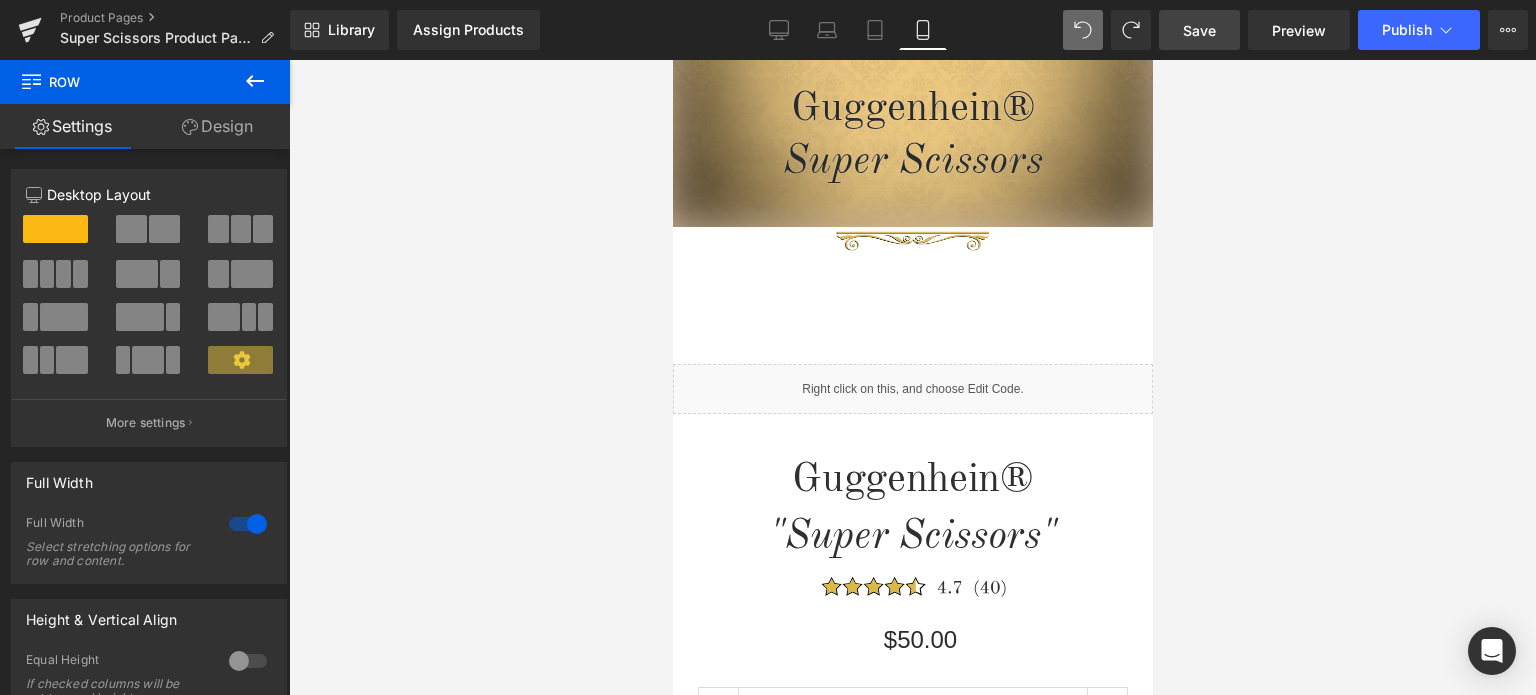 click on "Save" at bounding box center (1199, 30) 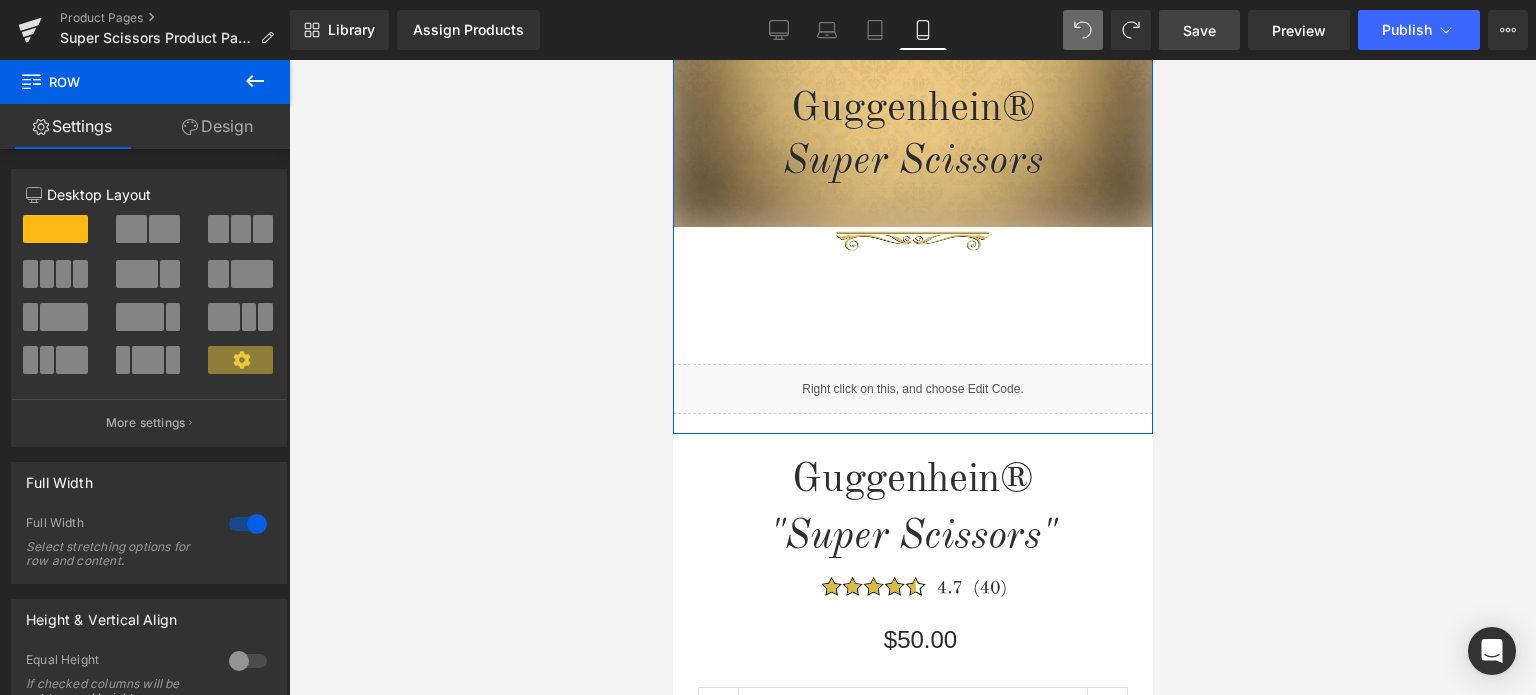 scroll, scrollTop: 40, scrollLeft: 0, axis: vertical 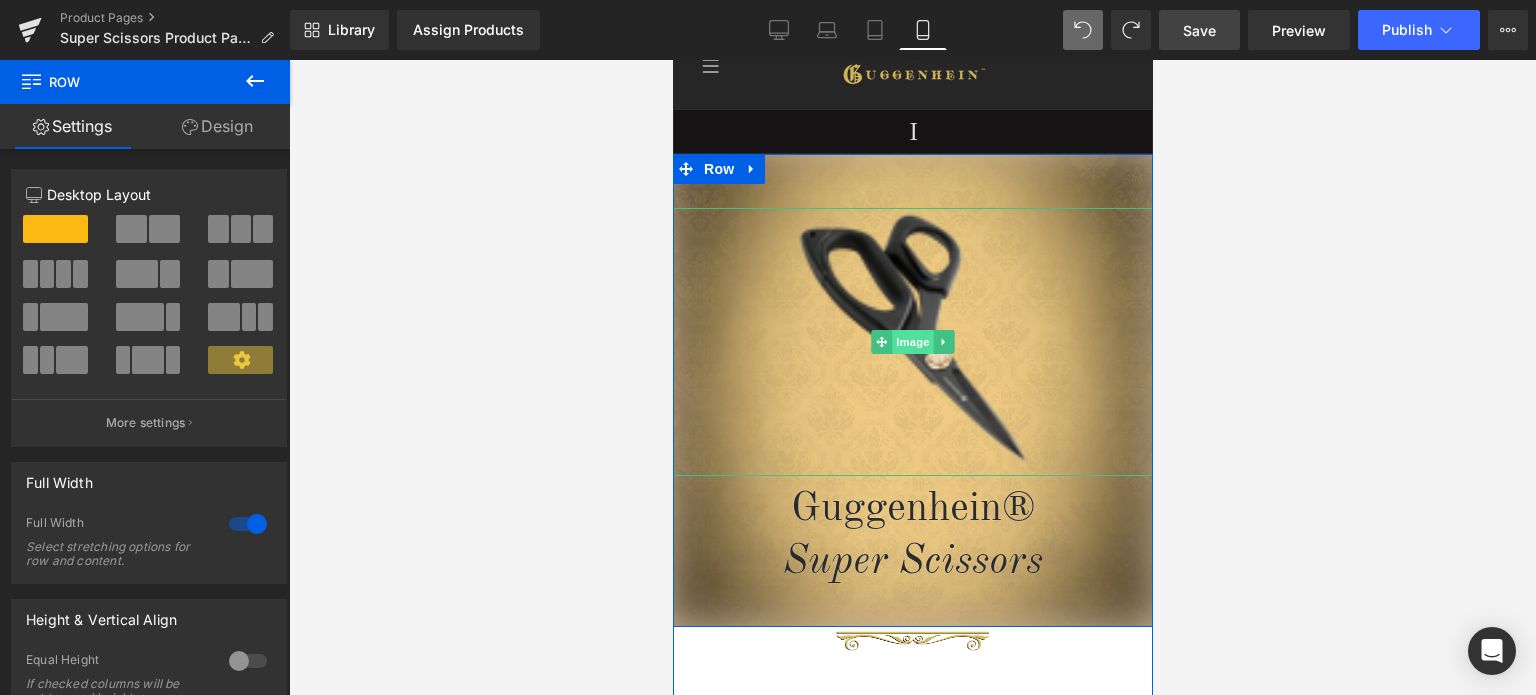 click on "Image" at bounding box center (912, 342) 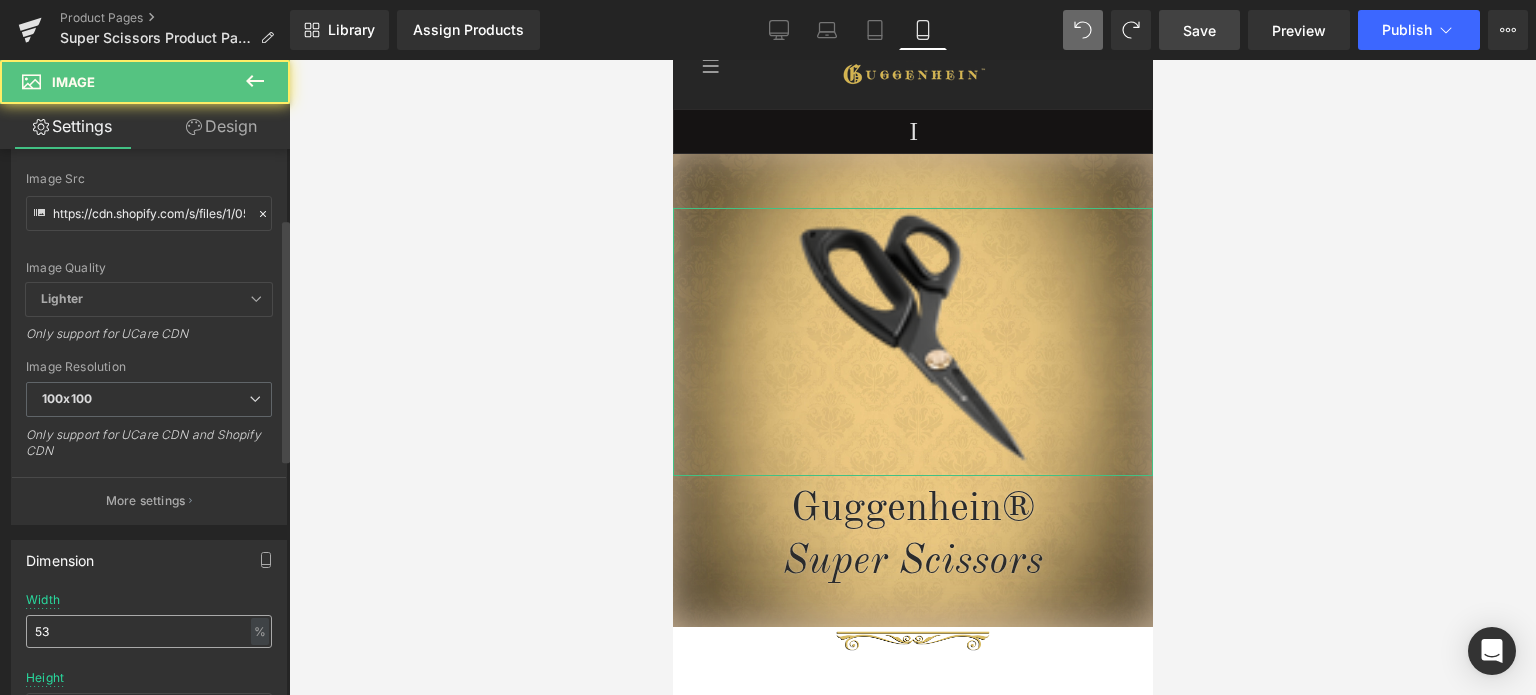 scroll, scrollTop: 300, scrollLeft: 0, axis: vertical 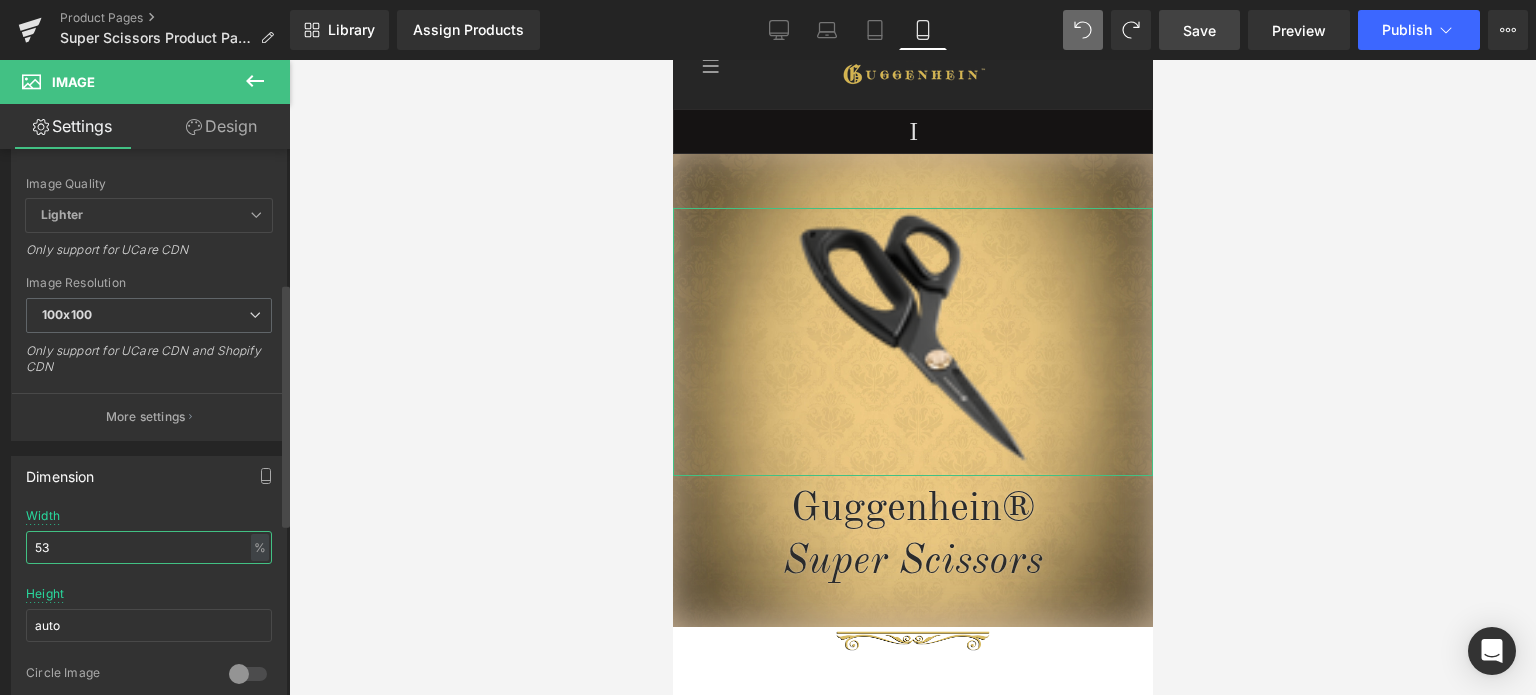 drag, startPoint x: 42, startPoint y: 540, endPoint x: 53, endPoint y: 541, distance: 11.045361 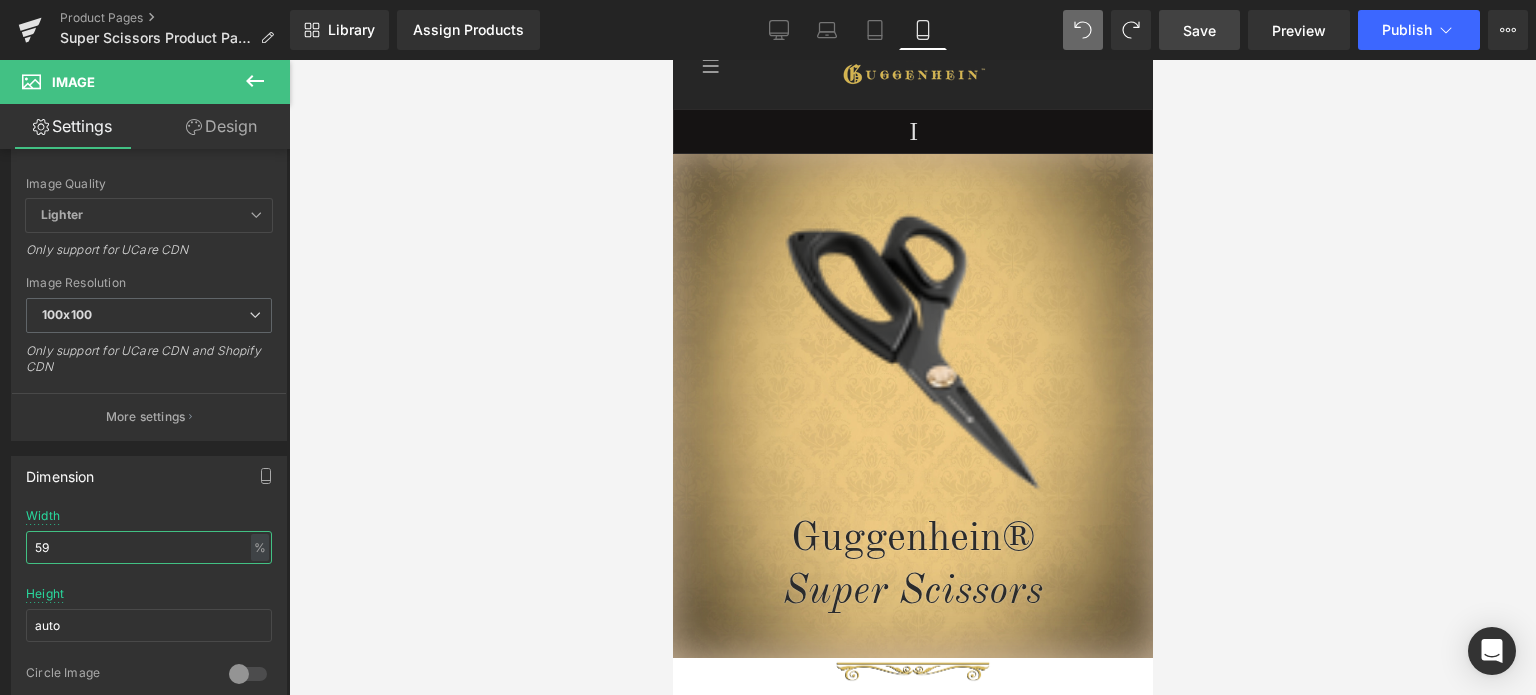 type on "59" 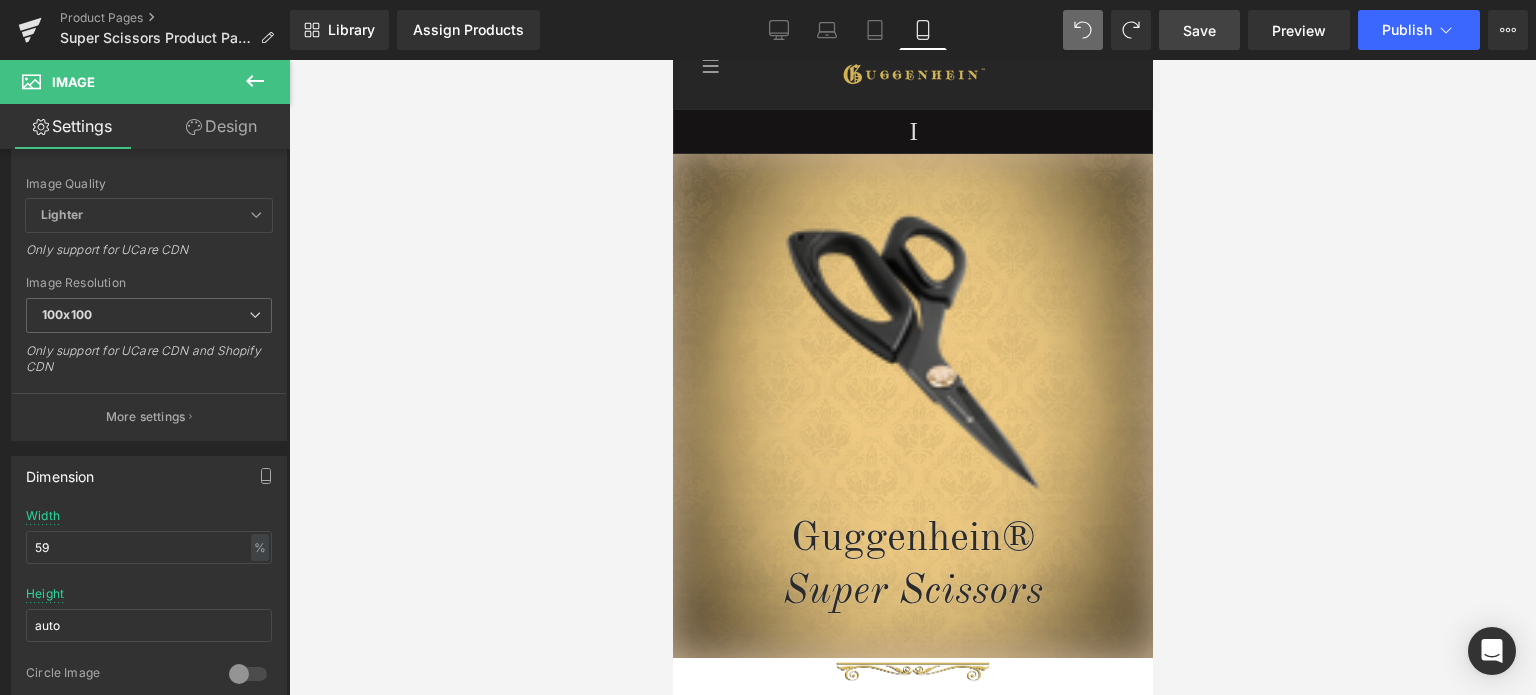 click on "Save" at bounding box center [1199, 30] 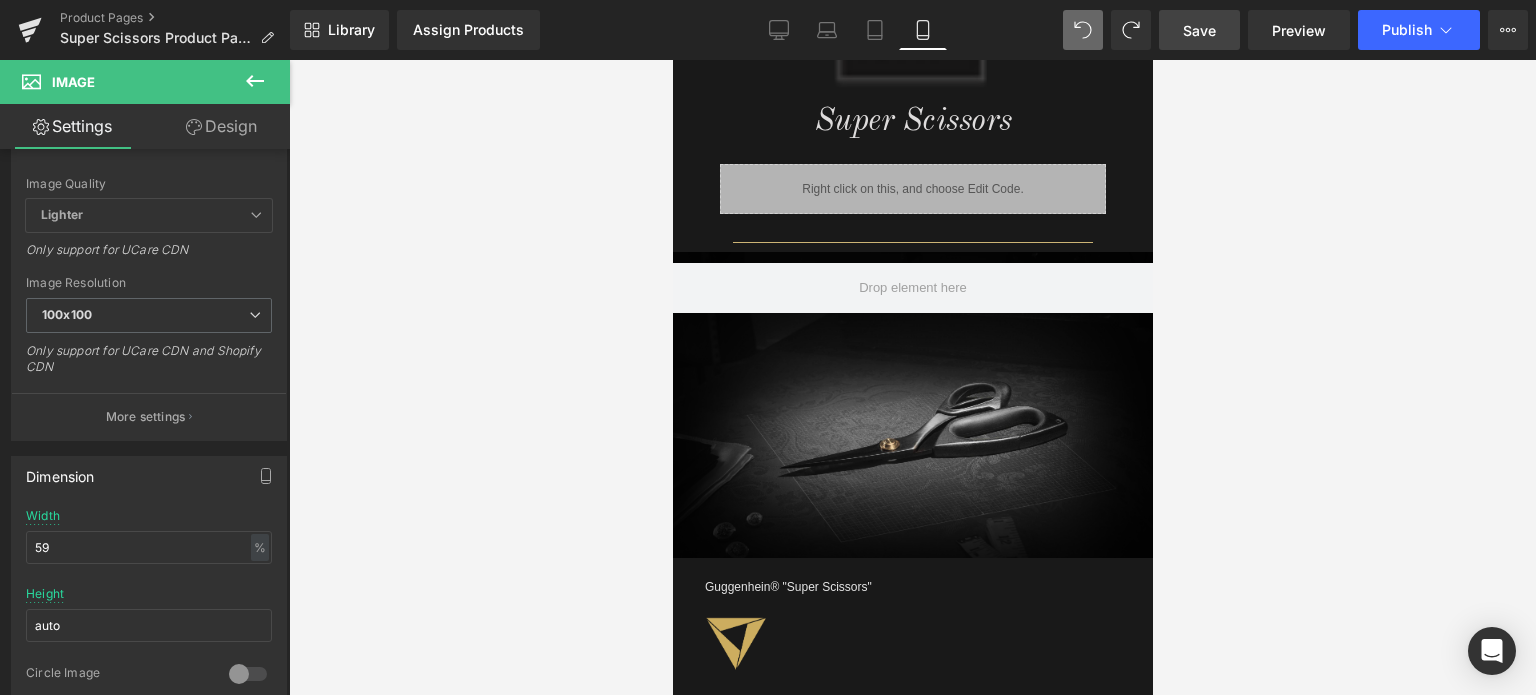 scroll, scrollTop: 1707, scrollLeft: 0, axis: vertical 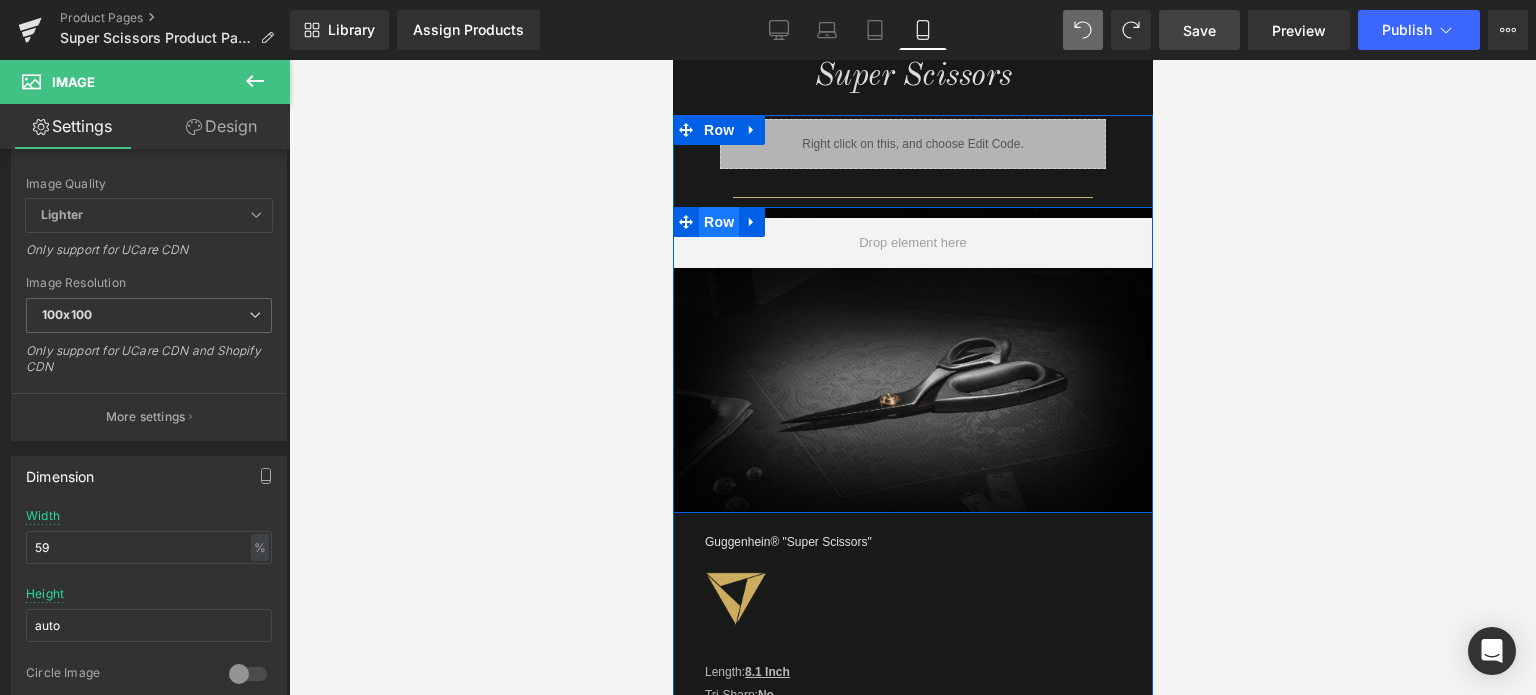 click on "Row" at bounding box center [718, 222] 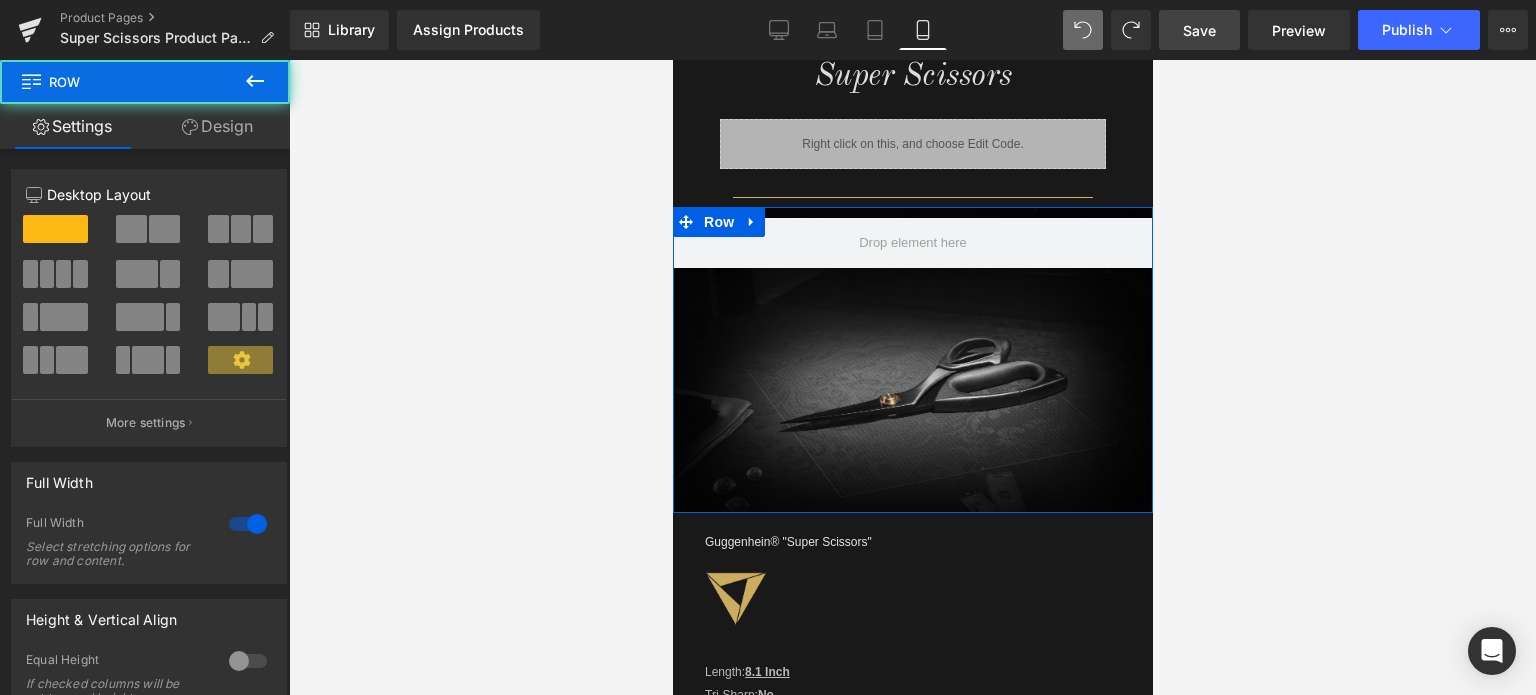 click on "Design" at bounding box center (217, 126) 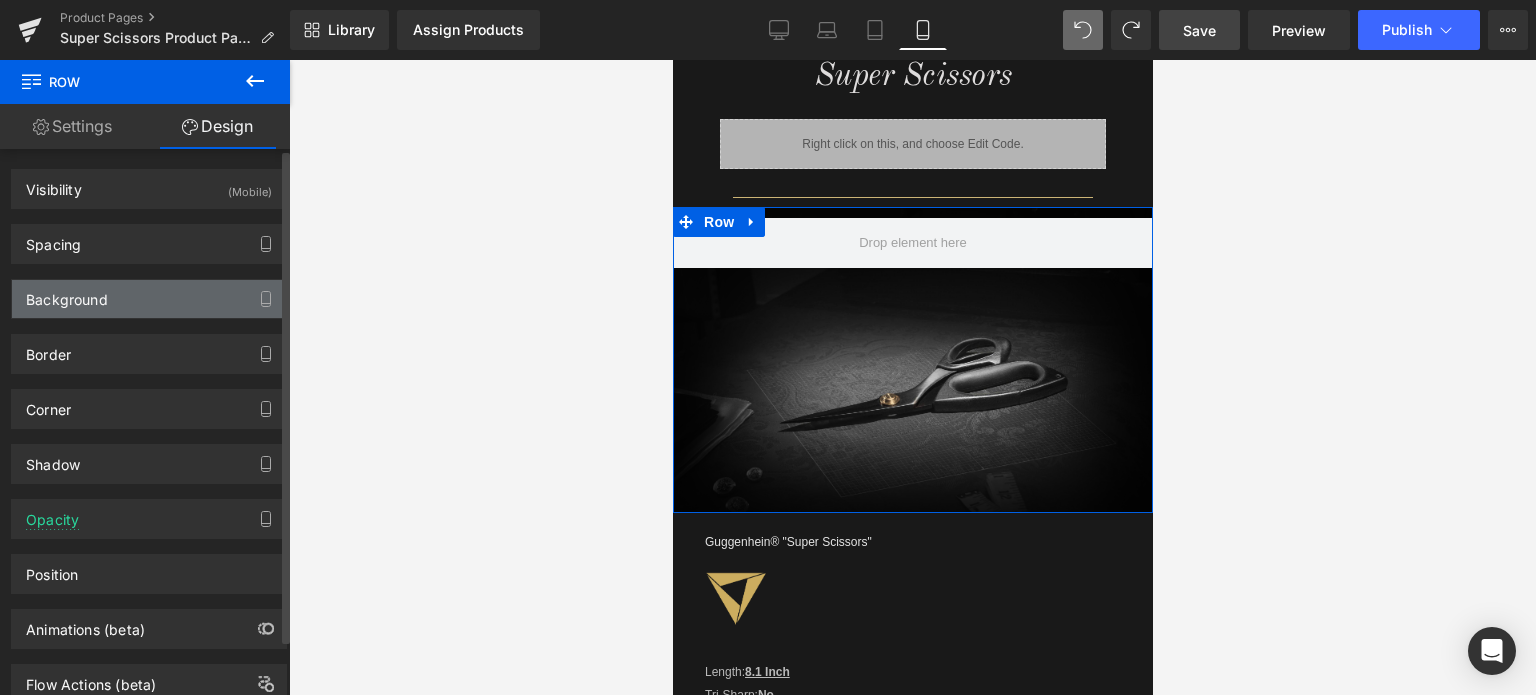 click on "Background" at bounding box center [149, 299] 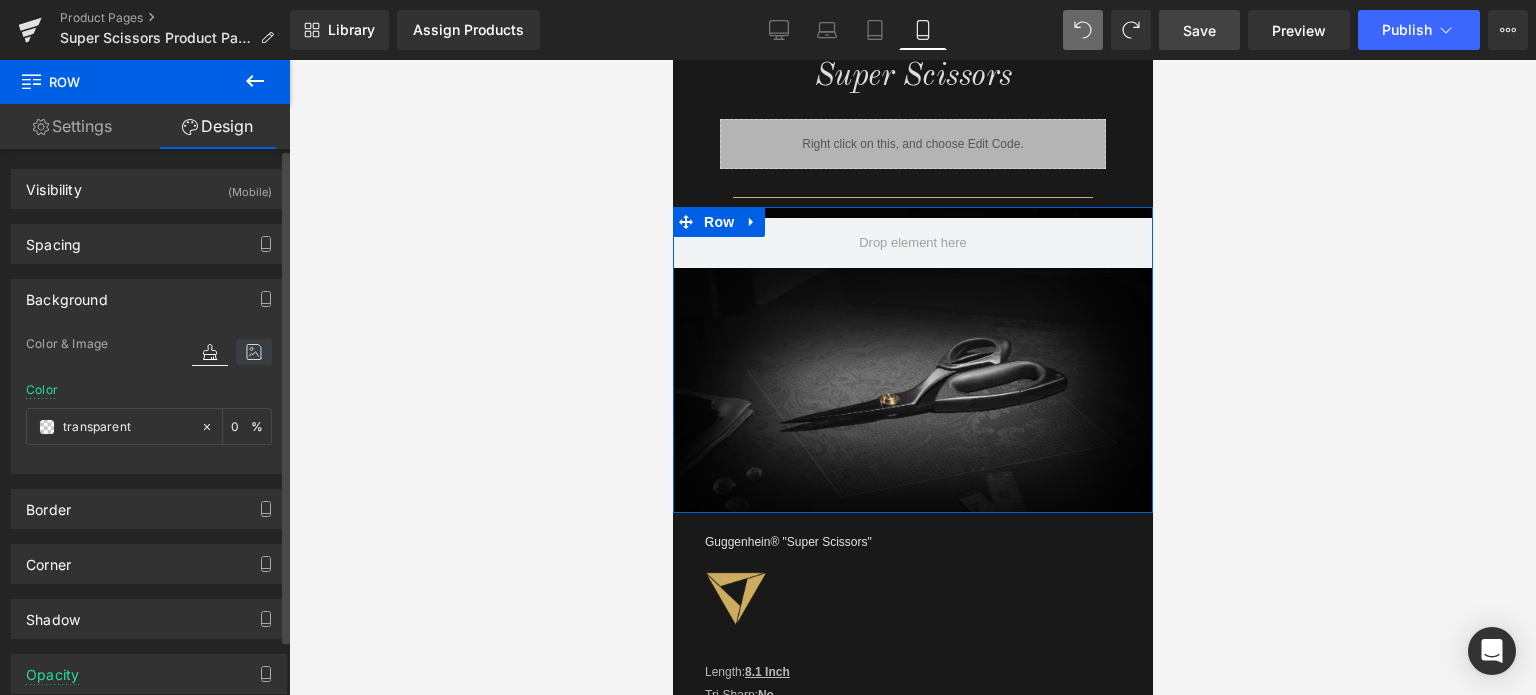 click at bounding box center (254, 352) 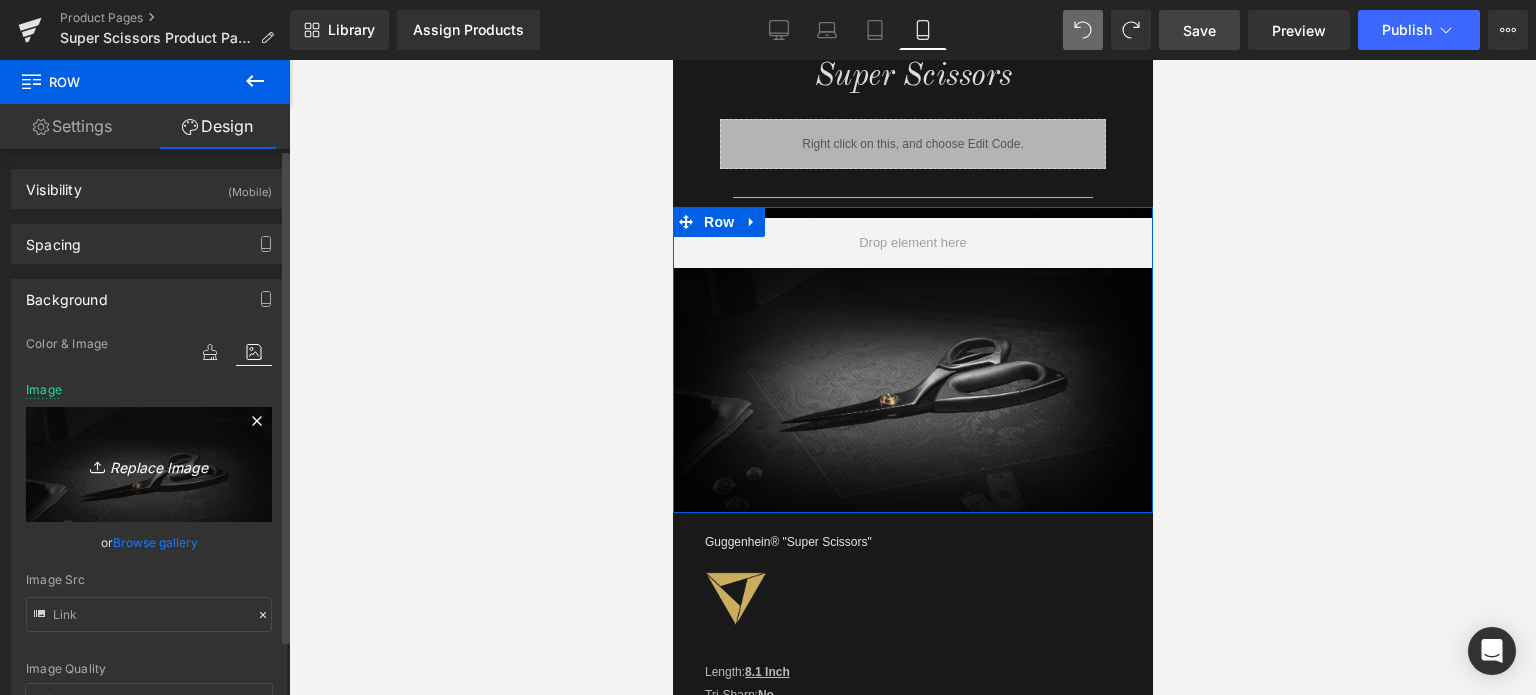 click 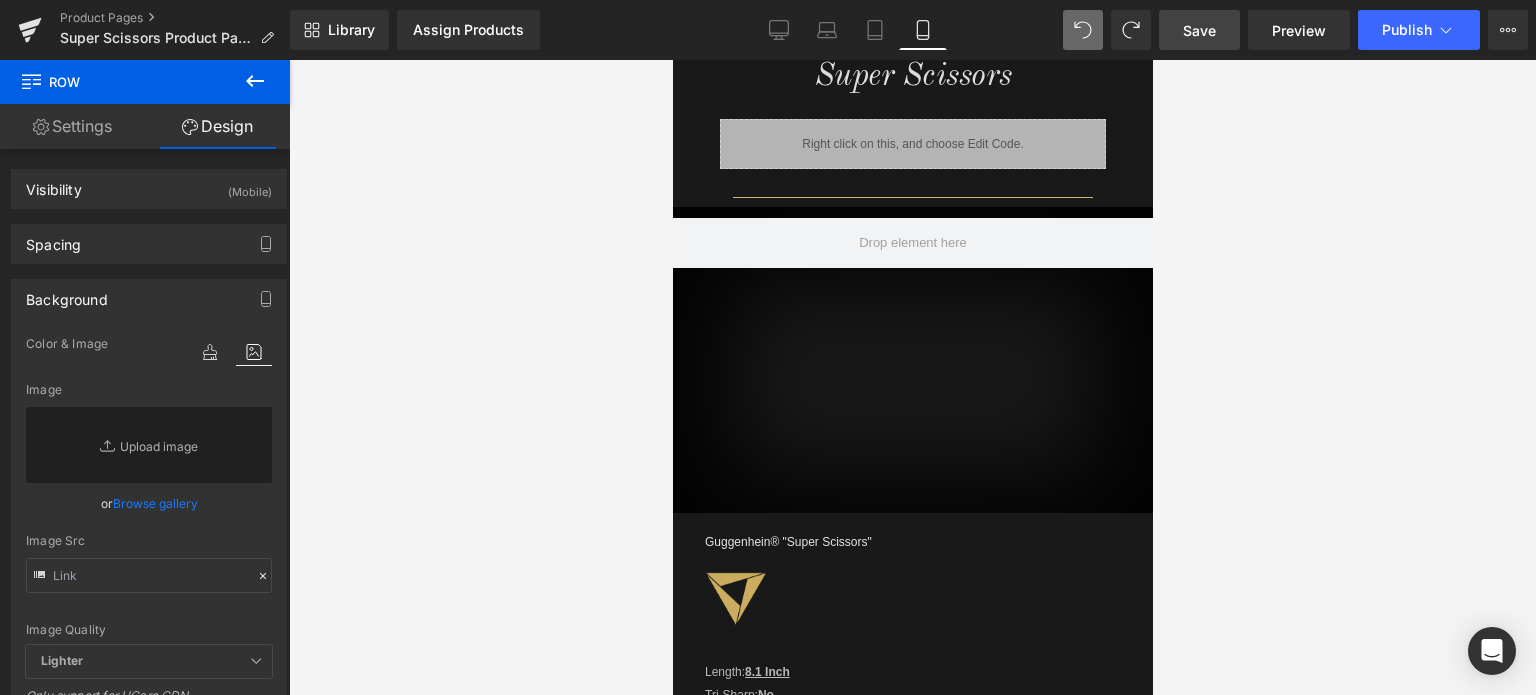 click on "Save" at bounding box center [1199, 30] 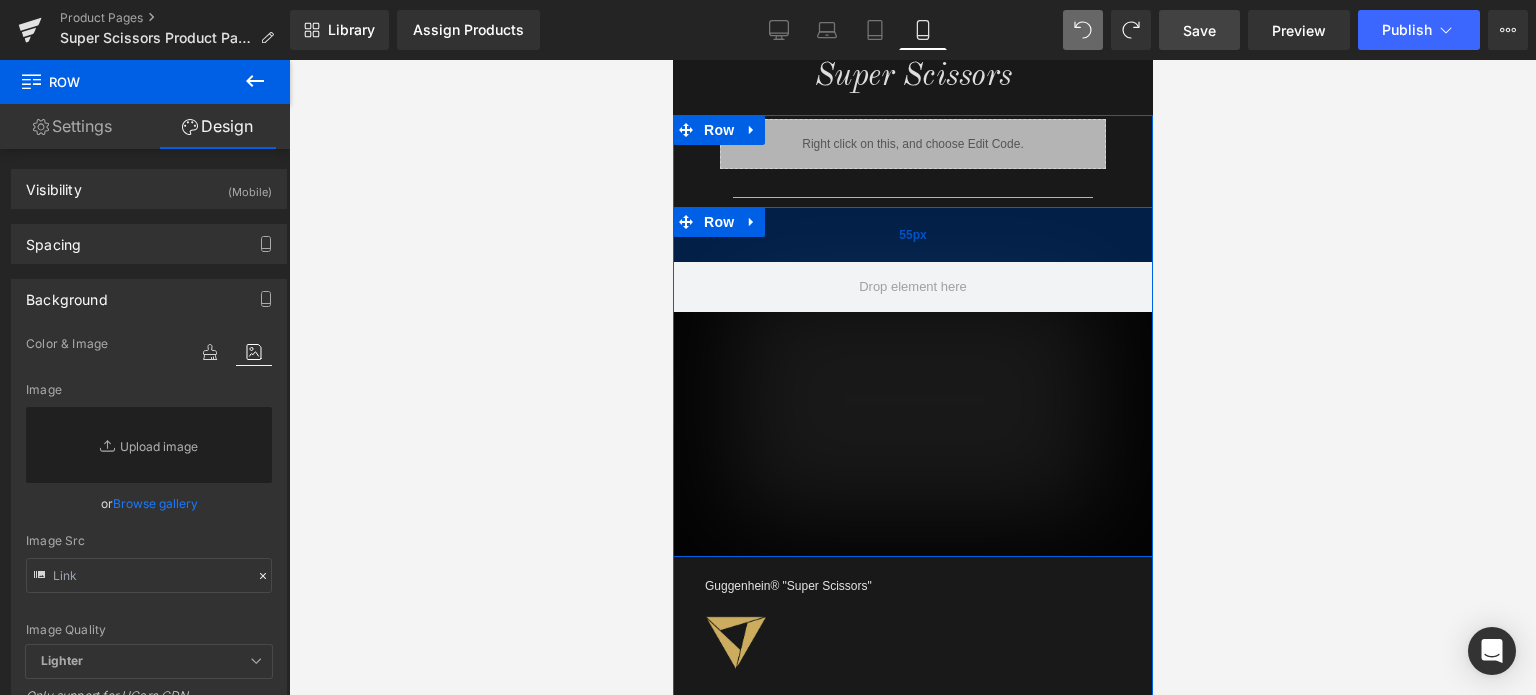 drag, startPoint x: 1071, startPoint y: 205, endPoint x: 1069, endPoint y: 249, distance: 44.04543 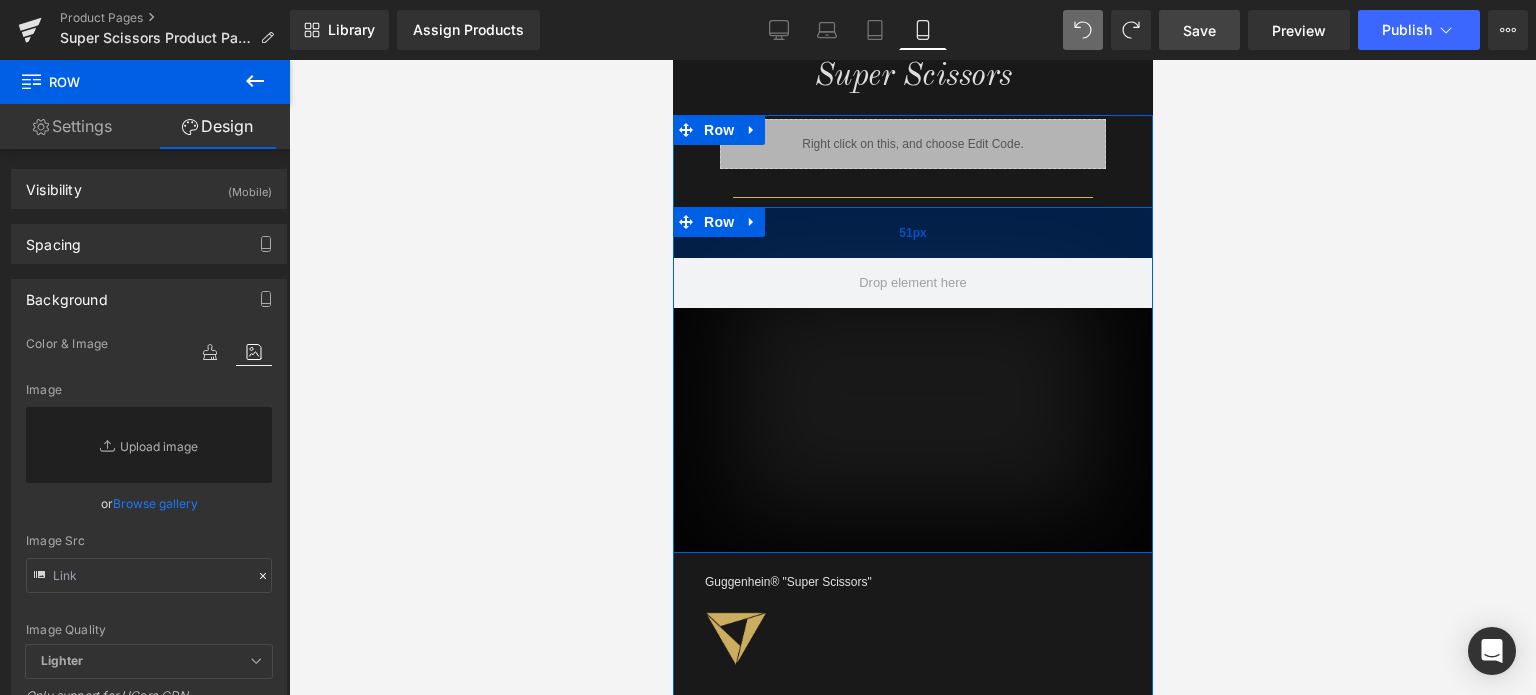 click on "51px" at bounding box center (912, 232) 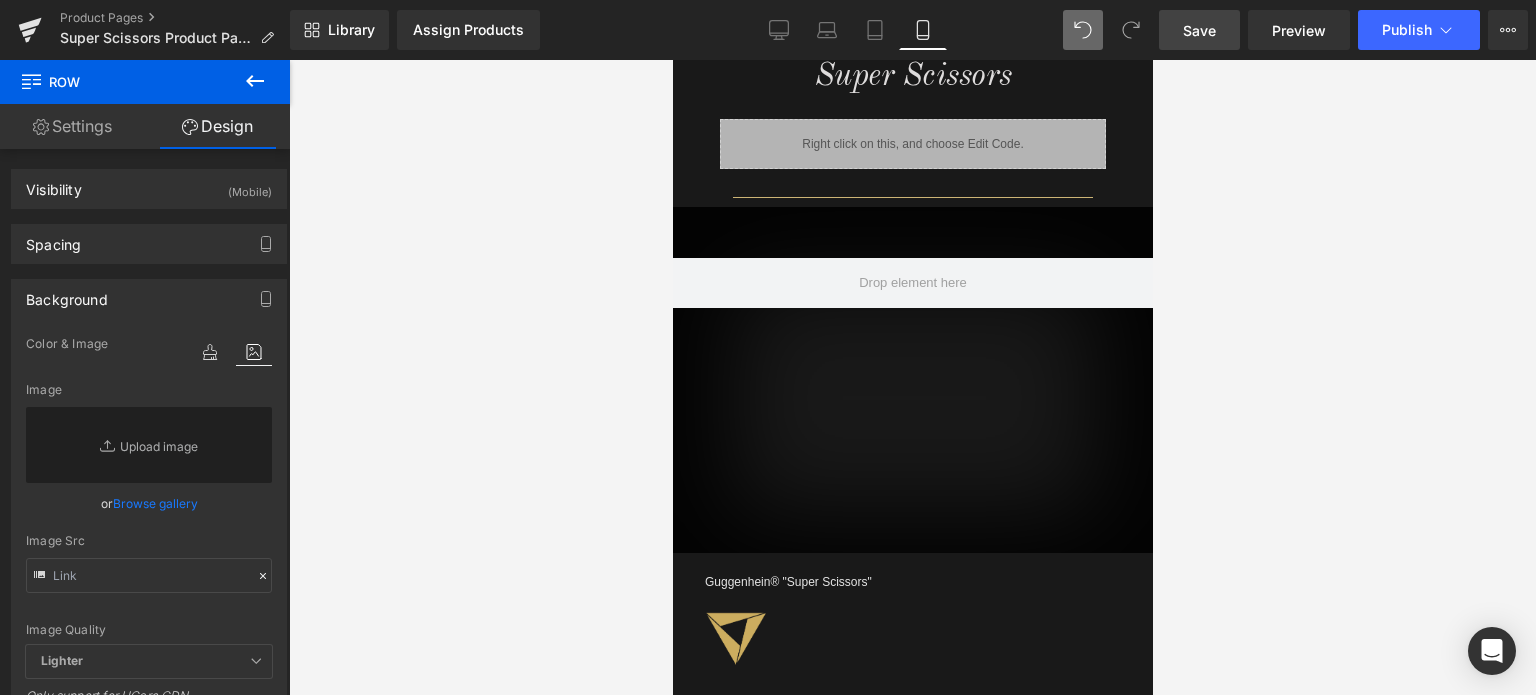 click at bounding box center [912, 377] 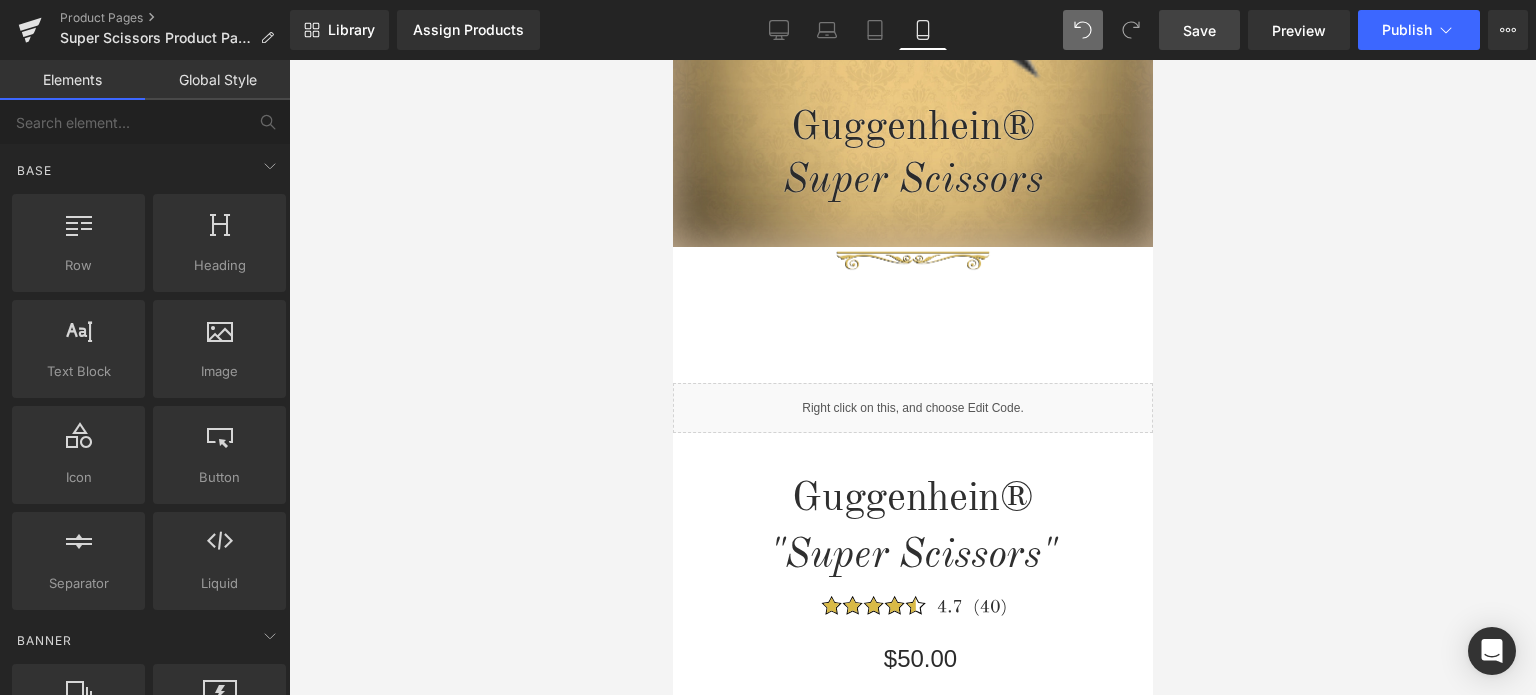 scroll, scrollTop: 442, scrollLeft: 0, axis: vertical 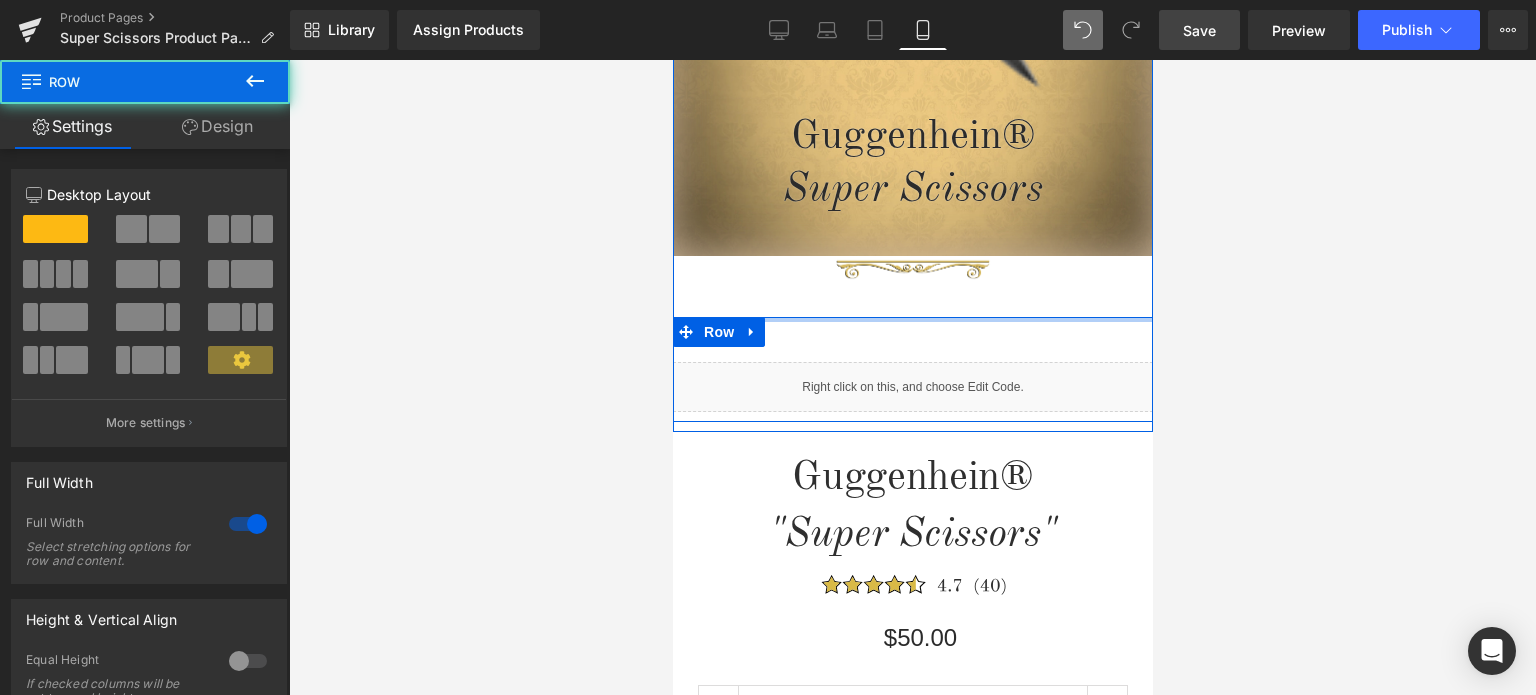 drag, startPoint x: 1053, startPoint y: 327, endPoint x: 1056, endPoint y: 293, distance: 34.132095 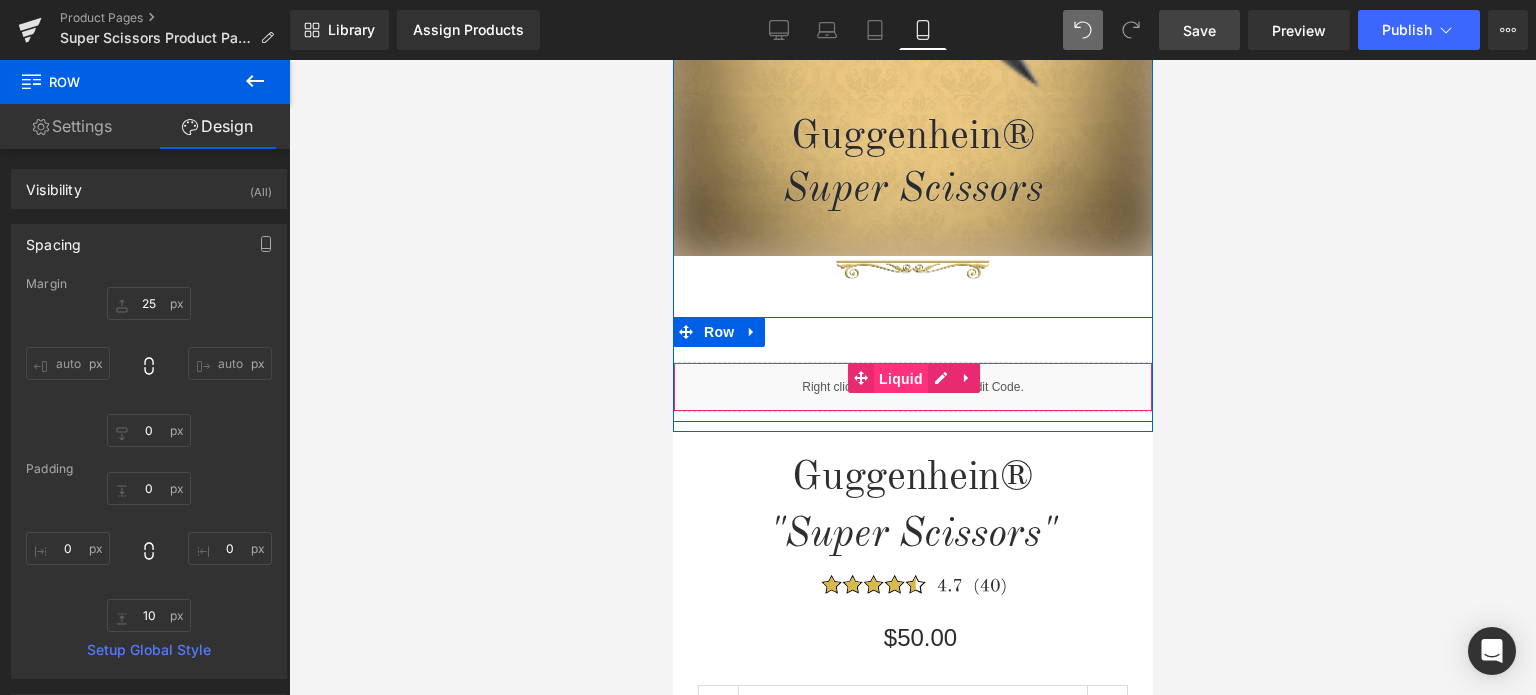 click on "Liquid" at bounding box center (900, 379) 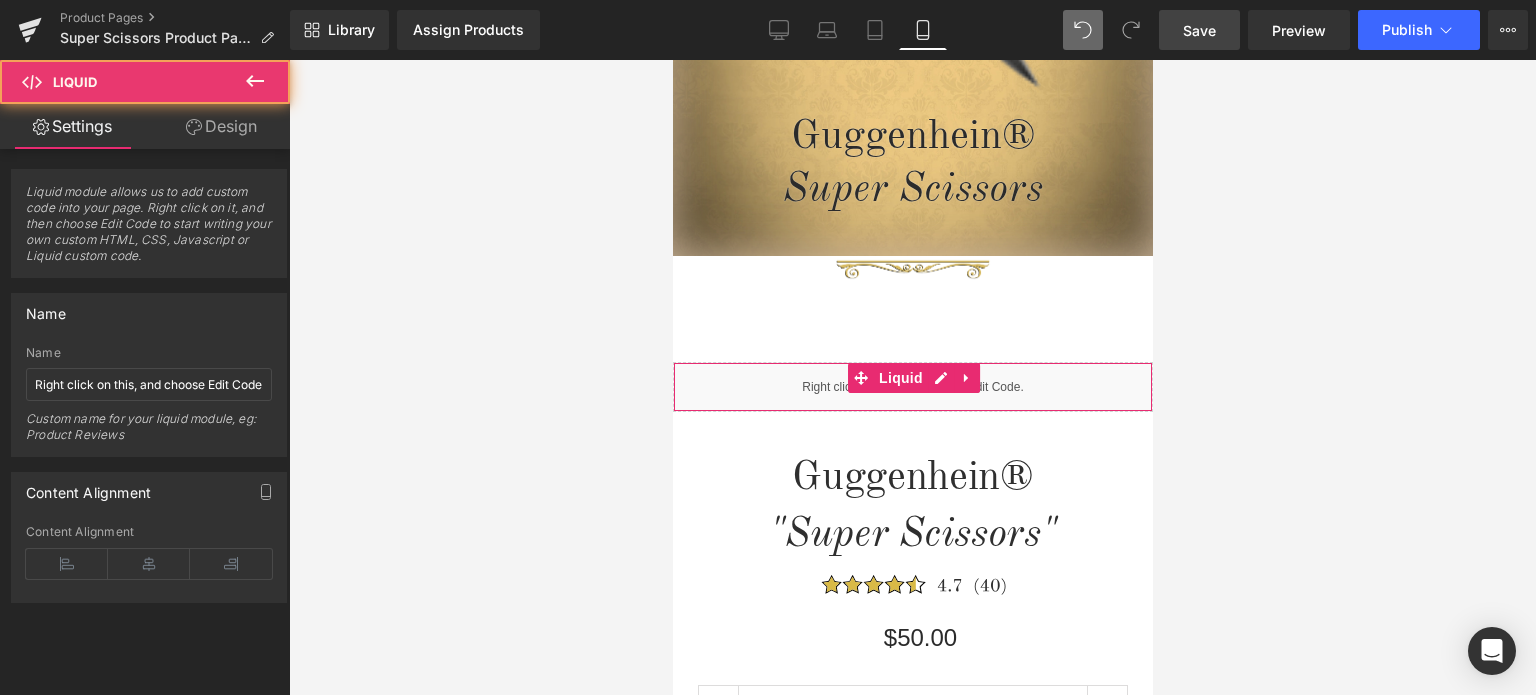 click on "Design" at bounding box center (221, 126) 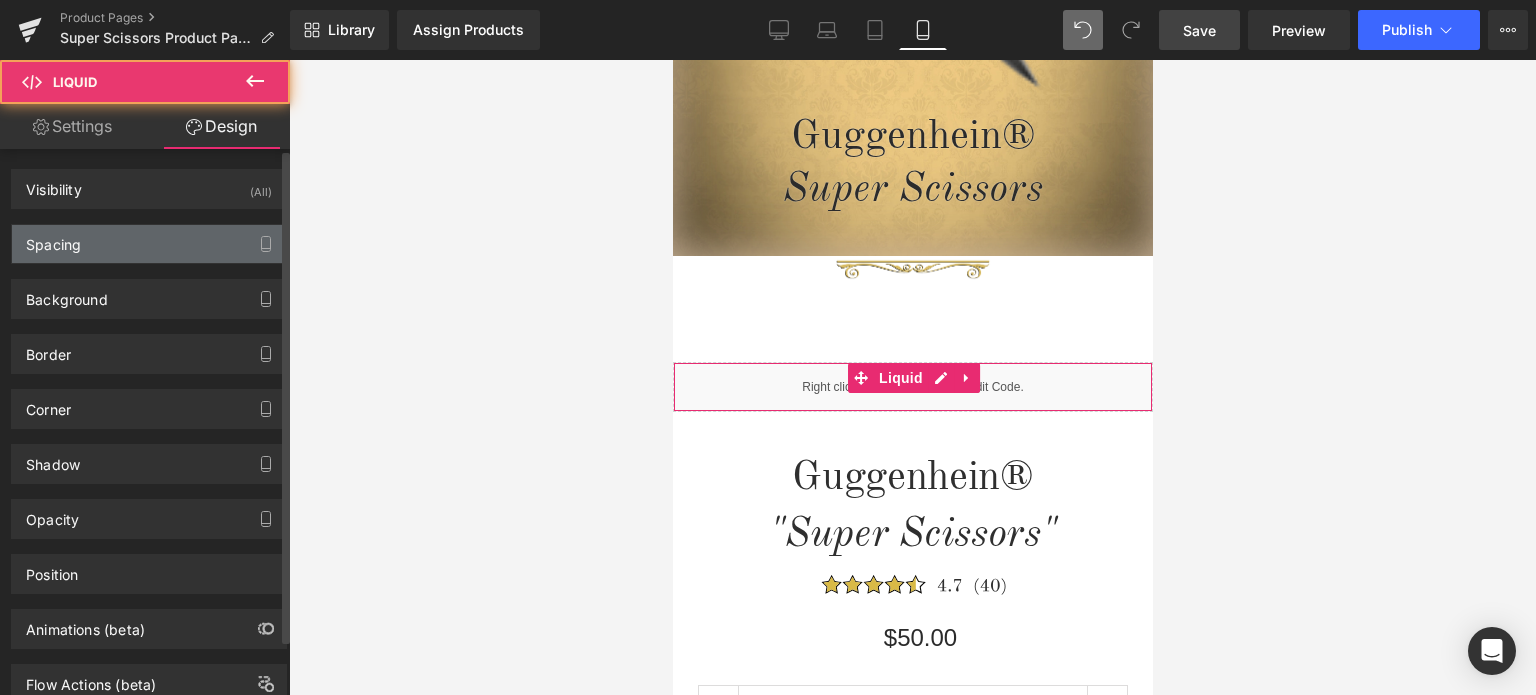 click on "Spacing" at bounding box center [149, 244] 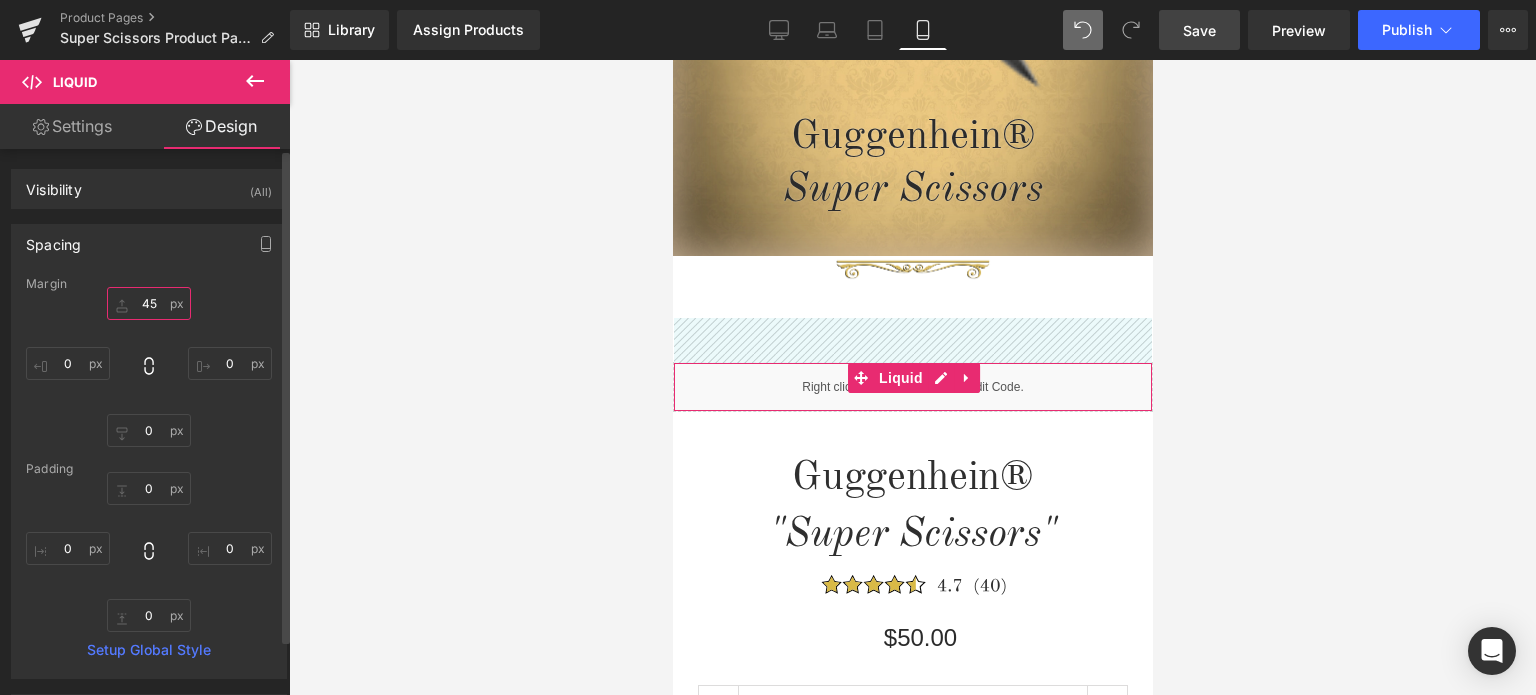 click at bounding box center [149, 303] 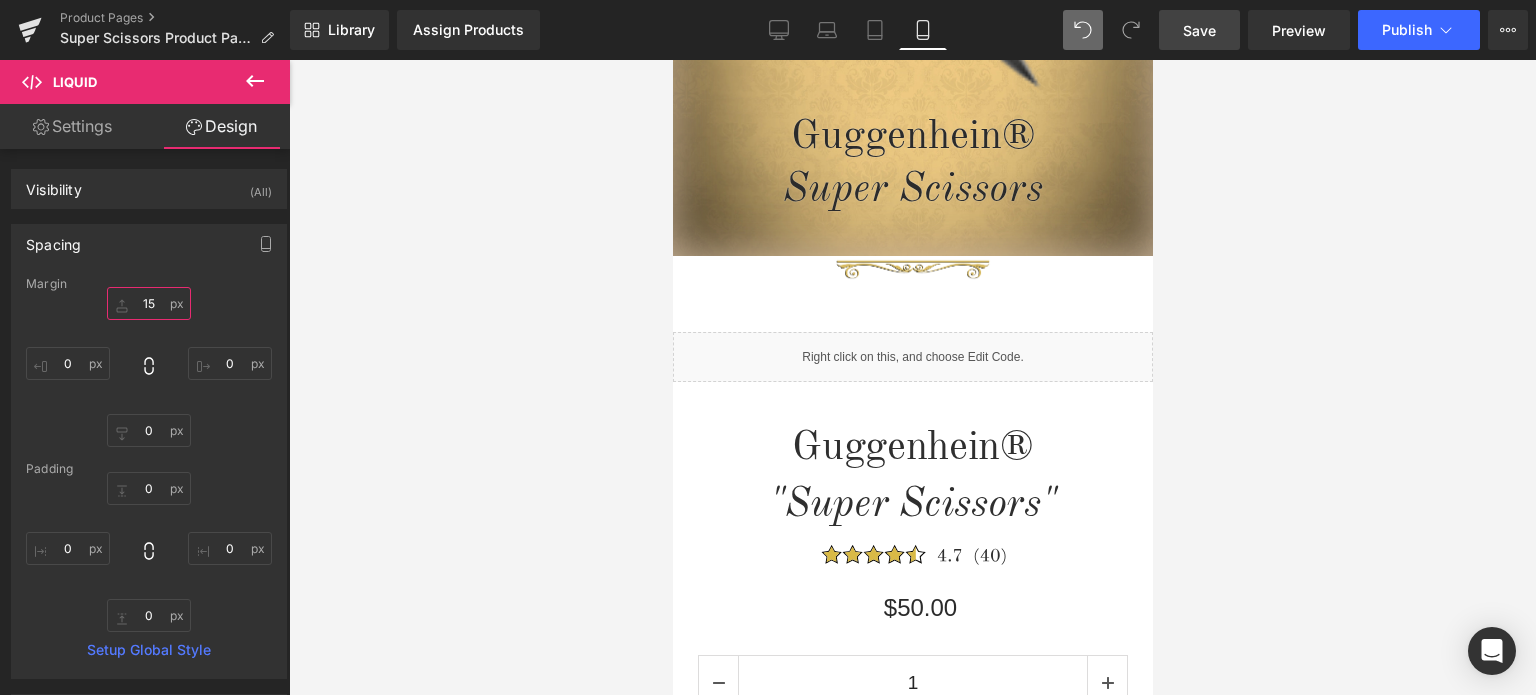 type on "15" 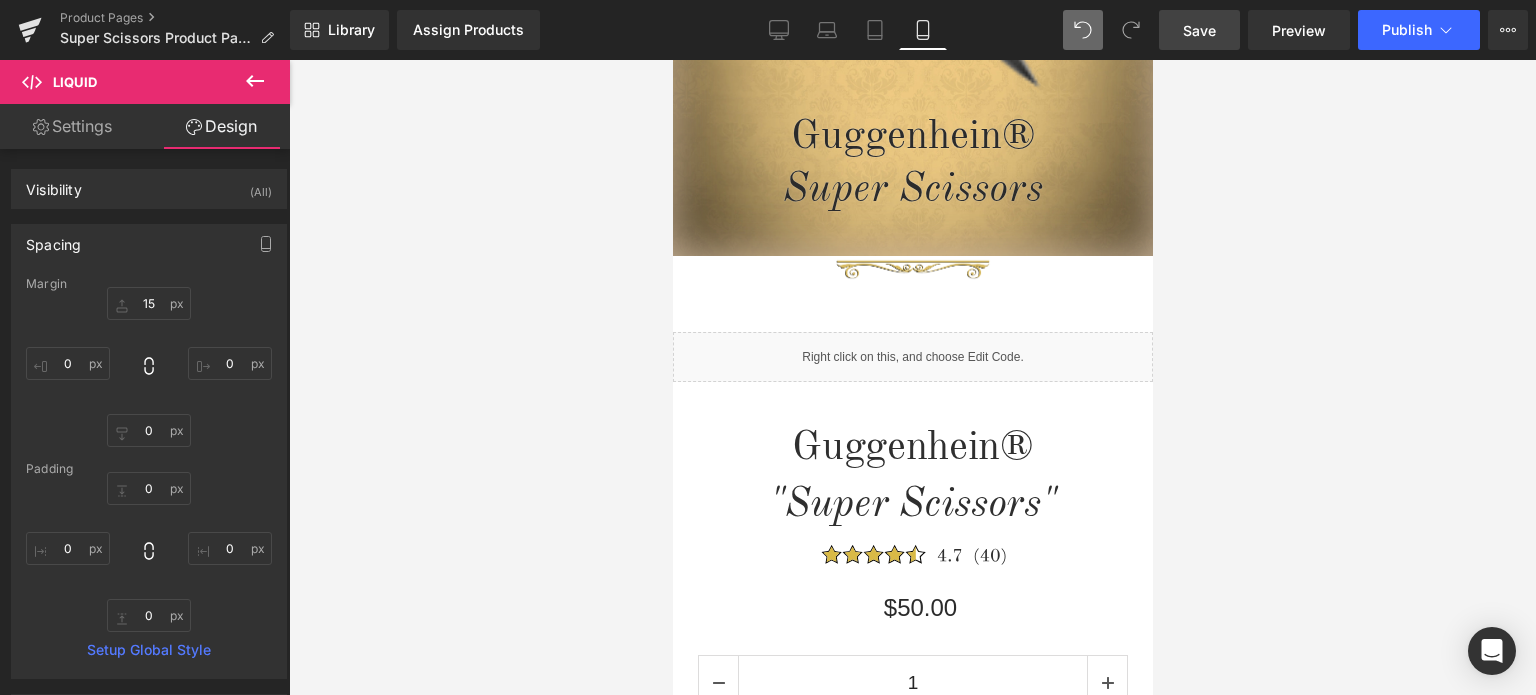 drag, startPoint x: 1204, startPoint y: 30, endPoint x: 281, endPoint y: 218, distance: 941.9517 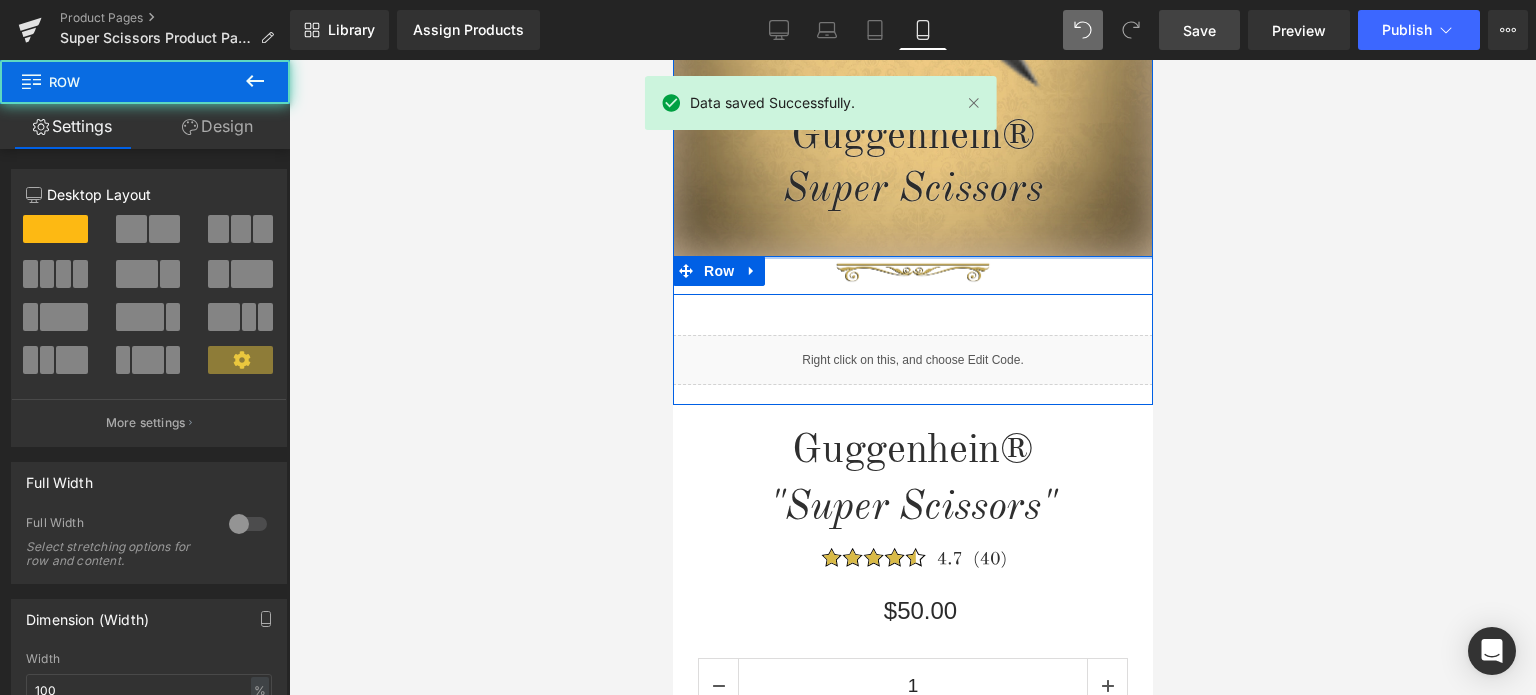drag, startPoint x: 983, startPoint y: 255, endPoint x: 1917, endPoint y: 327, distance: 936.77106 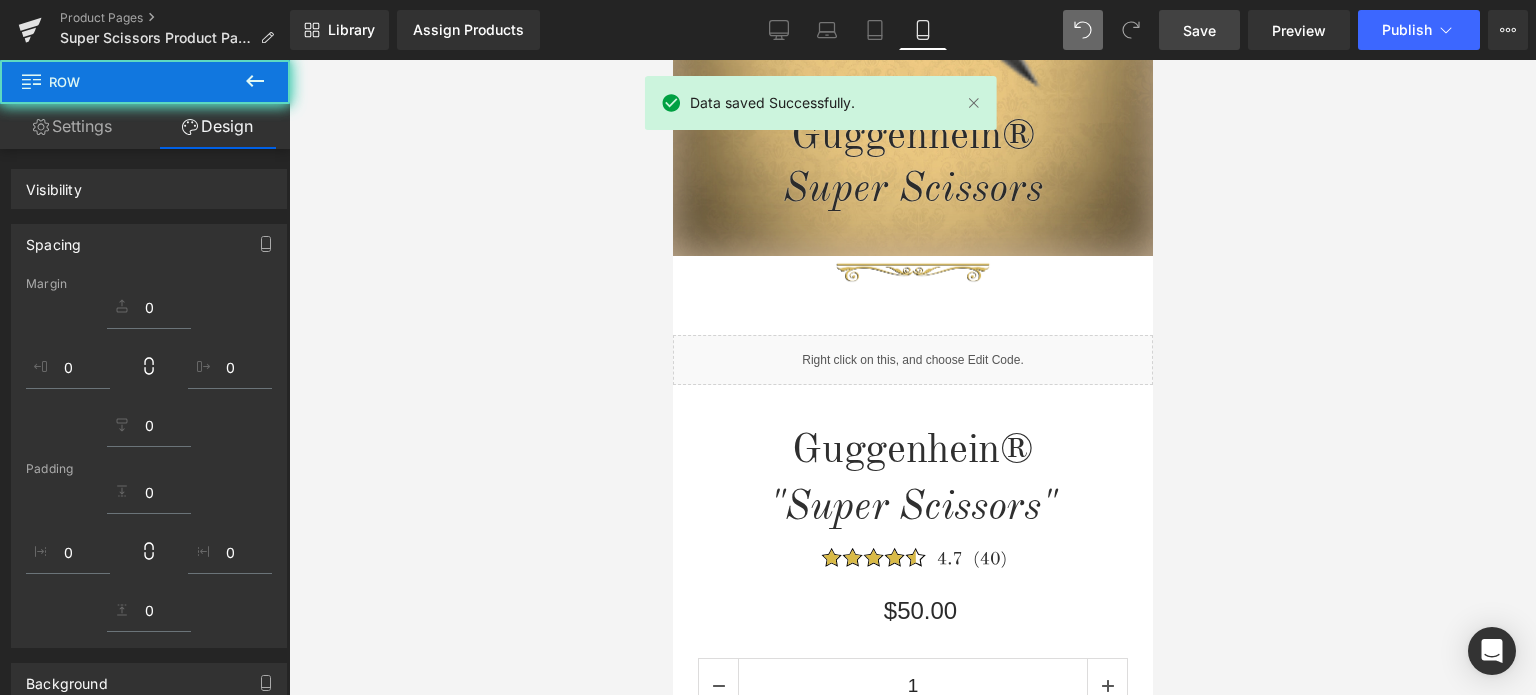 click at bounding box center [912, 377] 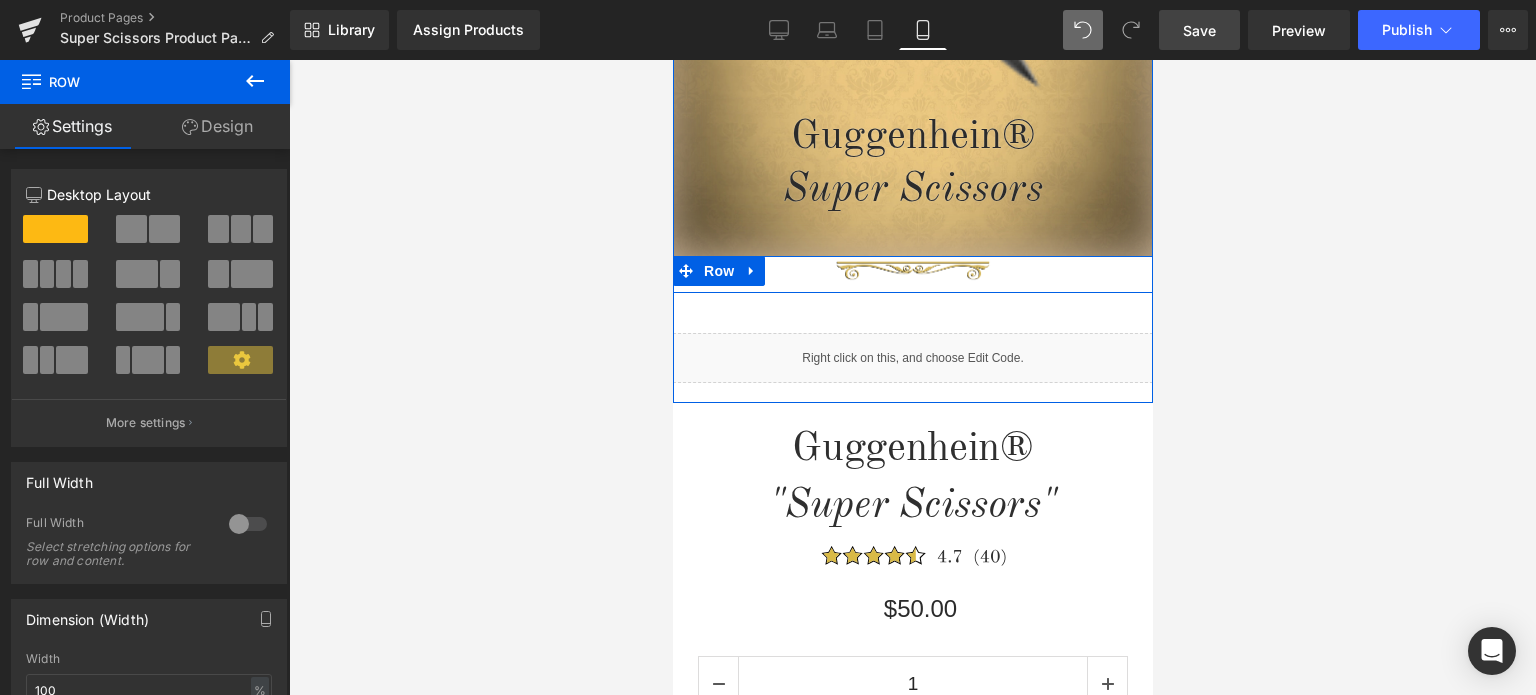 drag, startPoint x: 983, startPoint y: 256, endPoint x: 2097, endPoint y: 405, distance: 1123.9204 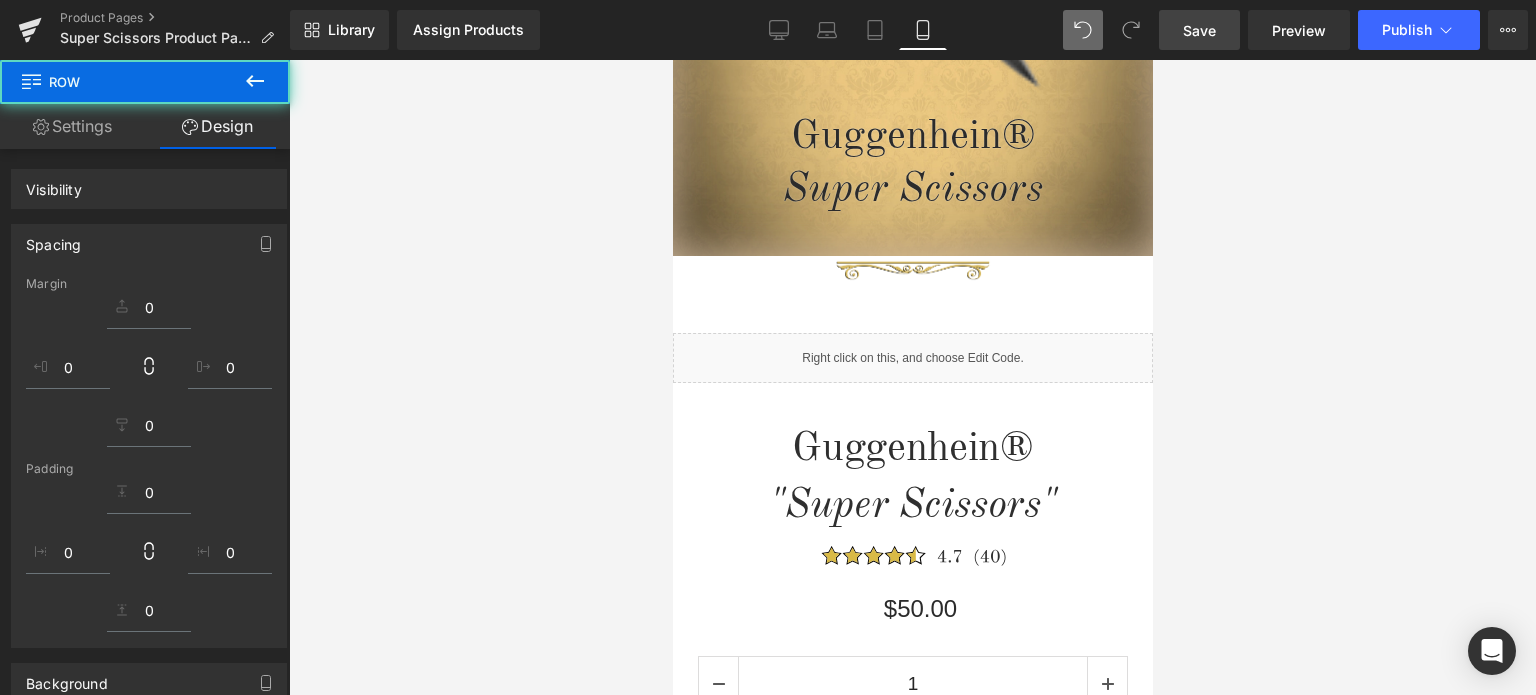 click at bounding box center (912, 377) 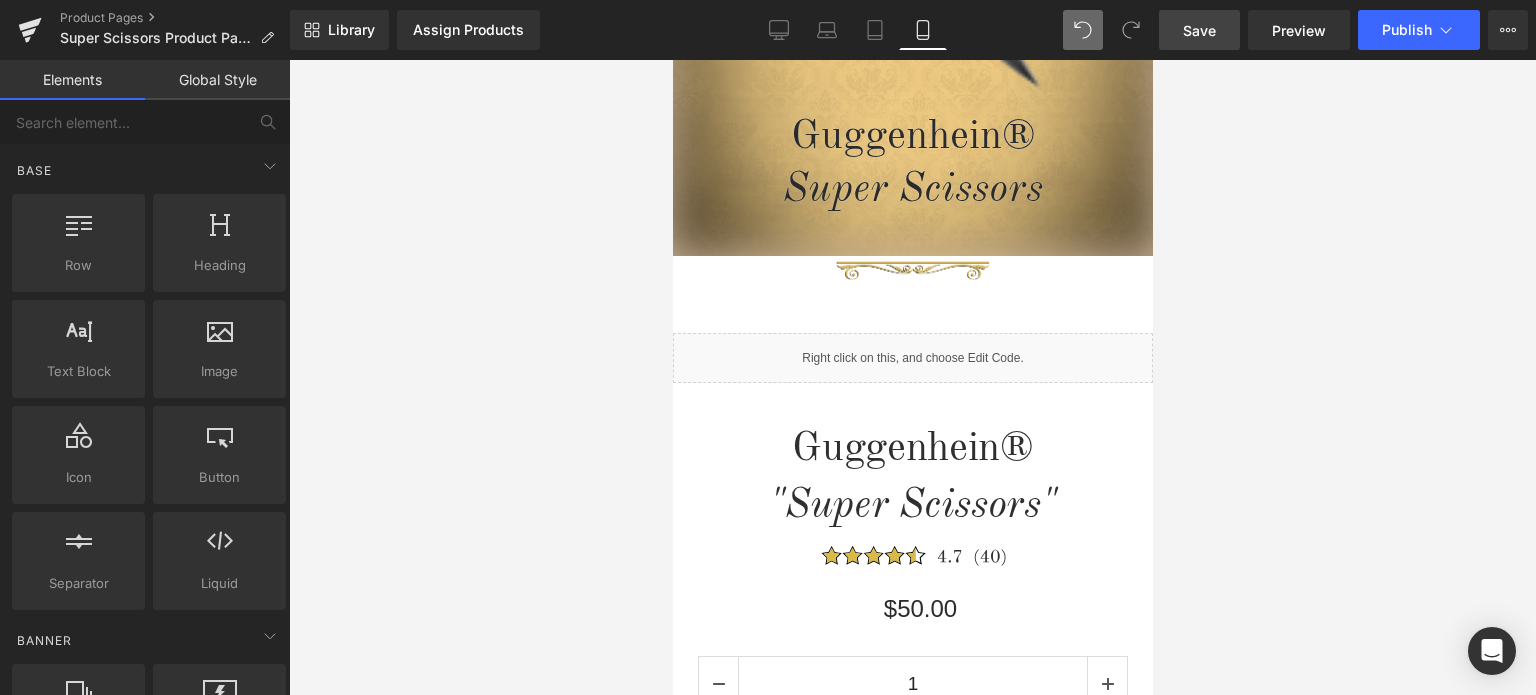 click on "Save" at bounding box center (1199, 30) 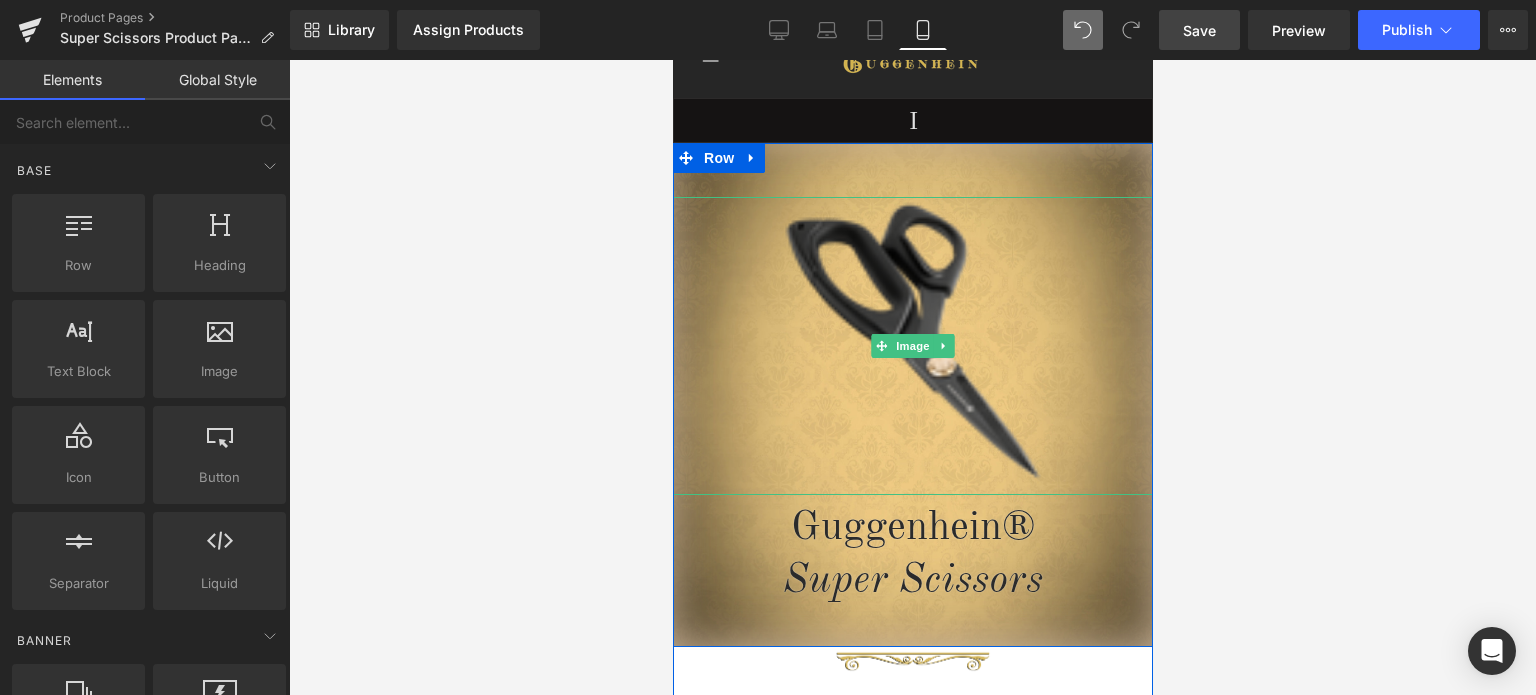 scroll, scrollTop: 0, scrollLeft: 0, axis: both 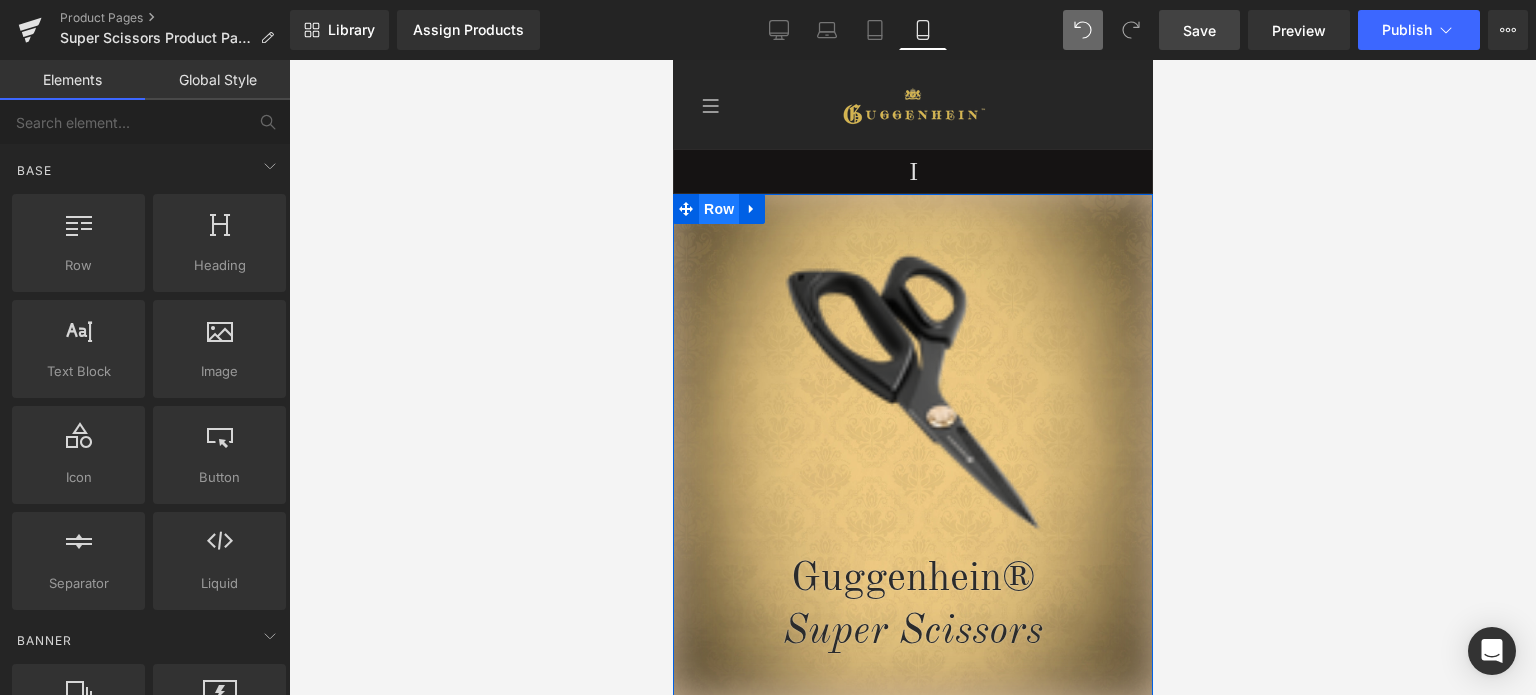 click on "Row" at bounding box center (718, 209) 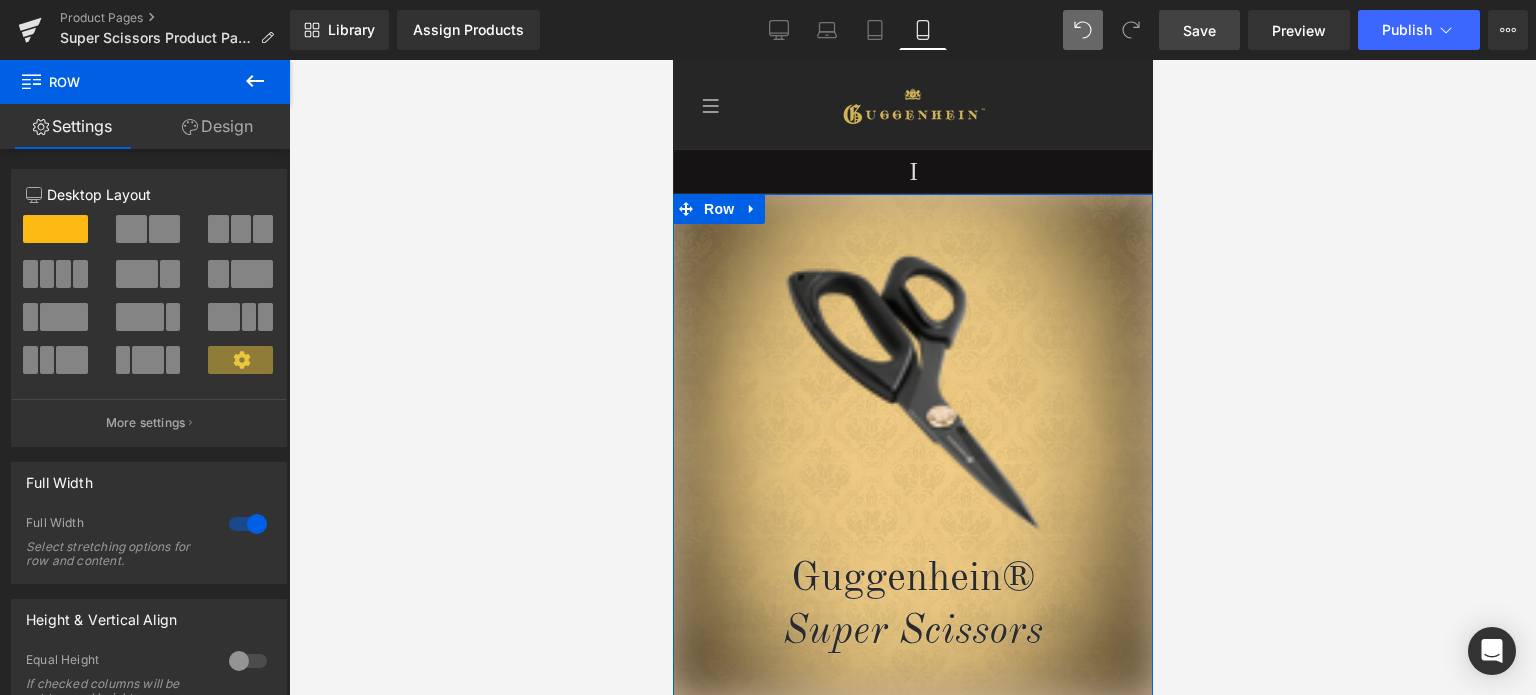 click on "Design" at bounding box center (217, 126) 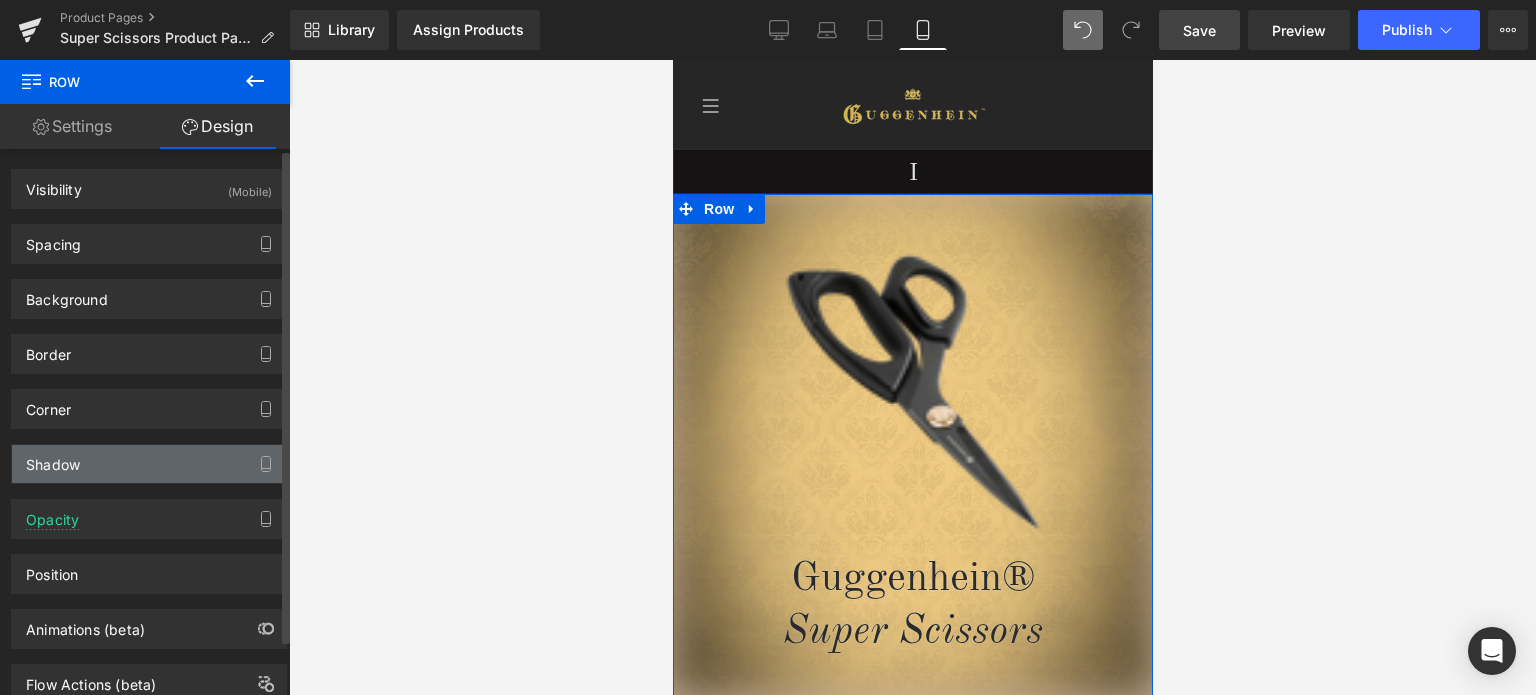 click on "Shadow" at bounding box center (149, 464) 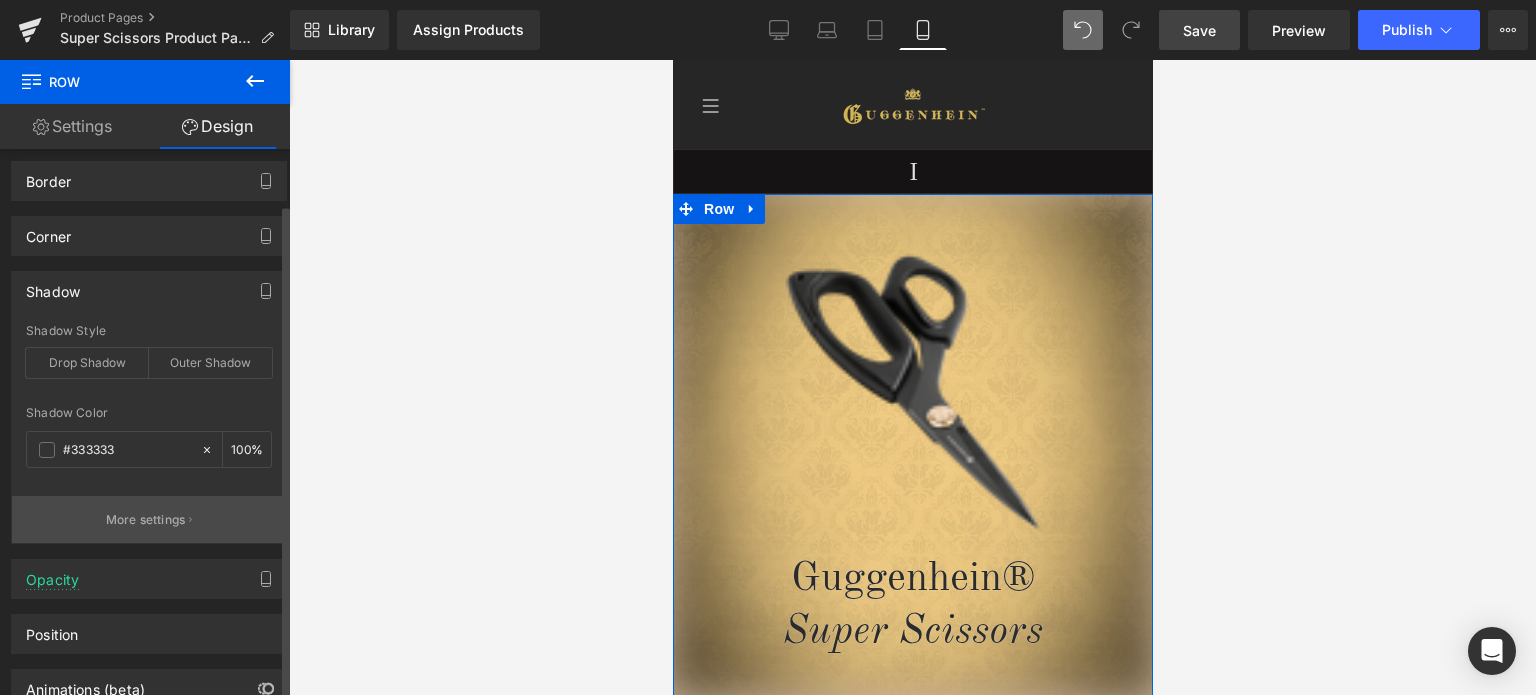 scroll, scrollTop: 200, scrollLeft: 0, axis: vertical 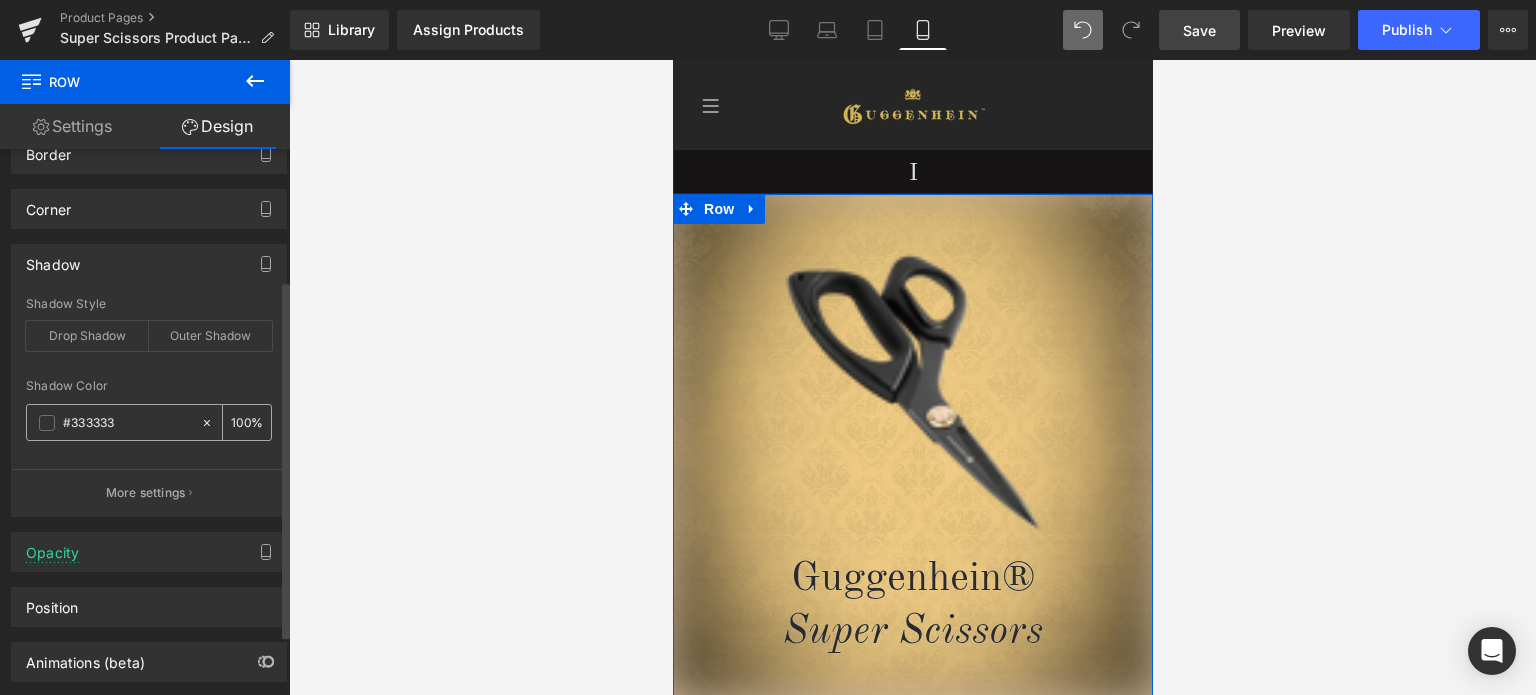 click at bounding box center (47, 423) 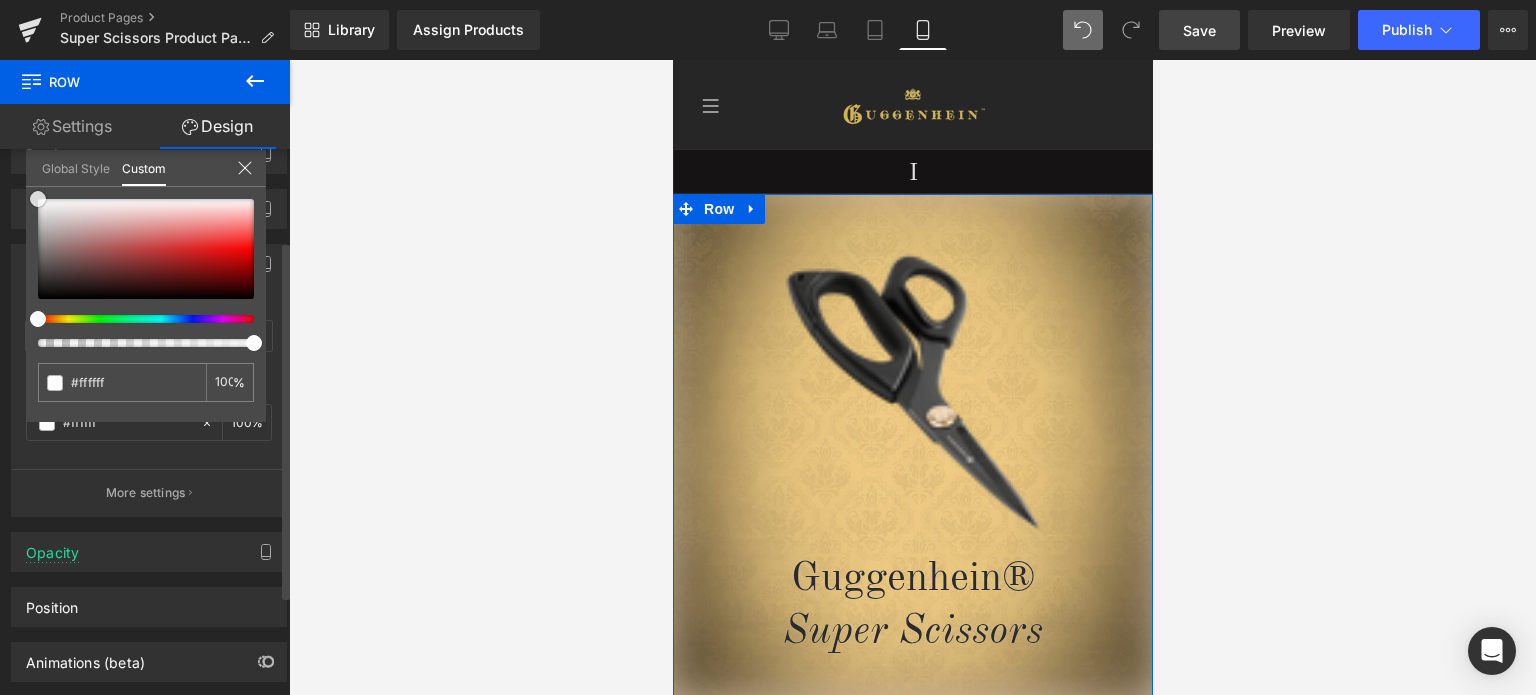 scroll, scrollTop: 140, scrollLeft: 0, axis: vertical 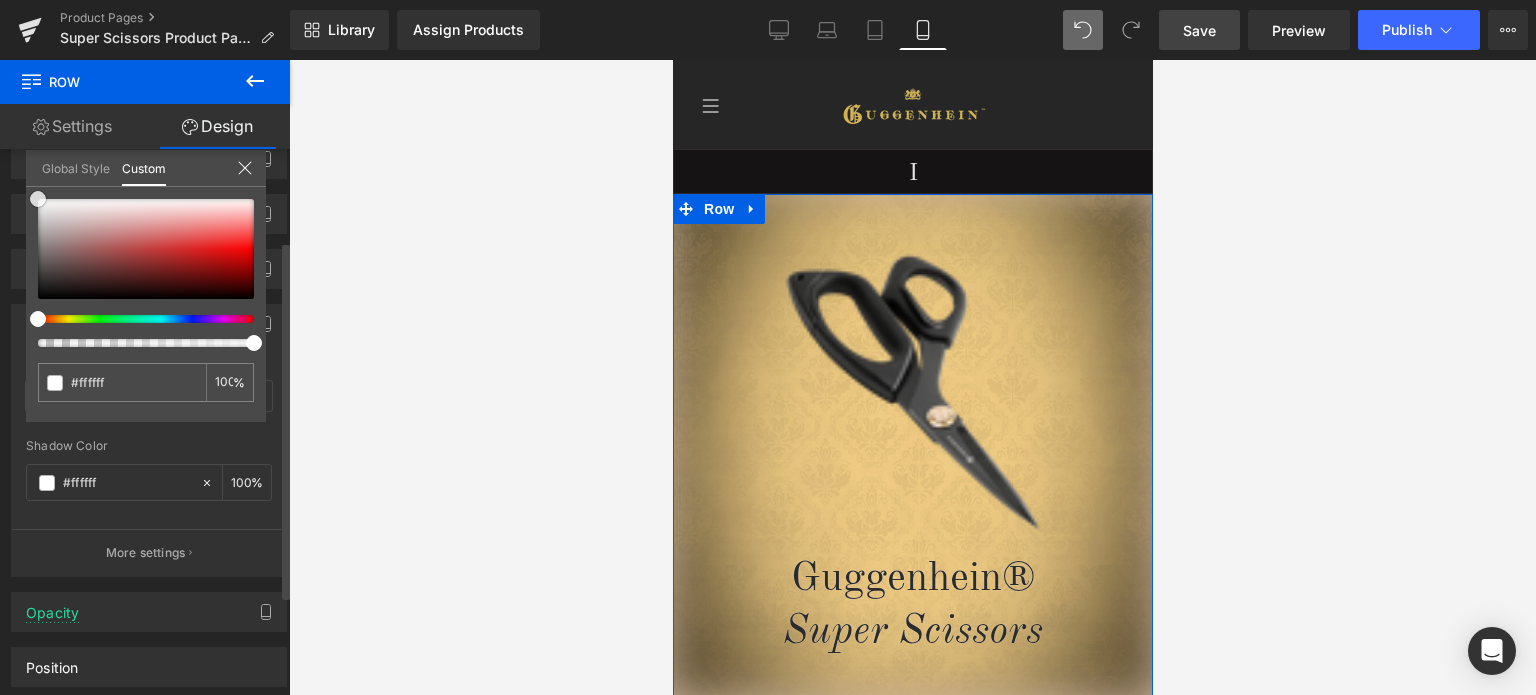drag, startPoint x: 55, startPoint y: 221, endPoint x: 5, endPoint y: 167, distance: 73.593475 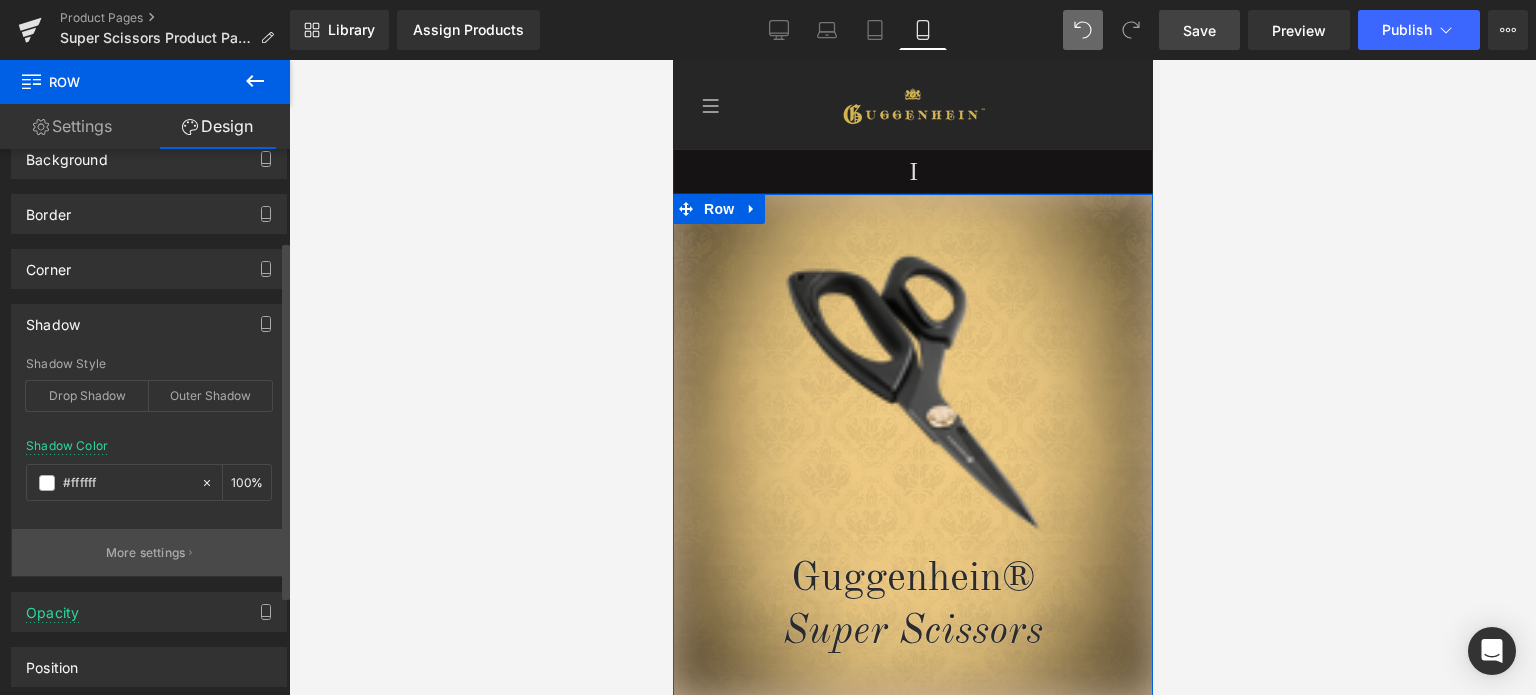 click on "More settings" at bounding box center (146, 553) 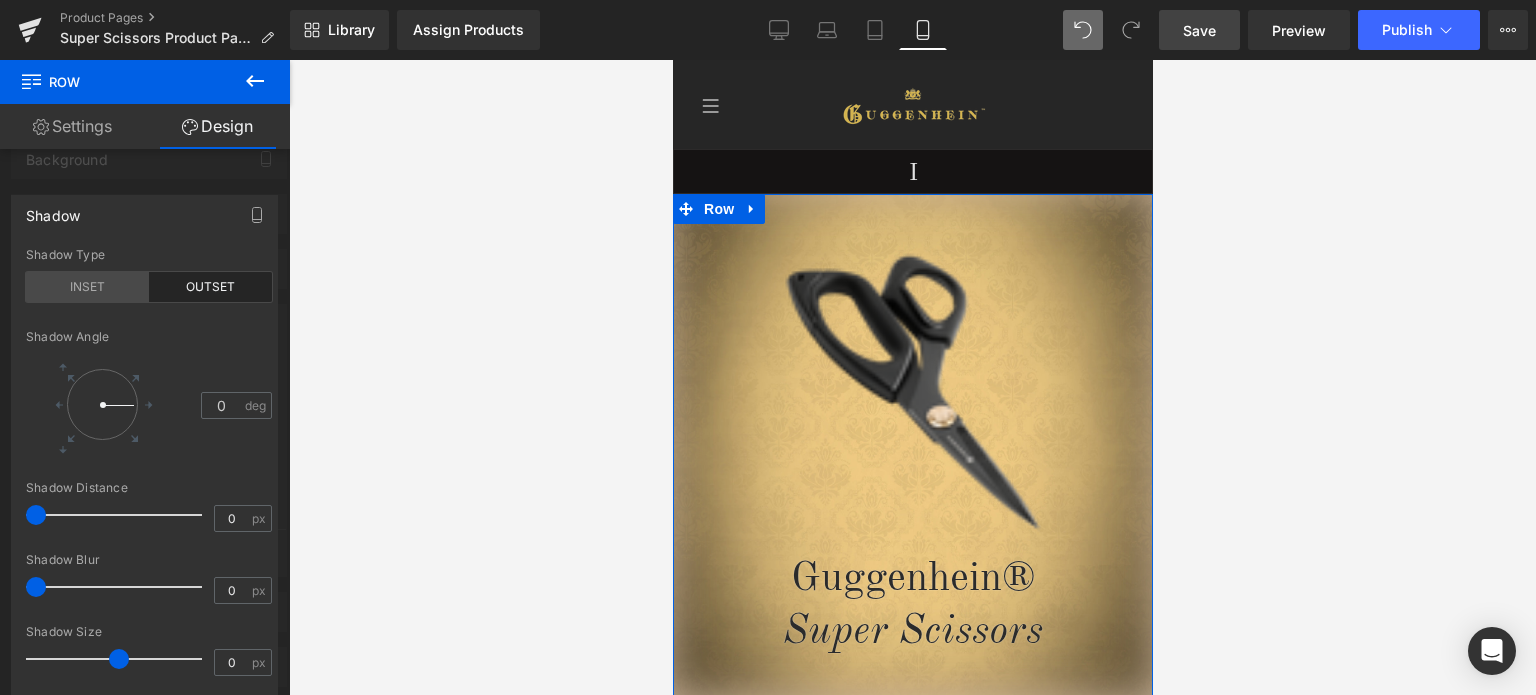click on "INSET" at bounding box center [87, 287] 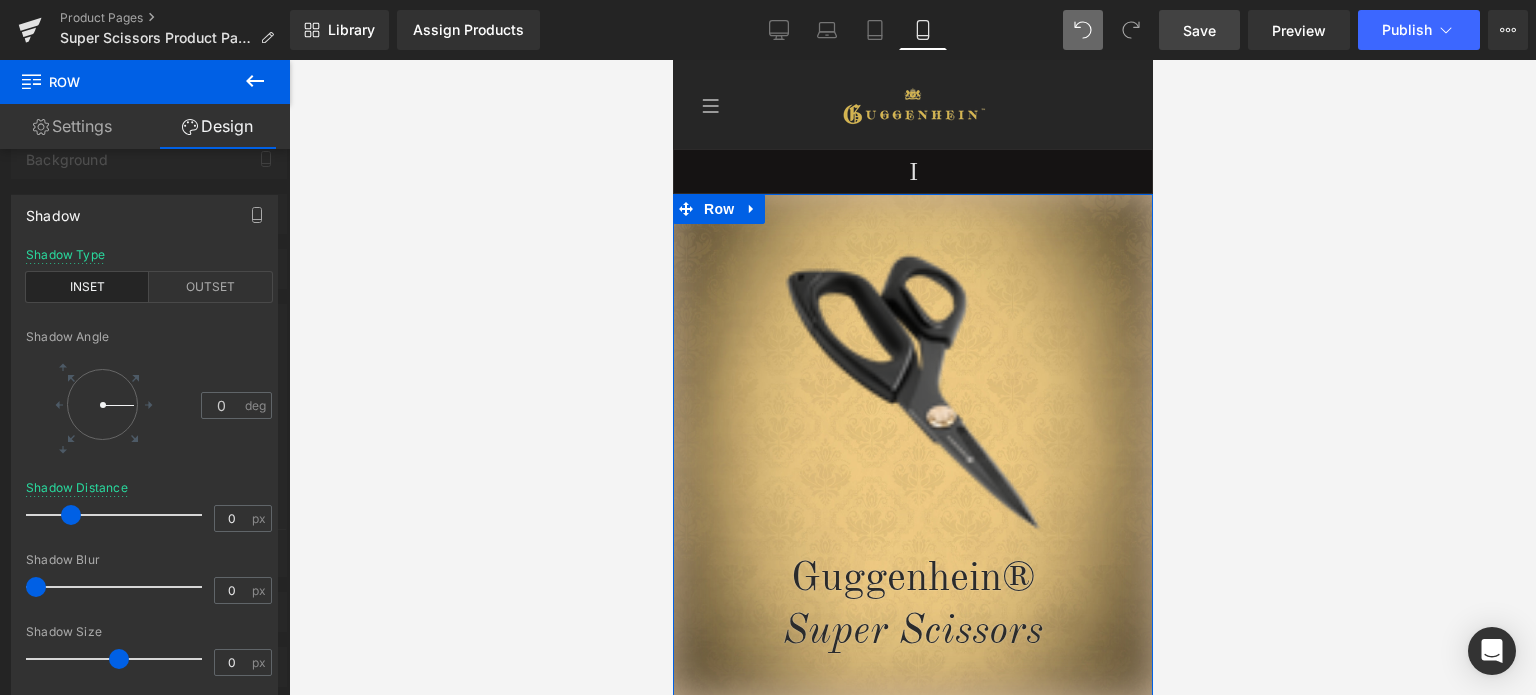 drag, startPoint x: 38, startPoint y: 516, endPoint x: 65, endPoint y: 537, distance: 34.20526 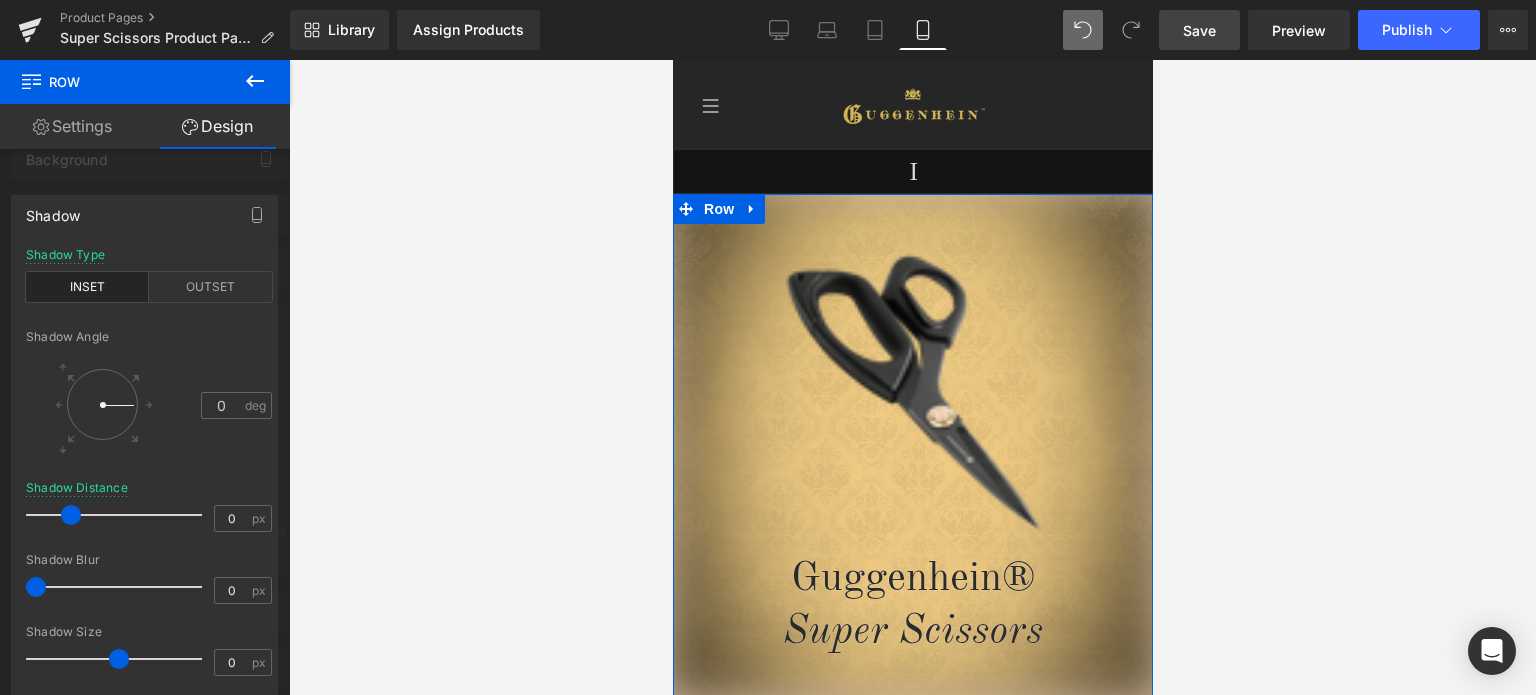 click at bounding box center (71, 515) 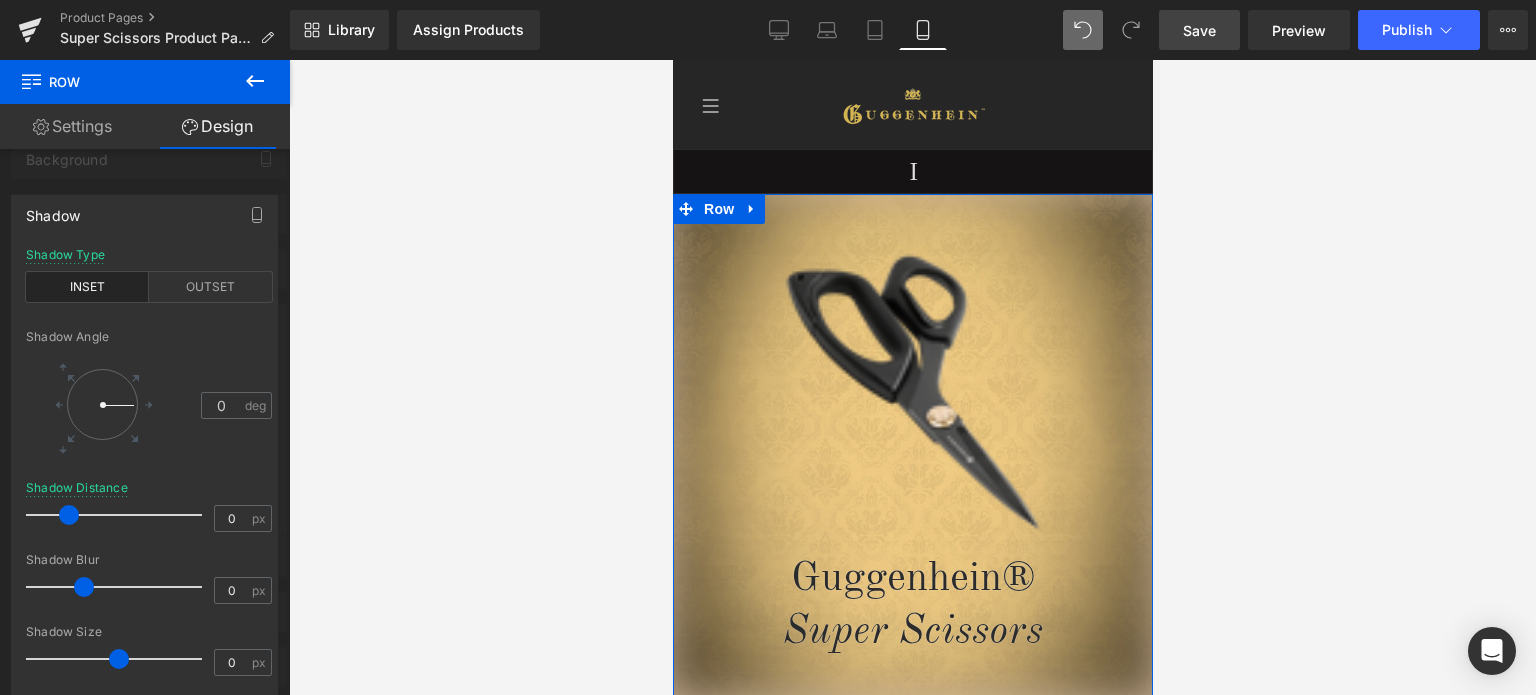 drag, startPoint x: 36, startPoint y: 588, endPoint x: 58, endPoint y: 593, distance: 22.561028 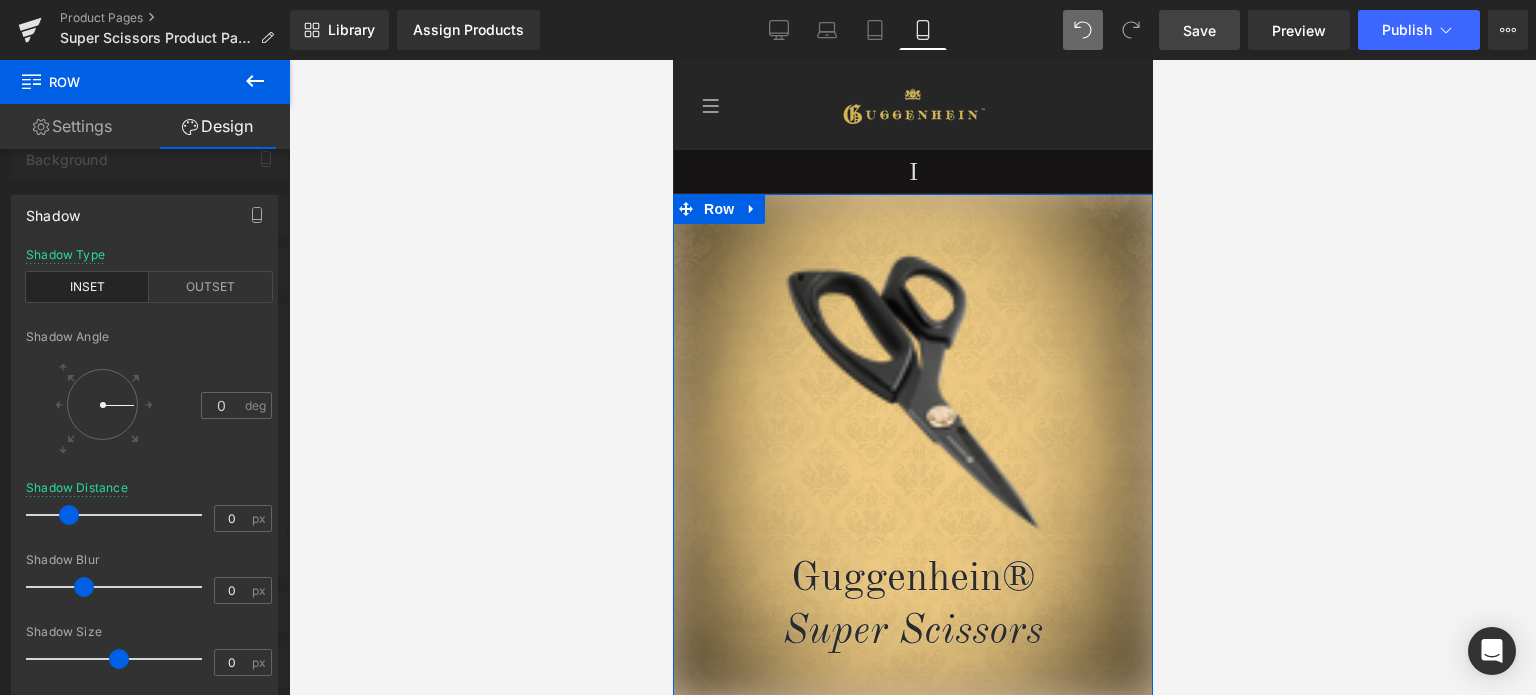 click at bounding box center (84, 587) 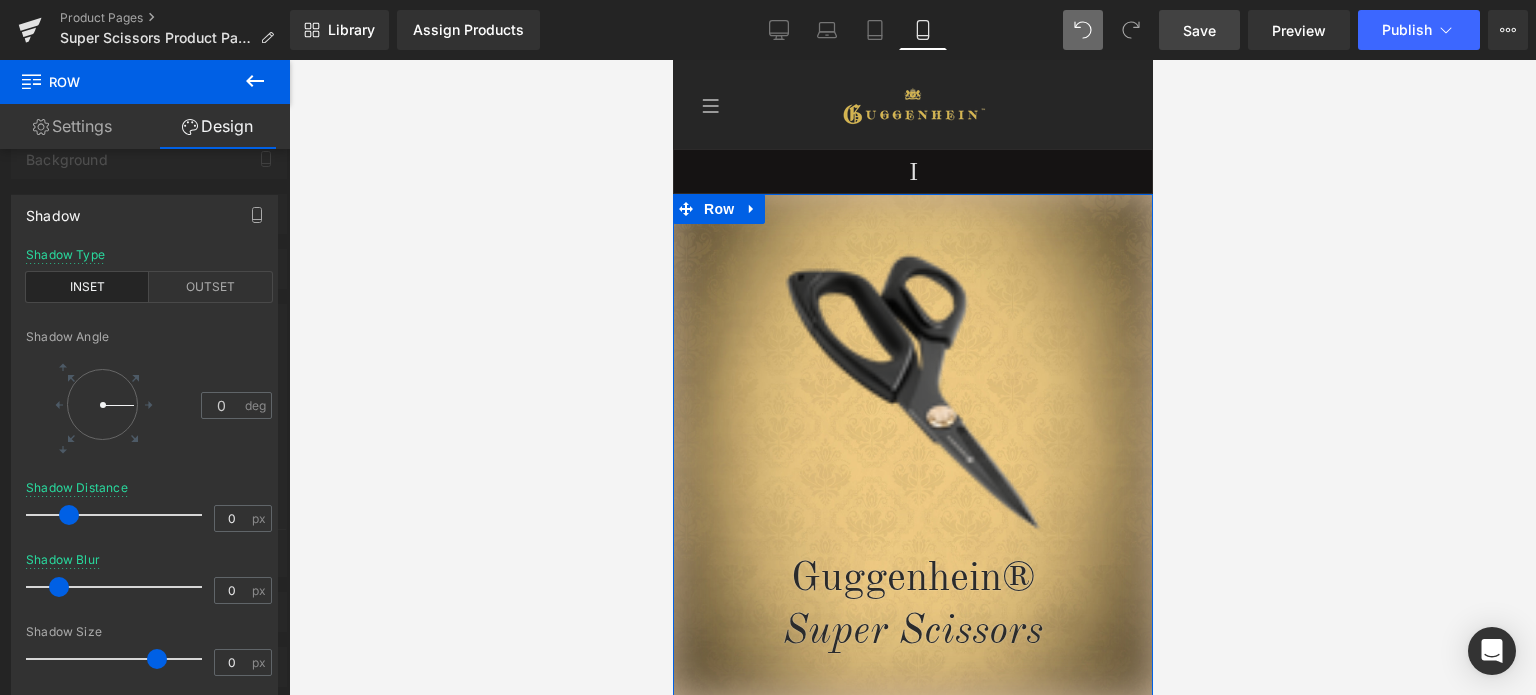 drag, startPoint x: 118, startPoint y: 657, endPoint x: 140, endPoint y: 655, distance: 22.090721 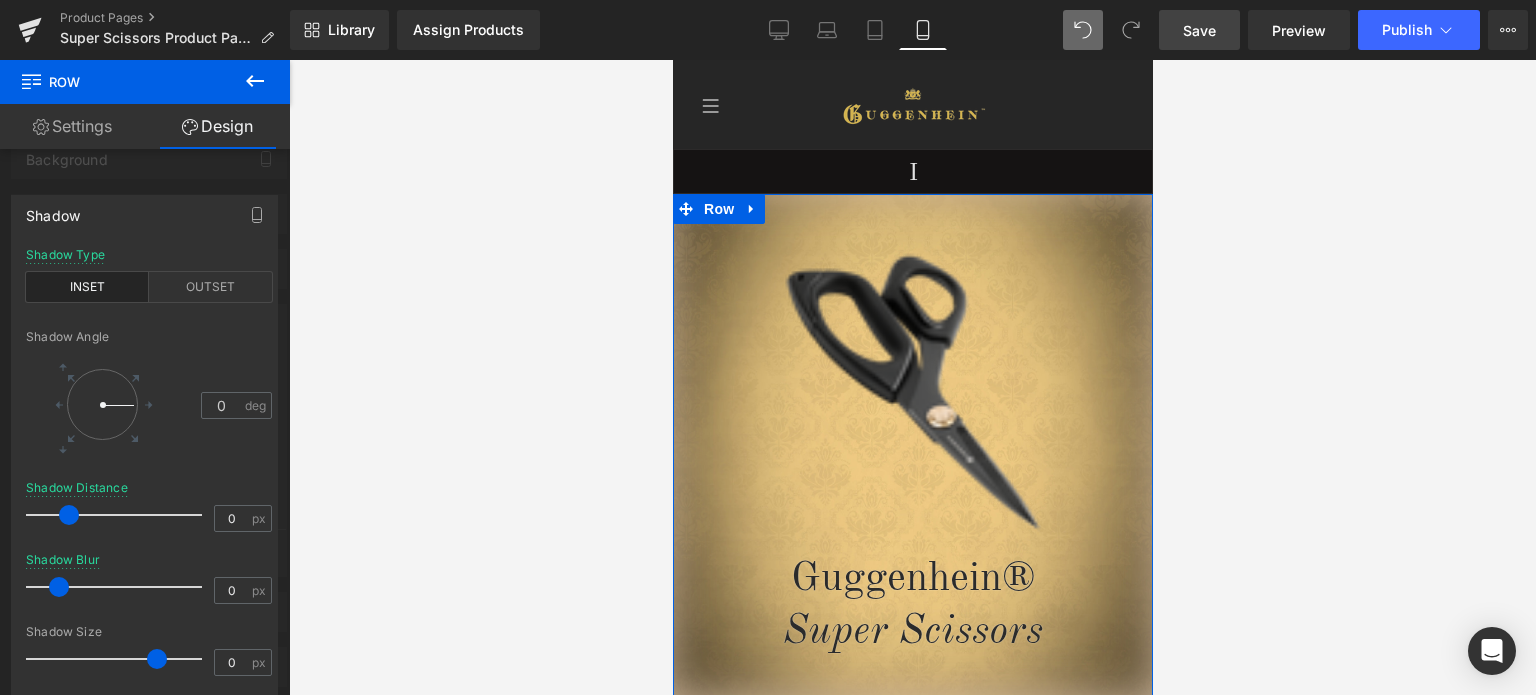 click at bounding box center (157, 659) 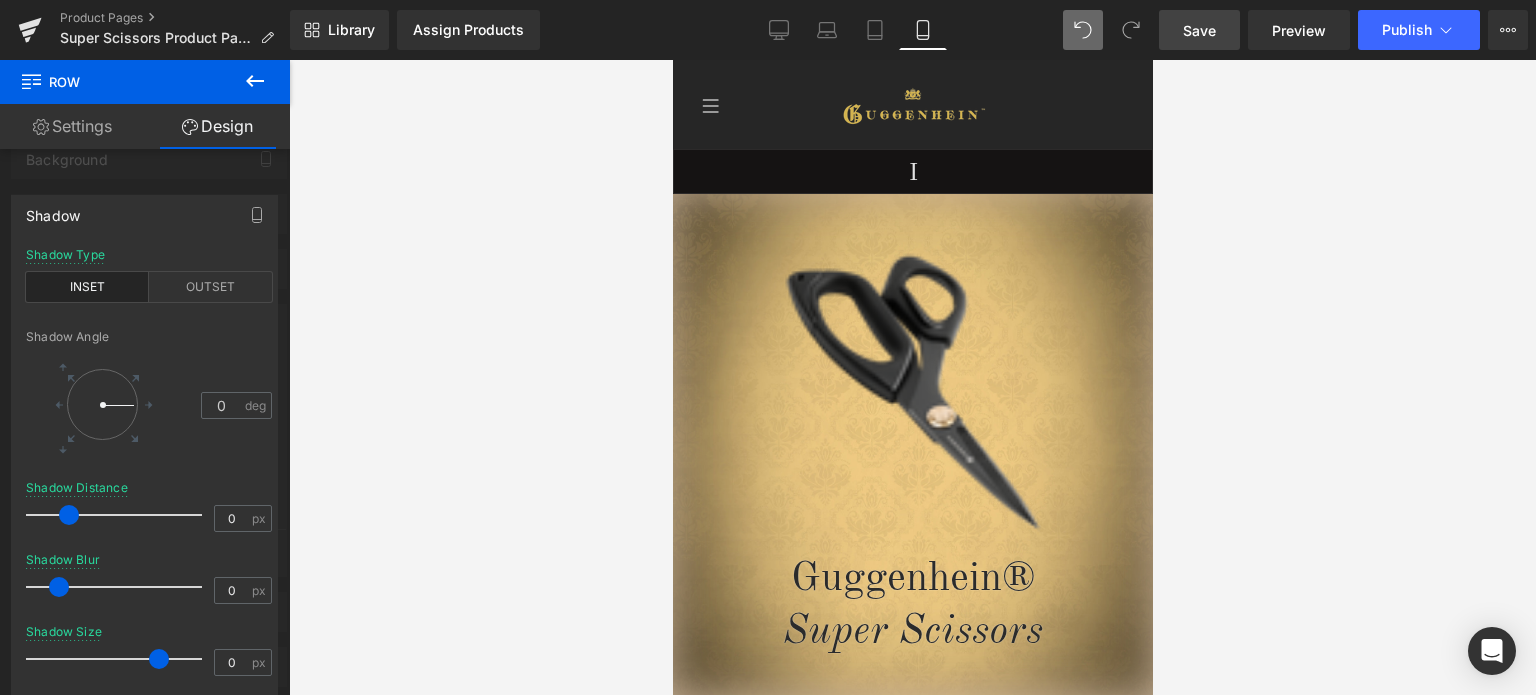 click at bounding box center [912, 377] 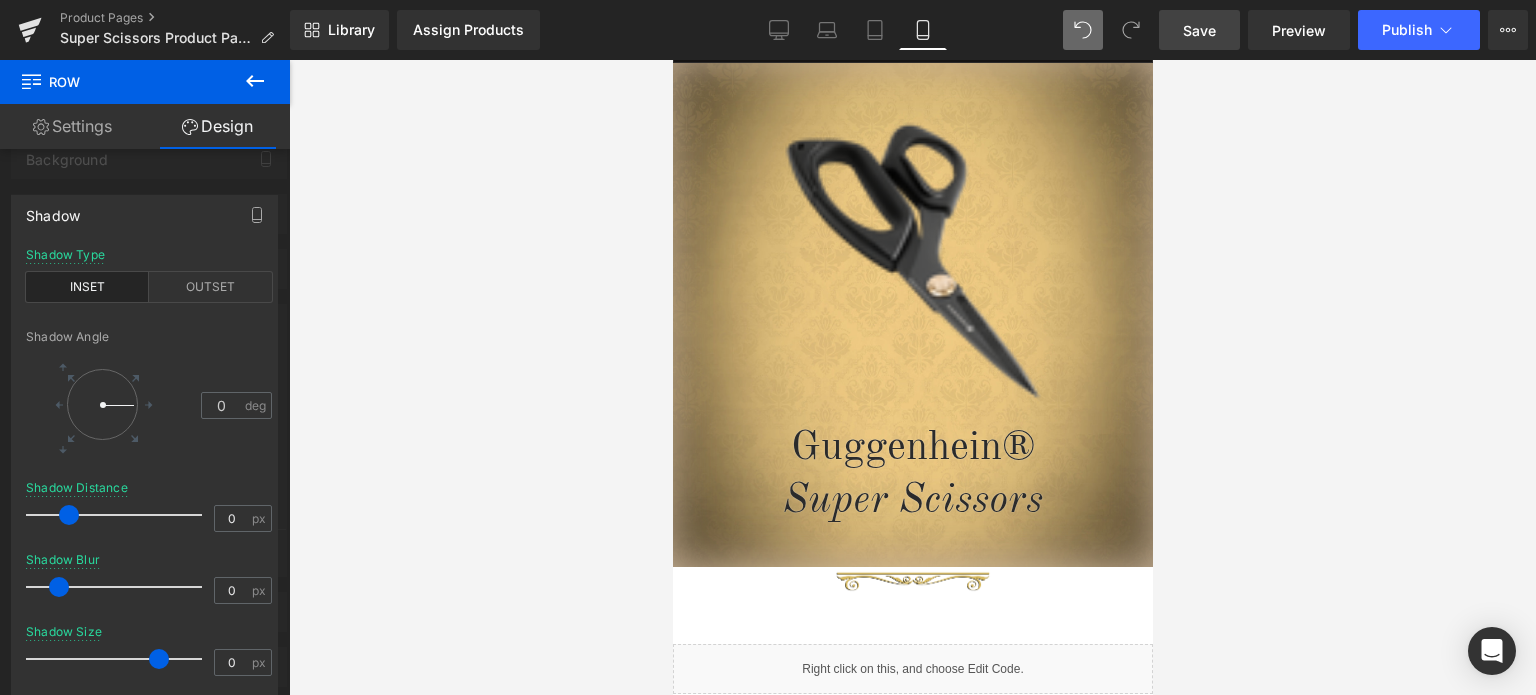 scroll, scrollTop: 0, scrollLeft: 0, axis: both 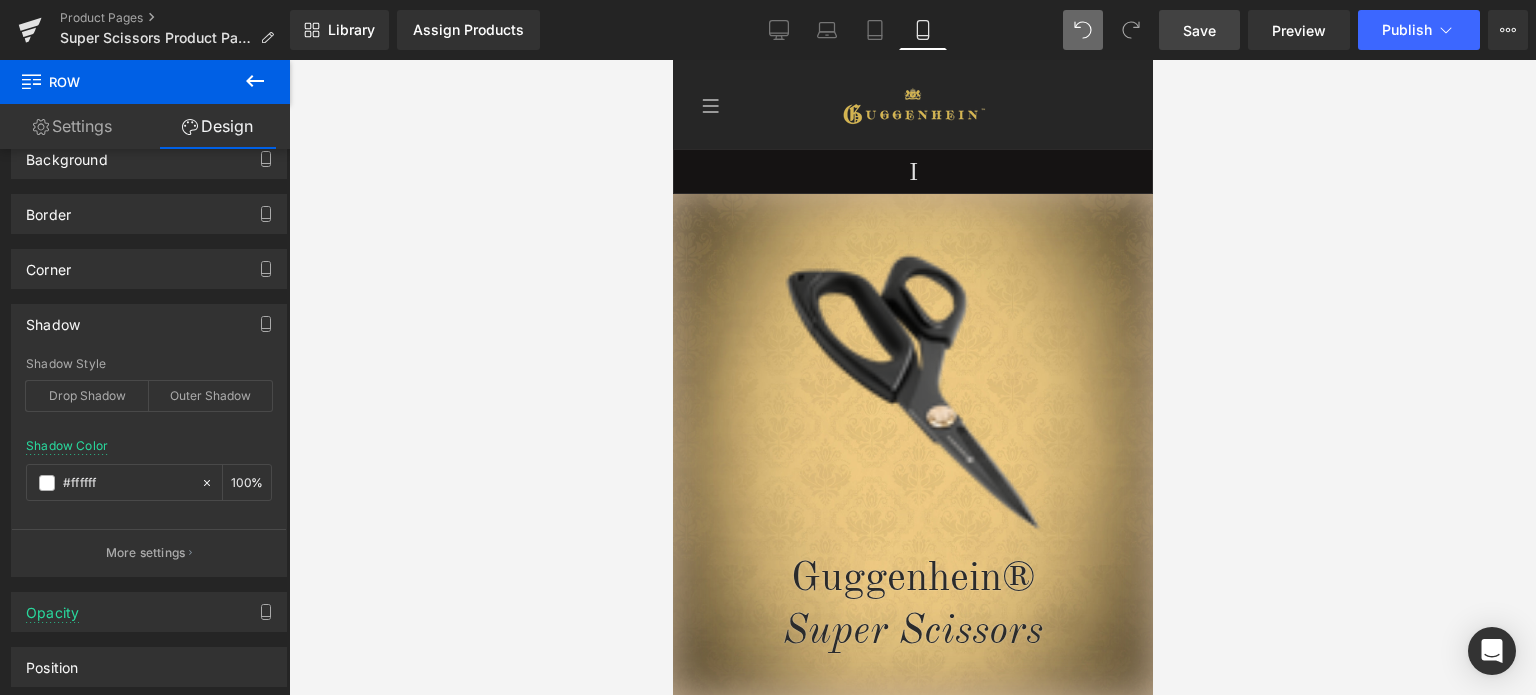 click on "Guggenhein
0
SHOPPING CART
CLOSE
No Products in the Cart
. . .
TOTAL:
$0.00
PROCEED TO CHECKOUT  X" at bounding box center (912, 3472) 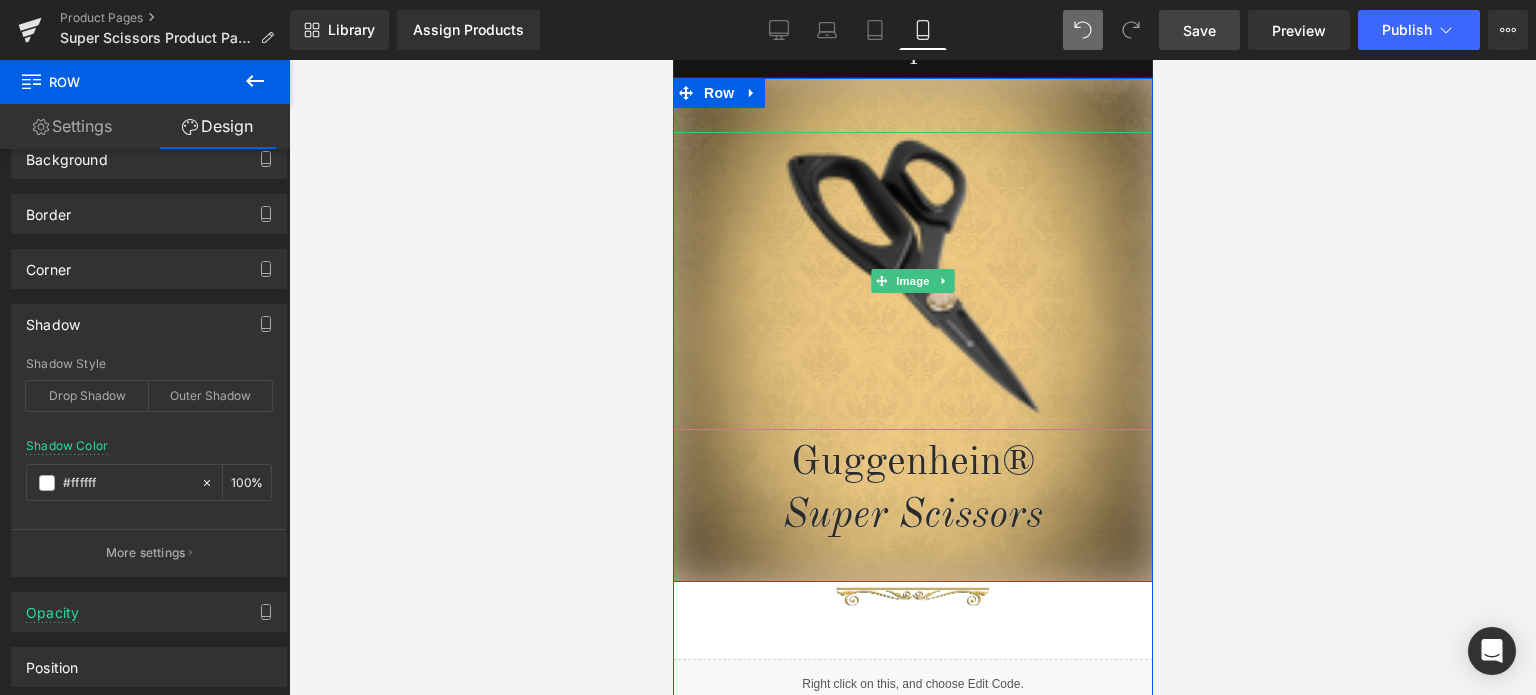 scroll, scrollTop: 100, scrollLeft: 0, axis: vertical 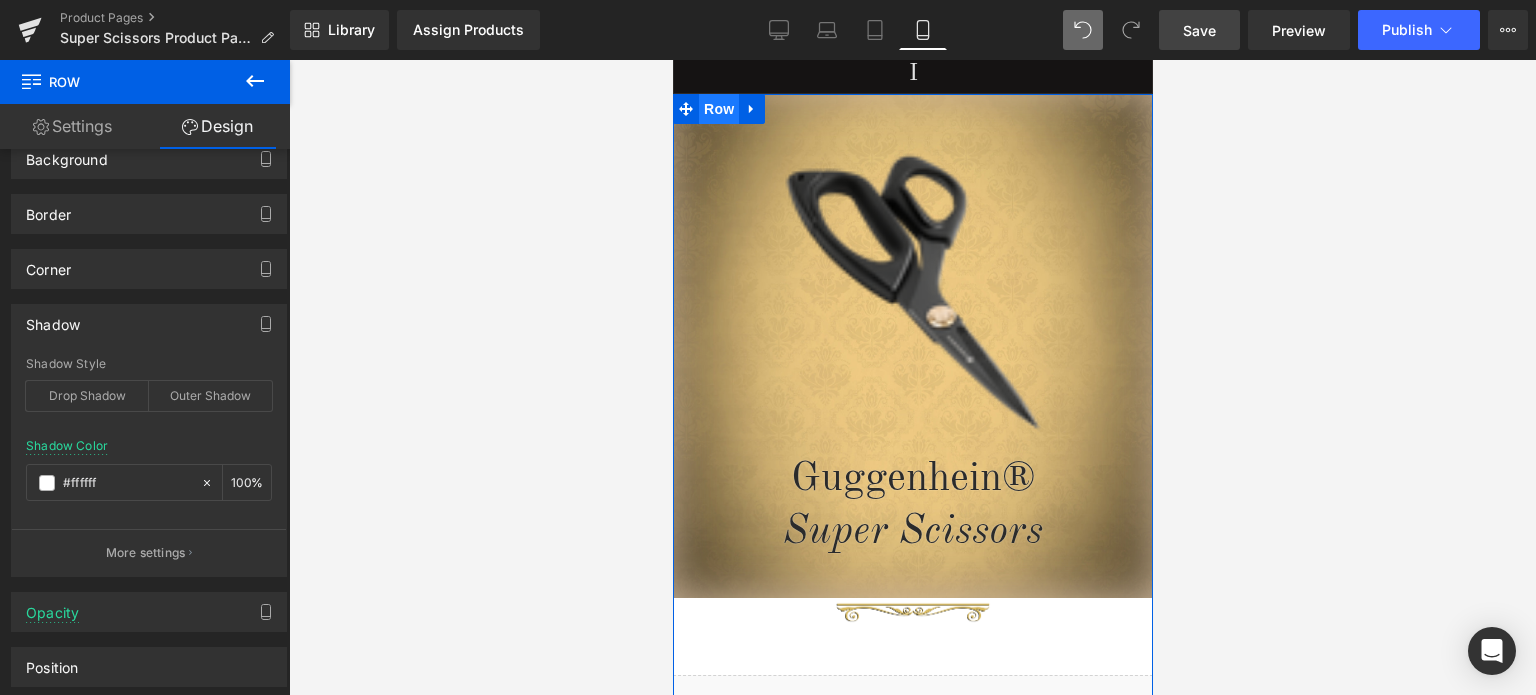 click on "Row" at bounding box center [718, 109] 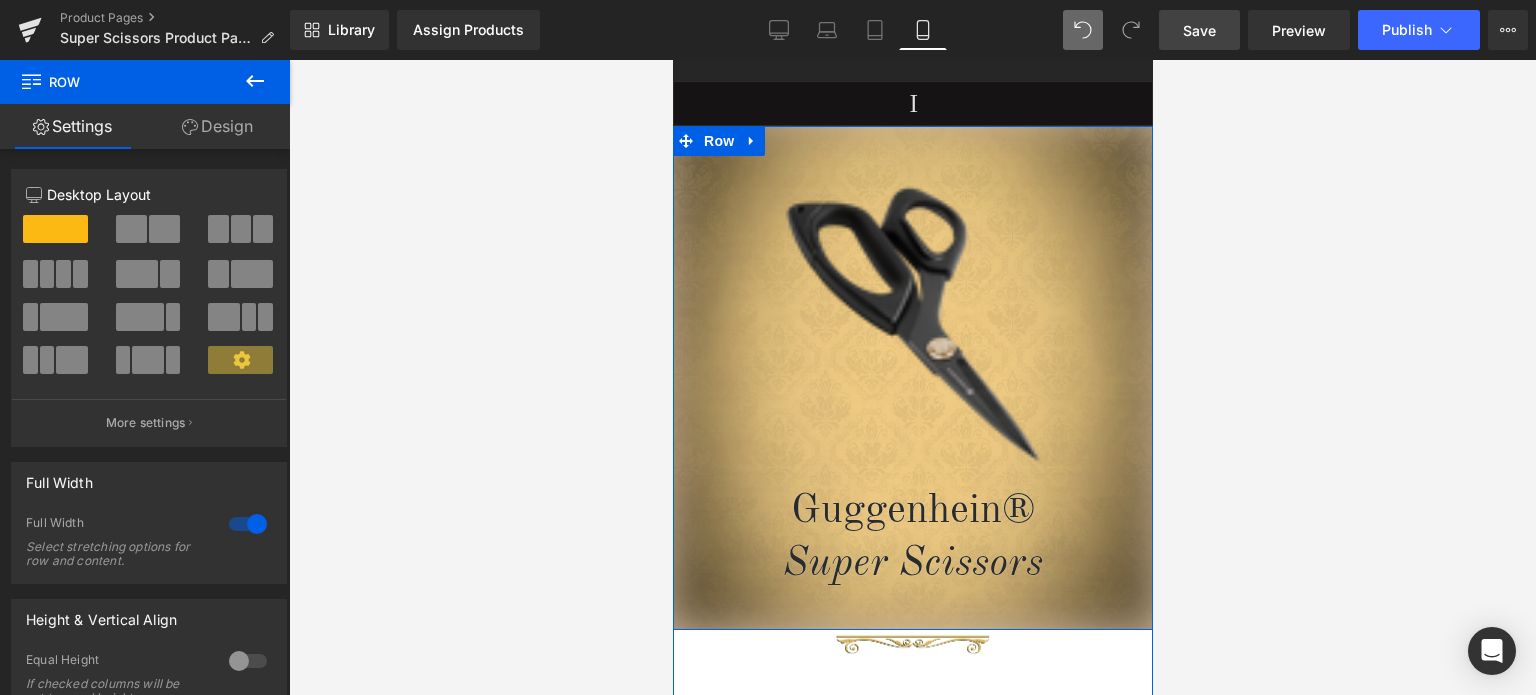 scroll, scrollTop: 0, scrollLeft: 0, axis: both 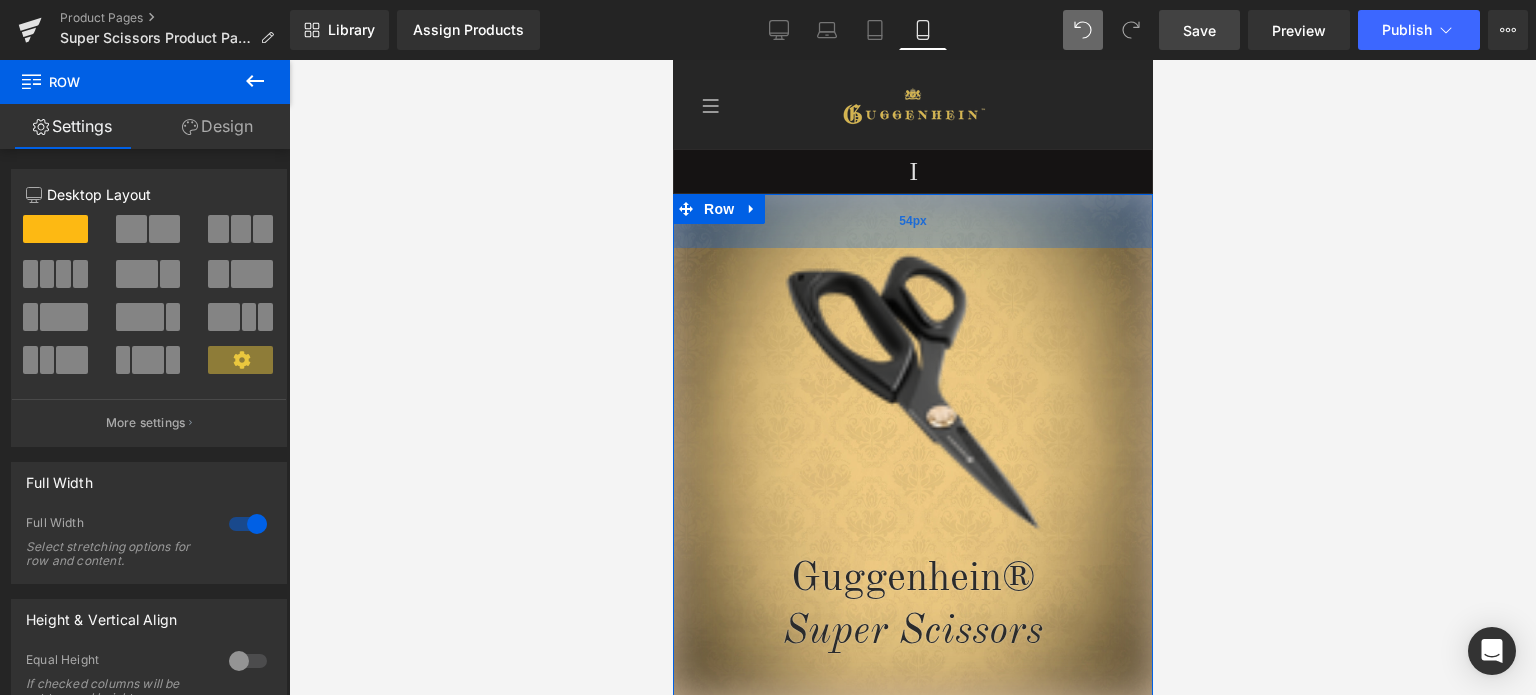 click on "54px" at bounding box center [912, 221] 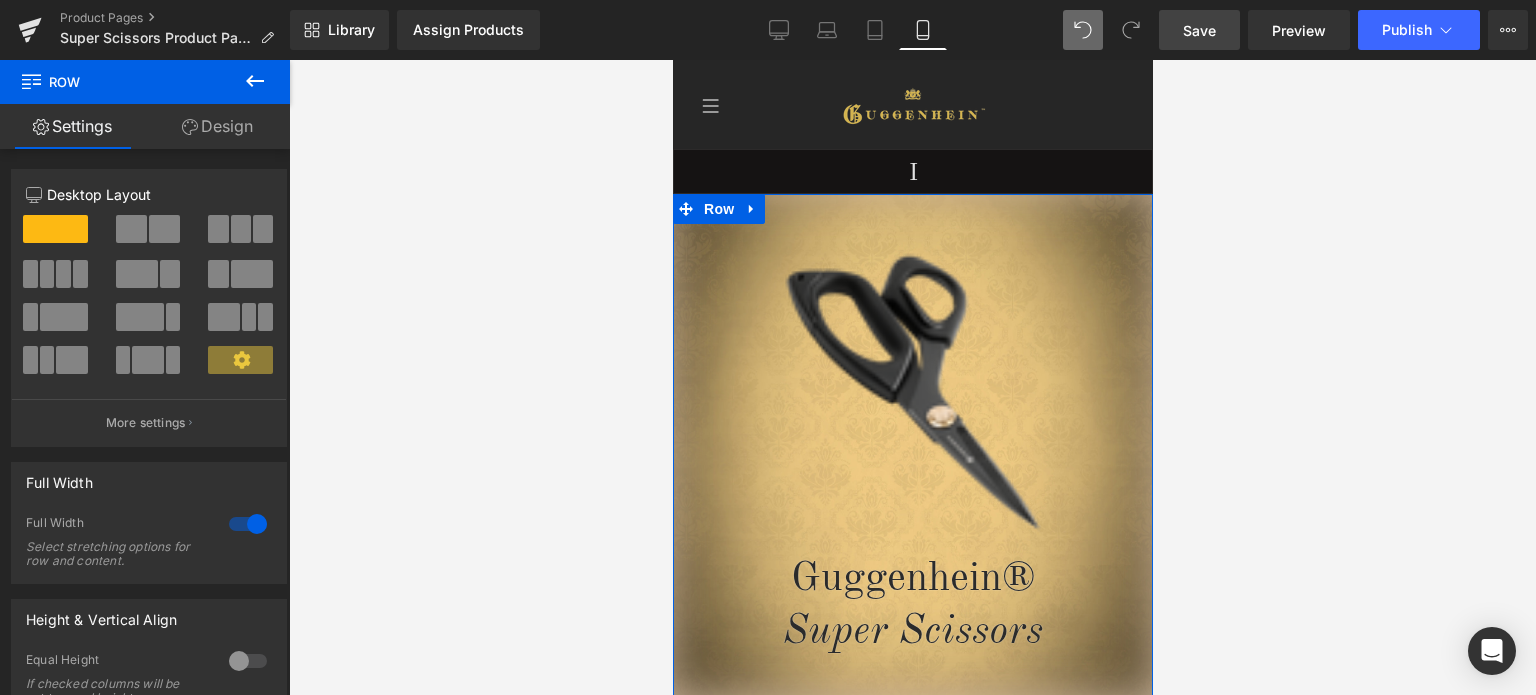 click on "Design" at bounding box center [217, 126] 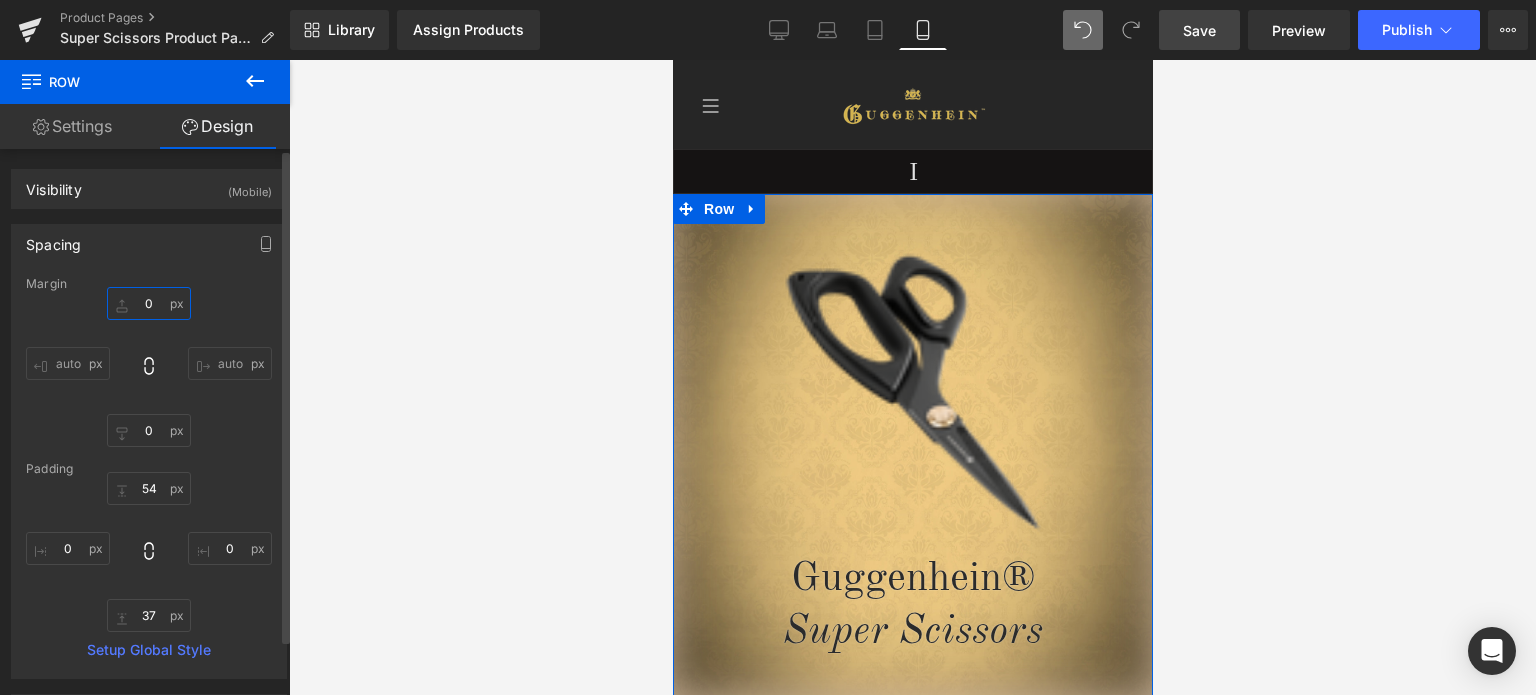 click on "0" at bounding box center (149, 303) 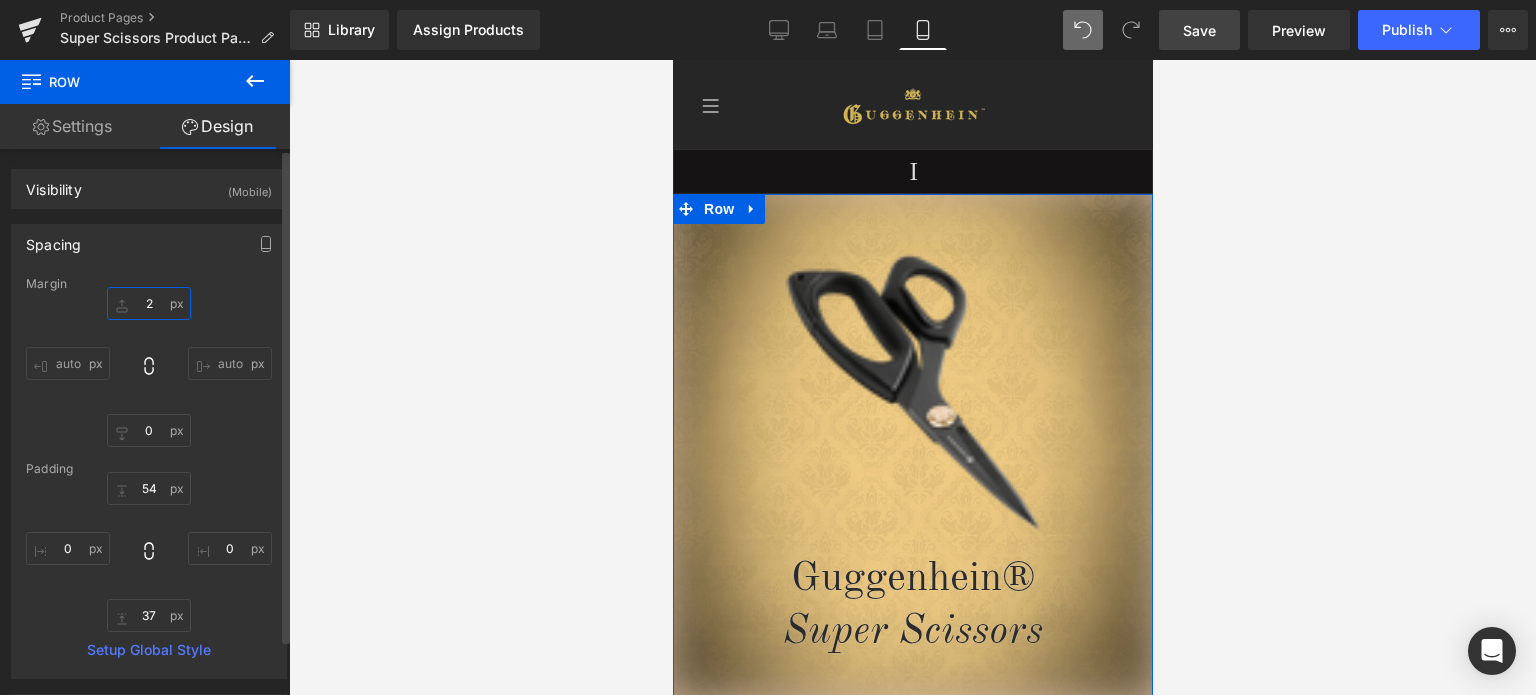 type on "25" 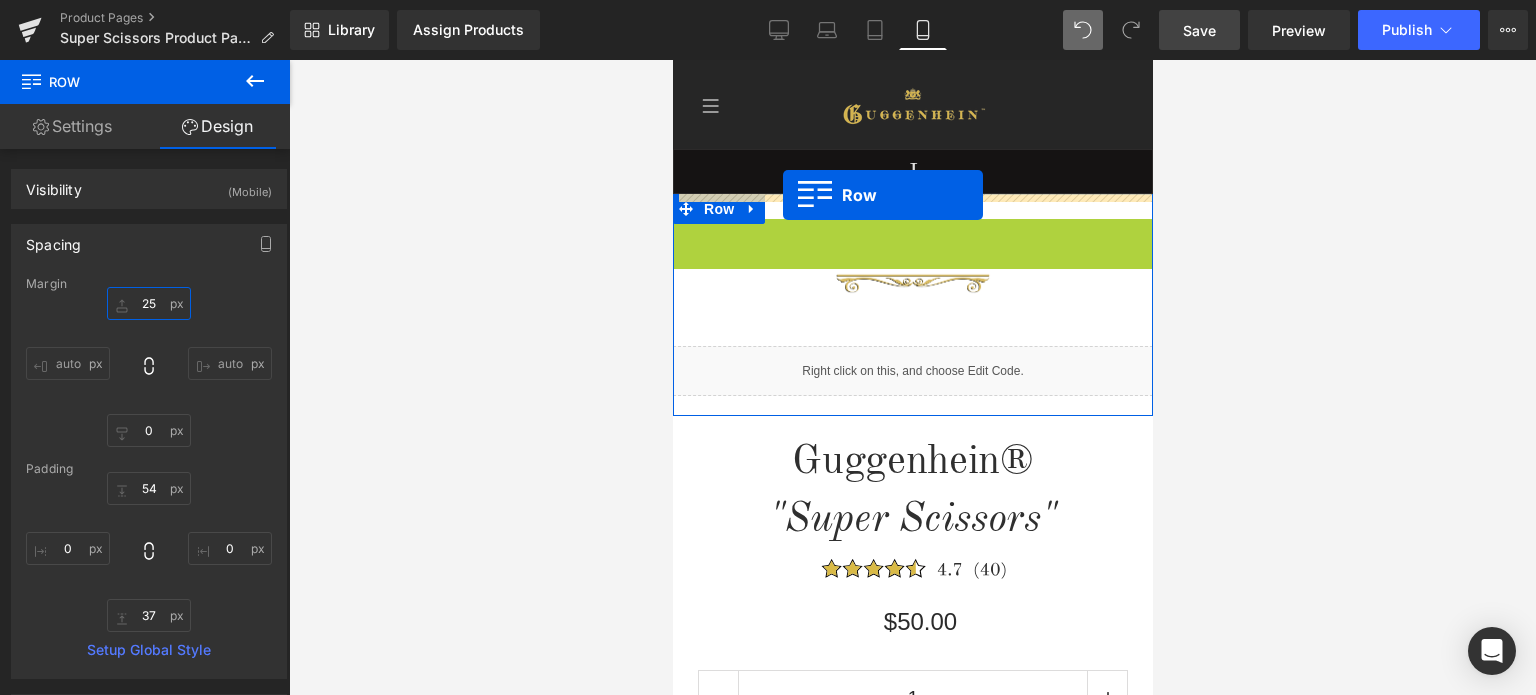 drag, startPoint x: 675, startPoint y: 231, endPoint x: 782, endPoint y: 195, distance: 112.89375 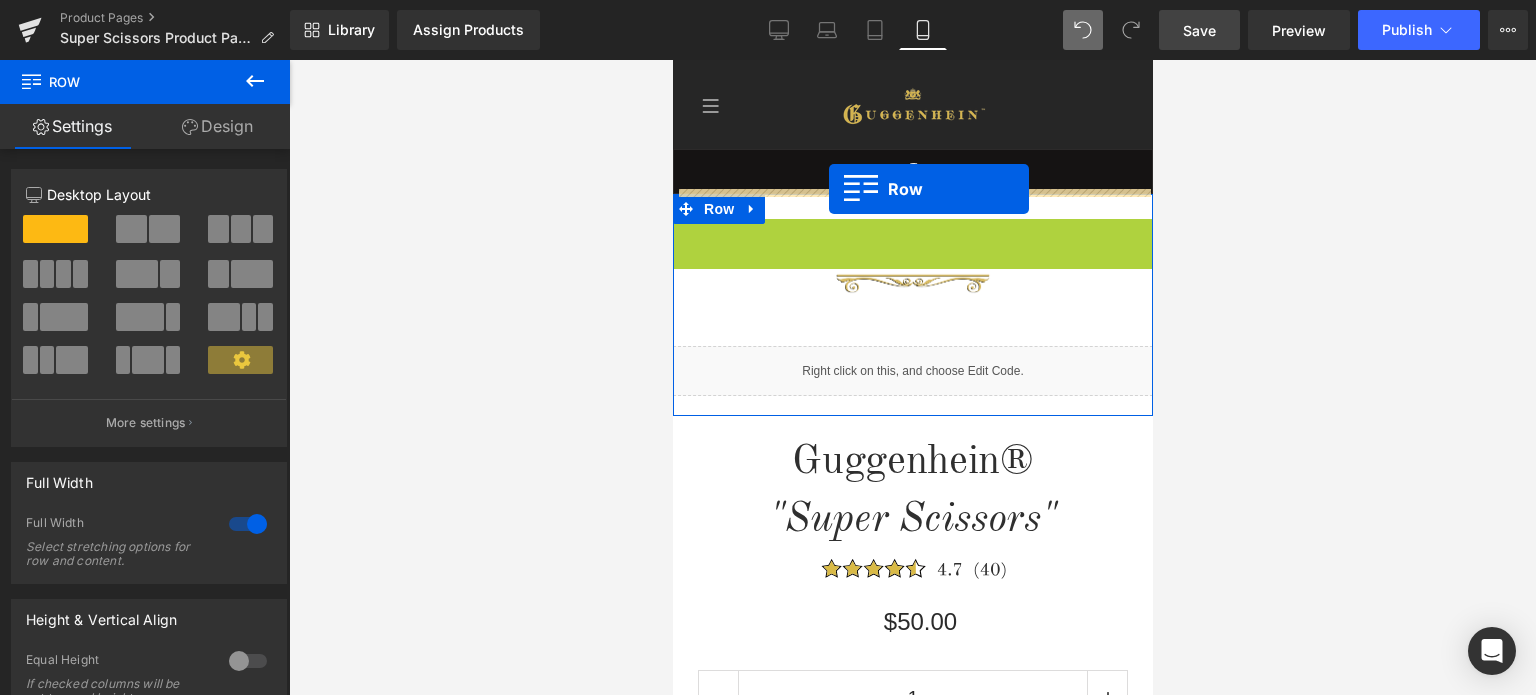drag, startPoint x: 678, startPoint y: 233, endPoint x: 828, endPoint y: 189, distance: 156.32019 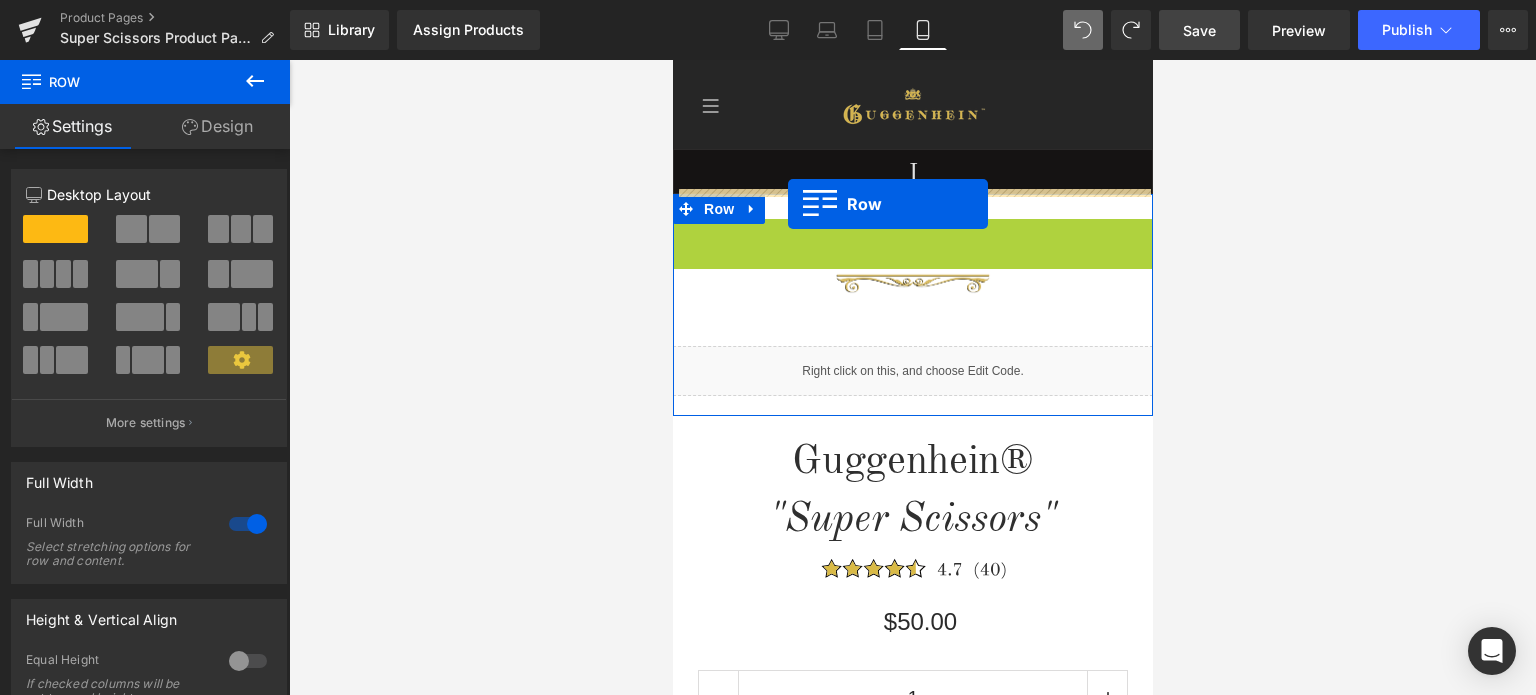 drag, startPoint x: 679, startPoint y: 233, endPoint x: 787, endPoint y: 204, distance: 111.82576 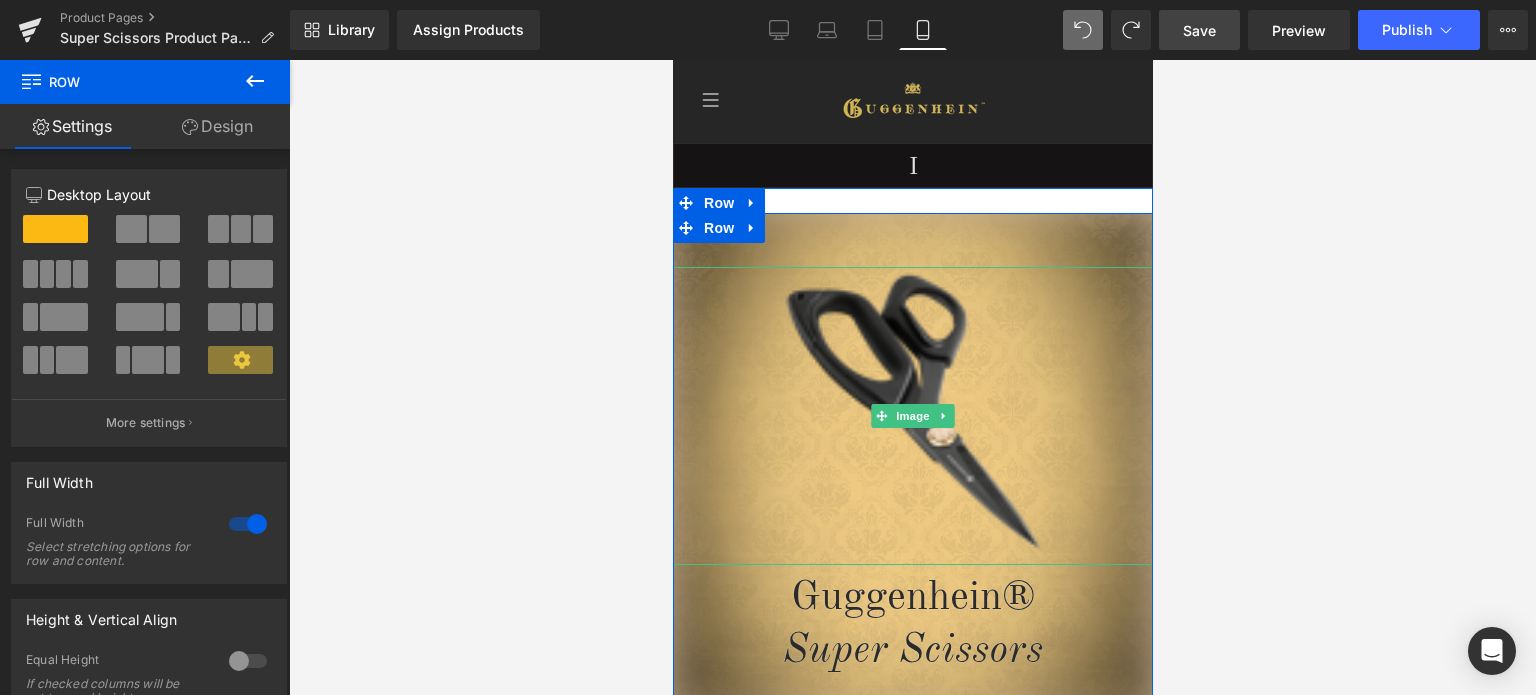 scroll, scrollTop: 0, scrollLeft: 0, axis: both 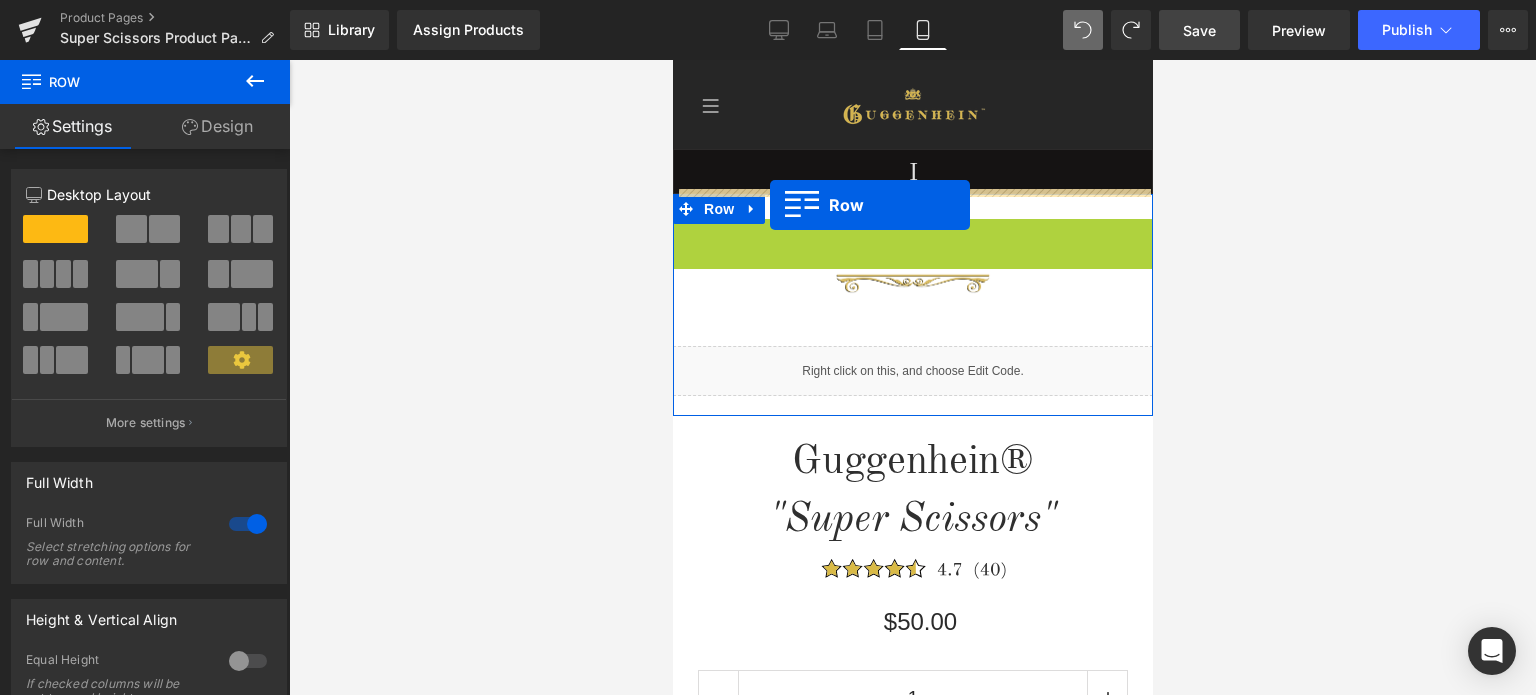 drag, startPoint x: 679, startPoint y: 234, endPoint x: 772, endPoint y: 204, distance: 97.71899 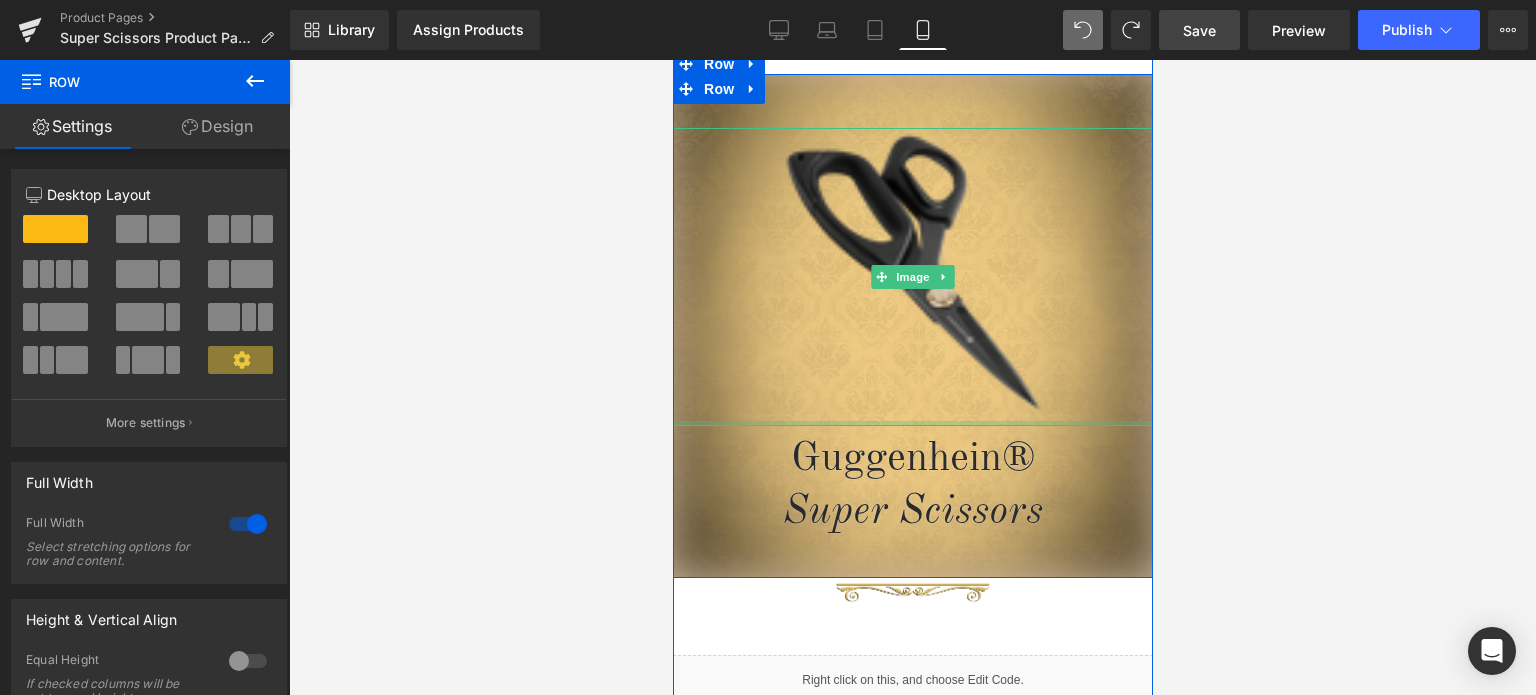 scroll, scrollTop: 100, scrollLeft: 0, axis: vertical 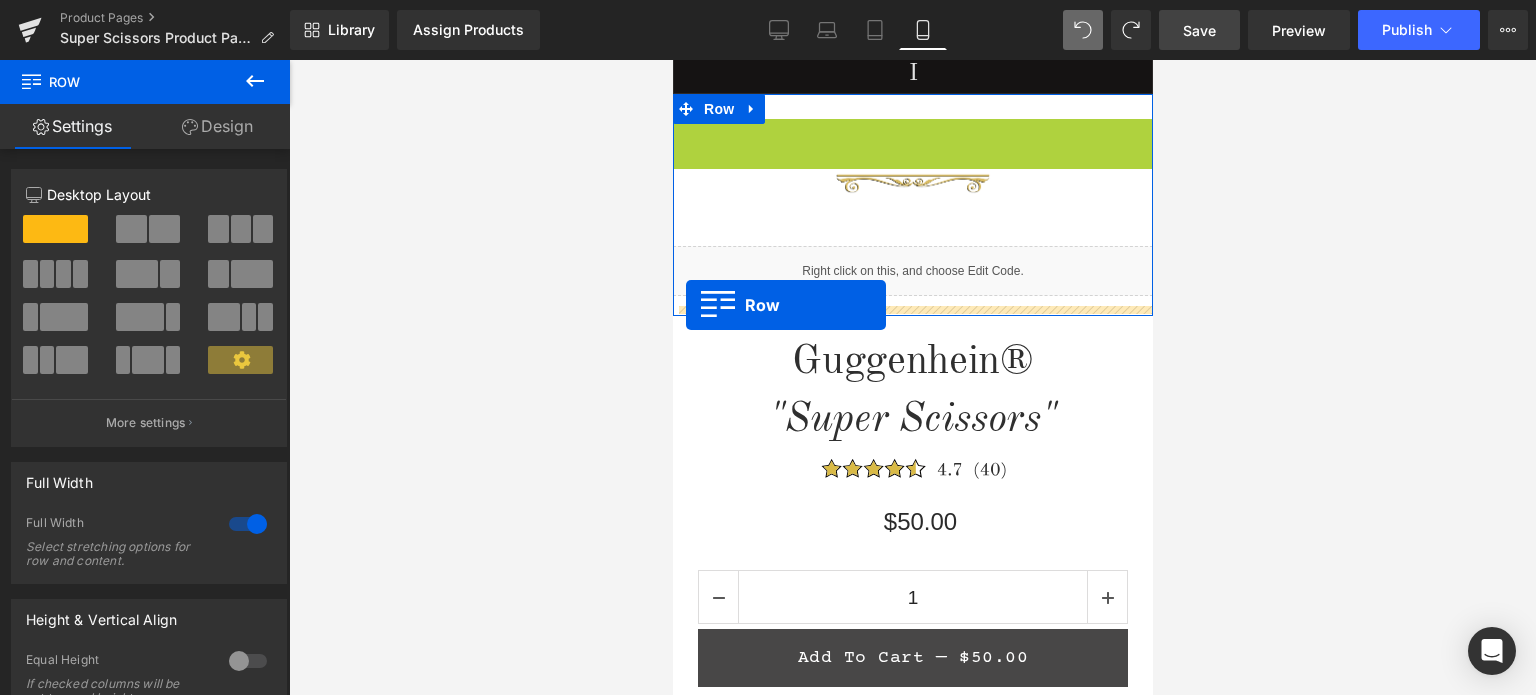 drag, startPoint x: 676, startPoint y: 133, endPoint x: 685, endPoint y: 305, distance: 172.2353 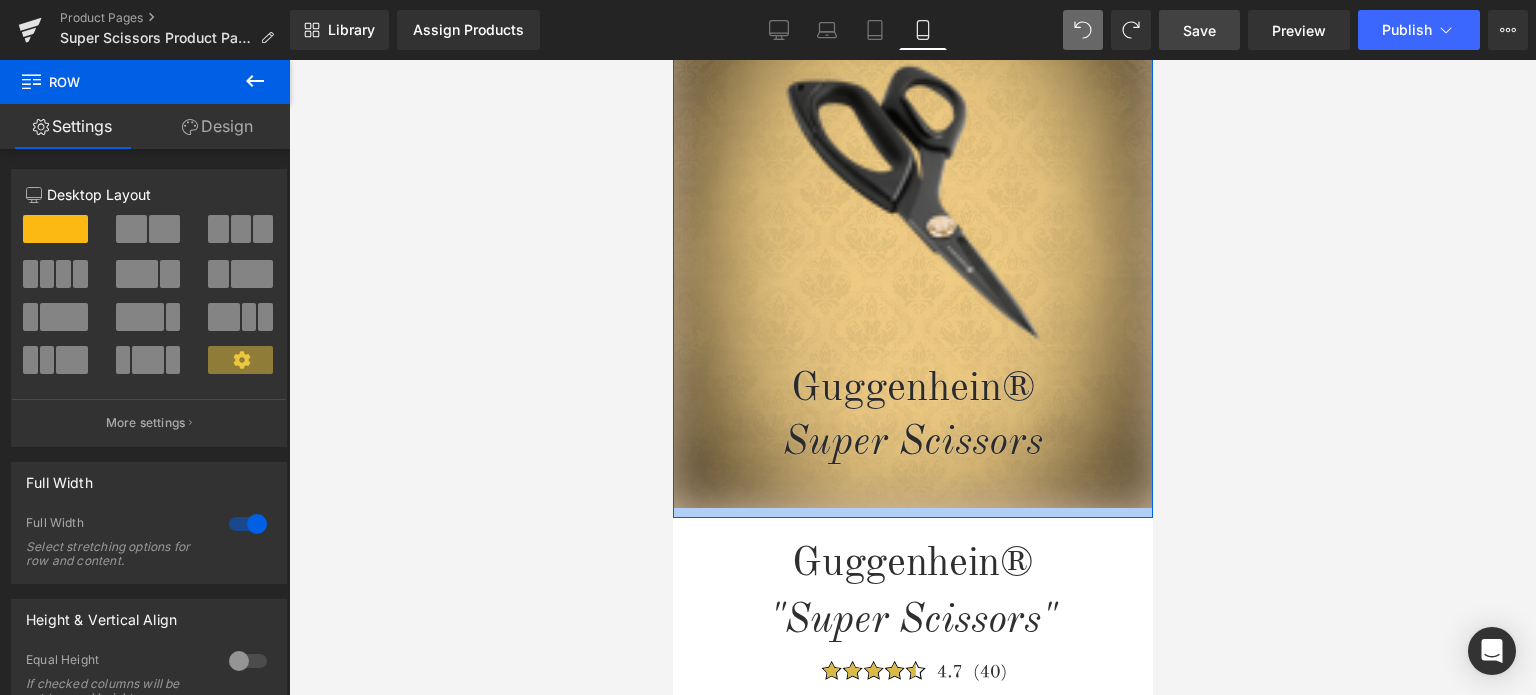 scroll, scrollTop: 0, scrollLeft: 0, axis: both 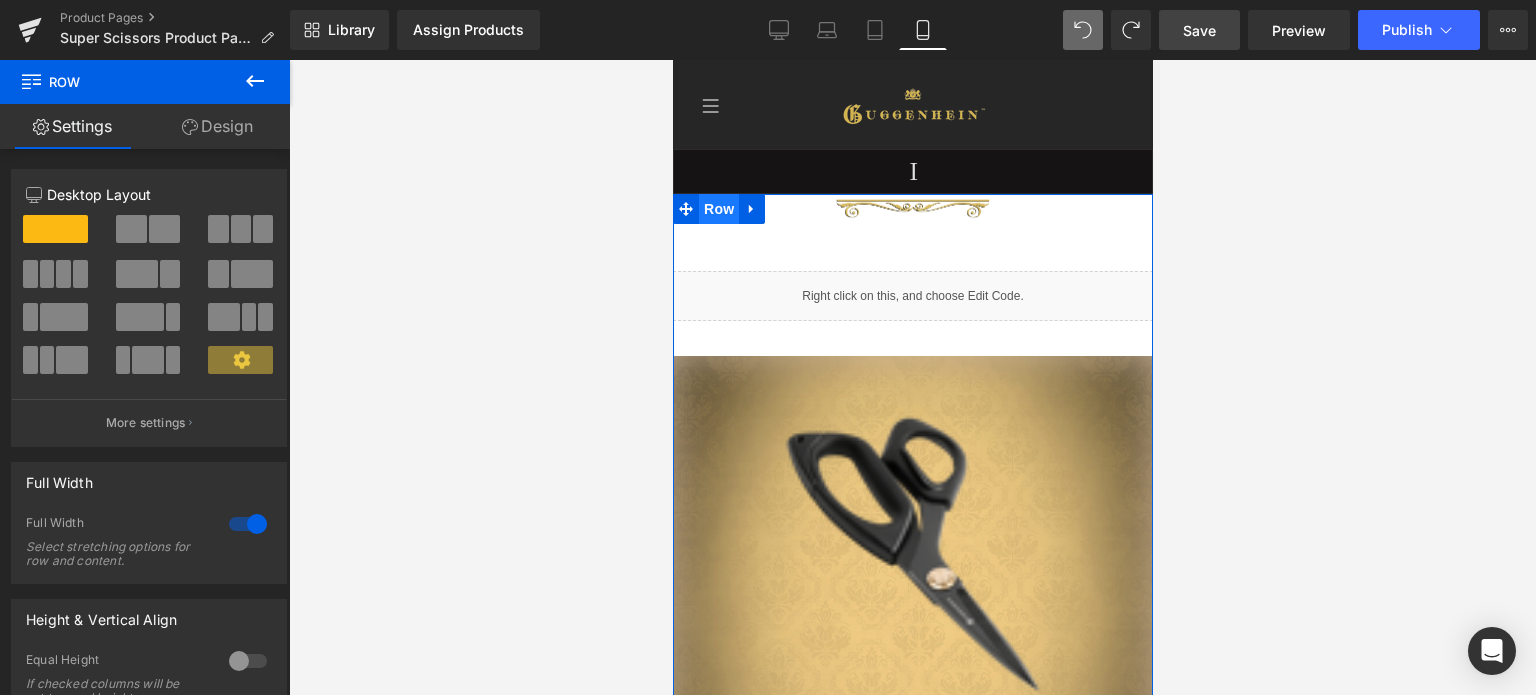 click on "Row" at bounding box center [718, 209] 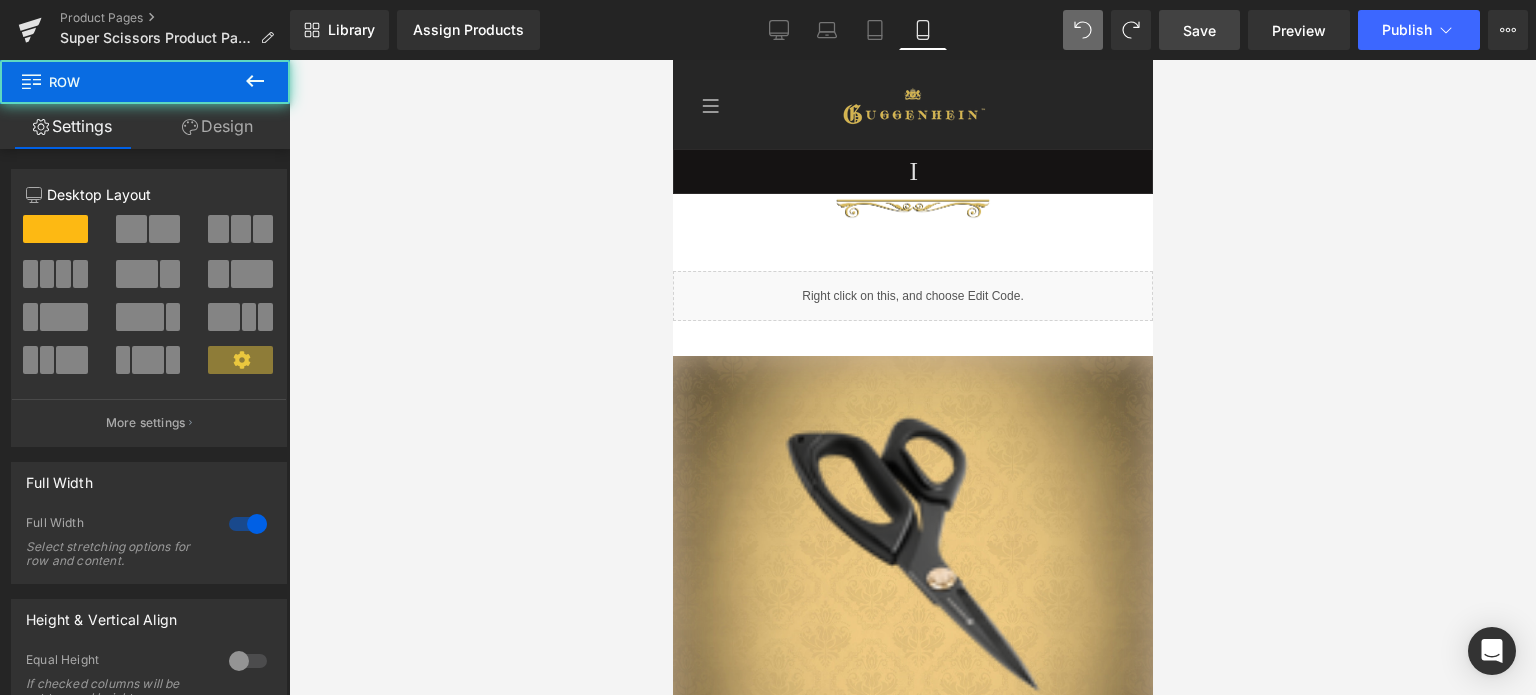 click on "Design" at bounding box center [217, 126] 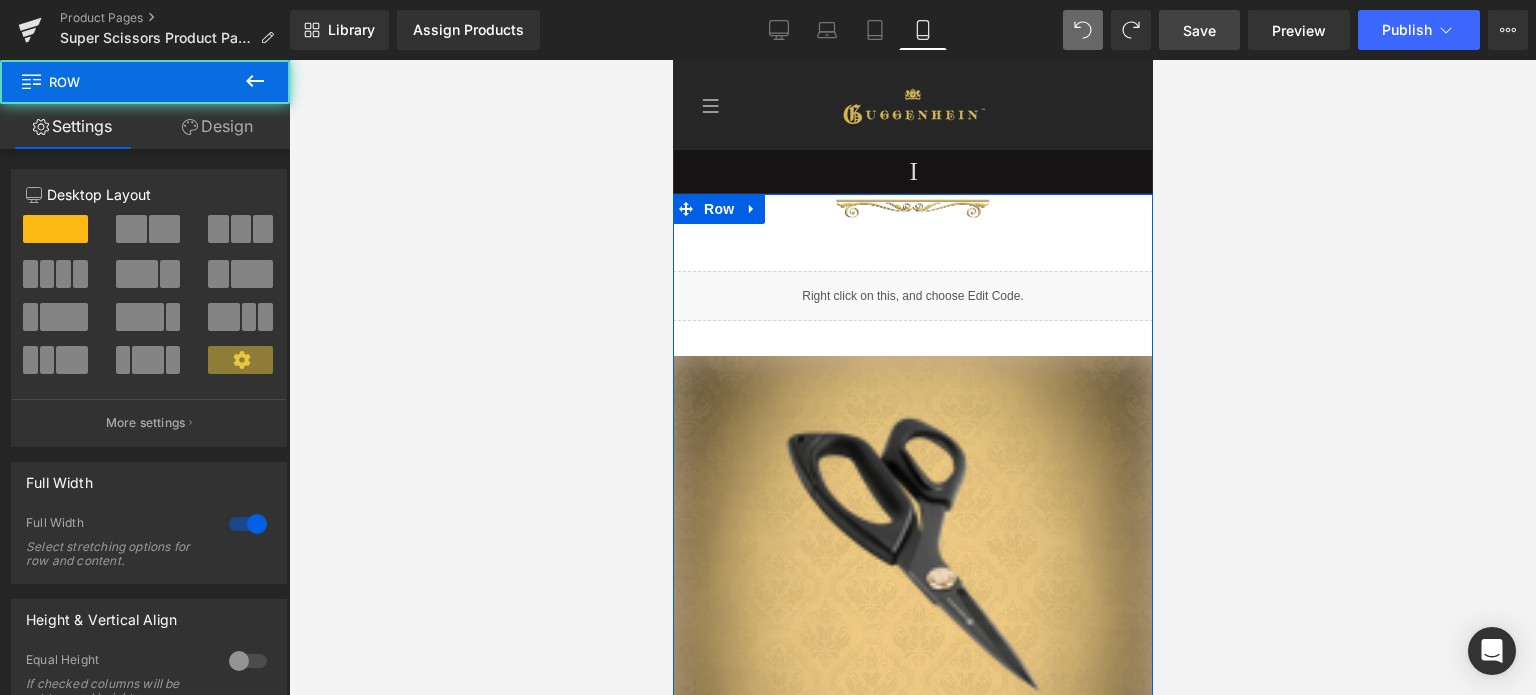 click on "Spacing" at bounding box center [0, 0] 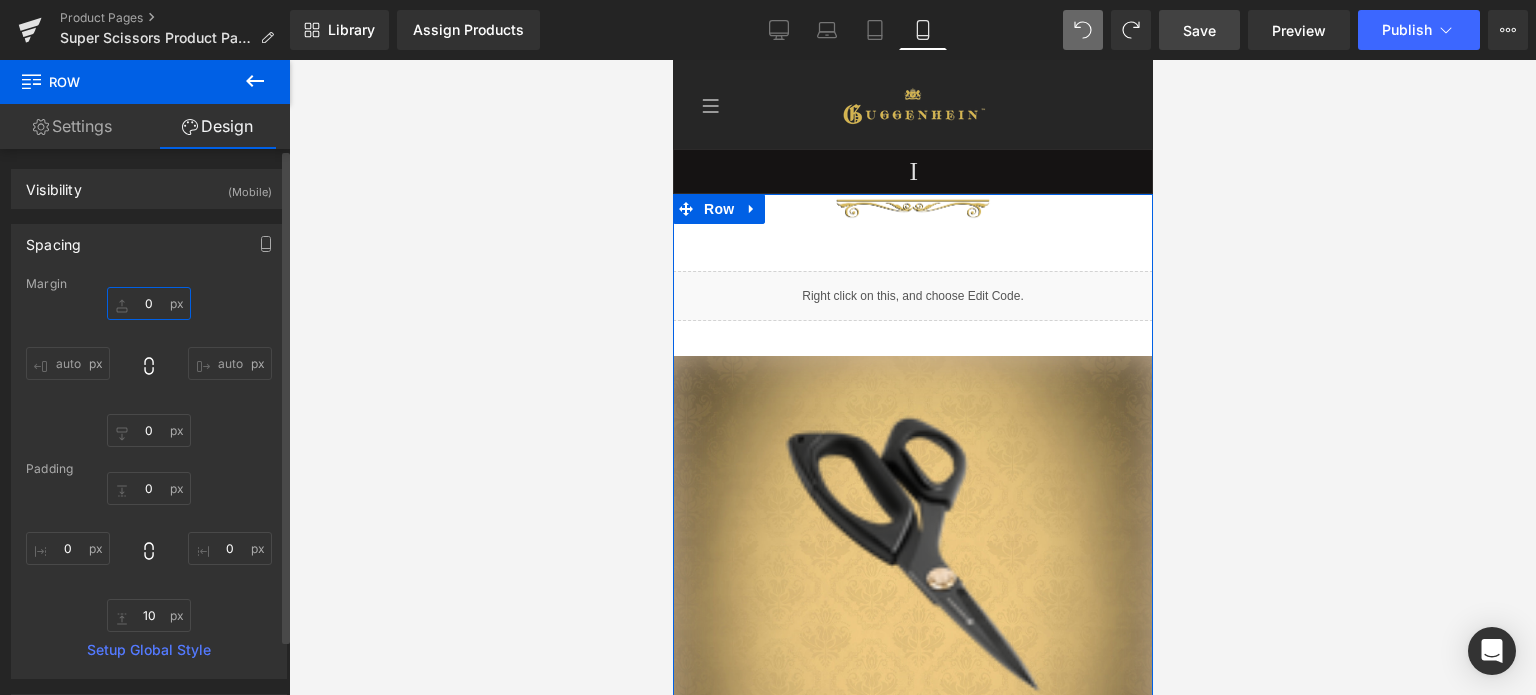 click at bounding box center [149, 303] 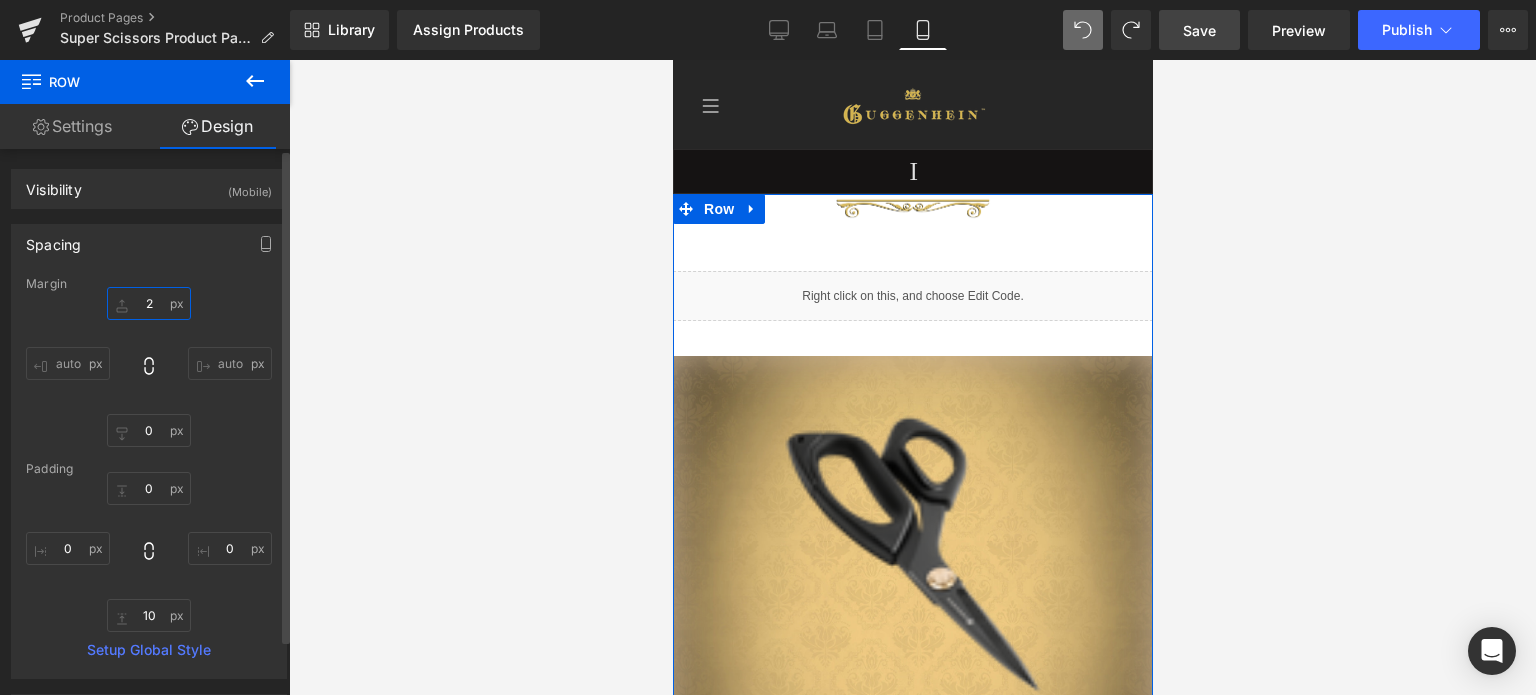 type on "25" 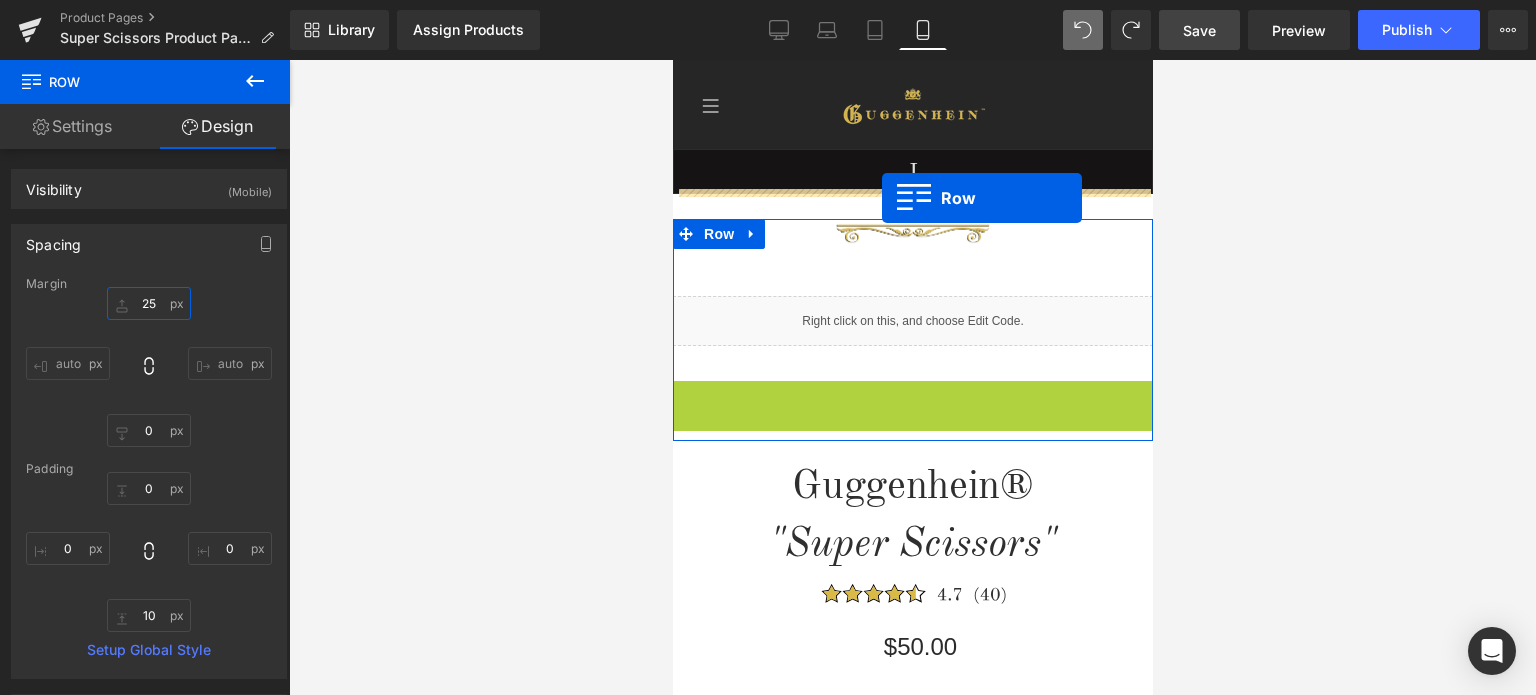 drag, startPoint x: 677, startPoint y: 394, endPoint x: 881, endPoint y: 198, distance: 282.89926 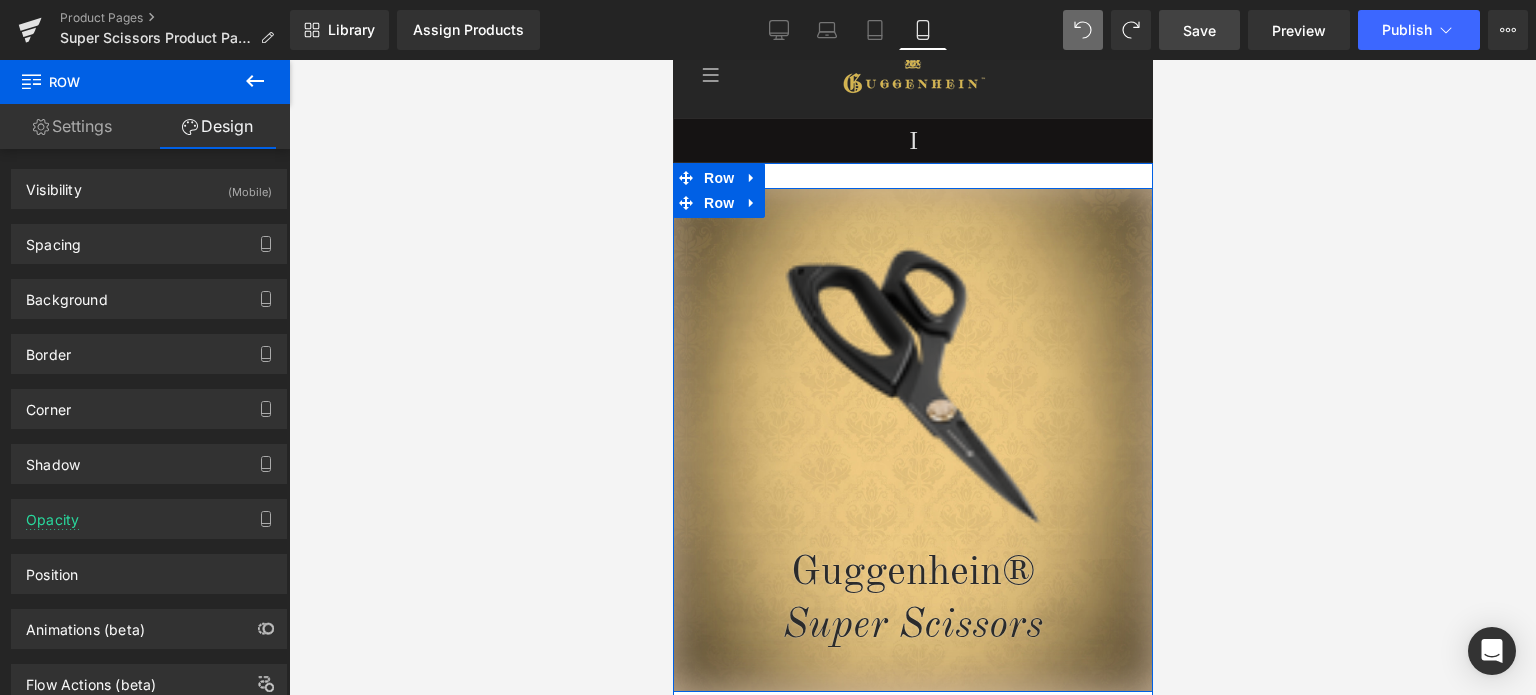 scroll, scrollTop: 0, scrollLeft: 0, axis: both 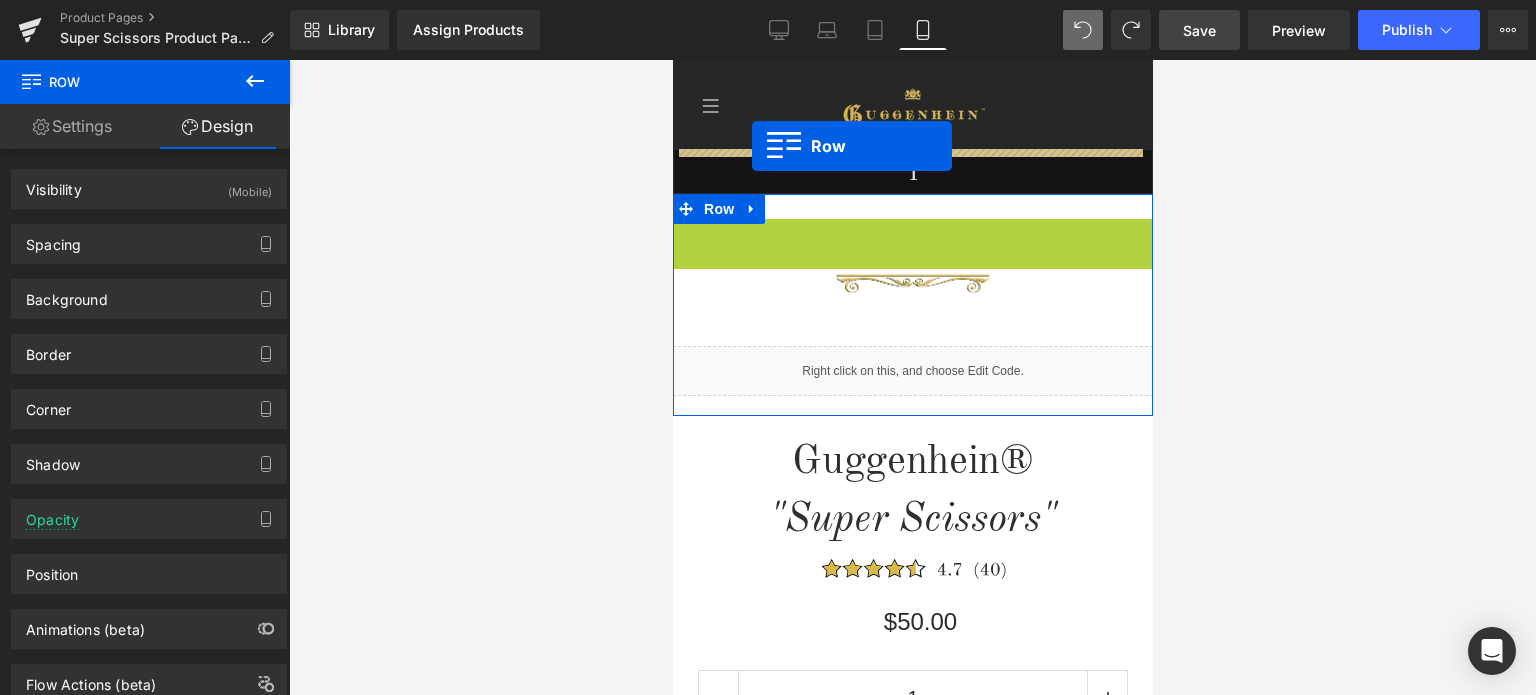 drag, startPoint x: 679, startPoint y: 235, endPoint x: 751, endPoint y: 146, distance: 114.47707 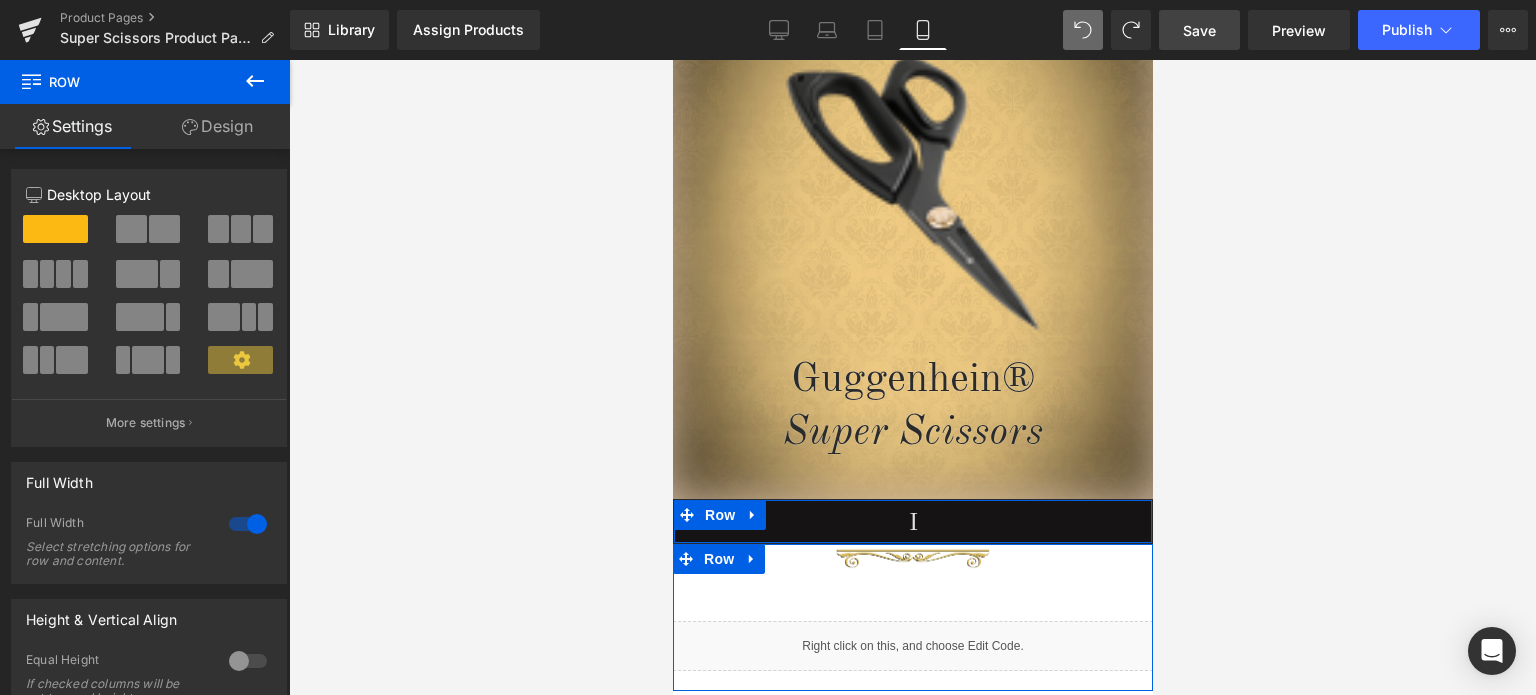 scroll, scrollTop: 0, scrollLeft: 0, axis: both 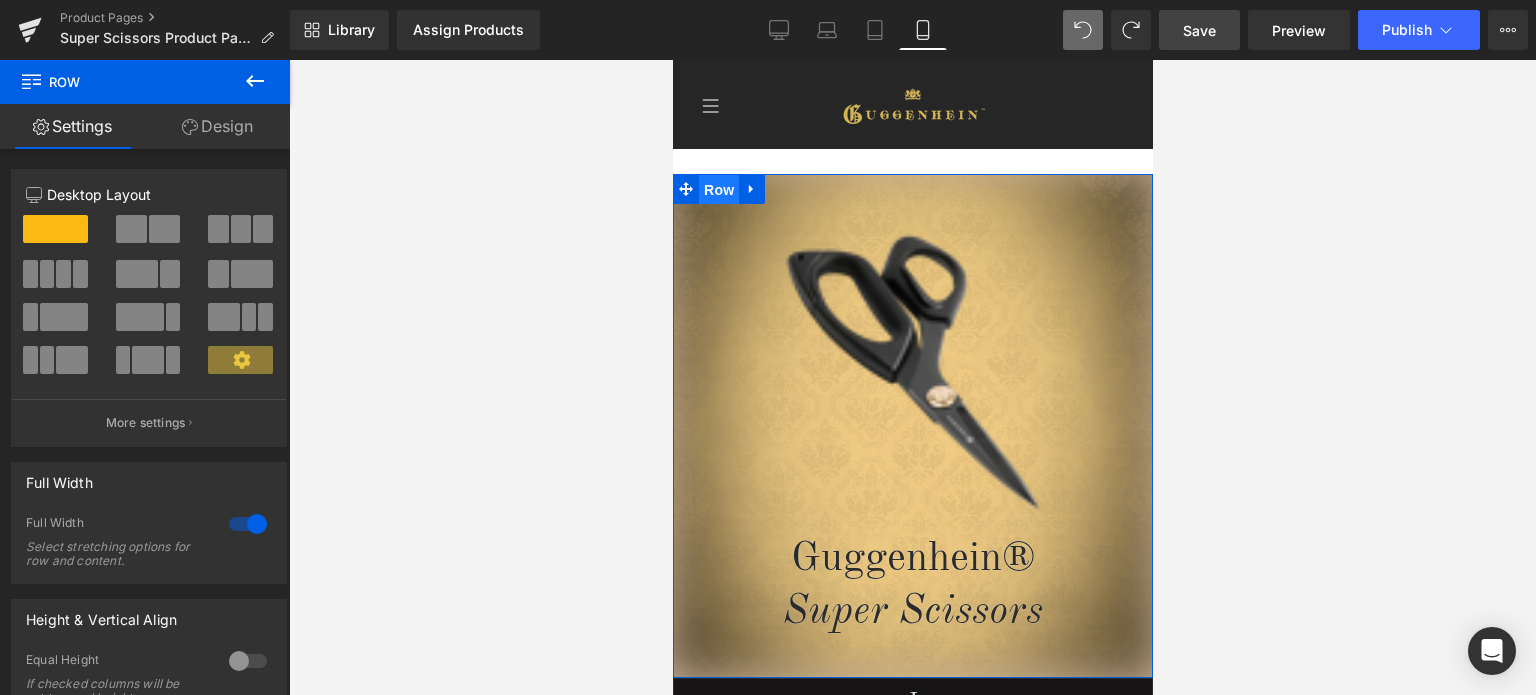 click on "Row" at bounding box center [718, 190] 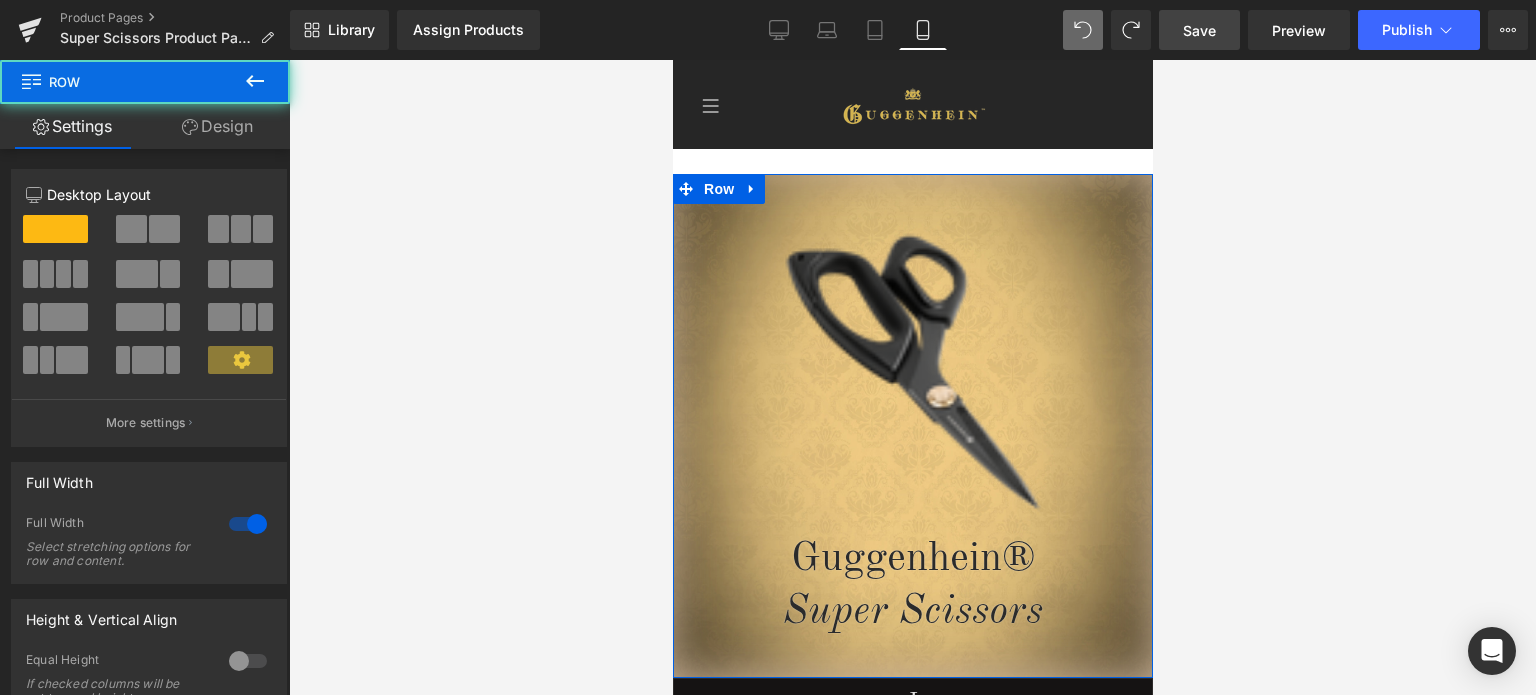 click on "Design" at bounding box center [217, 126] 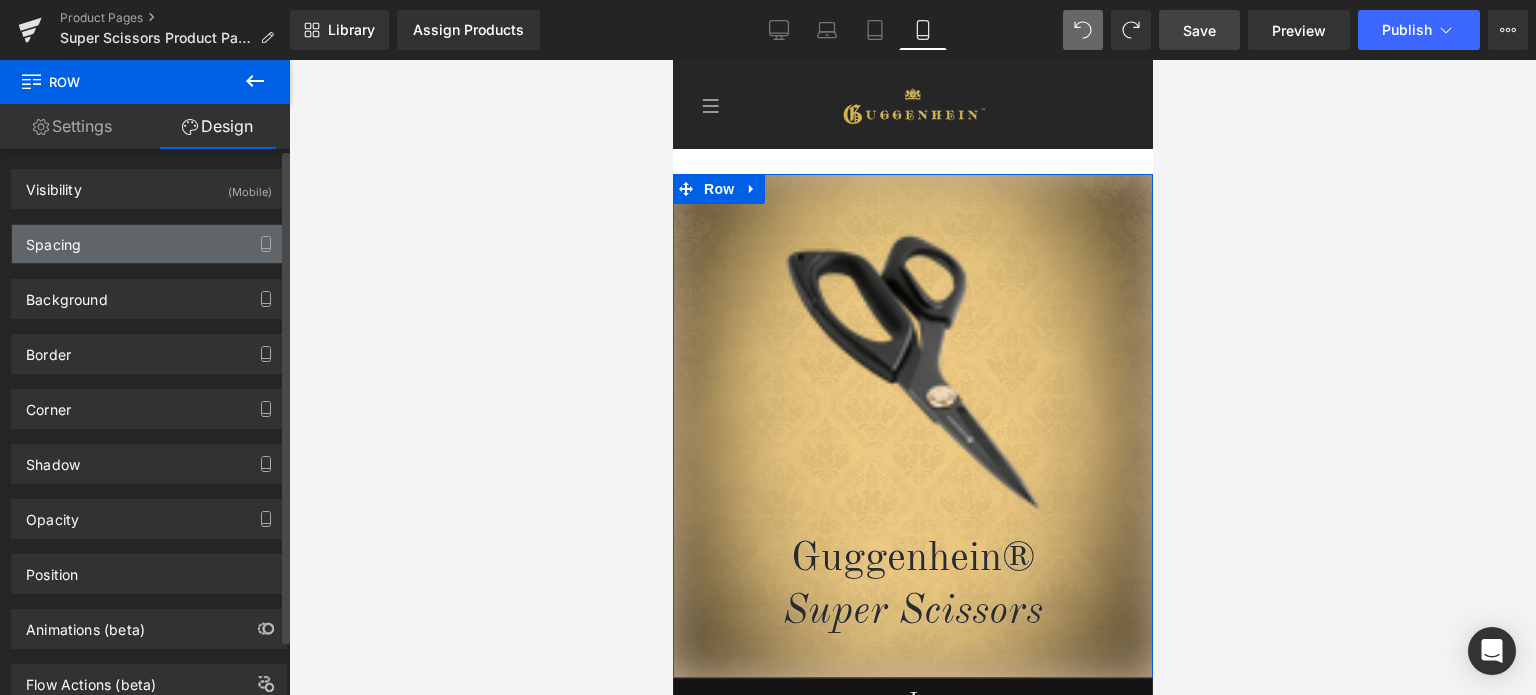 click on "Spacing" at bounding box center [149, 244] 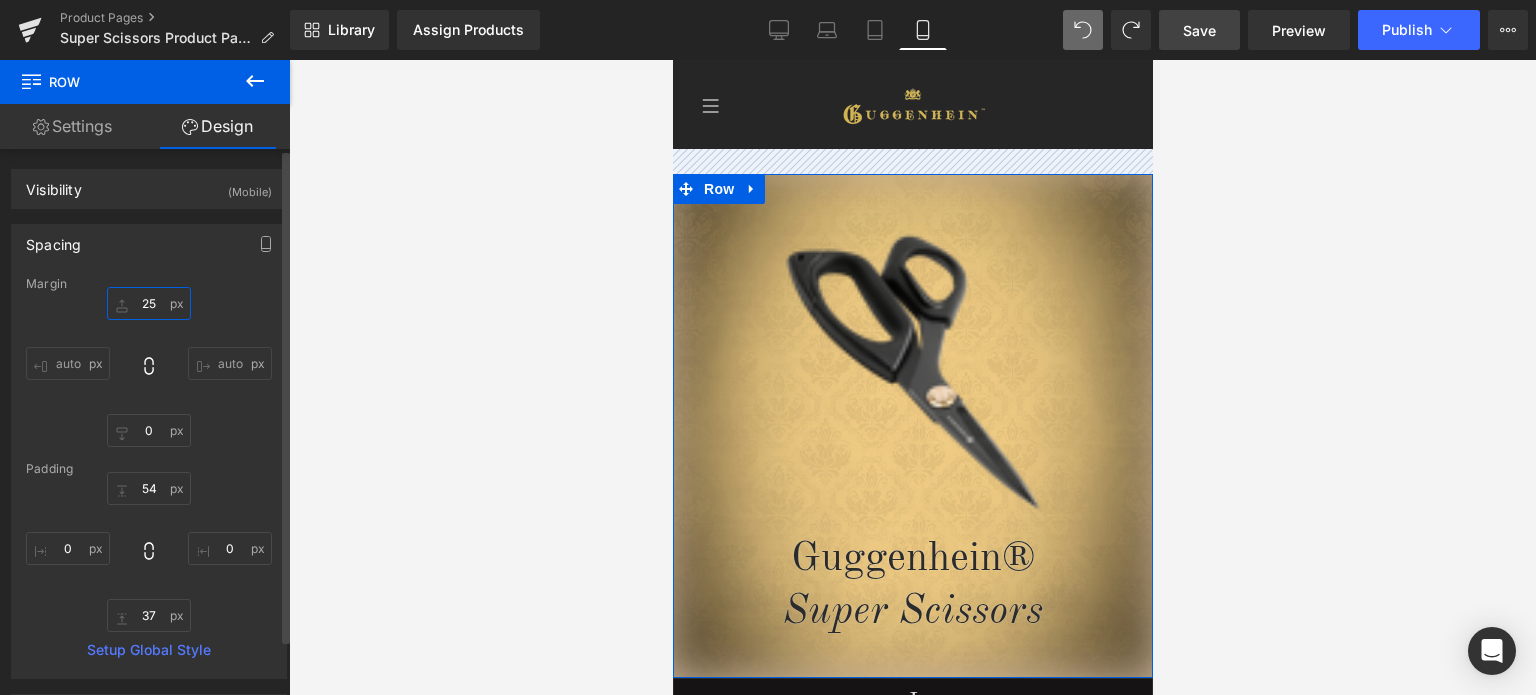 click on "25" at bounding box center (149, 303) 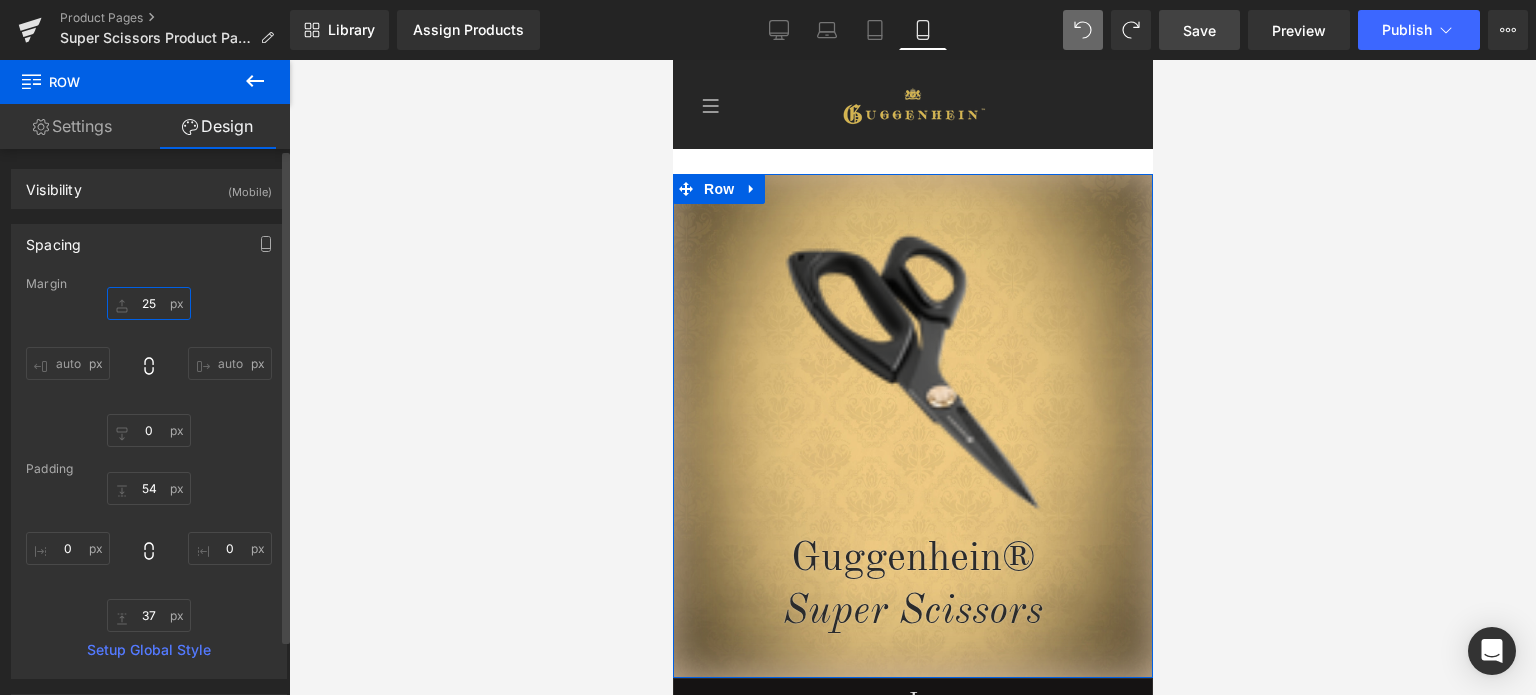 type on "0" 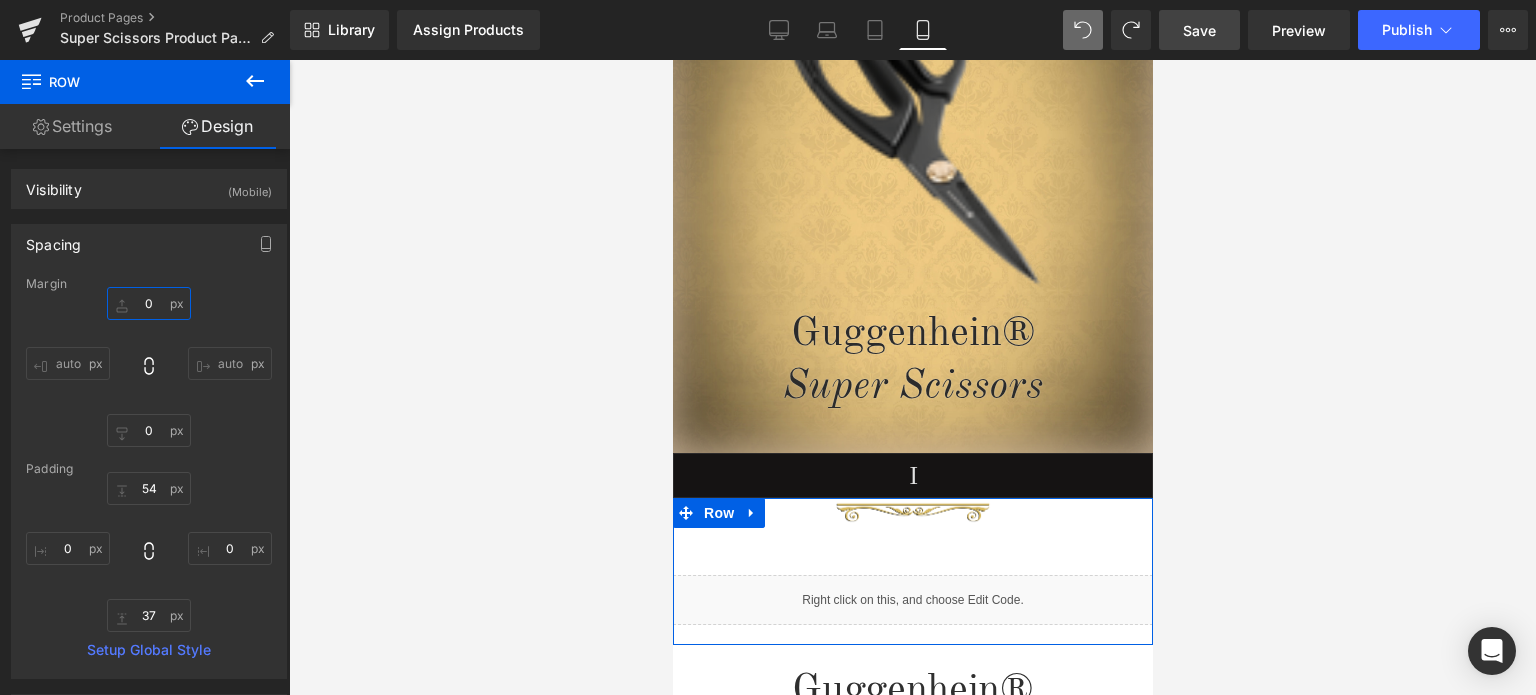 scroll, scrollTop: 0, scrollLeft: 0, axis: both 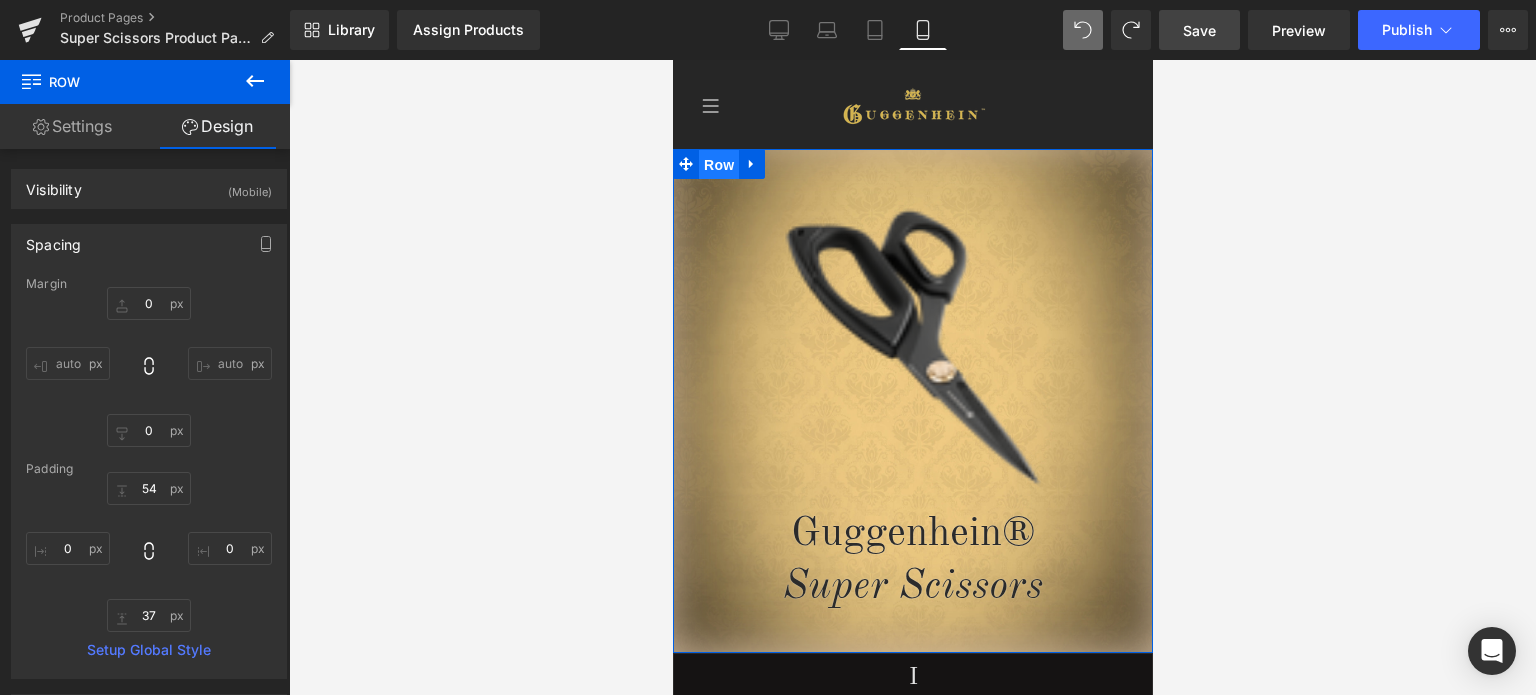 click on "Row" at bounding box center (718, 165) 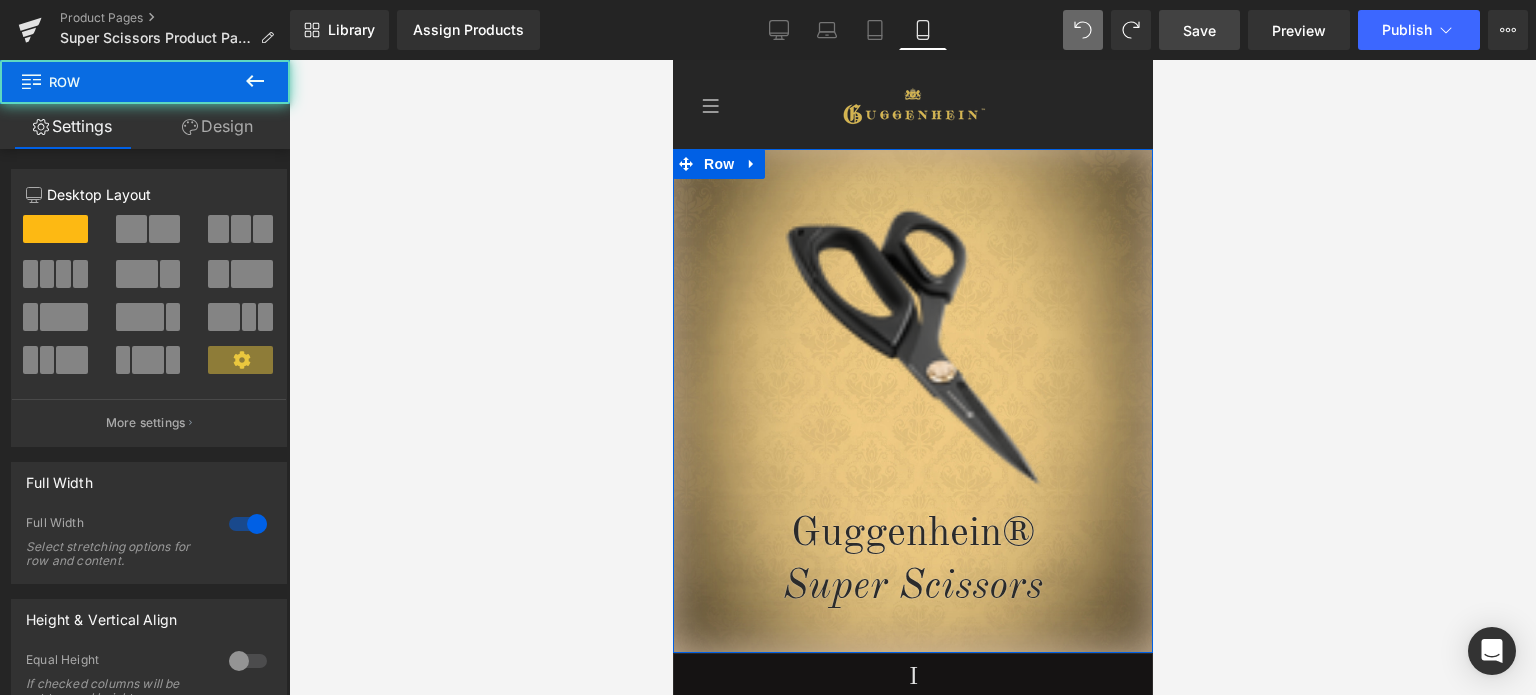 click on "Design" at bounding box center (217, 126) 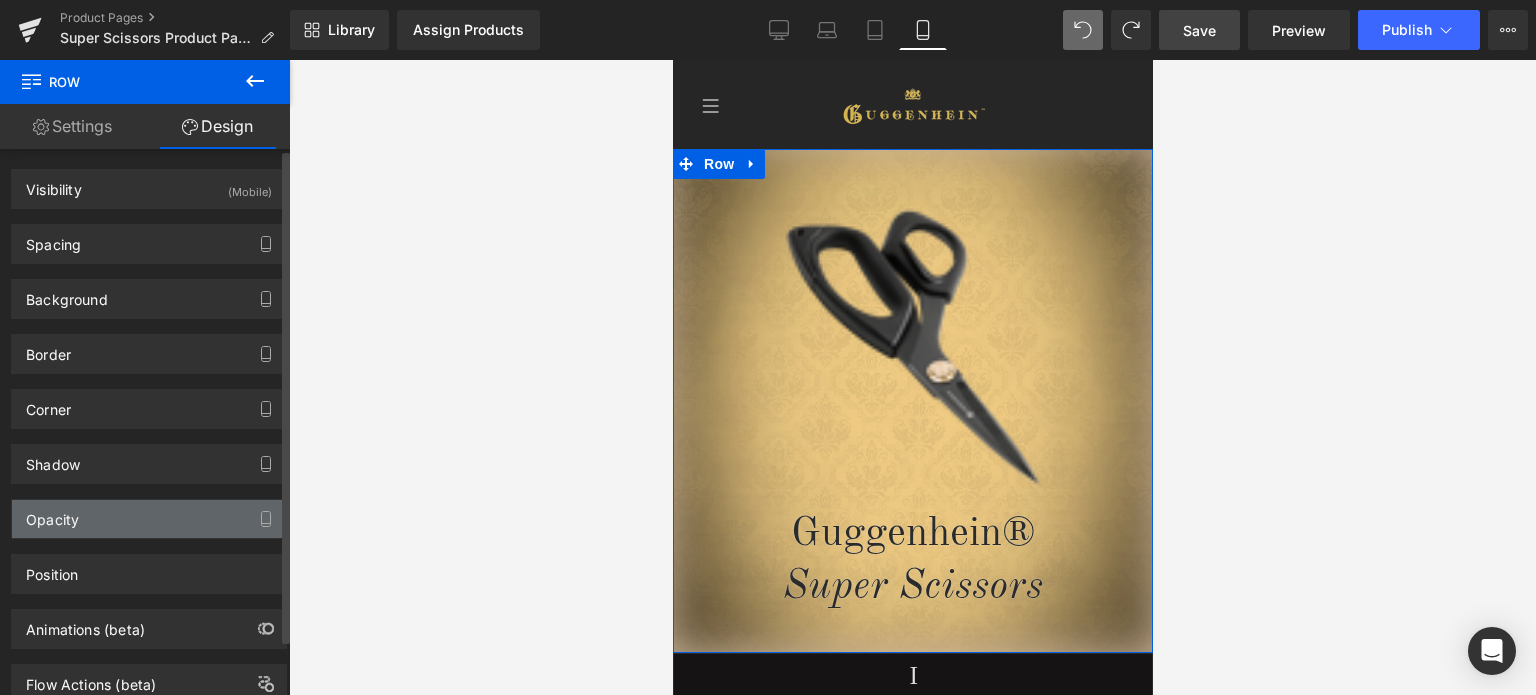 click on "Opacity" at bounding box center [149, 519] 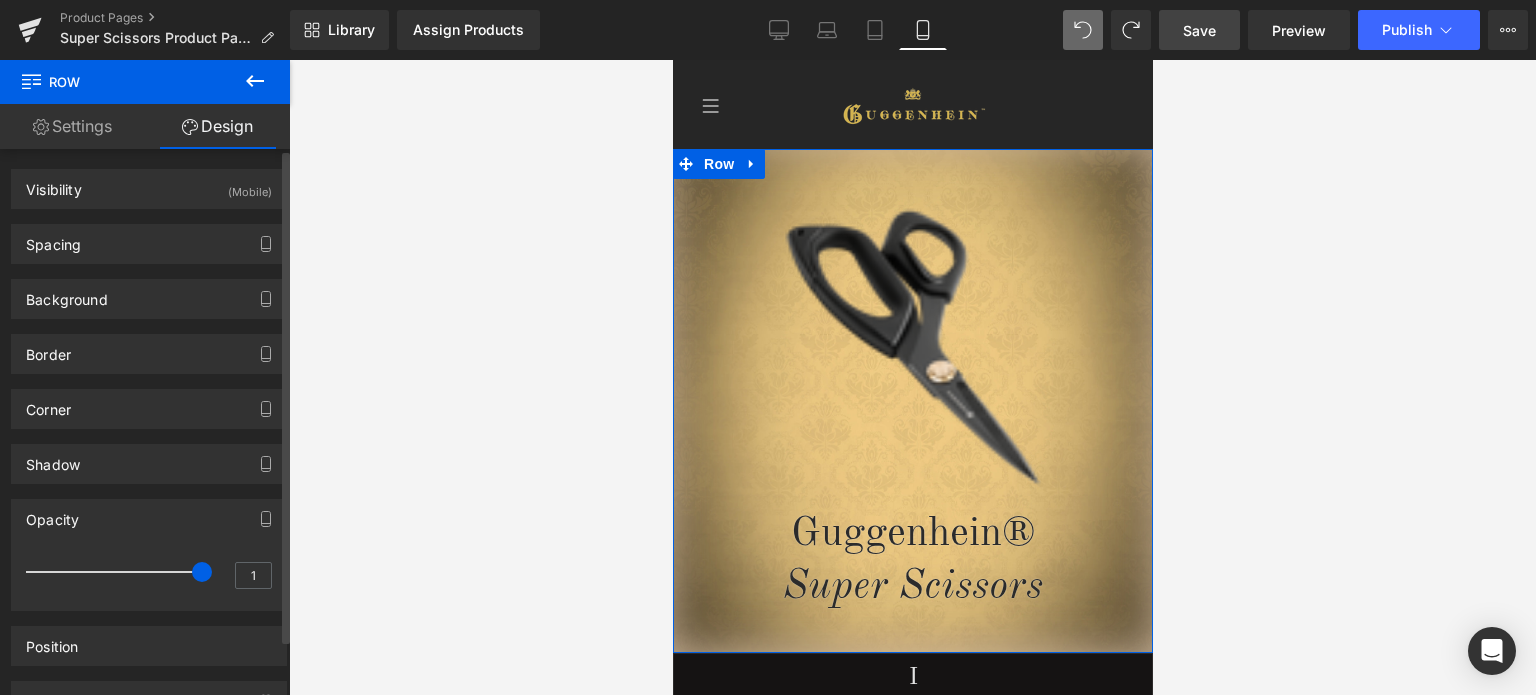 click on "Opacity" at bounding box center (149, 519) 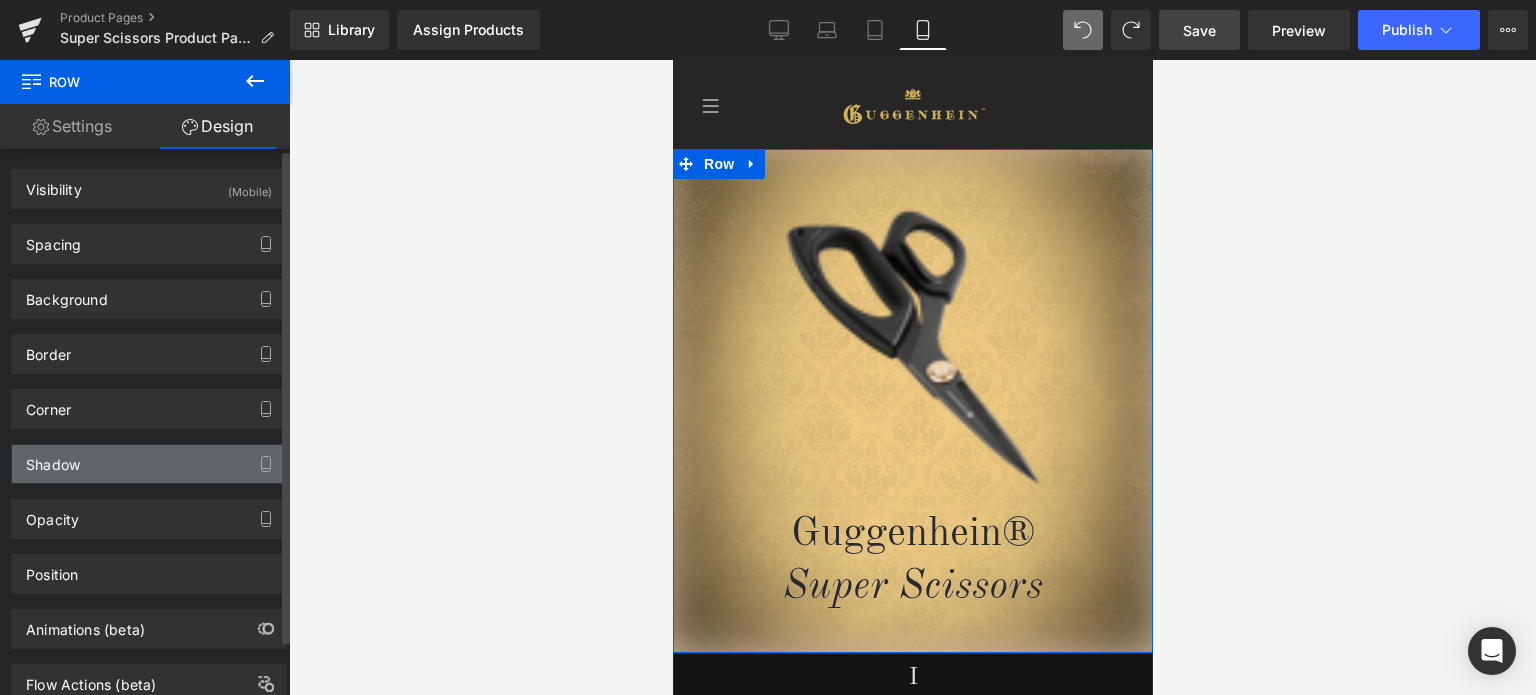 click on "Shadow" at bounding box center (53, 459) 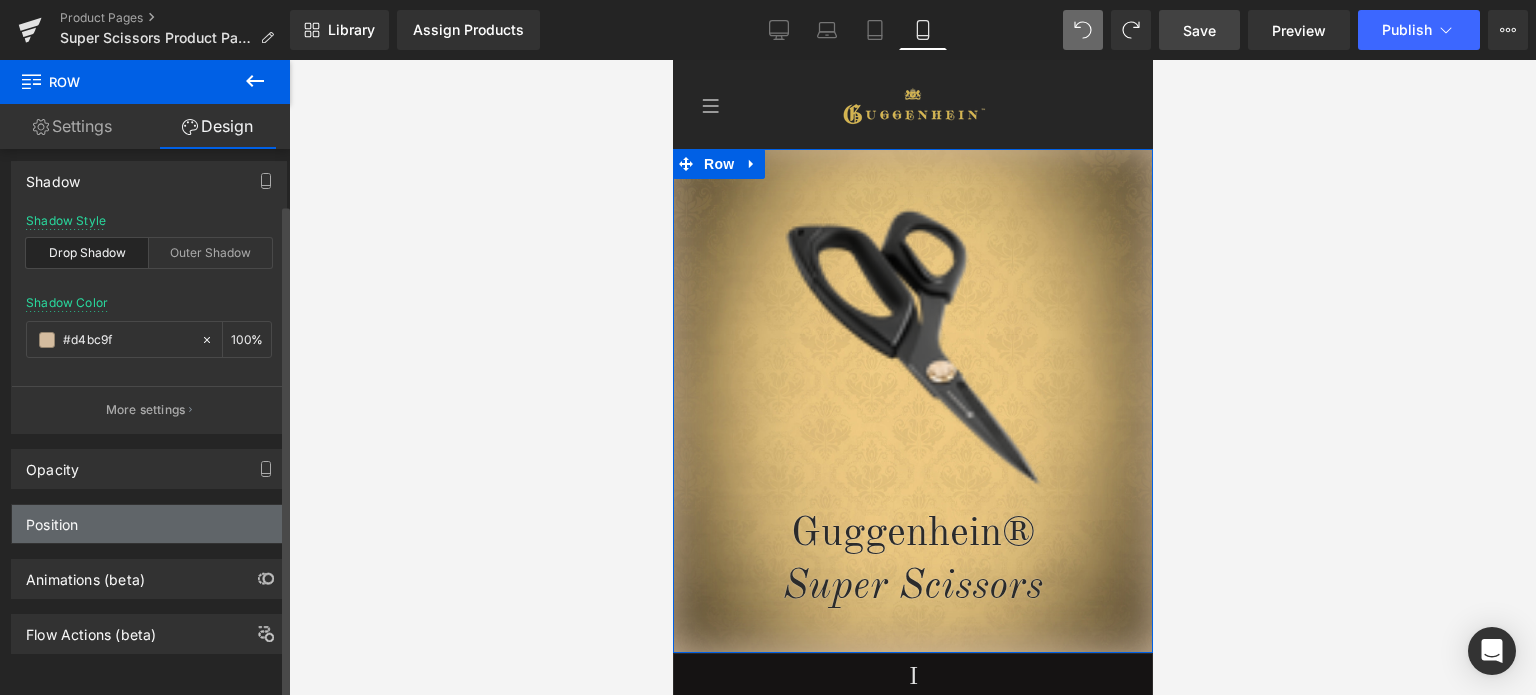 scroll, scrollTop: 293, scrollLeft: 0, axis: vertical 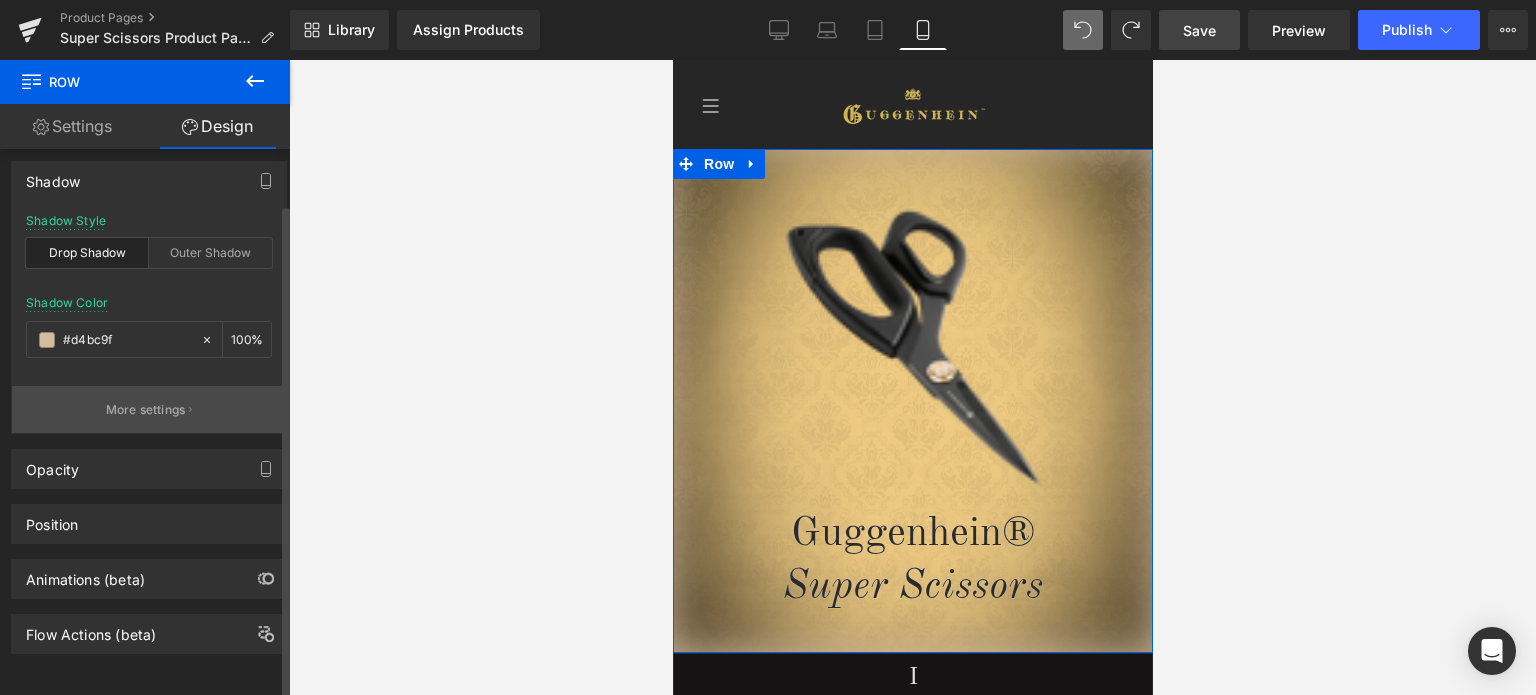 click on "More settings" at bounding box center [146, 410] 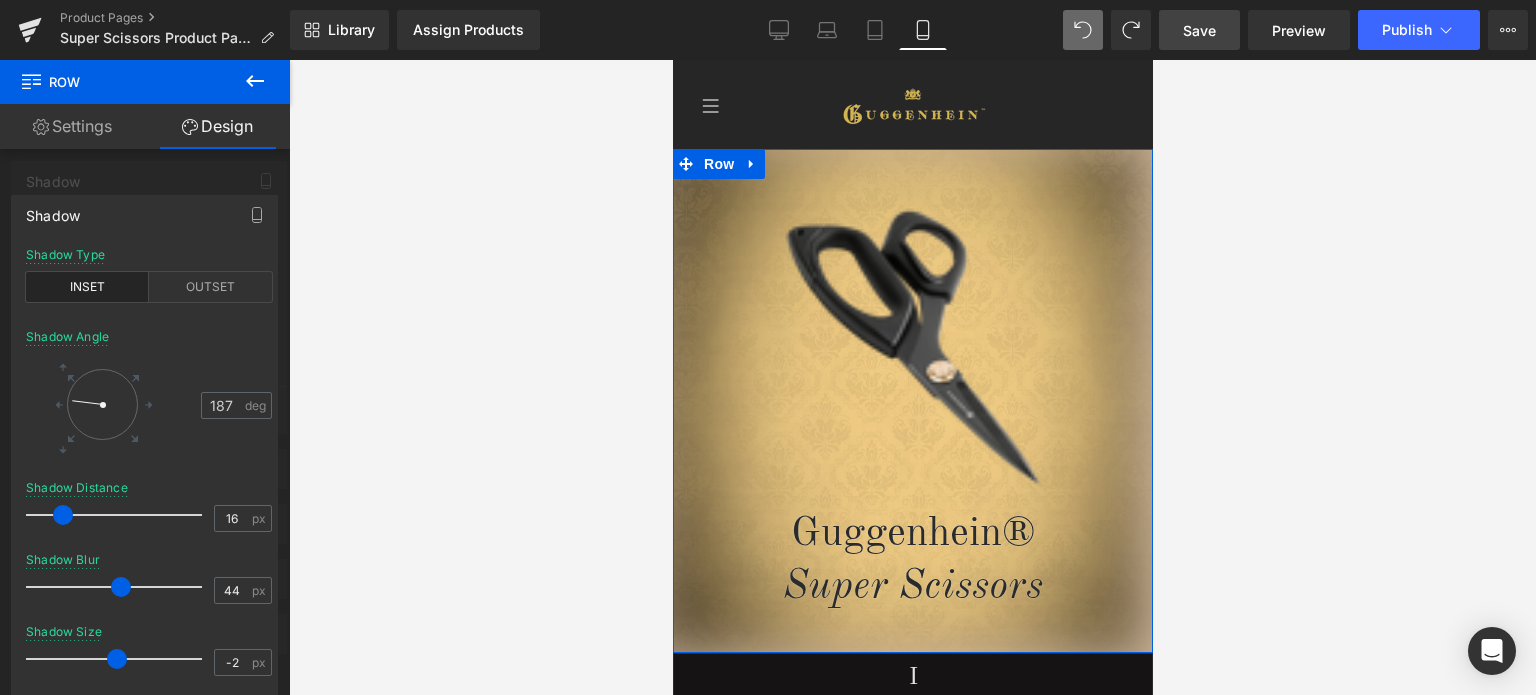 drag, startPoint x: 110, startPoint y: 587, endPoint x: 122, endPoint y: 583, distance: 12.649111 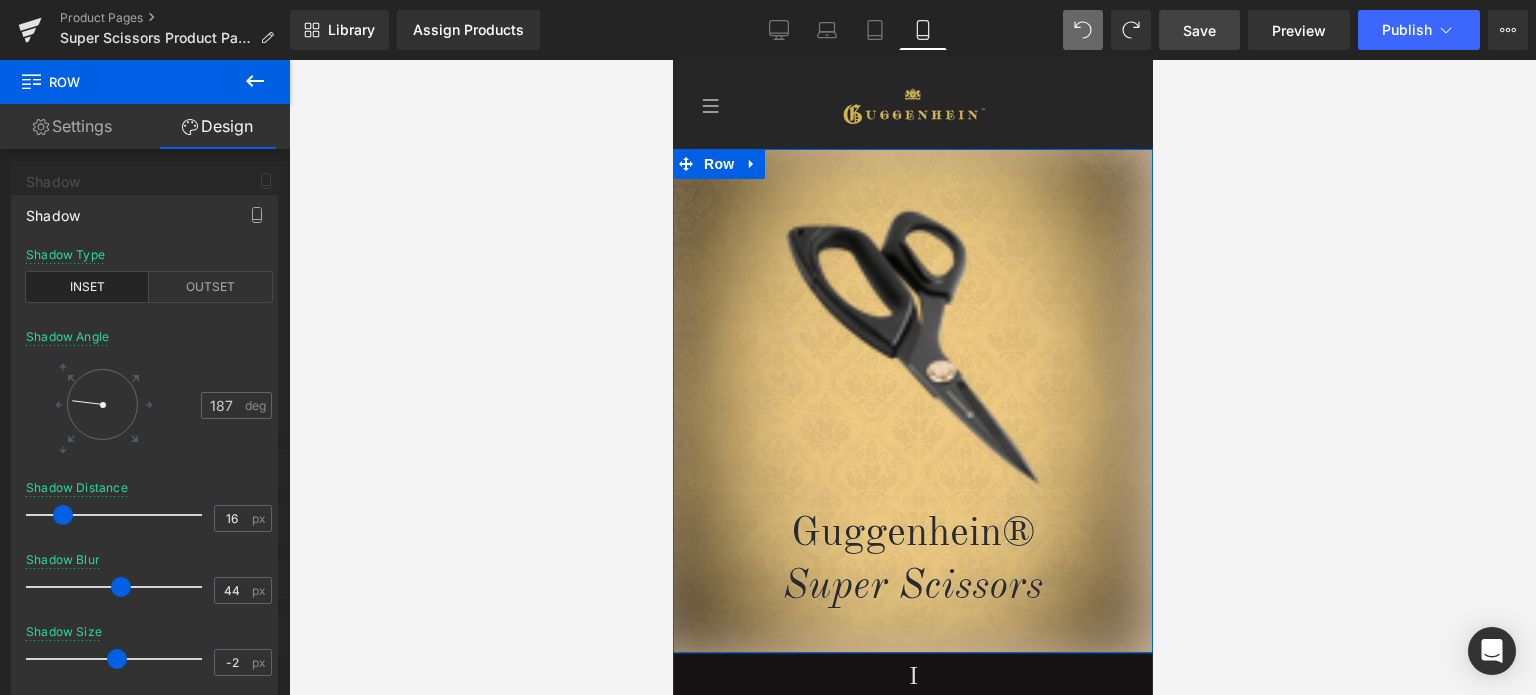 click at bounding box center (121, 587) 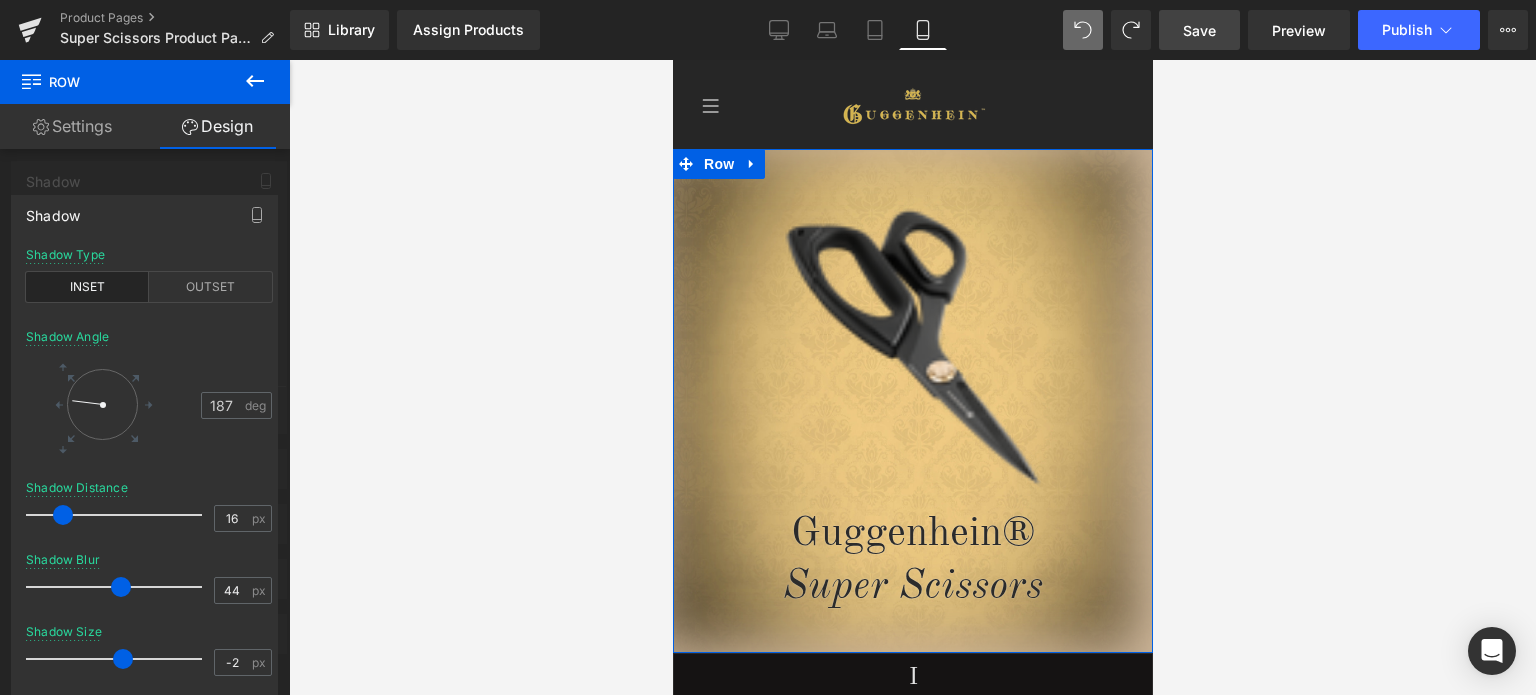 click at bounding box center (123, 659) 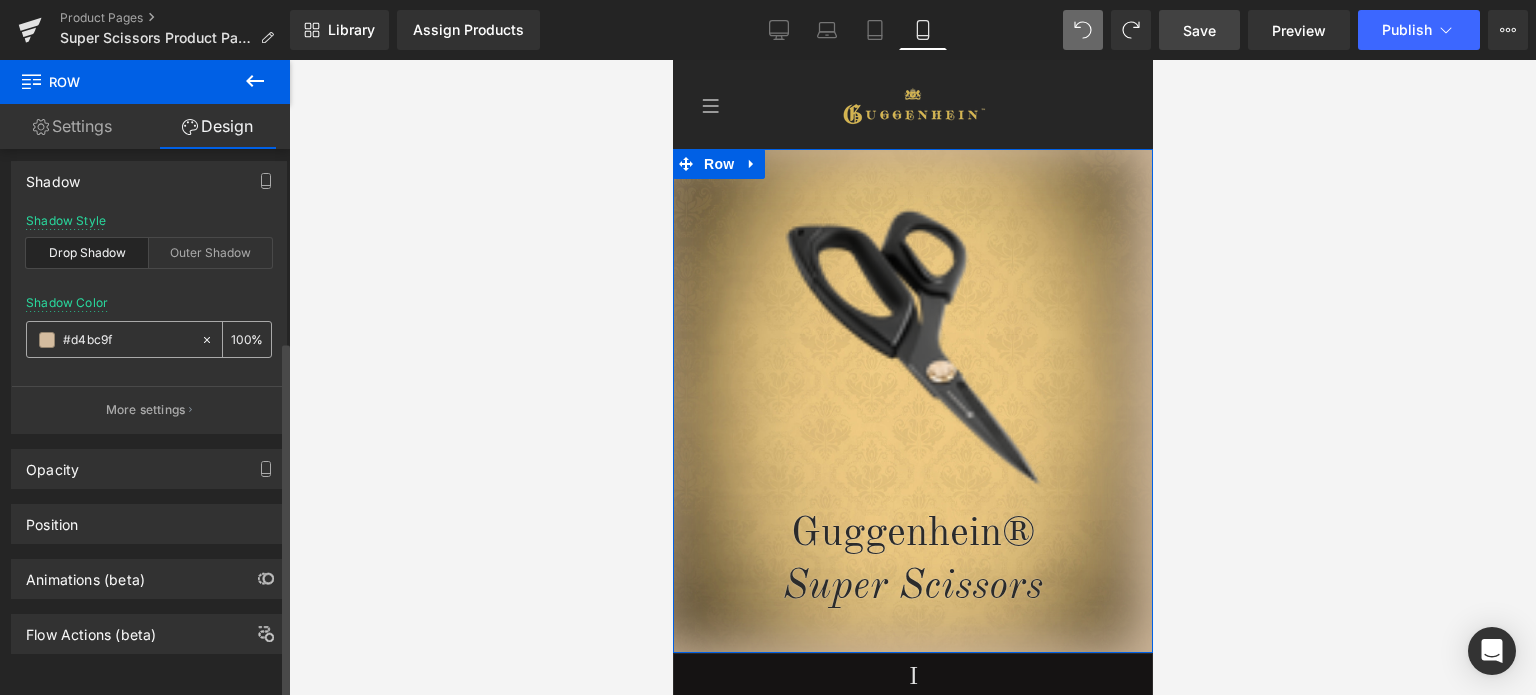 click at bounding box center [47, 340] 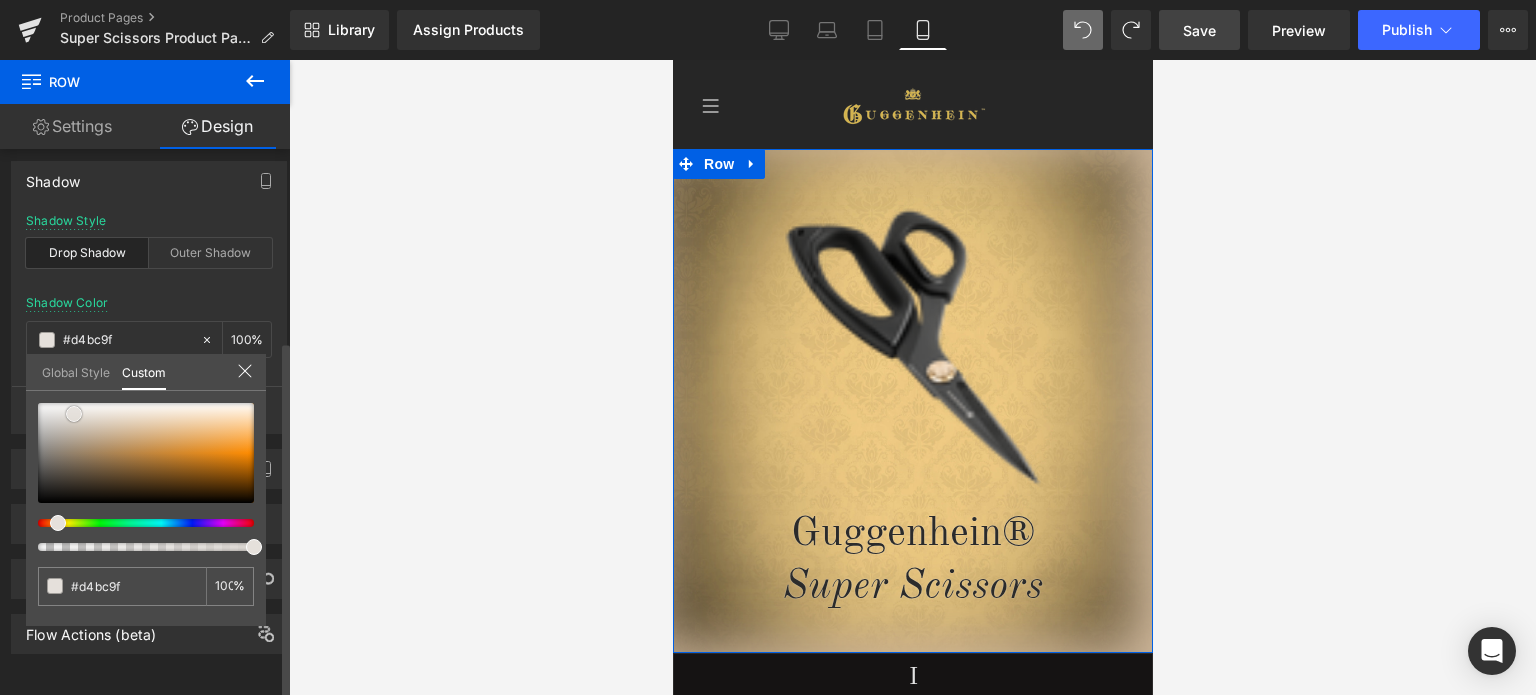 click at bounding box center [146, 453] 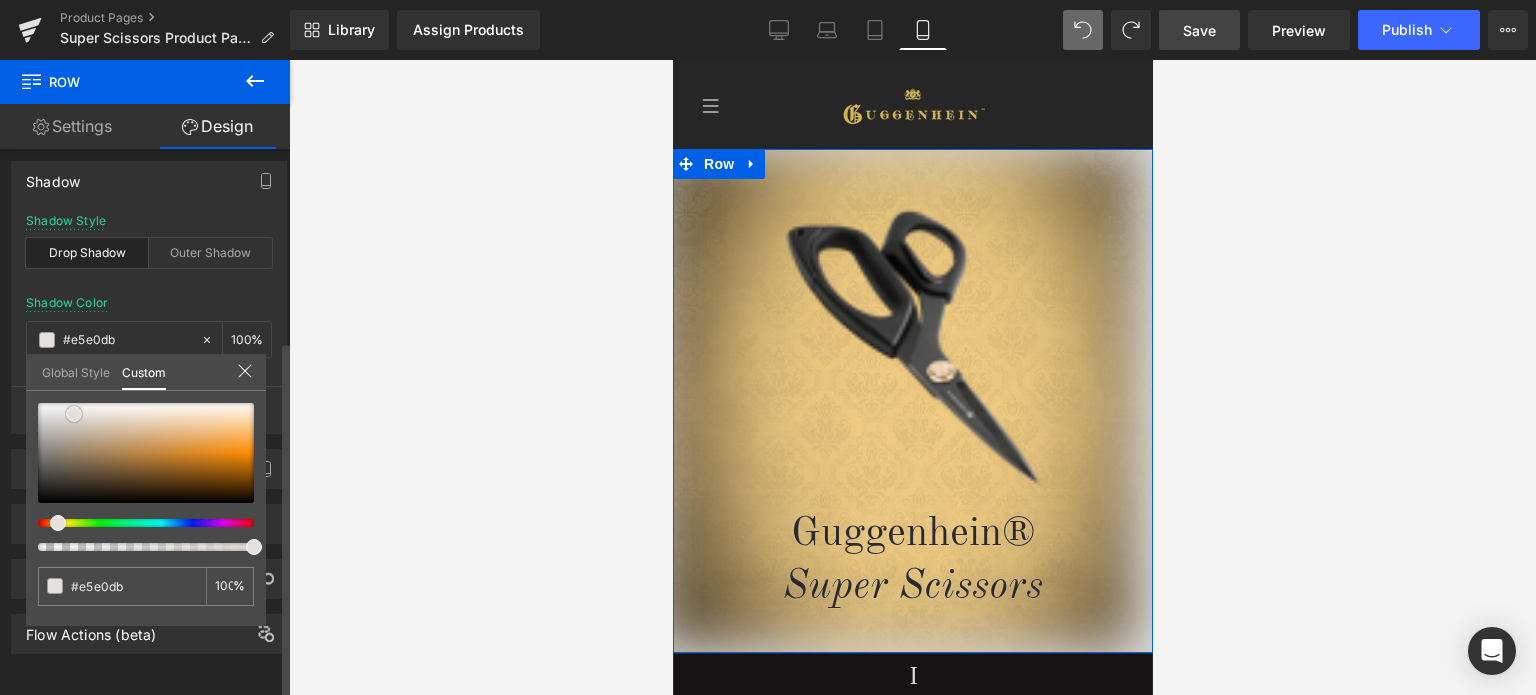 click at bounding box center (146, 453) 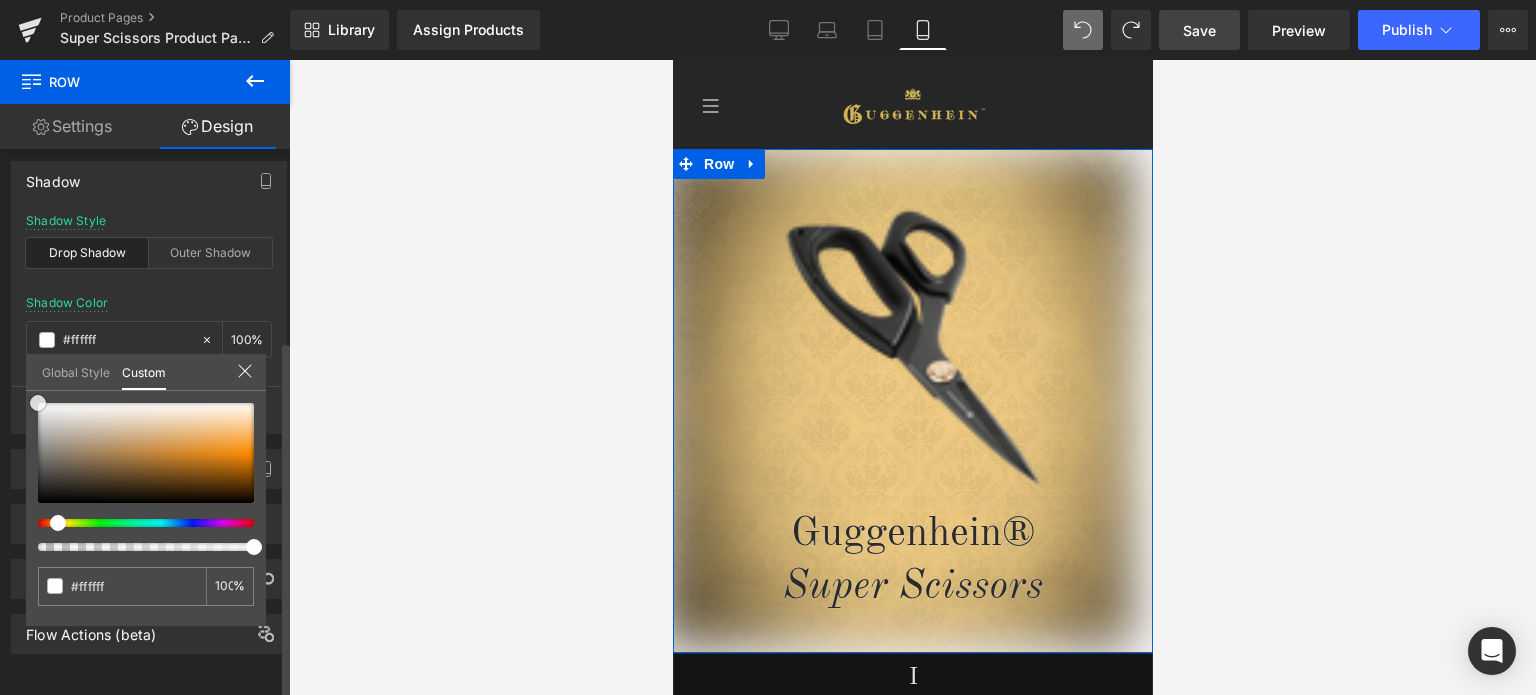 drag, startPoint x: 50, startPoint y: 412, endPoint x: 32, endPoint y: 381, distance: 35.846897 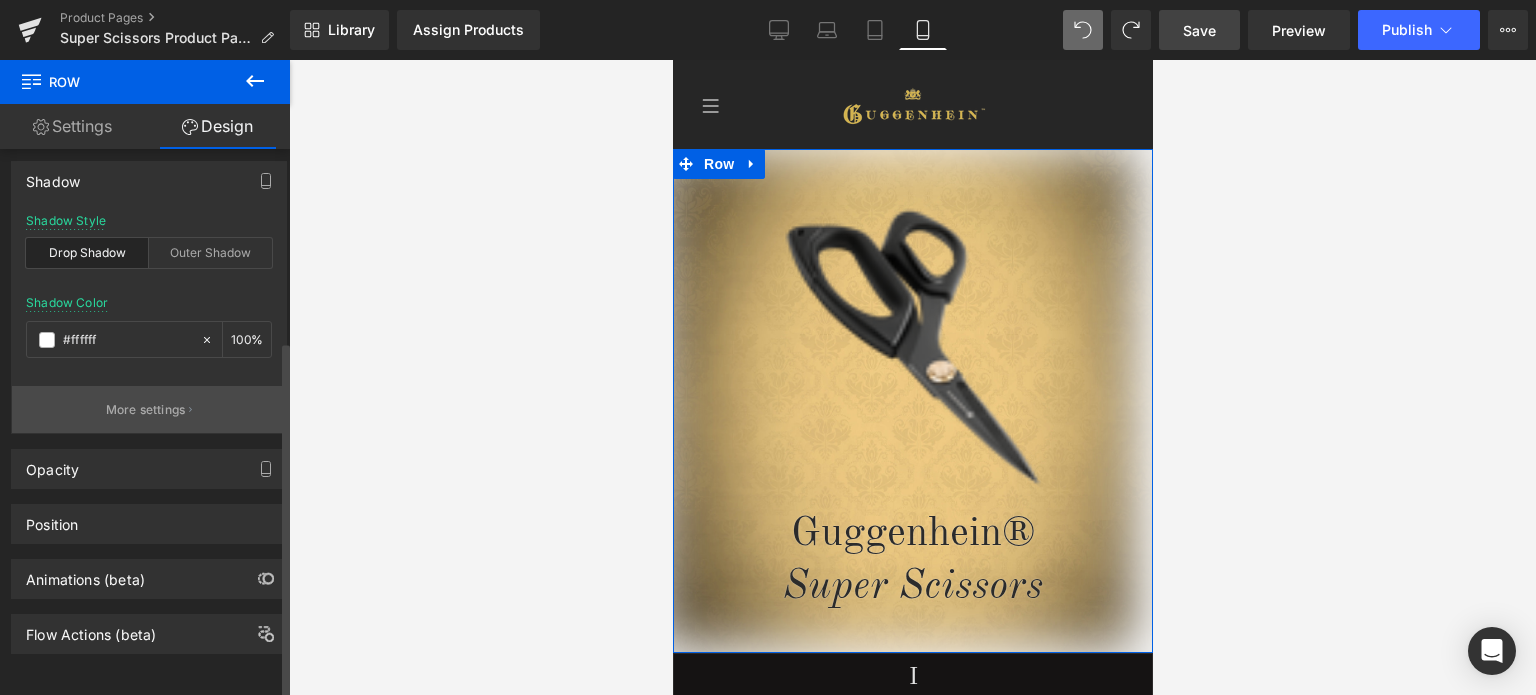 click on "More settings" at bounding box center [146, 410] 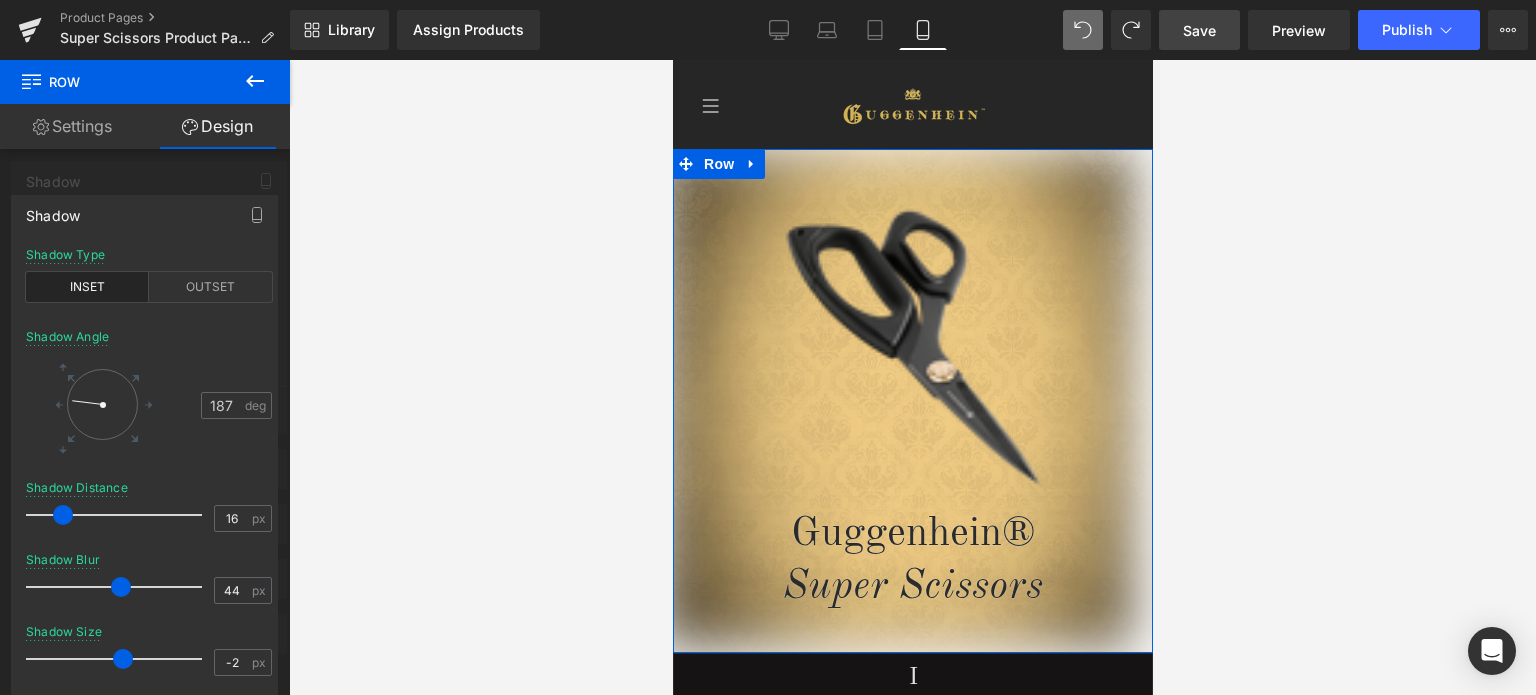 click at bounding box center [102, 404] 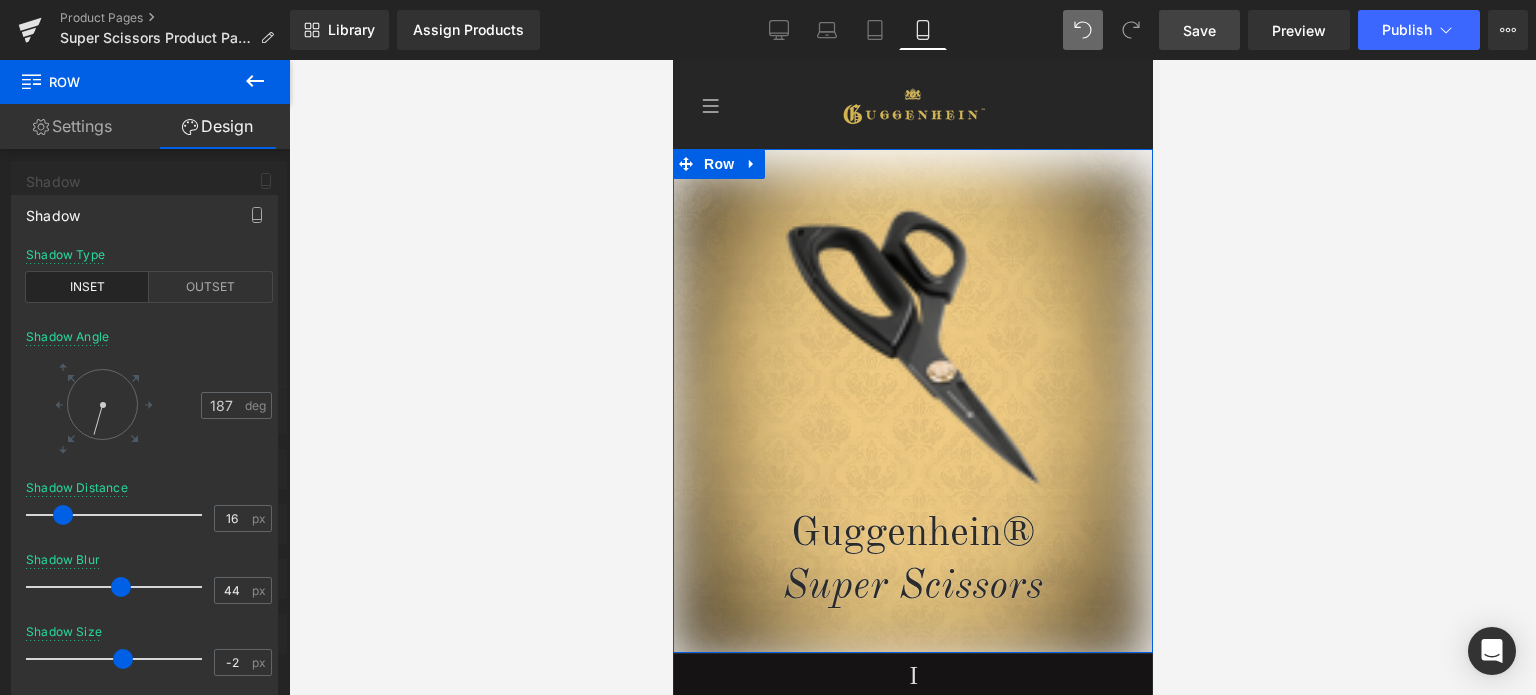 drag, startPoint x: 102, startPoint y: 435, endPoint x: 90, endPoint y: 434, distance: 12.0415945 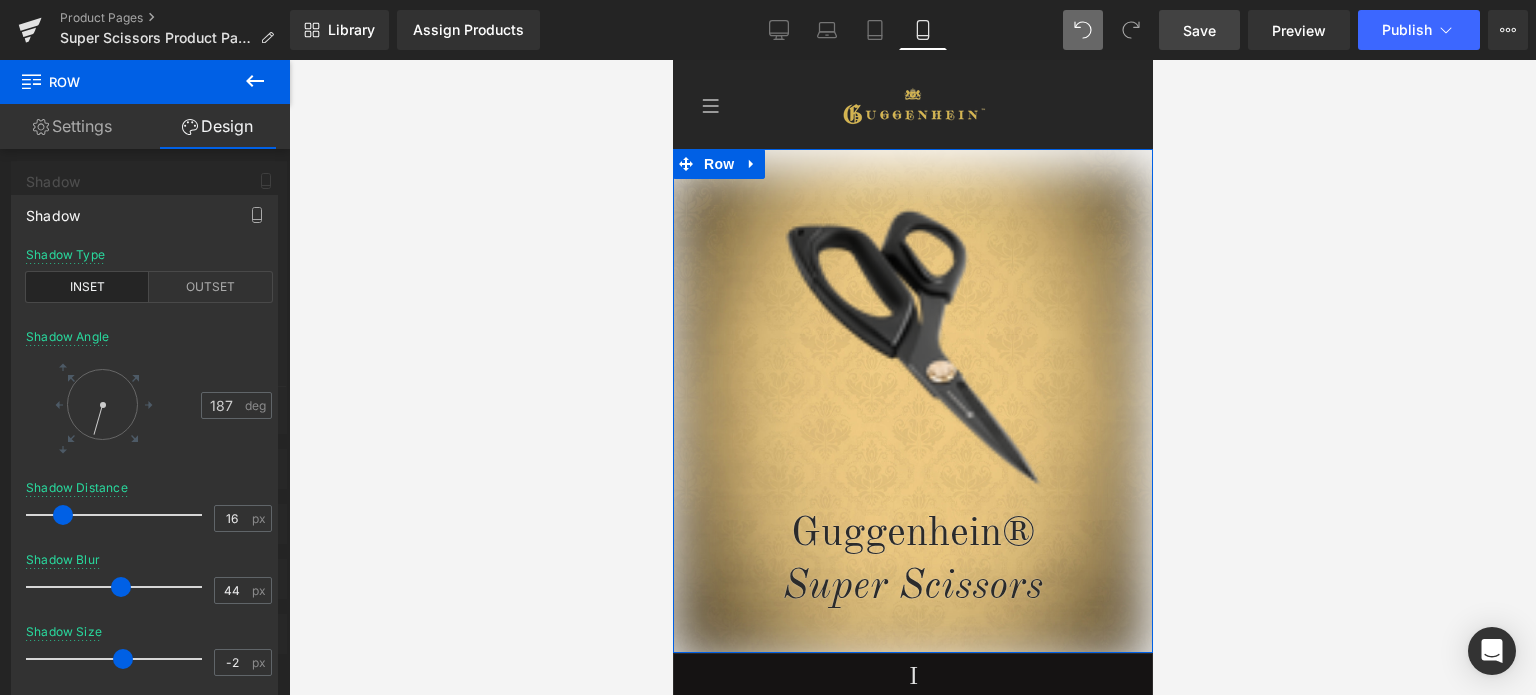 click at bounding box center [97, 421] 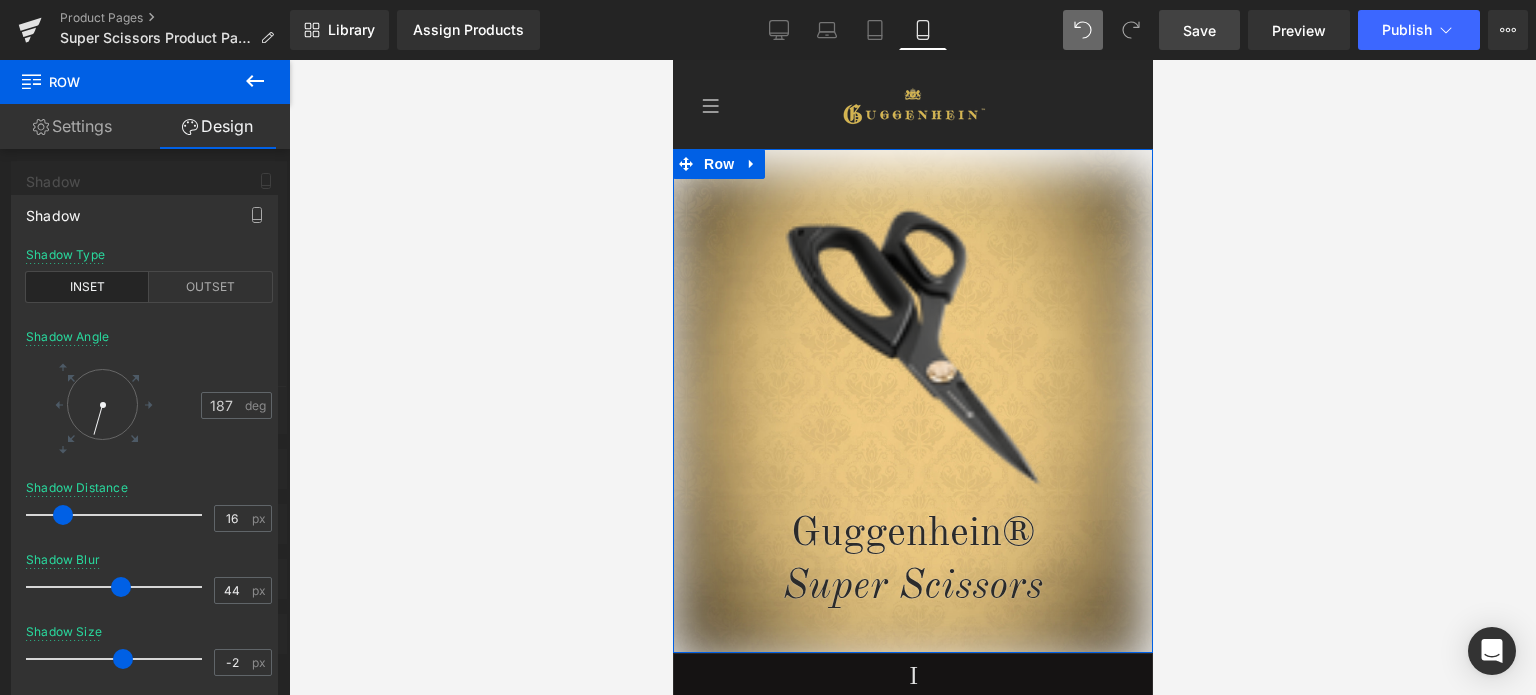 click at bounding box center (102, 404) 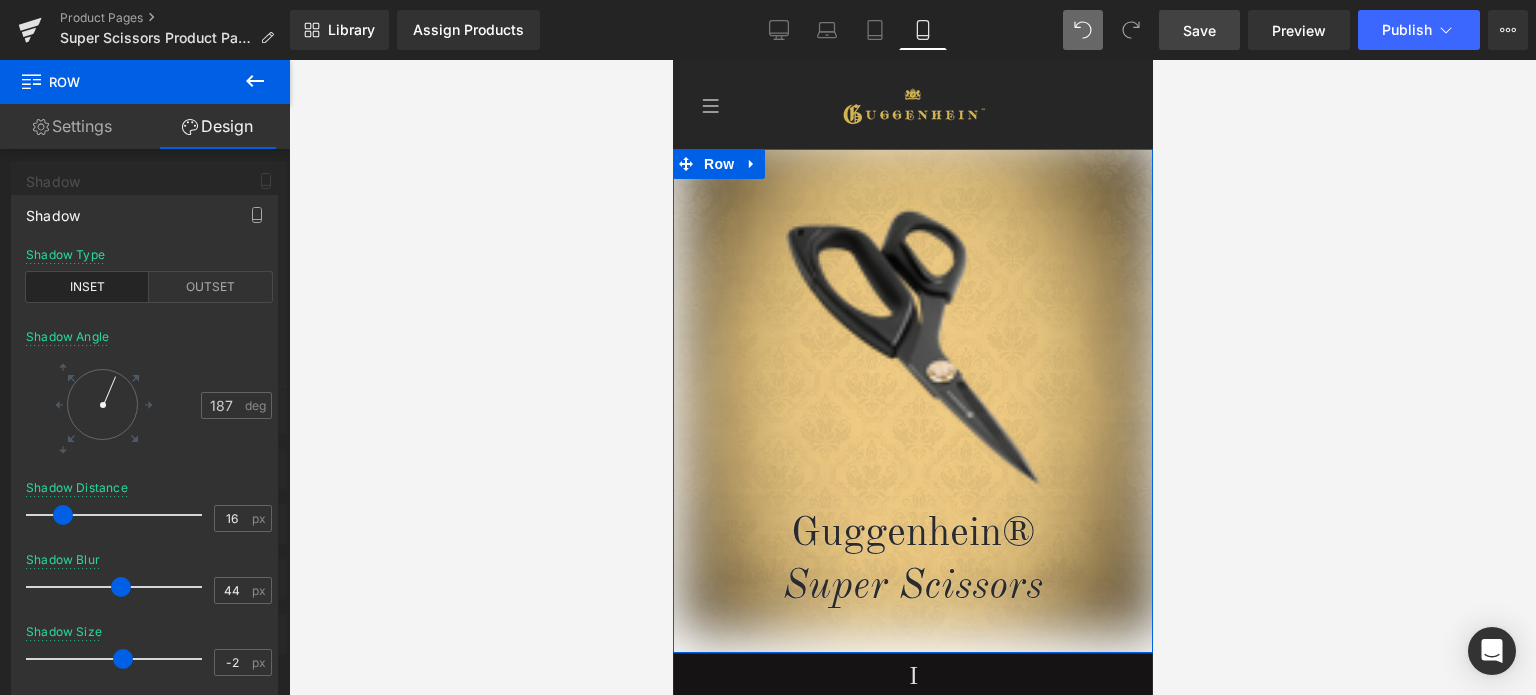 click at bounding box center [102, 404] 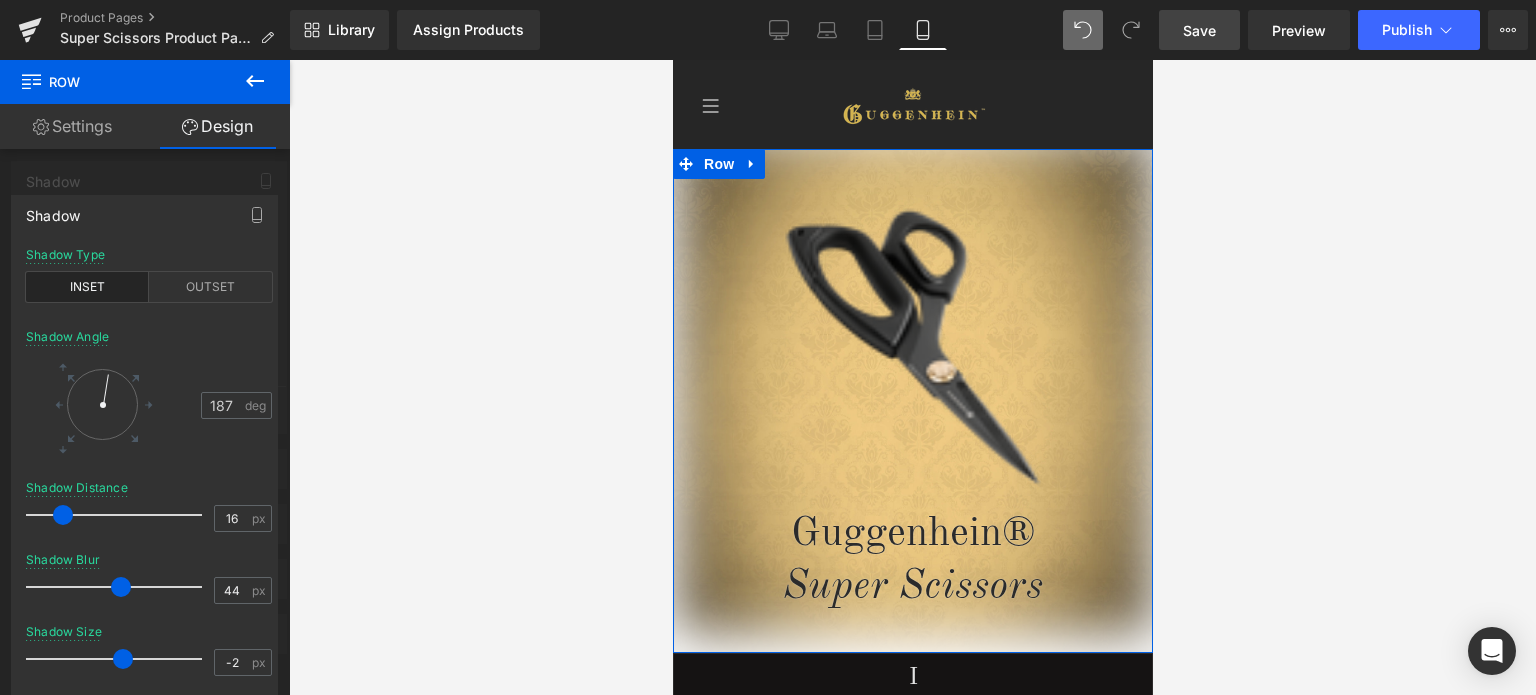 click at bounding box center [102, 404] 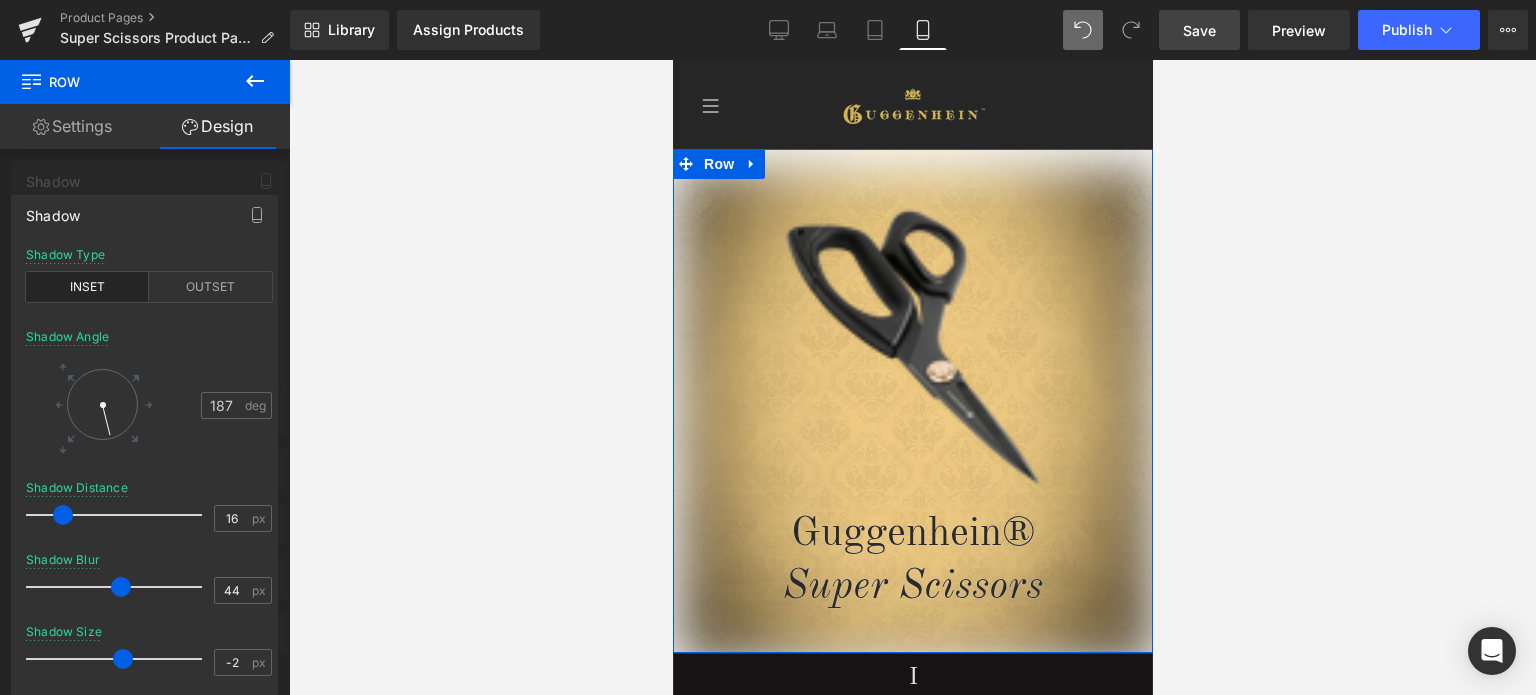 click at bounding box center (102, 404) 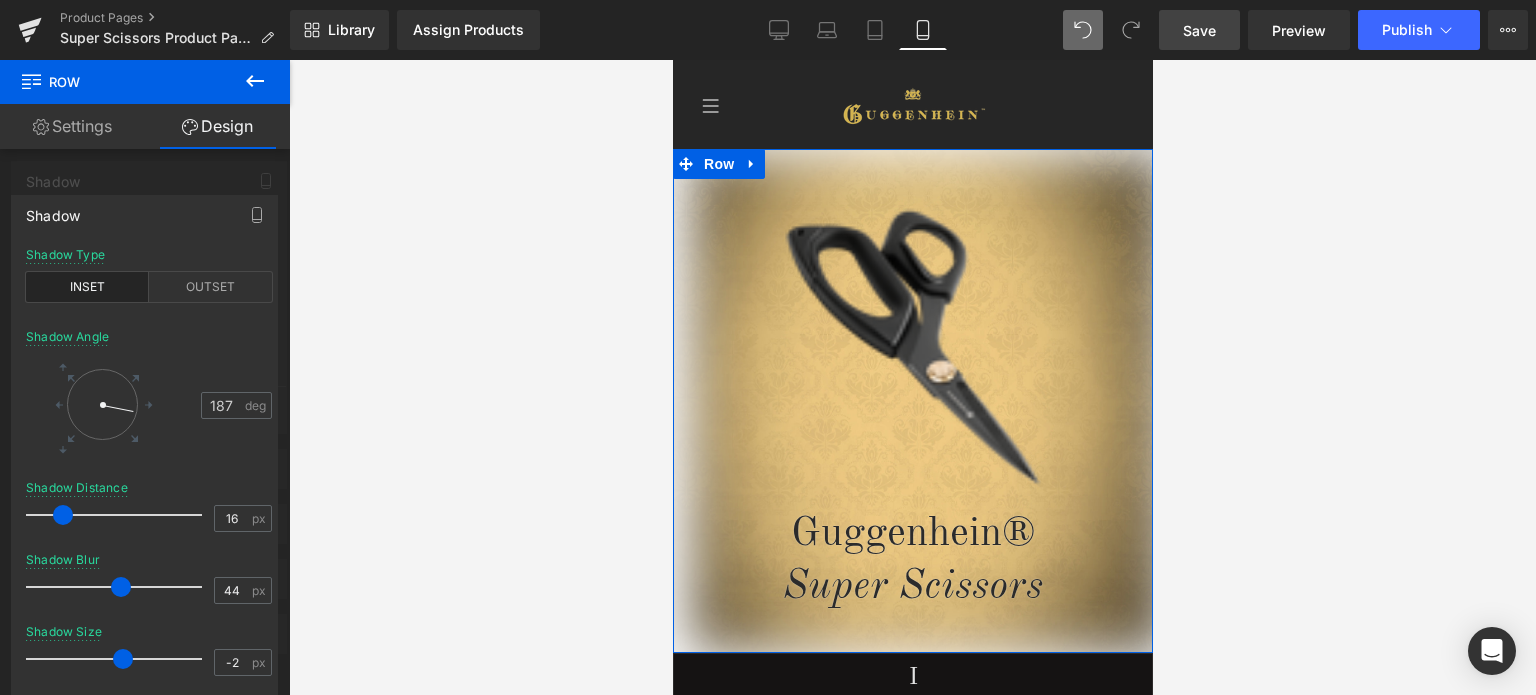 click at bounding box center (102, 404) 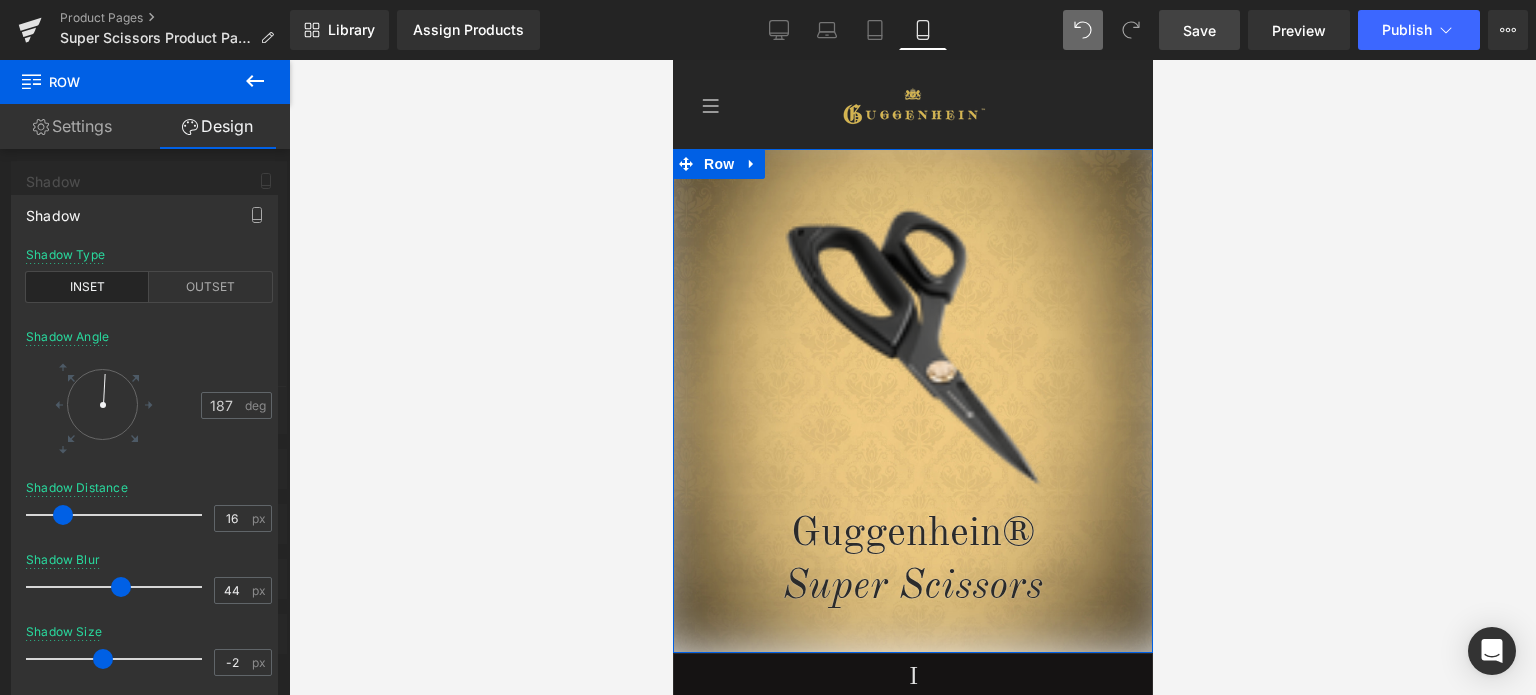 drag, startPoint x: 120, startPoint y: 653, endPoint x: 100, endPoint y: 654, distance: 20.024984 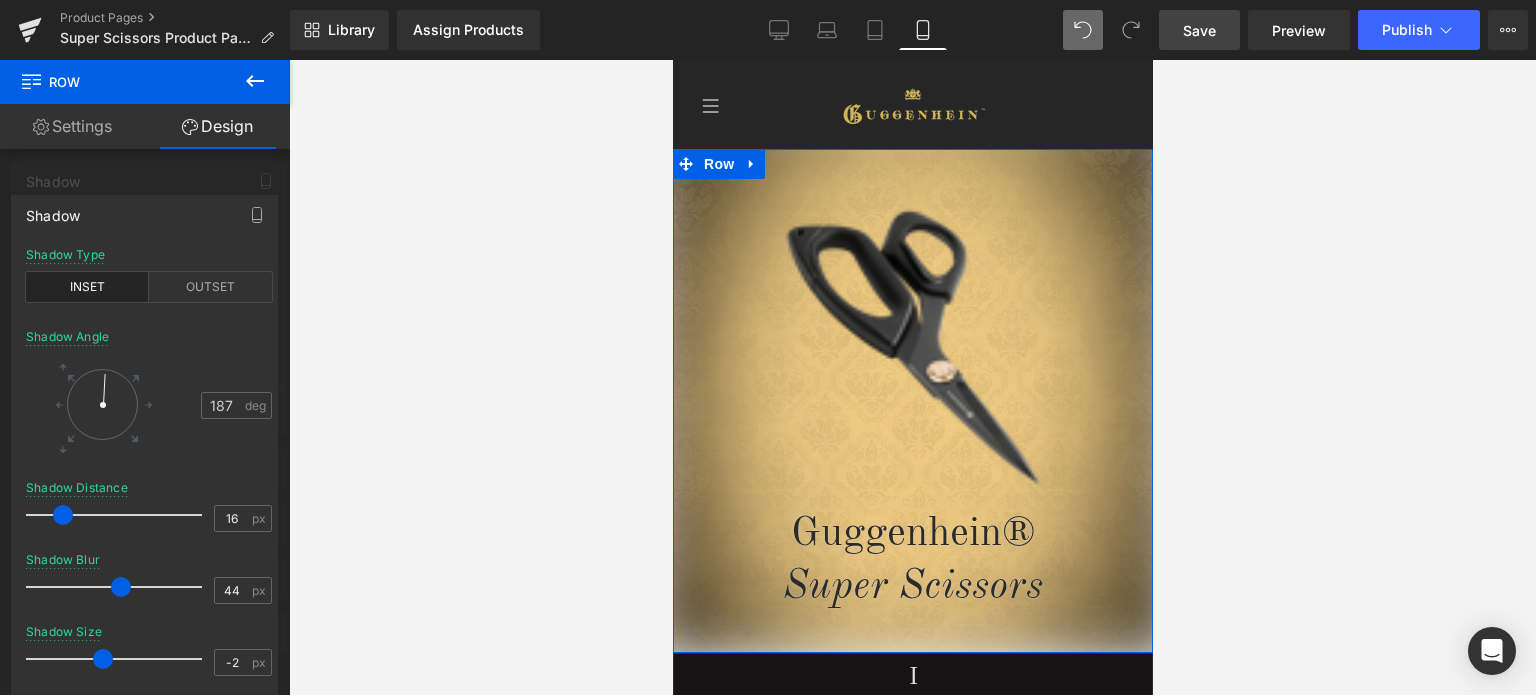 click at bounding box center (103, 659) 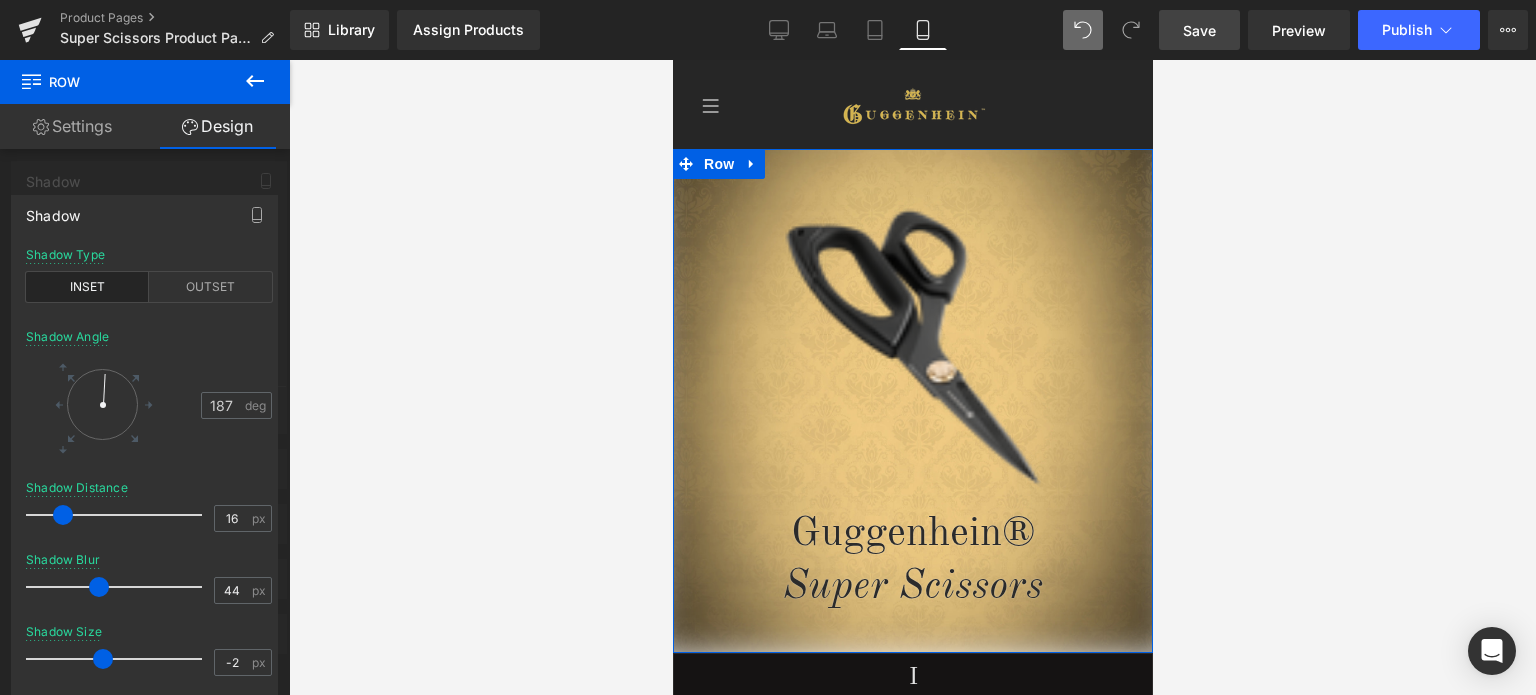 drag, startPoint x: 136, startPoint y: 578, endPoint x: 83, endPoint y: 587, distance: 53.75872 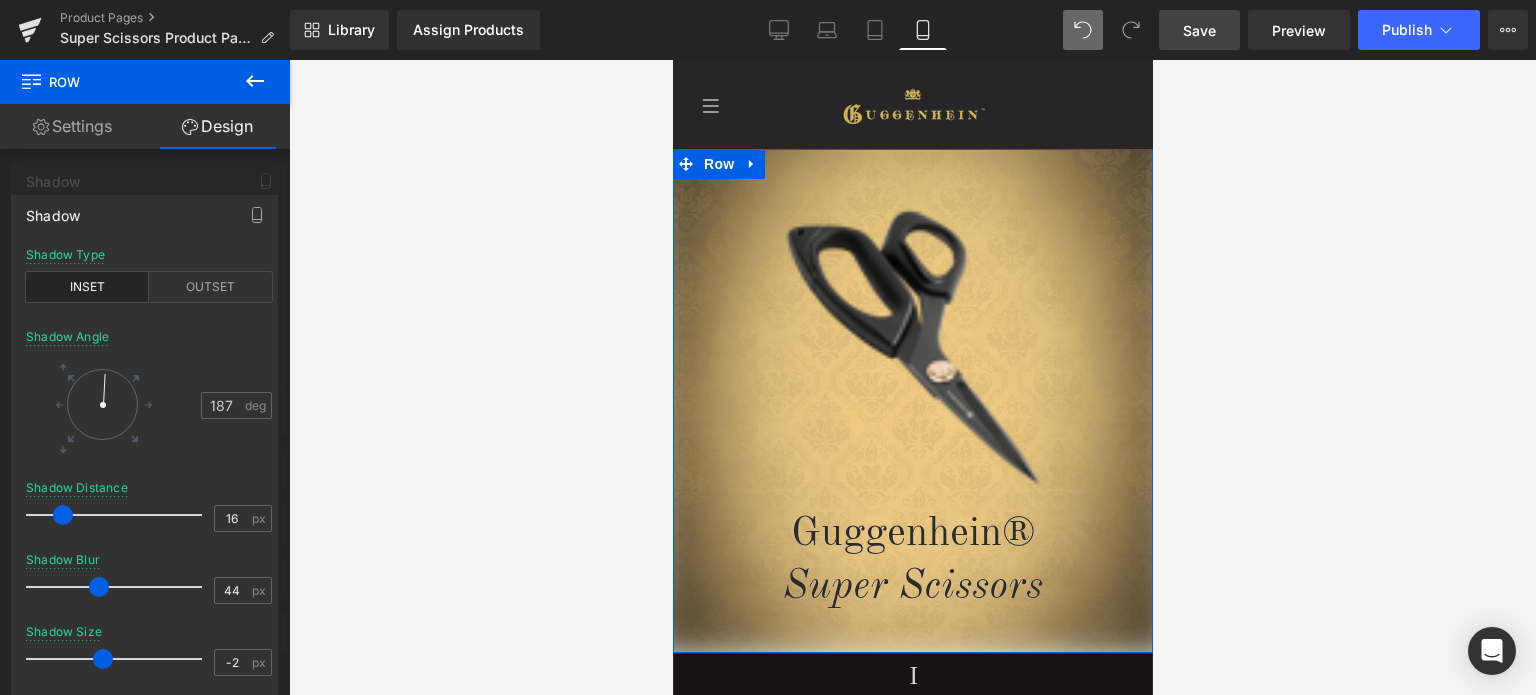 click at bounding box center [99, 587] 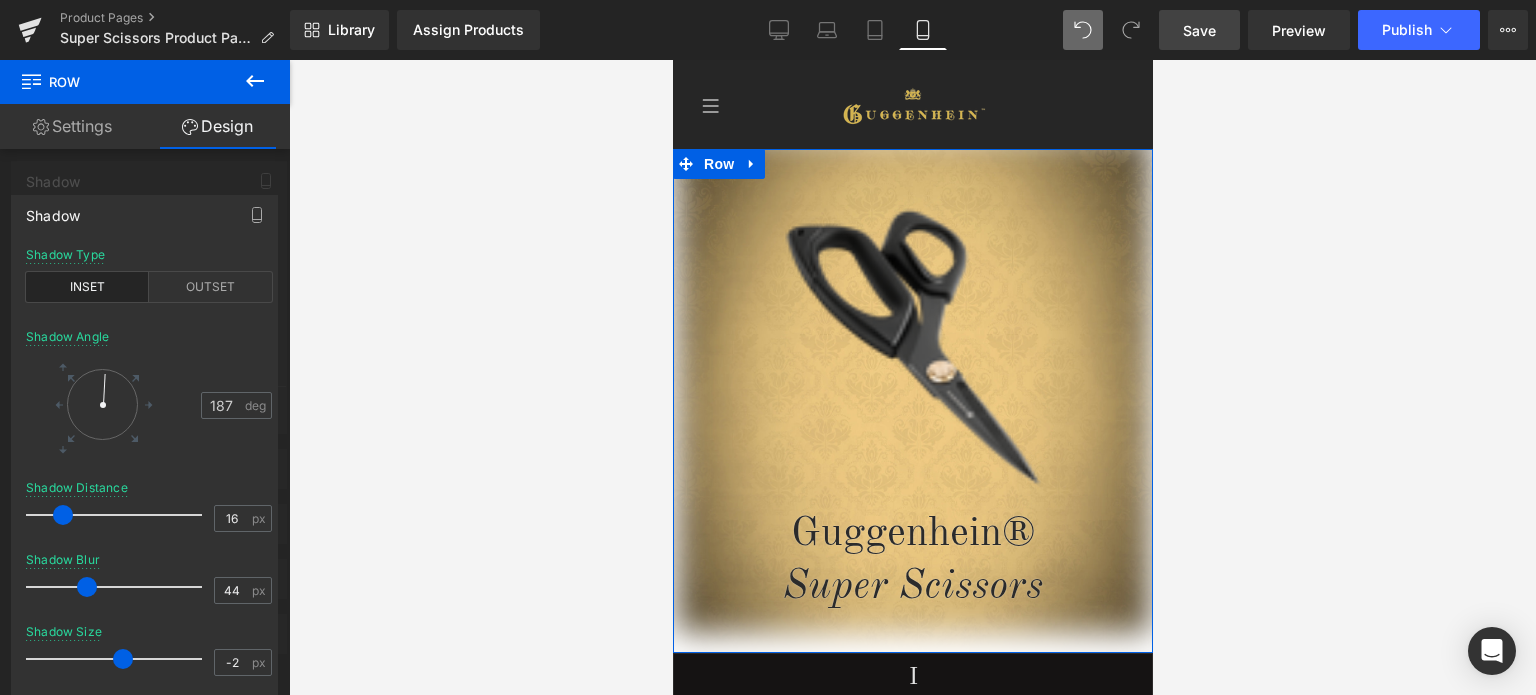 drag, startPoint x: 111, startPoint y: 656, endPoint x: 129, endPoint y: 653, distance: 18.248287 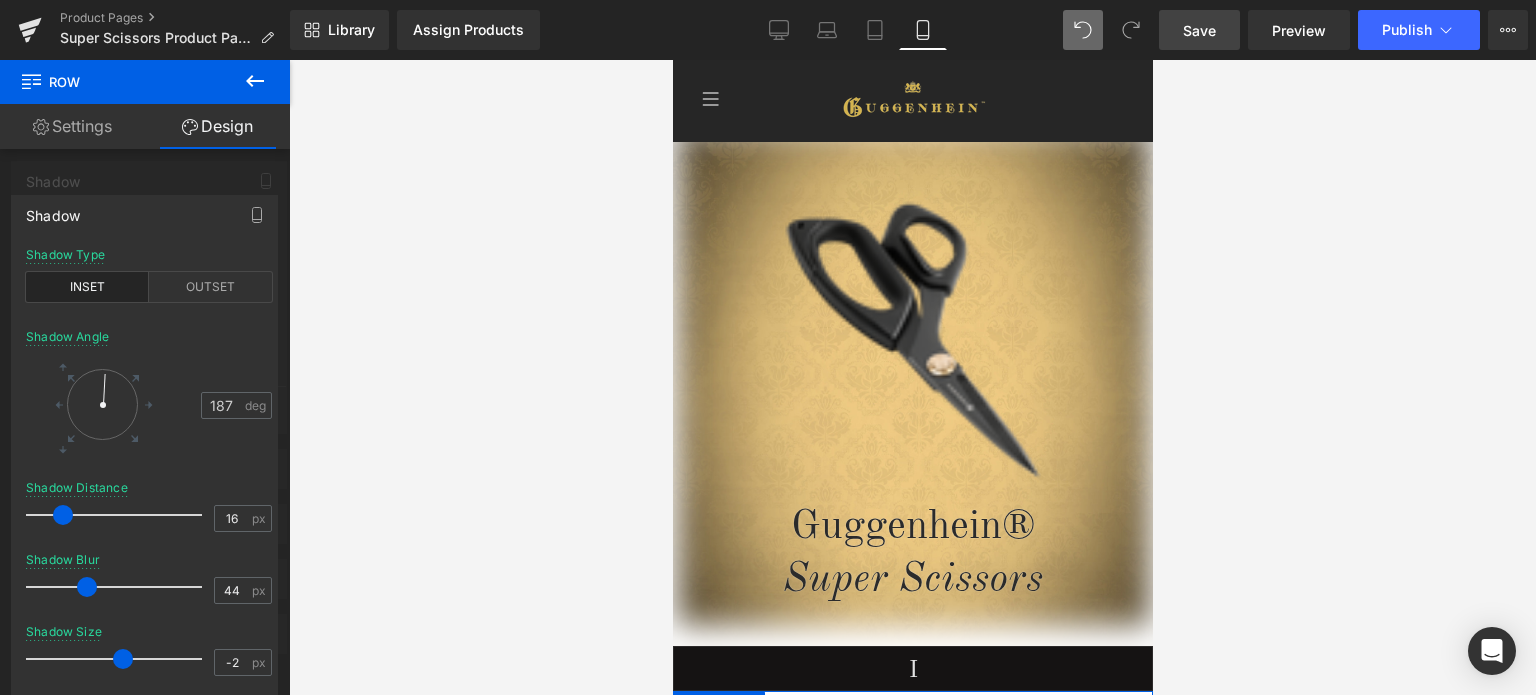 scroll, scrollTop: 0, scrollLeft: 0, axis: both 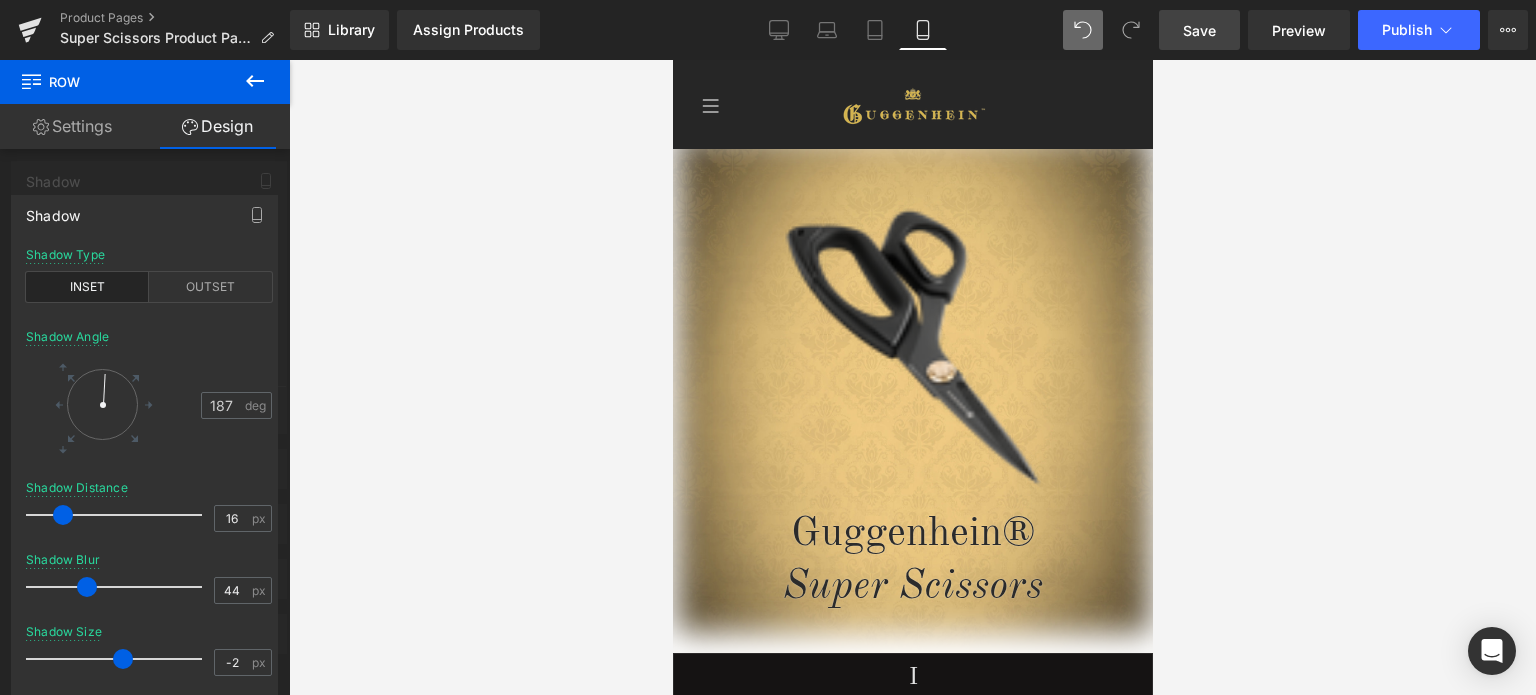 click at bounding box center (912, 377) 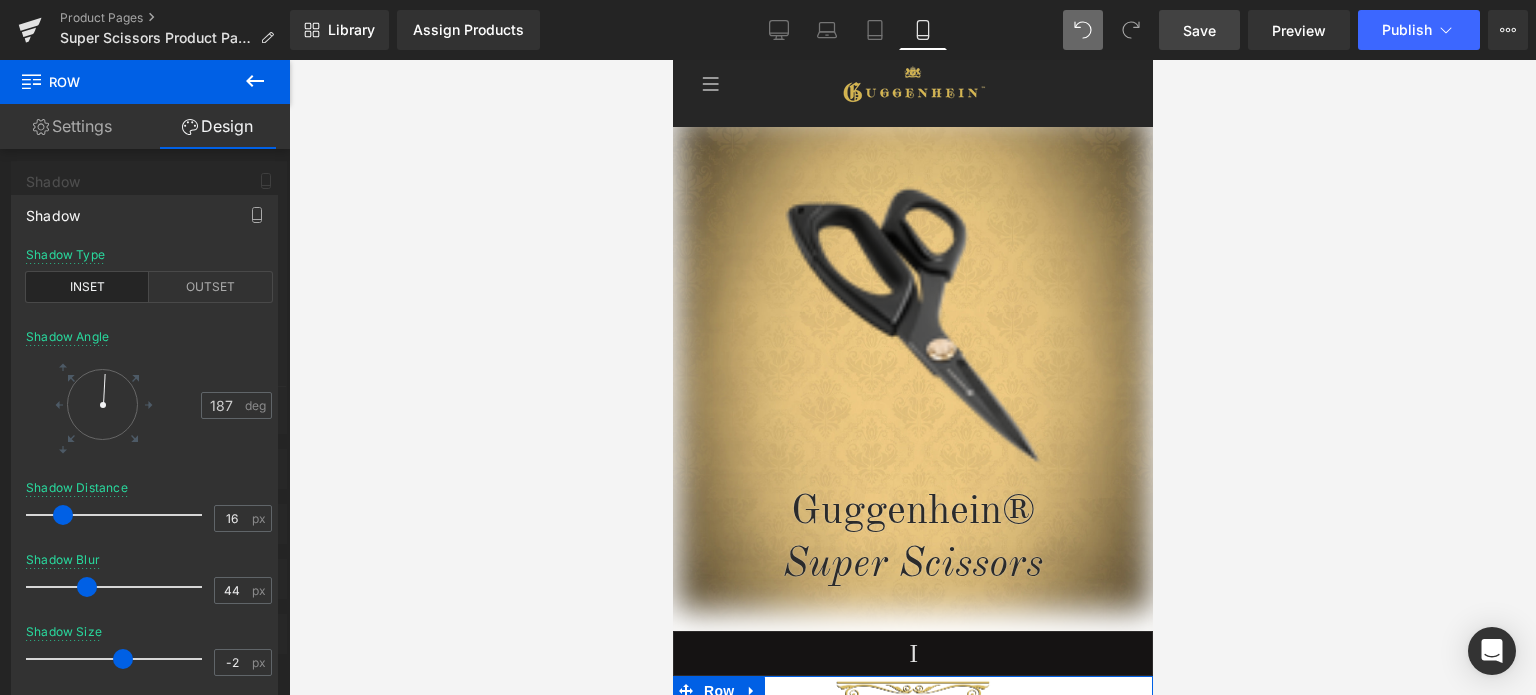 scroll, scrollTop: 100, scrollLeft: 0, axis: vertical 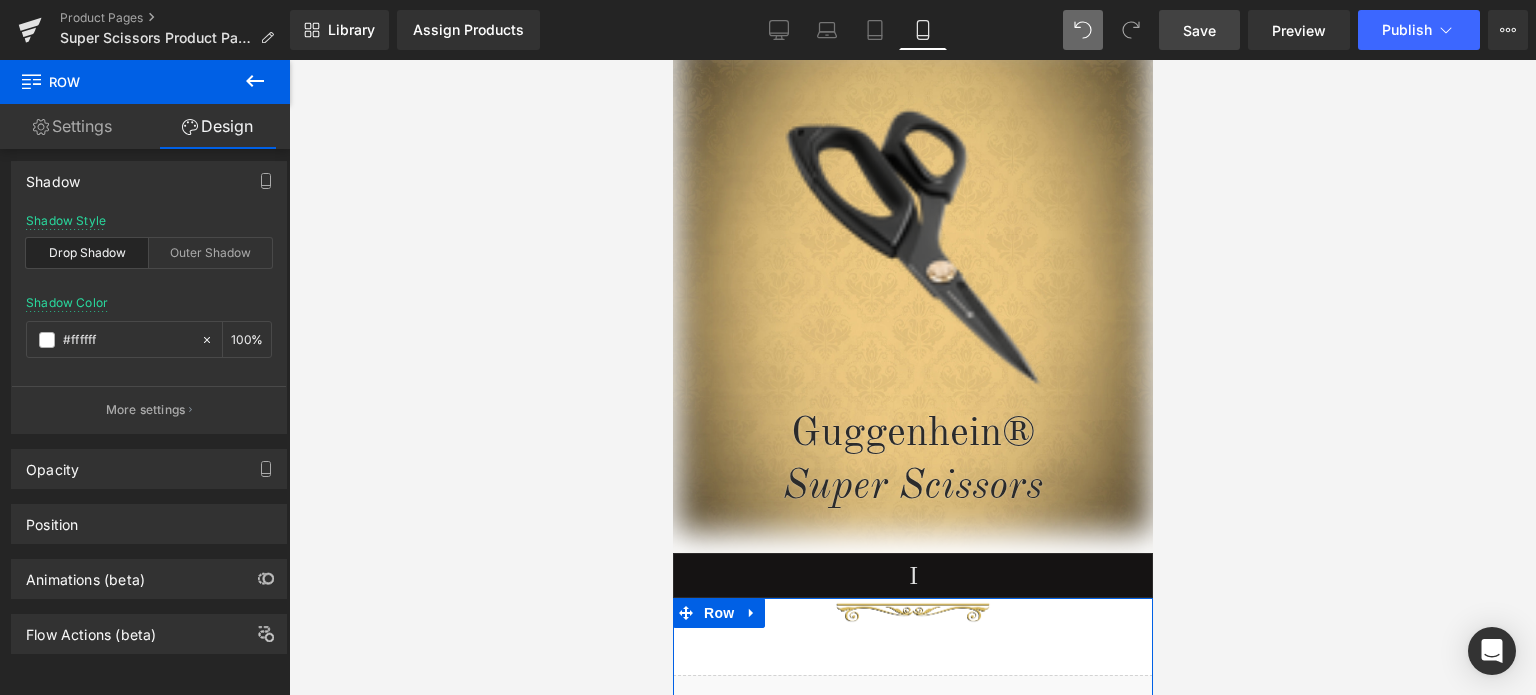 click on "Guggenhein
0
SHOPPING CART
CLOSE
No Products in the Cart
. . .
TOTAL:
$0.00
PROCEED TO CHECKOUT  X" at bounding box center [912, 3372] 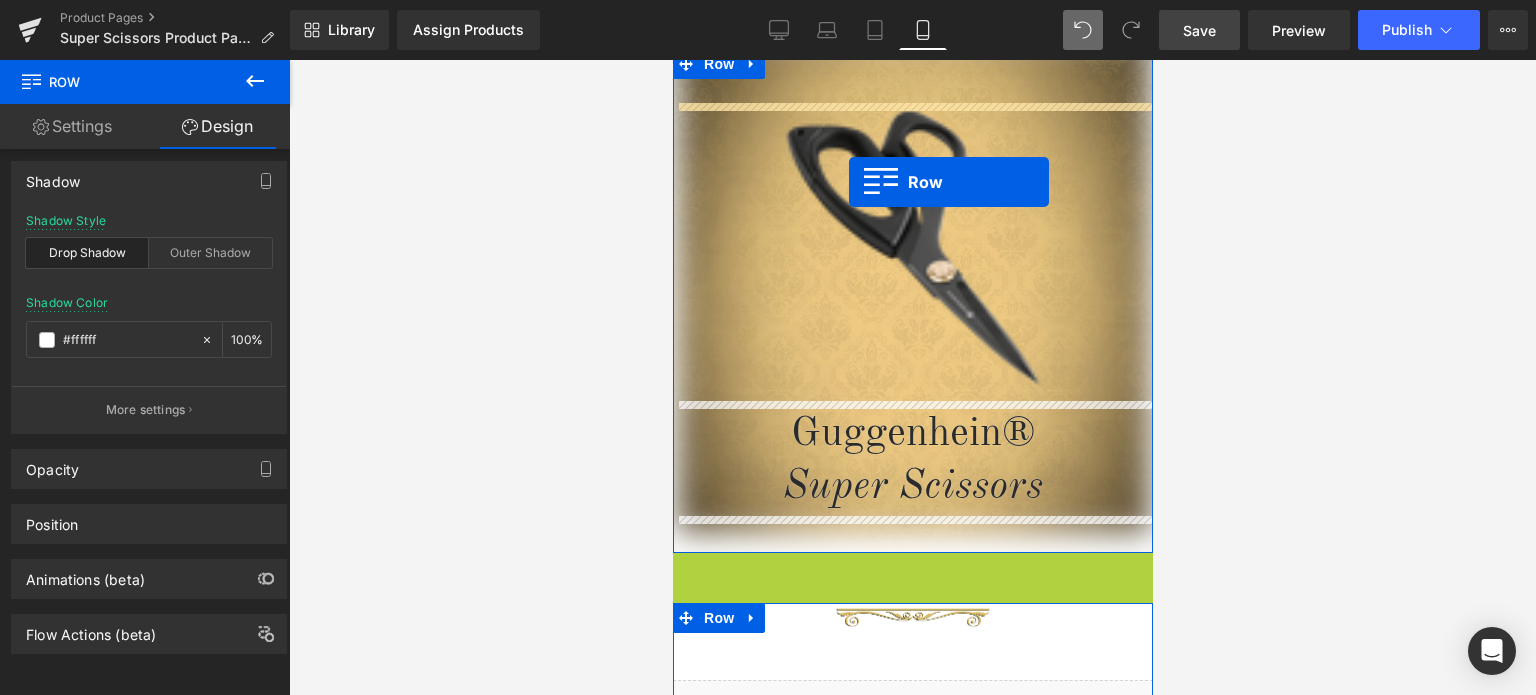 scroll, scrollTop: 0, scrollLeft: 0, axis: both 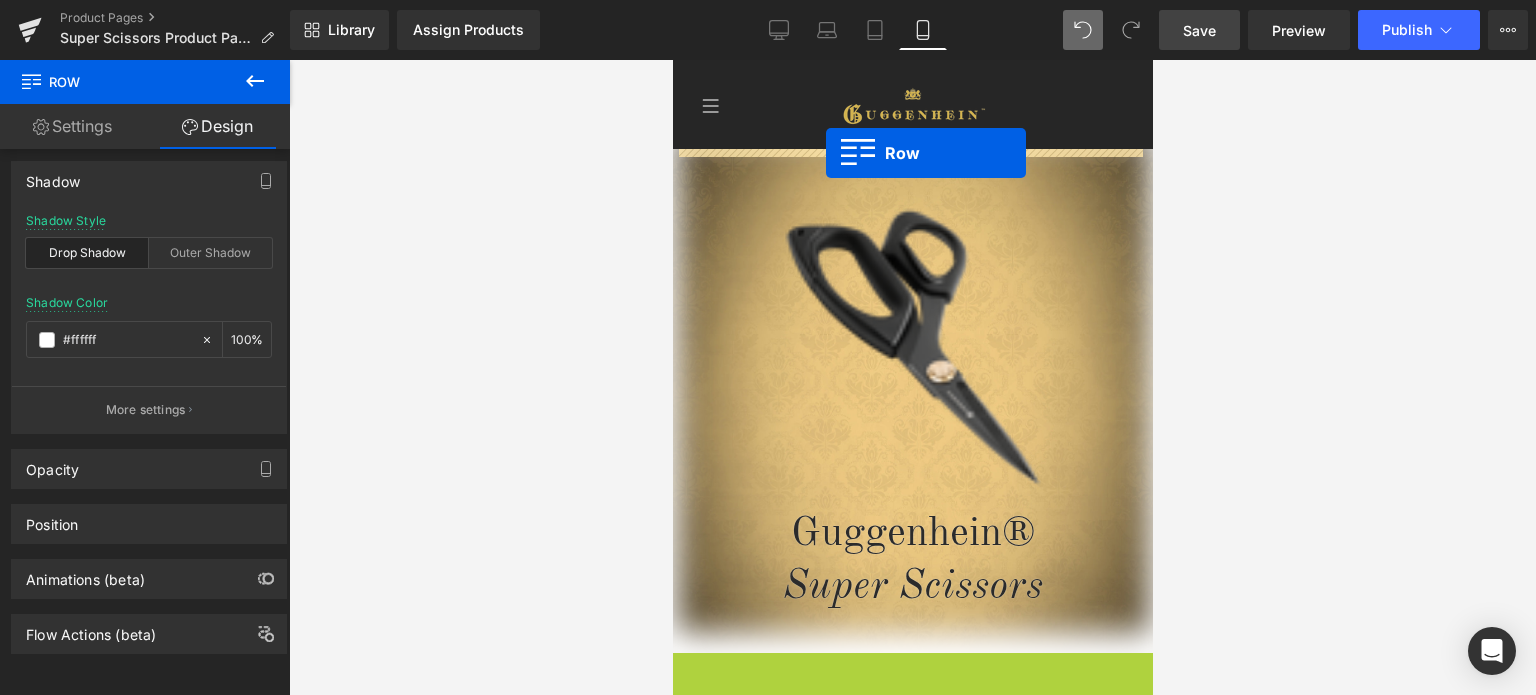 drag, startPoint x: 677, startPoint y: 563, endPoint x: 825, endPoint y: 153, distance: 435.89447 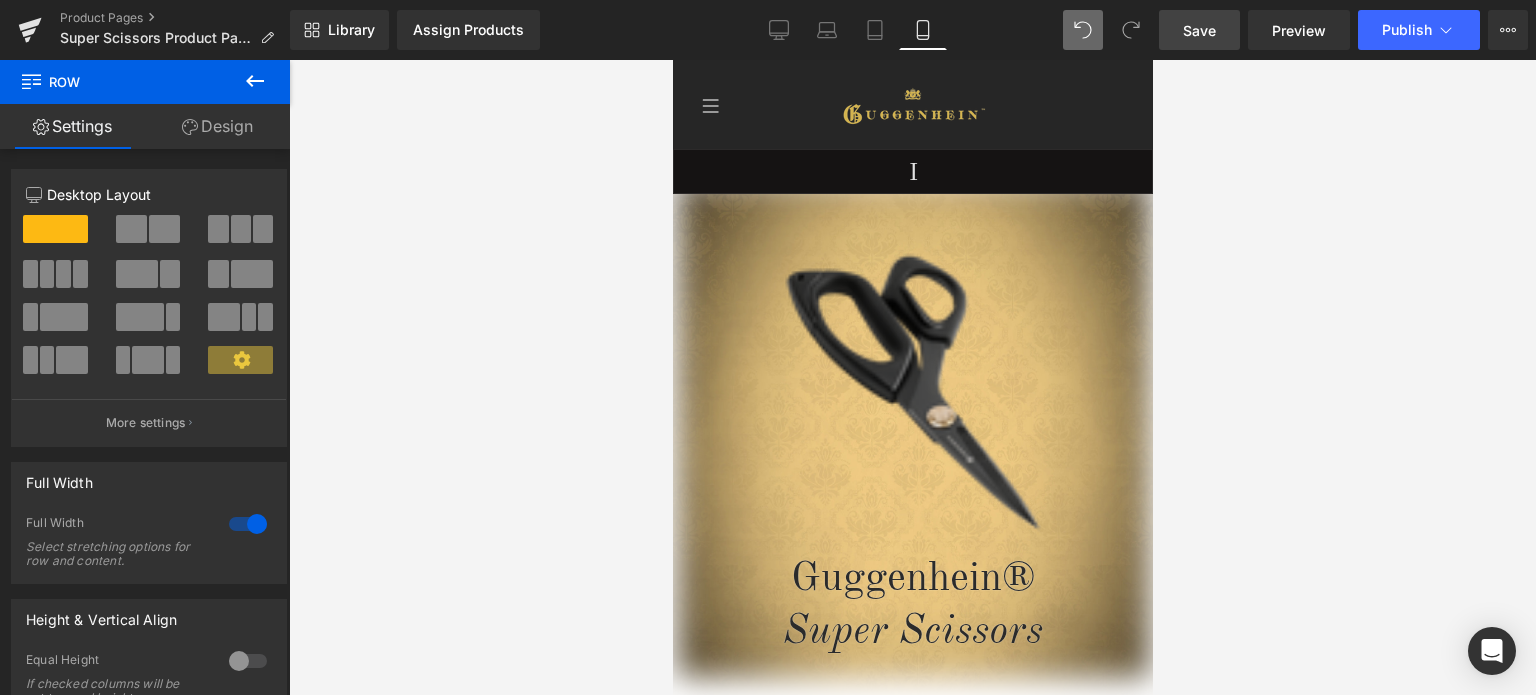 scroll, scrollTop: 100, scrollLeft: 0, axis: vertical 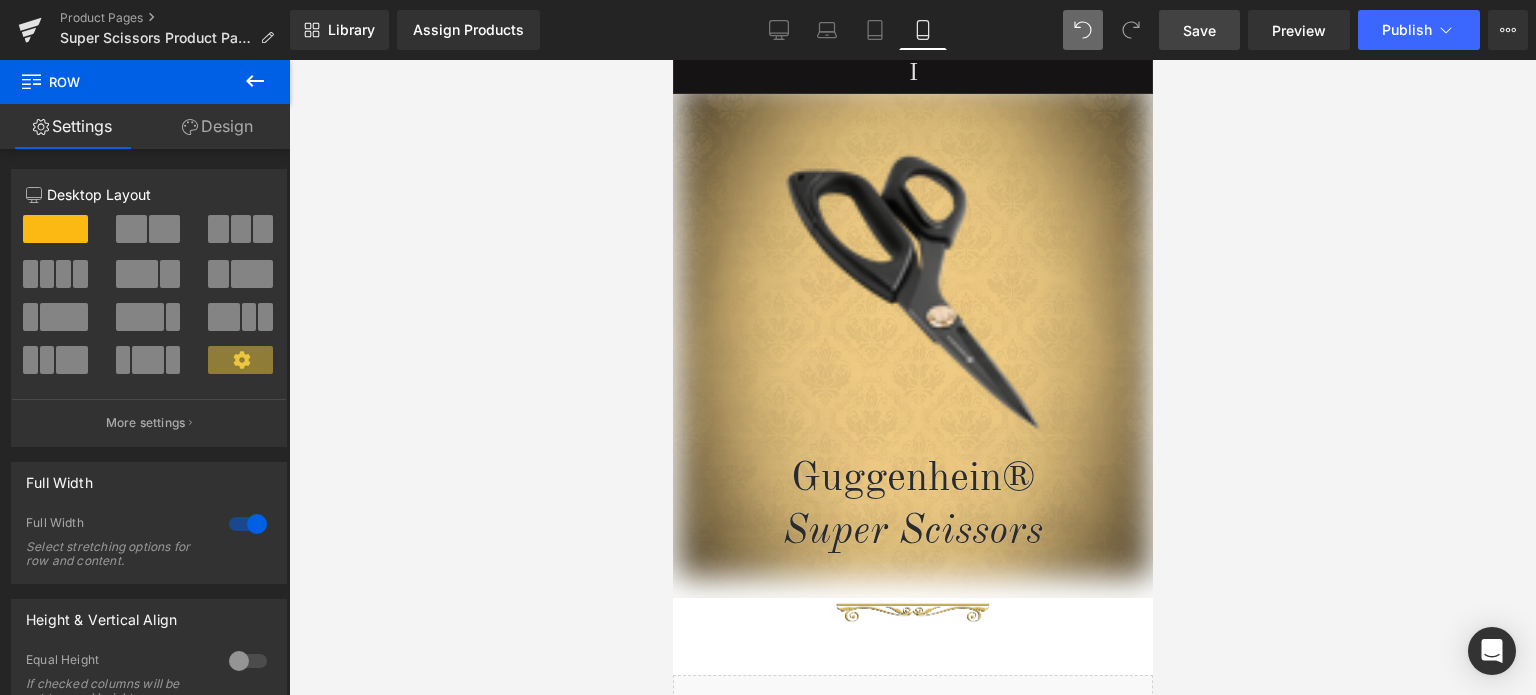 click on "Save" at bounding box center [1199, 30] 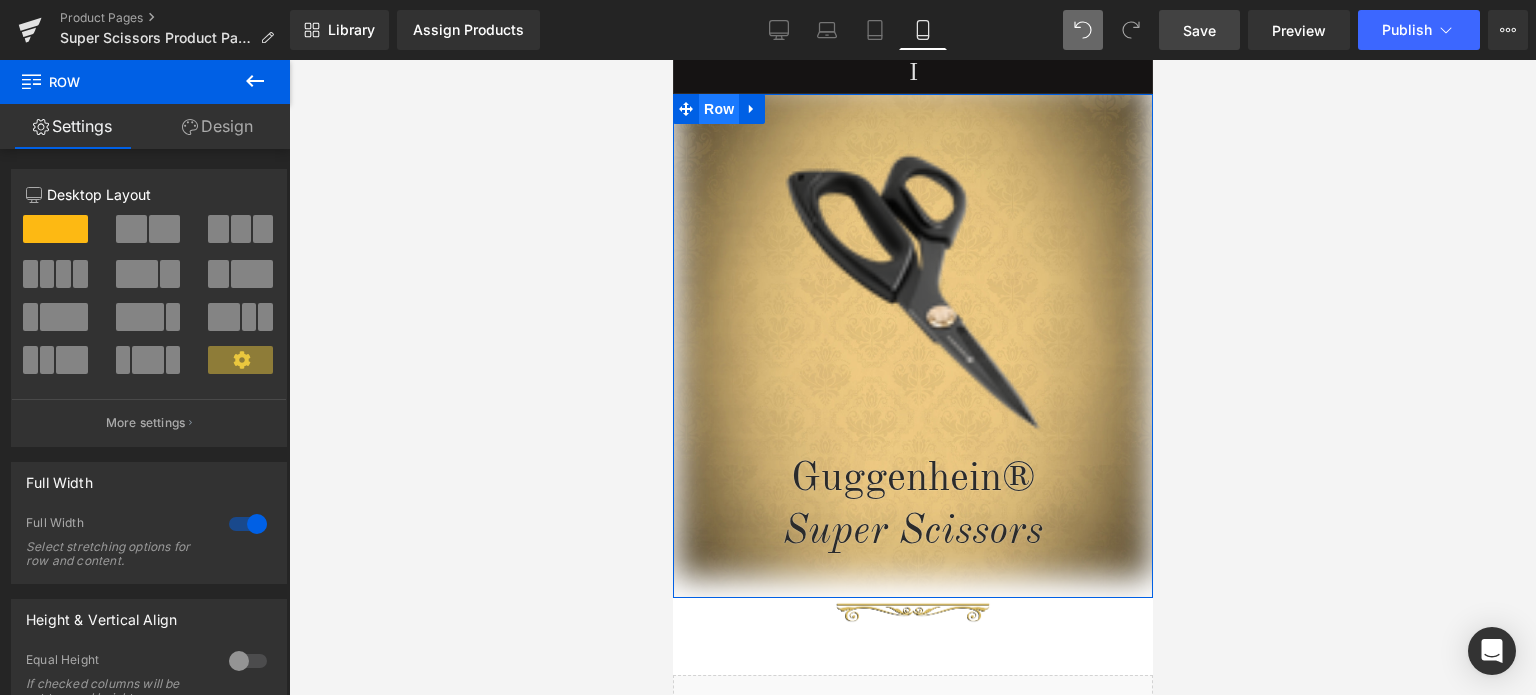 click on "Row" at bounding box center [718, 109] 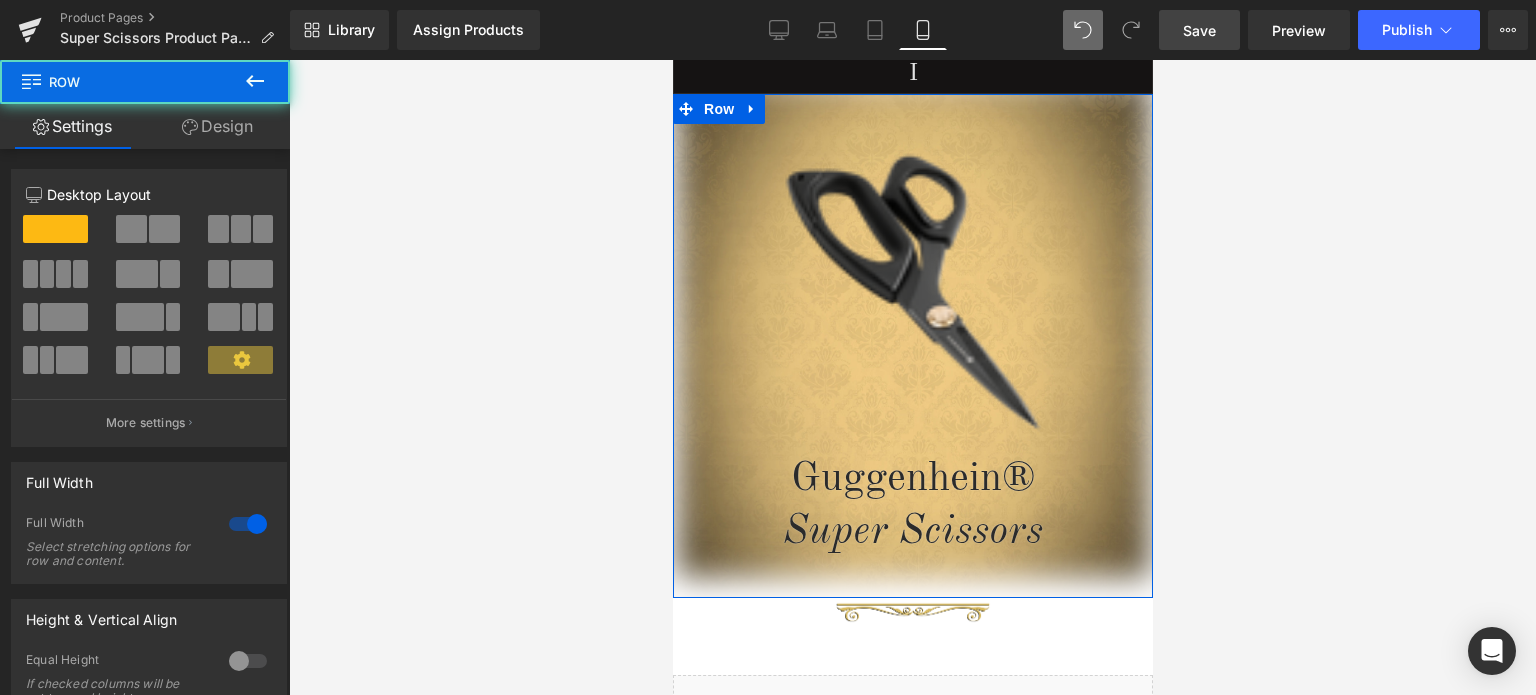 click on "Design" at bounding box center (217, 126) 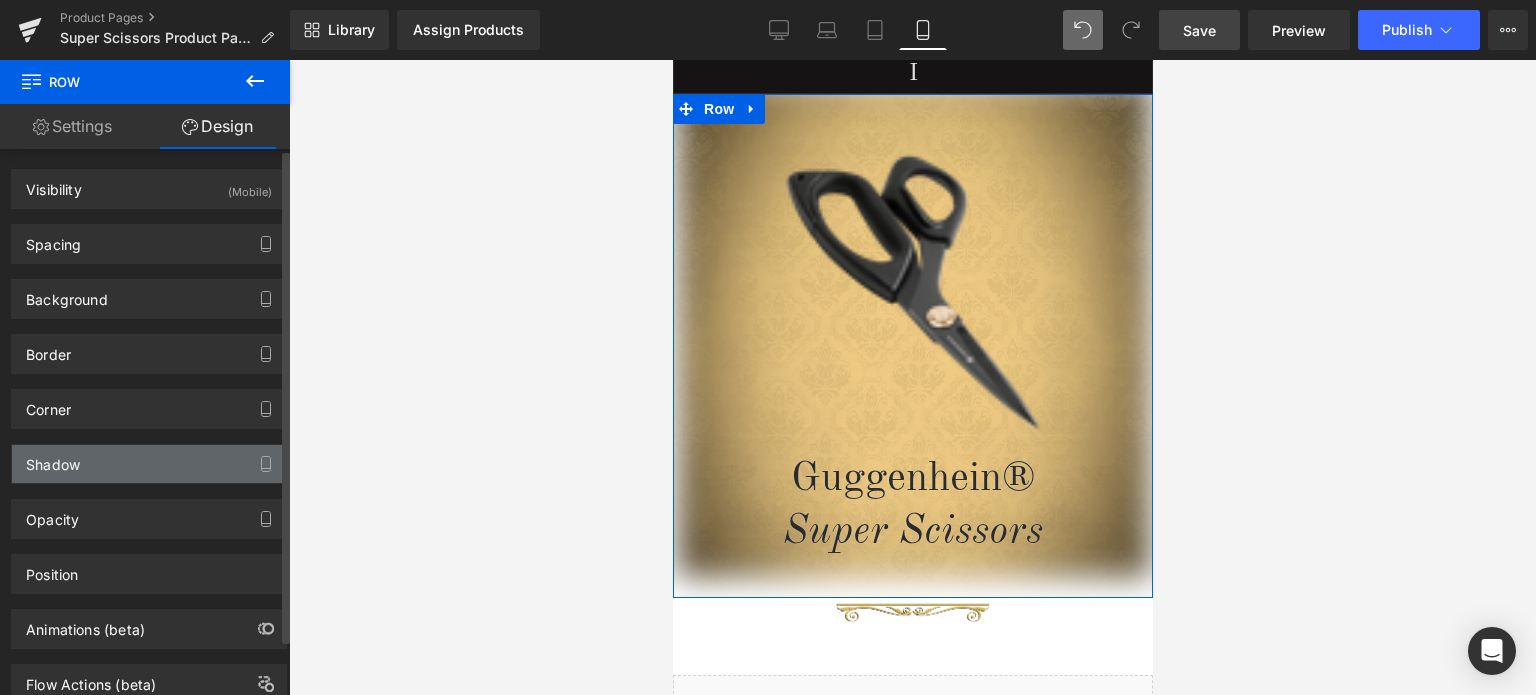 click on "Shadow" at bounding box center (149, 464) 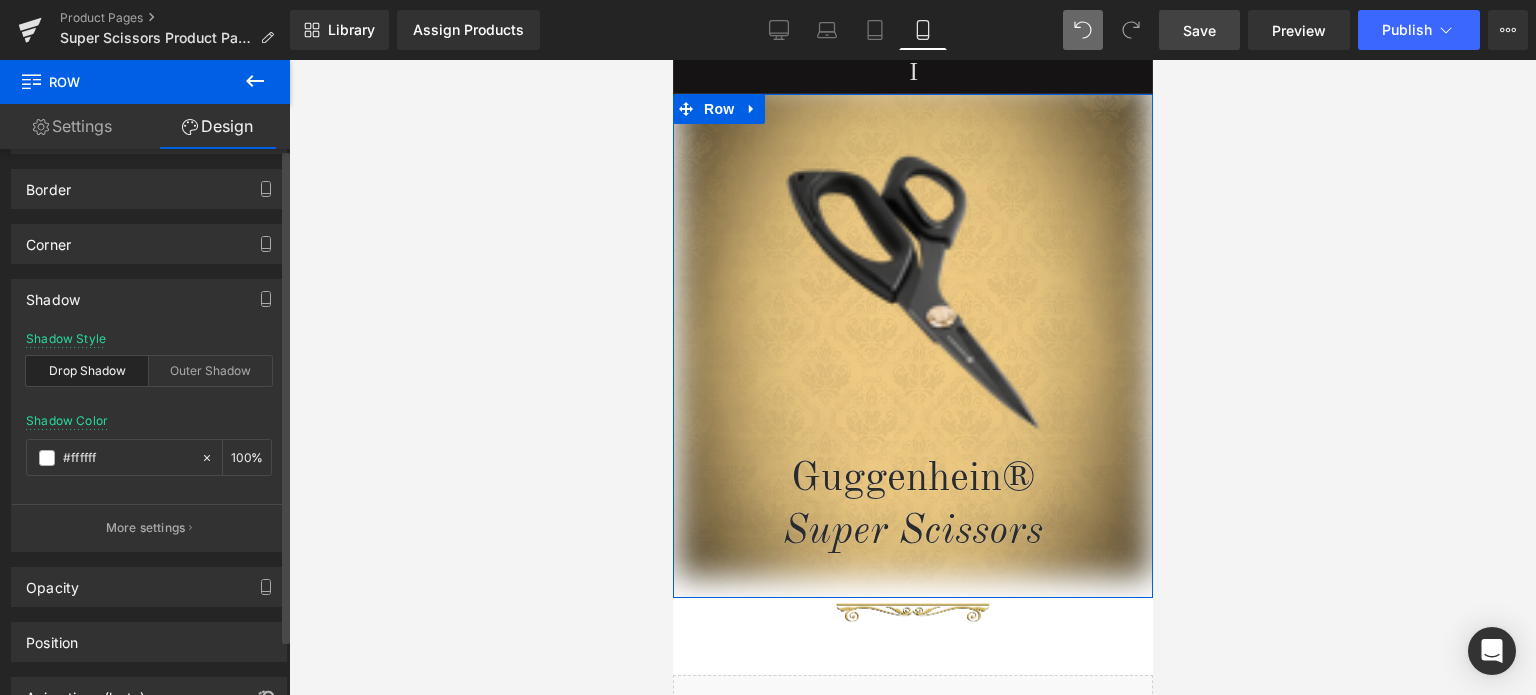 scroll, scrollTop: 200, scrollLeft: 0, axis: vertical 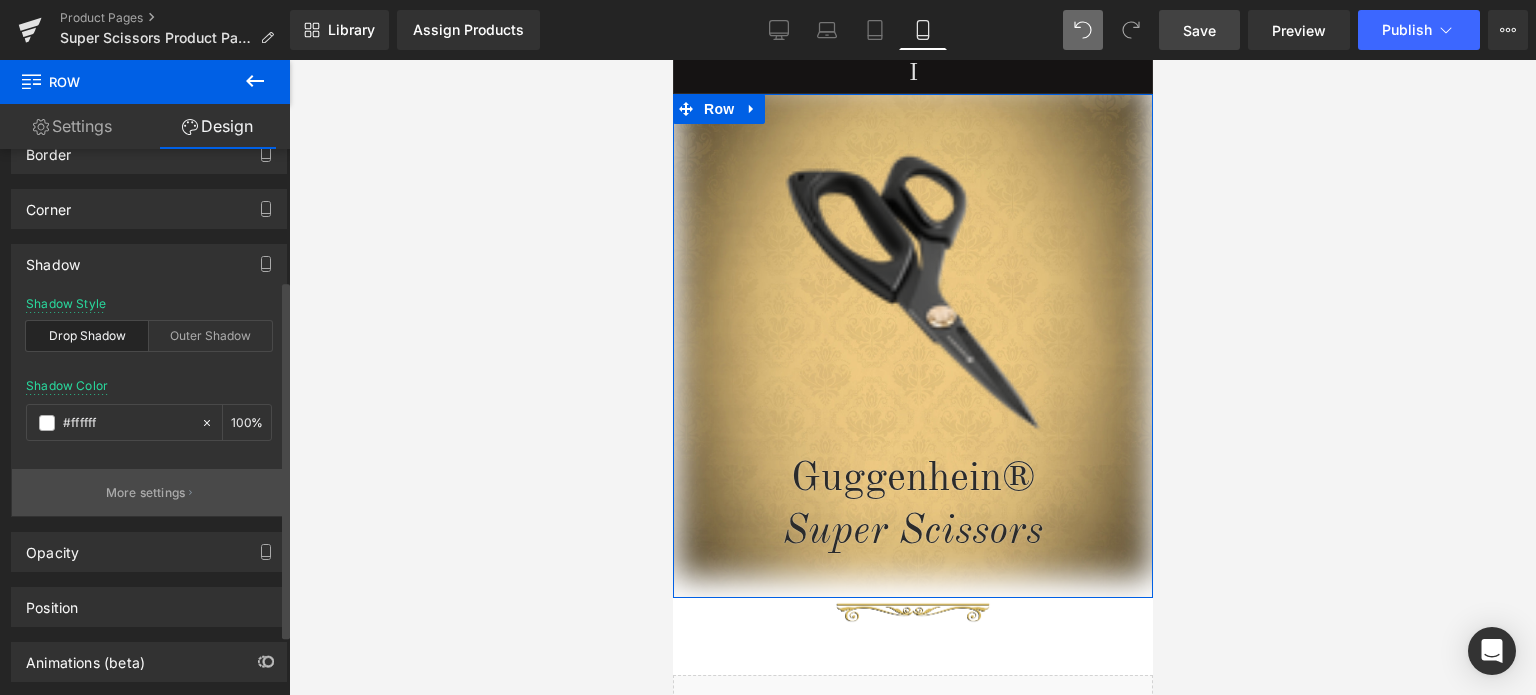 click on "More settings" at bounding box center [146, 493] 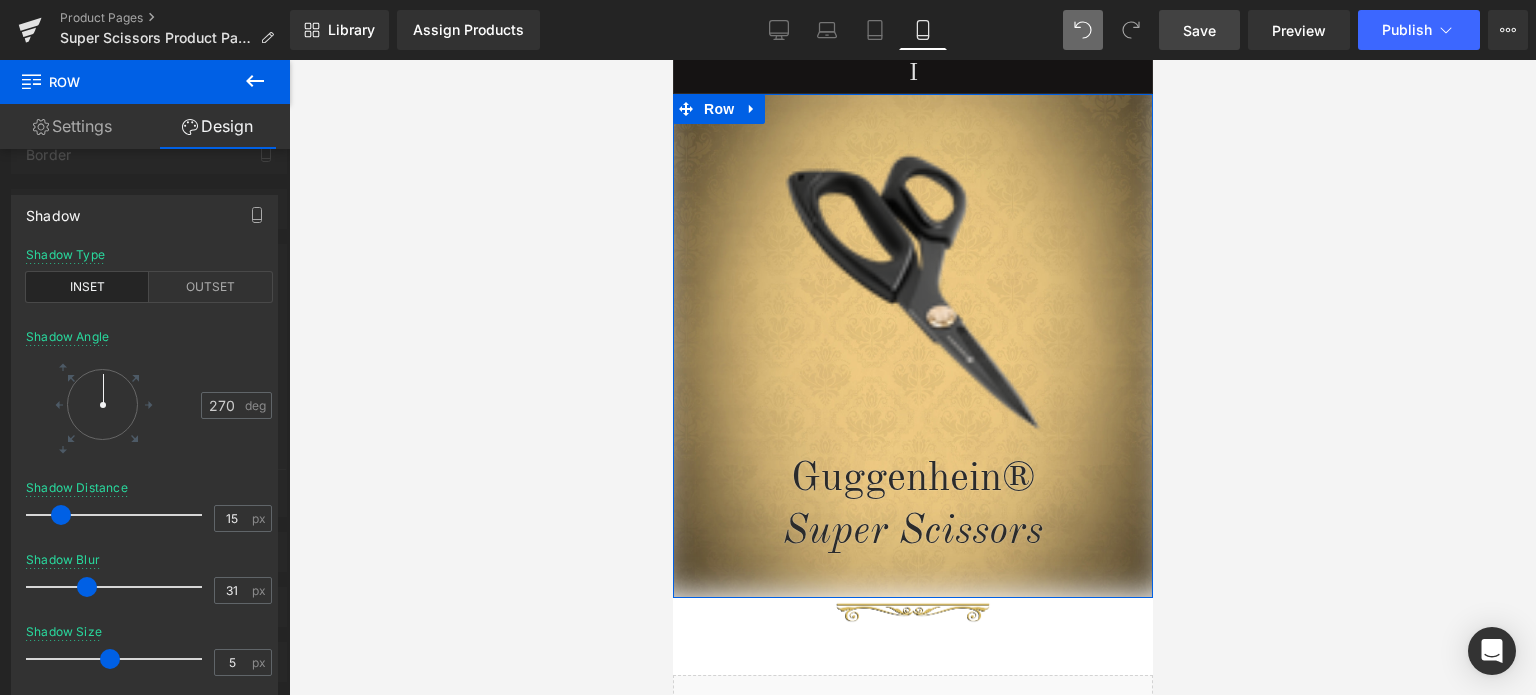 drag, startPoint x: 120, startPoint y: 658, endPoint x: 107, endPoint y: 655, distance: 13.341664 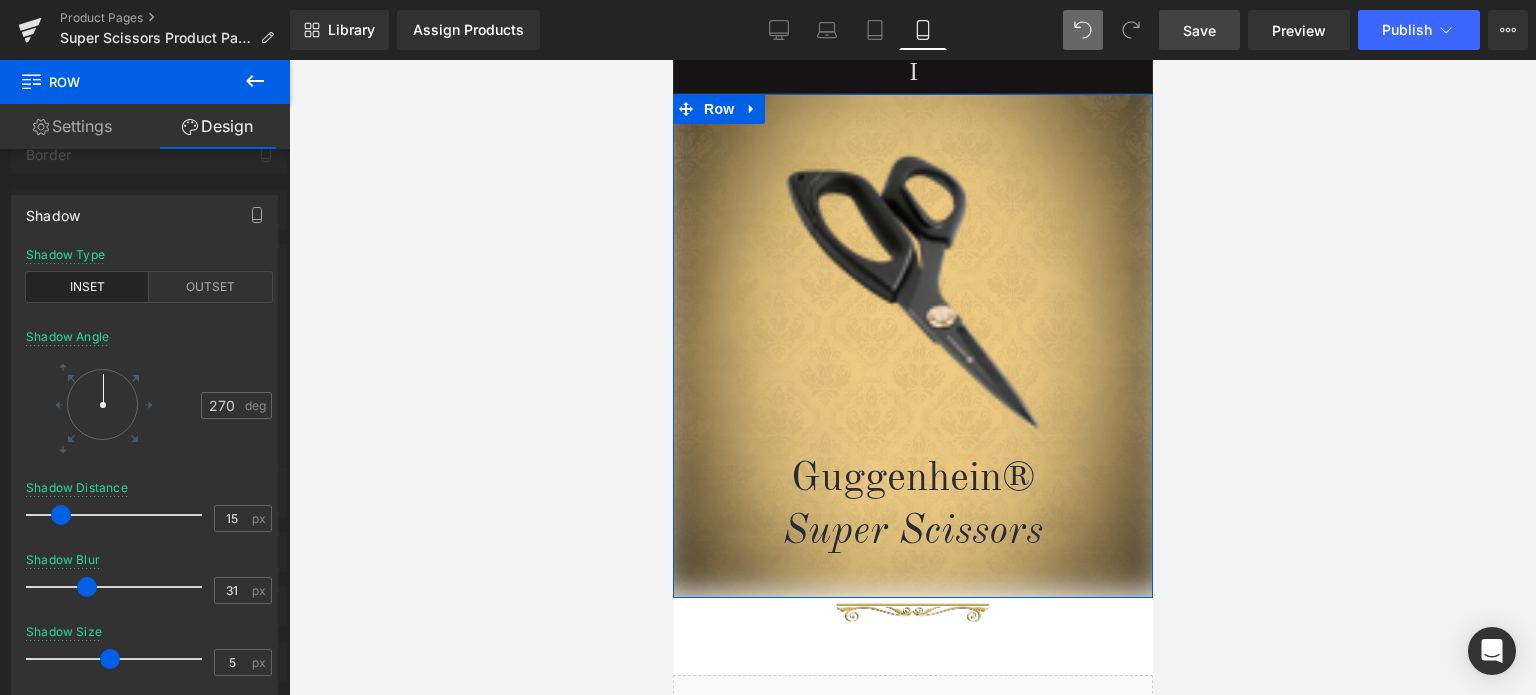 click at bounding box center [110, 659] 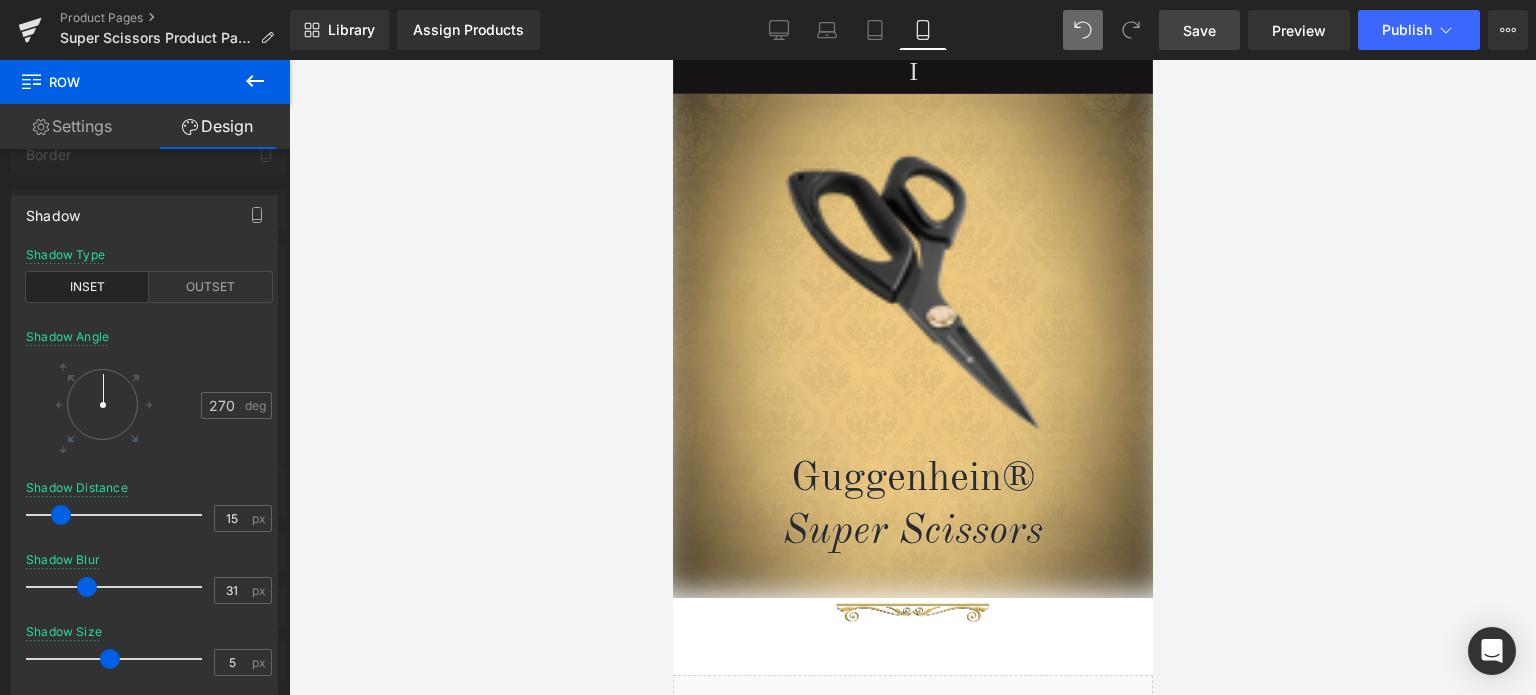 click on "Save" at bounding box center [1199, 30] 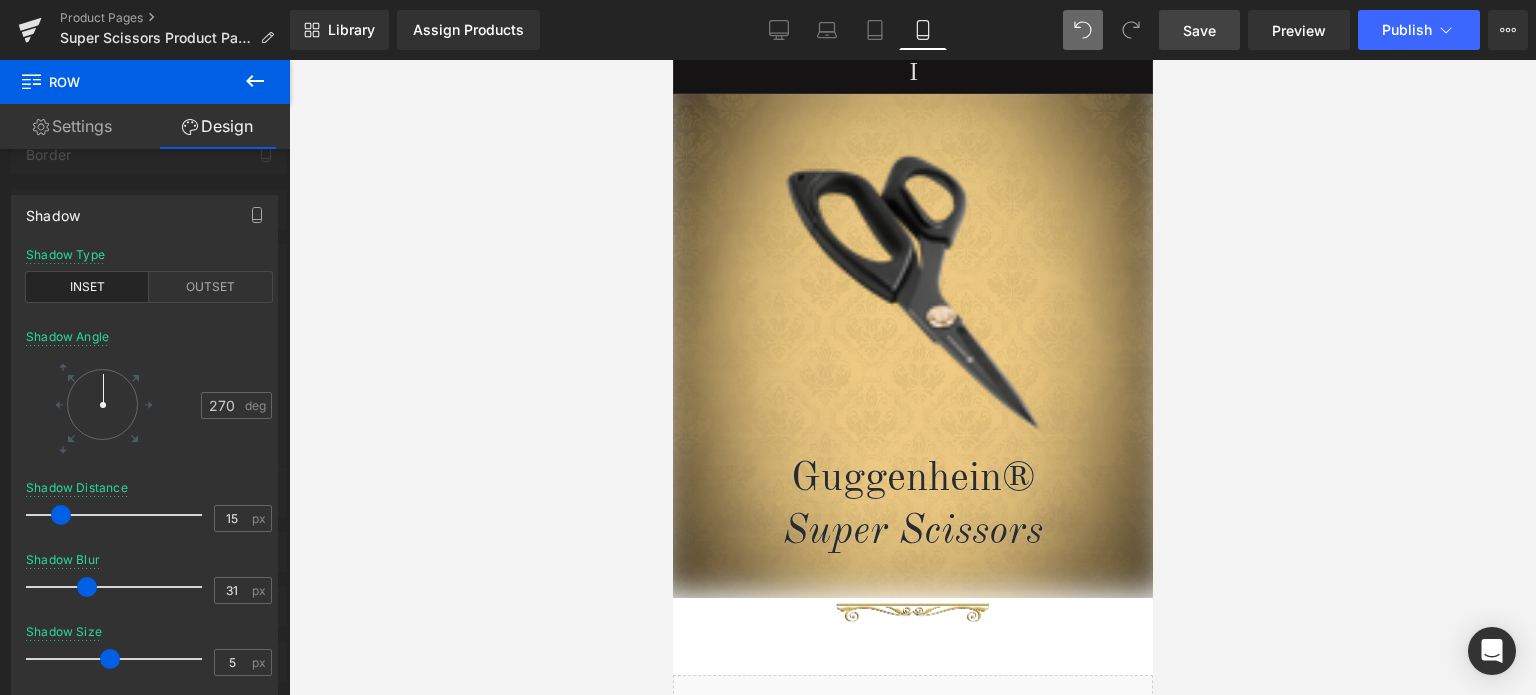 click on "Save" at bounding box center (1199, 30) 